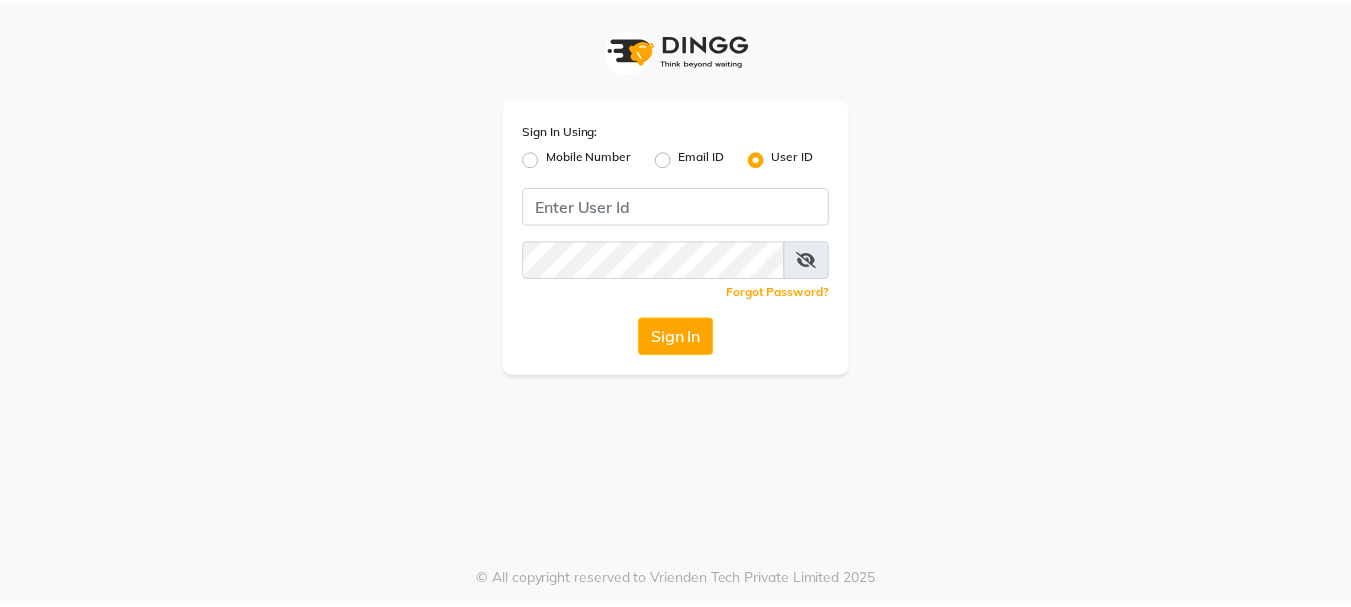 scroll, scrollTop: 0, scrollLeft: 0, axis: both 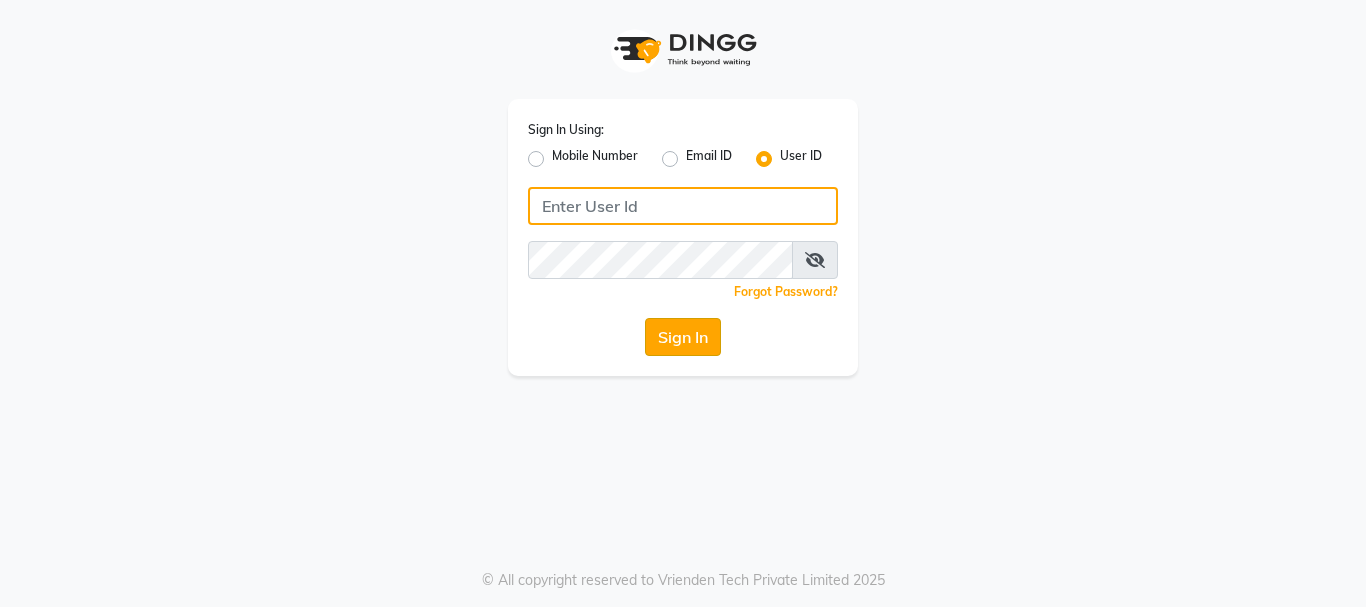 type on "blossom@123" 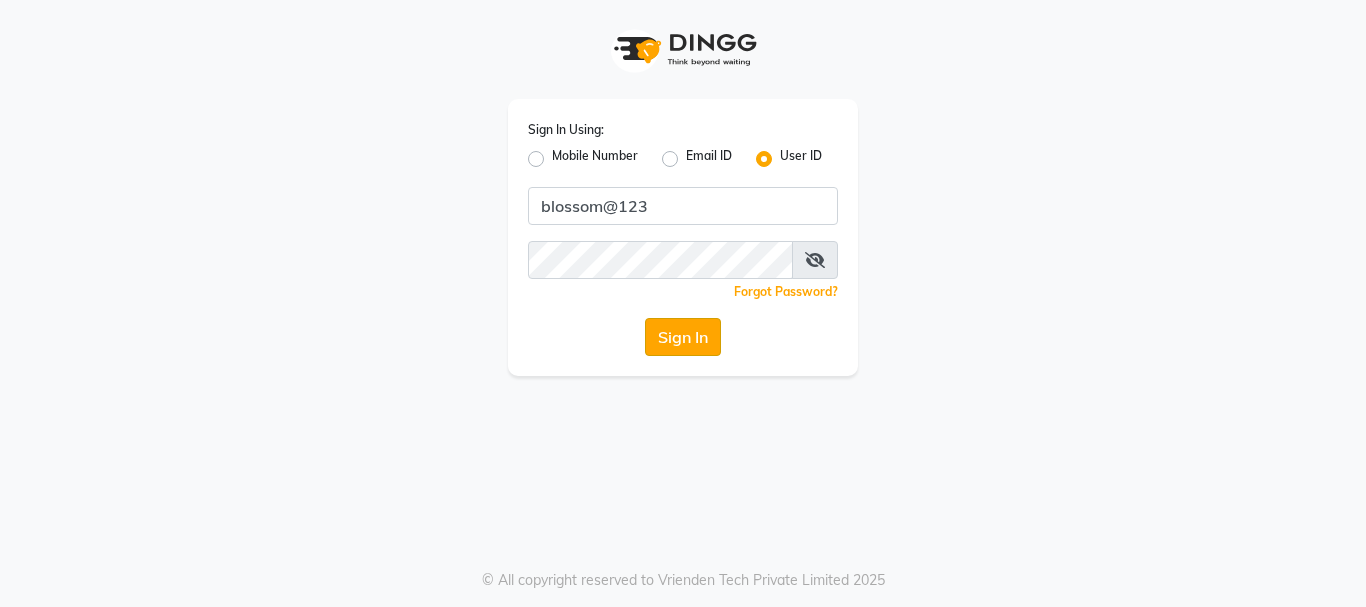 click on "Sign In" 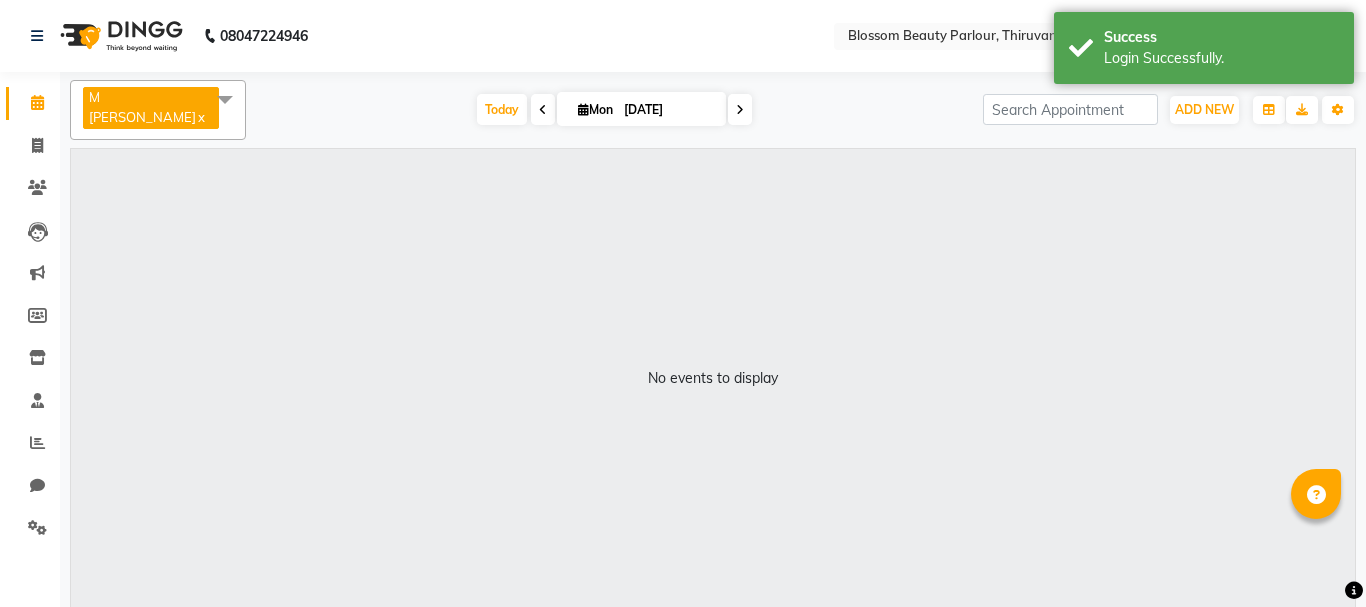 select on "en" 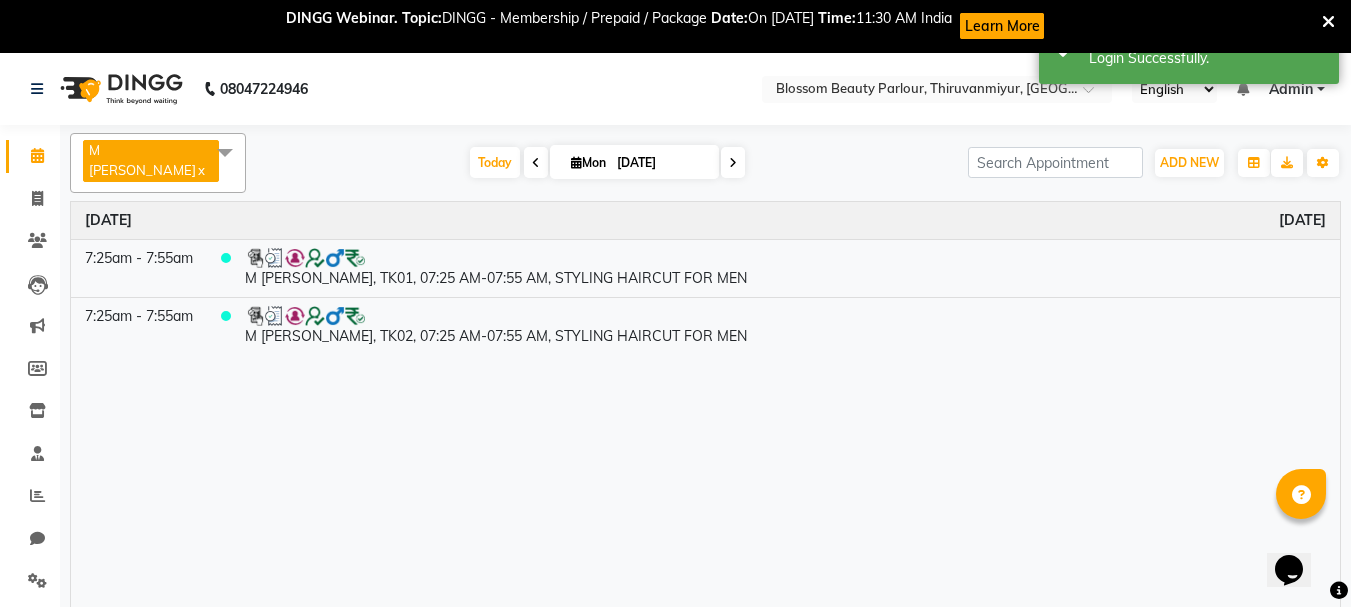scroll, scrollTop: 0, scrollLeft: 0, axis: both 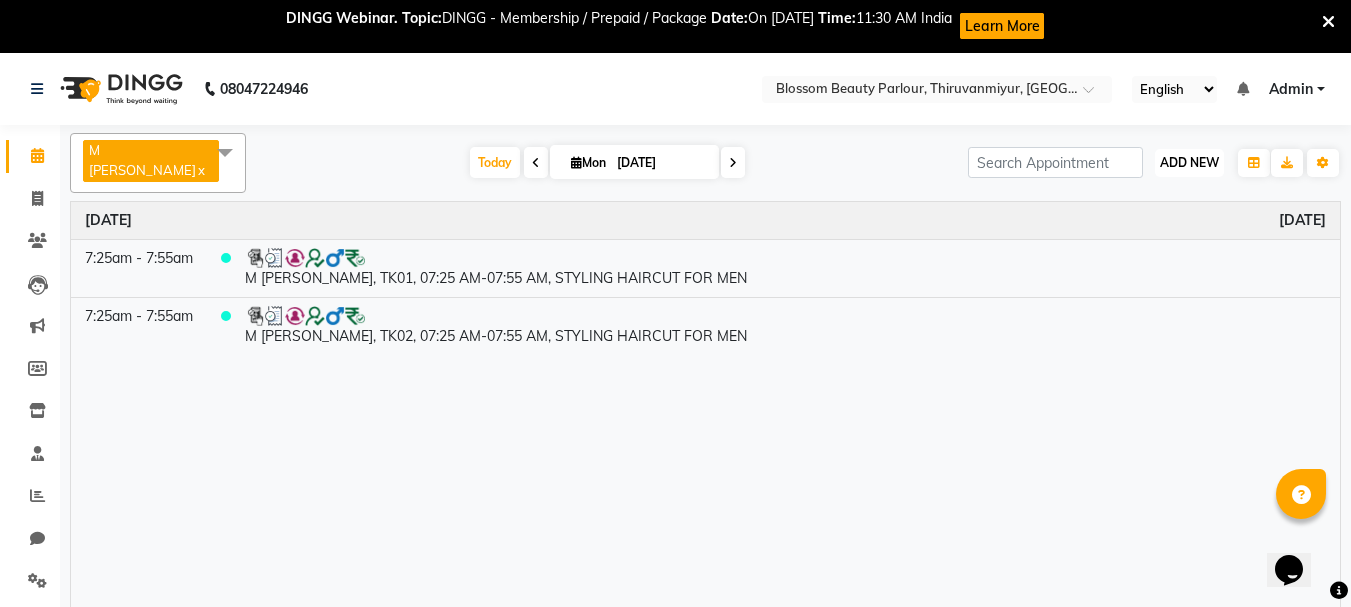 click on "ADD NEW" at bounding box center (1189, 162) 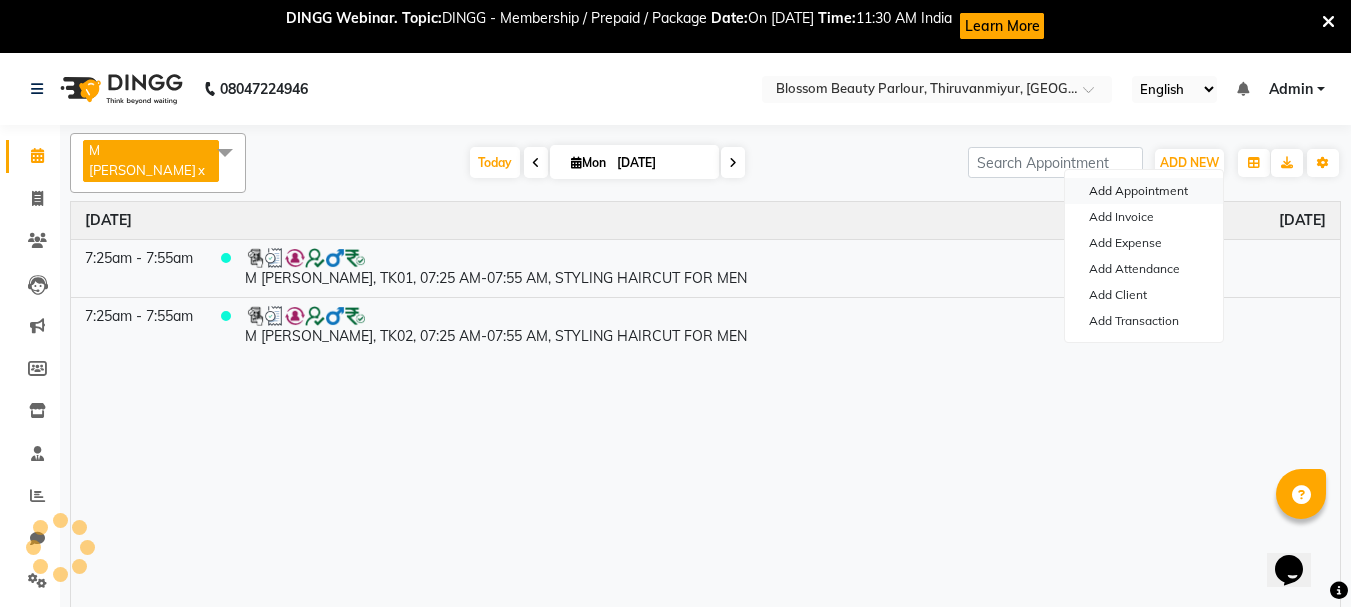 click on "Add Appointment" at bounding box center (1144, 191) 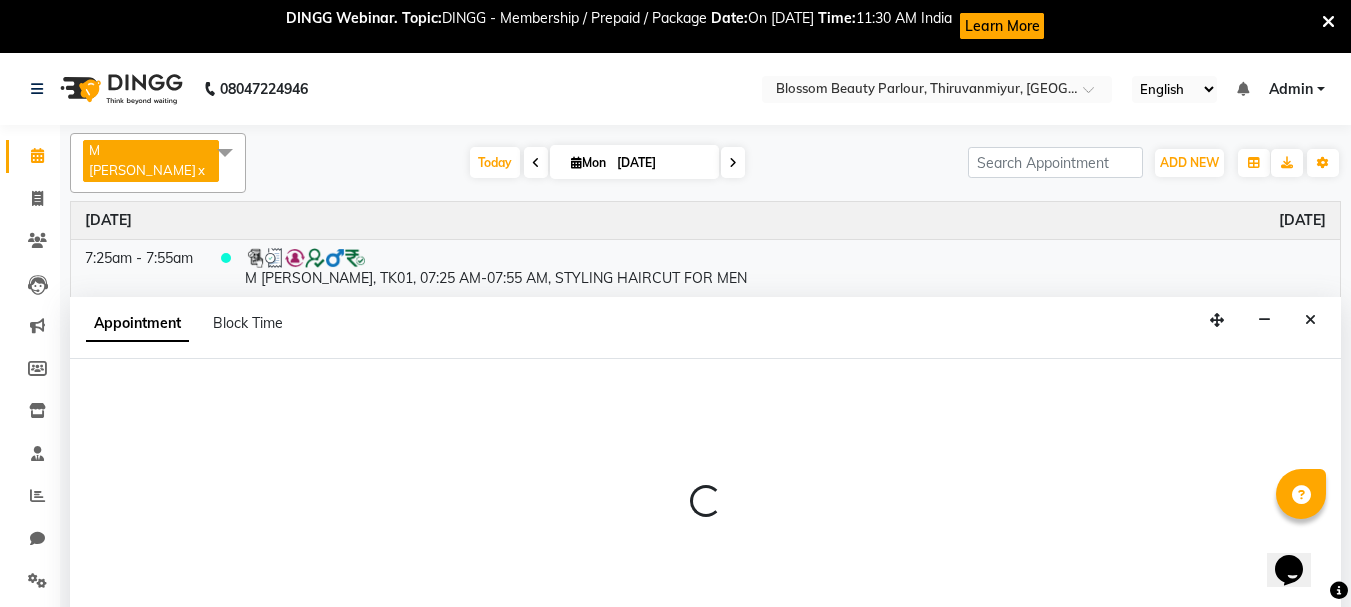 scroll, scrollTop: 53, scrollLeft: 0, axis: vertical 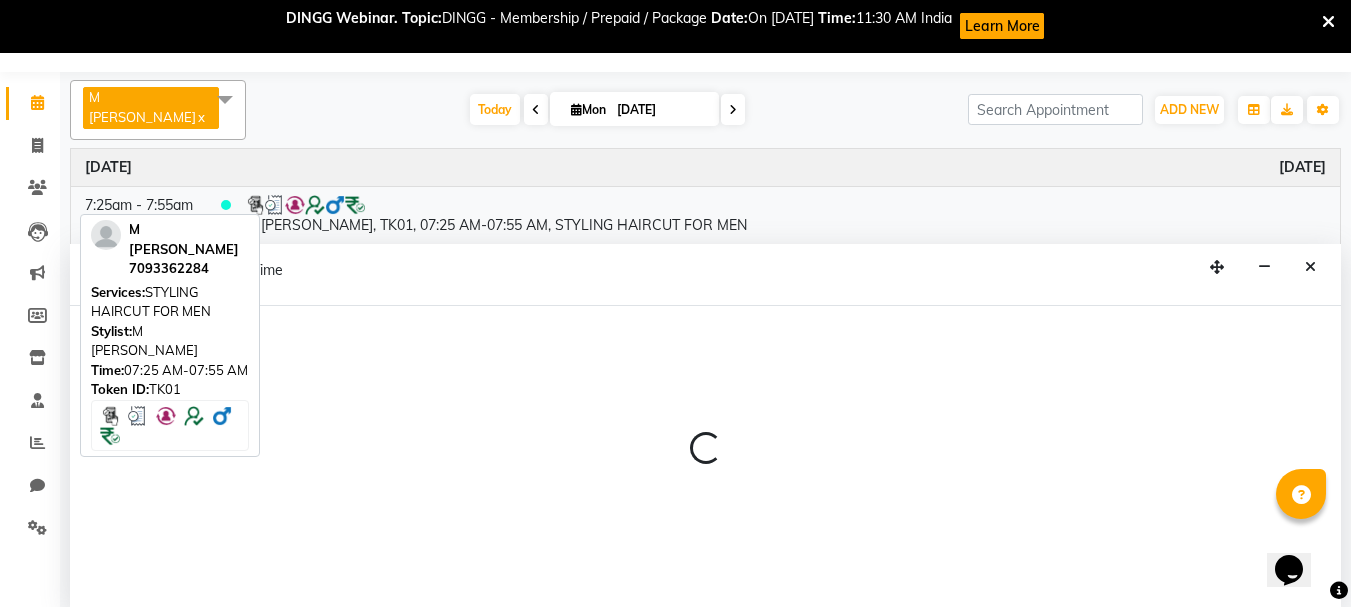 select on "tentative" 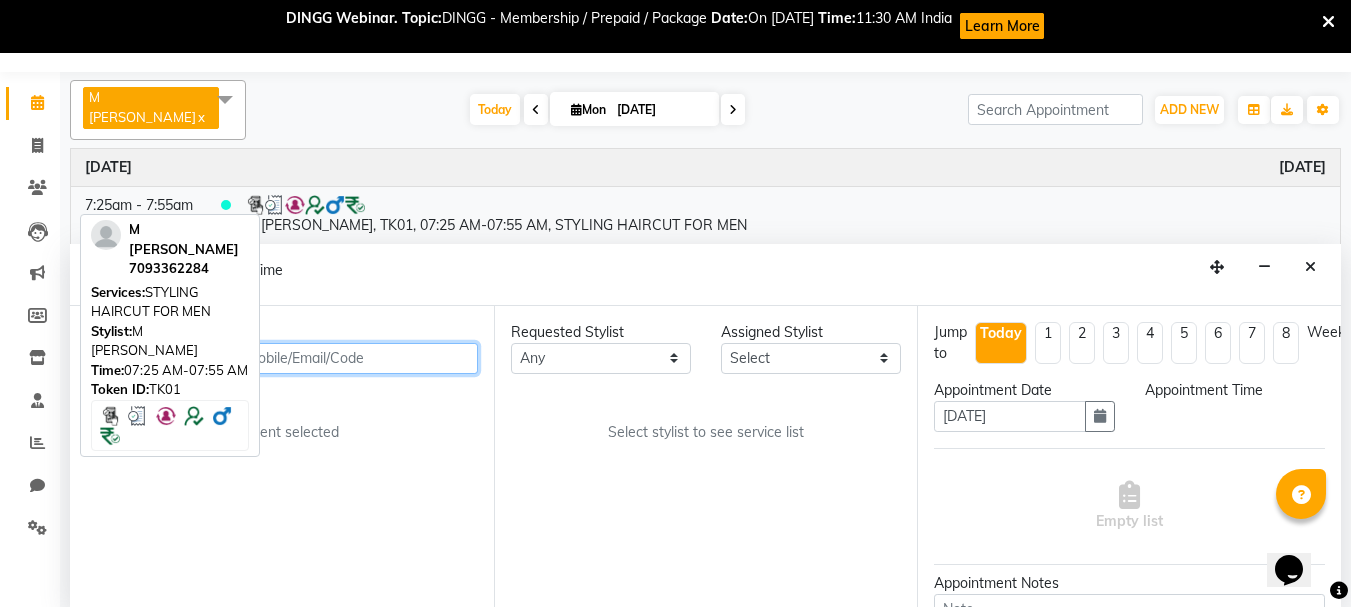 select on "540" 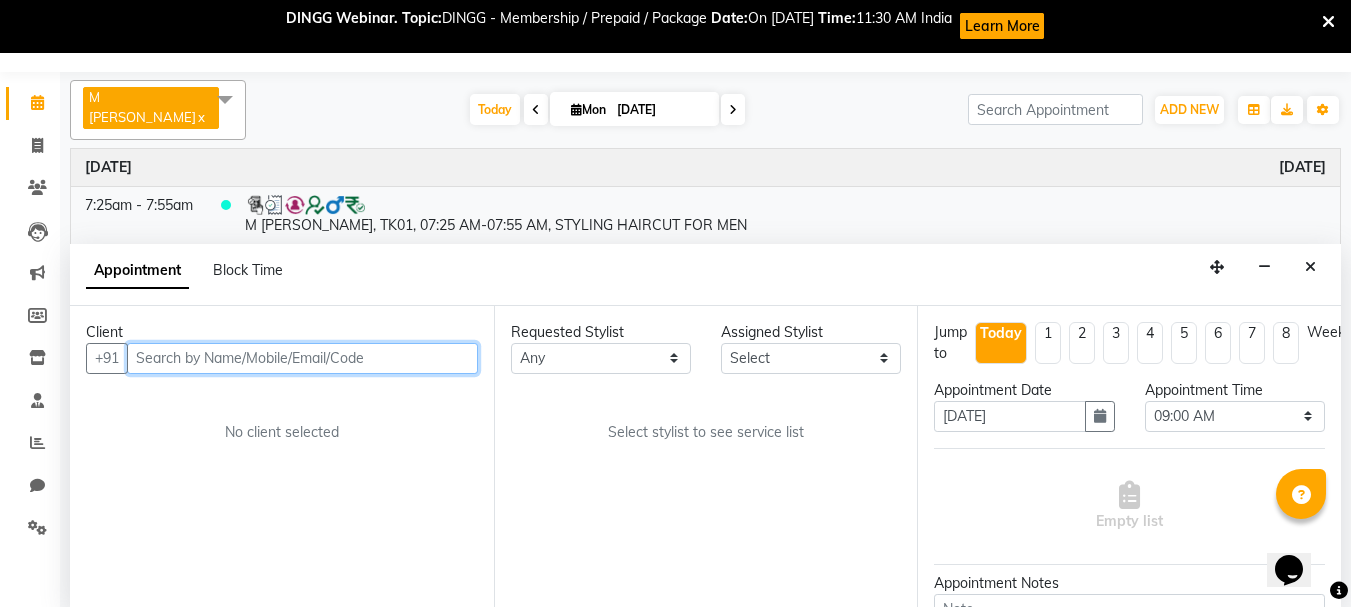 click at bounding box center [302, 358] 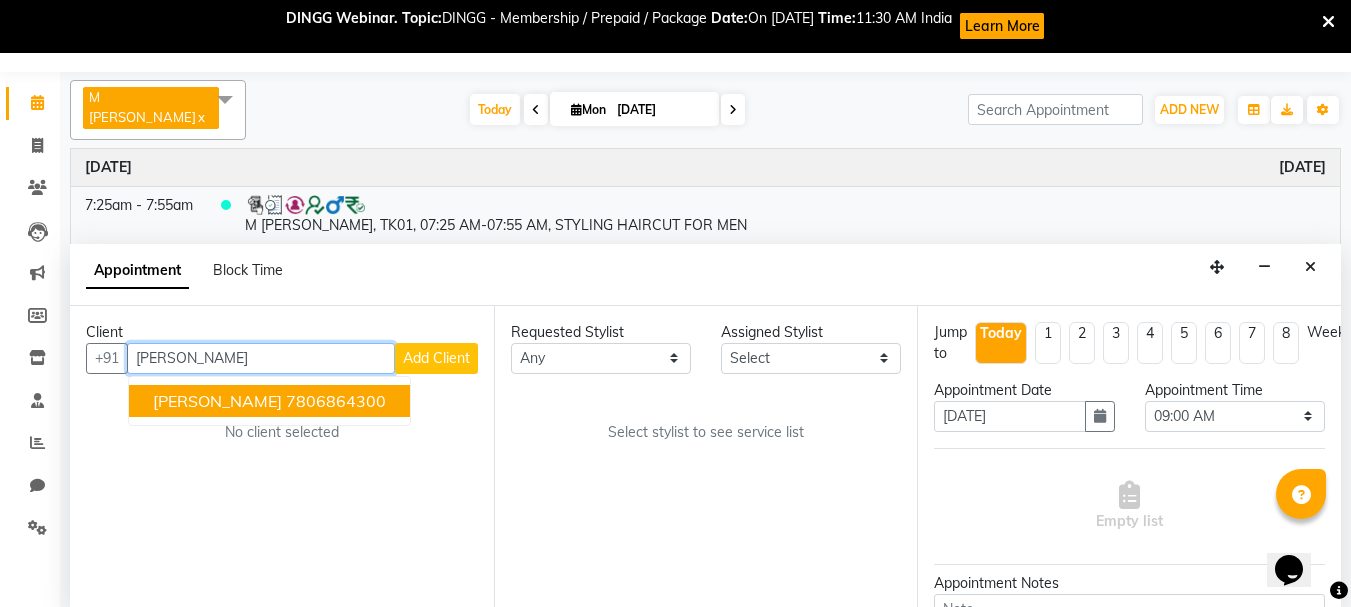 click on "7806864300" at bounding box center [336, 401] 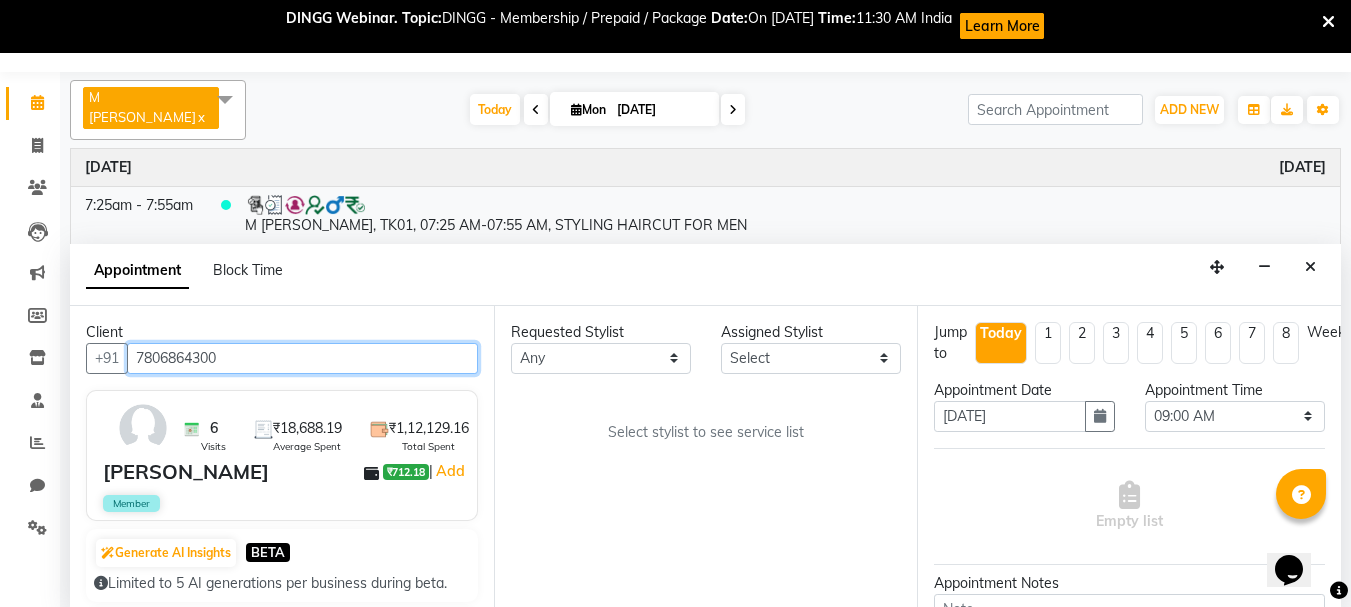 type on "7806864300" 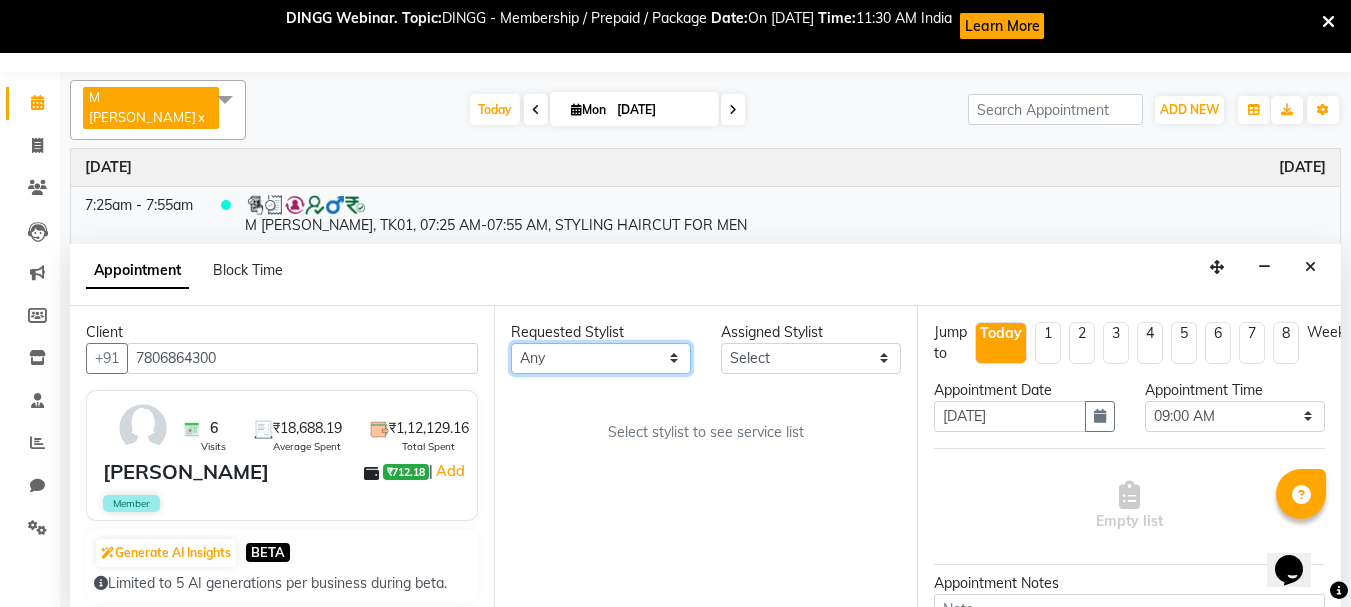 click on "Any [PERSON_NAME] [PERSON_NAME] [PERSON_NAME] [PERSON_NAME] [PERSON_NAME] M [PERSON_NAME] Old Staff Swathi" at bounding box center [601, 358] 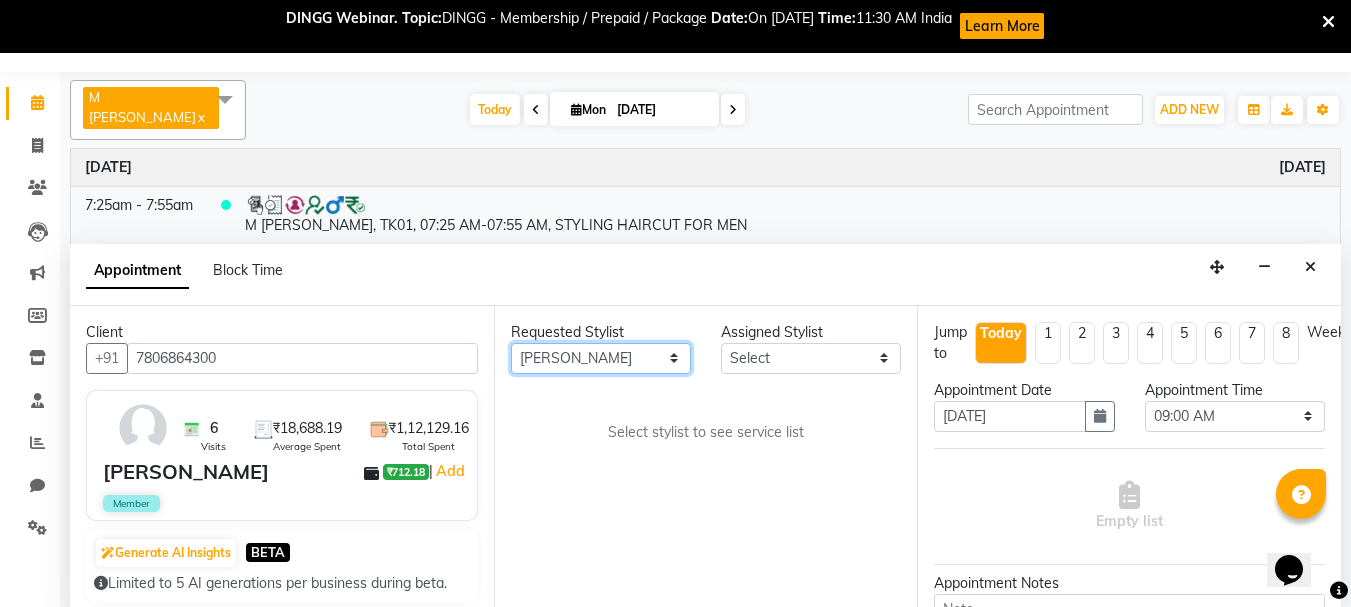 click on "Any [PERSON_NAME] [PERSON_NAME] [PERSON_NAME] [PERSON_NAME] [PERSON_NAME] M [PERSON_NAME] Old Staff Swathi" at bounding box center (601, 358) 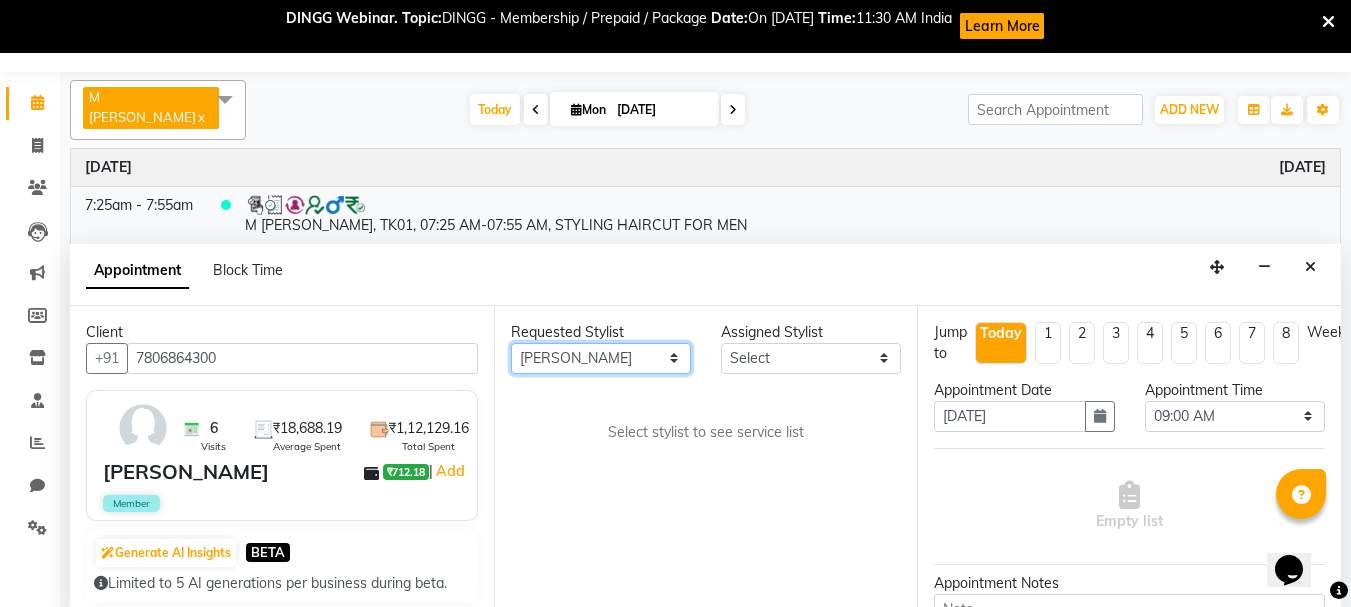 select on "85643" 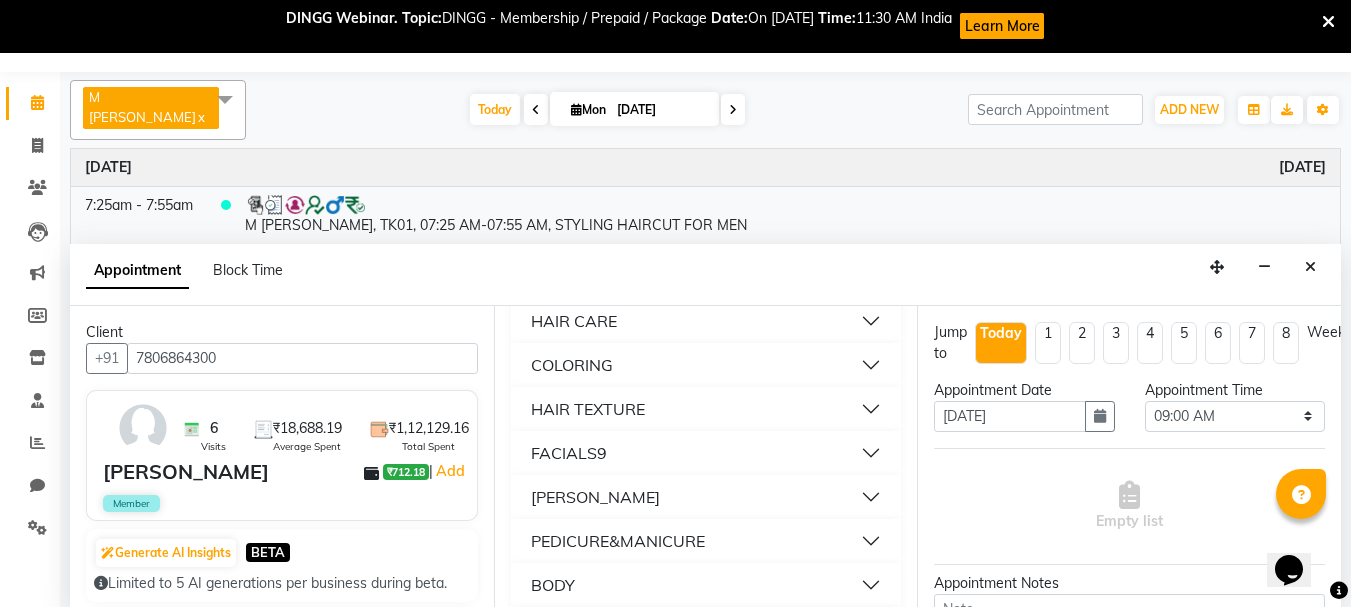 scroll, scrollTop: 295, scrollLeft: 0, axis: vertical 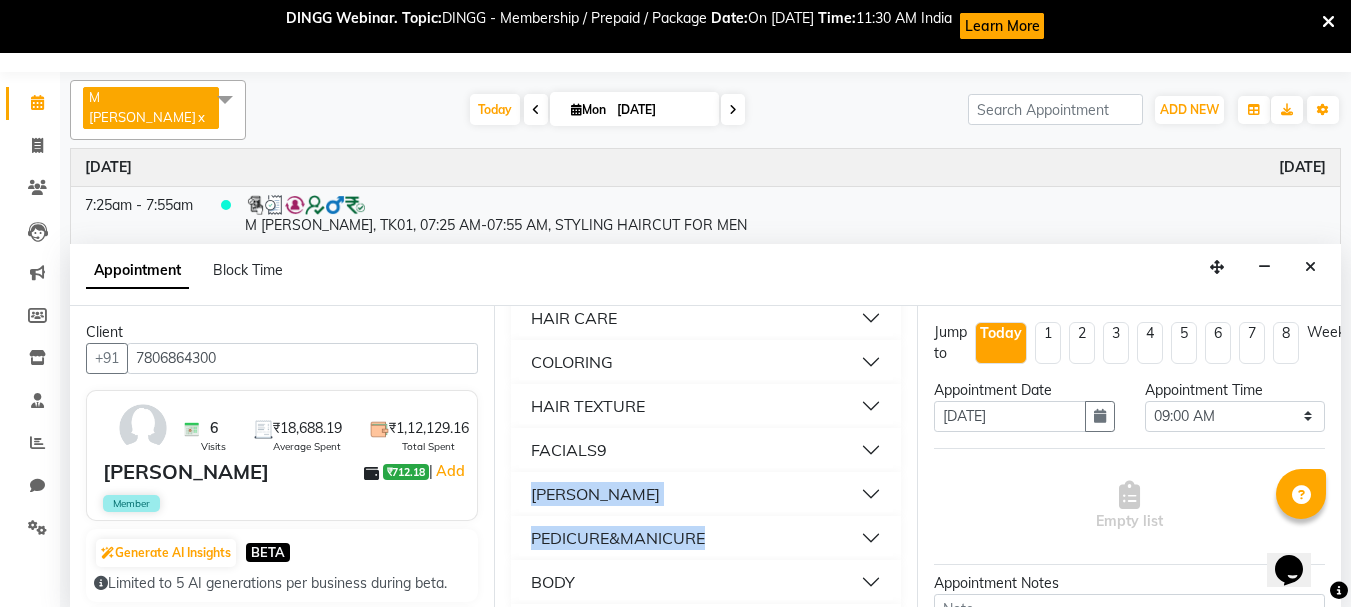 drag, startPoint x: 897, startPoint y: 437, endPoint x: 891, endPoint y: 516, distance: 79.22752 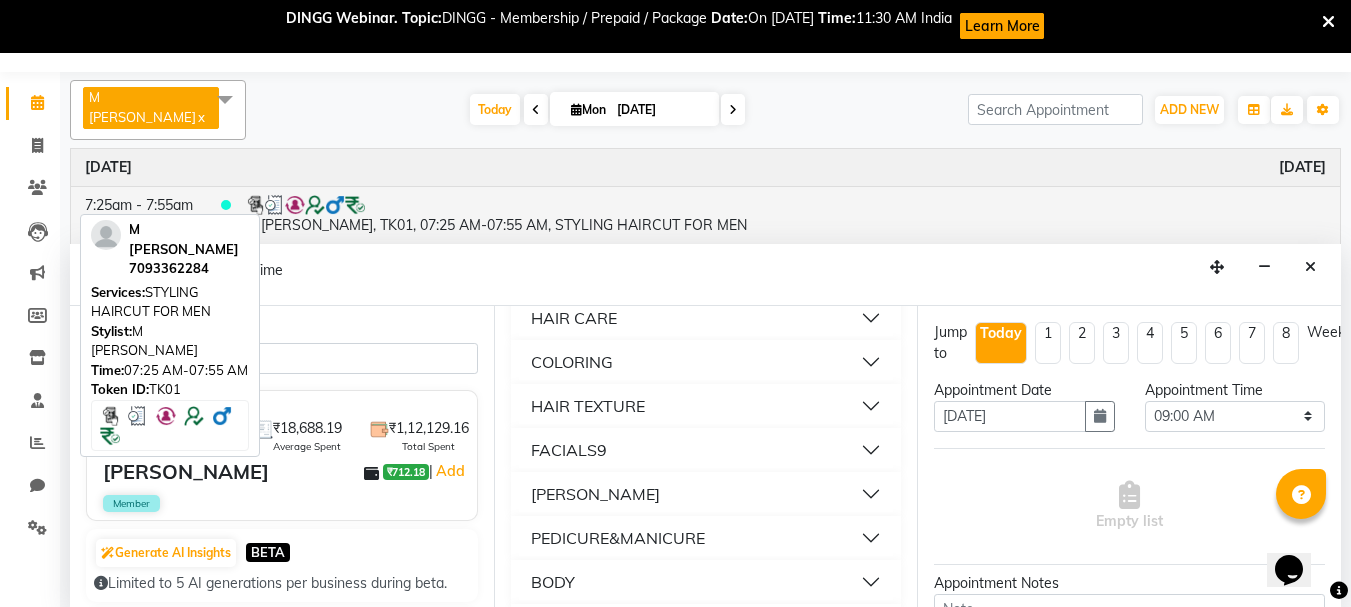 click at bounding box center (785, 205) 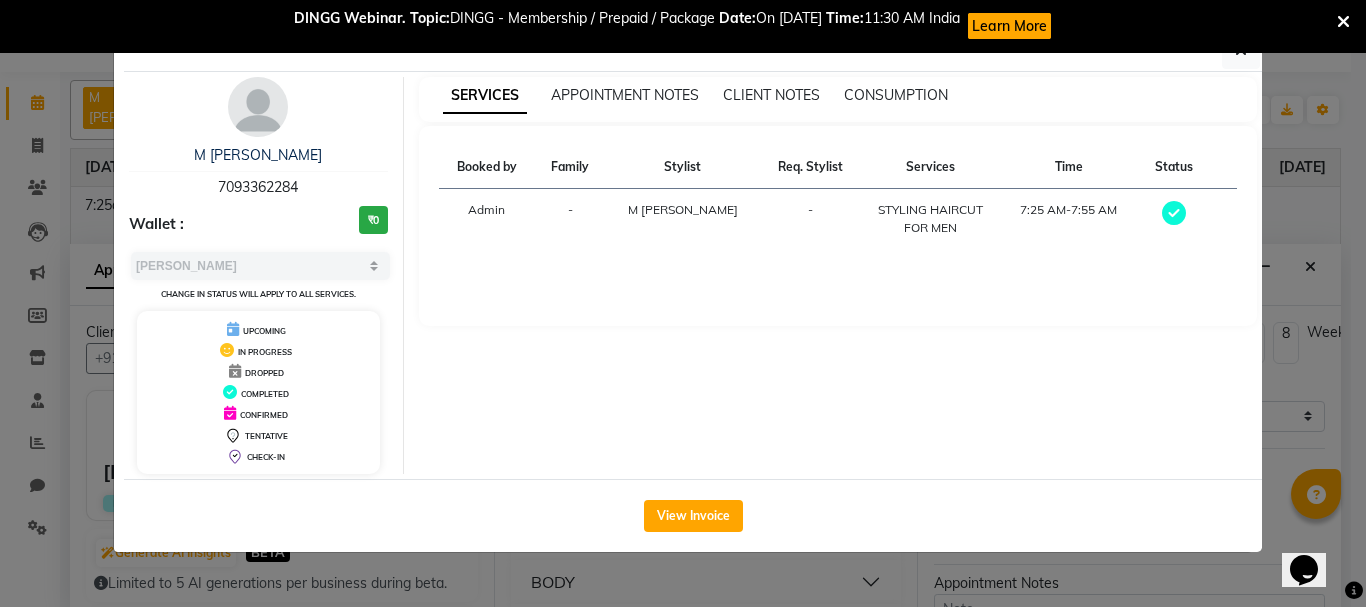 click on "Client Detail  [PERSON_NAME]   7093362284 Wallet : ₹0 Select MARK DONE UPCOMING Change in status will apply to all services. UPCOMING IN PROGRESS DROPPED COMPLETED CONFIRMED TENTATIVE CHECK-IN SERVICES APPOINTMENT NOTES CLIENT NOTES CONSUMPTION Booked by Family Stylist Req. Stylist Services Time Status  Admin  - M [PERSON_NAME] -  STYLING HAIRCUT FOR MEN   7:25 AM-7:55 AM   View Invoice" 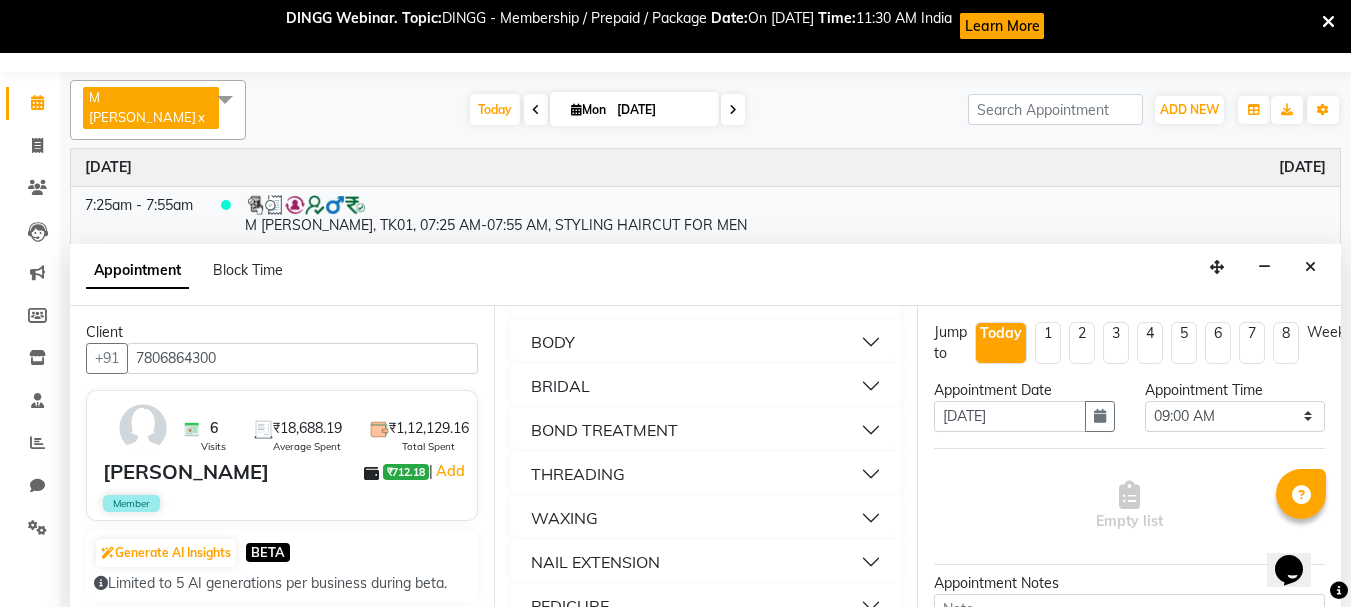 scroll, scrollTop: 545, scrollLeft: 0, axis: vertical 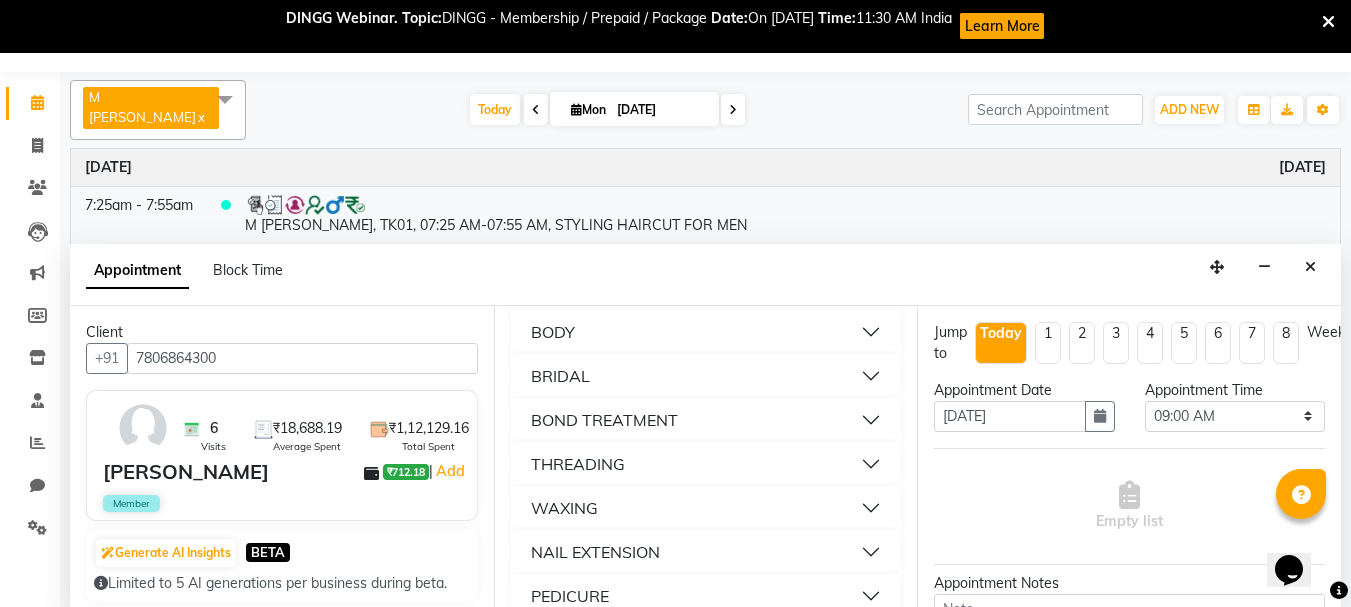 click on "NAIL EXTENSION" at bounding box center [595, 552] 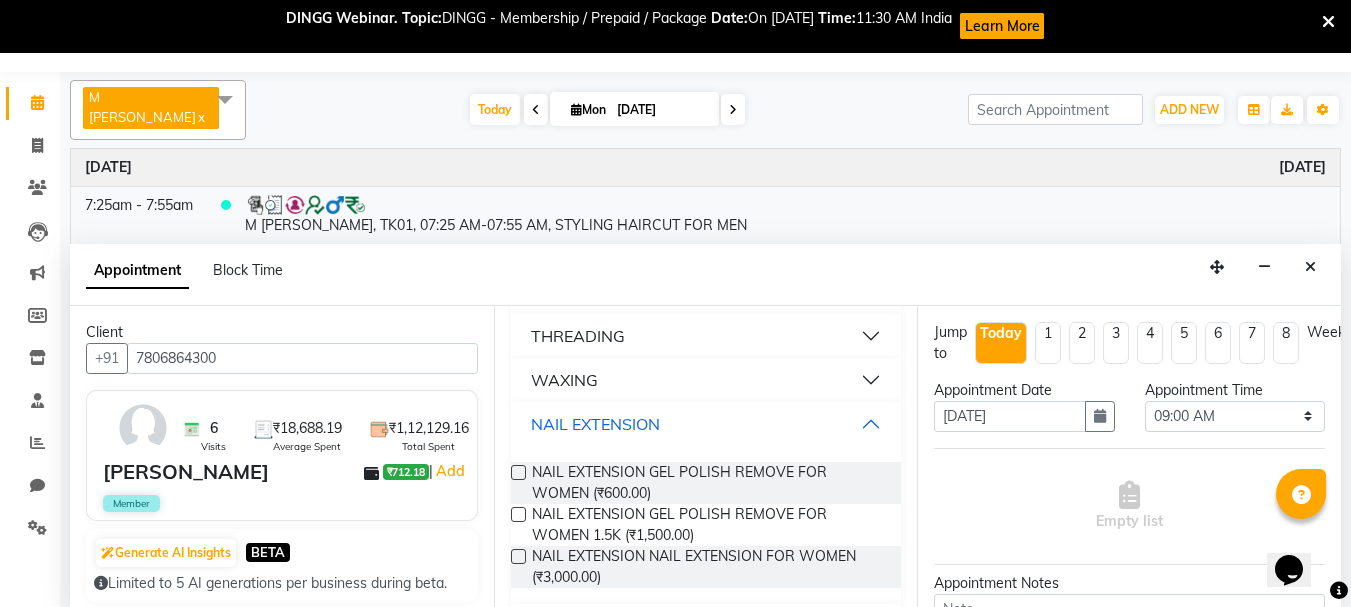 scroll, scrollTop: 677, scrollLeft: 0, axis: vertical 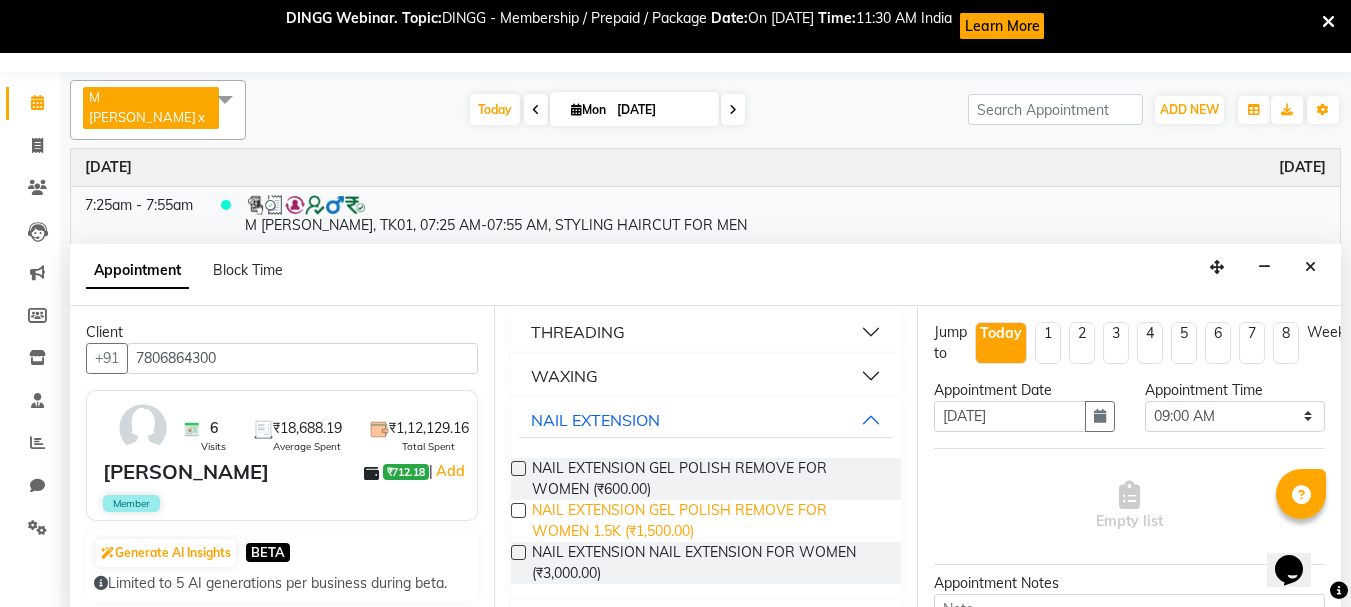 click on "NAIL EXTENSION GEL POLISH REMOVE FOR WOMEN 1.5K (₹1,500.00)" at bounding box center [709, 521] 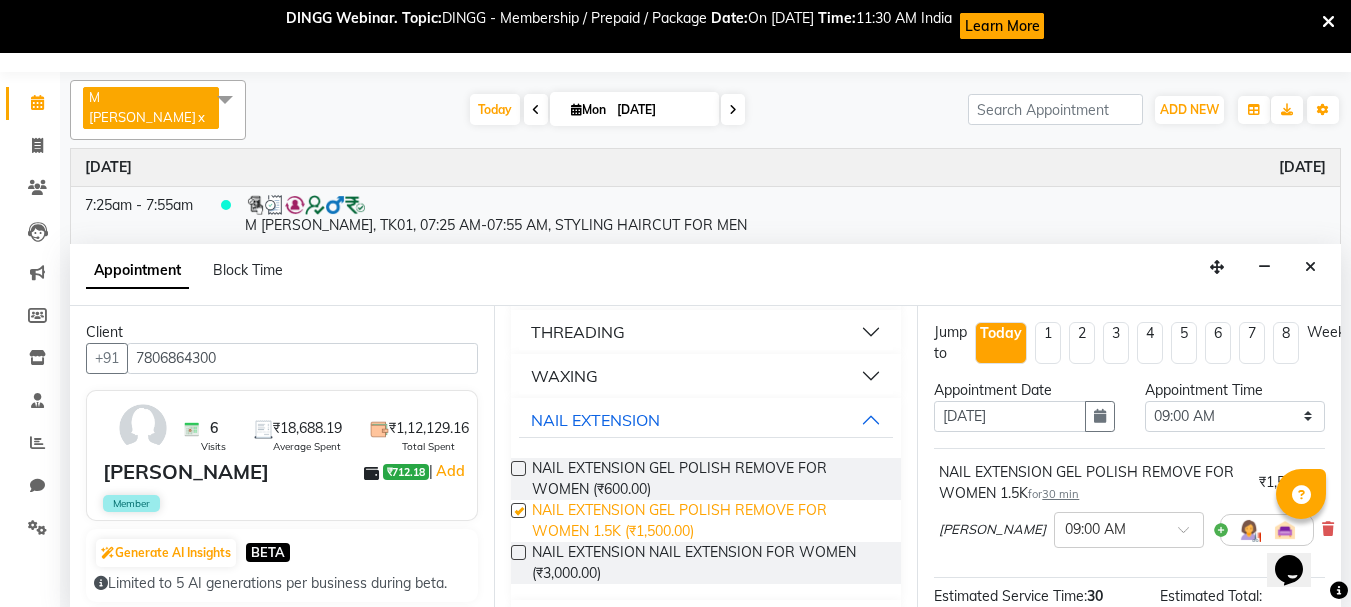 checkbox on "false" 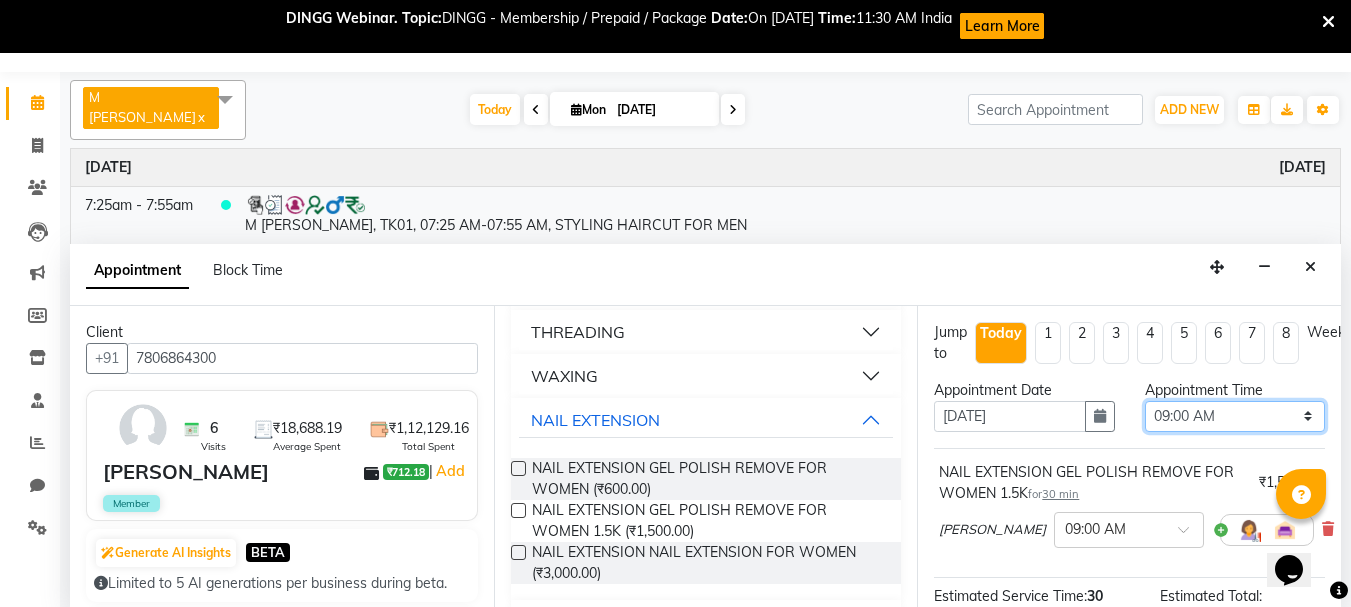 click on "Select 09:00 AM 09:15 AM 09:30 AM 09:45 AM 10:00 AM 10:15 AM 10:30 AM 10:45 AM 11:00 AM 11:15 AM 11:30 AM 11:45 AM 12:00 PM 12:15 PM 12:30 PM 12:45 PM 01:00 PM 01:15 PM 01:30 PM 01:45 PM 02:00 PM 02:15 PM 02:30 PM 02:45 PM 03:00 PM 03:15 PM 03:30 PM 03:45 PM 04:00 PM 04:15 PM 04:30 PM 04:45 PM 05:00 PM 05:15 PM 05:30 PM 05:45 PM 06:00 PM 06:15 PM 06:30 PM 06:45 PM 07:00 PM 07:15 PM 07:30 PM 07:45 PM 08:00 PM" at bounding box center [1235, 416] 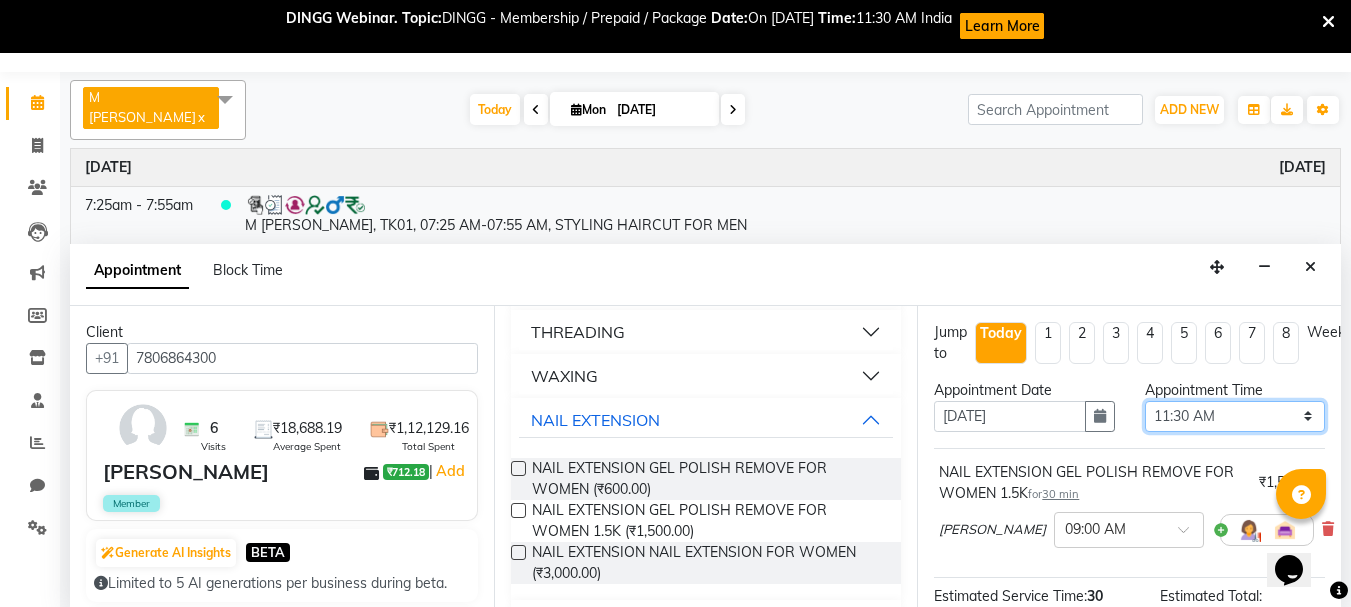 click on "Select 09:00 AM 09:15 AM 09:30 AM 09:45 AM 10:00 AM 10:15 AM 10:30 AM 10:45 AM 11:00 AM 11:15 AM 11:30 AM 11:45 AM 12:00 PM 12:15 PM 12:30 PM 12:45 PM 01:00 PM 01:15 PM 01:30 PM 01:45 PM 02:00 PM 02:15 PM 02:30 PM 02:45 PM 03:00 PM 03:15 PM 03:30 PM 03:45 PM 04:00 PM 04:15 PM 04:30 PM 04:45 PM 05:00 PM 05:15 PM 05:30 PM 05:45 PM 06:00 PM 06:15 PM 06:30 PM 06:45 PM 07:00 PM 07:15 PM 07:30 PM 07:45 PM 08:00 PM" at bounding box center [1235, 416] 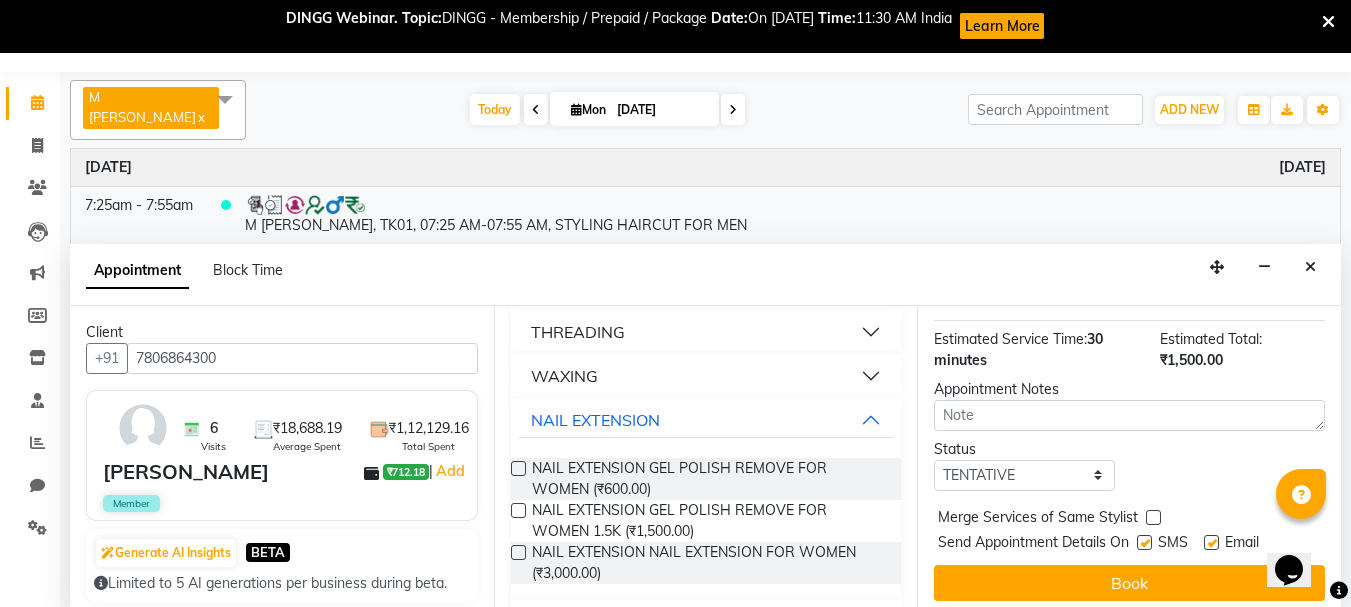 scroll, scrollTop: 284, scrollLeft: 0, axis: vertical 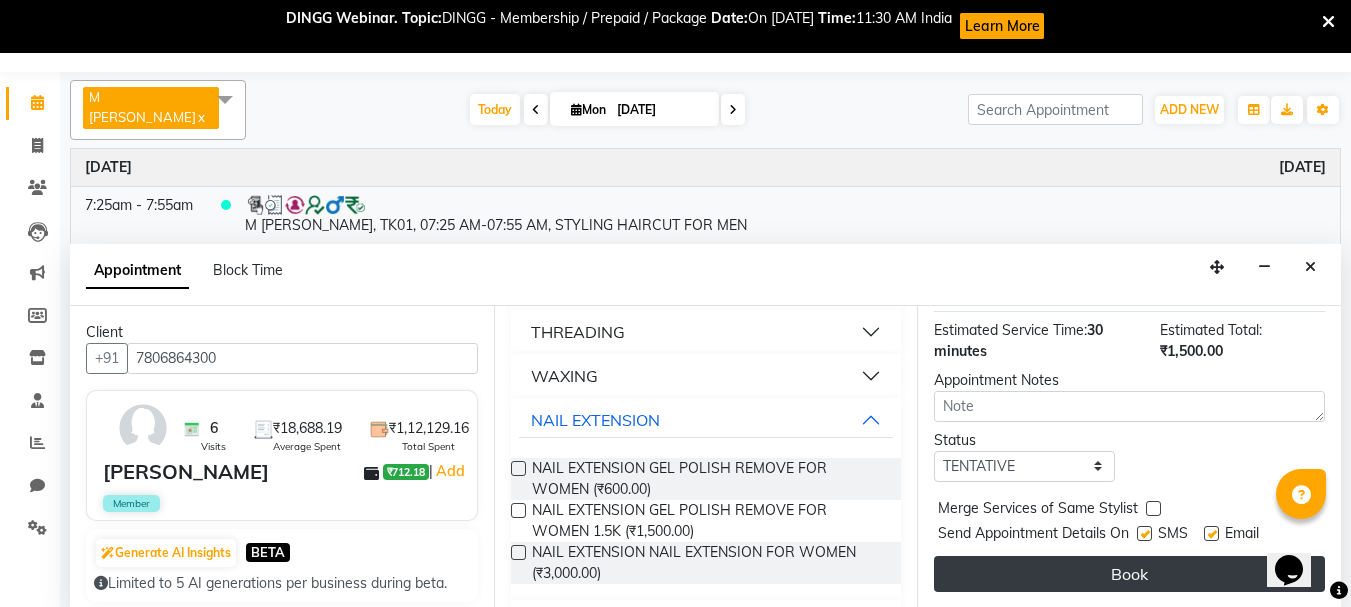 click on "Book" at bounding box center (1129, 574) 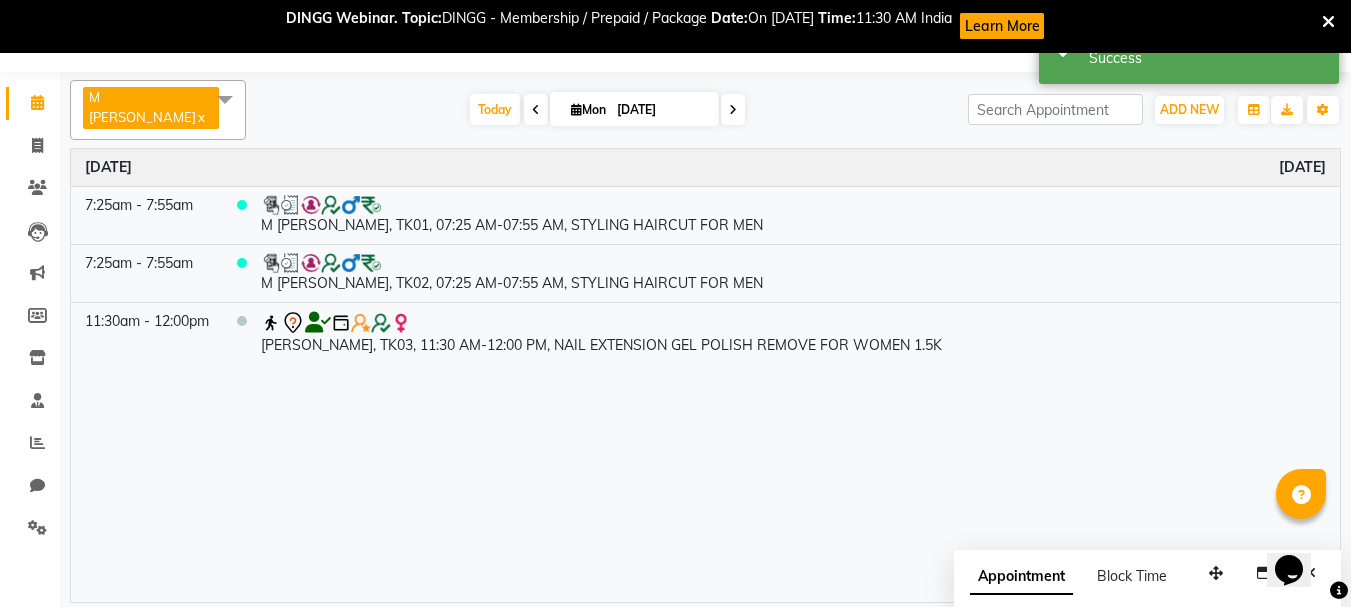 scroll, scrollTop: 0, scrollLeft: 0, axis: both 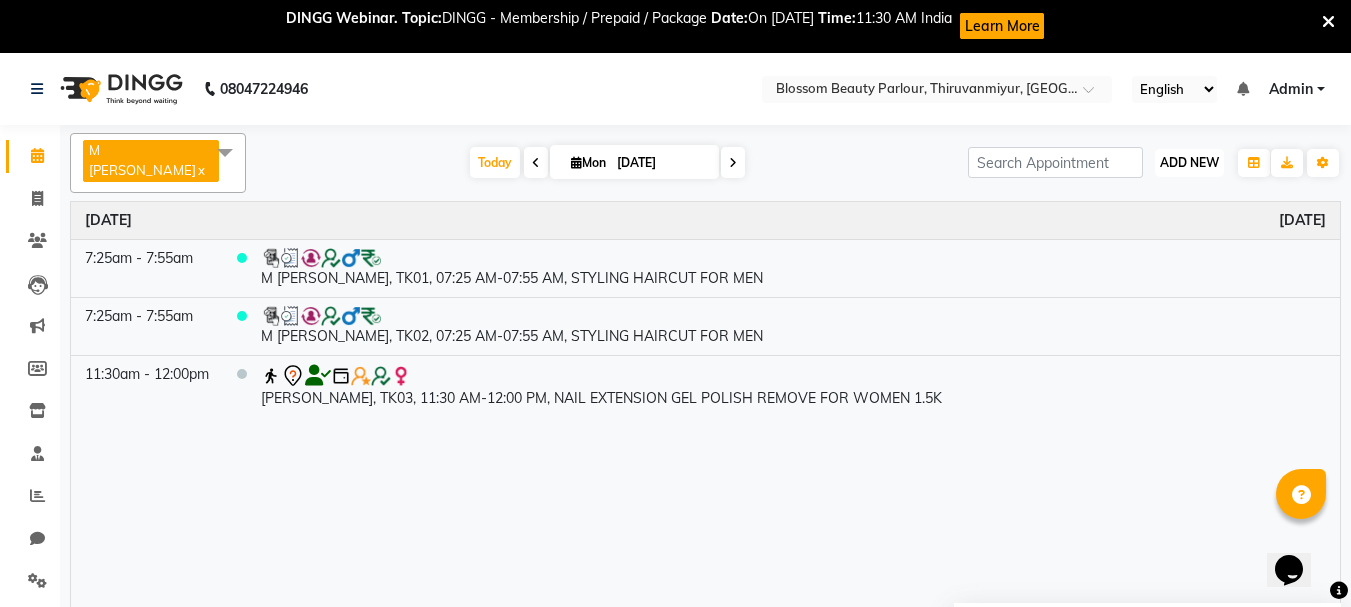 click on "ADD NEW" at bounding box center (1189, 162) 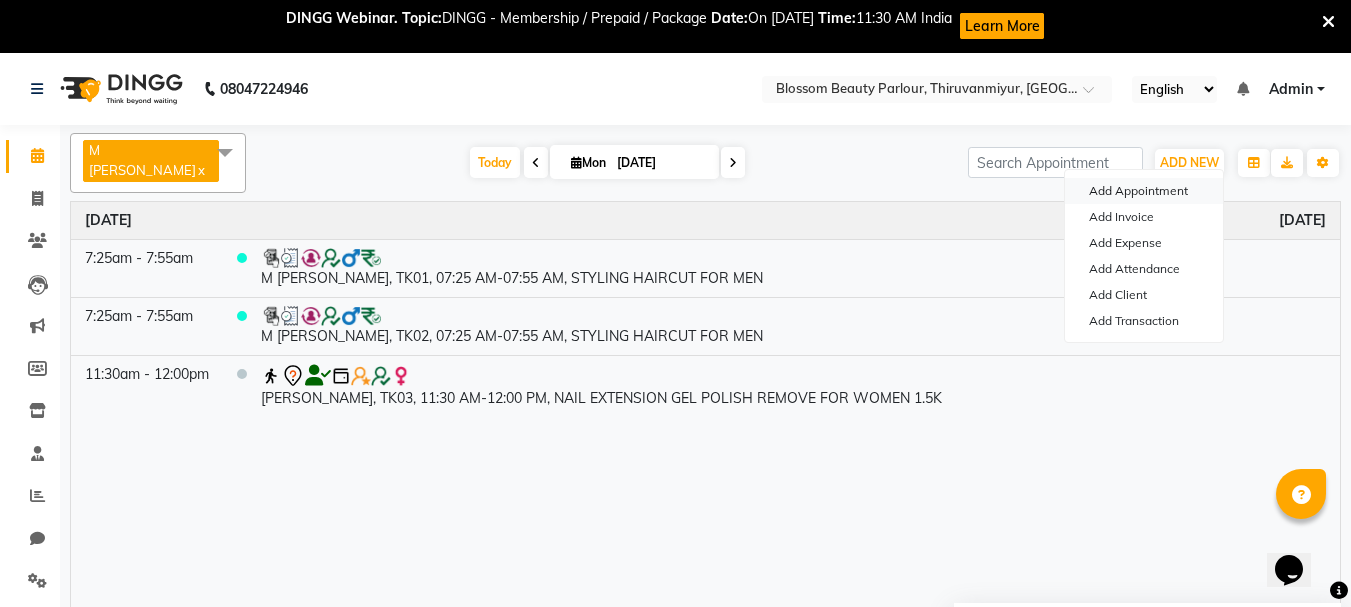 click on "Add Appointment" at bounding box center [1144, 191] 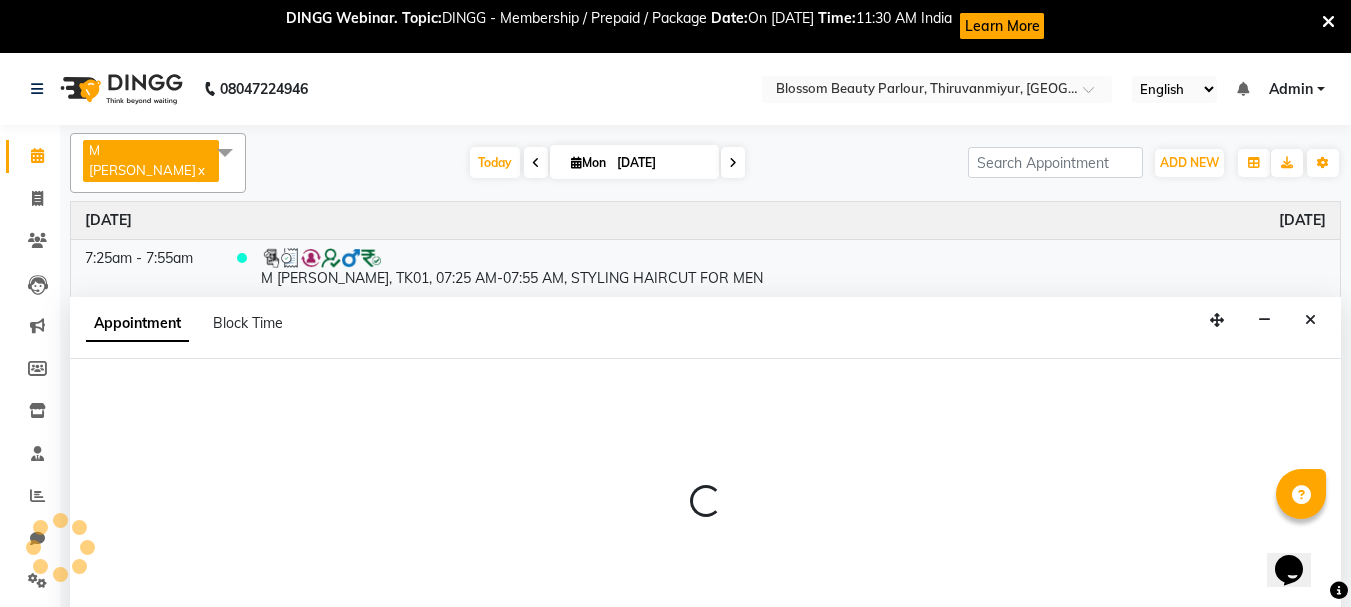 scroll, scrollTop: 53, scrollLeft: 0, axis: vertical 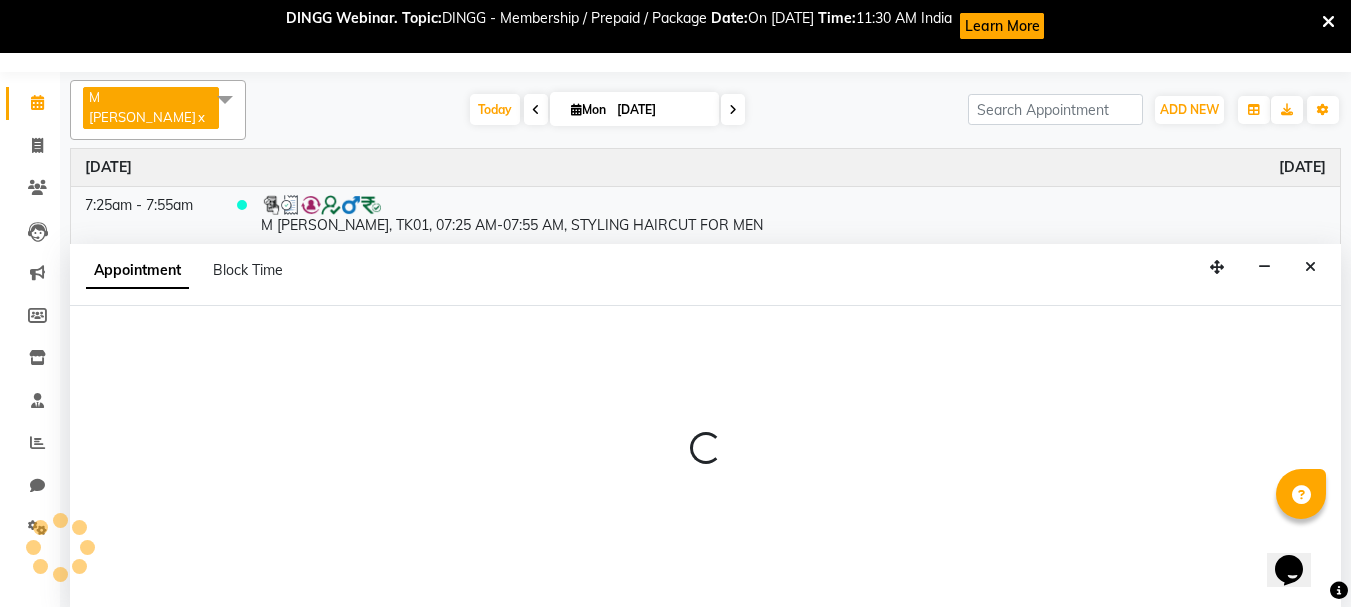select on "tentative" 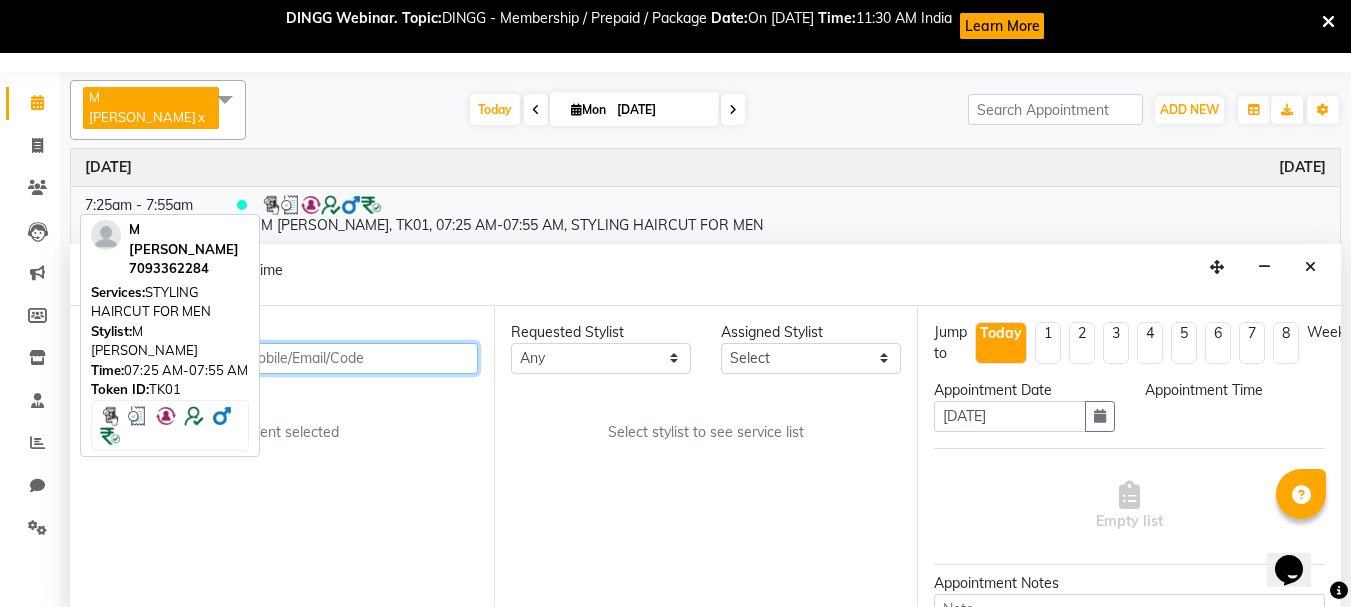 select on "540" 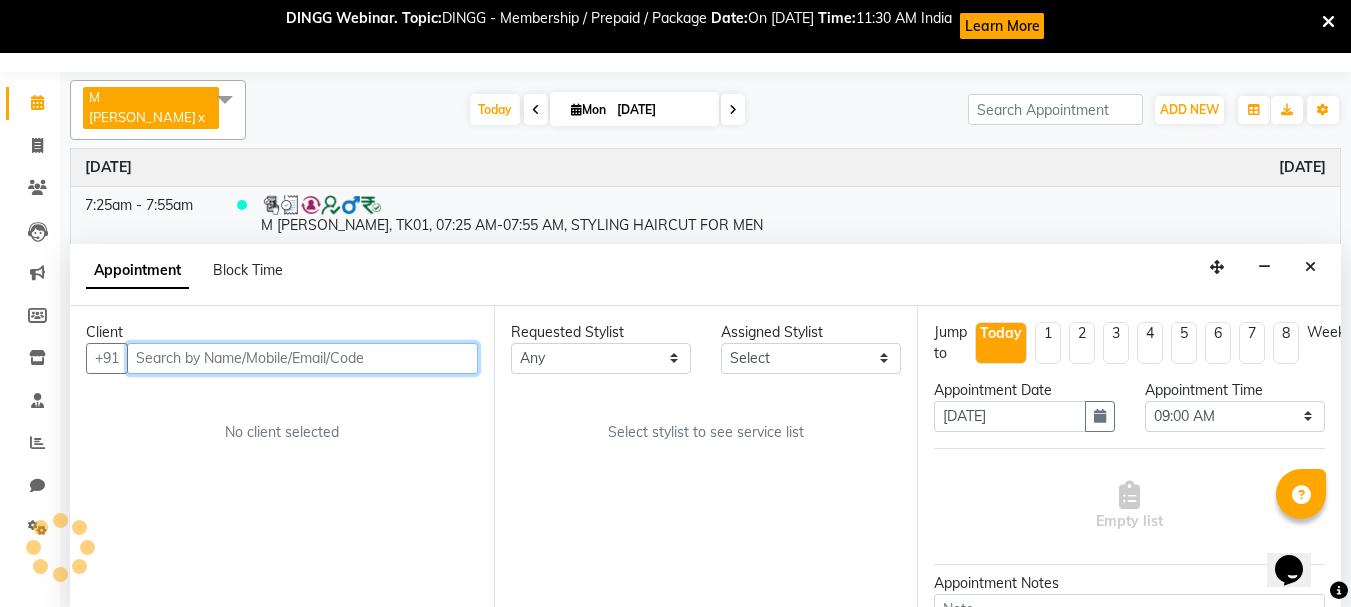 click at bounding box center [302, 358] 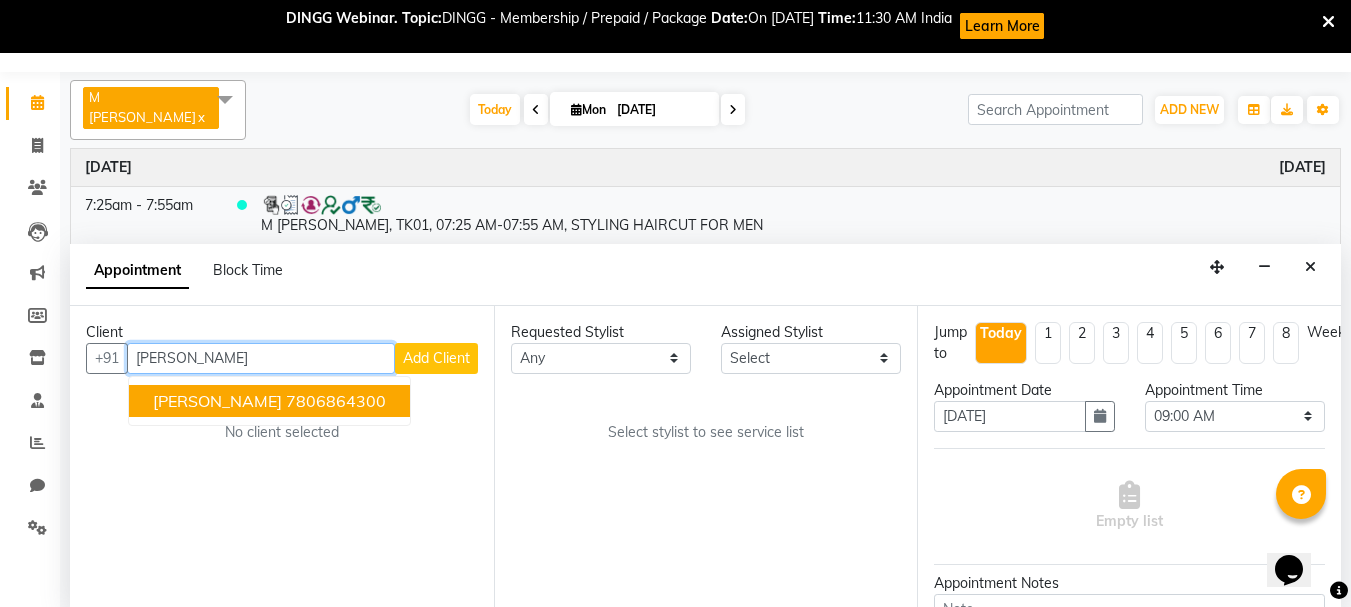 click on "7806864300" at bounding box center (336, 401) 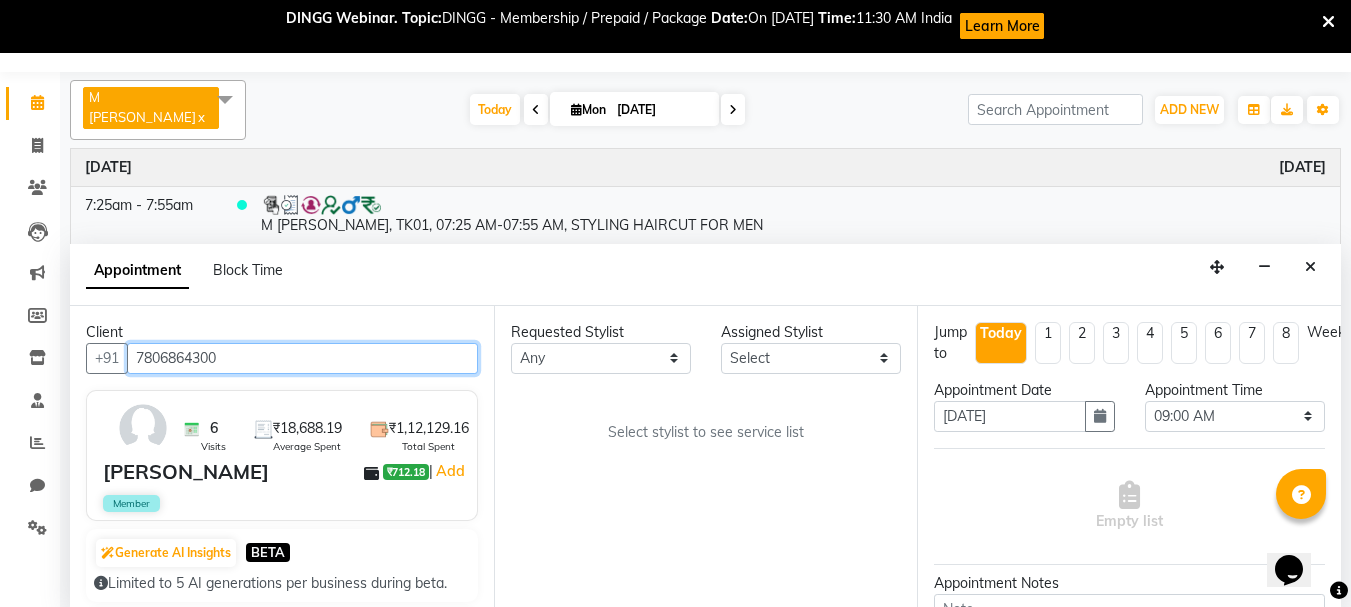 type on "7806864300" 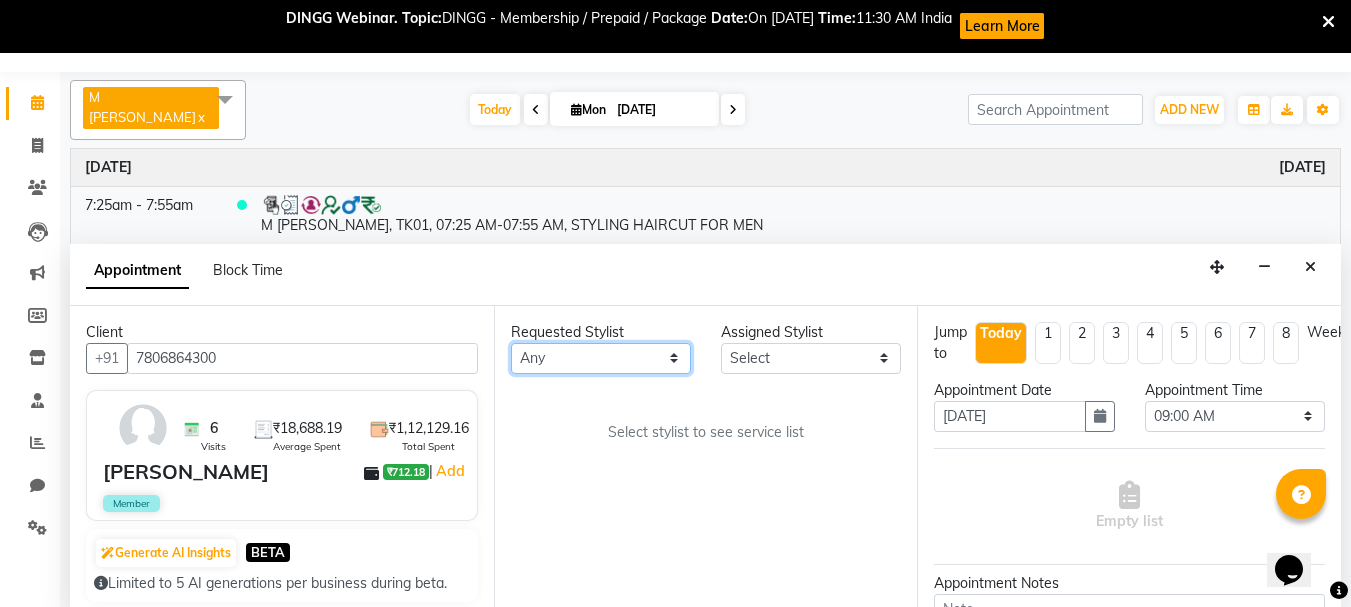 click on "Any [PERSON_NAME] [PERSON_NAME] [PERSON_NAME] [PERSON_NAME] [PERSON_NAME] M [PERSON_NAME] Old Staff Swathi" at bounding box center (601, 358) 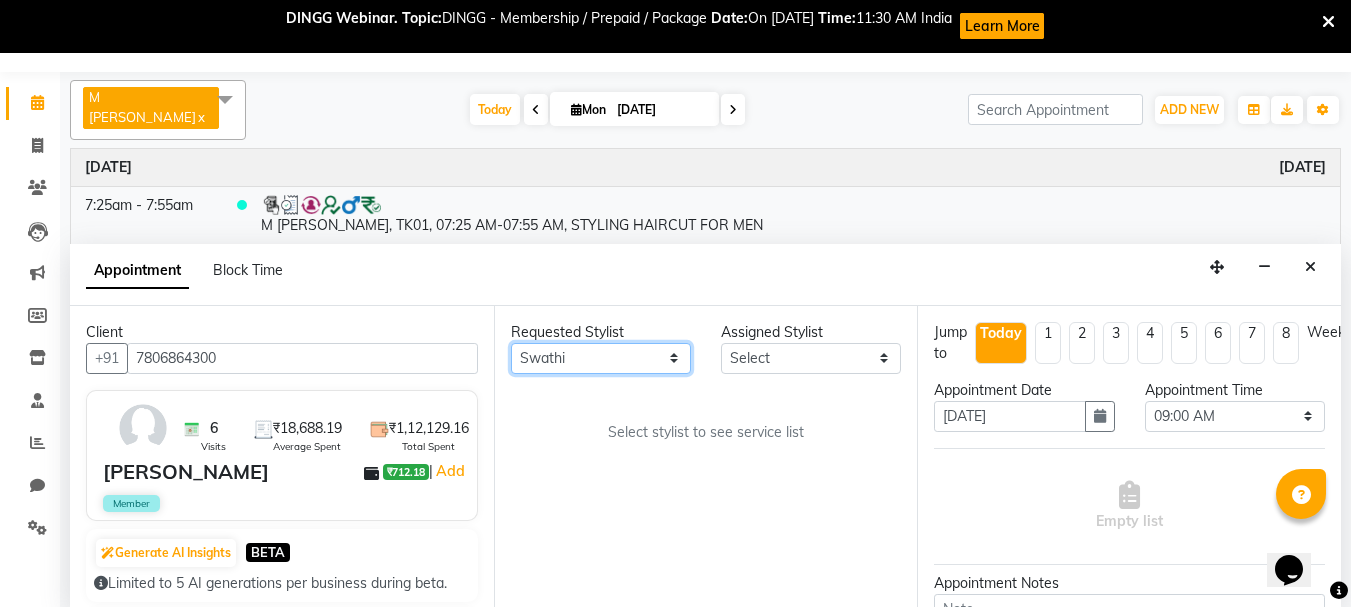 click on "Any [PERSON_NAME] [PERSON_NAME] [PERSON_NAME] [PERSON_NAME] [PERSON_NAME] M [PERSON_NAME] Old Staff Swathi" at bounding box center (601, 358) 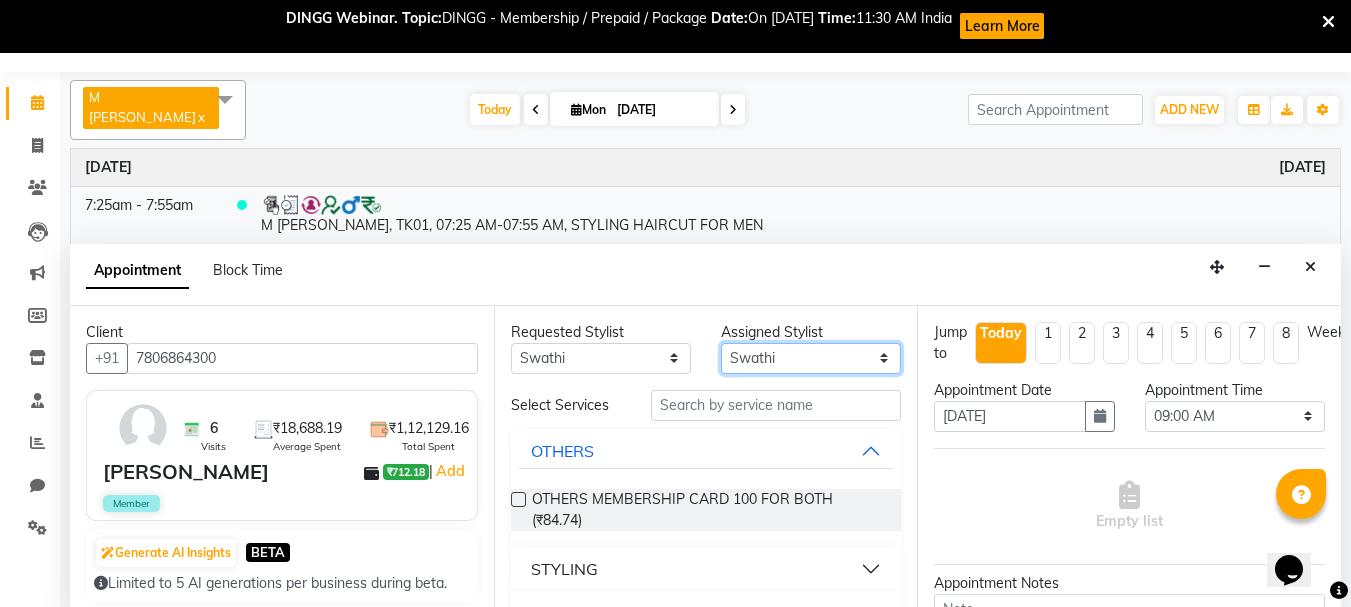 click on "Select [PERSON_NAME] [PERSON_NAME] [PERSON_NAME] [PERSON_NAME] [PERSON_NAME] [PERSON_NAME] Old Staff Swathi" at bounding box center (811, 358) 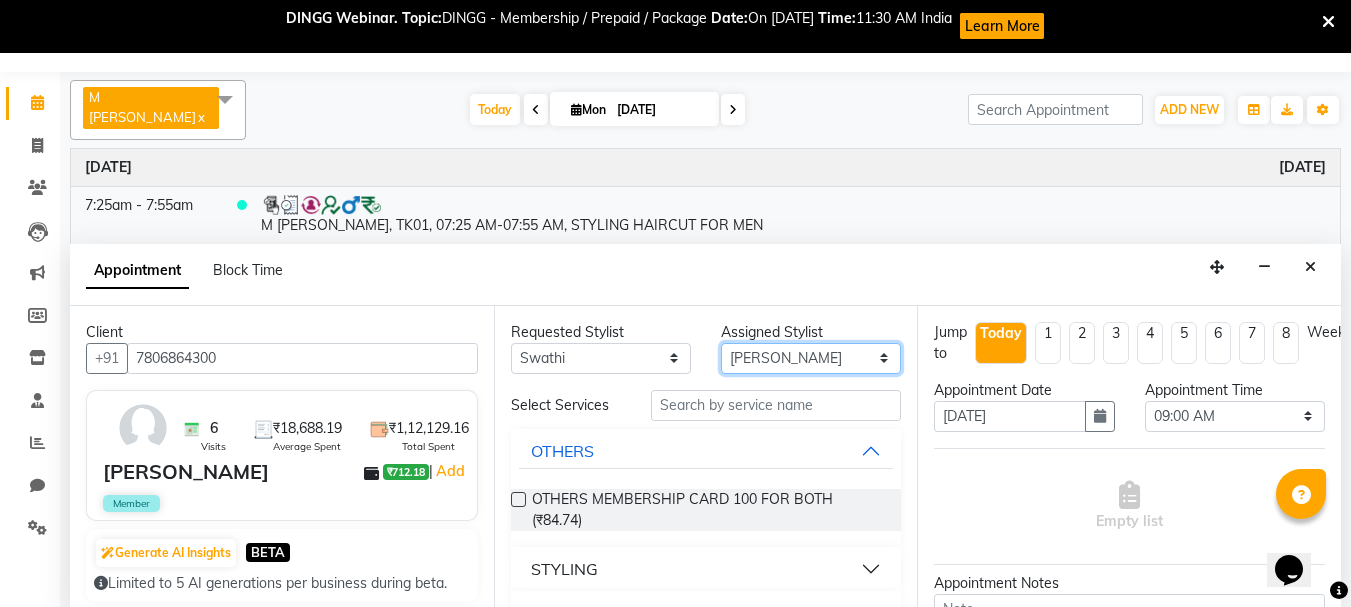 click on "Select [PERSON_NAME] [PERSON_NAME] [PERSON_NAME] [PERSON_NAME] [PERSON_NAME] [PERSON_NAME] Old Staff Swathi" at bounding box center (811, 358) 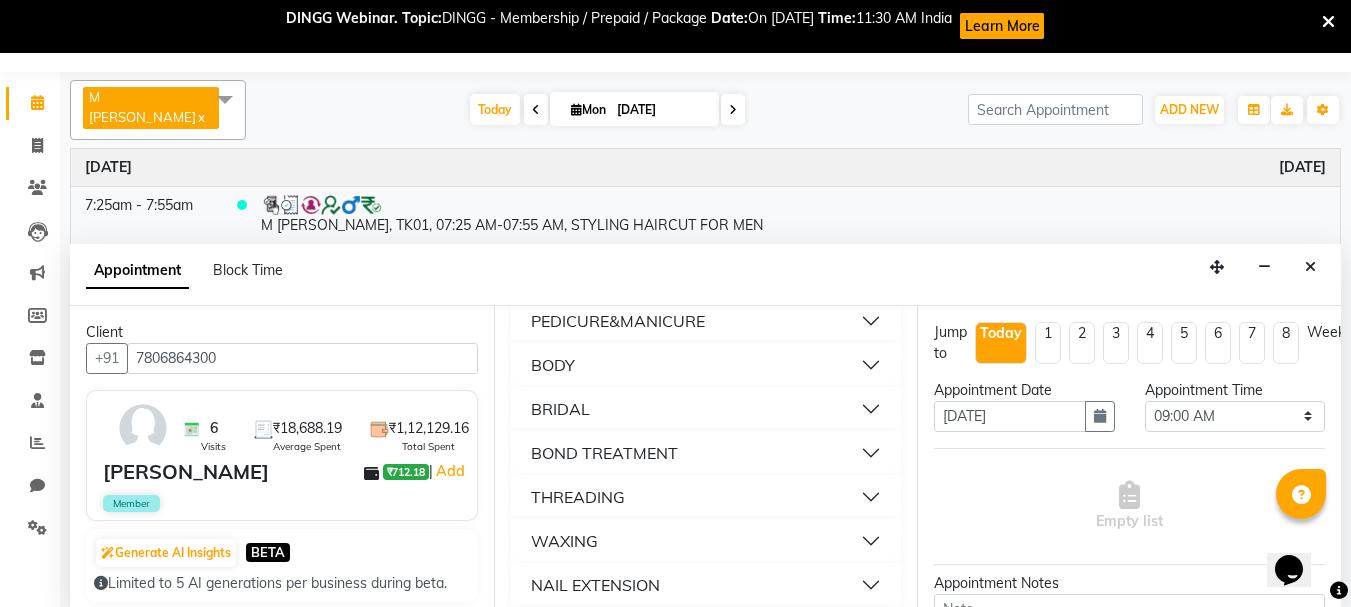 scroll, scrollTop: 518, scrollLeft: 0, axis: vertical 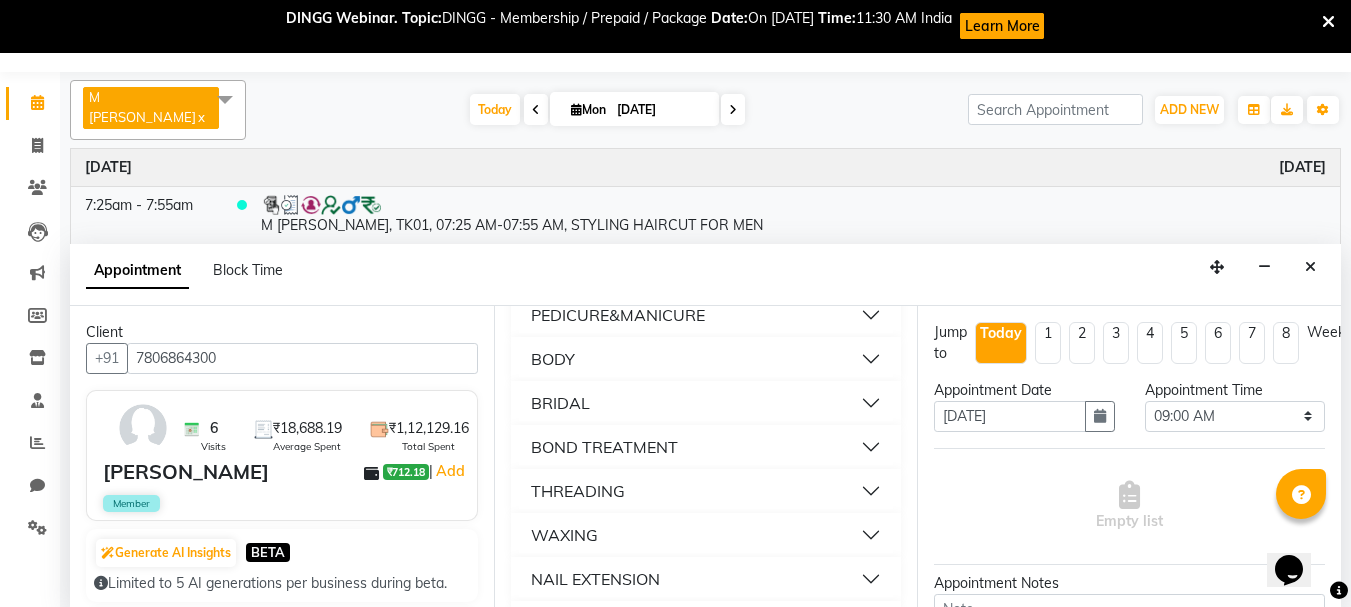 click on "BRIDAL" at bounding box center [560, 403] 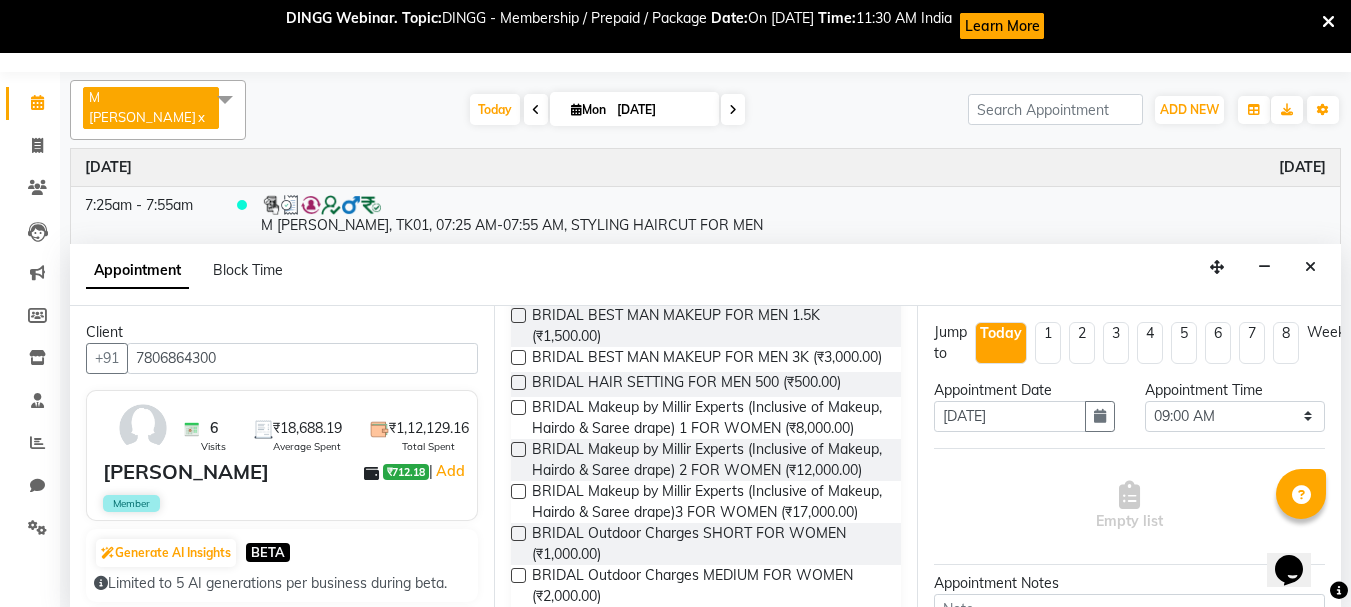 scroll, scrollTop: 1075, scrollLeft: 0, axis: vertical 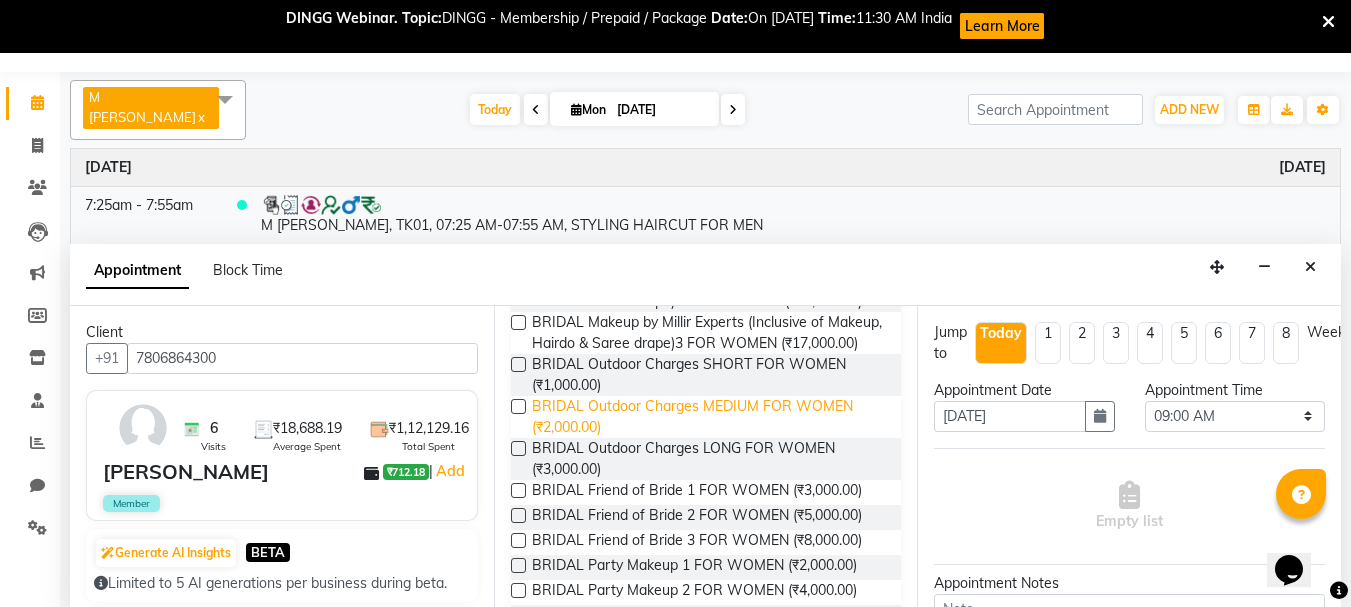 click on "BRIDAL Outdoor Charges MEDIUM FOR WOMEN (₹2,000.00)" at bounding box center (709, 417) 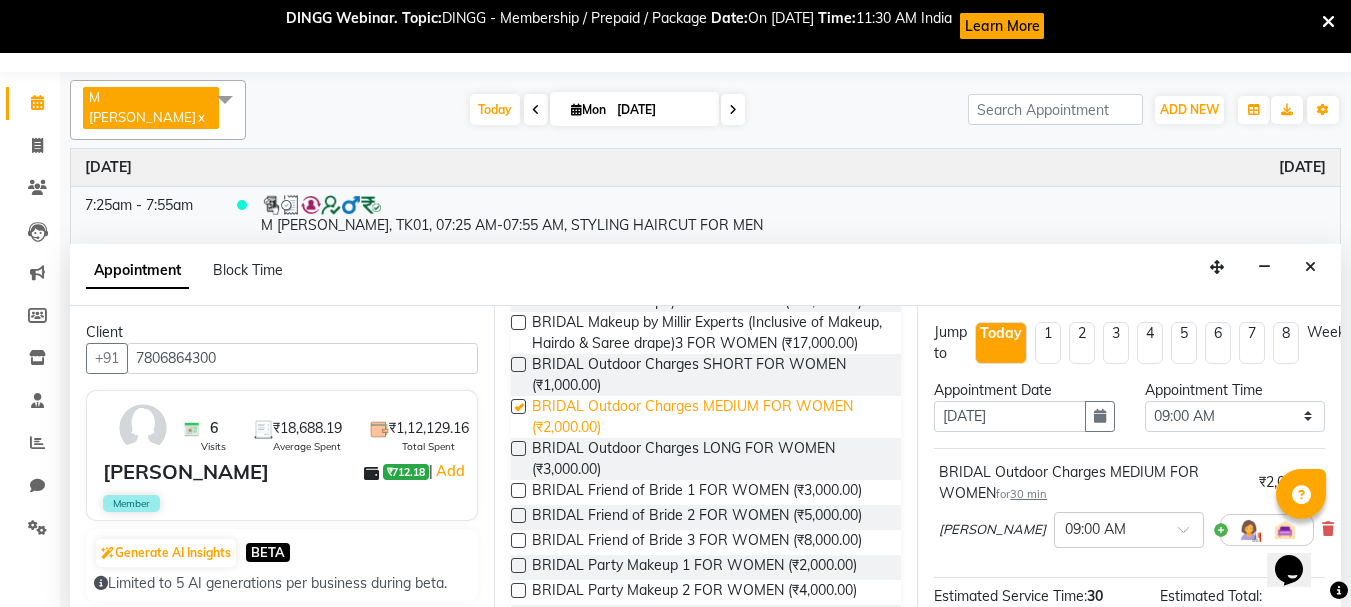checkbox on "false" 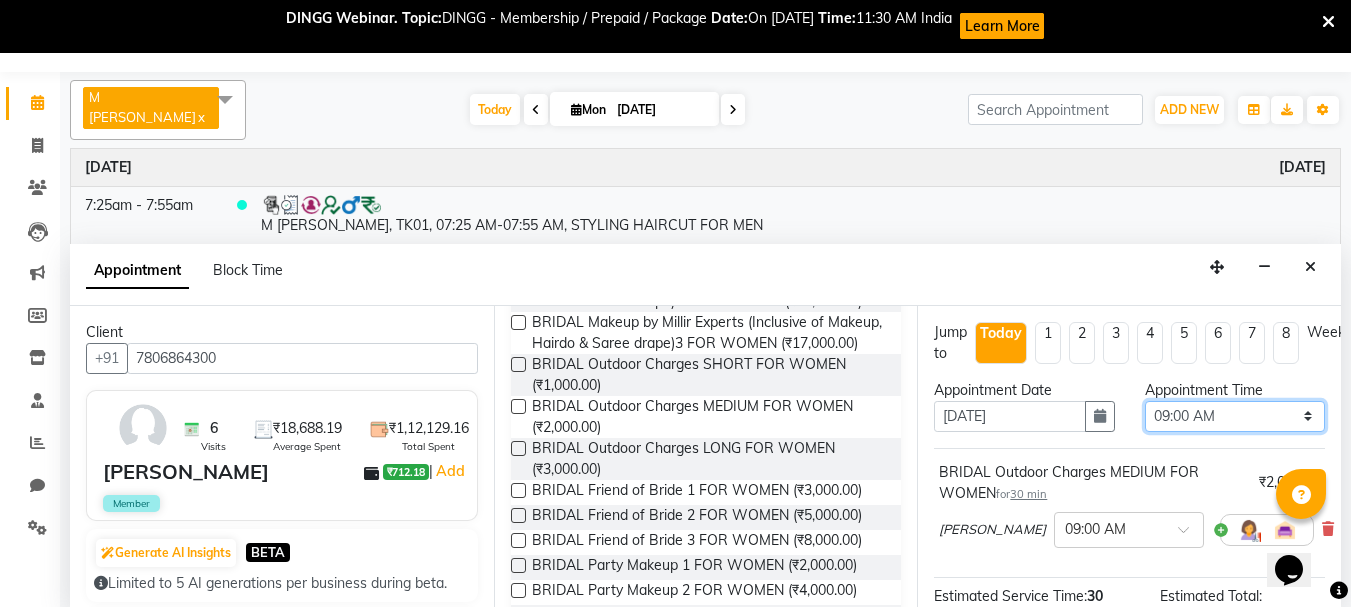 click on "Select 09:00 AM 09:15 AM 09:30 AM 09:45 AM 10:00 AM 10:15 AM 10:30 AM 10:45 AM 11:00 AM 11:15 AM 11:30 AM 11:45 AM 12:00 PM 12:15 PM 12:30 PM 12:45 PM 01:00 PM 01:15 PM 01:30 PM 01:45 PM 02:00 PM 02:15 PM 02:30 PM 02:45 PM 03:00 PM 03:15 PM 03:30 PM 03:45 PM 04:00 PM 04:15 PM 04:30 PM 04:45 PM 05:00 PM 05:15 PM 05:30 PM 05:45 PM 06:00 PM 06:15 PM 06:30 PM 06:45 PM 07:00 PM 07:15 PM 07:30 PM 07:45 PM 08:00 PM" at bounding box center (1235, 416) 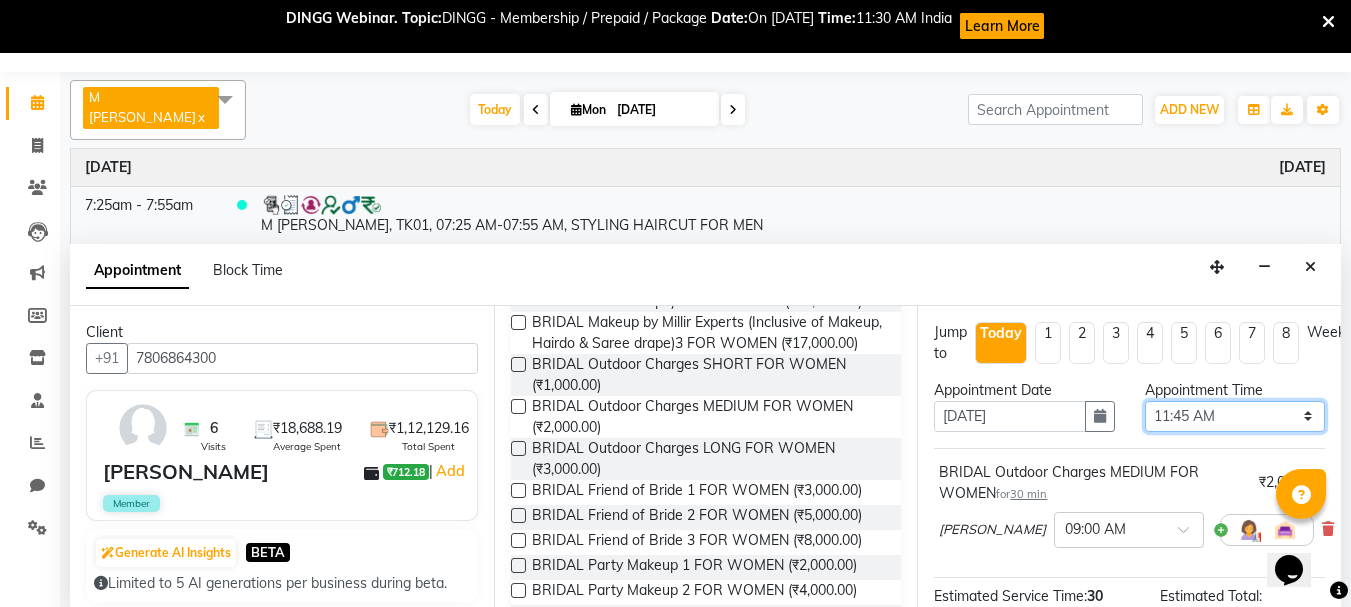 click on "Select 09:00 AM 09:15 AM 09:30 AM 09:45 AM 10:00 AM 10:15 AM 10:30 AM 10:45 AM 11:00 AM 11:15 AM 11:30 AM 11:45 AM 12:00 PM 12:15 PM 12:30 PM 12:45 PM 01:00 PM 01:15 PM 01:30 PM 01:45 PM 02:00 PM 02:15 PM 02:30 PM 02:45 PM 03:00 PM 03:15 PM 03:30 PM 03:45 PM 04:00 PM 04:15 PM 04:30 PM 04:45 PM 05:00 PM 05:15 PM 05:30 PM 05:45 PM 06:00 PM 06:15 PM 06:30 PM 06:45 PM 07:00 PM 07:15 PM 07:30 PM 07:45 PM 08:00 PM" at bounding box center (1235, 416) 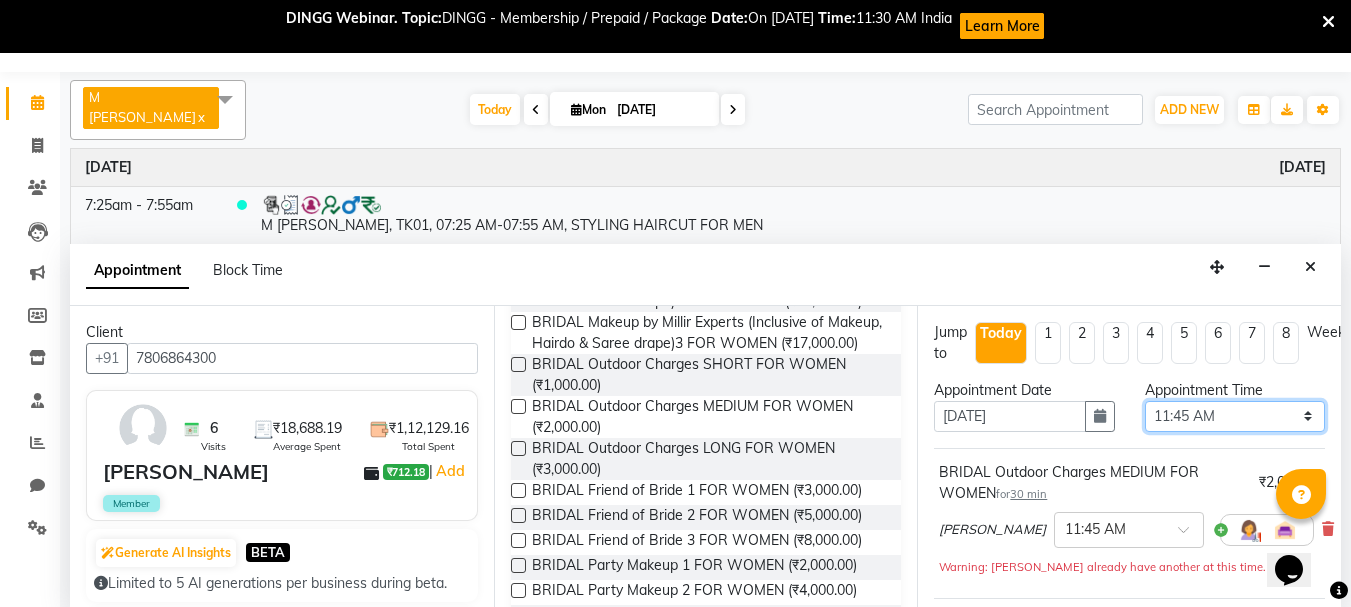 click on "Select 09:00 AM 09:15 AM 09:30 AM 09:45 AM 10:00 AM 10:15 AM 10:30 AM 10:45 AM 11:00 AM 11:15 AM 11:30 AM 11:45 AM 12:00 PM 12:15 PM 12:30 PM 12:45 PM 01:00 PM 01:15 PM 01:30 PM 01:45 PM 02:00 PM 02:15 PM 02:30 PM 02:45 PM 03:00 PM 03:15 PM 03:30 PM 03:45 PM 04:00 PM 04:15 PM 04:30 PM 04:45 PM 05:00 PM 05:15 PM 05:30 PM 05:45 PM 06:00 PM 06:15 PM 06:30 PM 06:45 PM 07:00 PM 07:15 PM 07:30 PM 07:45 PM 08:00 PM" at bounding box center (1235, 416) 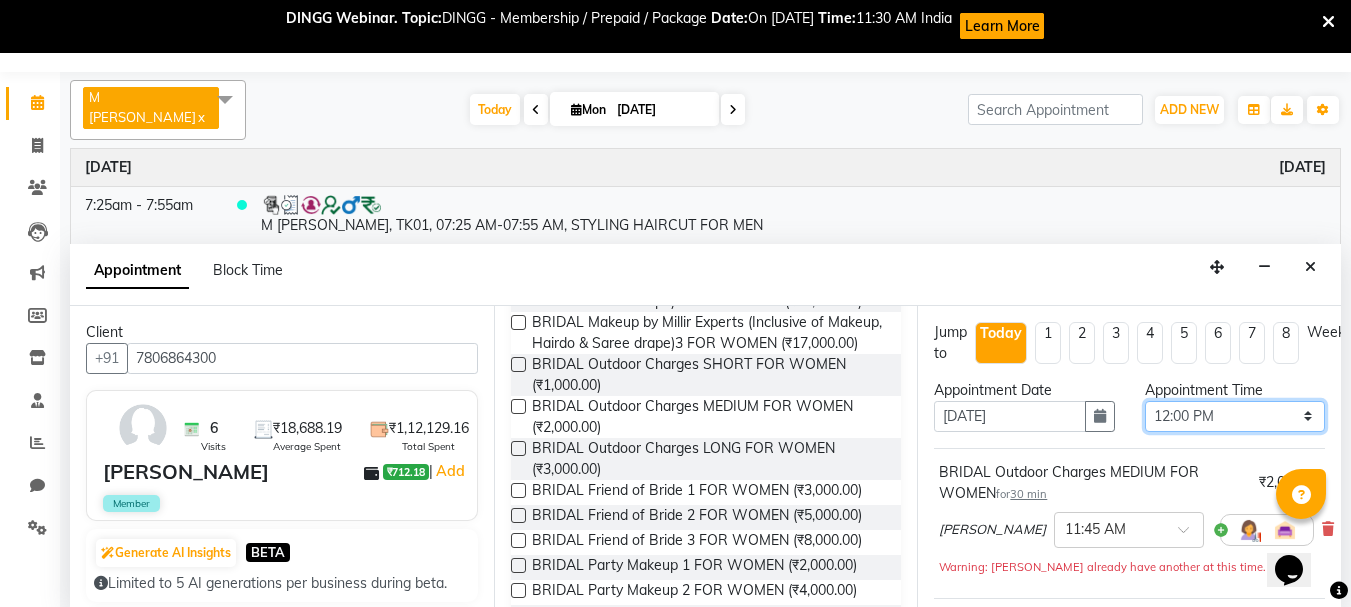 click on "Select 09:00 AM 09:15 AM 09:30 AM 09:45 AM 10:00 AM 10:15 AM 10:30 AM 10:45 AM 11:00 AM 11:15 AM 11:30 AM 11:45 AM 12:00 PM 12:15 PM 12:30 PM 12:45 PM 01:00 PM 01:15 PM 01:30 PM 01:45 PM 02:00 PM 02:15 PM 02:30 PM 02:45 PM 03:00 PM 03:15 PM 03:30 PM 03:45 PM 04:00 PM 04:15 PM 04:30 PM 04:45 PM 05:00 PM 05:15 PM 05:30 PM 05:45 PM 06:00 PM 06:15 PM 06:30 PM 06:45 PM 07:00 PM 07:15 PM 07:30 PM 07:45 PM 08:00 PM" at bounding box center [1235, 416] 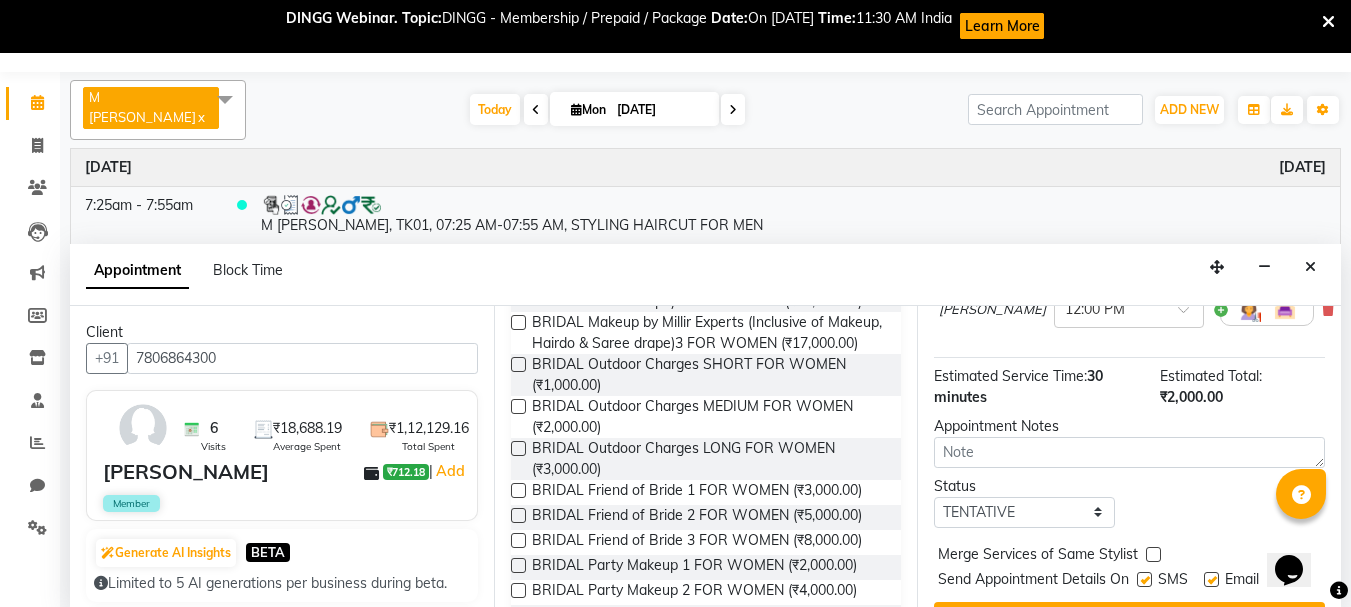 scroll, scrollTop: 284, scrollLeft: 0, axis: vertical 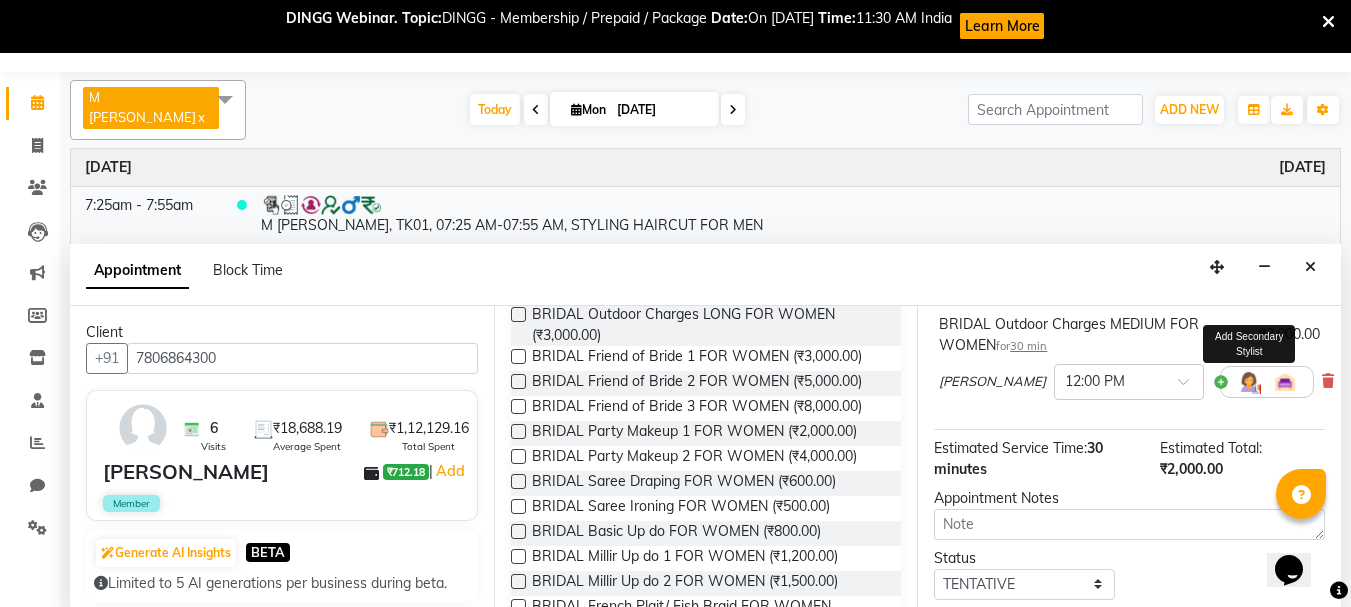 click at bounding box center [1249, 382] 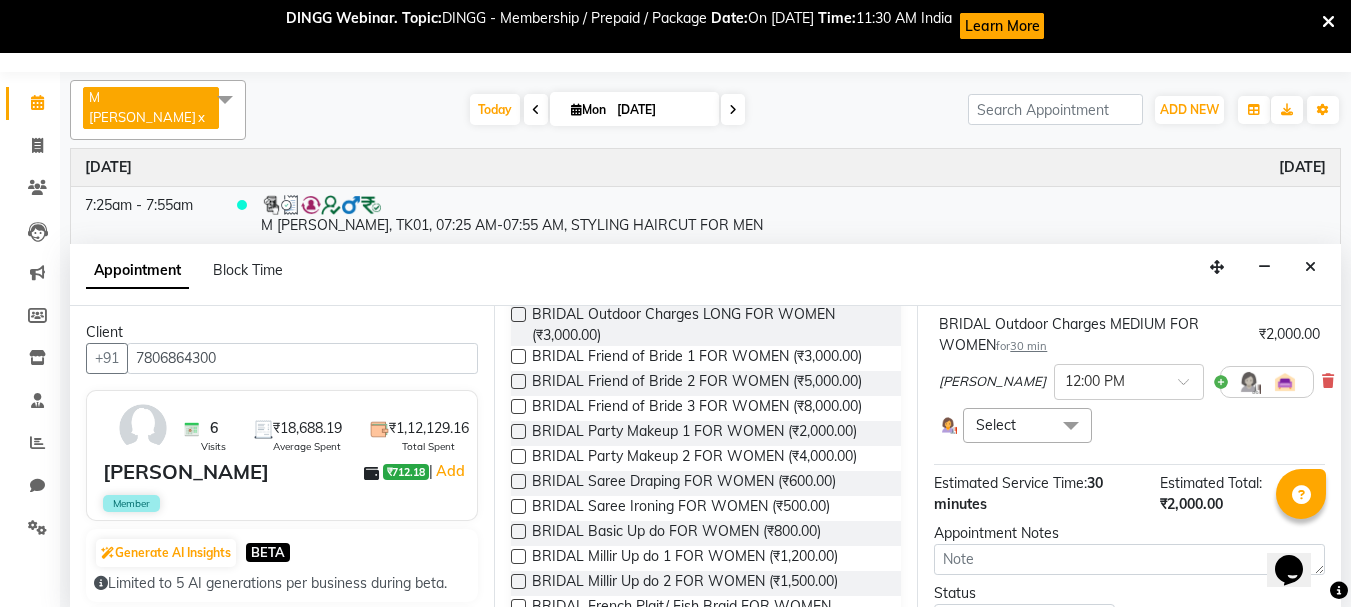 click at bounding box center (1071, 427) 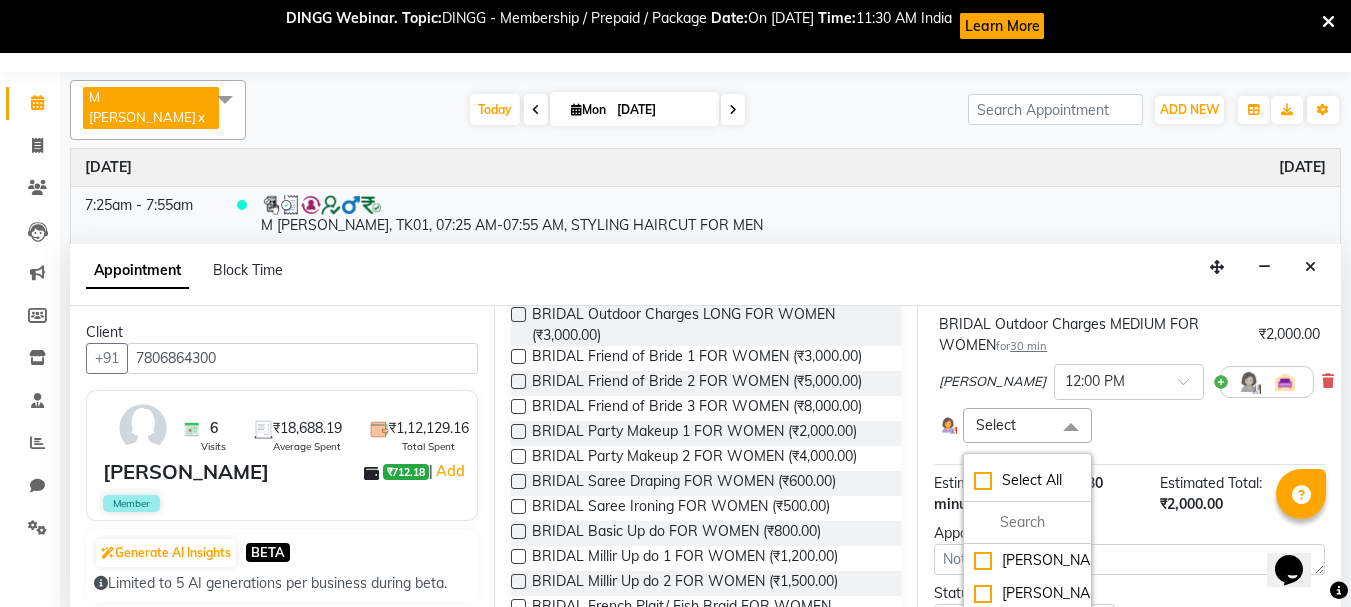 scroll, scrollTop: 294, scrollLeft: 0, axis: vertical 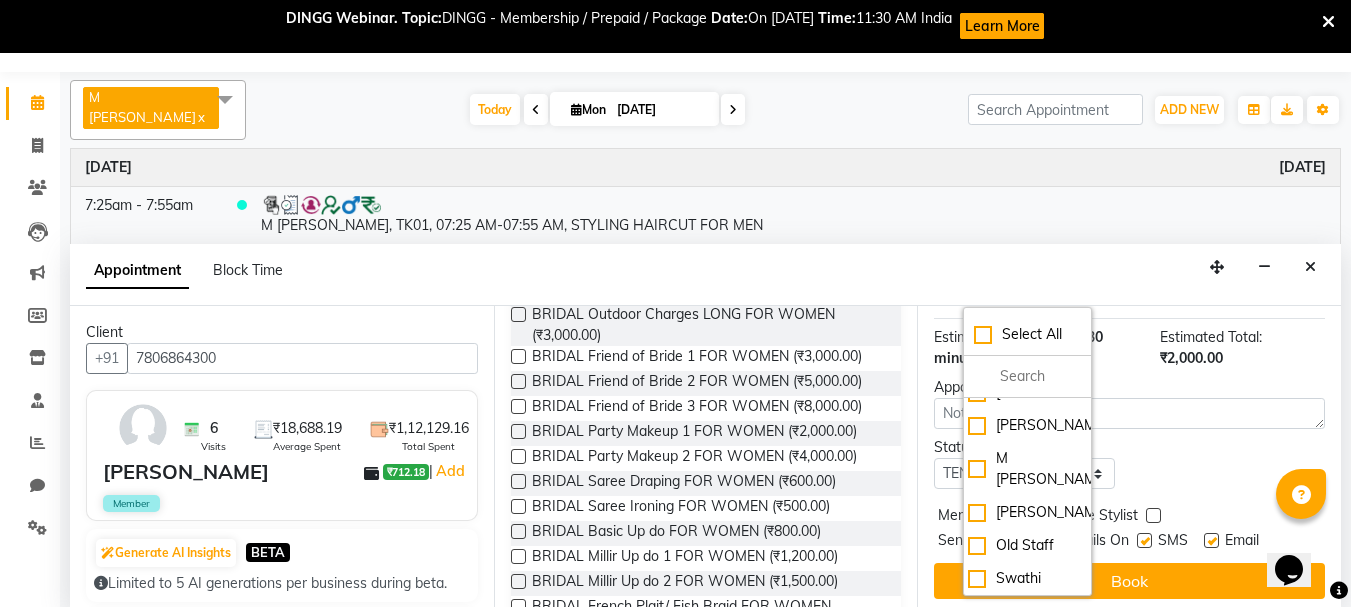 drag, startPoint x: 1069, startPoint y: 527, endPoint x: 1072, endPoint y: 407, distance: 120.03749 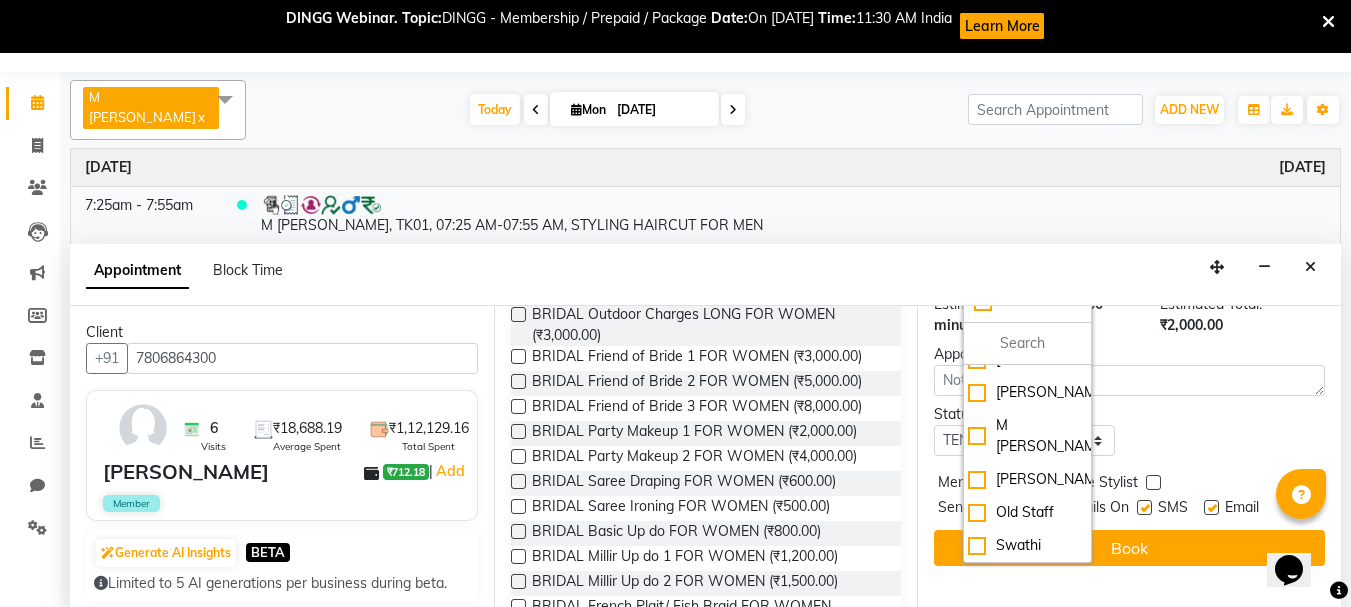 scroll, scrollTop: 376, scrollLeft: 0, axis: vertical 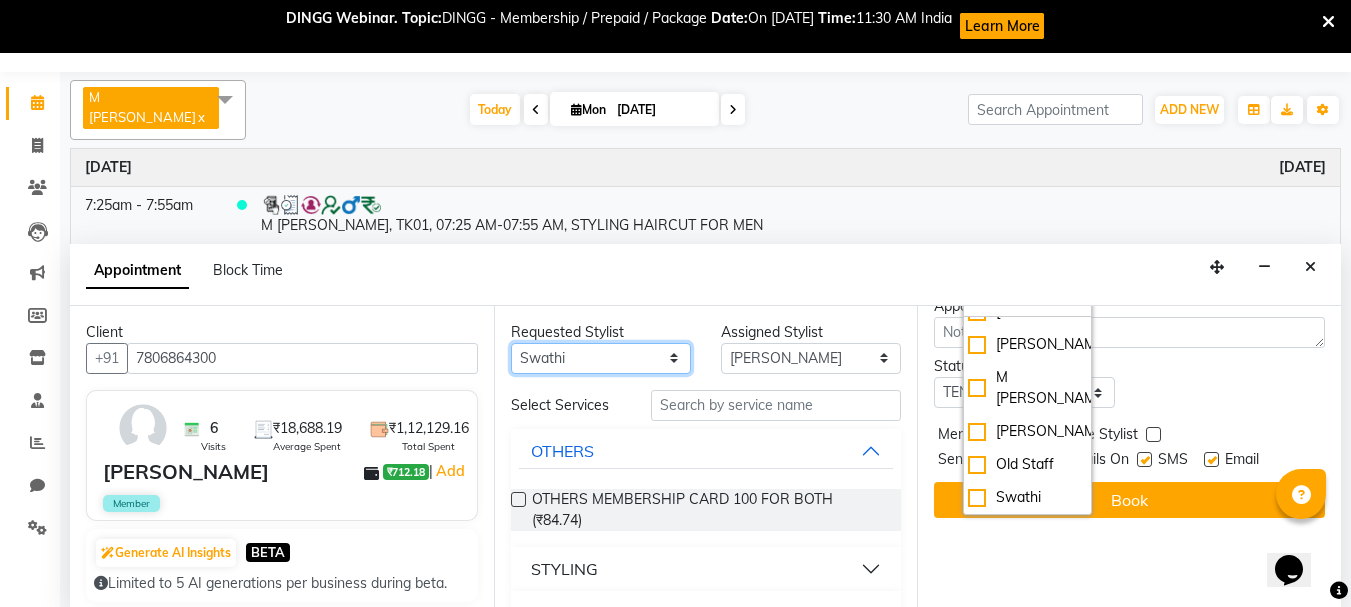 click on "Any [PERSON_NAME] [PERSON_NAME] [PERSON_NAME] [PERSON_NAME] [PERSON_NAME] M [PERSON_NAME] Old Staff Swathi" at bounding box center [601, 358] 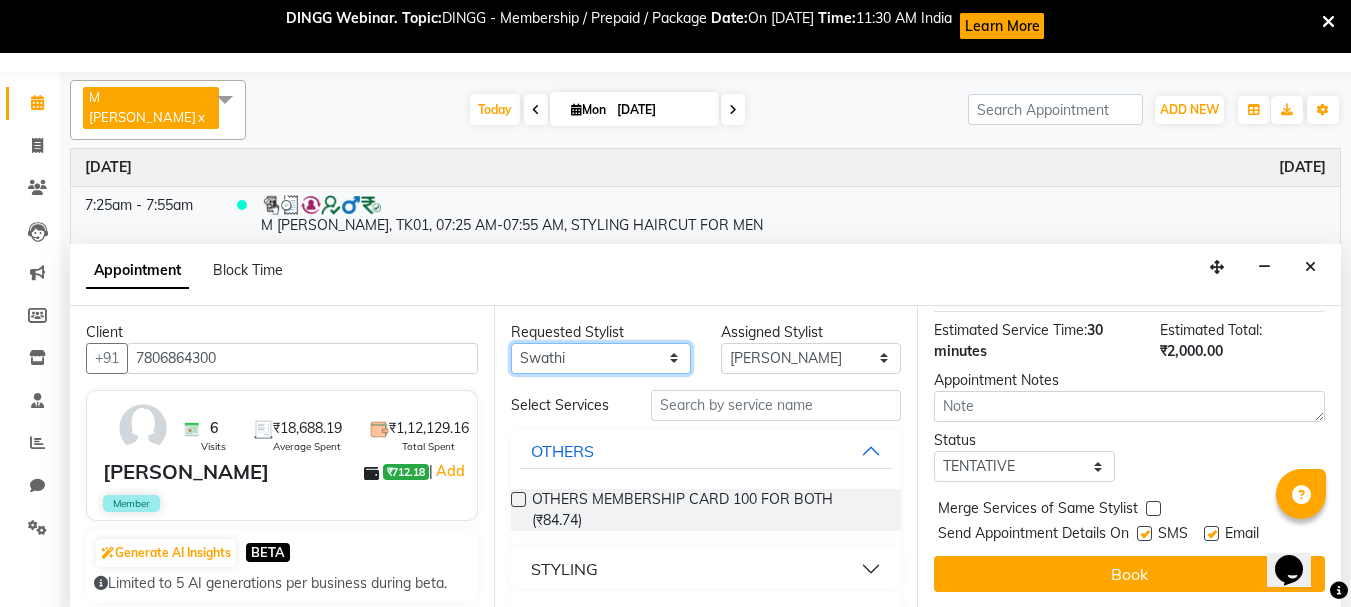 scroll, scrollTop: 319, scrollLeft: 0, axis: vertical 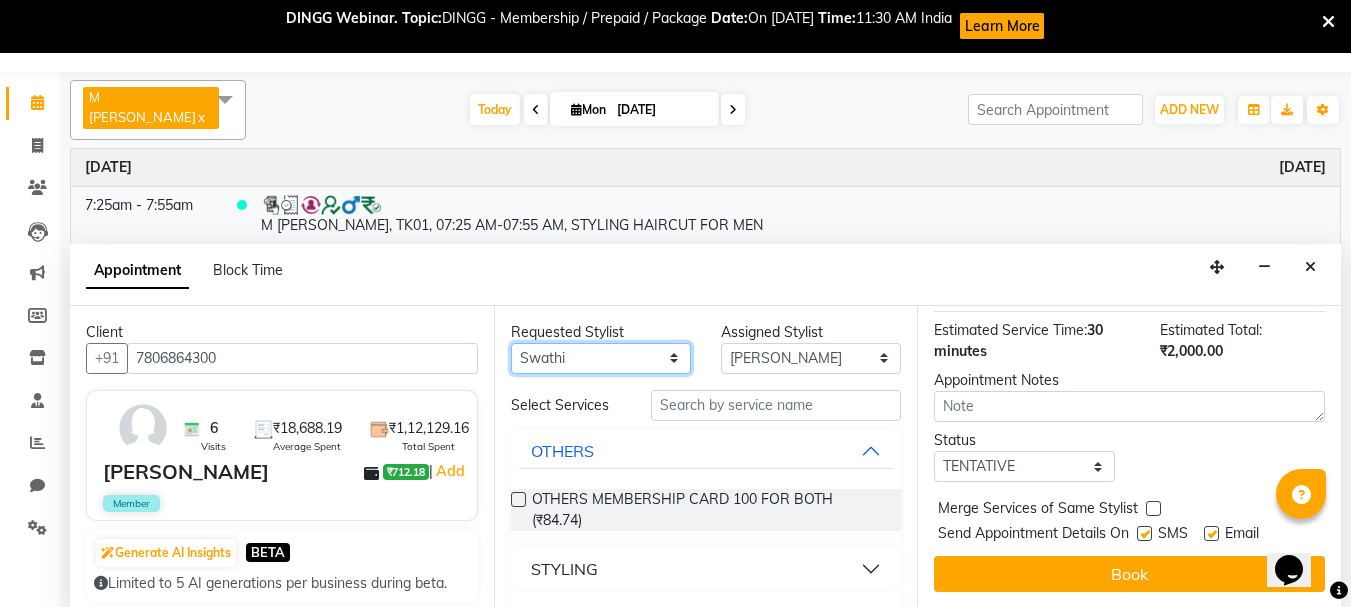 select on "85643" 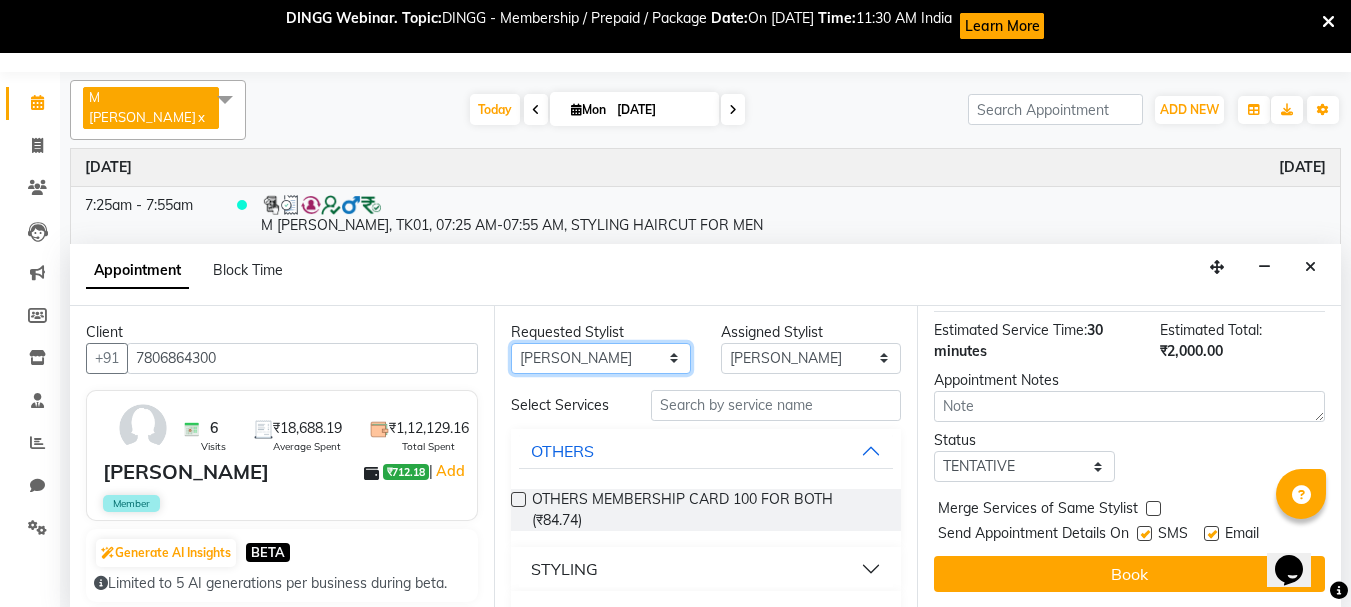 click on "Any [PERSON_NAME] [PERSON_NAME] [PERSON_NAME] [PERSON_NAME] [PERSON_NAME] M [PERSON_NAME] Old Staff Swathi" at bounding box center (601, 358) 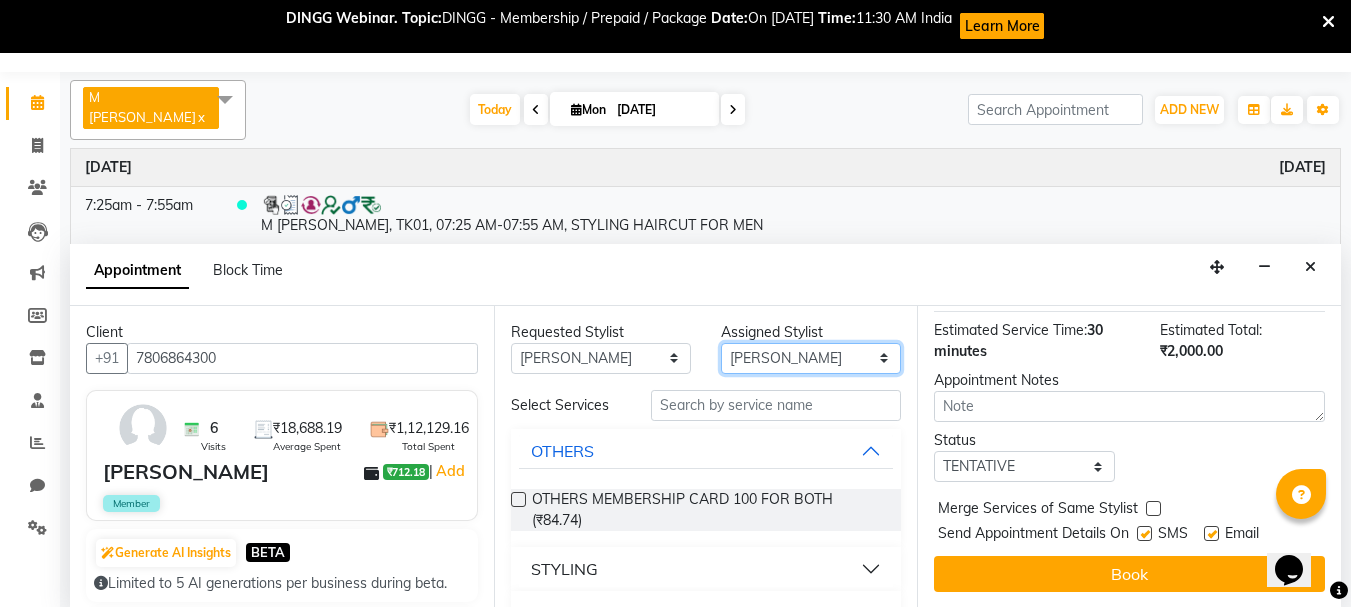 click on "Select [PERSON_NAME] [PERSON_NAME] [PERSON_NAME] [PERSON_NAME] [PERSON_NAME] [PERSON_NAME] Old Staff Swathi" at bounding box center (811, 358) 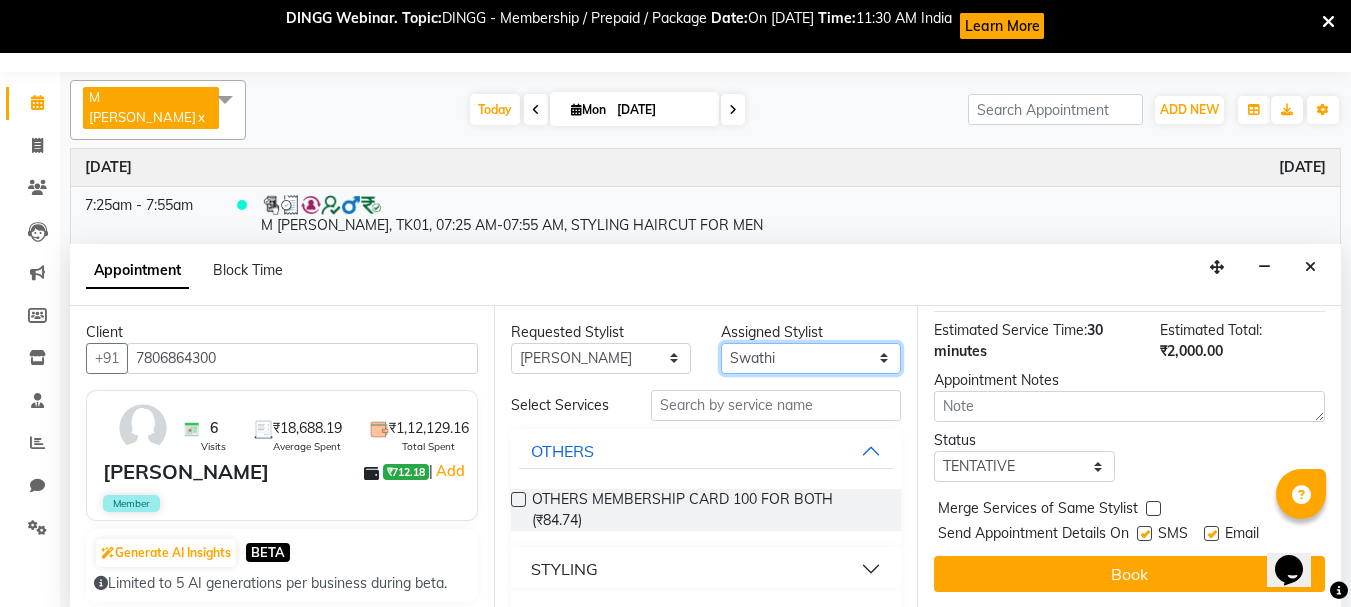 click on "Select [PERSON_NAME] [PERSON_NAME] [PERSON_NAME] [PERSON_NAME] [PERSON_NAME] [PERSON_NAME] Old Staff Swathi" at bounding box center (811, 358) 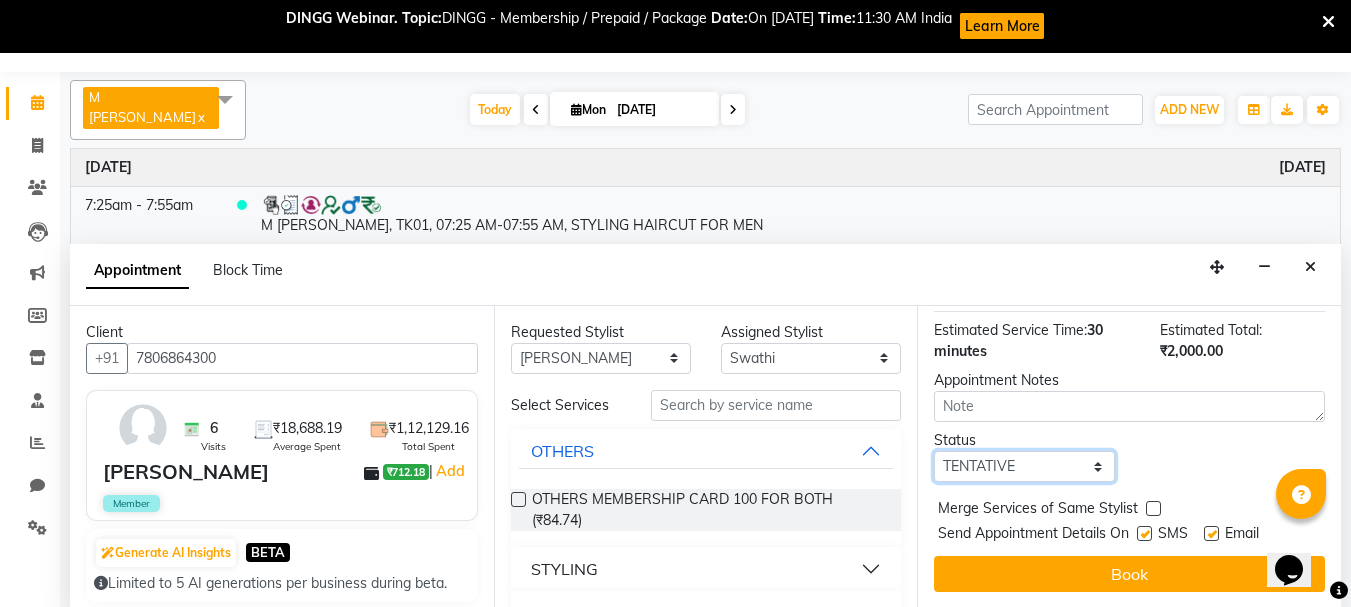 click on "Select TENTATIVE CONFIRM CHECK-IN UPCOMING" at bounding box center [1024, 466] 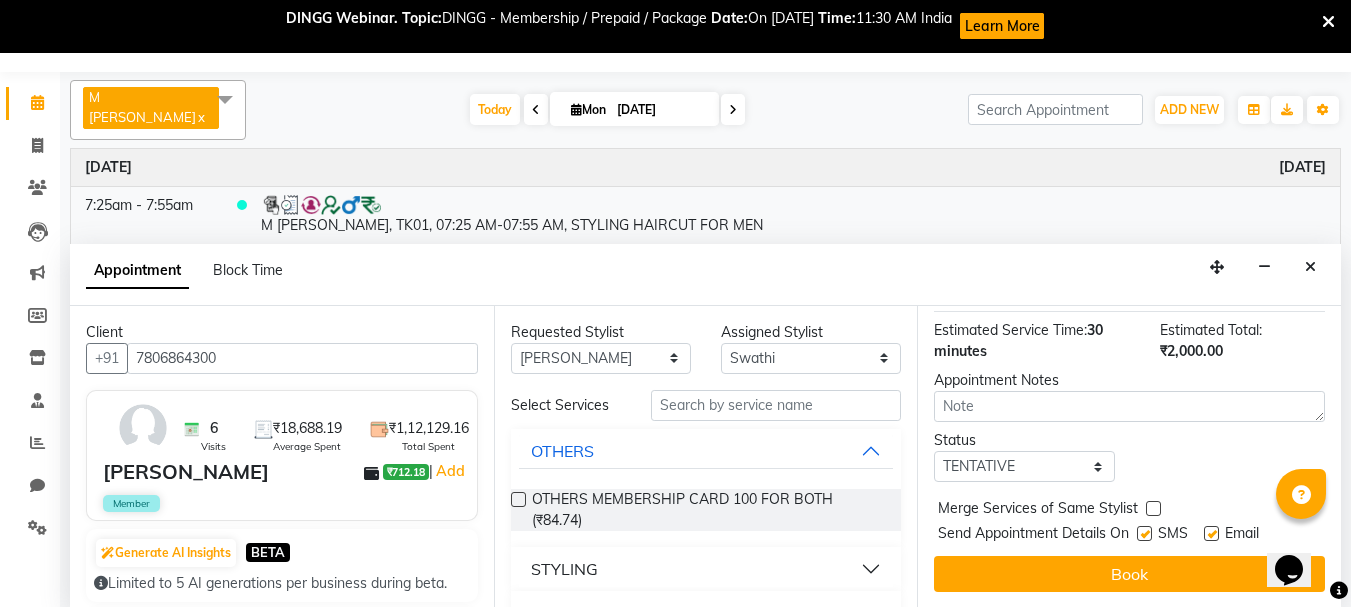 click on "Status Select TENTATIVE CONFIRM CHECK-IN UPCOMING" at bounding box center [1129, 456] 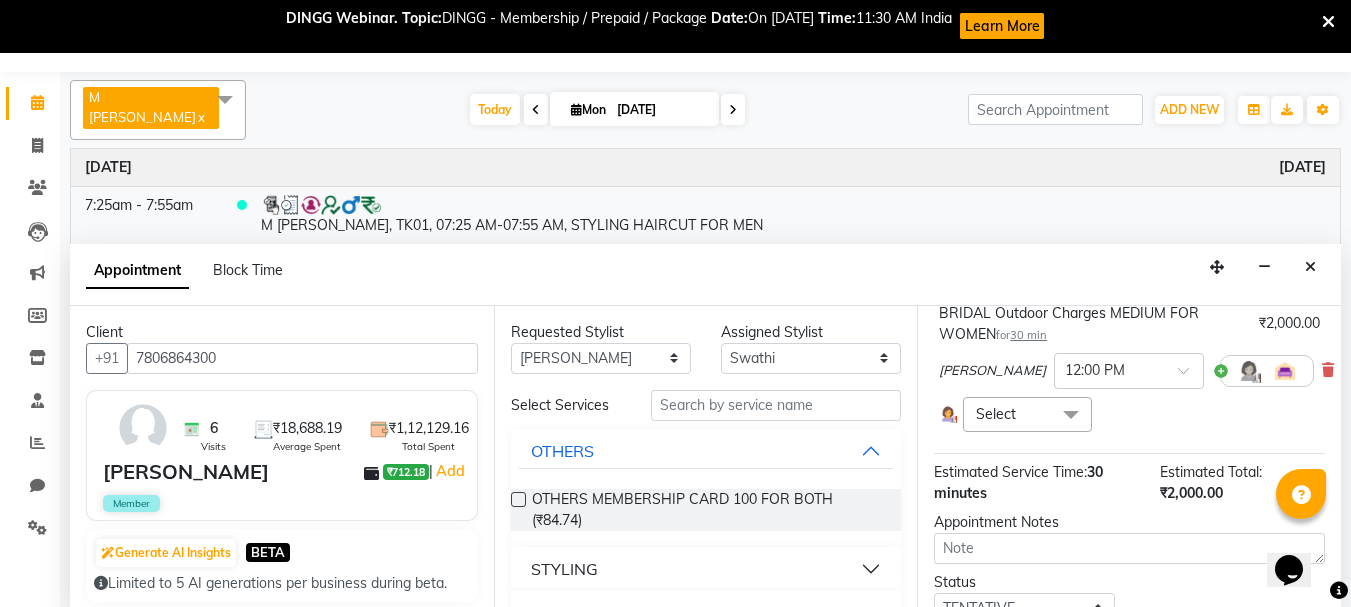 scroll, scrollTop: 128, scrollLeft: 0, axis: vertical 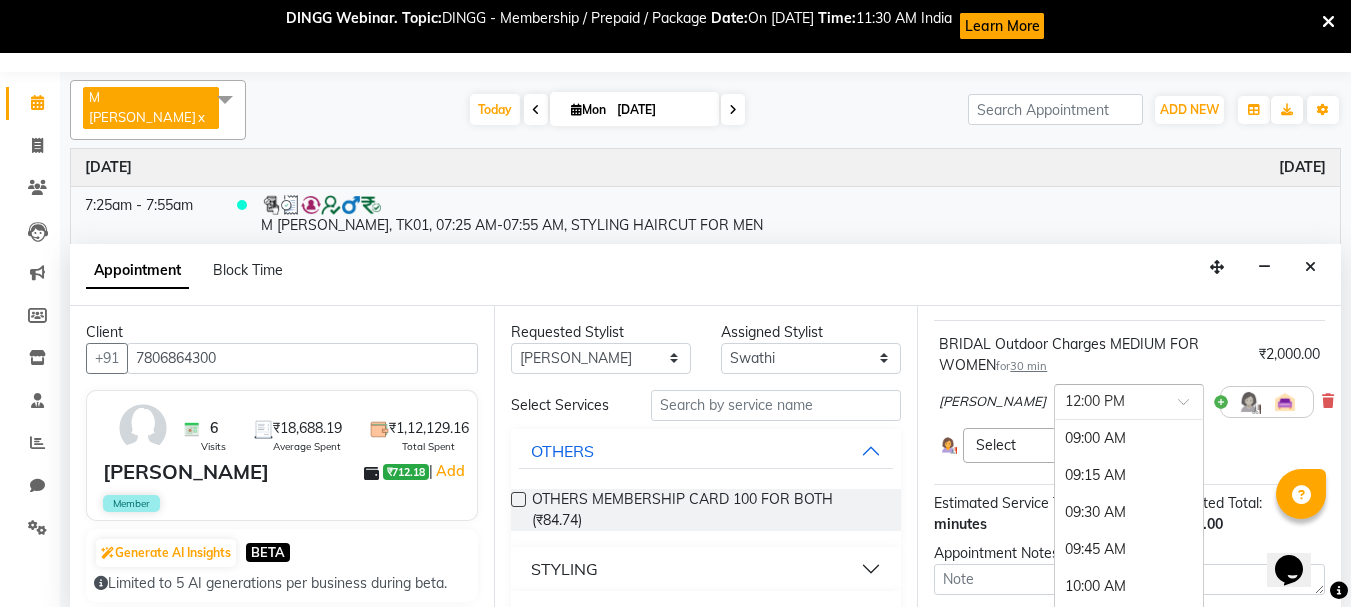 click at bounding box center [1190, 407] 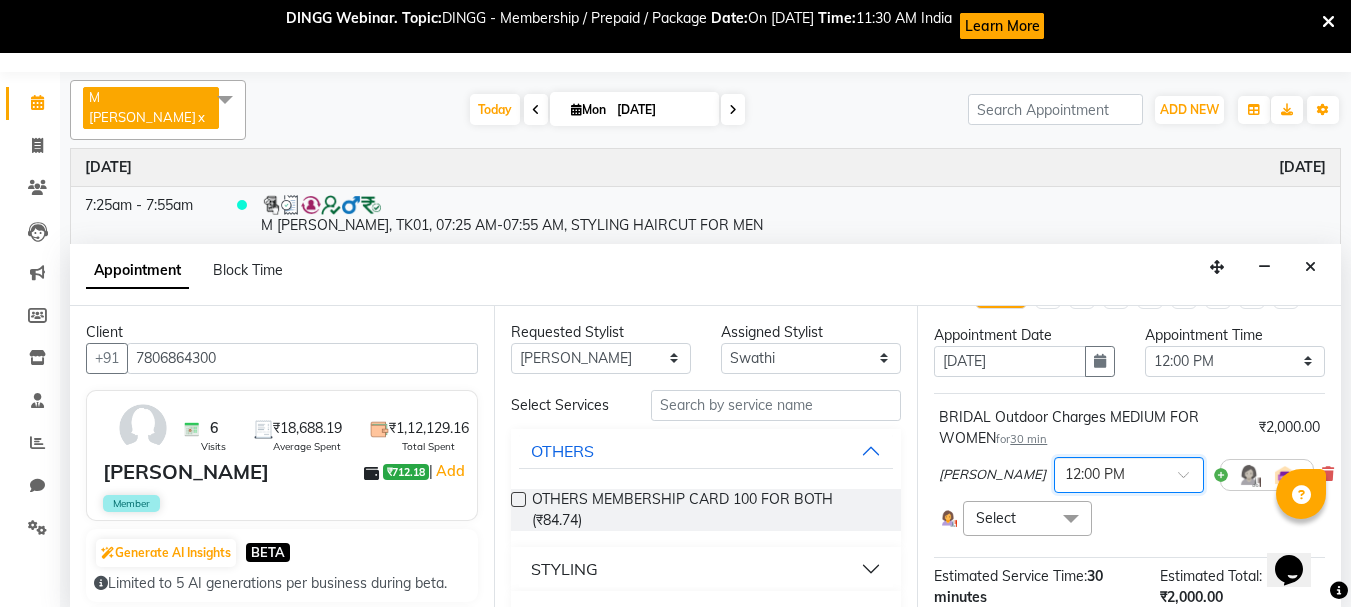 scroll, scrollTop: 29, scrollLeft: 0, axis: vertical 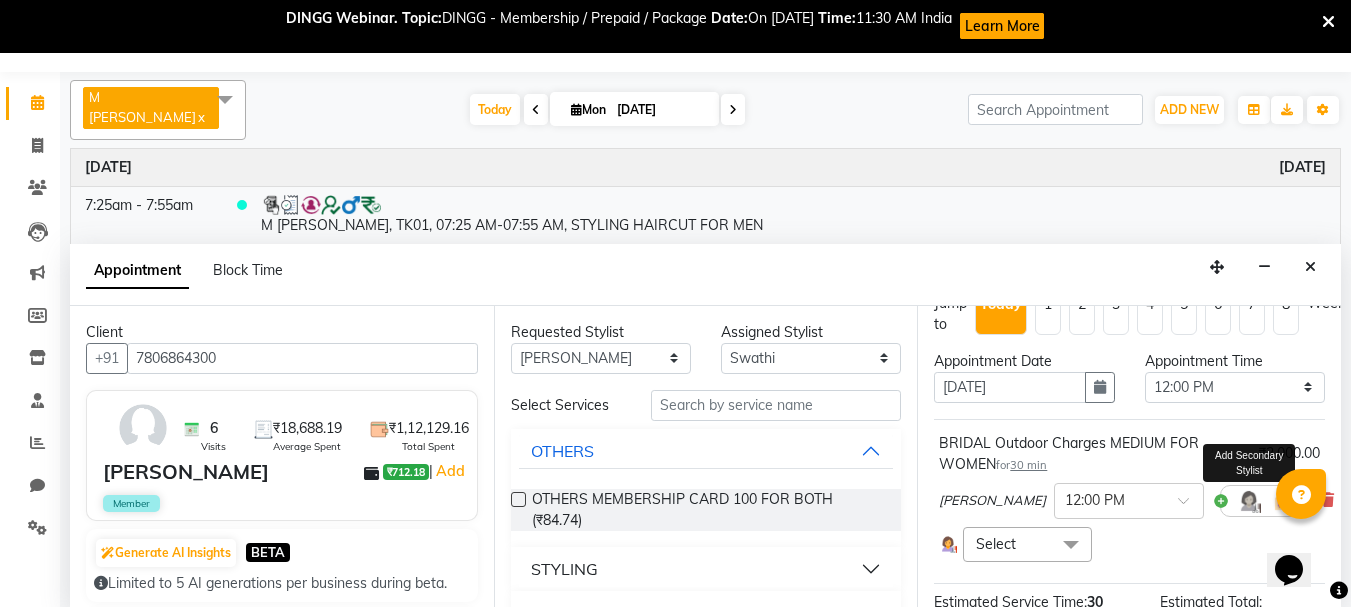 click at bounding box center (1249, 501) 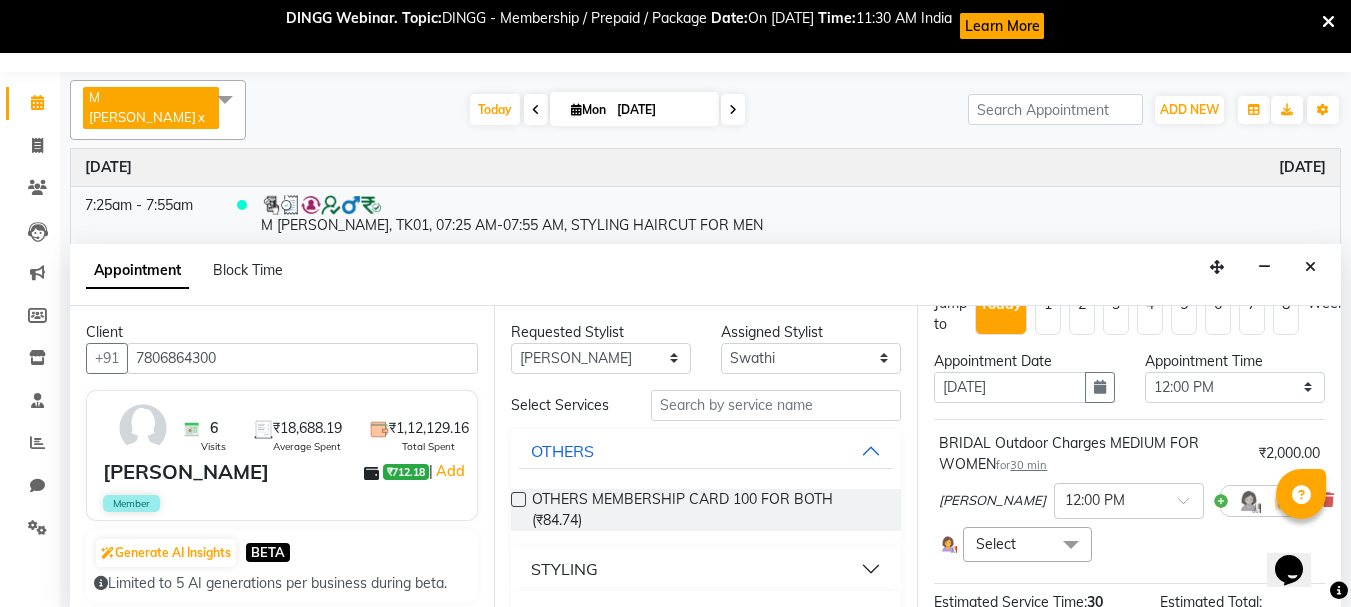 click at bounding box center [1071, 546] 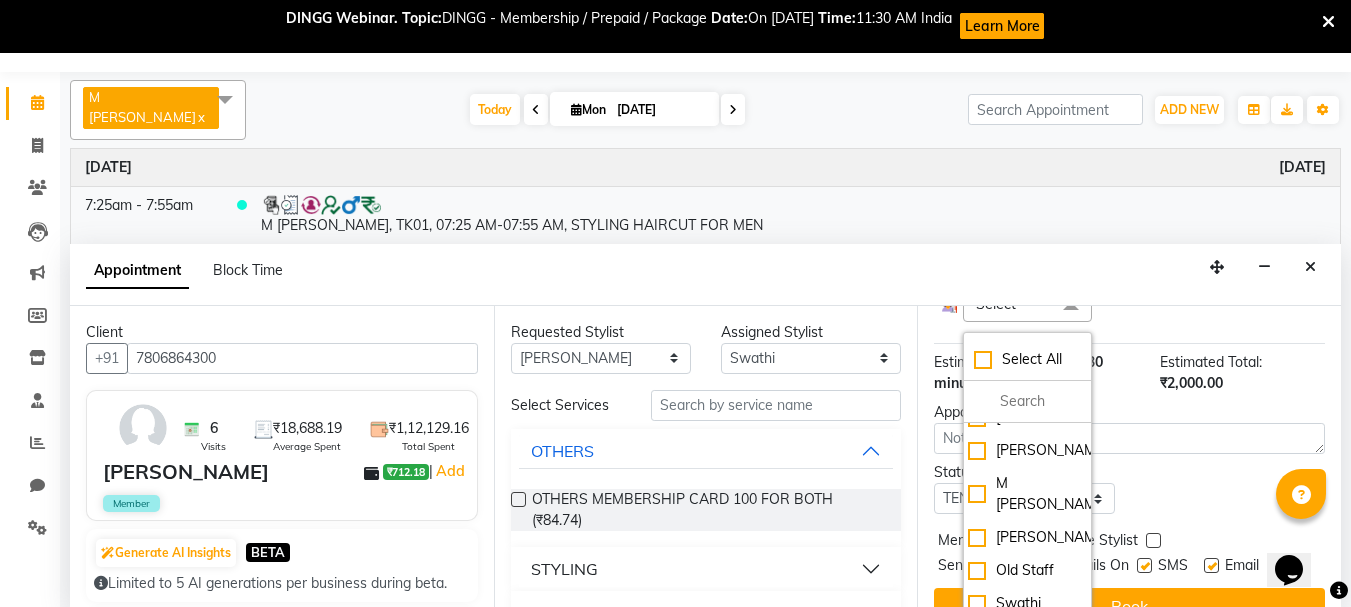 scroll, scrollTop: 281, scrollLeft: 0, axis: vertical 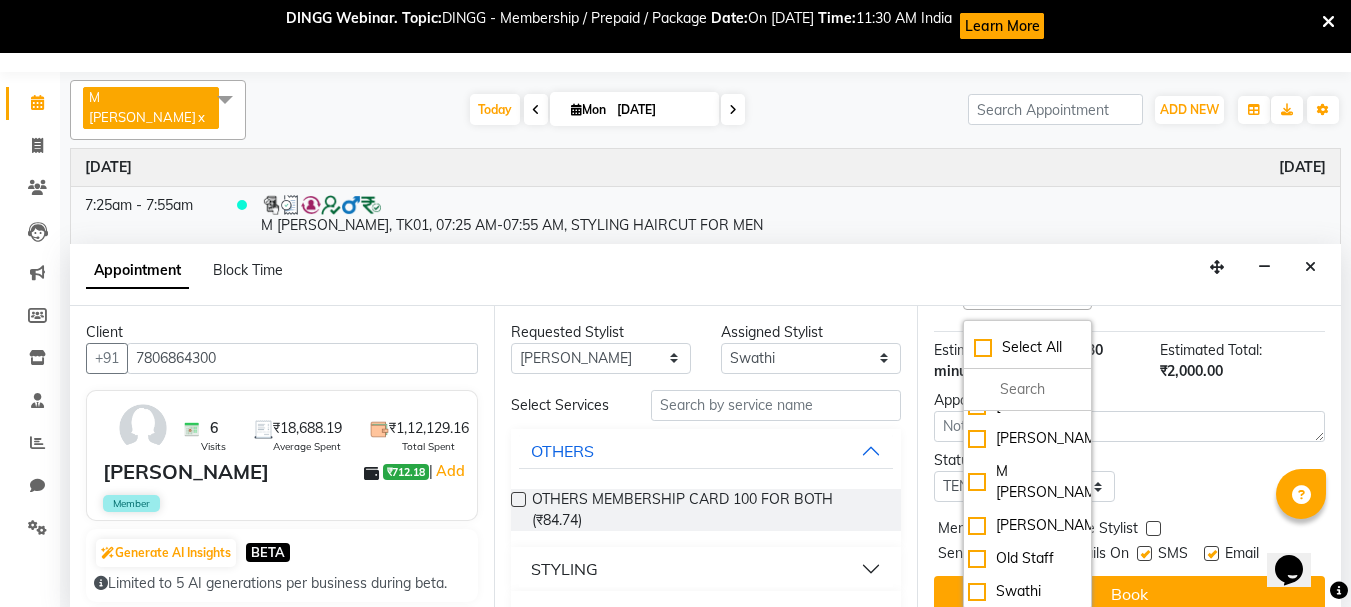 click on "Status Select TENTATIVE CONFIRM CHECK-IN UPCOMING" at bounding box center [1129, 476] 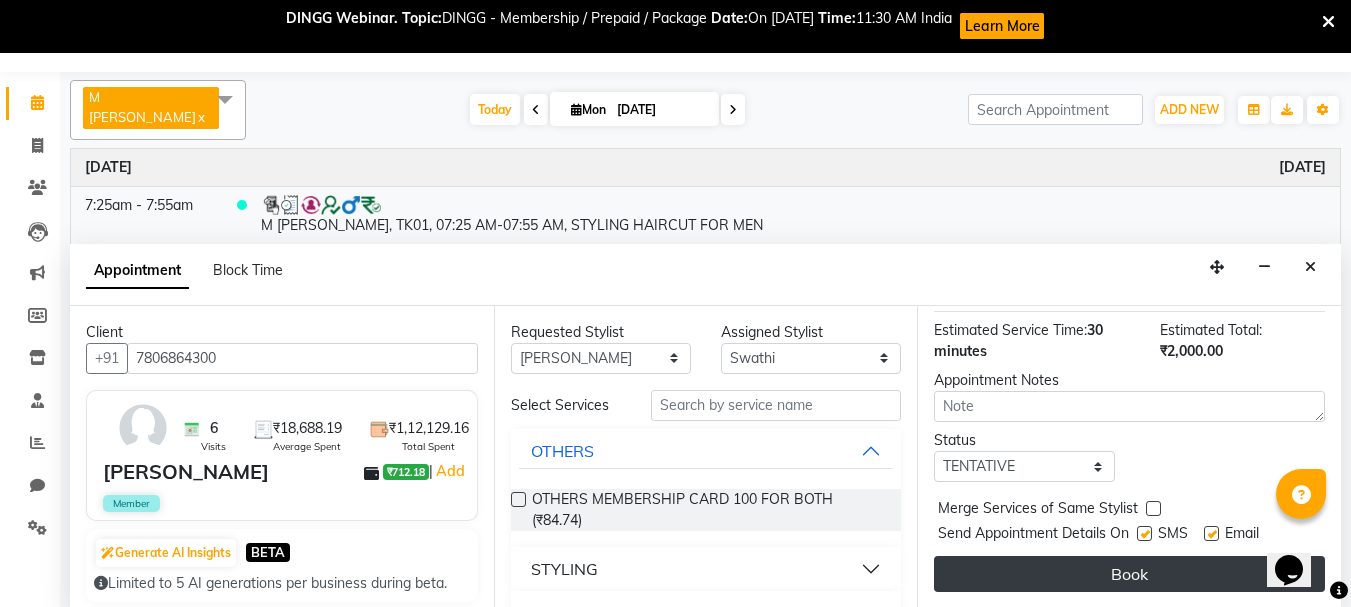 scroll, scrollTop: 319, scrollLeft: 0, axis: vertical 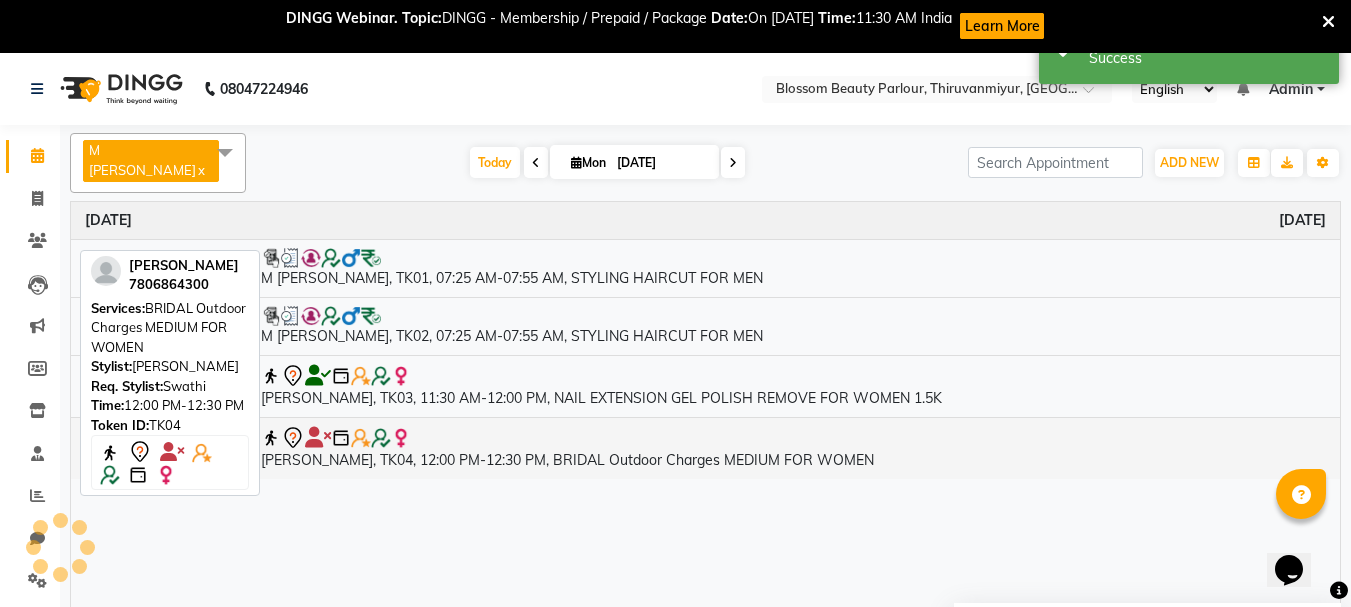 click 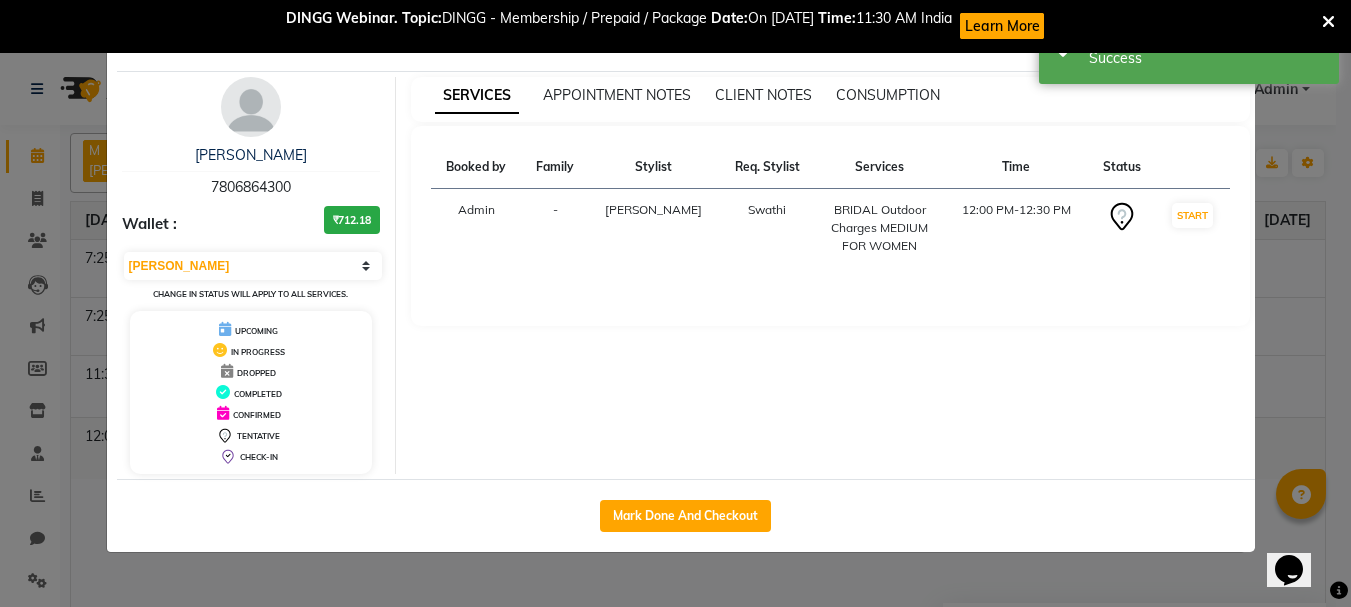 select on "7" 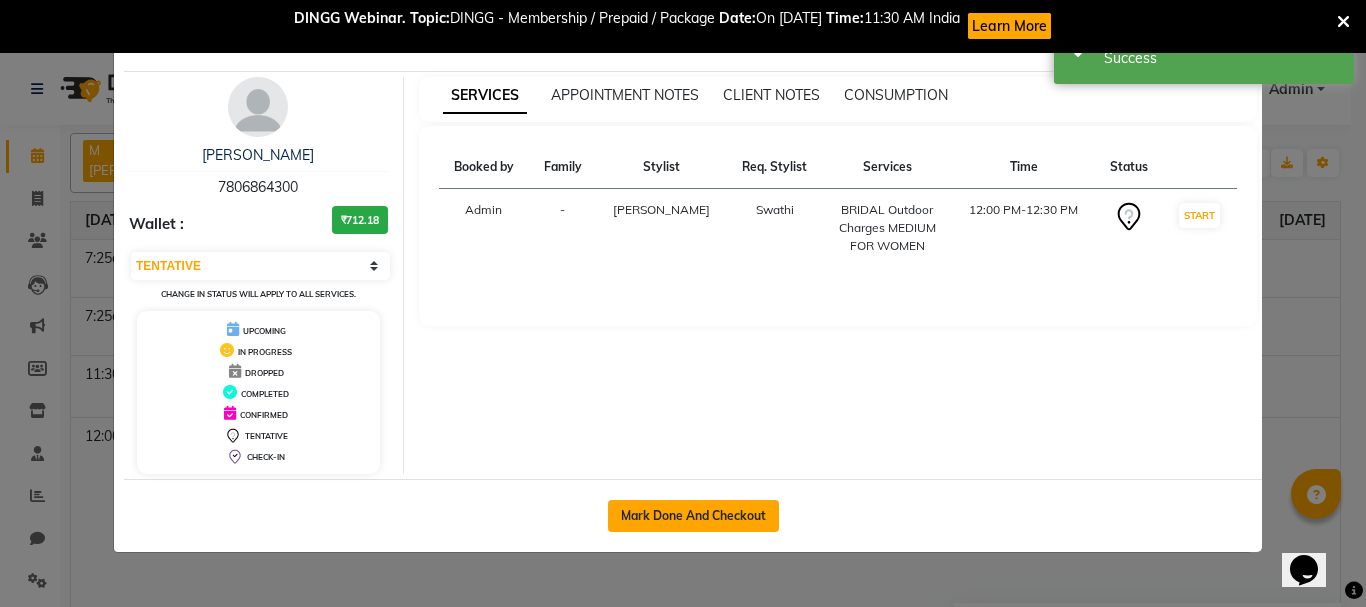 click on "Mark Done And Checkout" 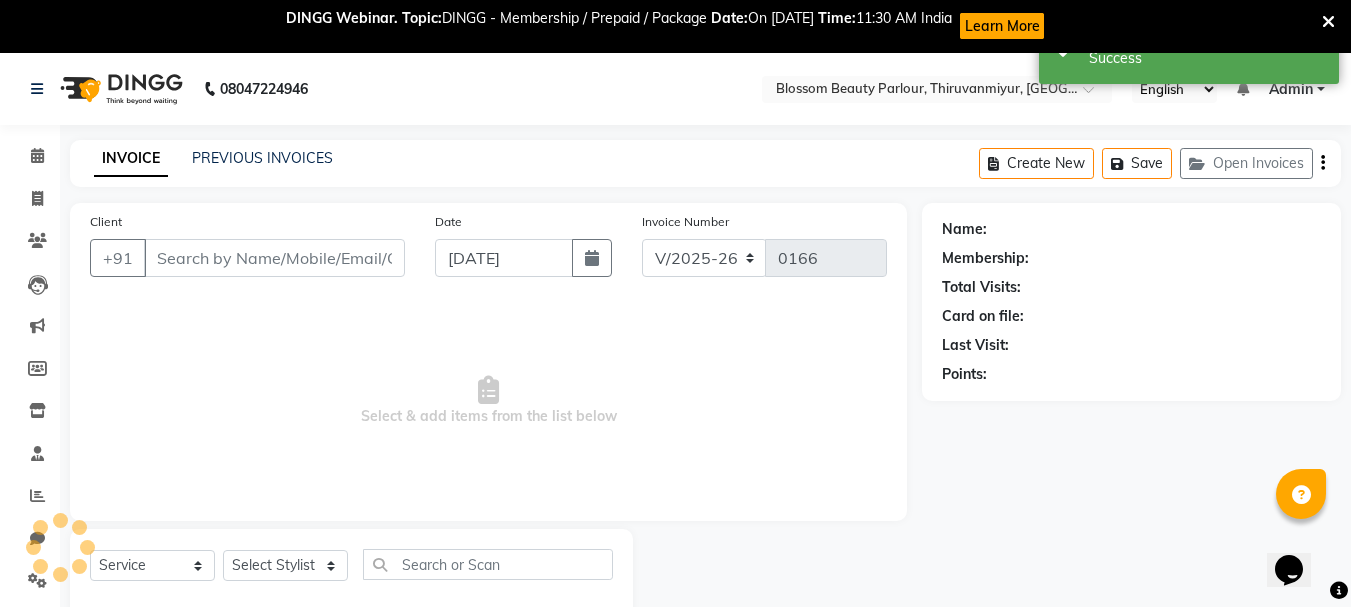 select on "85638" 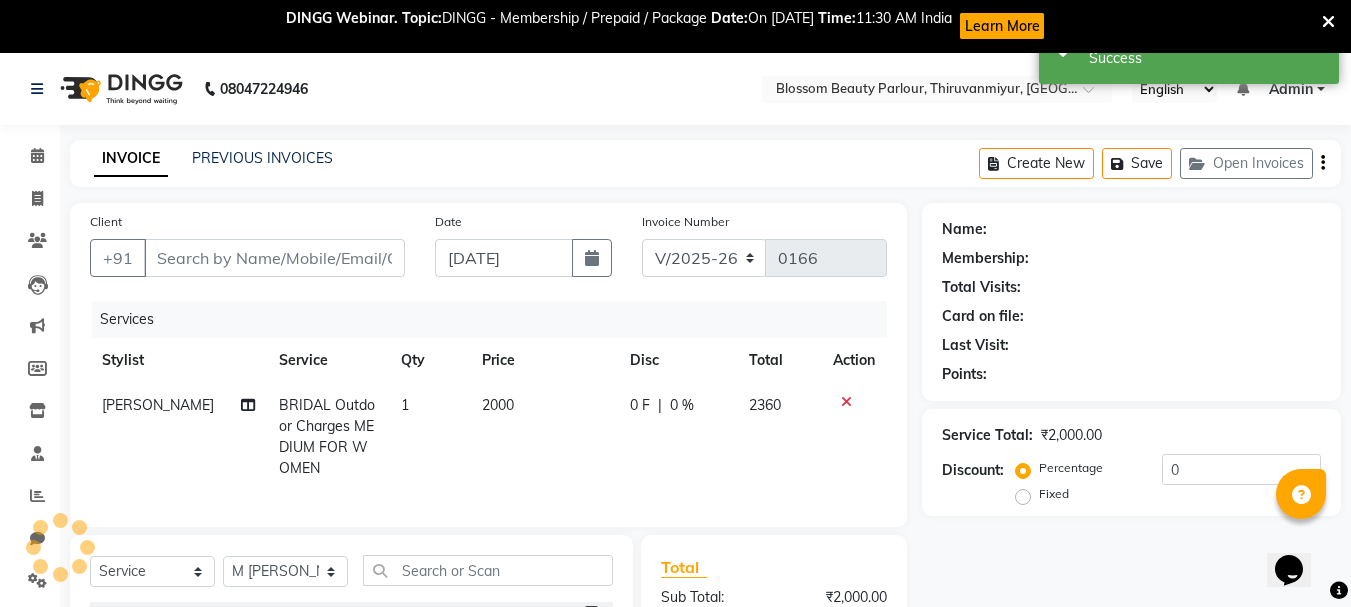type on "7806864300" 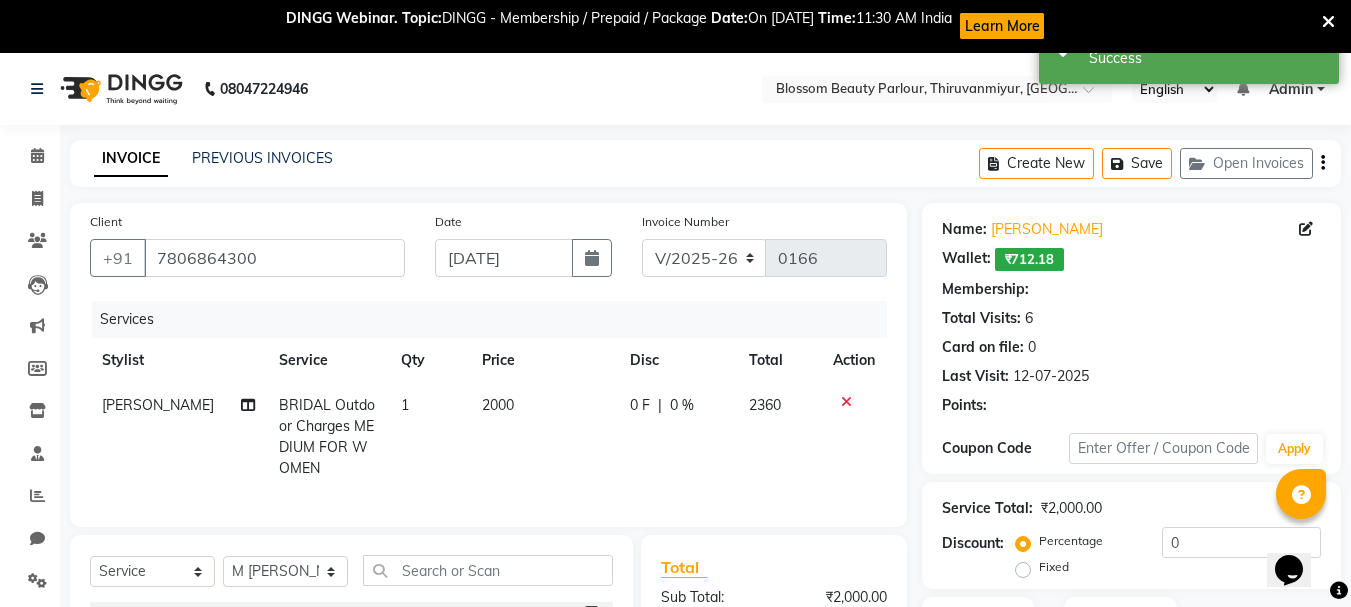 select on "1: Object" 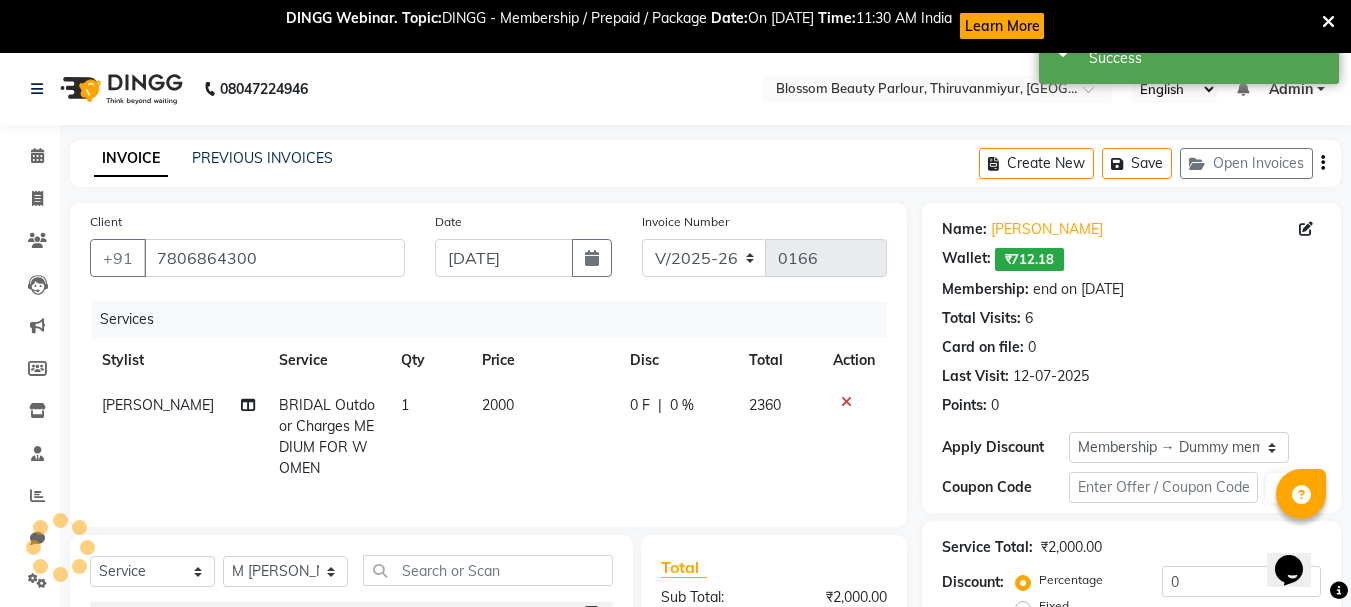 type on "20" 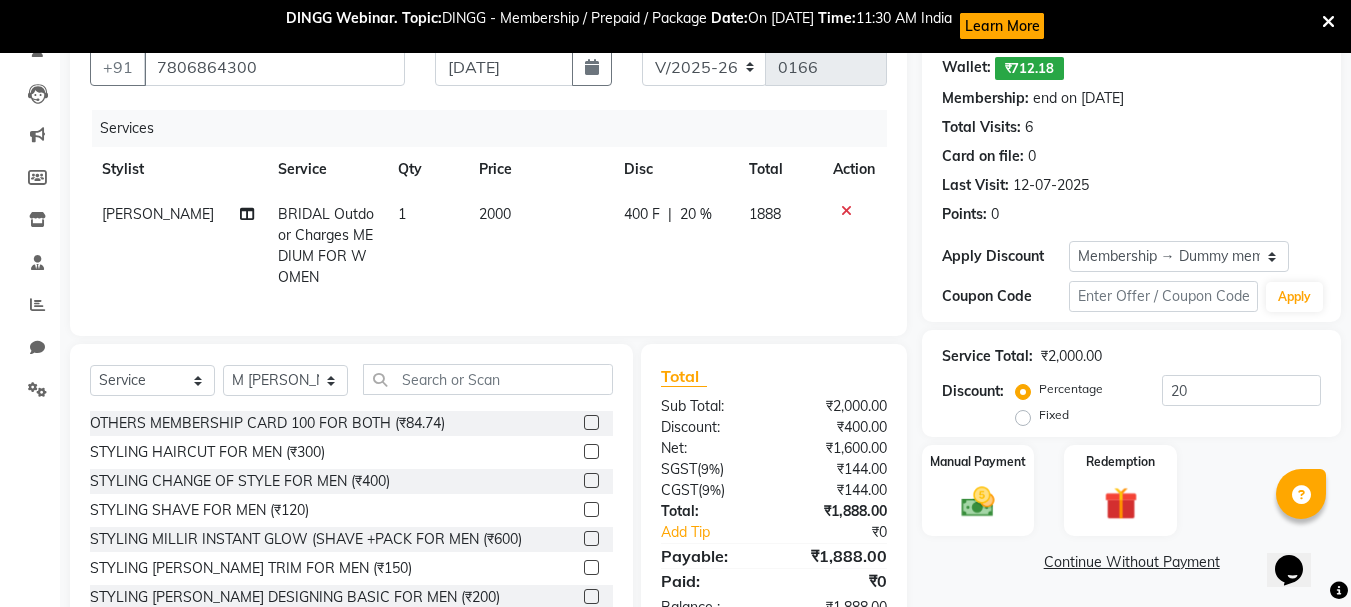 scroll, scrollTop: 268, scrollLeft: 0, axis: vertical 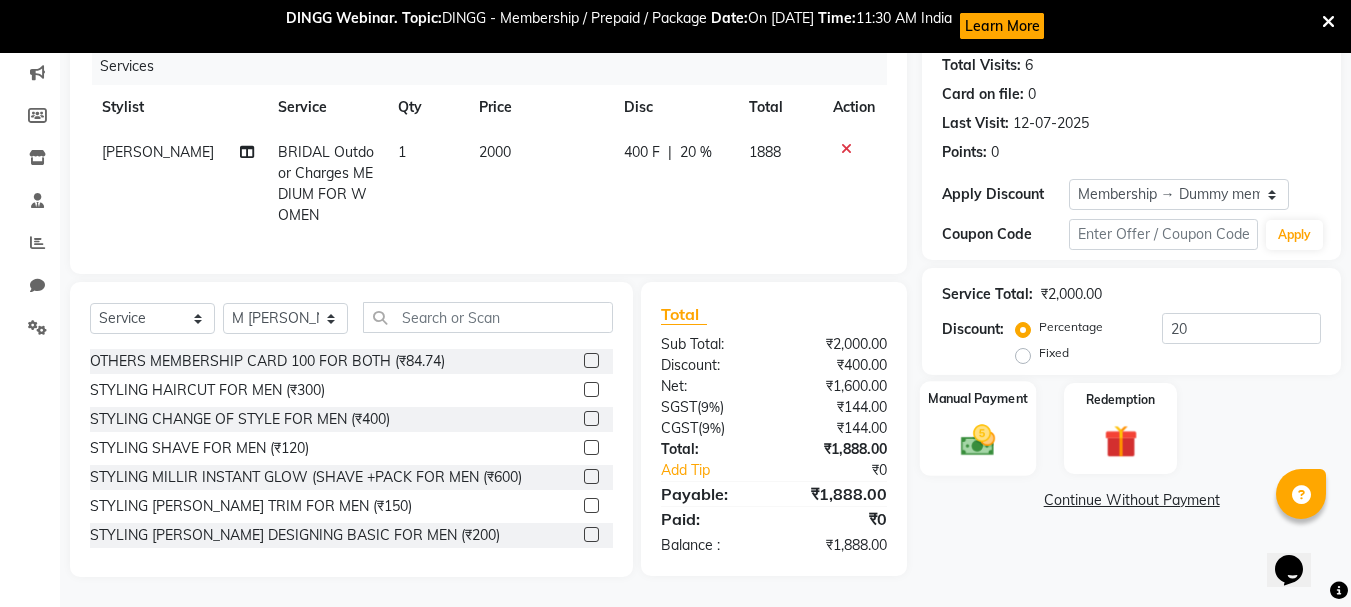 click 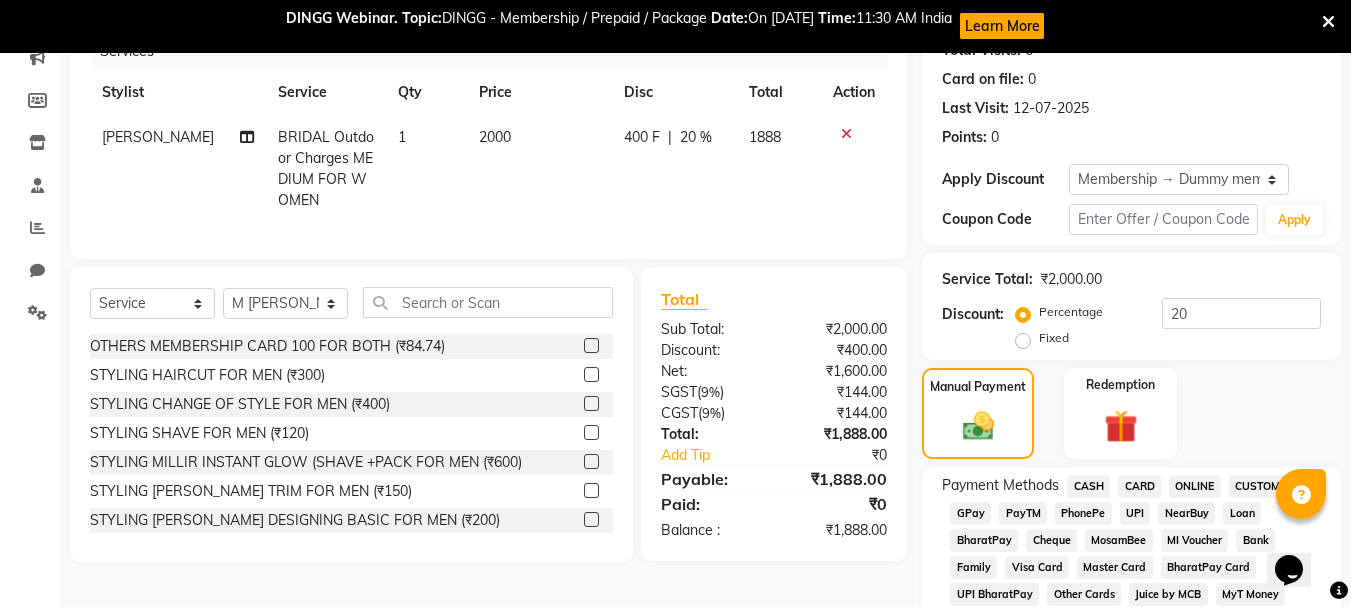 click on "CASH" 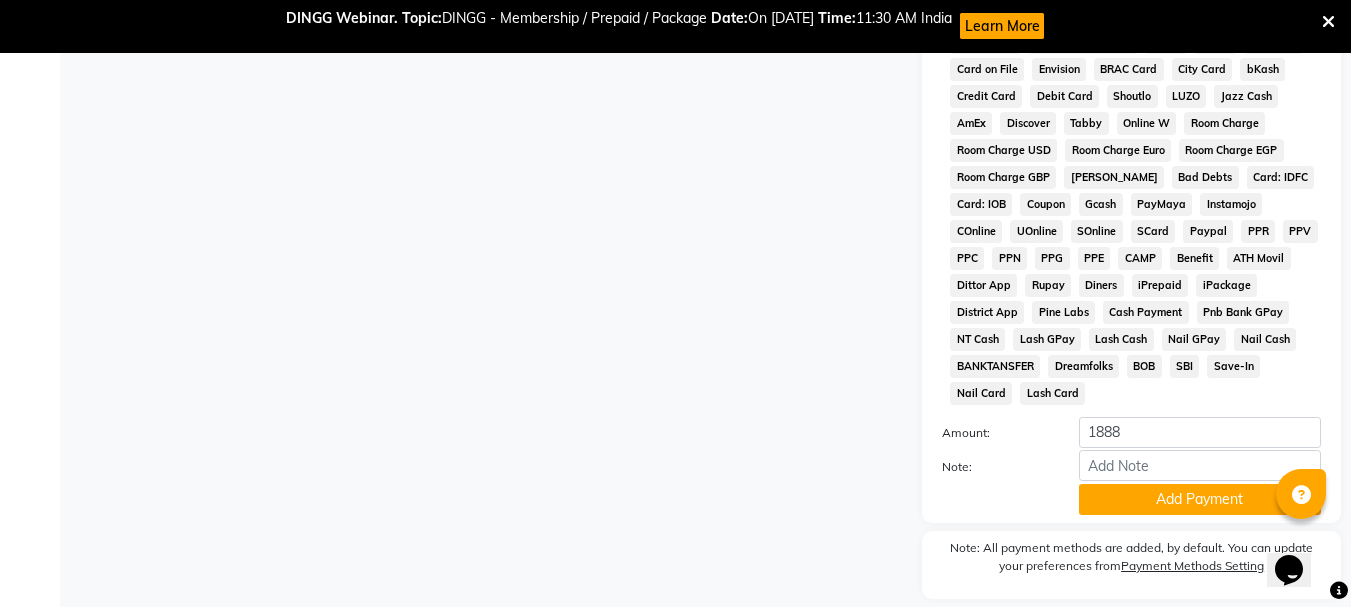 scroll, scrollTop: 987, scrollLeft: 0, axis: vertical 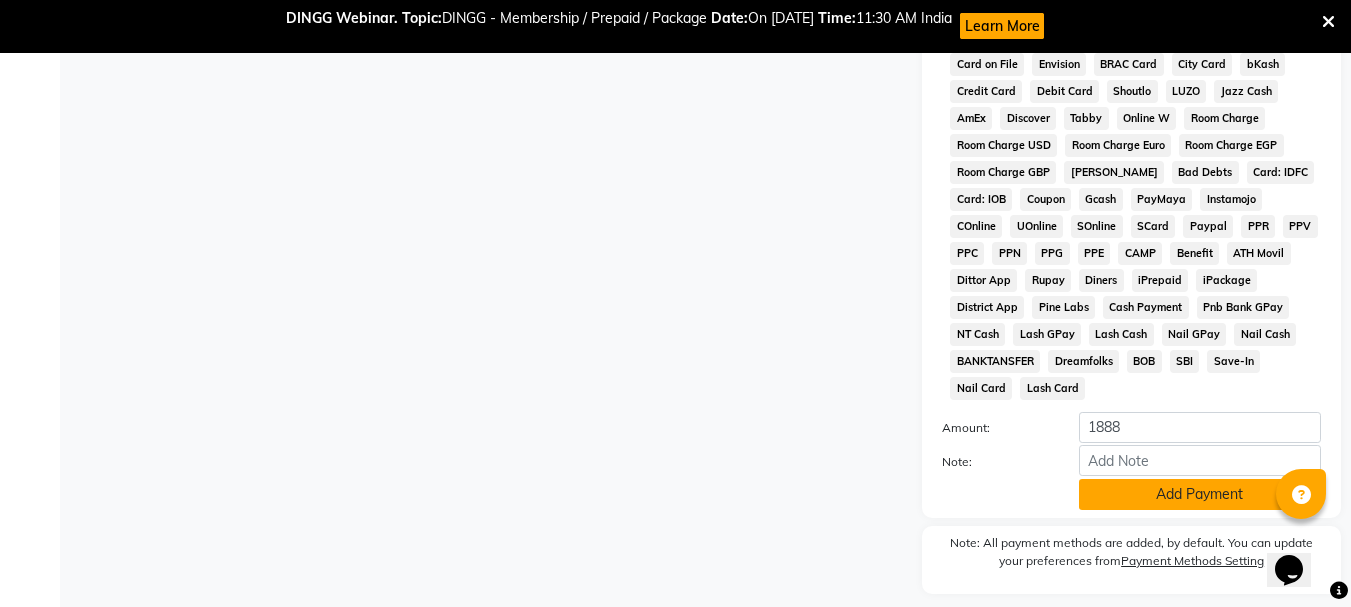 click on "Add Payment" 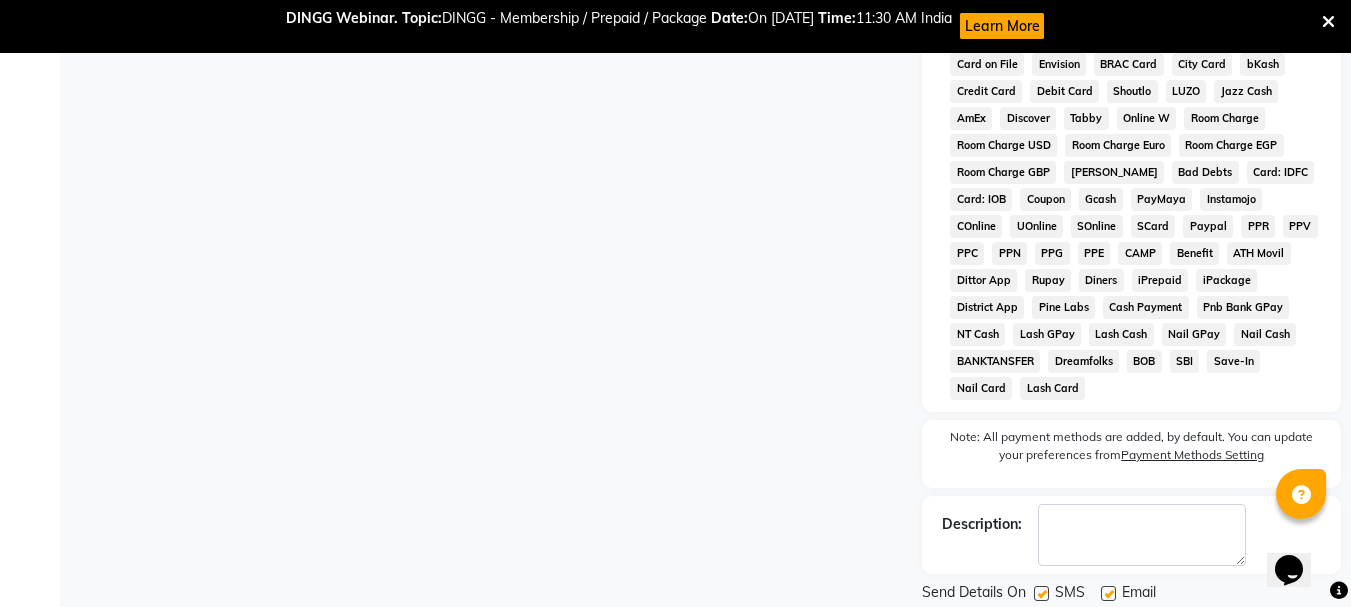 scroll, scrollTop: 1025, scrollLeft: 0, axis: vertical 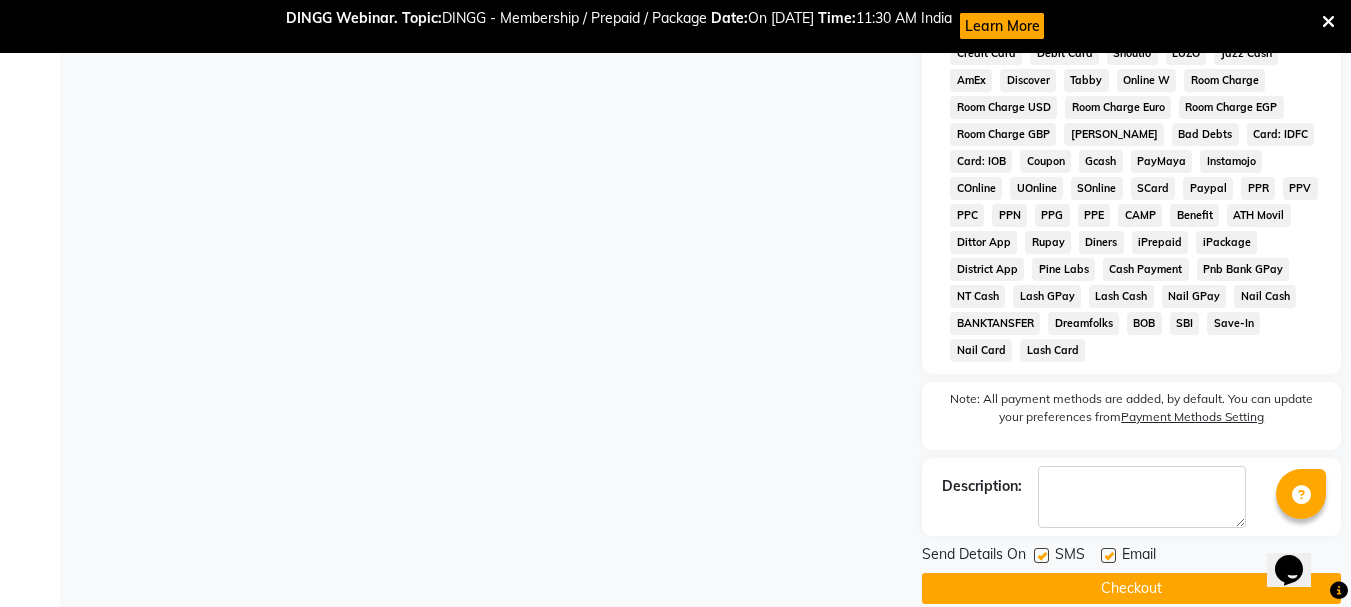 click on "Checkout" 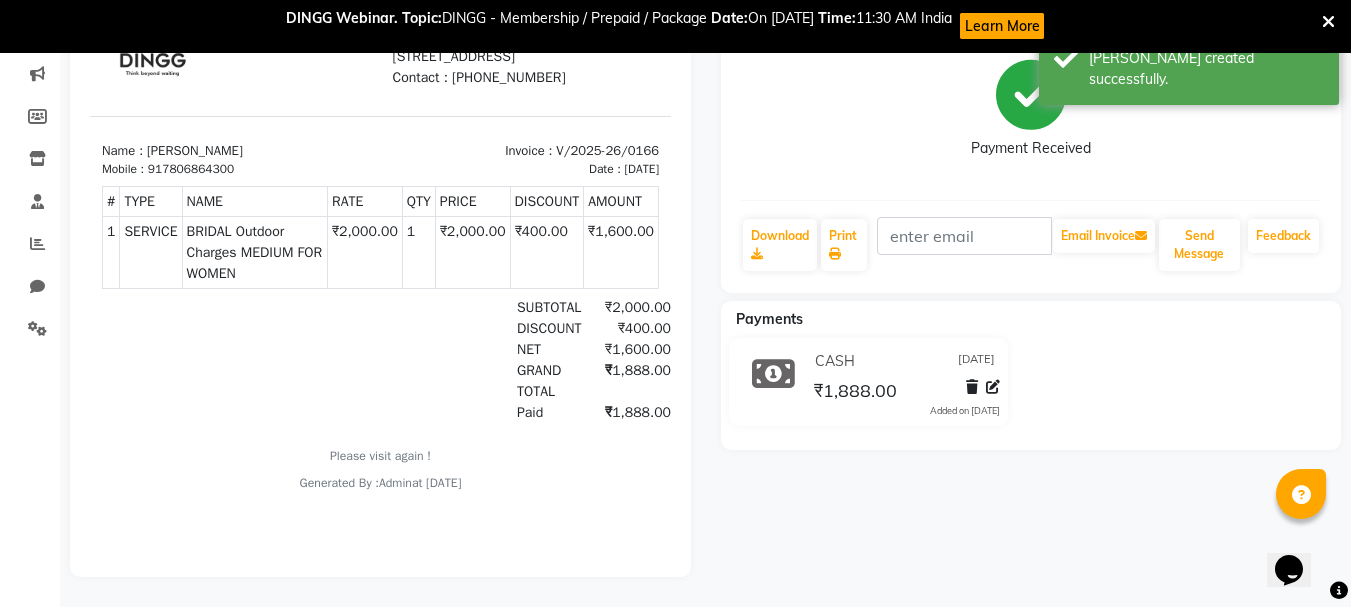 scroll, scrollTop: 0, scrollLeft: 0, axis: both 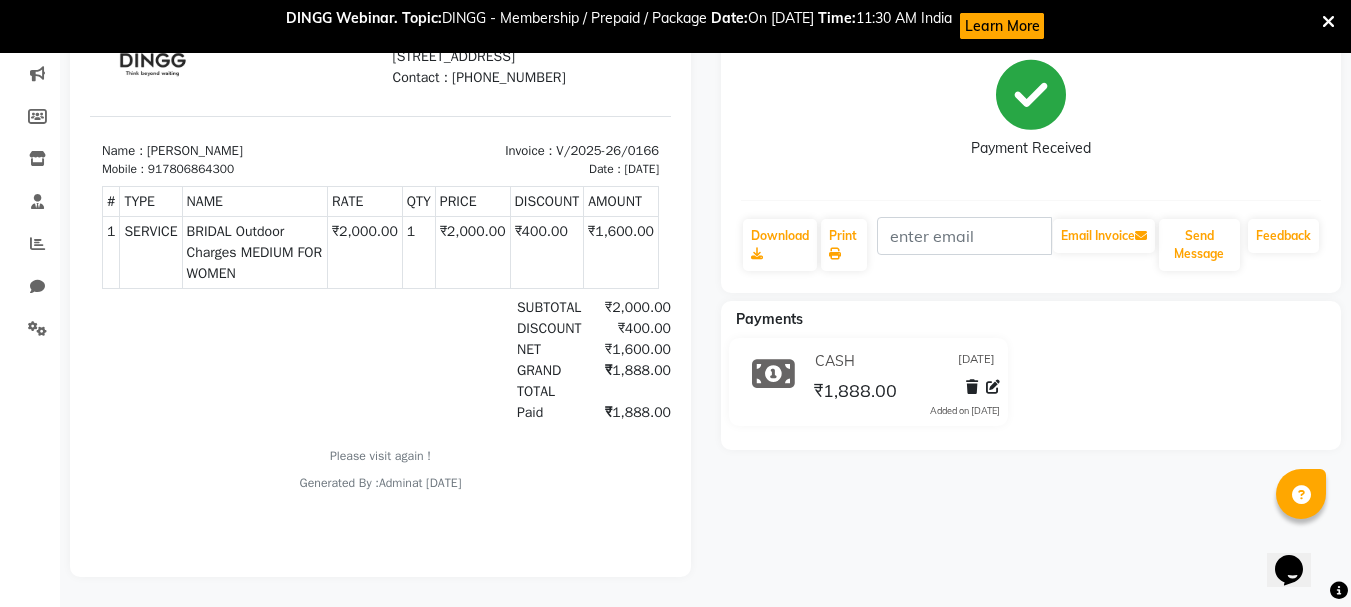 drag, startPoint x: 647, startPoint y: 504, endPoint x: 819, endPoint y: 490, distance: 172.56883 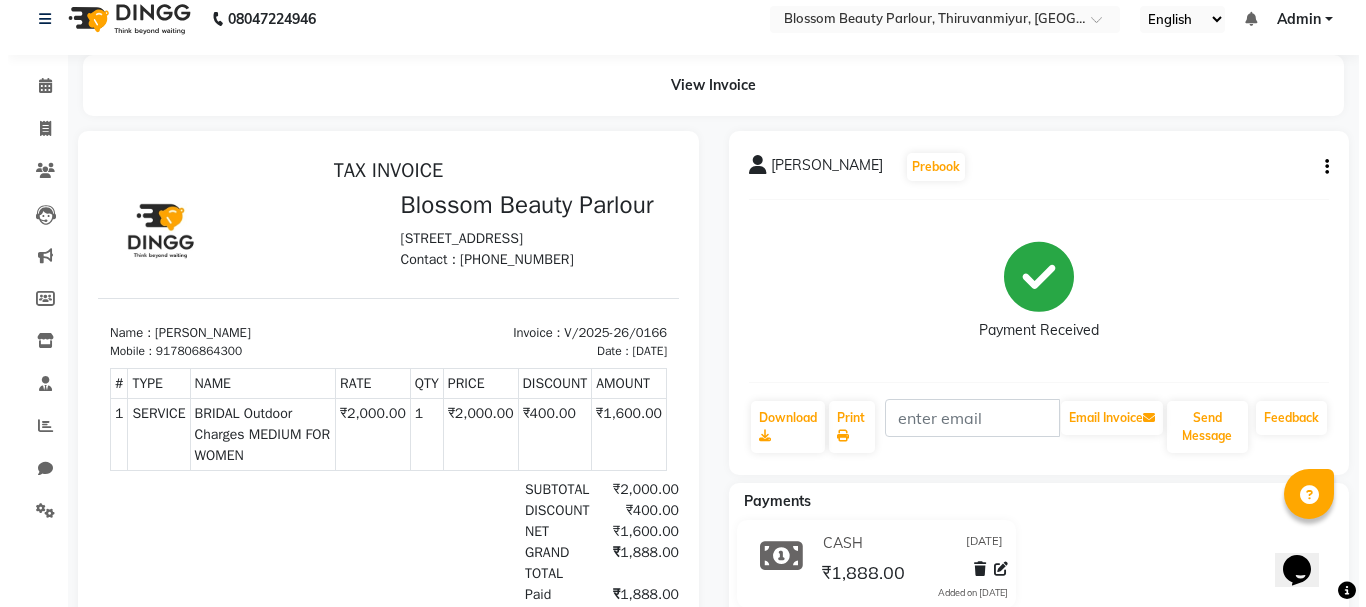 scroll, scrollTop: 0, scrollLeft: 0, axis: both 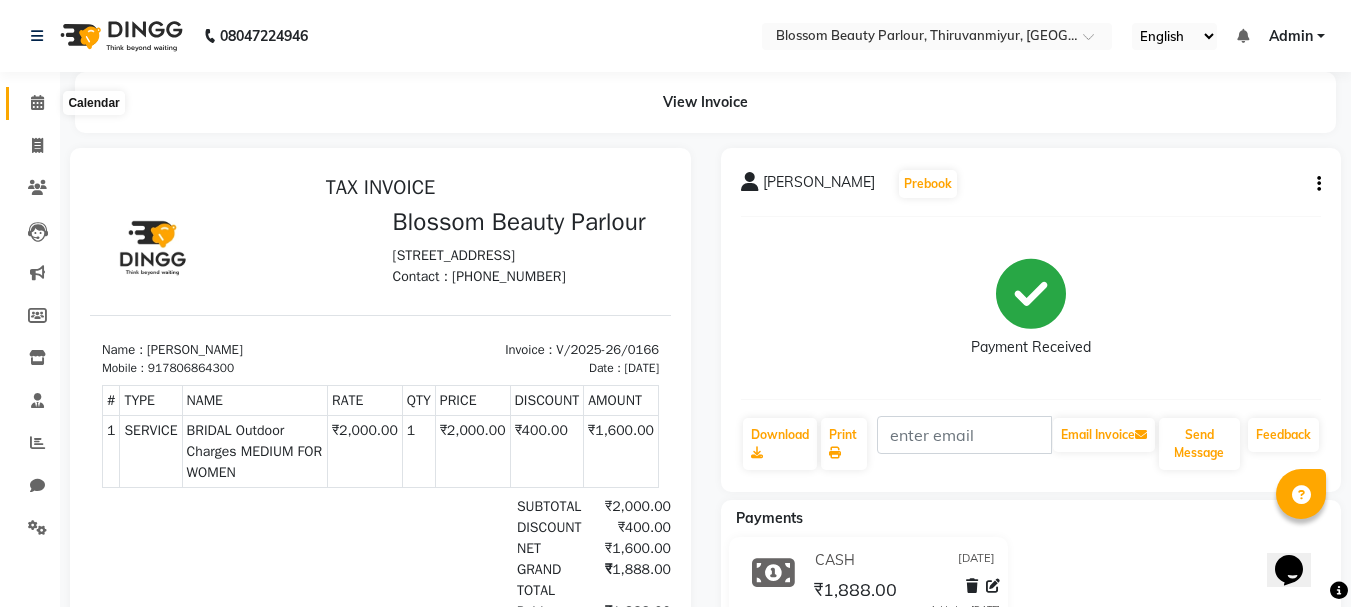 click 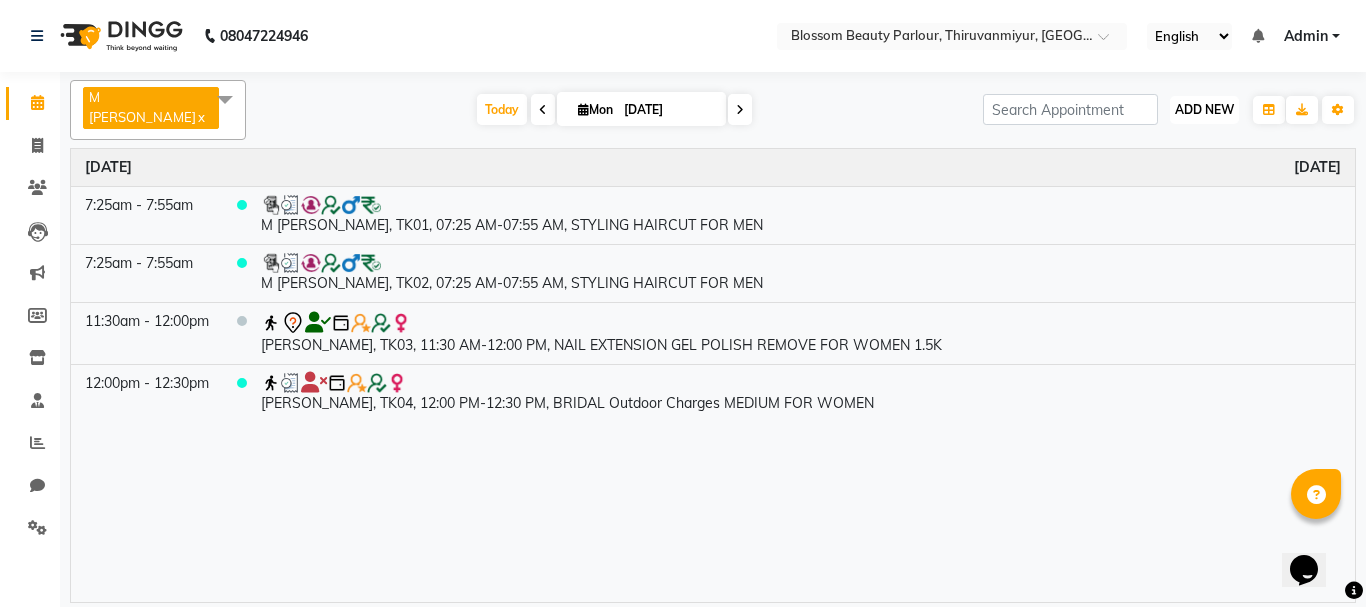 click on "ADD NEW" at bounding box center [1204, 109] 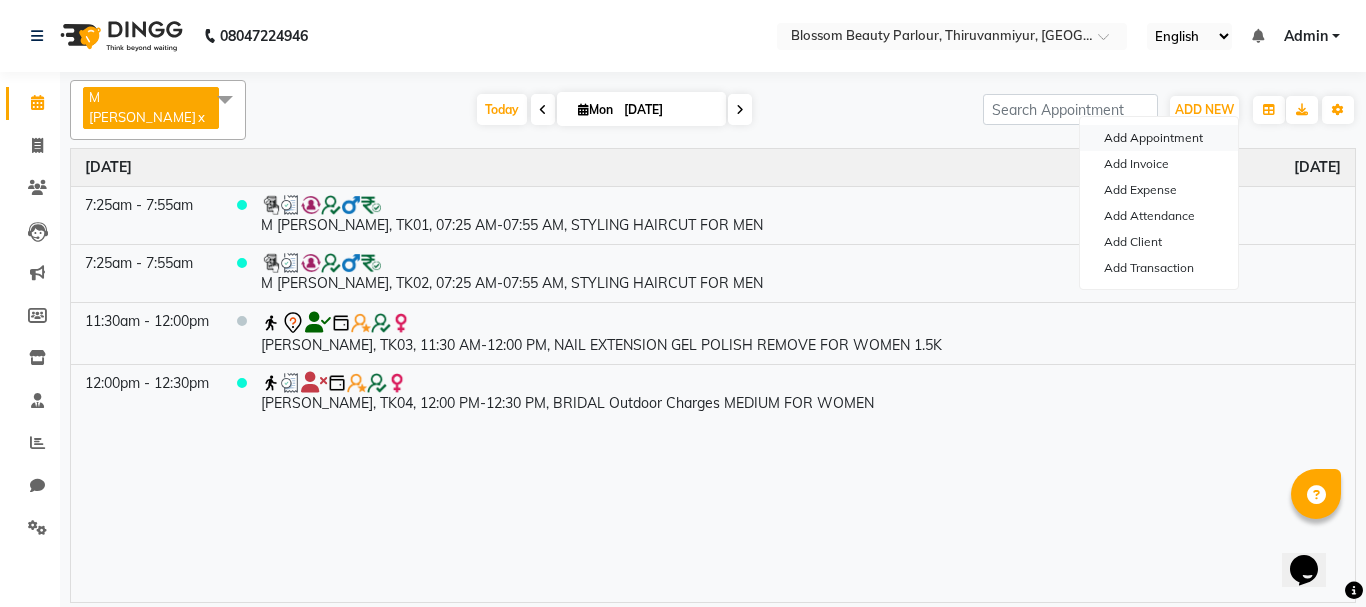 click on "Add Appointment" at bounding box center [1159, 138] 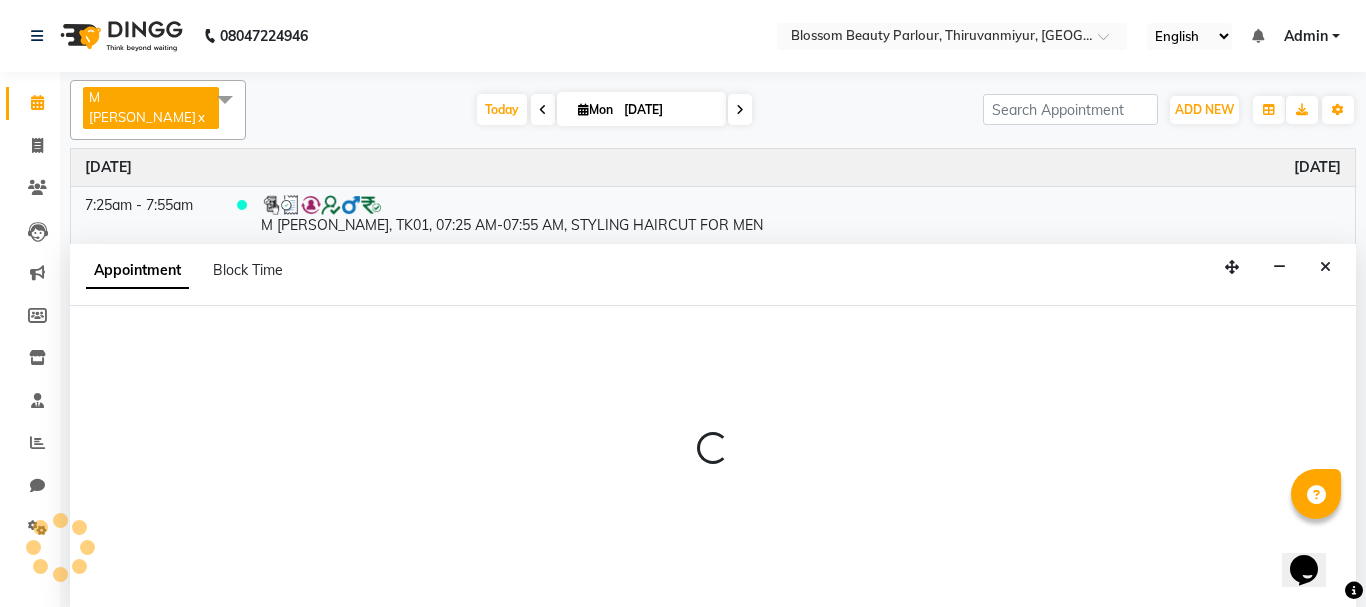 select on "540" 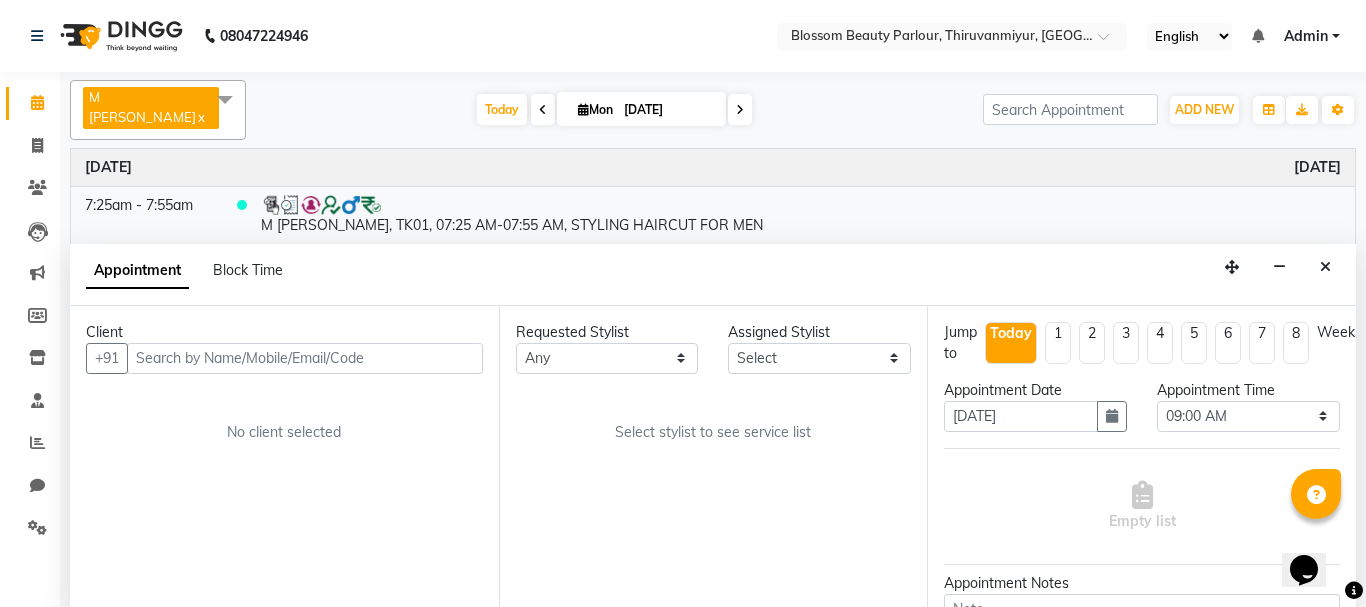 click at bounding box center [305, 358] 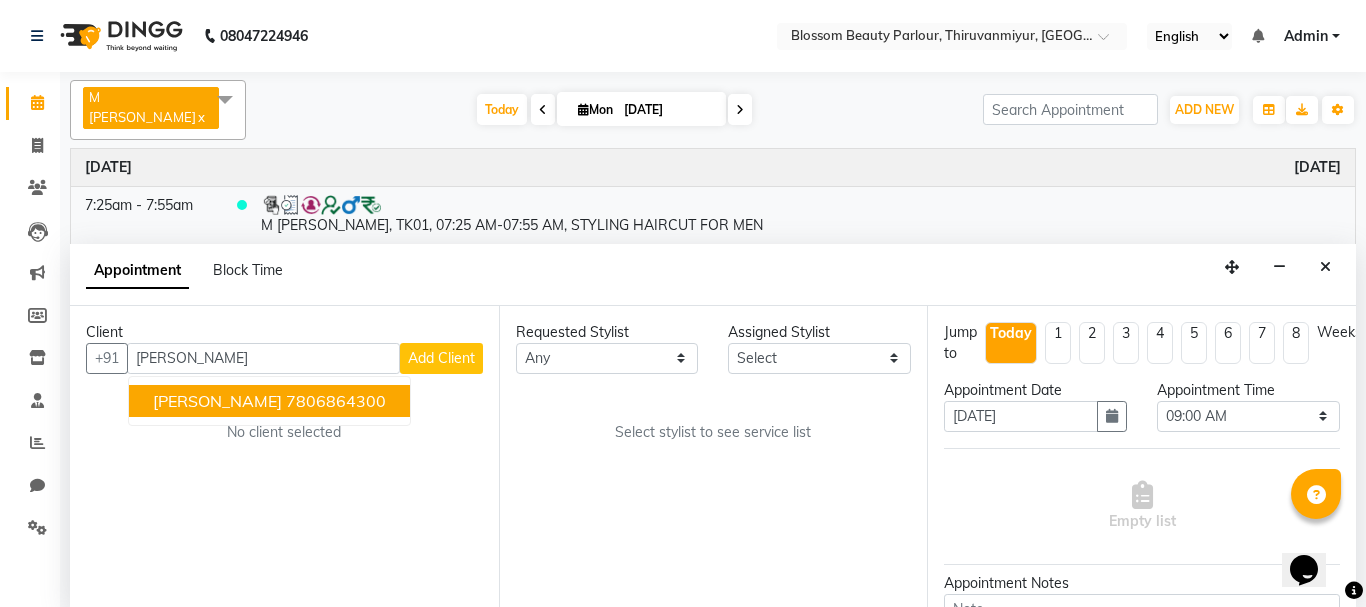 click on "7806864300" at bounding box center [336, 401] 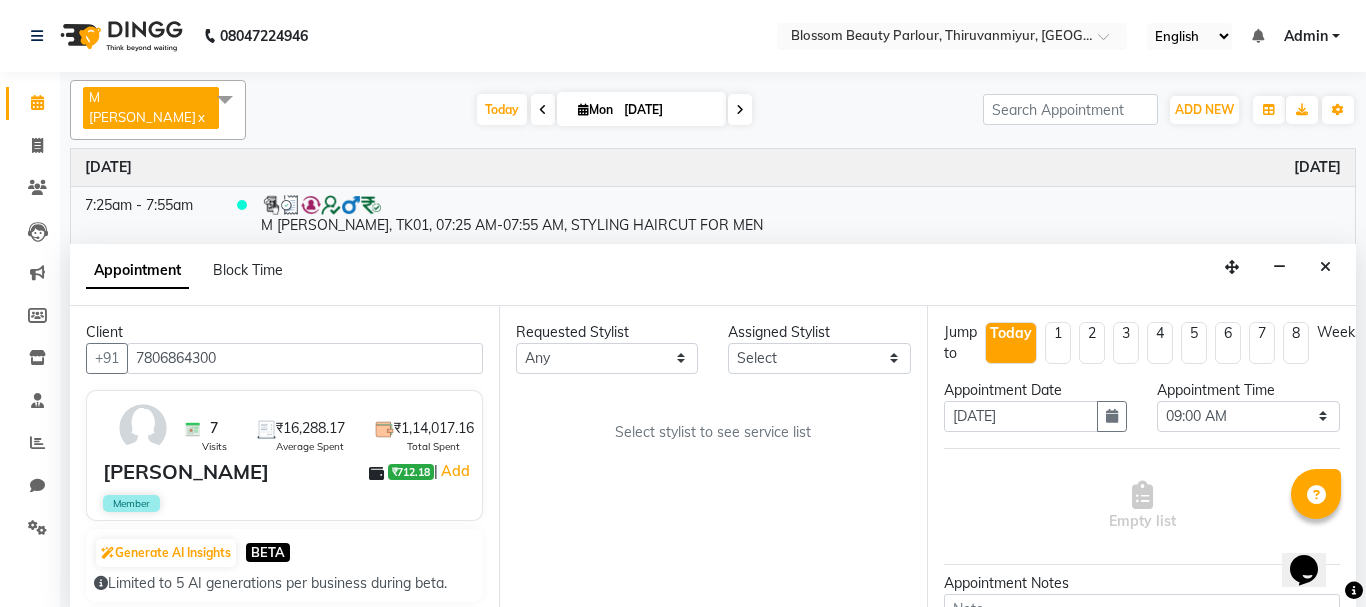 type on "7806864300" 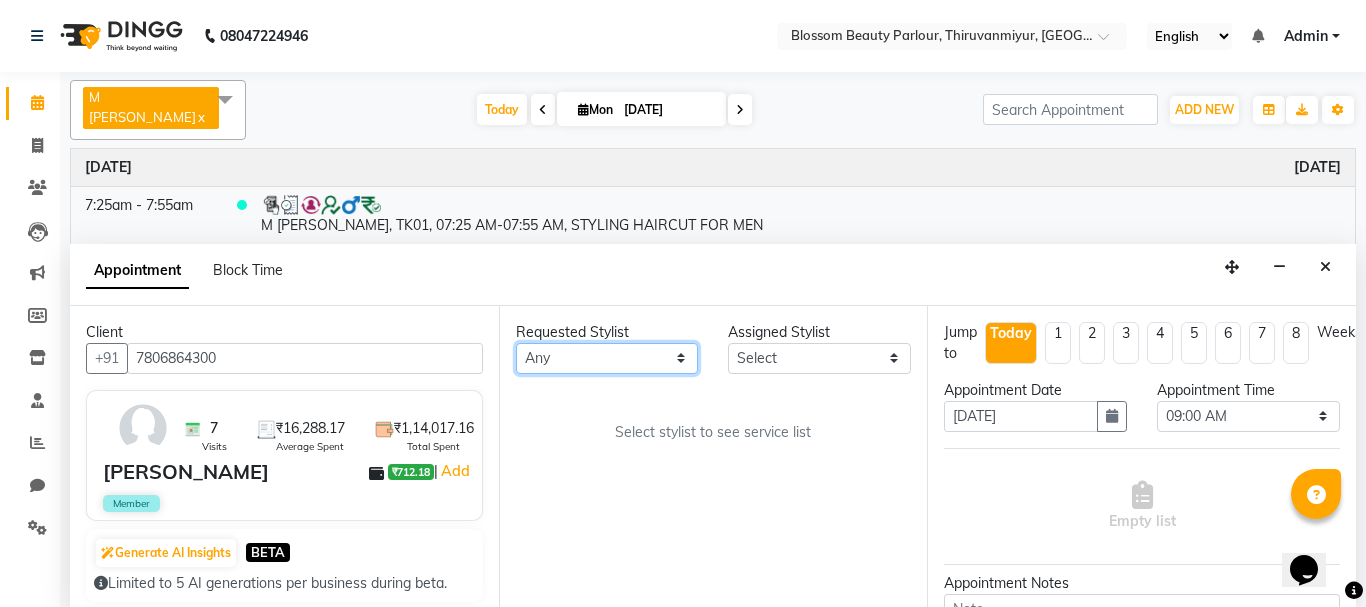 click on "Any [PERSON_NAME] [PERSON_NAME] [PERSON_NAME] [PERSON_NAME] [PERSON_NAME] M [PERSON_NAME] Old Staff Swathi" at bounding box center [607, 358] 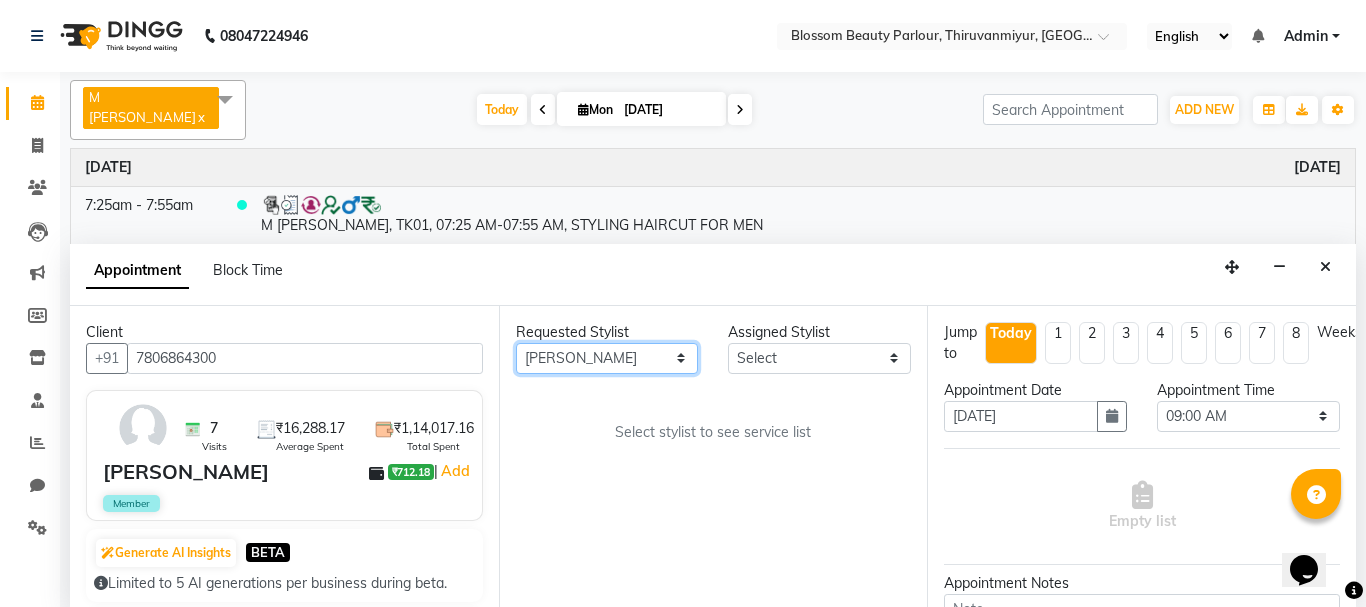 click on "Any [PERSON_NAME] [PERSON_NAME] [PERSON_NAME] [PERSON_NAME] [PERSON_NAME] M [PERSON_NAME] Old Staff Swathi" at bounding box center [607, 358] 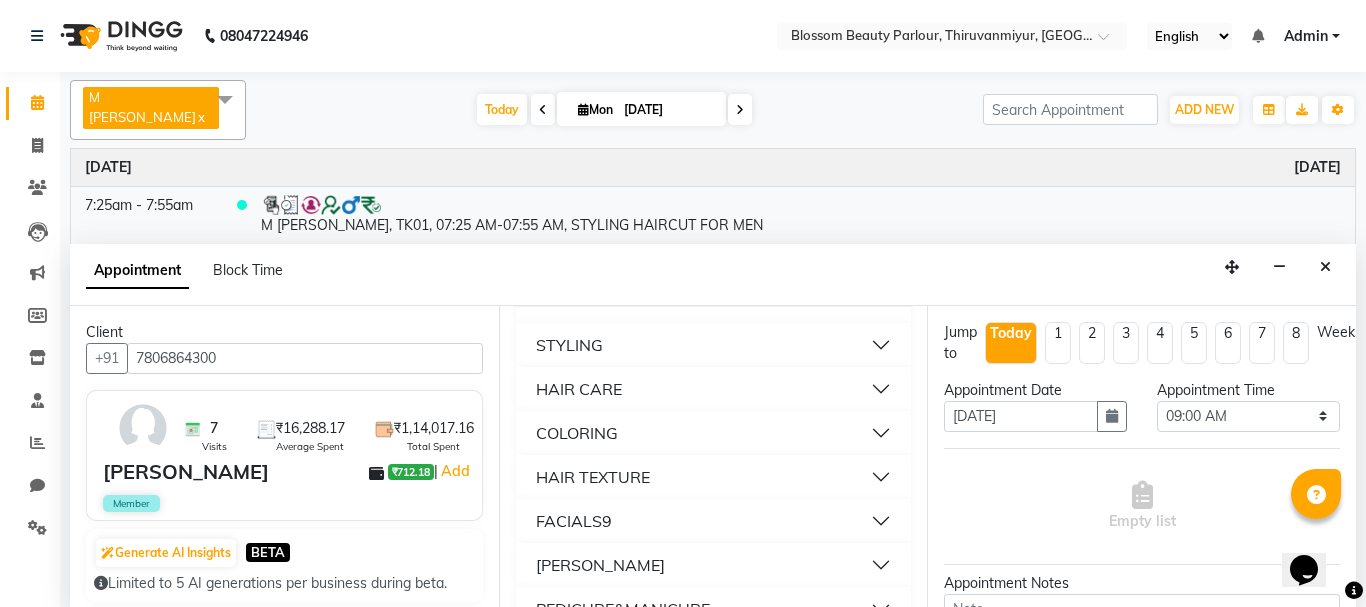 scroll, scrollTop: 213, scrollLeft: 0, axis: vertical 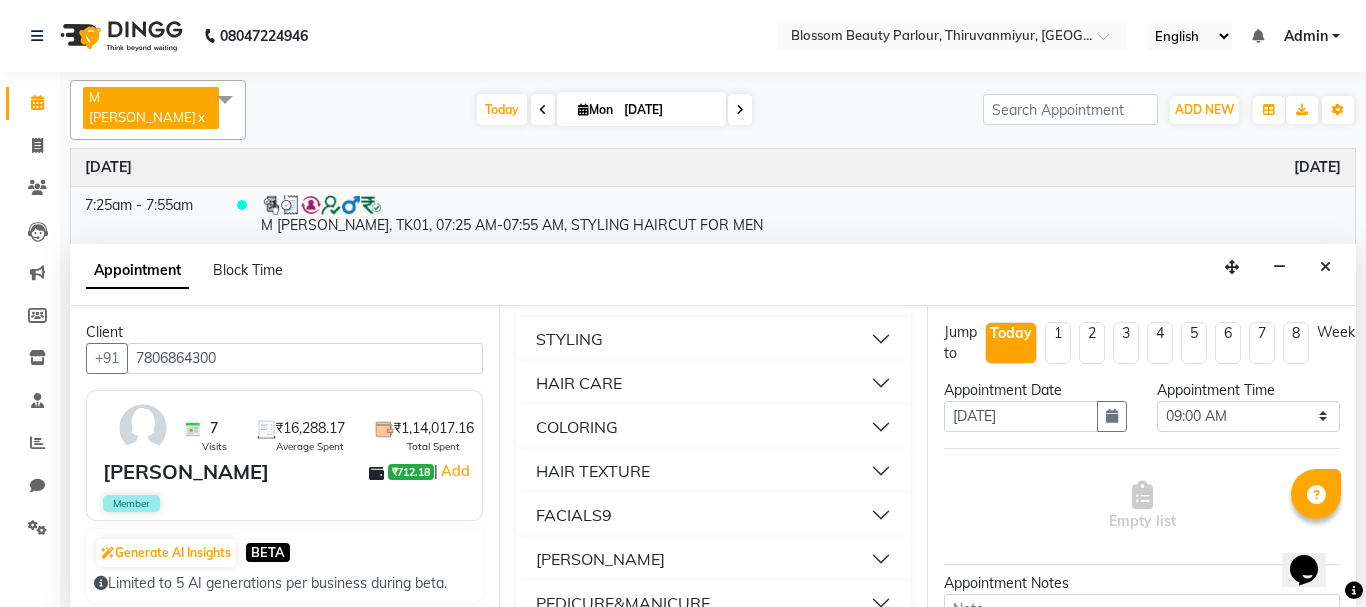 click on "HAIR TEXTURE" at bounding box center [593, 471] 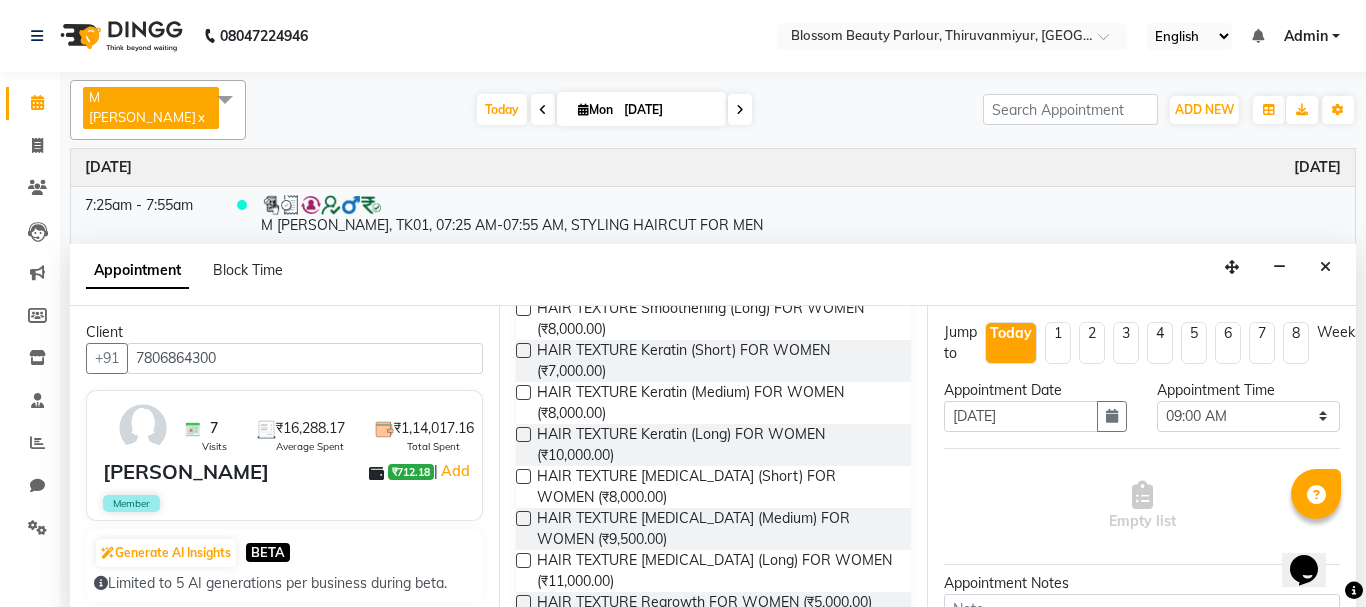 scroll, scrollTop: 613, scrollLeft: 0, axis: vertical 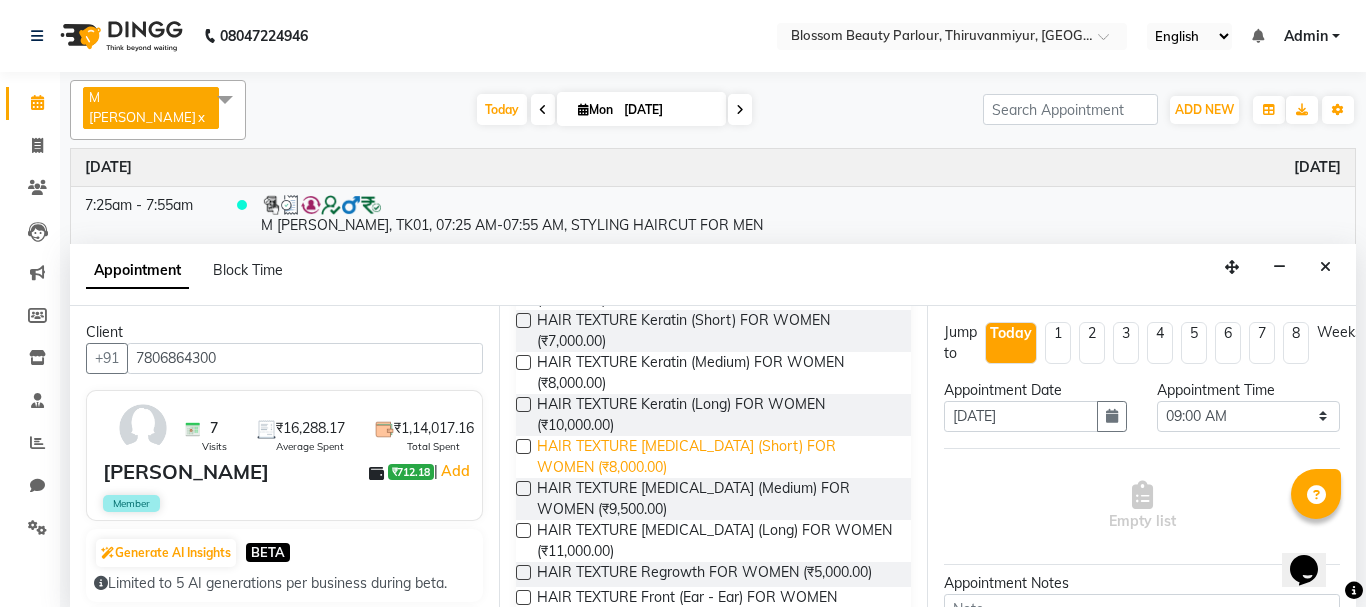click on "HAIR TEXTURE [MEDICAL_DATA] (Short) FOR WOMEN (₹8,000.00)" at bounding box center [716, 457] 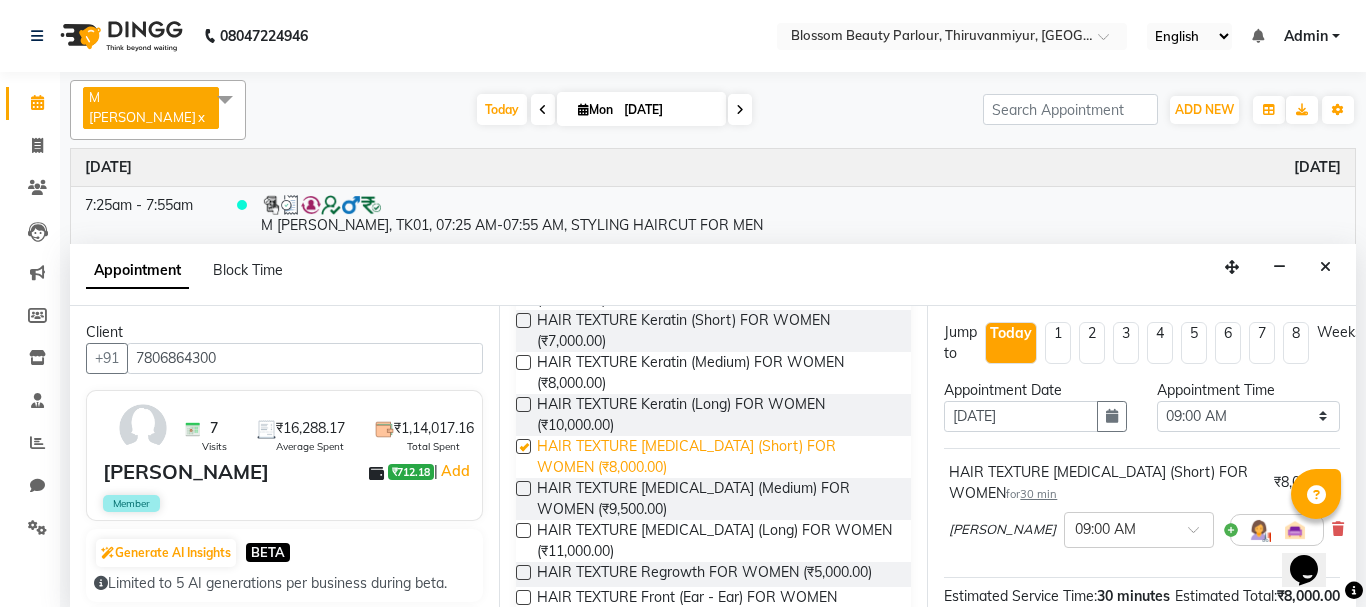 checkbox on "false" 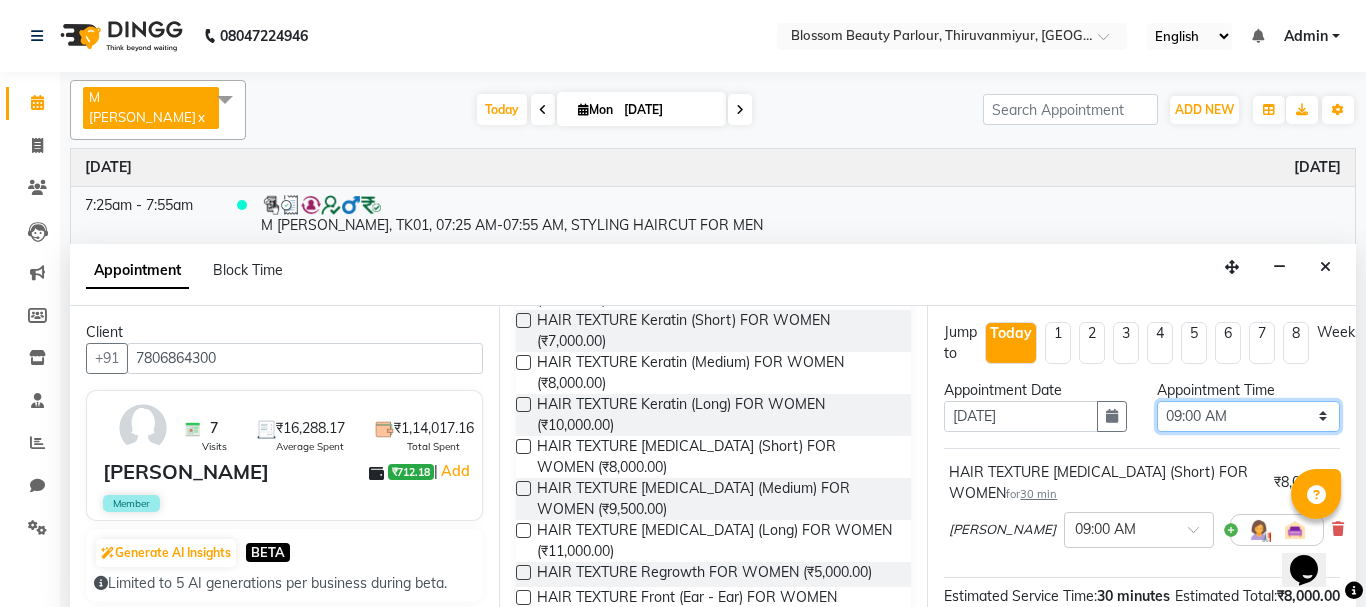 click on "Select 09:00 AM 09:15 AM 09:30 AM 09:45 AM 10:00 AM 10:15 AM 10:30 AM 10:45 AM 11:00 AM 11:15 AM 11:30 AM 11:45 AM 12:00 PM 12:15 PM 12:30 PM 12:45 PM 01:00 PM 01:15 PM 01:30 PM 01:45 PM 02:00 PM 02:15 PM 02:30 PM 02:45 PM 03:00 PM 03:15 PM 03:30 PM 03:45 PM 04:00 PM 04:15 PM 04:30 PM 04:45 PM 05:00 PM 05:15 PM 05:30 PM 05:45 PM 06:00 PM 06:15 PM 06:30 PM 06:45 PM 07:00 PM 07:15 PM 07:30 PM 07:45 PM 08:00 PM" at bounding box center [1248, 416] 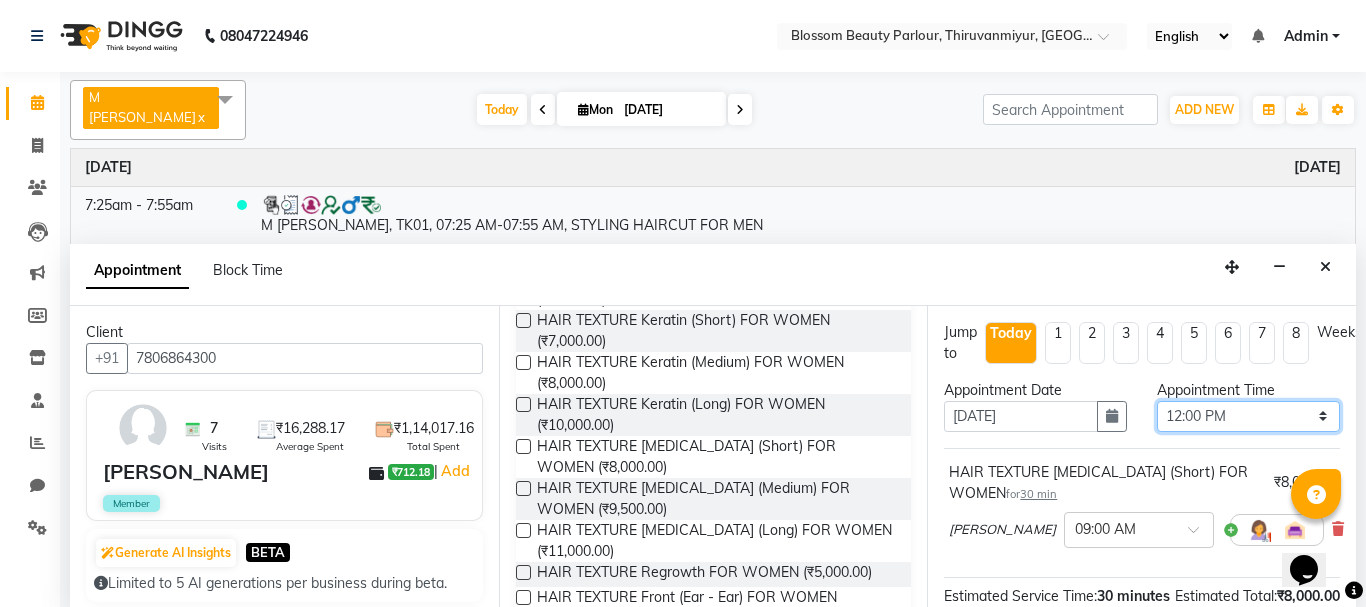click on "Select 09:00 AM 09:15 AM 09:30 AM 09:45 AM 10:00 AM 10:15 AM 10:30 AM 10:45 AM 11:00 AM 11:15 AM 11:30 AM 11:45 AM 12:00 PM 12:15 PM 12:30 PM 12:45 PM 01:00 PM 01:15 PM 01:30 PM 01:45 PM 02:00 PM 02:15 PM 02:30 PM 02:45 PM 03:00 PM 03:15 PM 03:30 PM 03:45 PM 04:00 PM 04:15 PM 04:30 PM 04:45 PM 05:00 PM 05:15 PM 05:30 PM 05:45 PM 06:00 PM 06:15 PM 06:30 PM 06:45 PM 07:00 PM 07:15 PM 07:30 PM 07:45 PM 08:00 PM" at bounding box center [1248, 416] 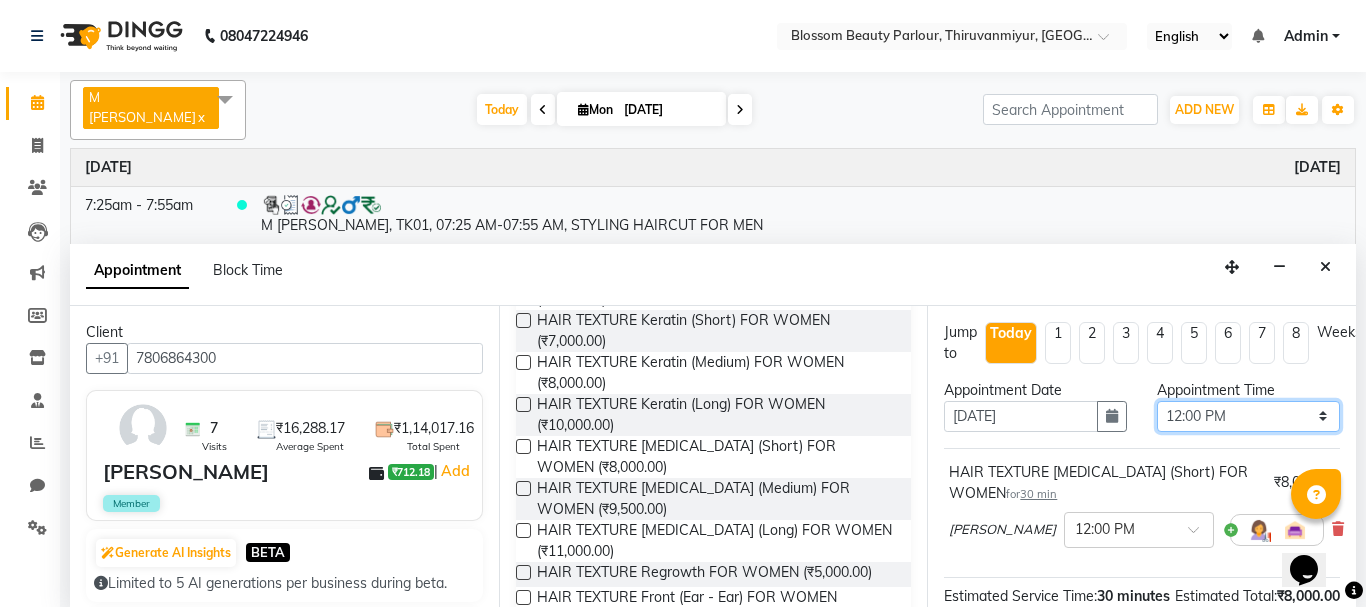 scroll, scrollTop: 281, scrollLeft: 0, axis: vertical 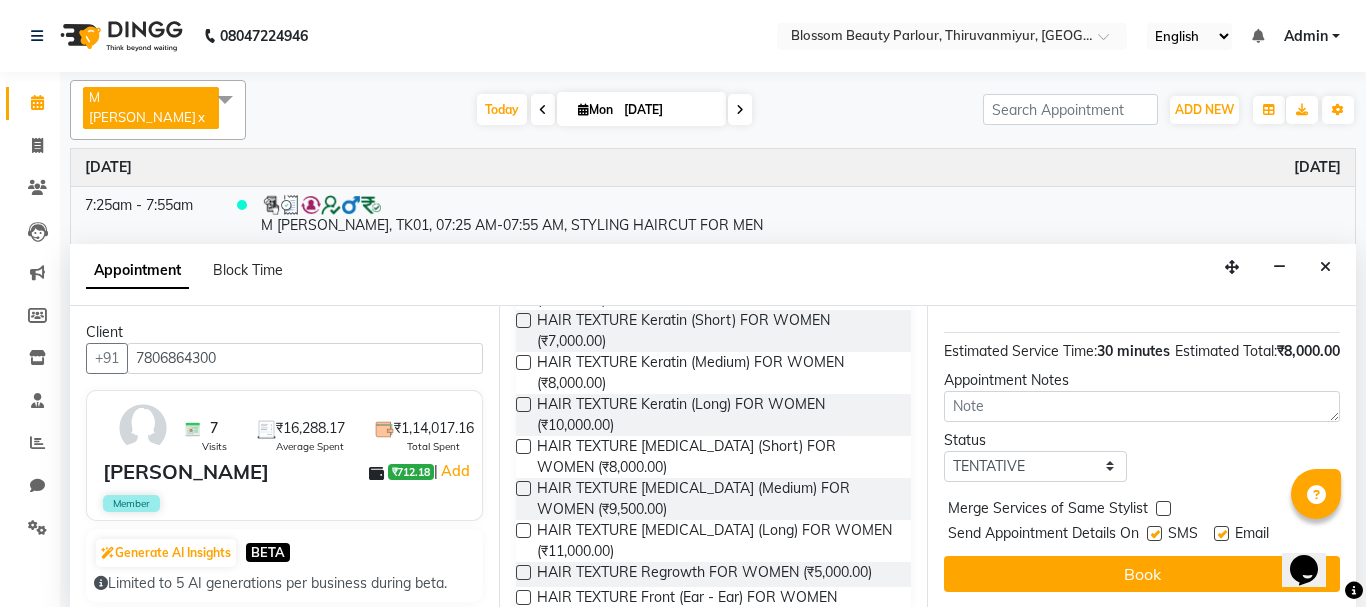 click on "Book" at bounding box center (1142, 574) 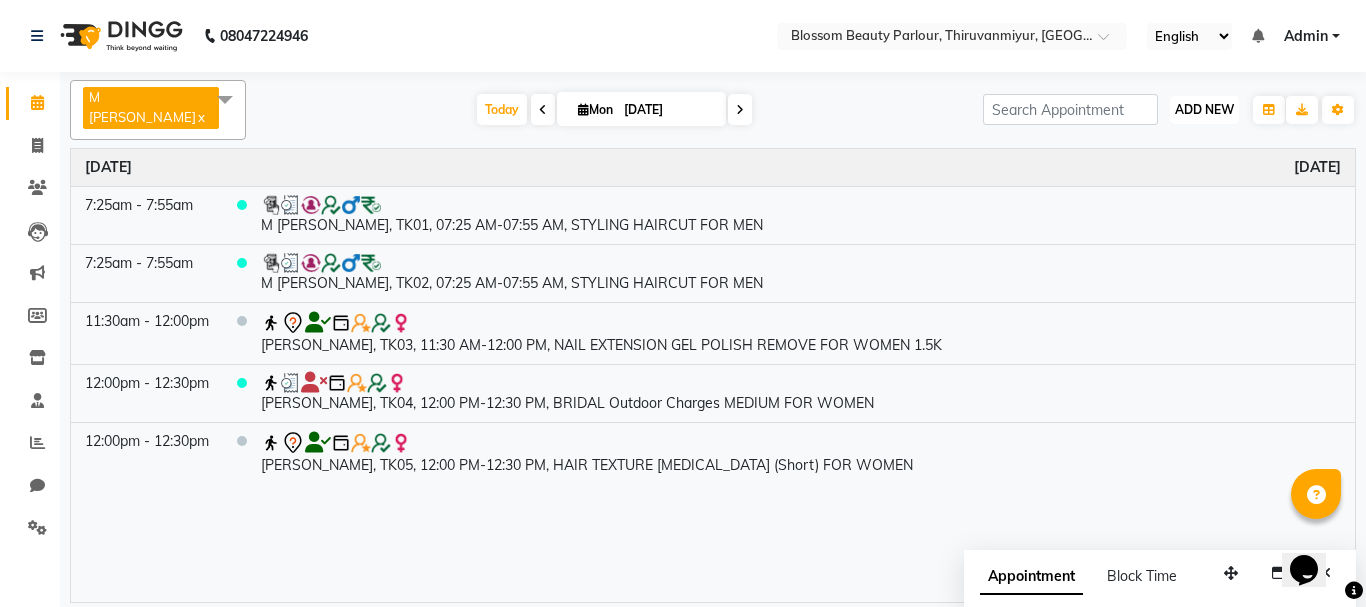 click on "ADD NEW" at bounding box center (1204, 109) 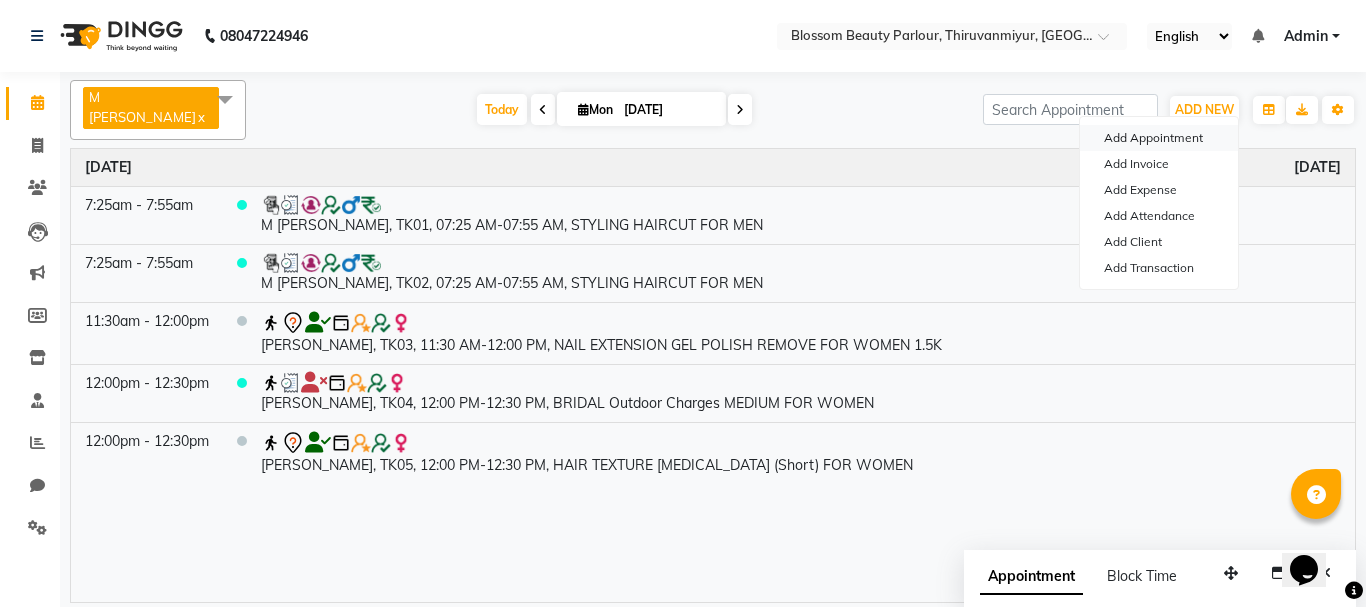 click on "Add Appointment" at bounding box center [1159, 138] 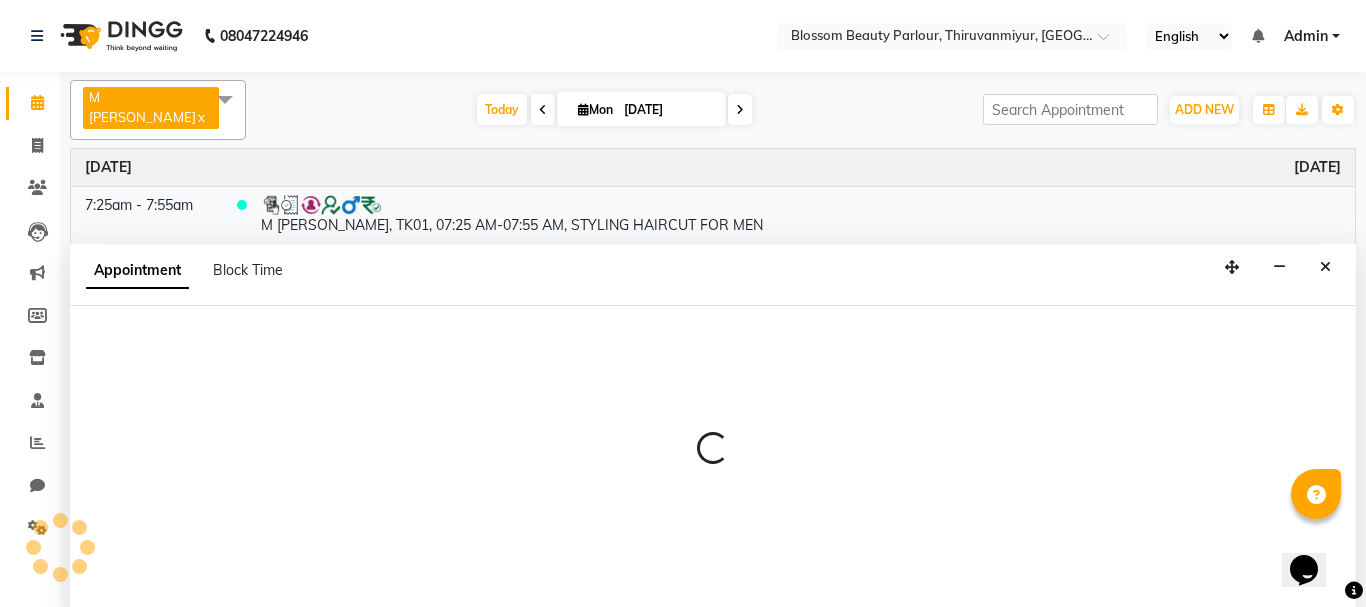 select on "540" 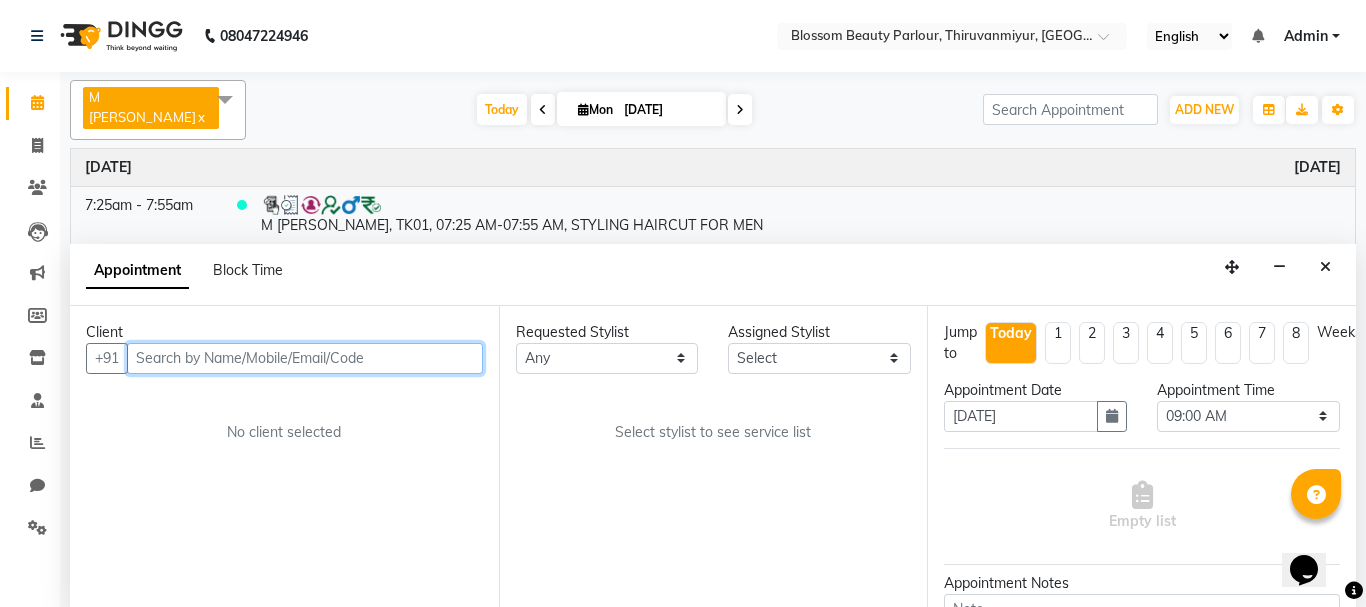 click at bounding box center [305, 358] 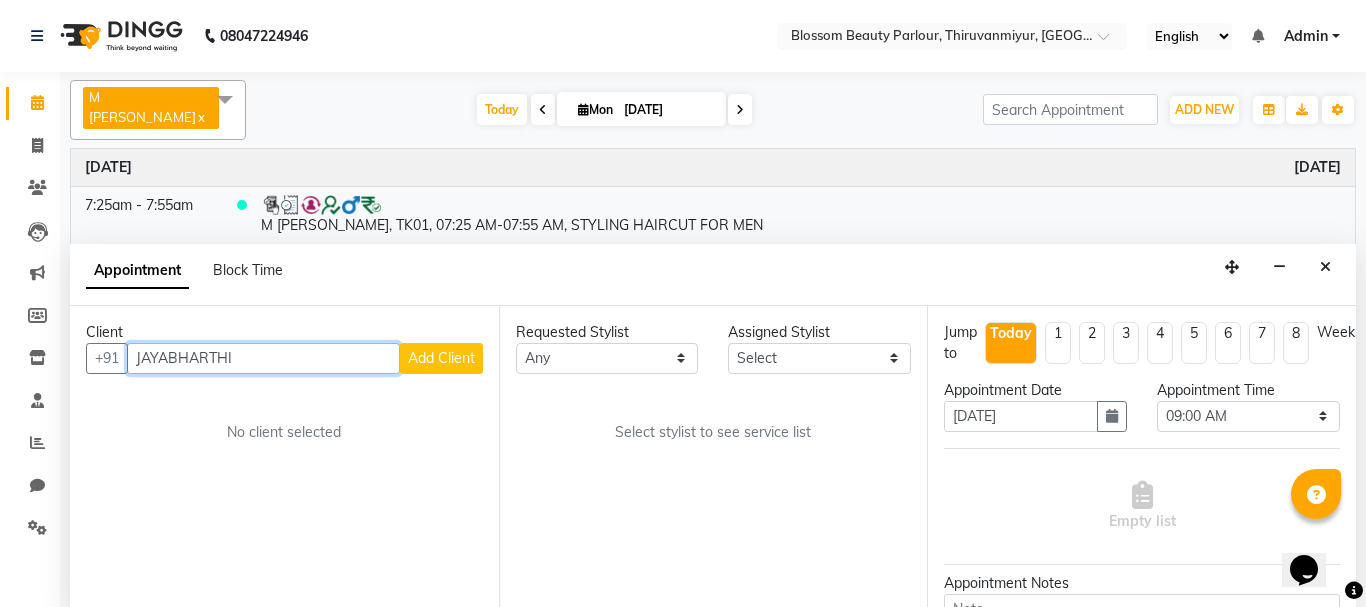 click on "JAYABHARTHI" at bounding box center (263, 358) 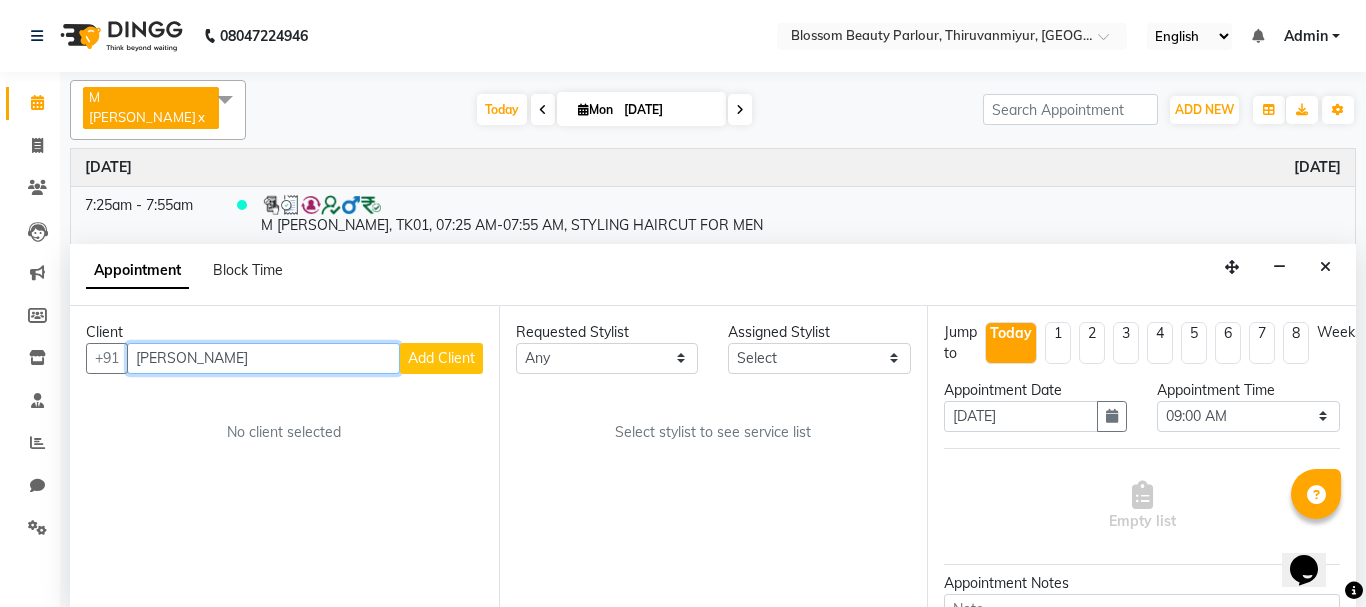 click on "[PERSON_NAME]" at bounding box center [263, 358] 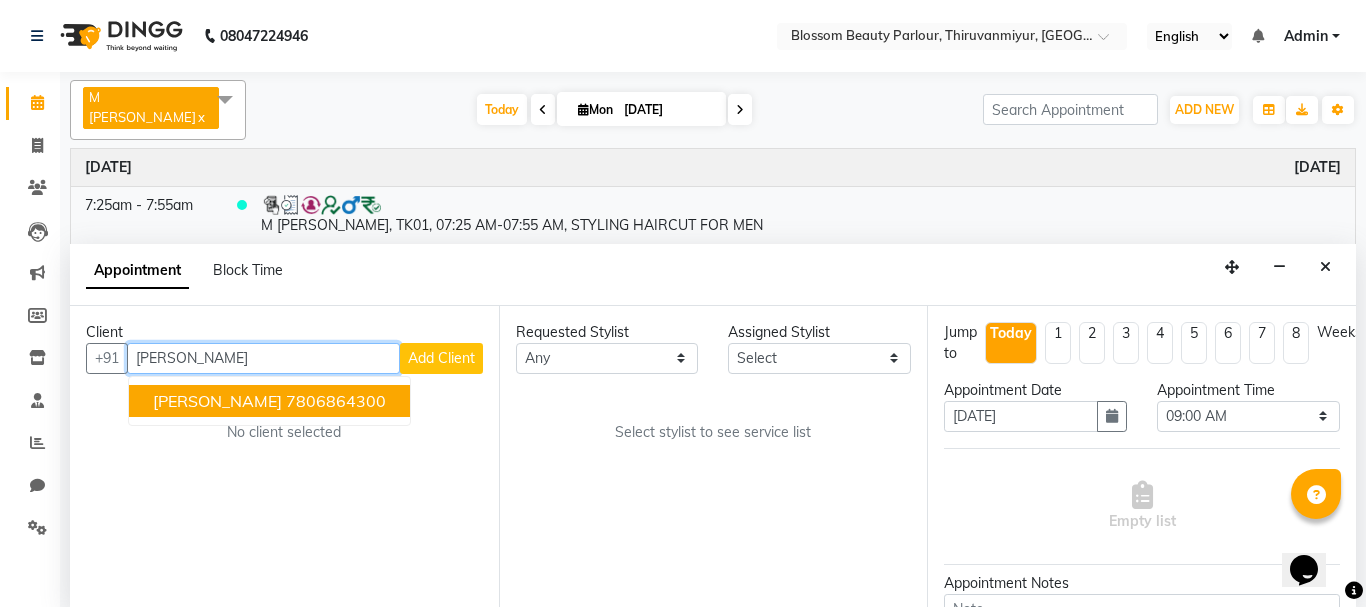 click on "[PERSON_NAME]" at bounding box center [217, 401] 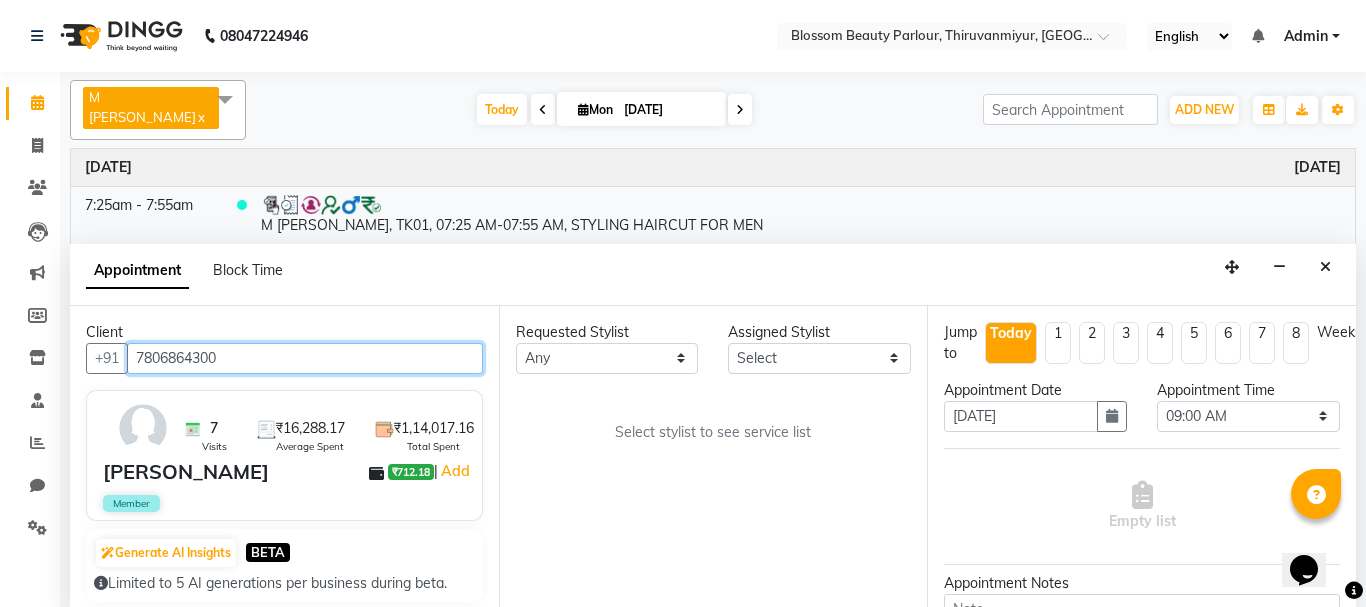 type on "7806864300" 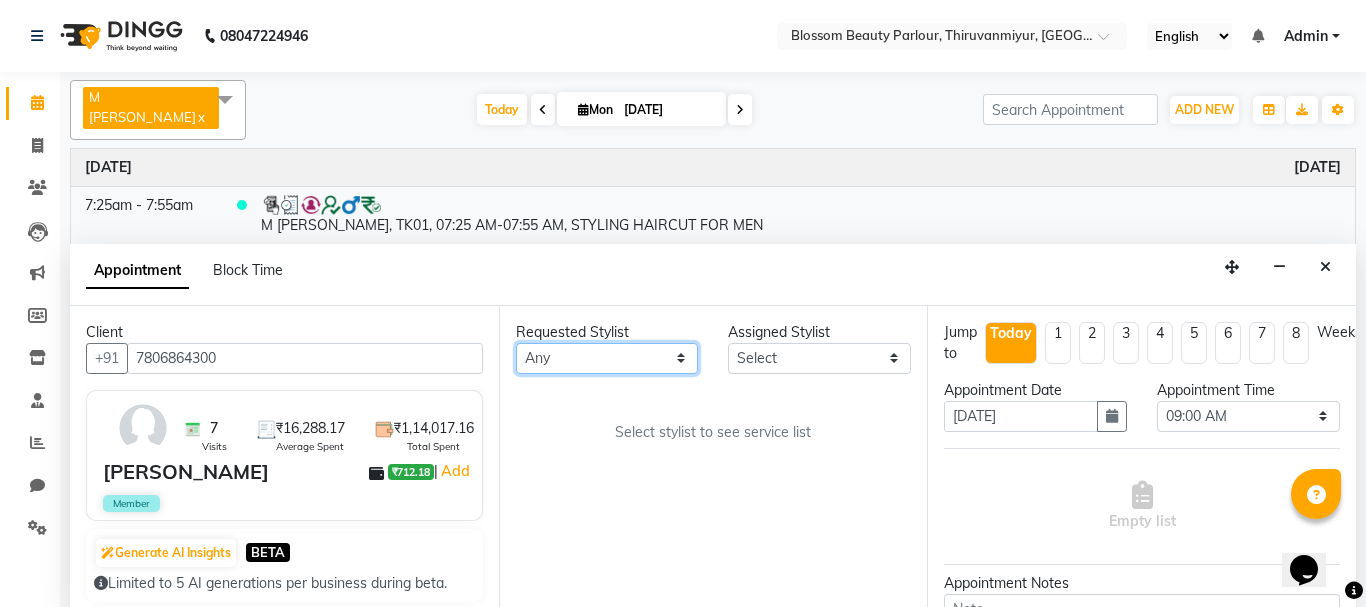click on "Any [PERSON_NAME] [PERSON_NAME] [PERSON_NAME] [PERSON_NAME] [PERSON_NAME] M [PERSON_NAME] Old Staff Swathi" at bounding box center [607, 358] 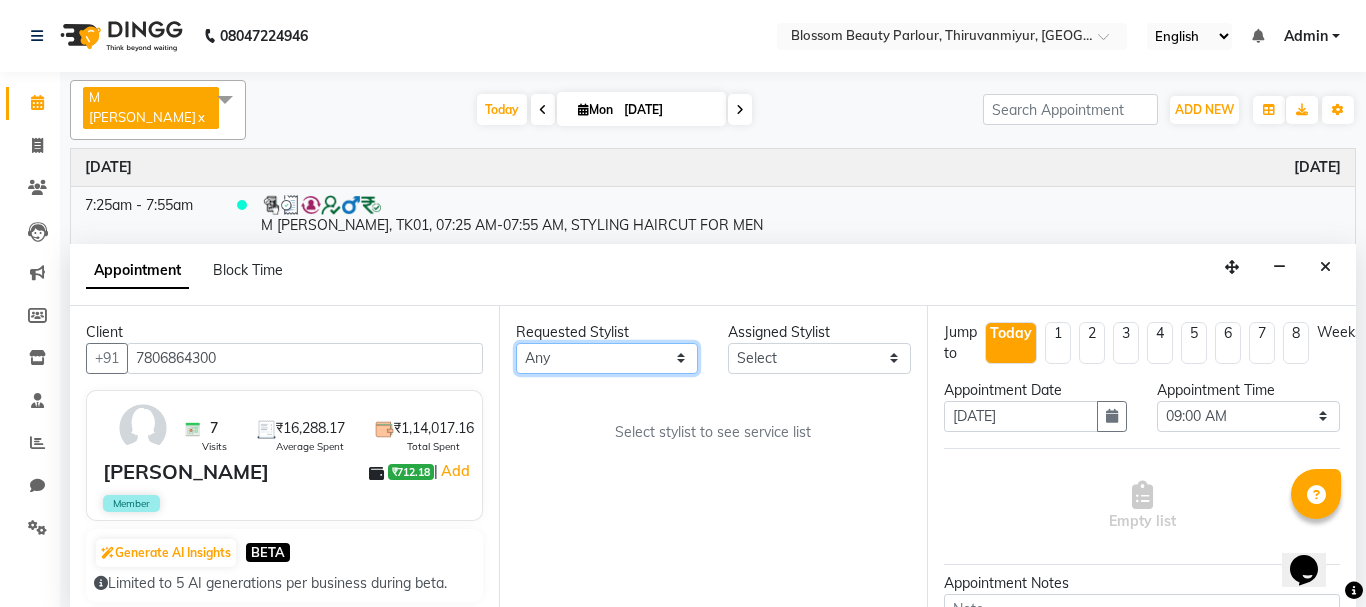 select on "85639" 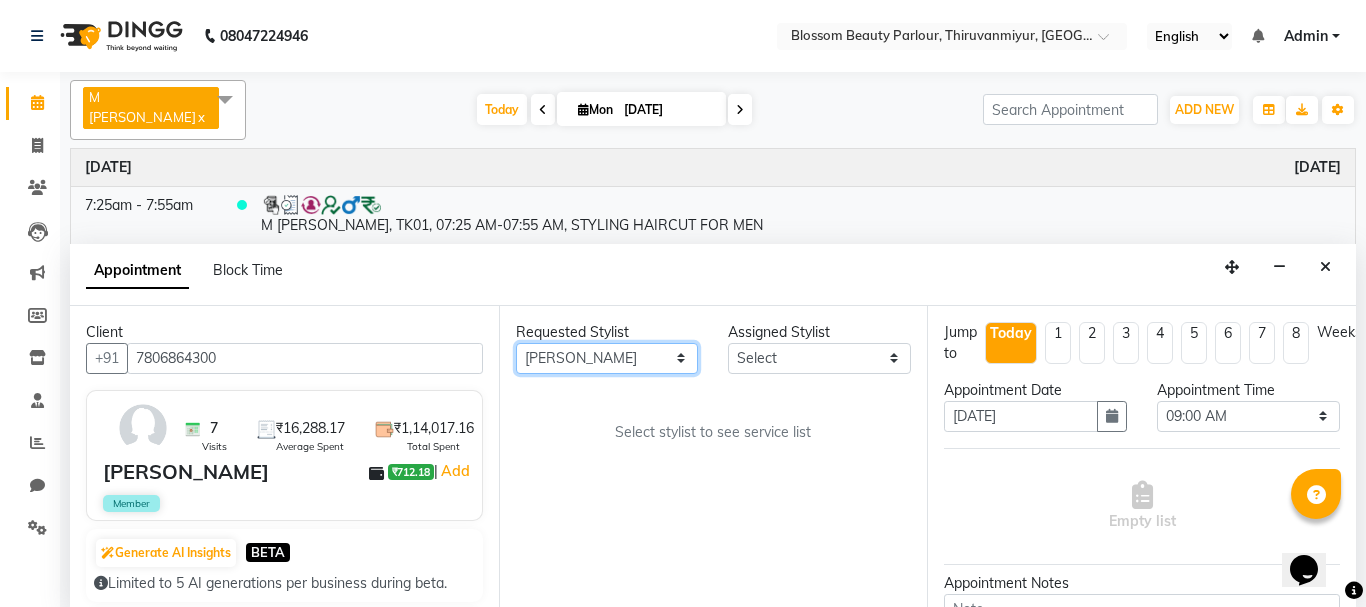 click on "Any [PERSON_NAME] [PERSON_NAME] [PERSON_NAME] [PERSON_NAME] [PERSON_NAME] M [PERSON_NAME] Old Staff Swathi" at bounding box center [607, 358] 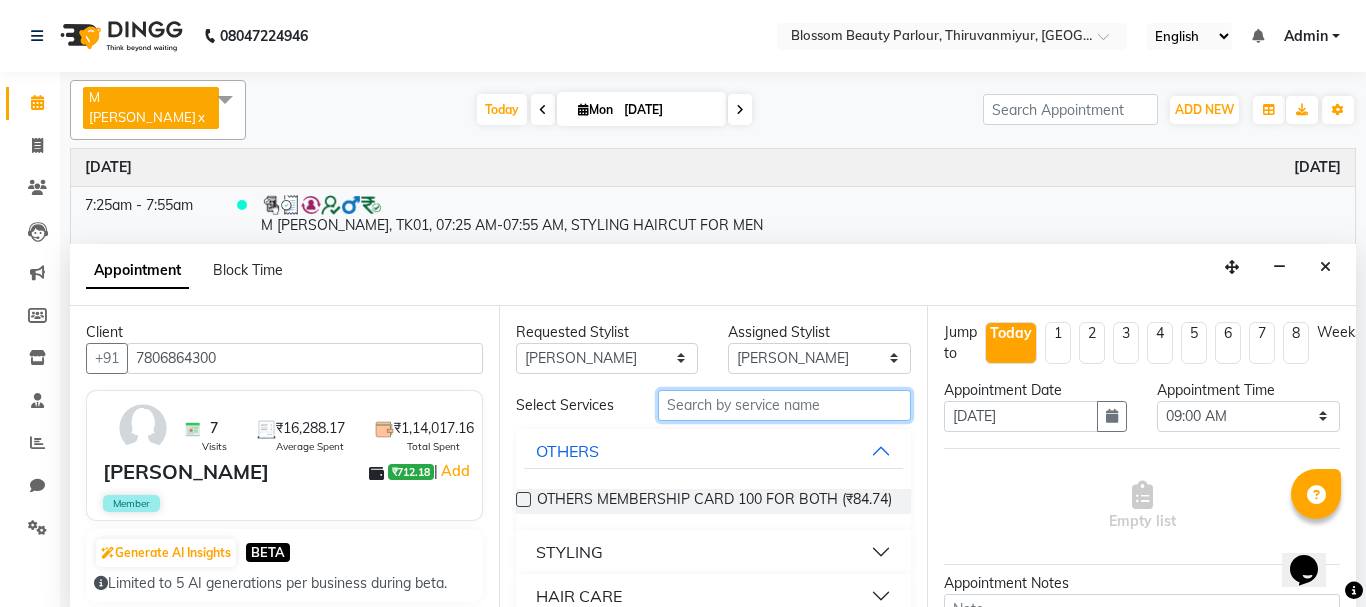 click at bounding box center (785, 405) 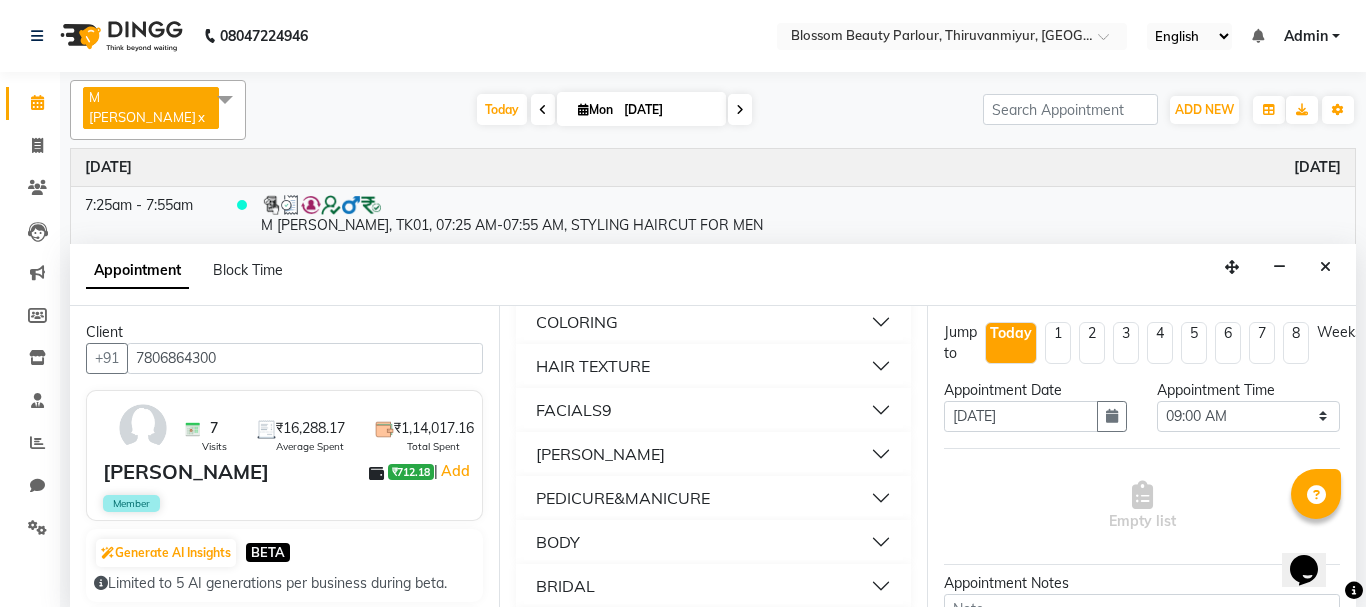 scroll, scrollTop: 413, scrollLeft: 0, axis: vertical 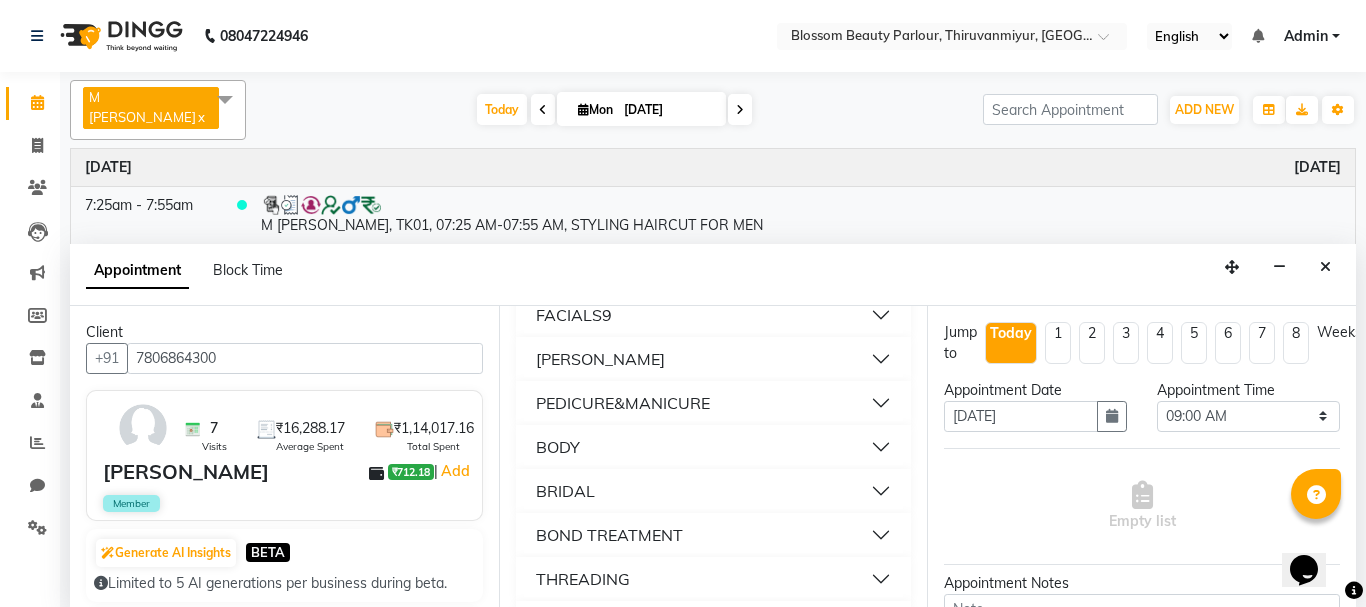 click on "BODY" at bounding box center (714, 447) 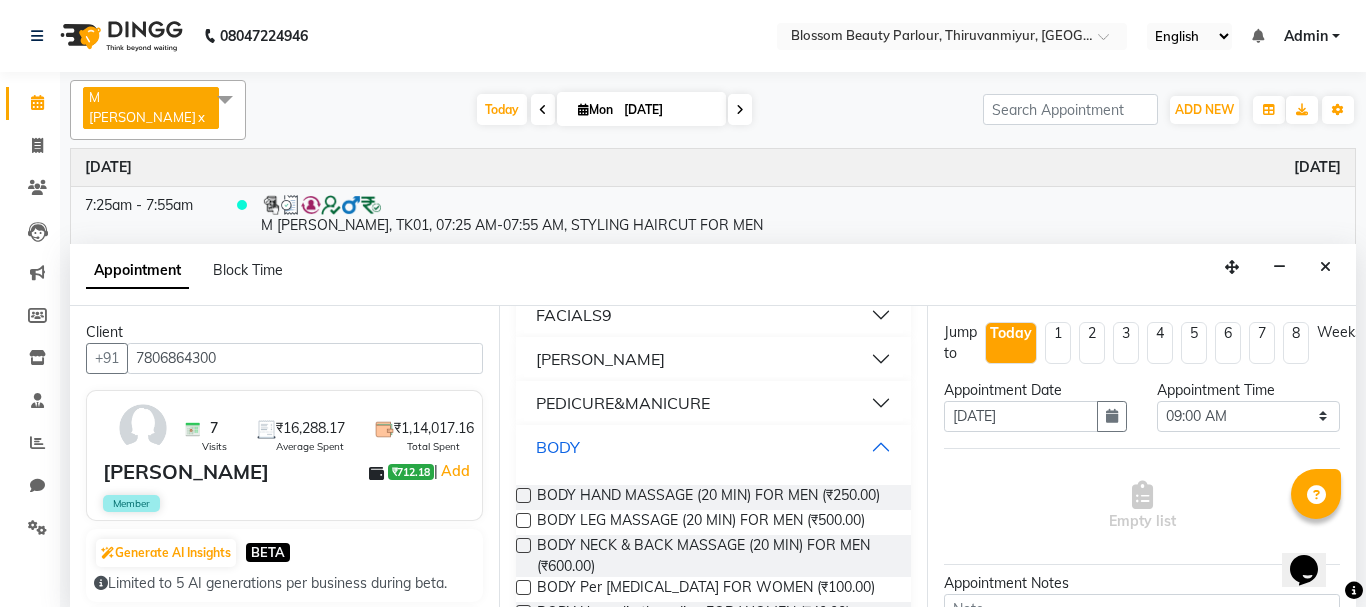 scroll, scrollTop: 1031, scrollLeft: 0, axis: vertical 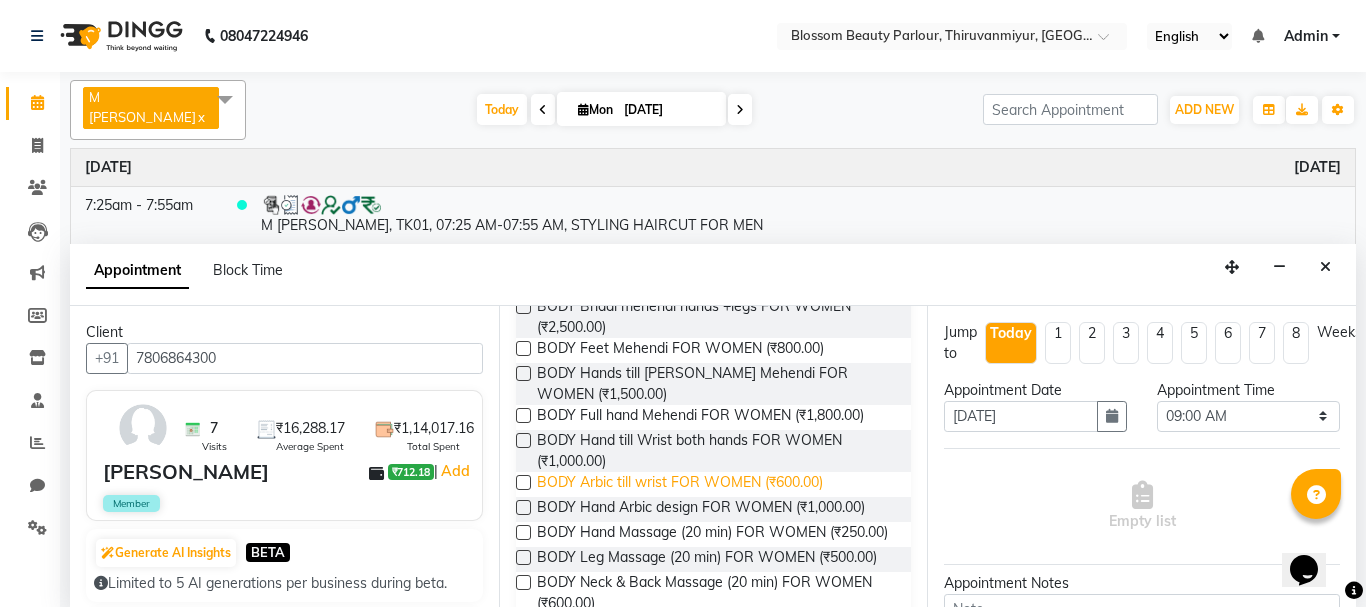 click on "BODY Arbic till wrist FOR WOMEN (₹600.00)" at bounding box center (680, 484) 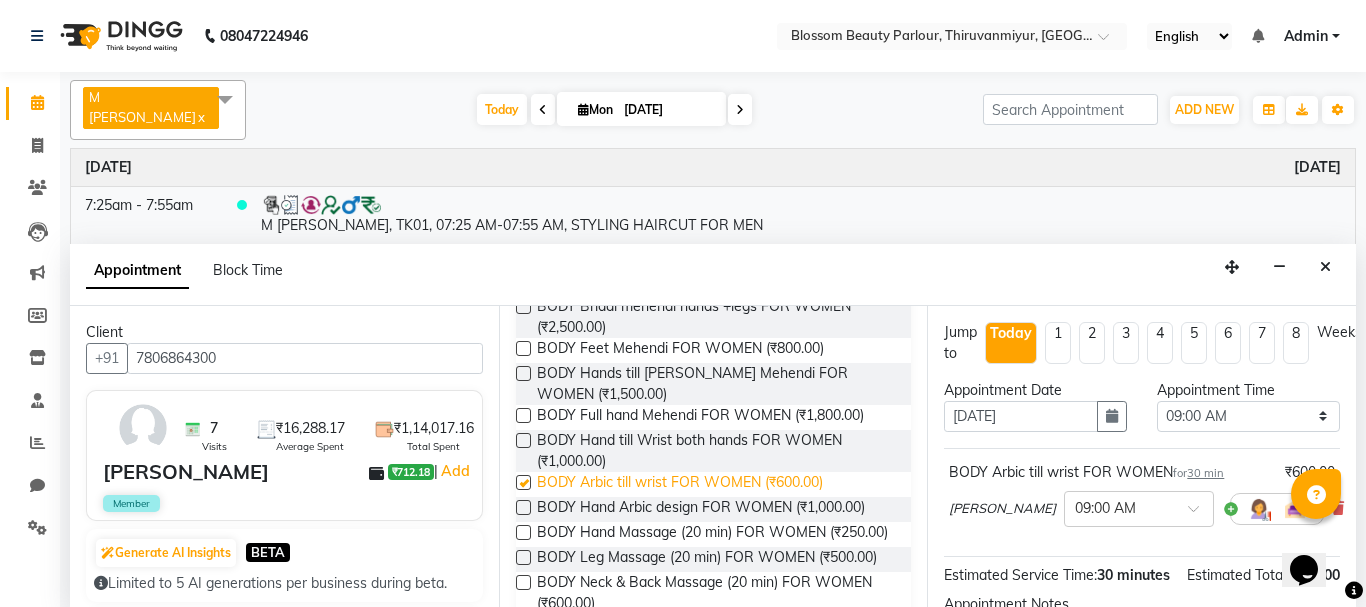 checkbox on "false" 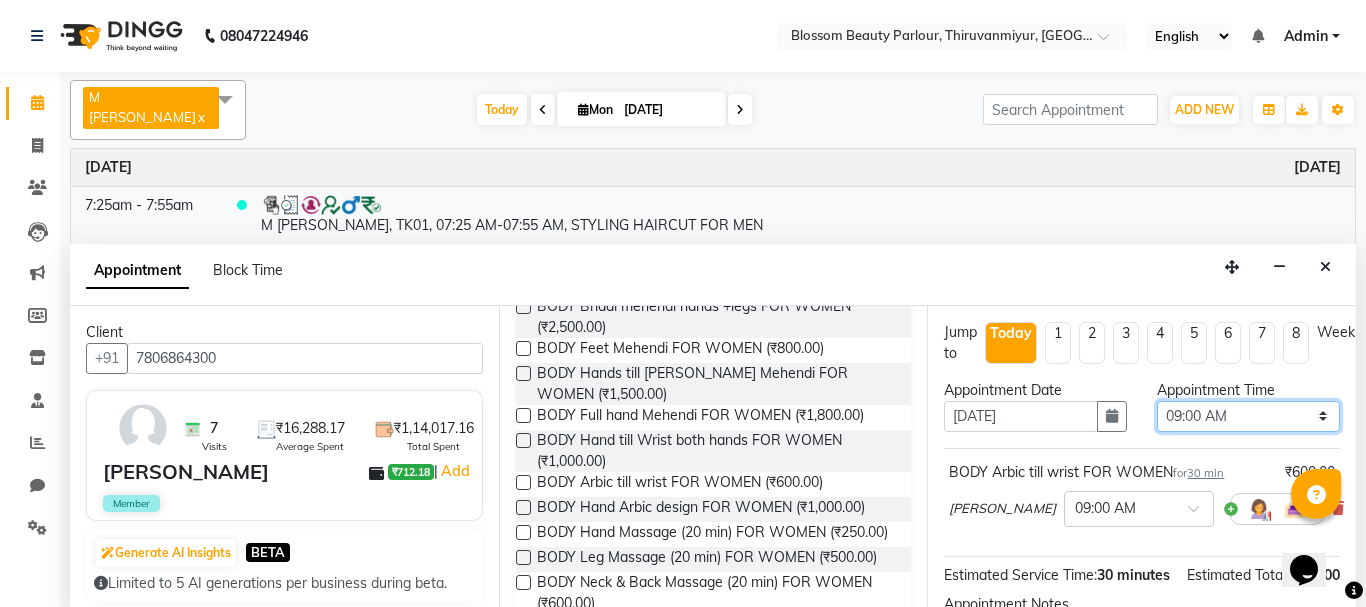 click on "Select 09:00 AM 09:15 AM 09:30 AM 09:45 AM 10:00 AM 10:15 AM 10:30 AM 10:45 AM 11:00 AM 11:15 AM 11:30 AM 11:45 AM 12:00 PM 12:15 PM 12:30 PM 12:45 PM 01:00 PM 01:15 PM 01:30 PM 01:45 PM 02:00 PM 02:15 PM 02:30 PM 02:45 PM 03:00 PM 03:15 PM 03:30 PM 03:45 PM 04:00 PM 04:15 PM 04:30 PM 04:45 PM 05:00 PM 05:15 PM 05:30 PM 05:45 PM 06:00 PM 06:15 PM 06:30 PM 06:45 PM 07:00 PM 07:15 PM 07:30 PM 07:45 PM 08:00 PM" at bounding box center [1248, 416] 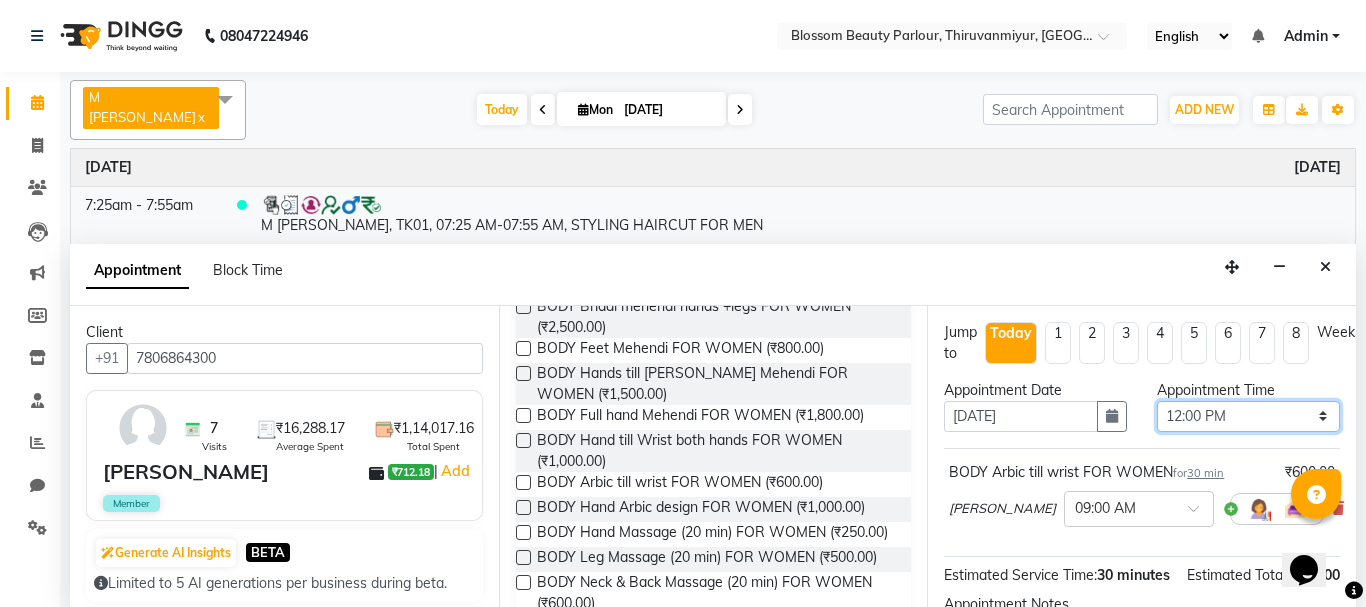 click on "Select 09:00 AM 09:15 AM 09:30 AM 09:45 AM 10:00 AM 10:15 AM 10:30 AM 10:45 AM 11:00 AM 11:15 AM 11:30 AM 11:45 AM 12:00 PM 12:15 PM 12:30 PM 12:45 PM 01:00 PM 01:15 PM 01:30 PM 01:45 PM 02:00 PM 02:15 PM 02:30 PM 02:45 PM 03:00 PM 03:15 PM 03:30 PM 03:45 PM 04:00 PM 04:15 PM 04:30 PM 04:45 PM 05:00 PM 05:15 PM 05:30 PM 05:45 PM 06:00 PM 06:15 PM 06:30 PM 06:45 PM 07:00 PM 07:15 PM 07:30 PM 07:45 PM 08:00 PM" at bounding box center (1248, 416) 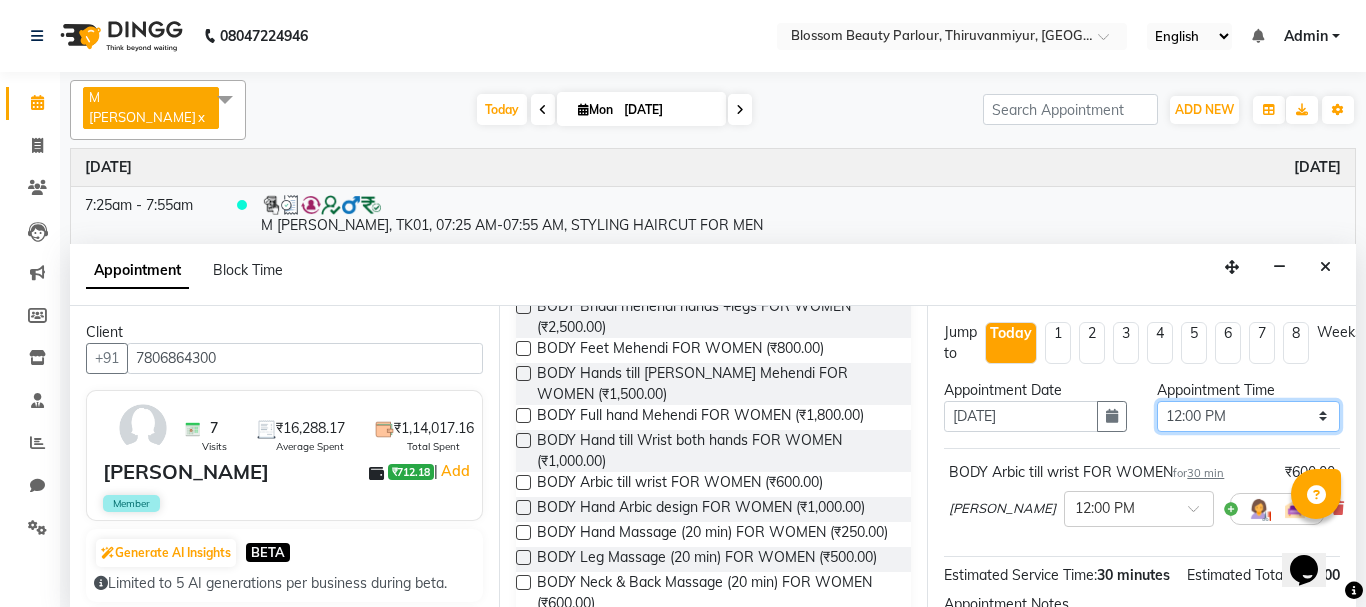 click on "Select 09:00 AM 09:15 AM 09:30 AM 09:45 AM 10:00 AM 10:15 AM 10:30 AM 10:45 AM 11:00 AM 11:15 AM 11:30 AM 11:45 AM 12:00 PM 12:15 PM 12:30 PM 12:45 PM 01:00 PM 01:15 PM 01:30 PM 01:45 PM 02:00 PM 02:15 PM 02:30 PM 02:45 PM 03:00 PM 03:15 PM 03:30 PM 03:45 PM 04:00 PM 04:15 PM 04:30 PM 04:45 PM 05:00 PM 05:15 PM 05:30 PM 05:45 PM 06:00 PM 06:15 PM 06:30 PM 06:45 PM 07:00 PM 07:15 PM 07:30 PM 07:45 PM 08:00 PM" at bounding box center [1248, 416] 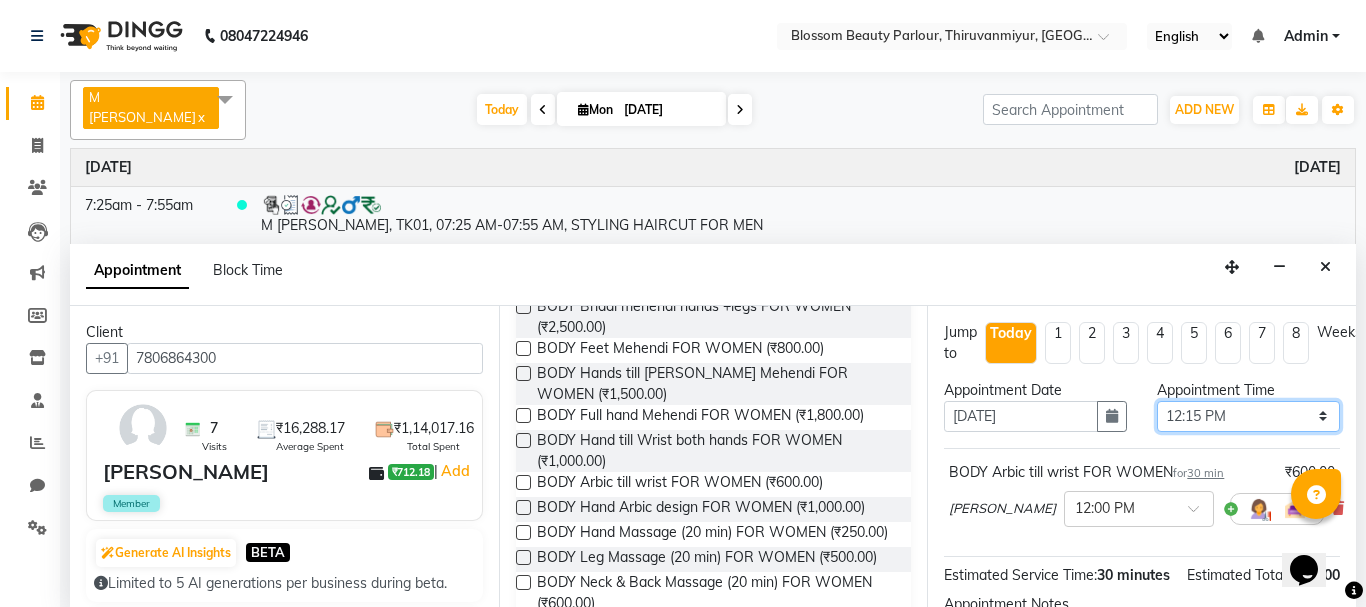 click on "Select 09:00 AM 09:15 AM 09:30 AM 09:45 AM 10:00 AM 10:15 AM 10:30 AM 10:45 AM 11:00 AM 11:15 AM 11:30 AM 11:45 AM 12:00 PM 12:15 PM 12:30 PM 12:45 PM 01:00 PM 01:15 PM 01:30 PM 01:45 PM 02:00 PM 02:15 PM 02:30 PM 02:45 PM 03:00 PM 03:15 PM 03:30 PM 03:45 PM 04:00 PM 04:15 PM 04:30 PM 04:45 PM 05:00 PM 05:15 PM 05:30 PM 05:45 PM 06:00 PM 06:15 PM 06:30 PM 06:45 PM 07:00 PM 07:15 PM 07:30 PM 07:45 PM 08:00 PM" at bounding box center (1248, 416) 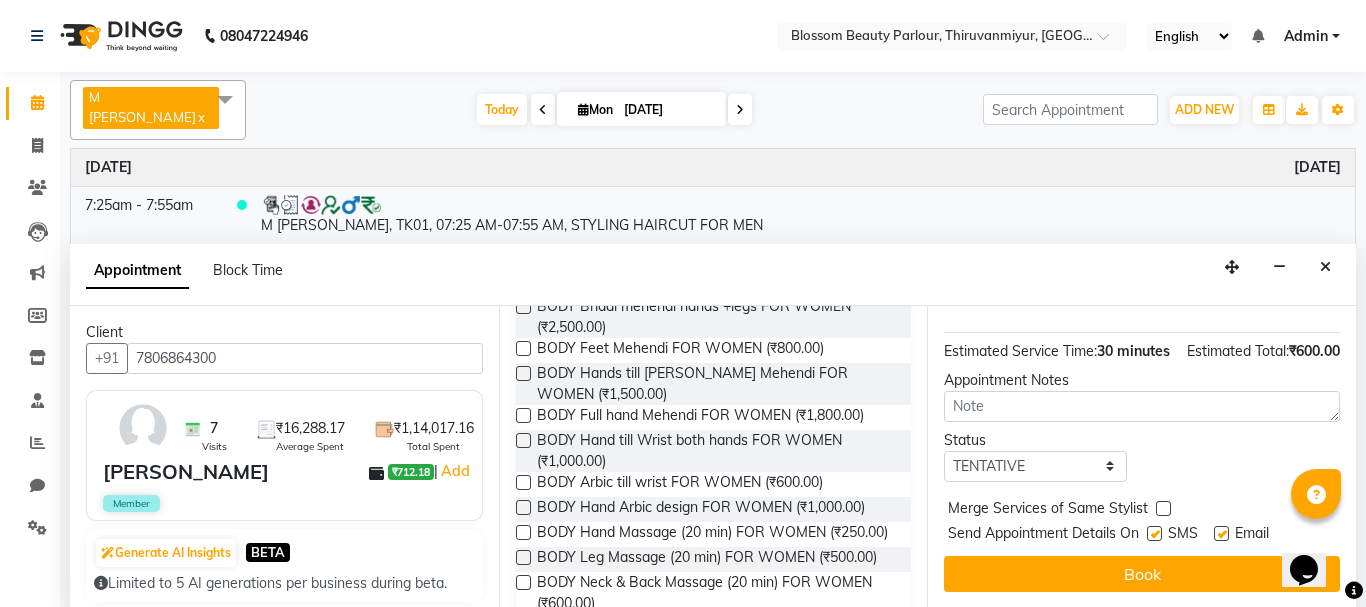 scroll, scrollTop: 258, scrollLeft: 0, axis: vertical 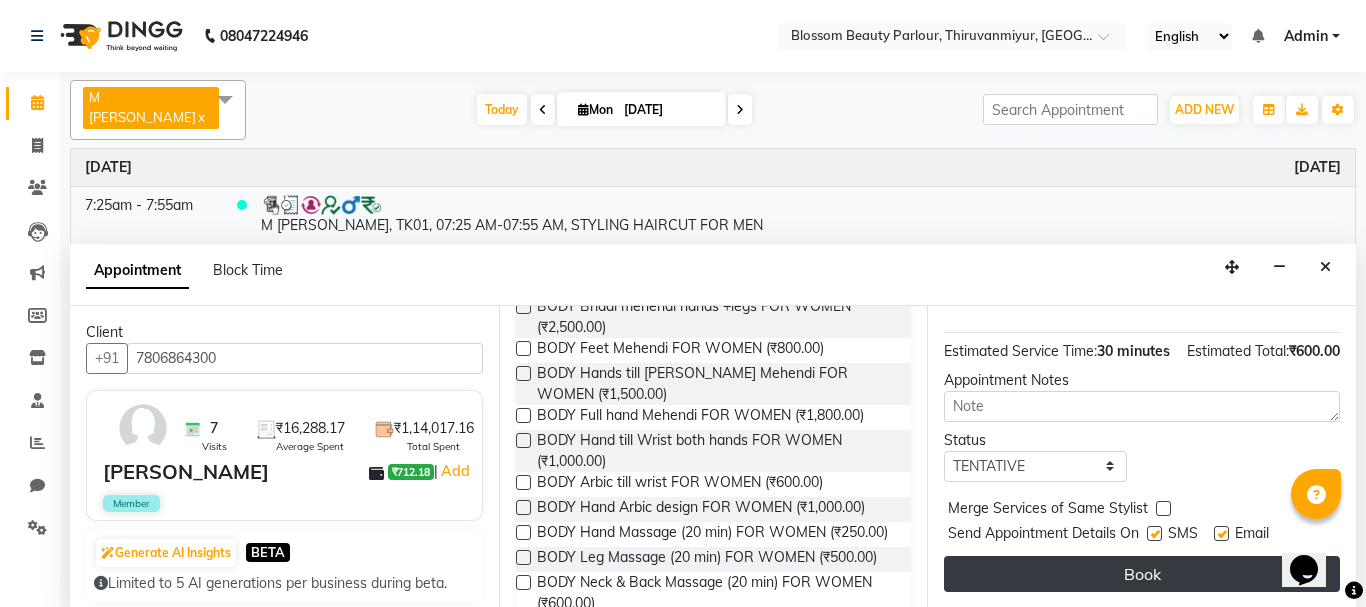 click on "Book" at bounding box center [1142, 574] 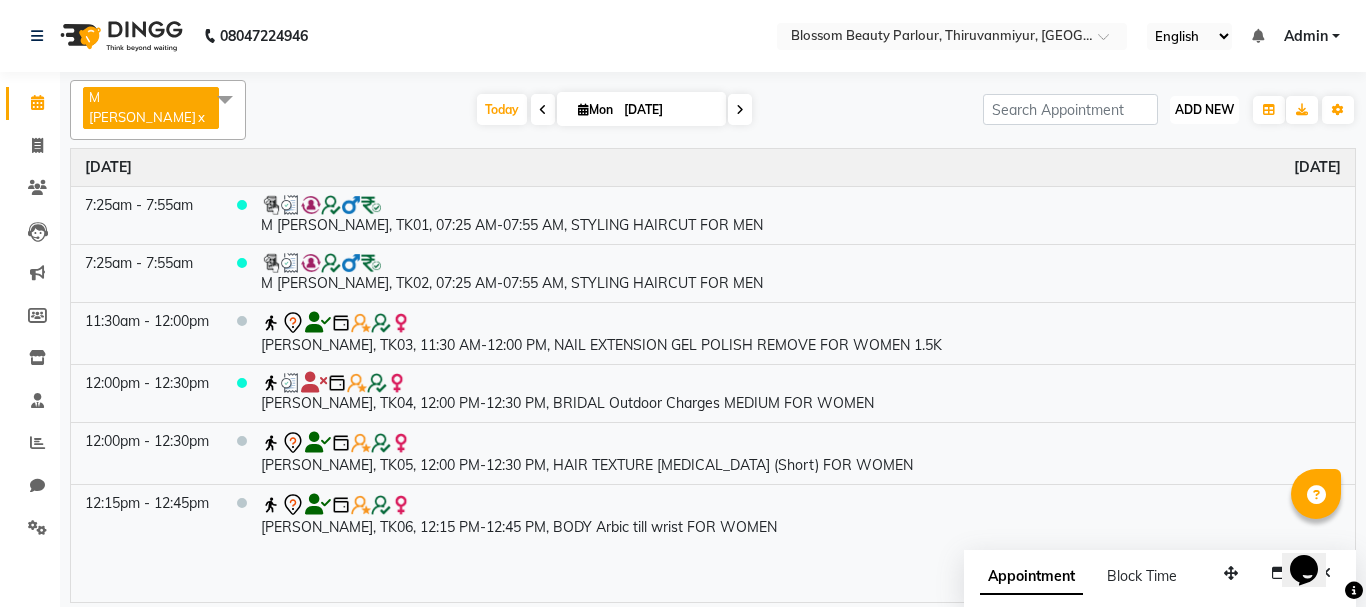 click on "ADD NEW" at bounding box center (1204, 109) 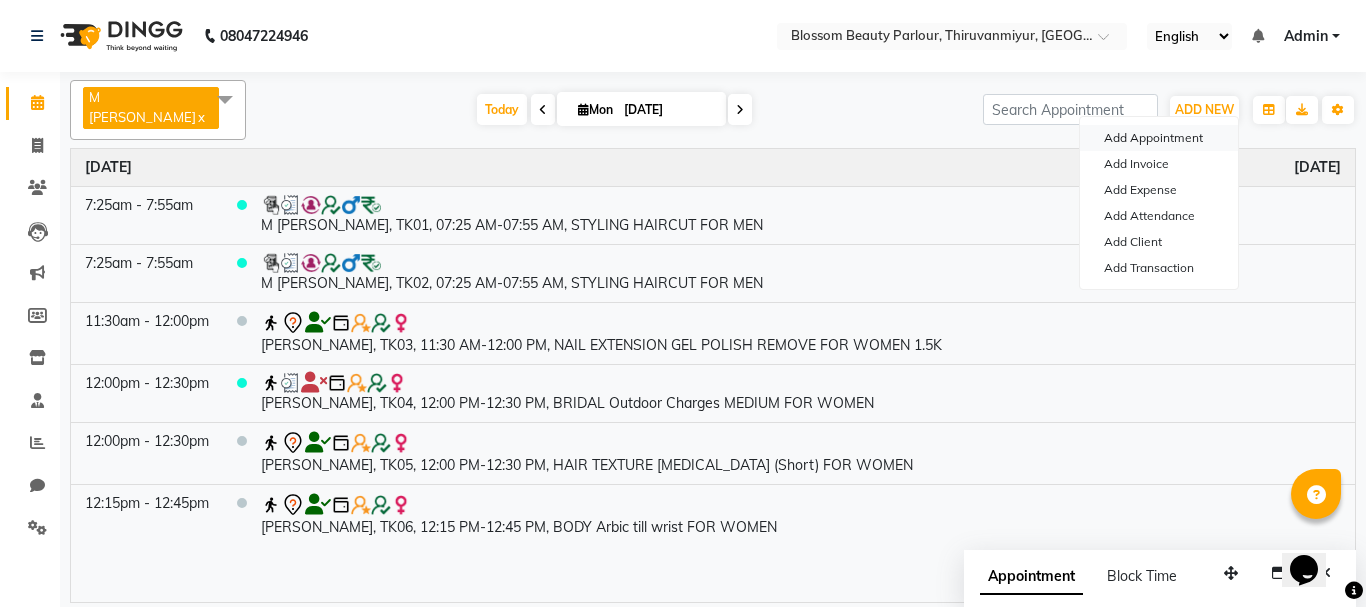 click on "Add Appointment" at bounding box center (1159, 138) 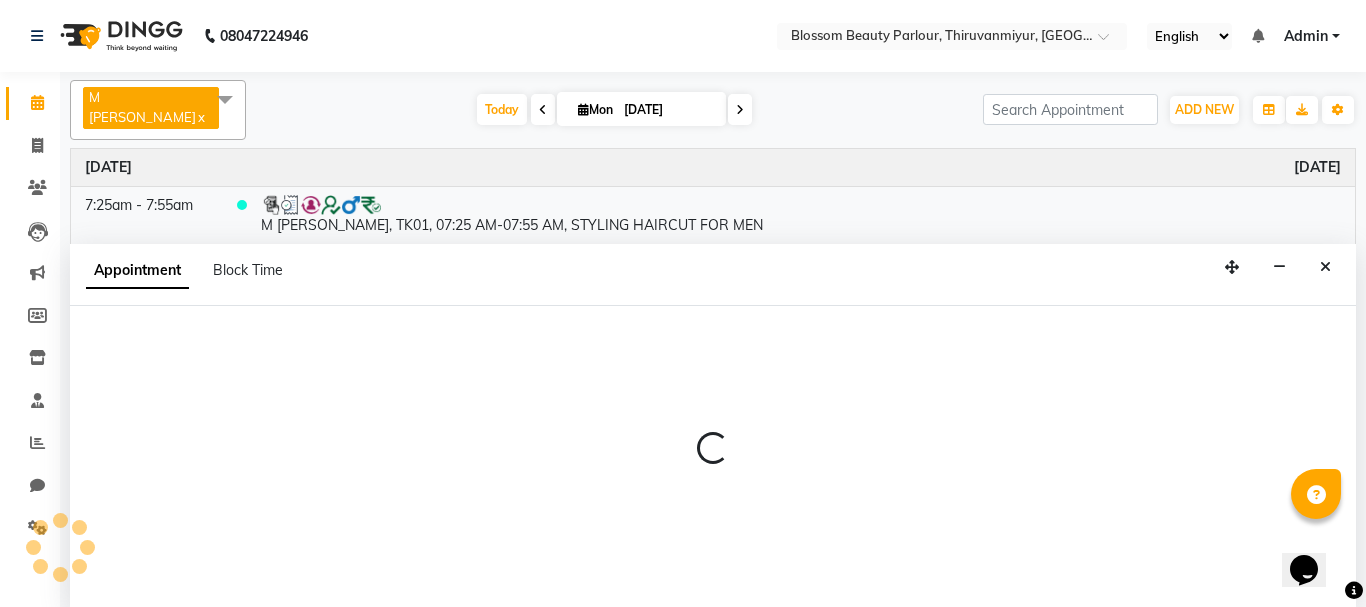 select on "tentative" 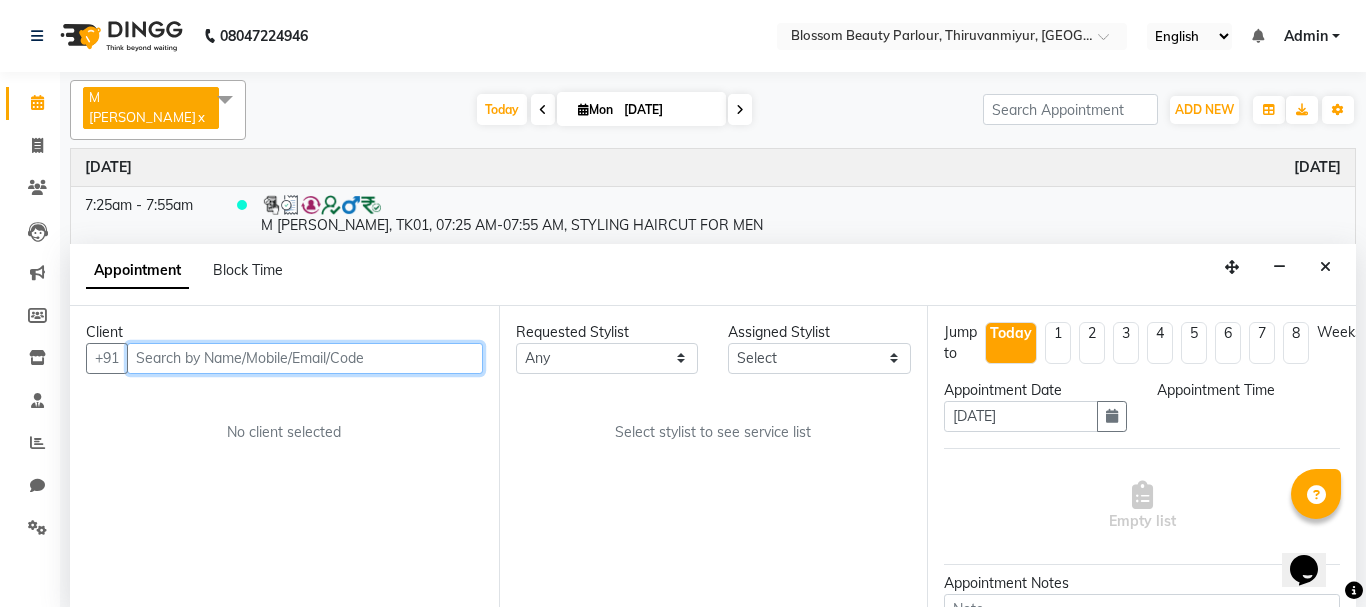 select on "540" 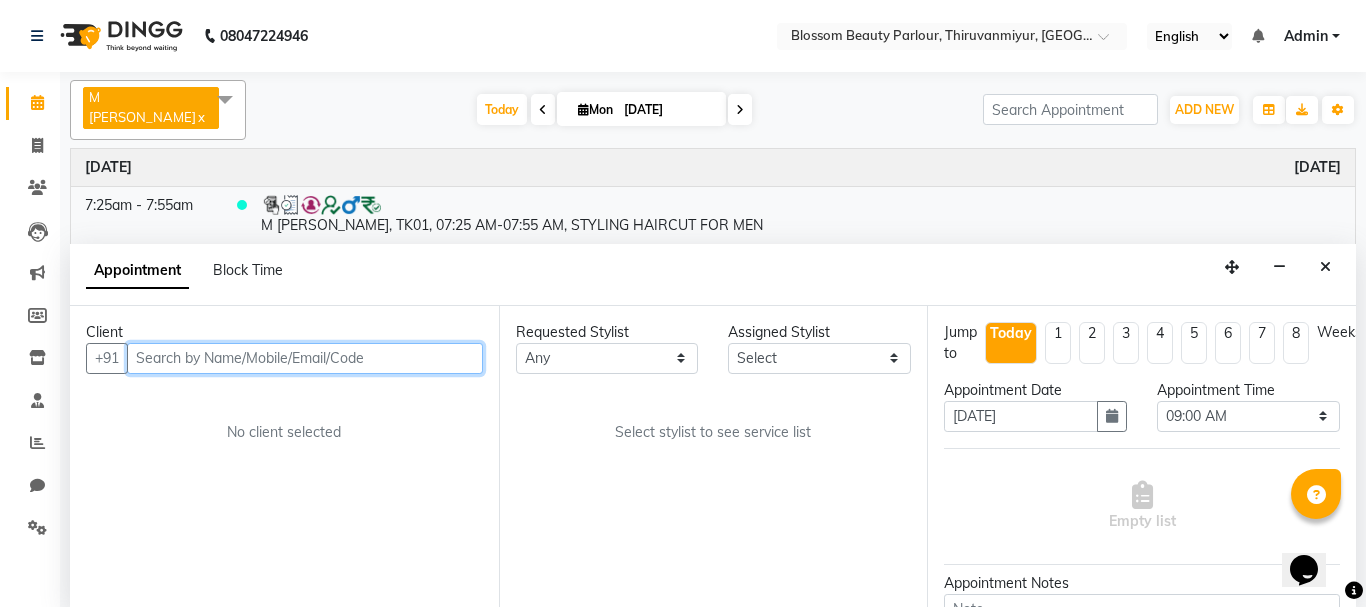 click at bounding box center [305, 358] 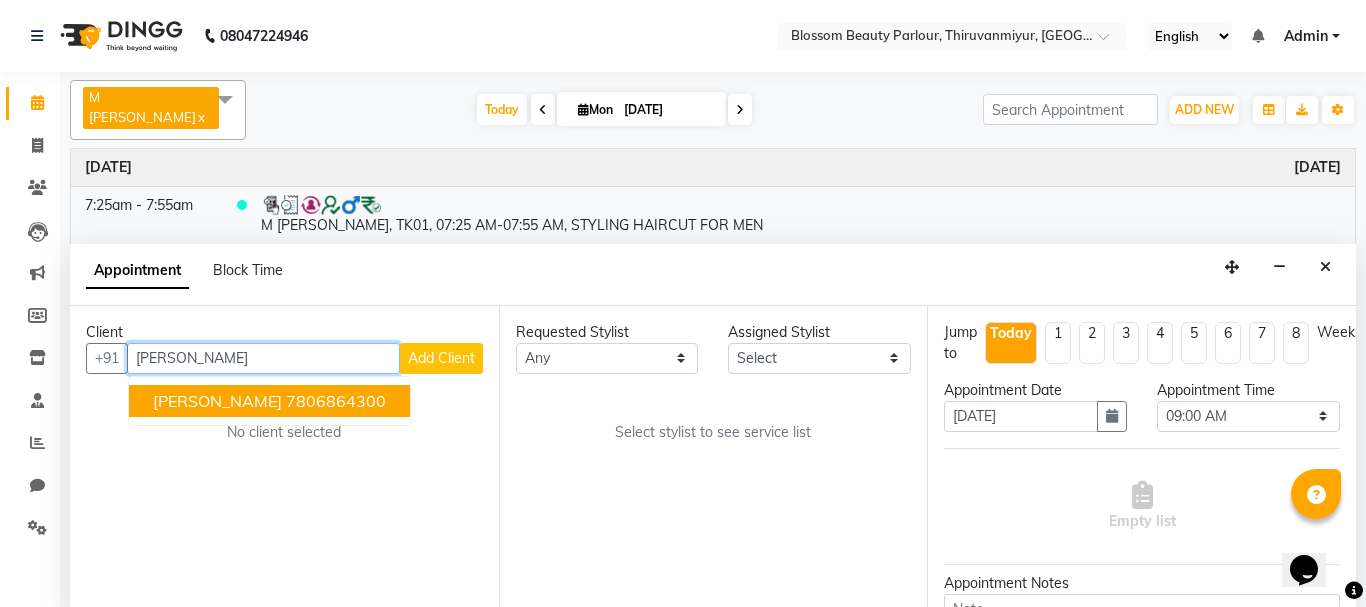 click on "7806864300" at bounding box center (336, 401) 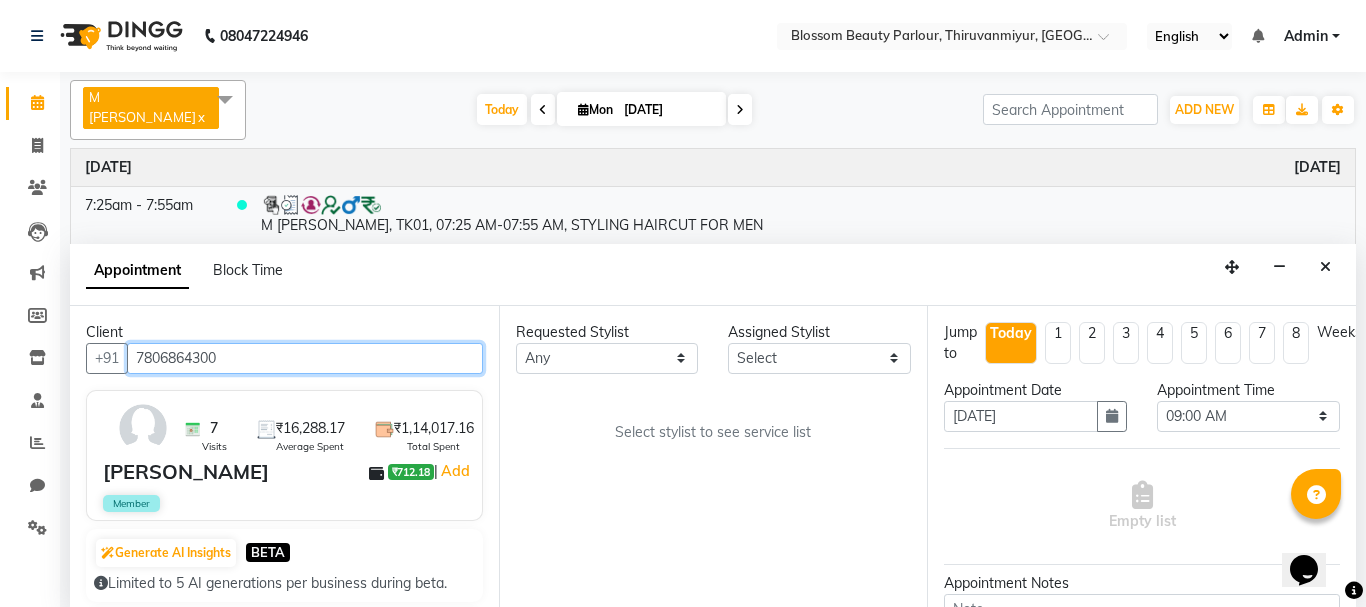 type on "7806864300" 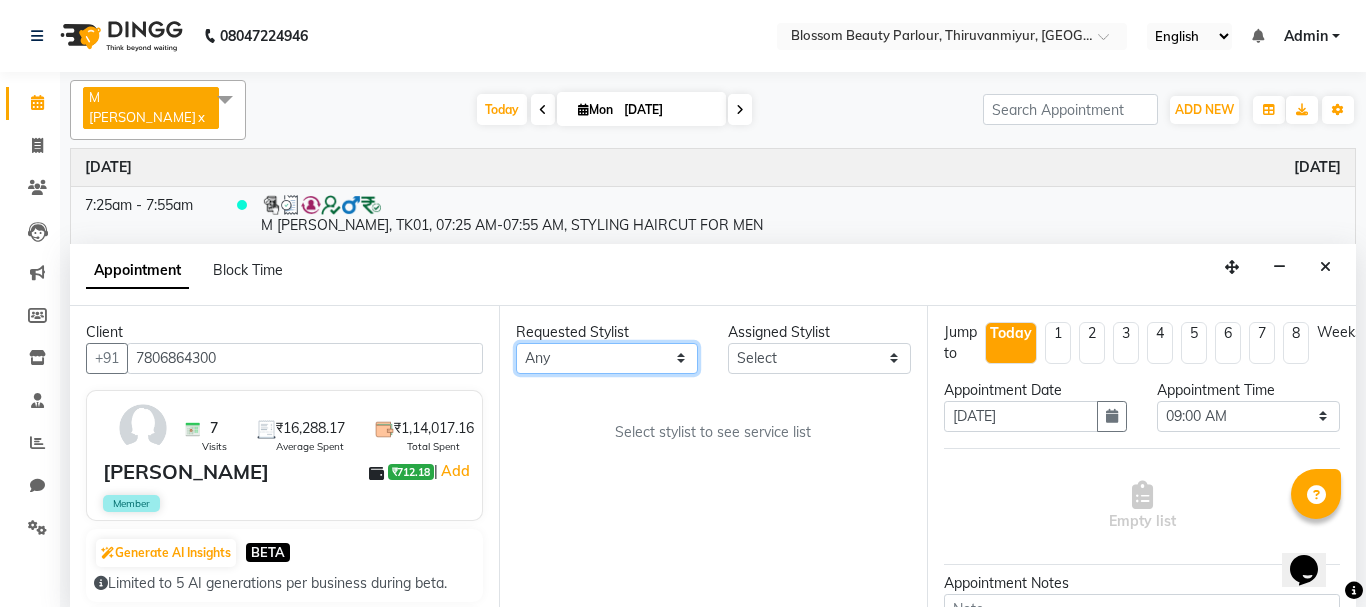 click on "Any [PERSON_NAME] [PERSON_NAME] [PERSON_NAME] [PERSON_NAME] [PERSON_NAME] M [PERSON_NAME] Old Staff Swathi" at bounding box center [607, 358] 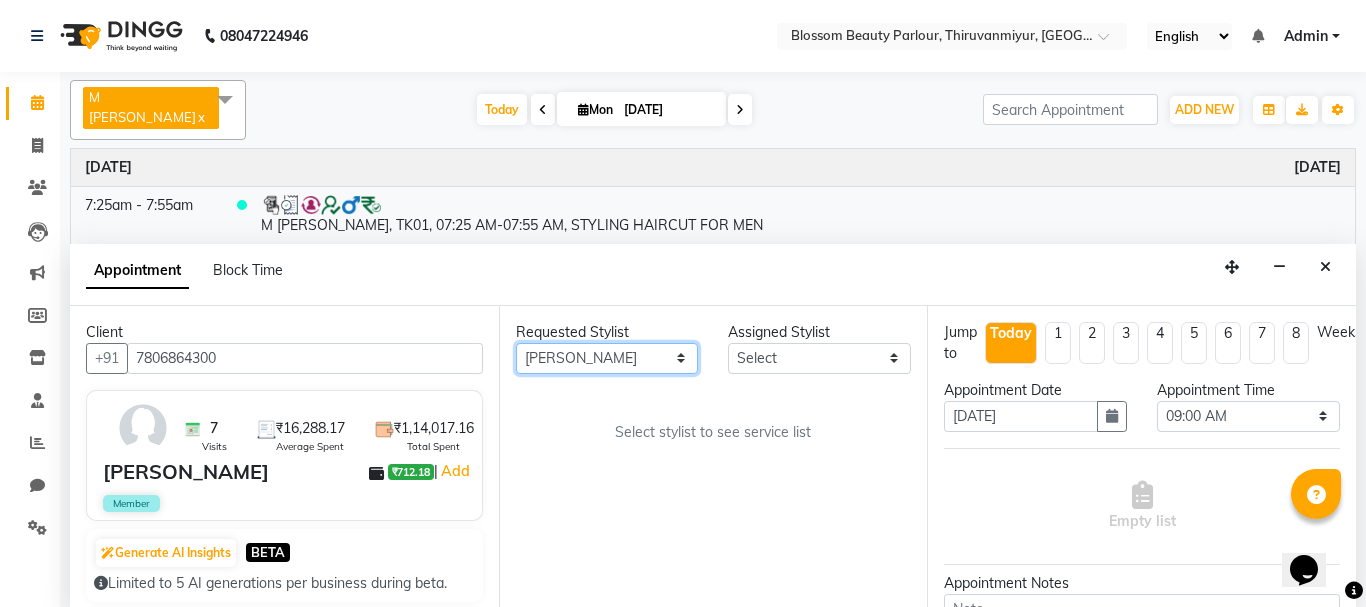 click on "Any [PERSON_NAME] [PERSON_NAME] [PERSON_NAME] [PERSON_NAME] [PERSON_NAME] M [PERSON_NAME] Old Staff Swathi" at bounding box center [607, 358] 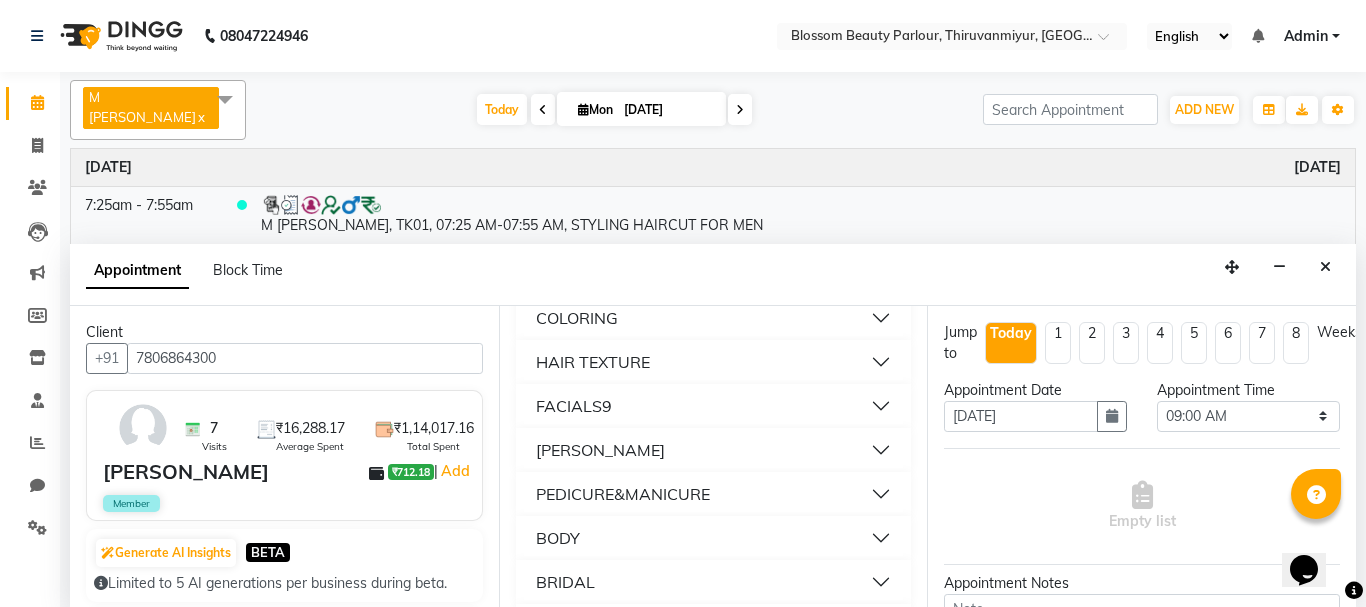 scroll, scrollTop: 331, scrollLeft: 0, axis: vertical 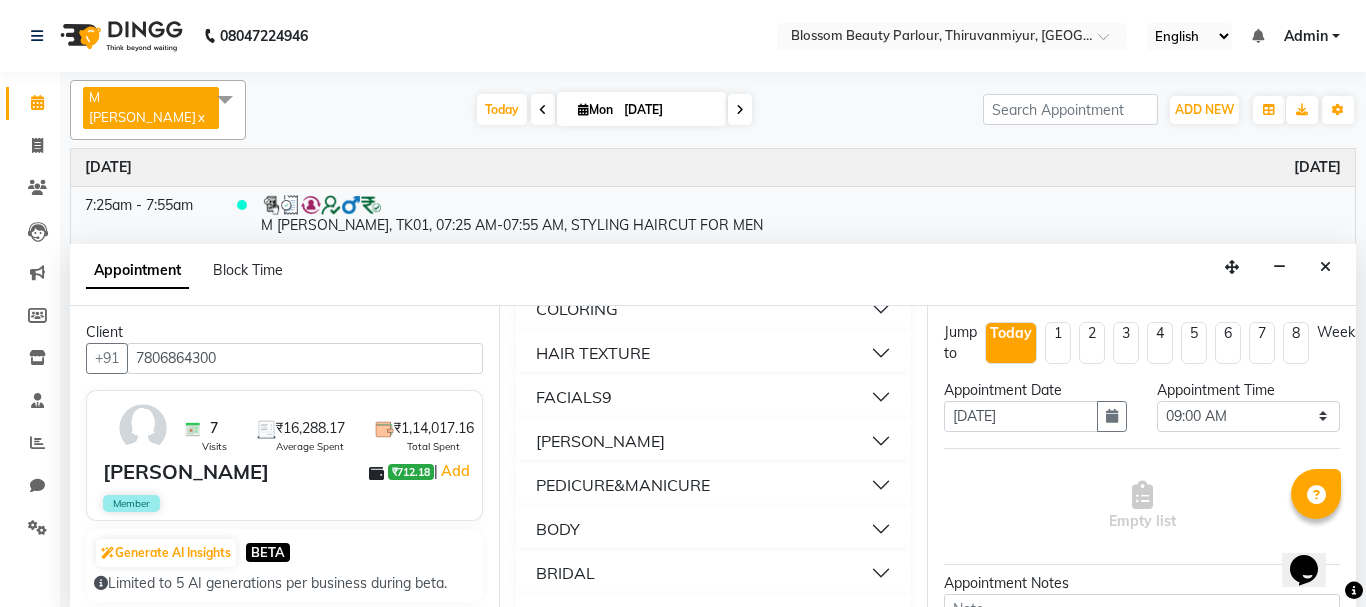 click on "HAIR TEXTURE" at bounding box center [593, 353] 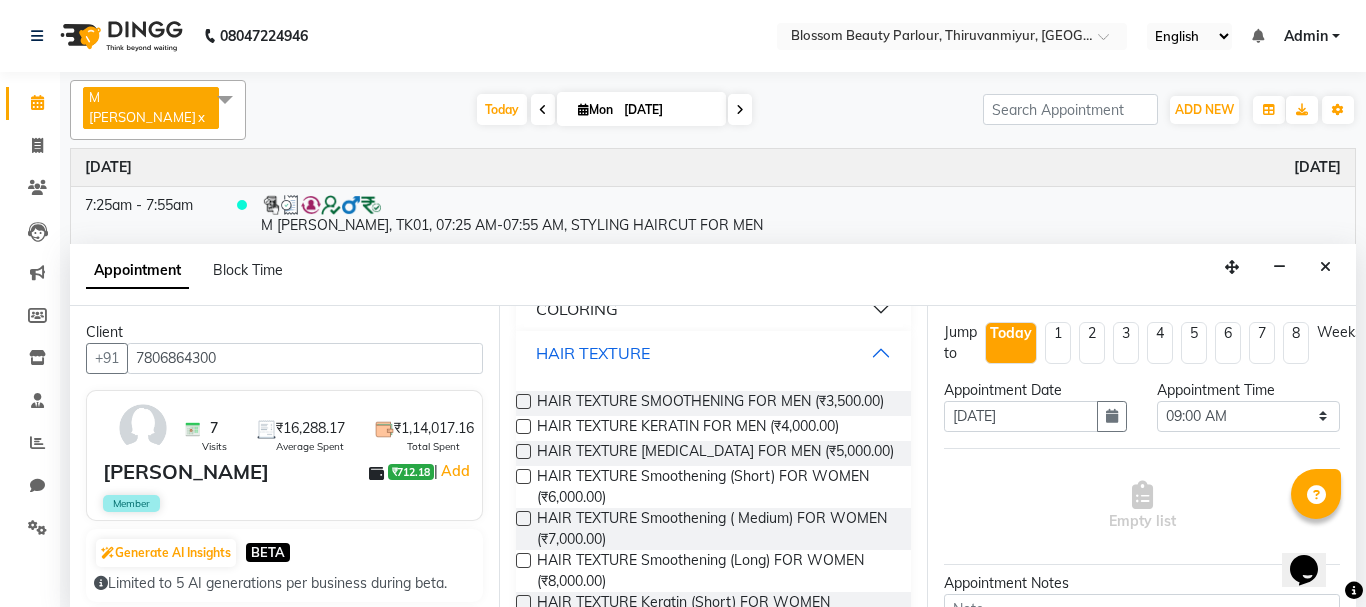 scroll, scrollTop: 1308, scrollLeft: 0, axis: vertical 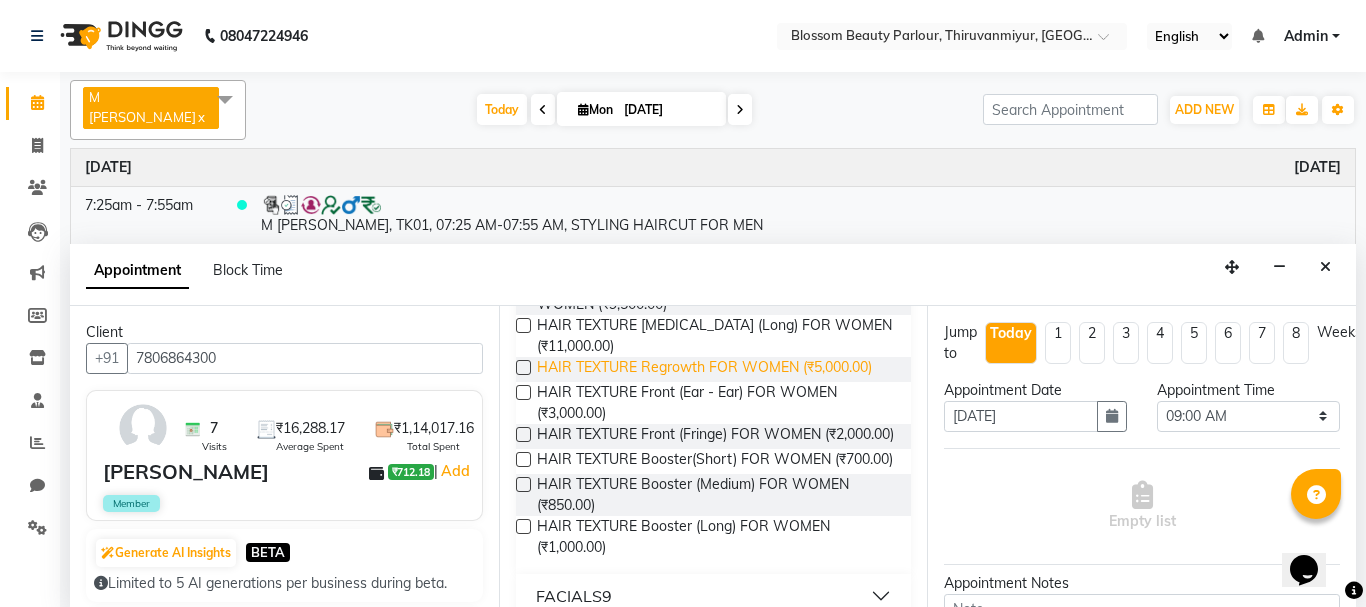 click on "HAIR TEXTURE Regrowth FOR WOMEN (₹5,000.00)" at bounding box center (704, 369) 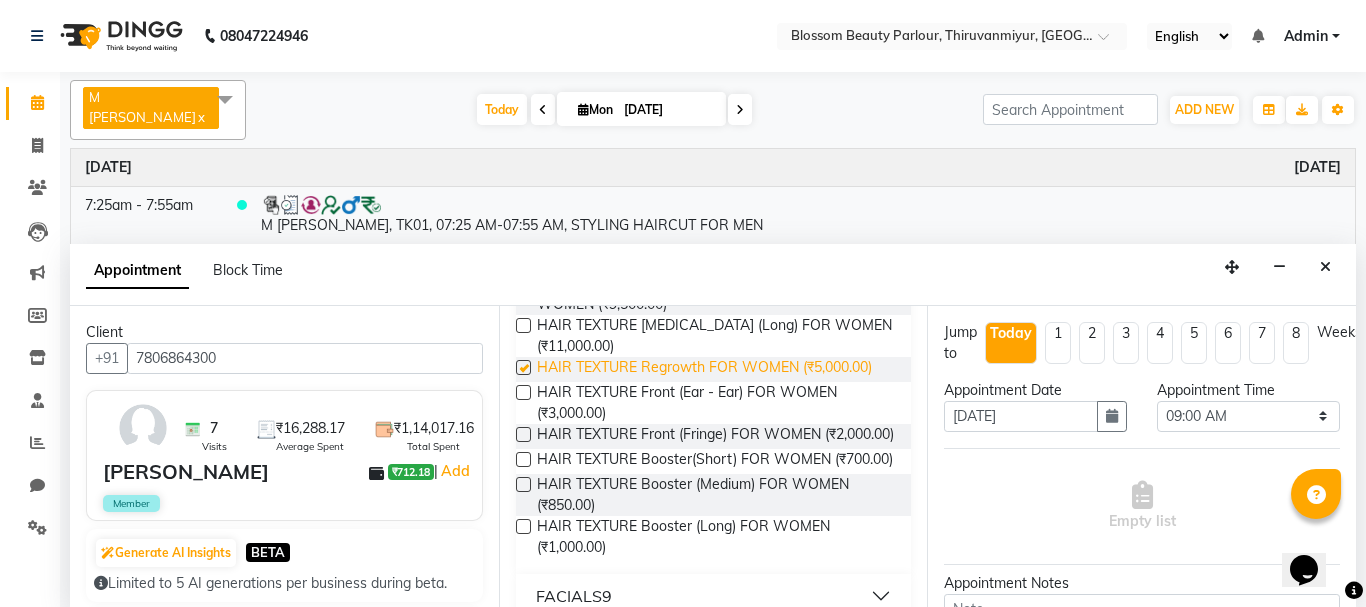 checkbox on "false" 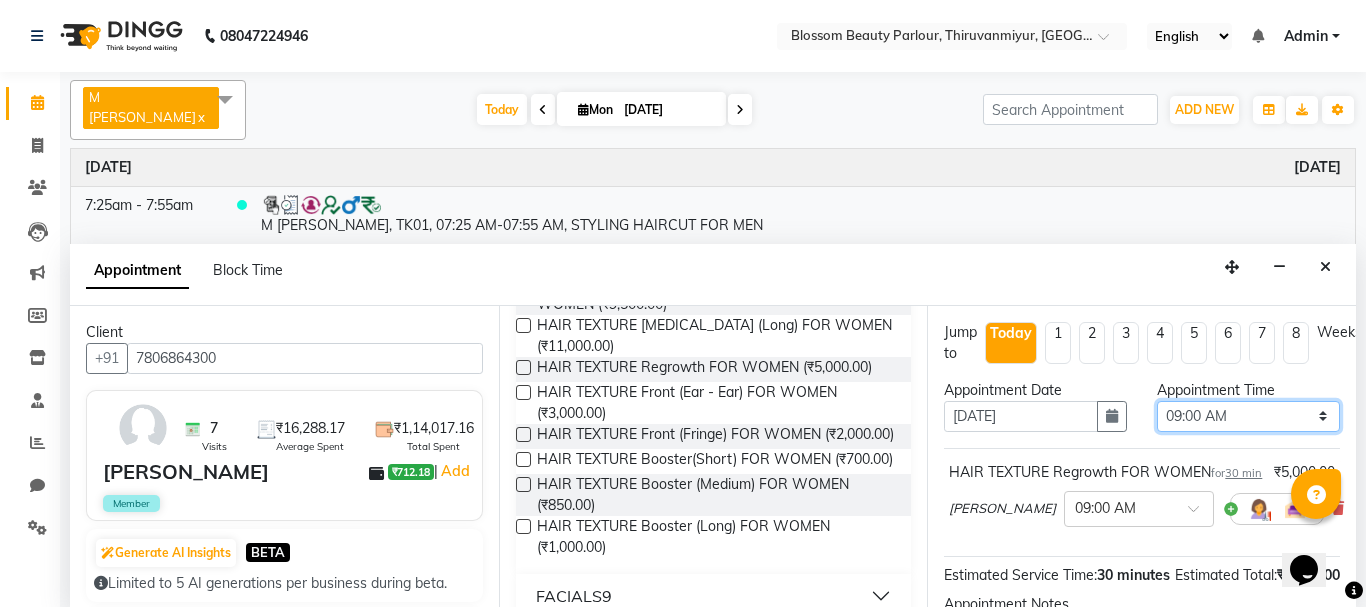 click on "Select 09:00 AM 09:15 AM 09:30 AM 09:45 AM 10:00 AM 10:15 AM 10:30 AM 10:45 AM 11:00 AM 11:15 AM 11:30 AM 11:45 AM 12:00 PM 12:15 PM 12:30 PM 12:45 PM 01:00 PM 01:15 PM 01:30 PM 01:45 PM 02:00 PM 02:15 PM 02:30 PM 02:45 PM 03:00 PM 03:15 PM 03:30 PM 03:45 PM 04:00 PM 04:15 PM 04:30 PM 04:45 PM 05:00 PM 05:15 PM 05:30 PM 05:45 PM 06:00 PM 06:15 PM 06:30 PM 06:45 PM 07:00 PM 07:15 PM 07:30 PM 07:45 PM 08:00 PM" at bounding box center (1248, 416) 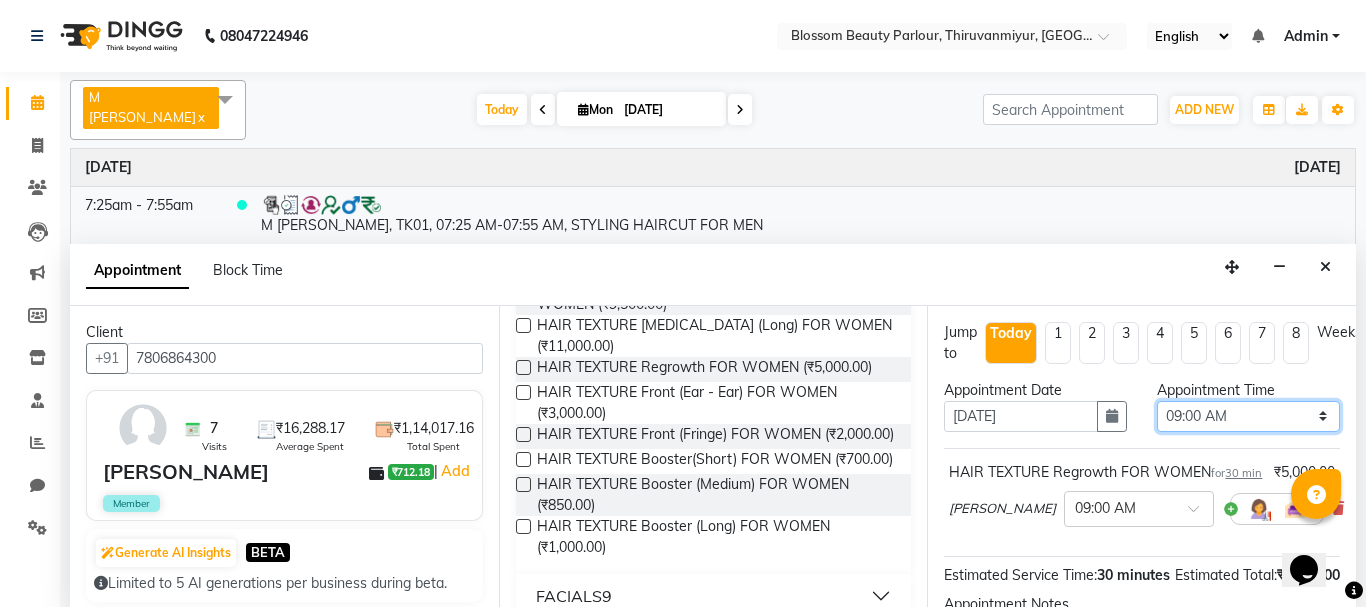 select on "735" 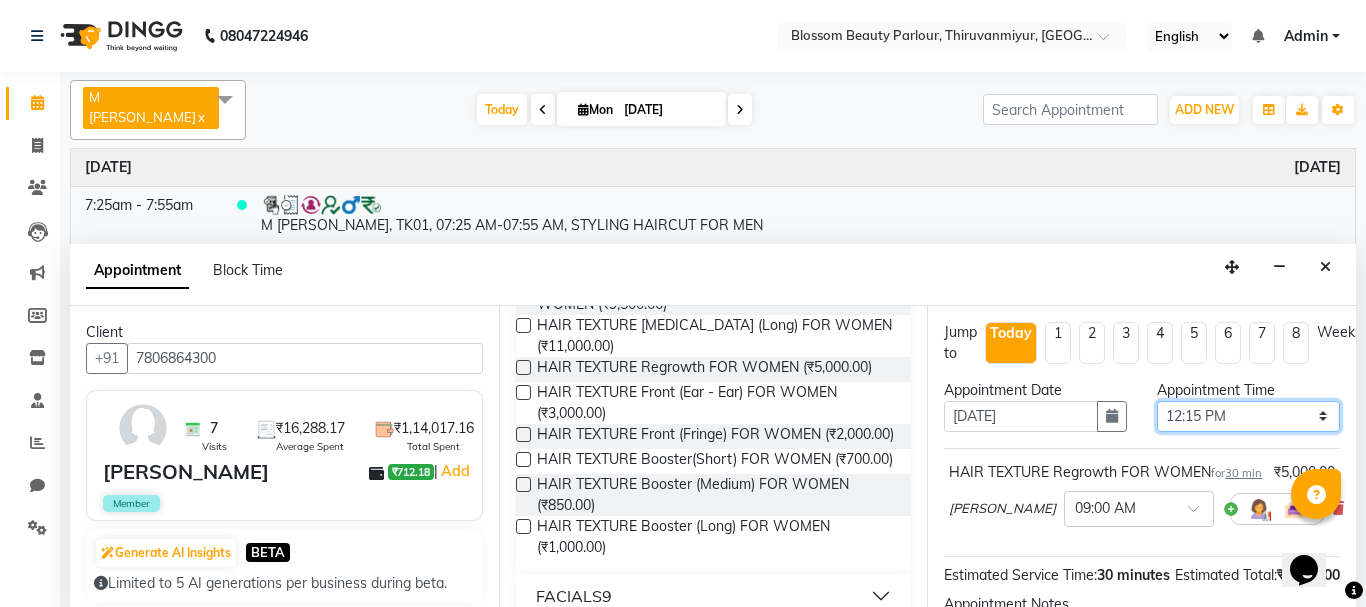 click on "Select 09:00 AM 09:15 AM 09:30 AM 09:45 AM 10:00 AM 10:15 AM 10:30 AM 10:45 AM 11:00 AM 11:15 AM 11:30 AM 11:45 AM 12:00 PM 12:15 PM 12:30 PM 12:45 PM 01:00 PM 01:15 PM 01:30 PM 01:45 PM 02:00 PM 02:15 PM 02:30 PM 02:45 PM 03:00 PM 03:15 PM 03:30 PM 03:45 PM 04:00 PM 04:15 PM 04:30 PM 04:45 PM 05:00 PM 05:15 PM 05:30 PM 05:45 PM 06:00 PM 06:15 PM 06:30 PM 06:45 PM 07:00 PM 07:15 PM 07:30 PM 07:45 PM 08:00 PM" at bounding box center (1248, 416) 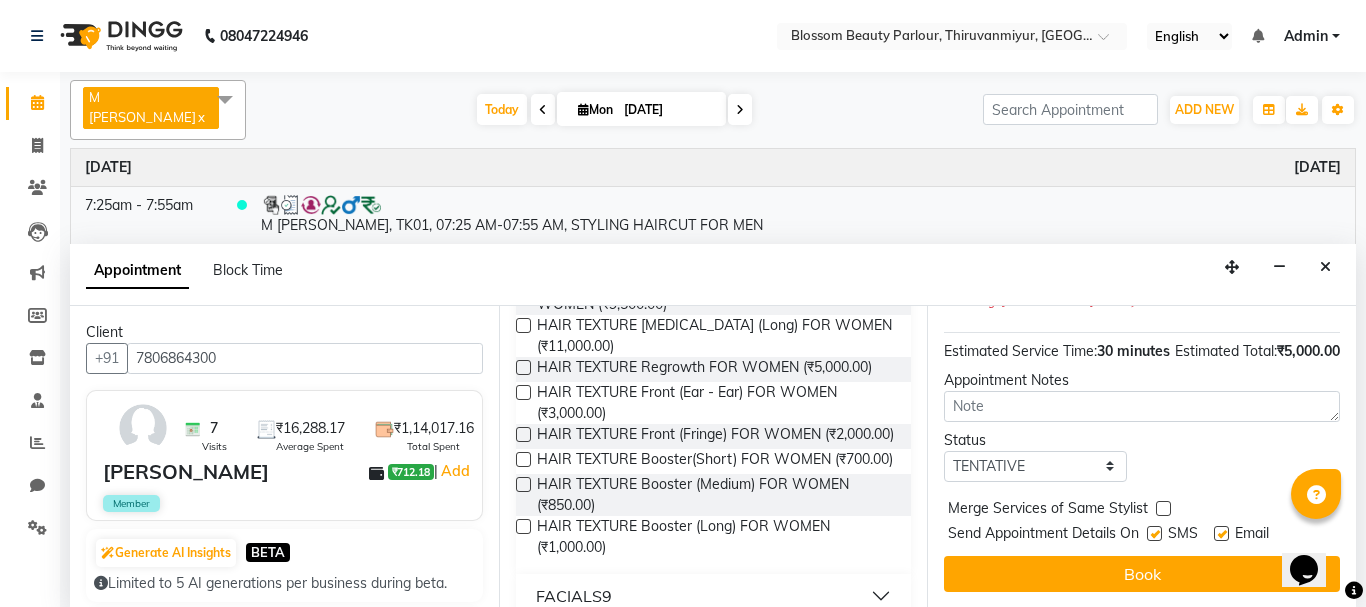 scroll, scrollTop: 302, scrollLeft: 0, axis: vertical 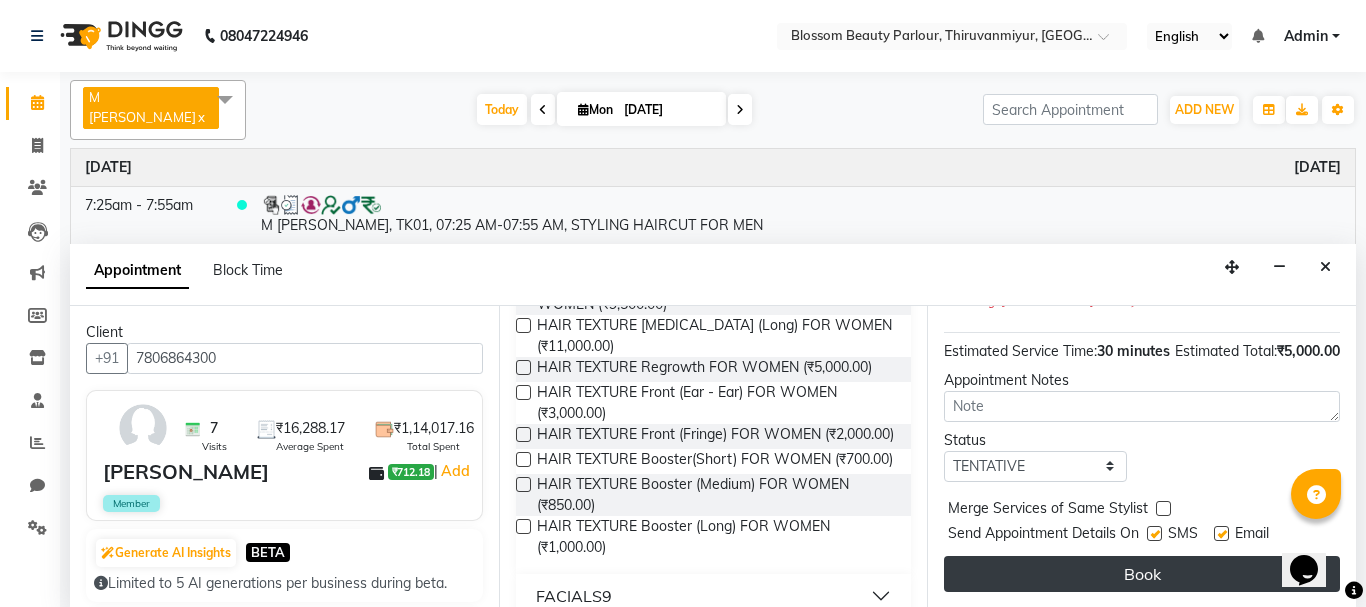 click on "Book" at bounding box center [1142, 574] 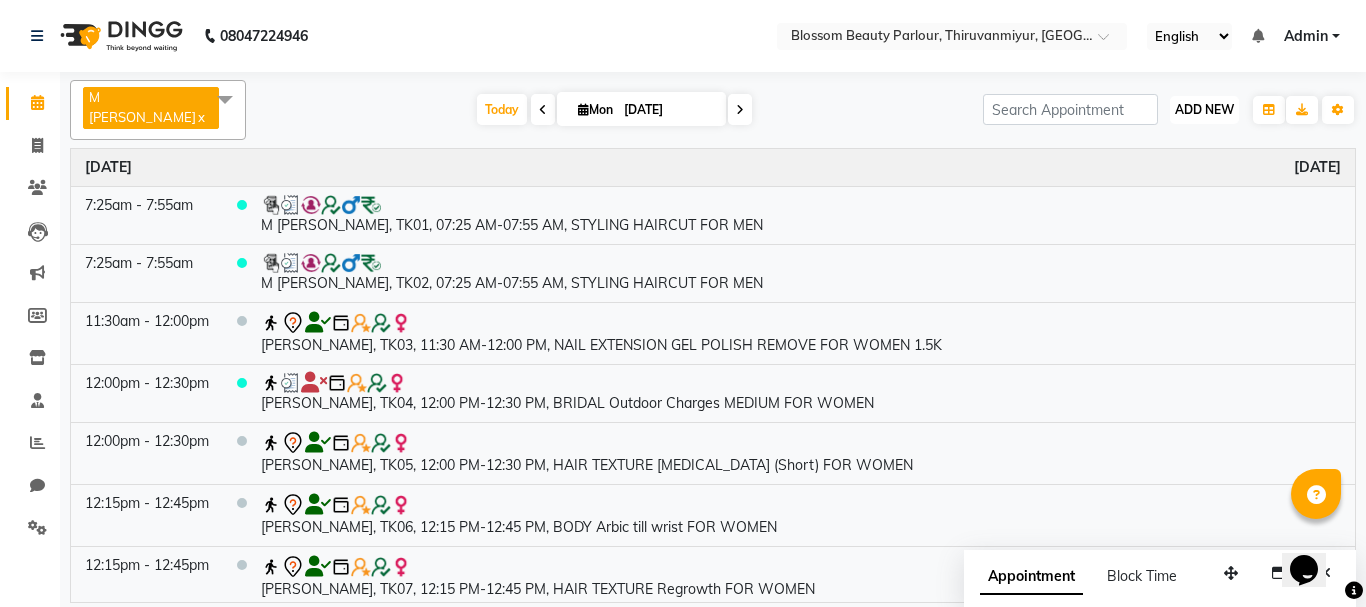 click on "ADD NEW" at bounding box center [1204, 109] 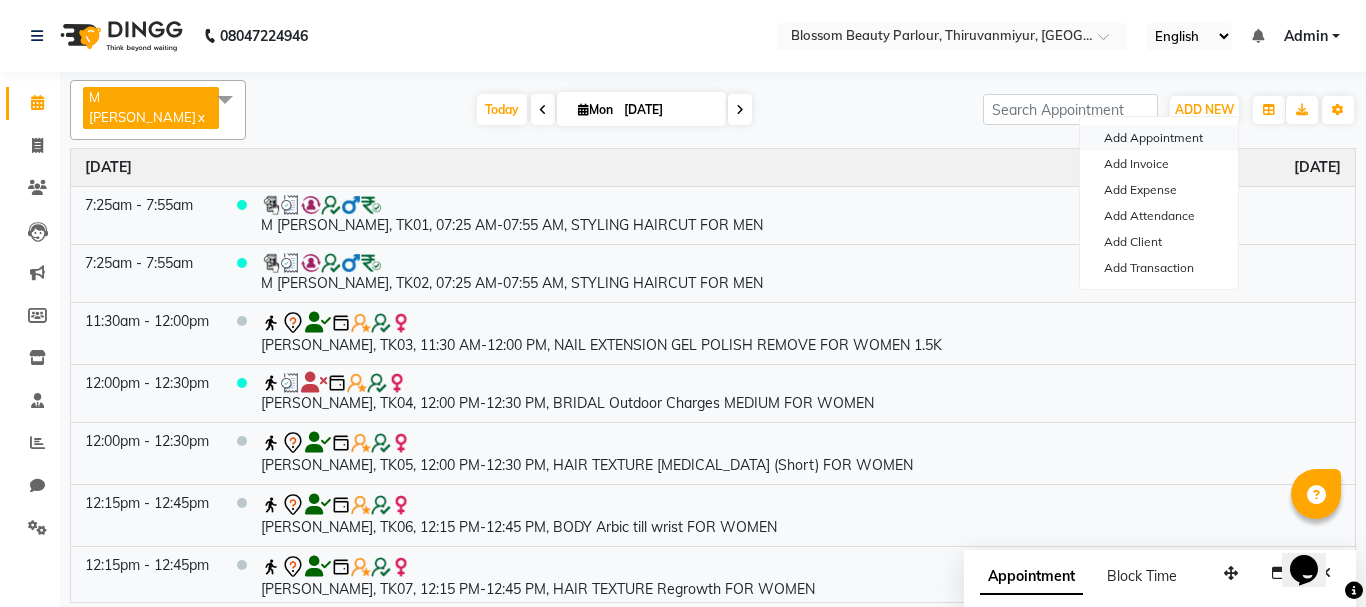 click on "Add Appointment" at bounding box center [1159, 138] 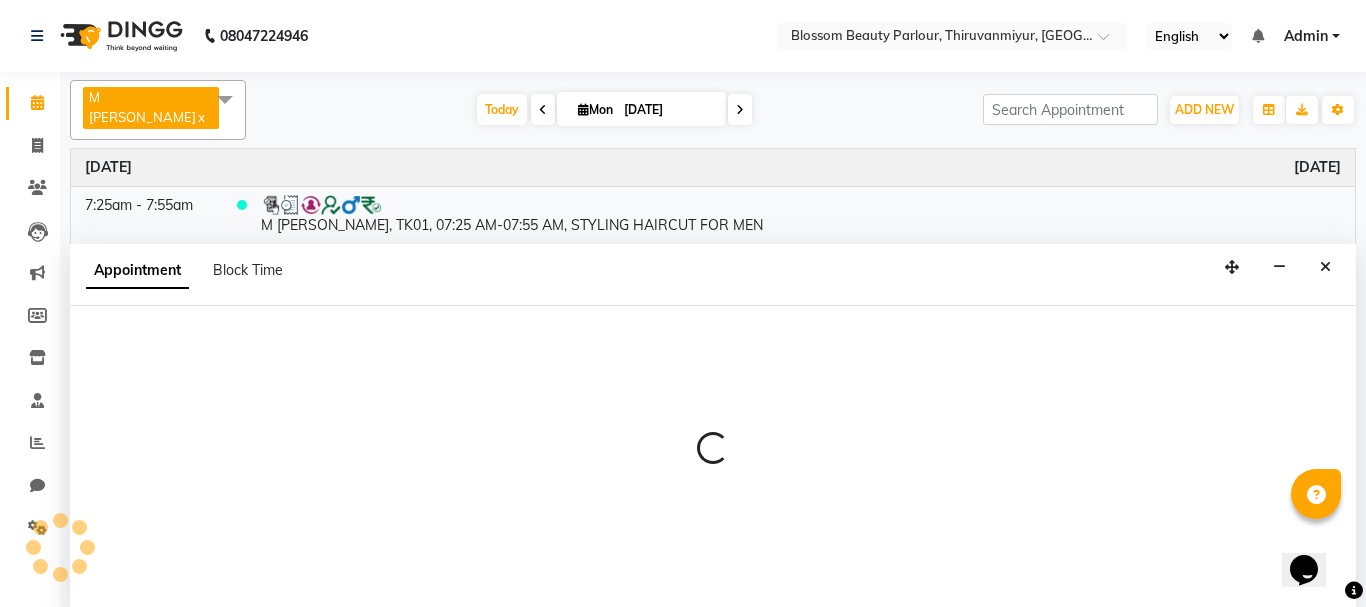 select on "540" 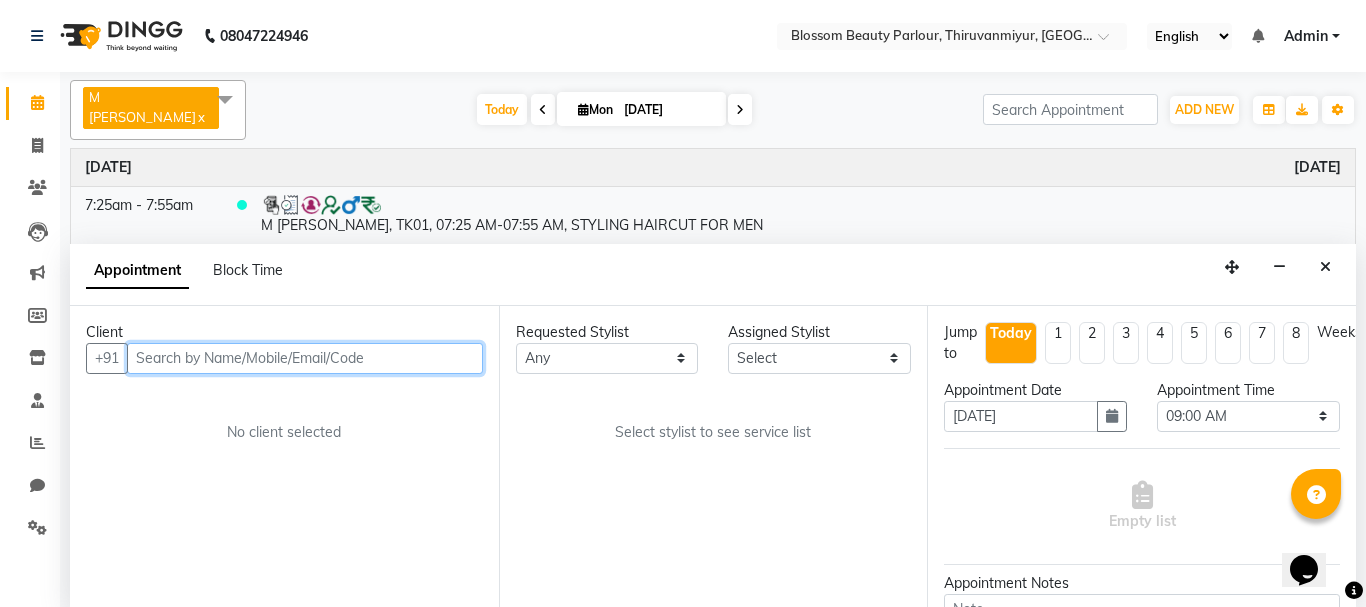 click at bounding box center [305, 358] 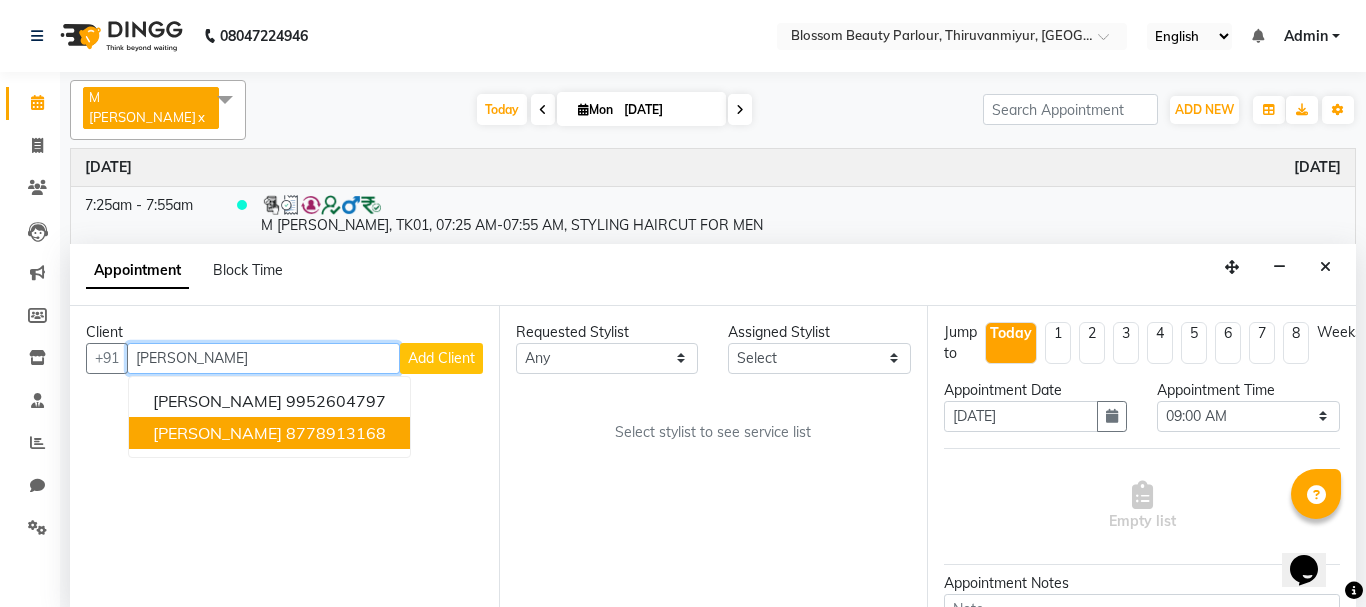 click on "8778913168" at bounding box center [336, 433] 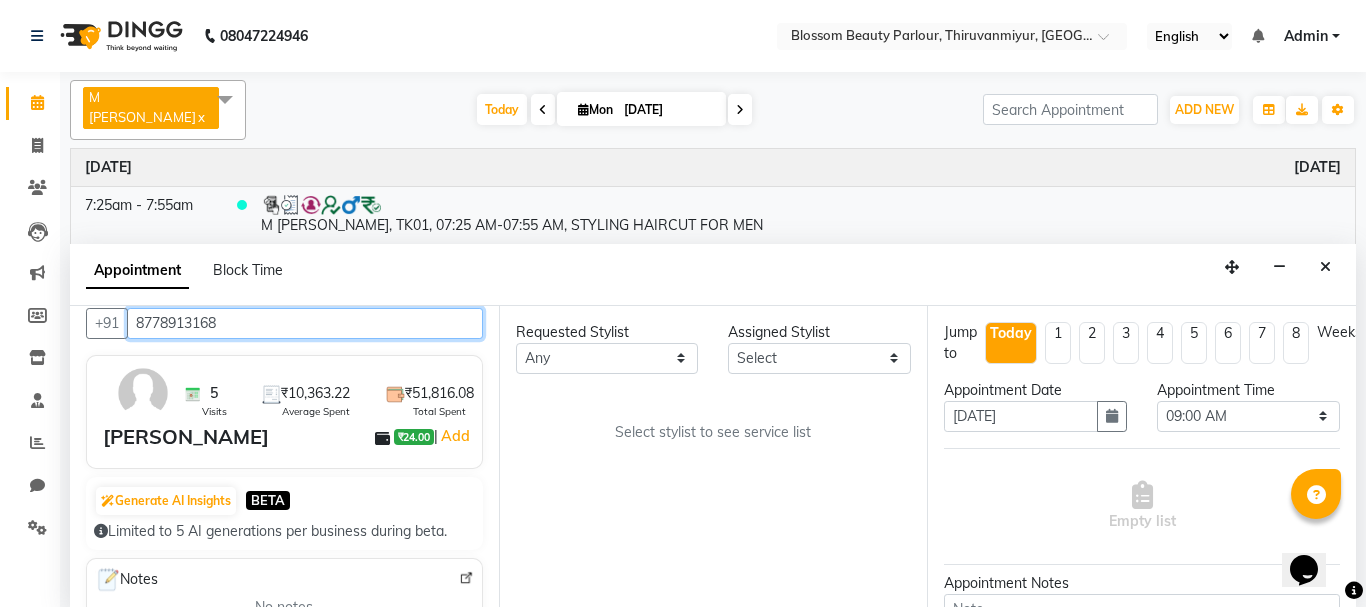 scroll, scrollTop: 63, scrollLeft: 0, axis: vertical 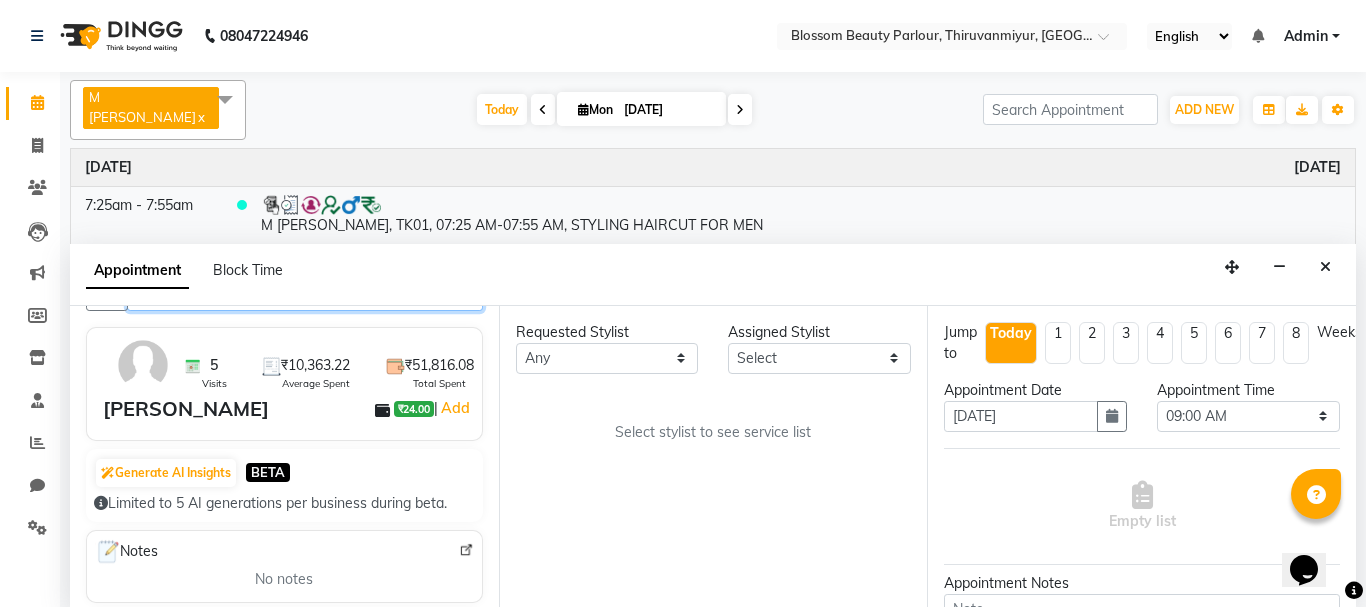type on "8778913168" 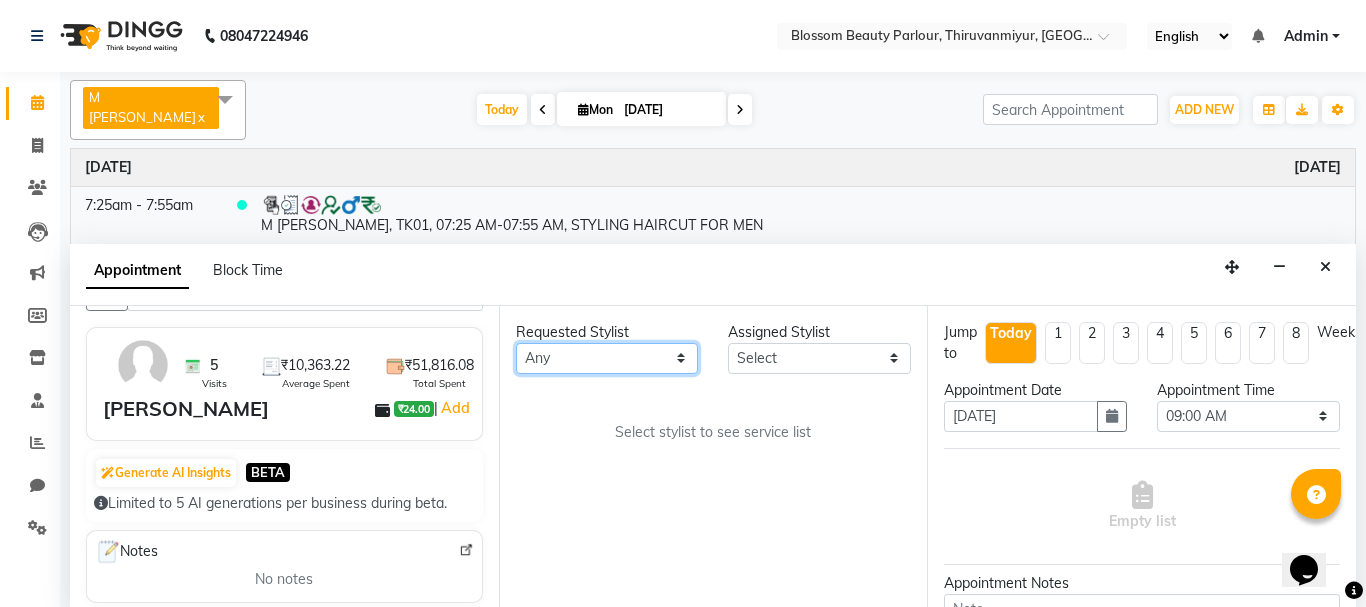 click on "Any [PERSON_NAME] [PERSON_NAME] [PERSON_NAME] [PERSON_NAME] [PERSON_NAME] M [PERSON_NAME] Old Staff Swathi" at bounding box center (607, 358) 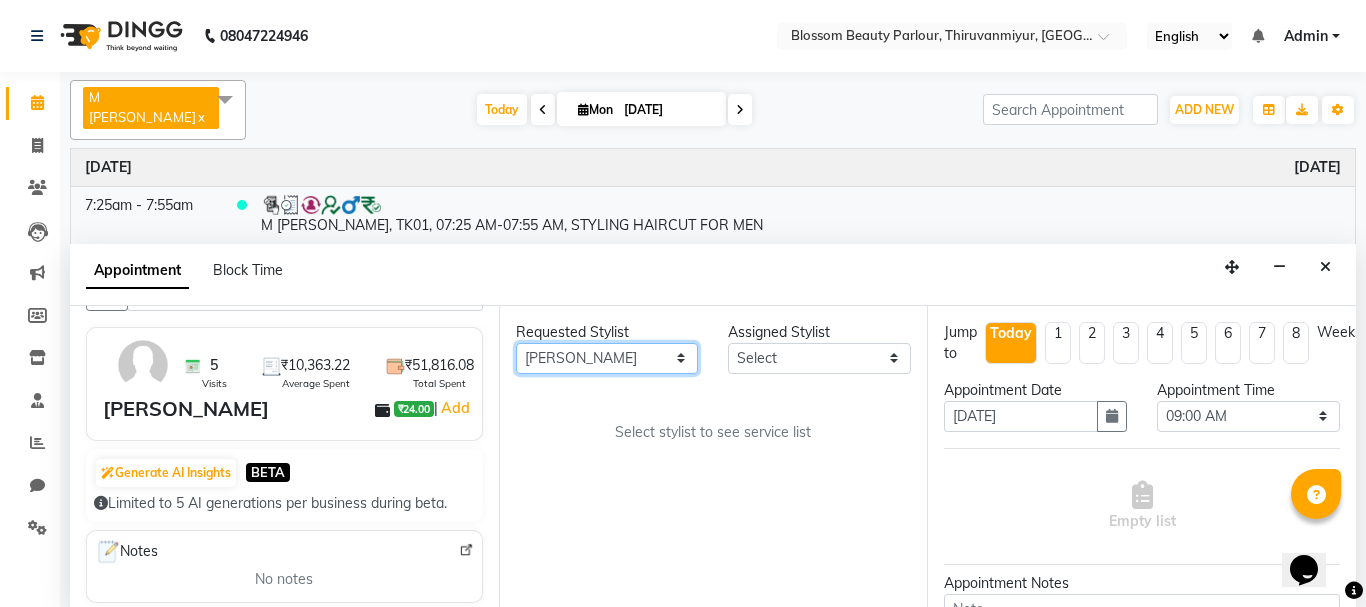 click on "Any [PERSON_NAME] [PERSON_NAME] [PERSON_NAME] [PERSON_NAME] [PERSON_NAME] M [PERSON_NAME] Old Staff Swathi" at bounding box center (607, 358) 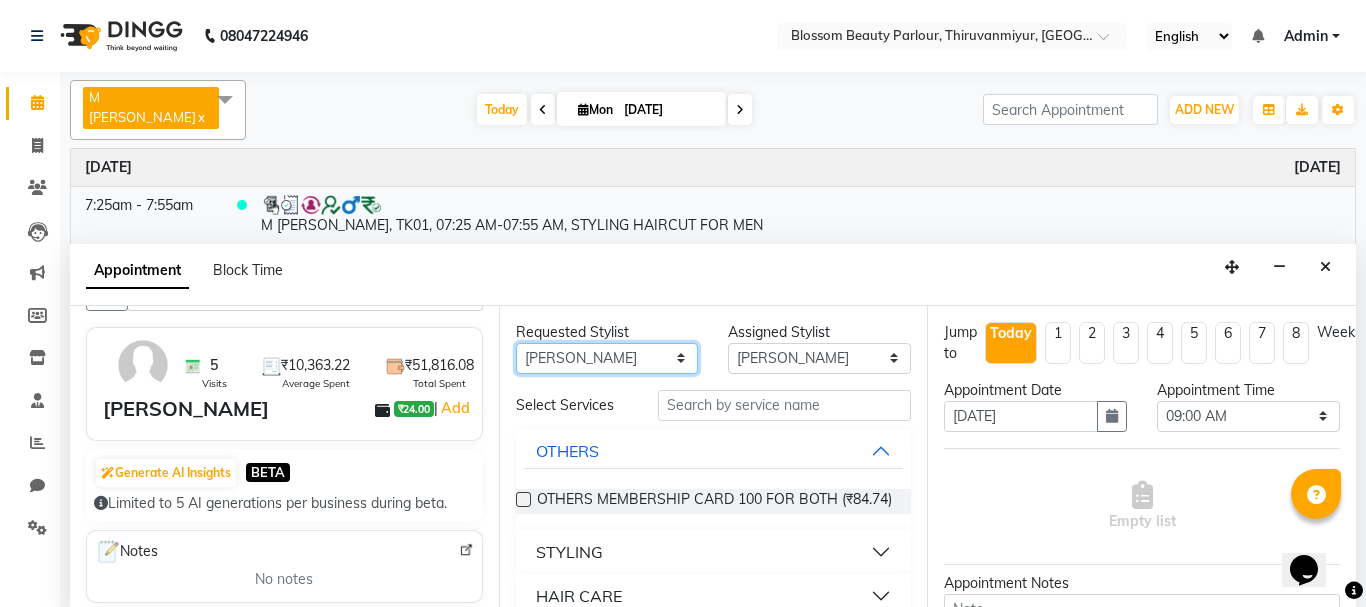 click on "Any [PERSON_NAME] [PERSON_NAME] [PERSON_NAME] [PERSON_NAME] [PERSON_NAME] M [PERSON_NAME] Old Staff Swathi" at bounding box center (607, 358) 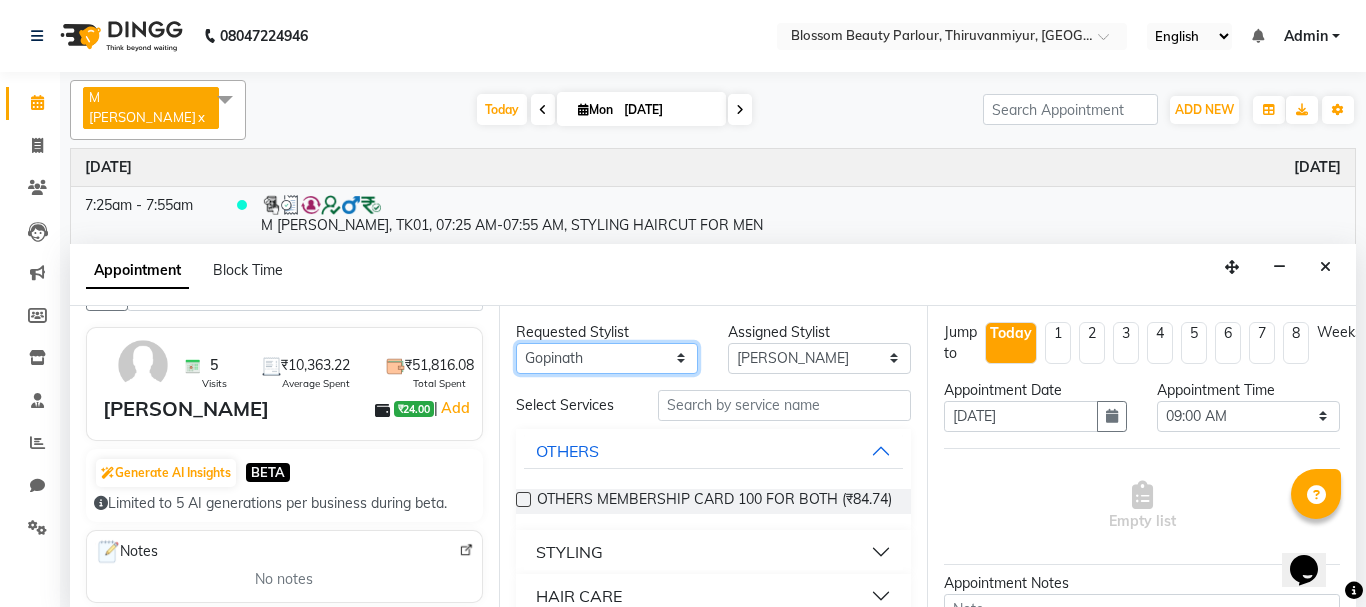 click on "Any [PERSON_NAME] [PERSON_NAME] [PERSON_NAME] [PERSON_NAME] [PERSON_NAME] M [PERSON_NAME] Old Staff Swathi" at bounding box center (607, 358) 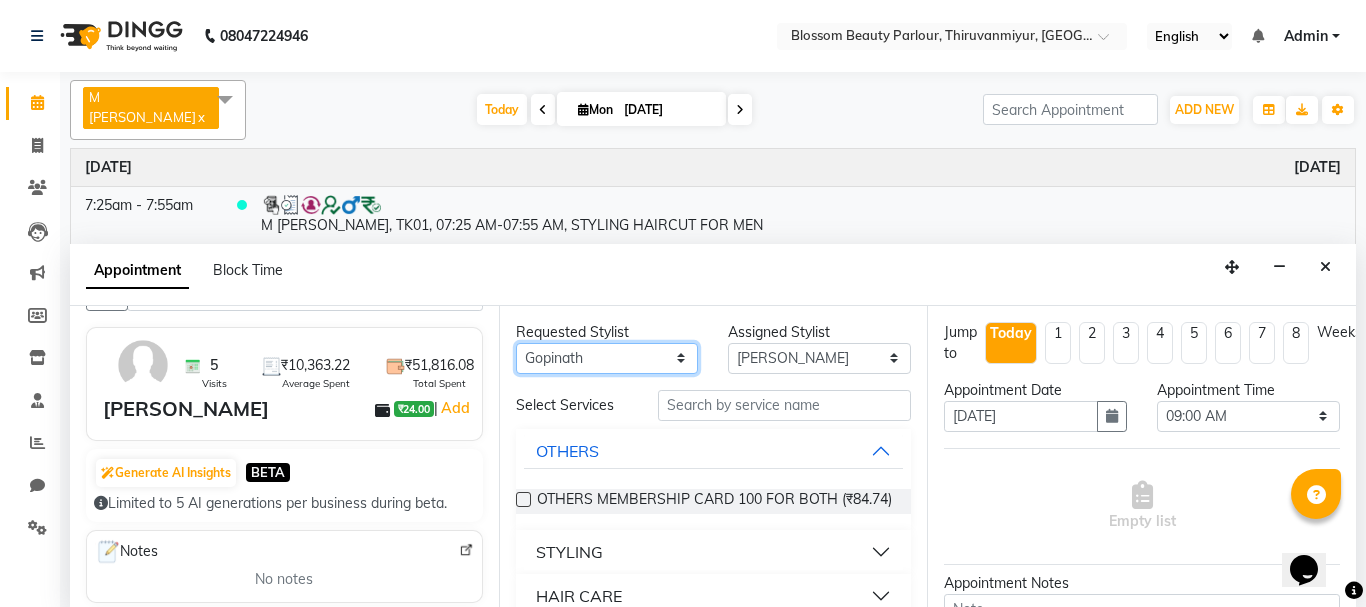 select on "85642" 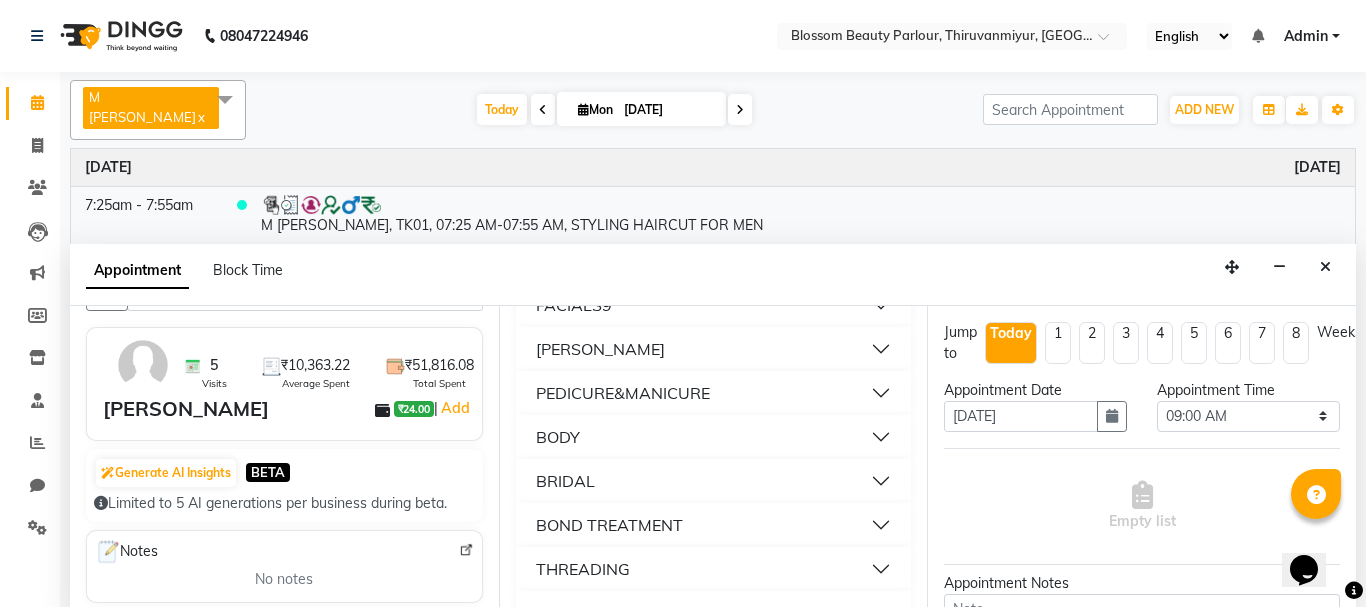 scroll, scrollTop: 427, scrollLeft: 0, axis: vertical 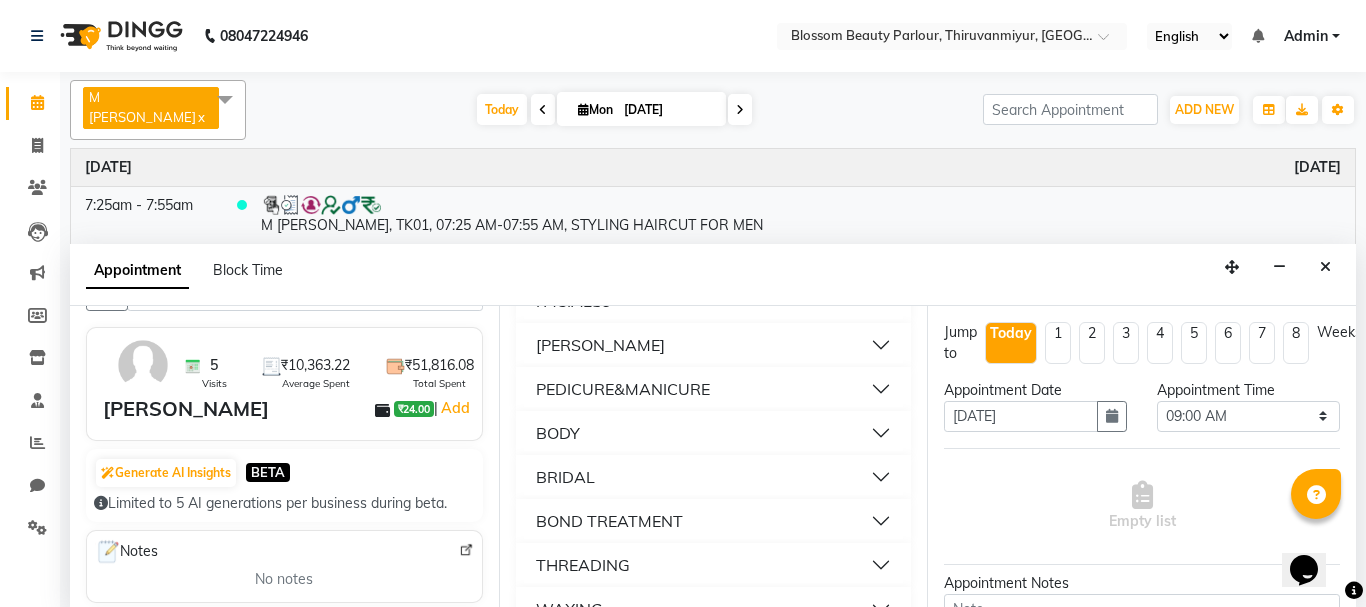 click on "FACIALS9" at bounding box center (574, 301) 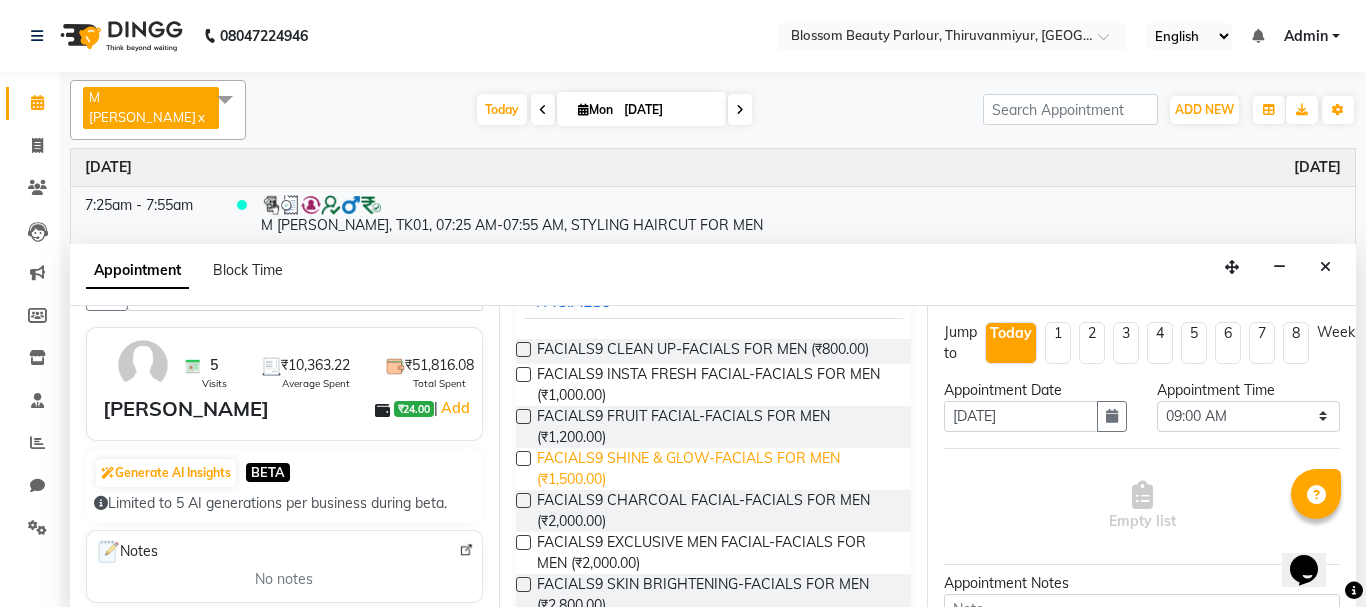 click on "FACIALS9 SHINE & GLOW-FACIALS FOR MEN (₹1,500.00)" at bounding box center [716, 469] 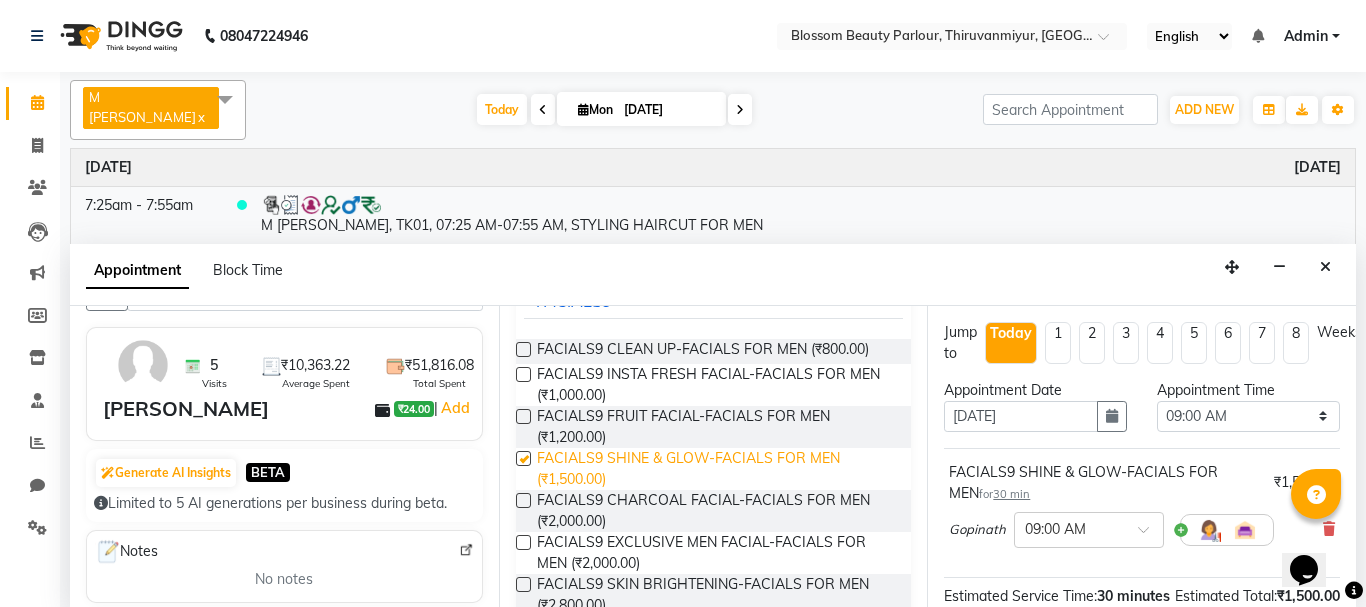 checkbox on "false" 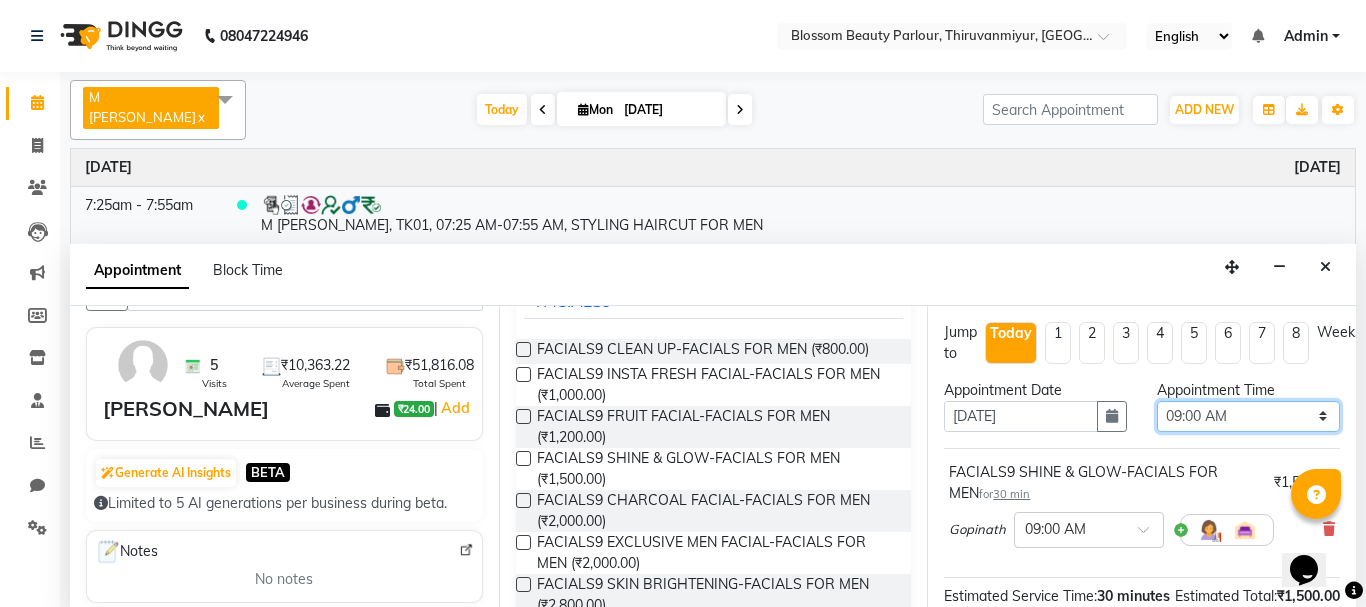 click on "Select 09:00 AM 09:15 AM 09:30 AM 09:45 AM 10:00 AM 10:15 AM 10:30 AM 10:45 AM 11:00 AM 11:15 AM 11:30 AM 11:45 AM 12:00 PM 12:15 PM 12:30 PM 12:45 PM 01:00 PM 01:15 PM 01:30 PM 01:45 PM 02:00 PM 02:15 PM 02:30 PM 02:45 PM 03:00 PM 03:15 PM 03:30 PM 03:45 PM 04:00 PM 04:15 PM 04:30 PM 04:45 PM 05:00 PM 05:15 PM 05:30 PM 05:45 PM 06:00 PM 06:15 PM 06:30 PM 06:45 PM 07:00 PM 07:15 PM 07:30 PM 07:45 PM 08:00 PM" at bounding box center (1248, 416) 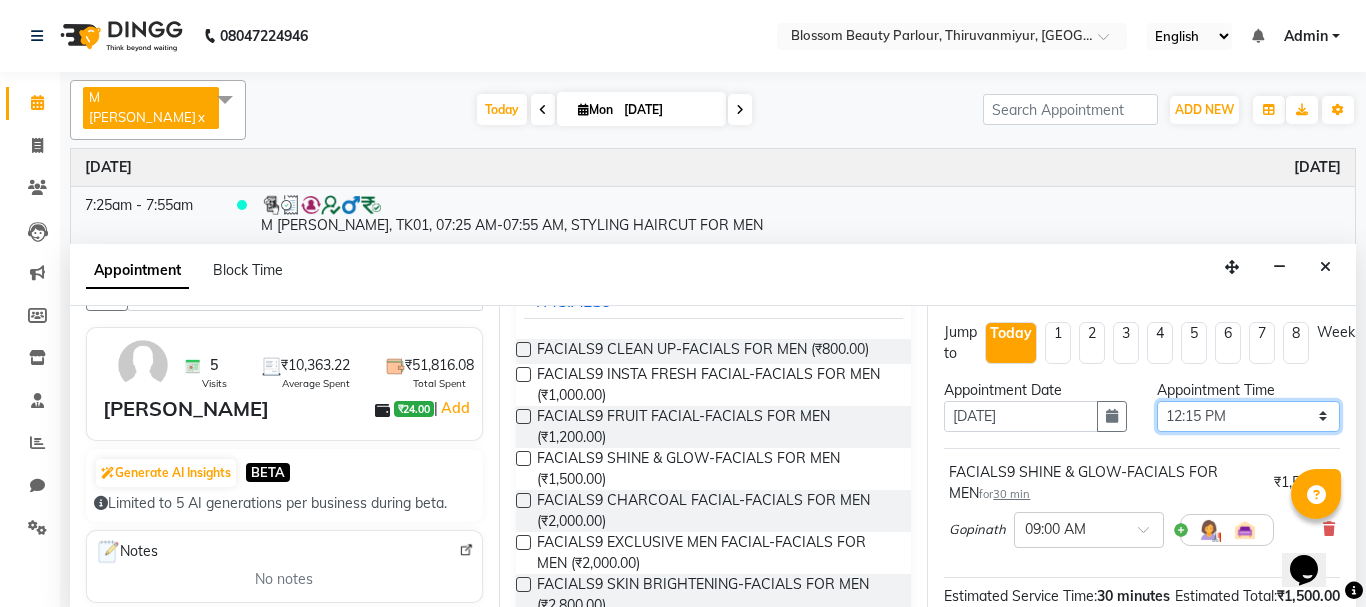 click on "Select 09:00 AM 09:15 AM 09:30 AM 09:45 AM 10:00 AM 10:15 AM 10:30 AM 10:45 AM 11:00 AM 11:15 AM 11:30 AM 11:45 AM 12:00 PM 12:15 PM 12:30 PM 12:45 PM 01:00 PM 01:15 PM 01:30 PM 01:45 PM 02:00 PM 02:15 PM 02:30 PM 02:45 PM 03:00 PM 03:15 PM 03:30 PM 03:45 PM 04:00 PM 04:15 PM 04:30 PM 04:45 PM 05:00 PM 05:15 PM 05:30 PM 05:45 PM 06:00 PM 06:15 PM 06:30 PM 06:45 PM 07:00 PM 07:15 PM 07:30 PM 07:45 PM 08:00 PM" at bounding box center (1248, 416) 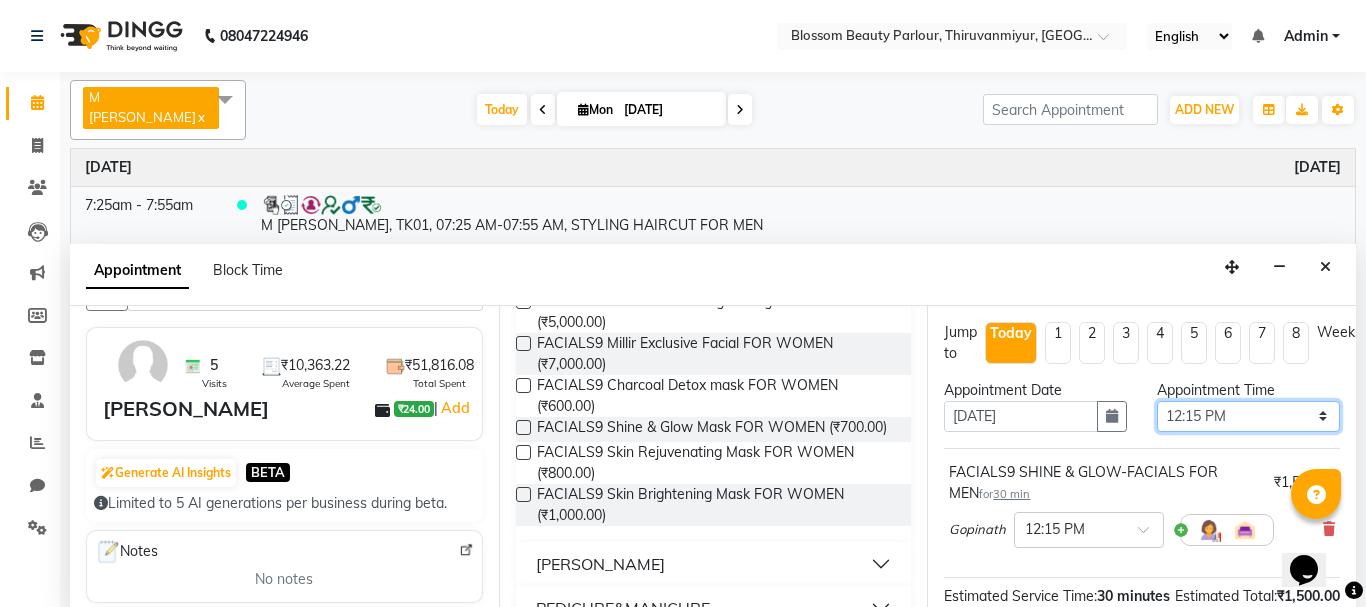 scroll, scrollTop: 1573, scrollLeft: 0, axis: vertical 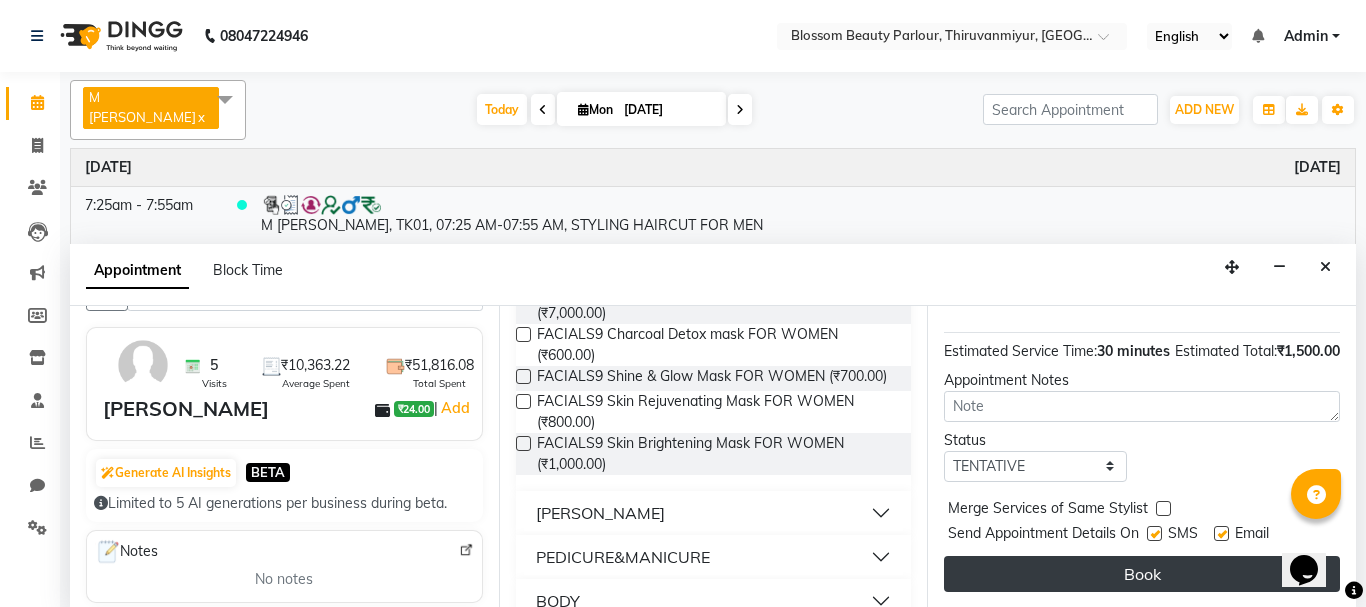 click on "Book" at bounding box center (1142, 574) 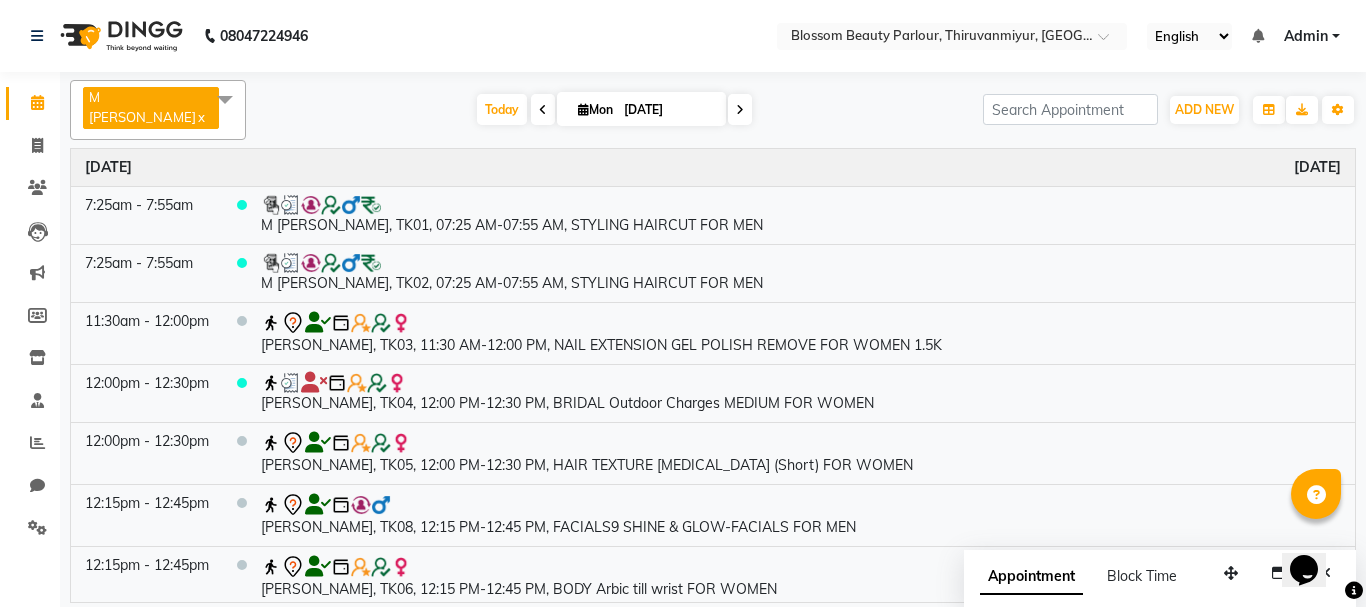 scroll, scrollTop: 68, scrollLeft: 0, axis: vertical 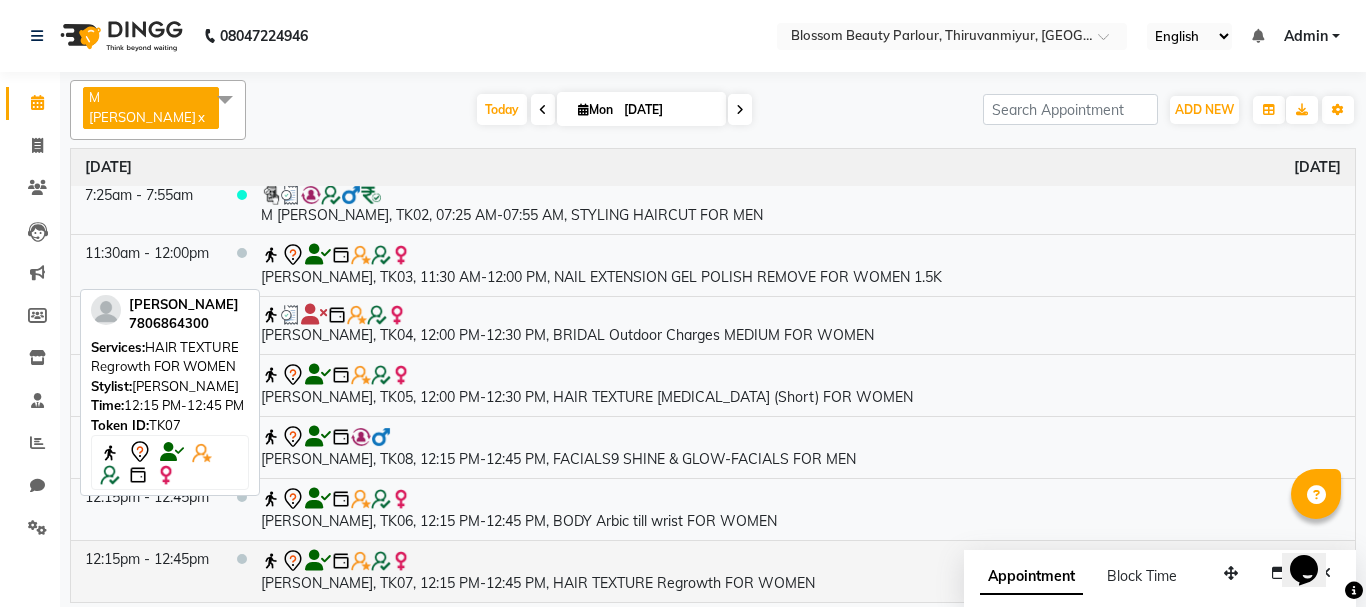 click 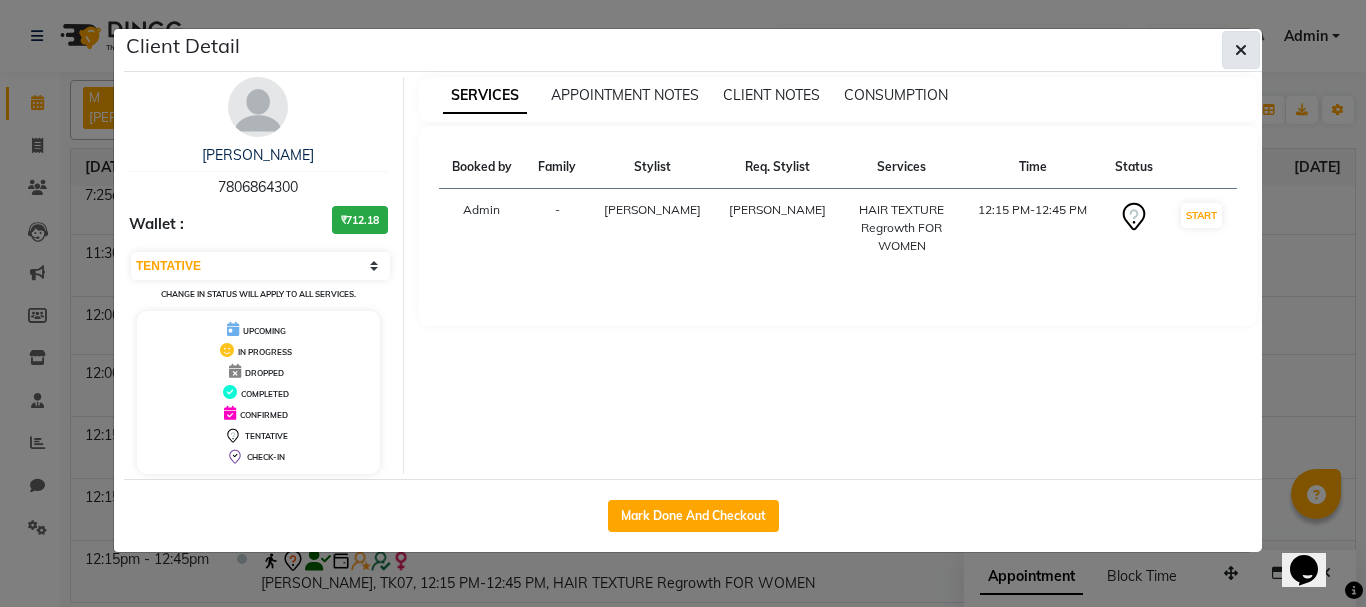 click 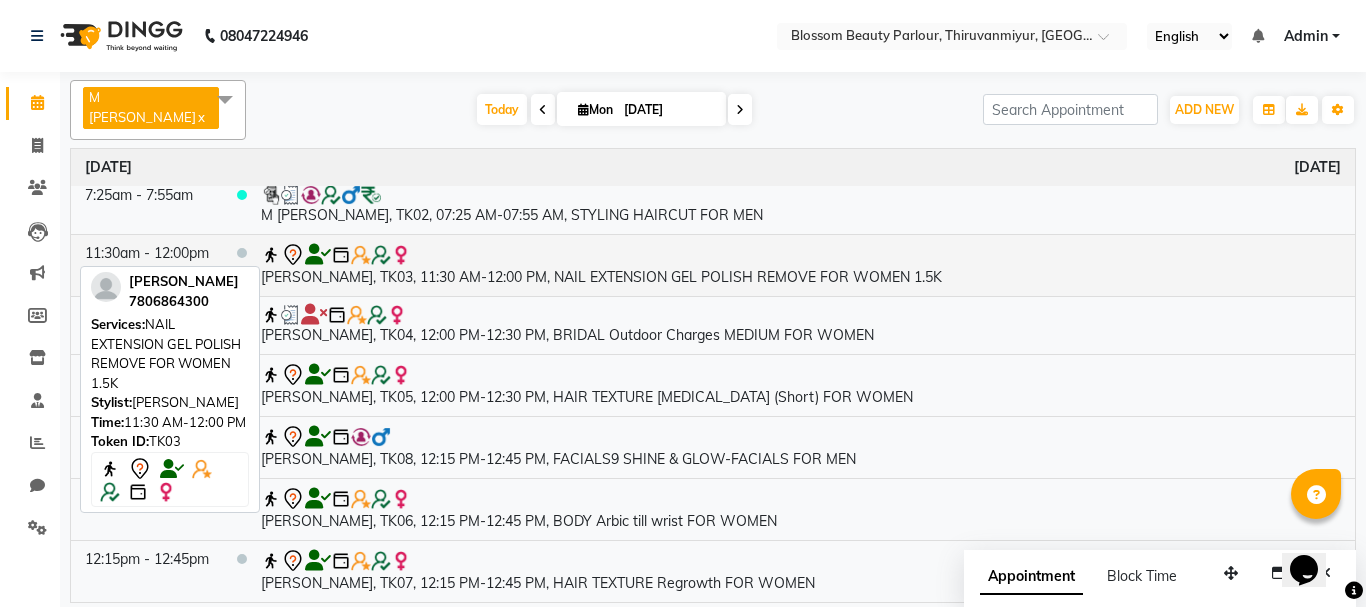click 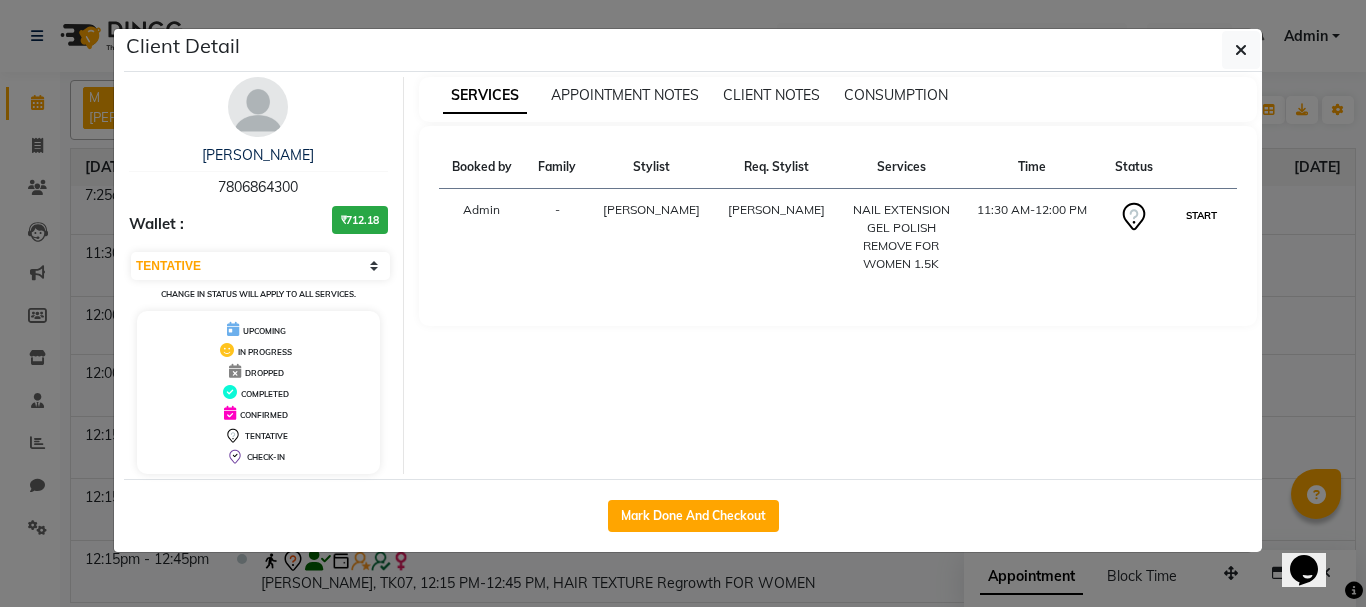 click on "START" at bounding box center [1201, 215] 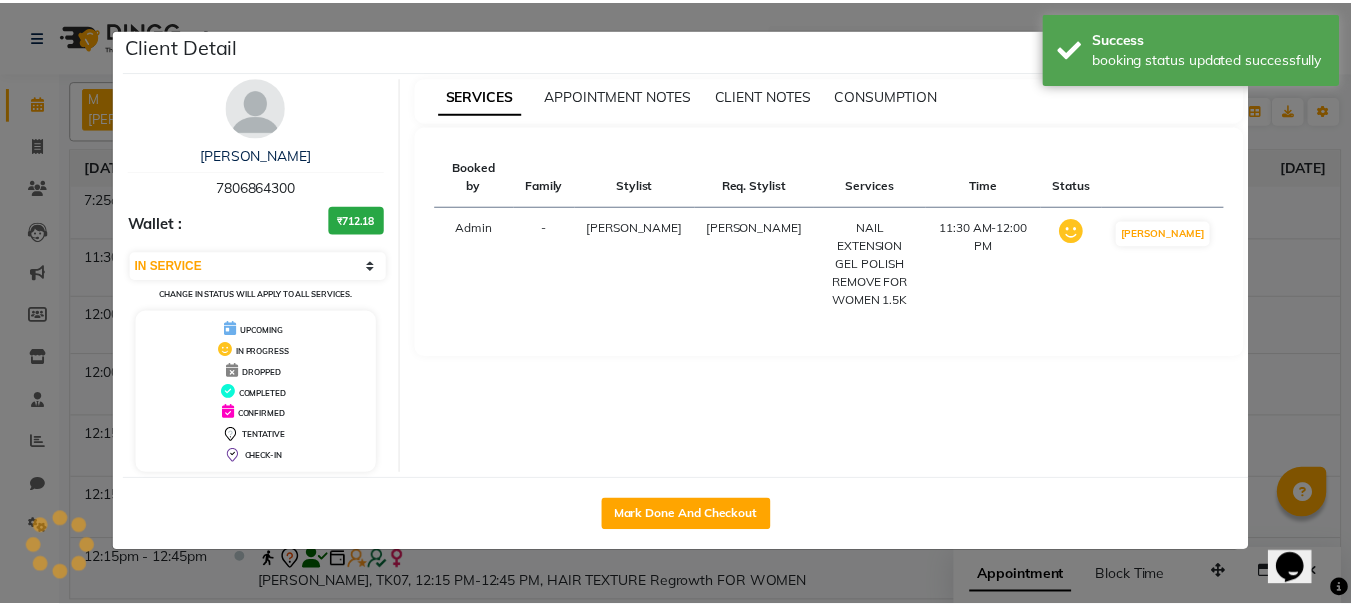 scroll, scrollTop: 64, scrollLeft: 0, axis: vertical 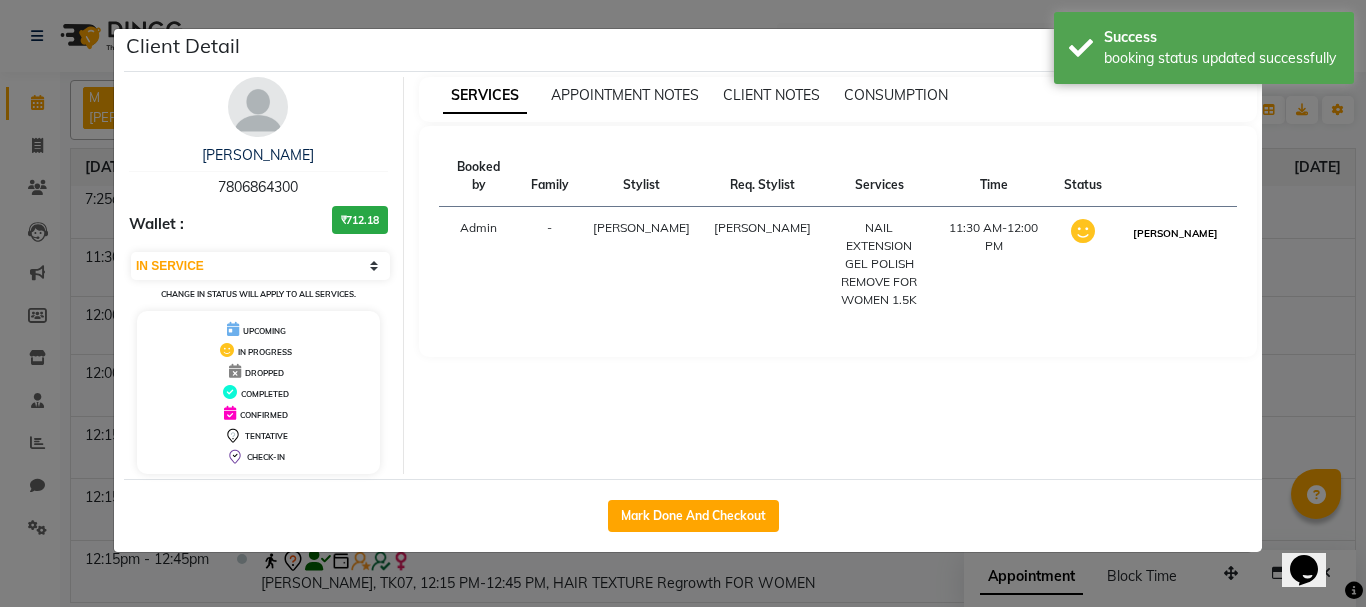 click on "[PERSON_NAME]" at bounding box center (1175, 233) 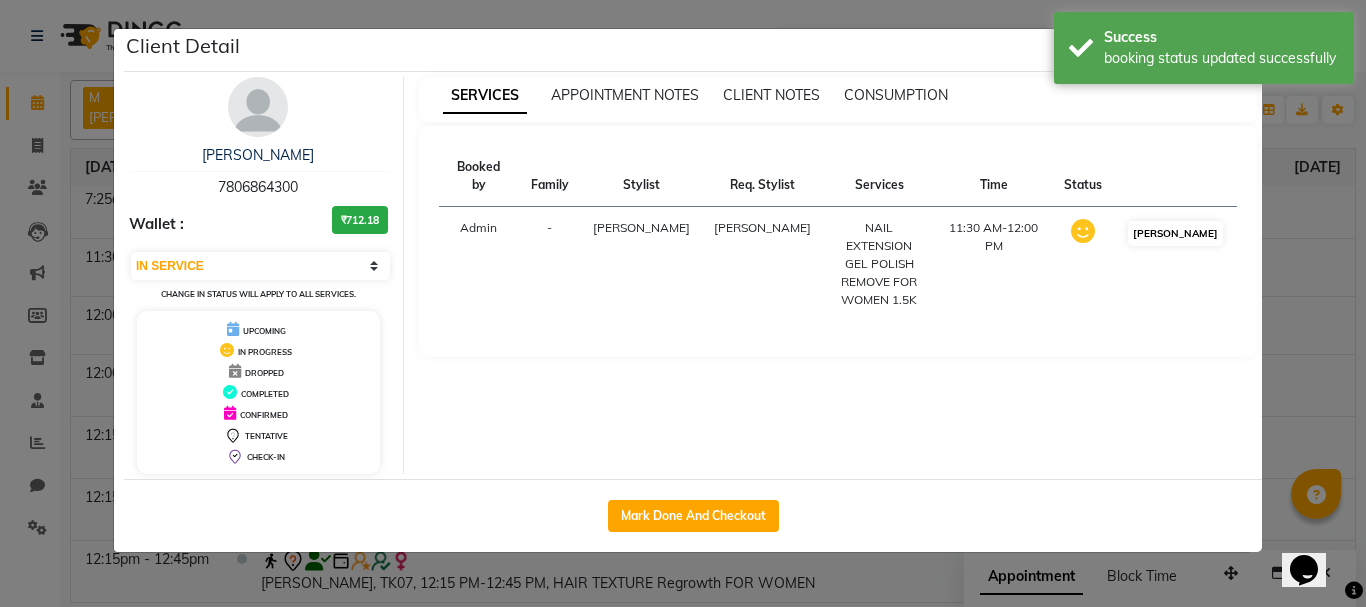 select on "3" 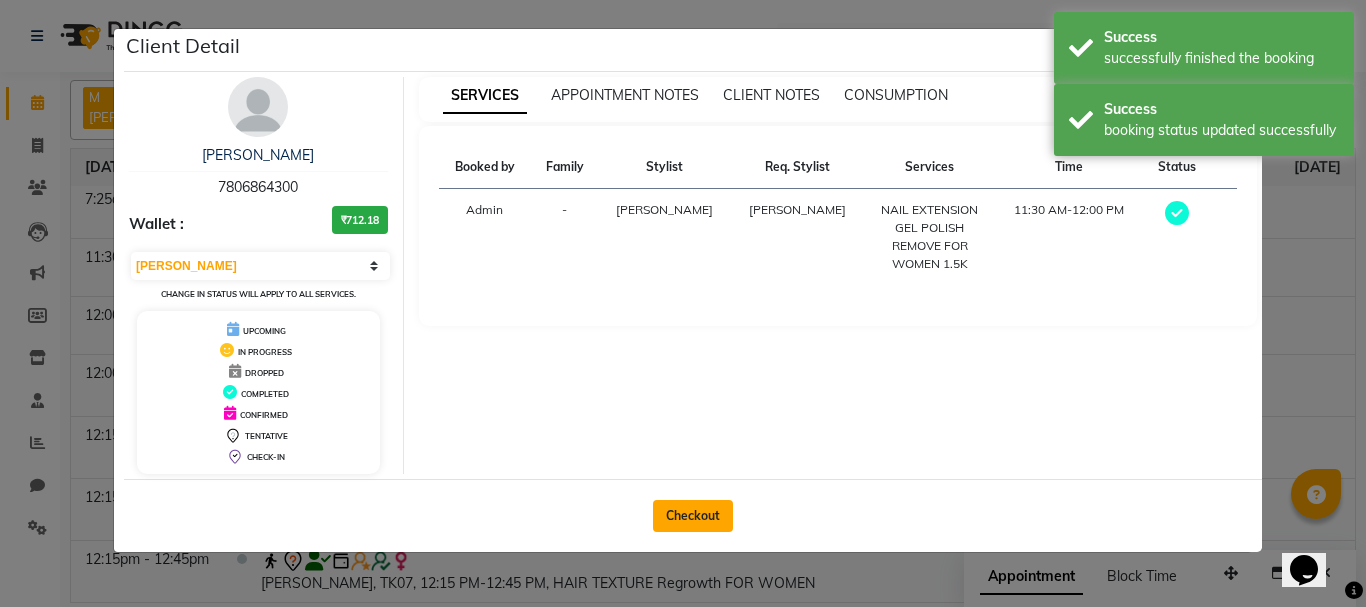 click on "Checkout" 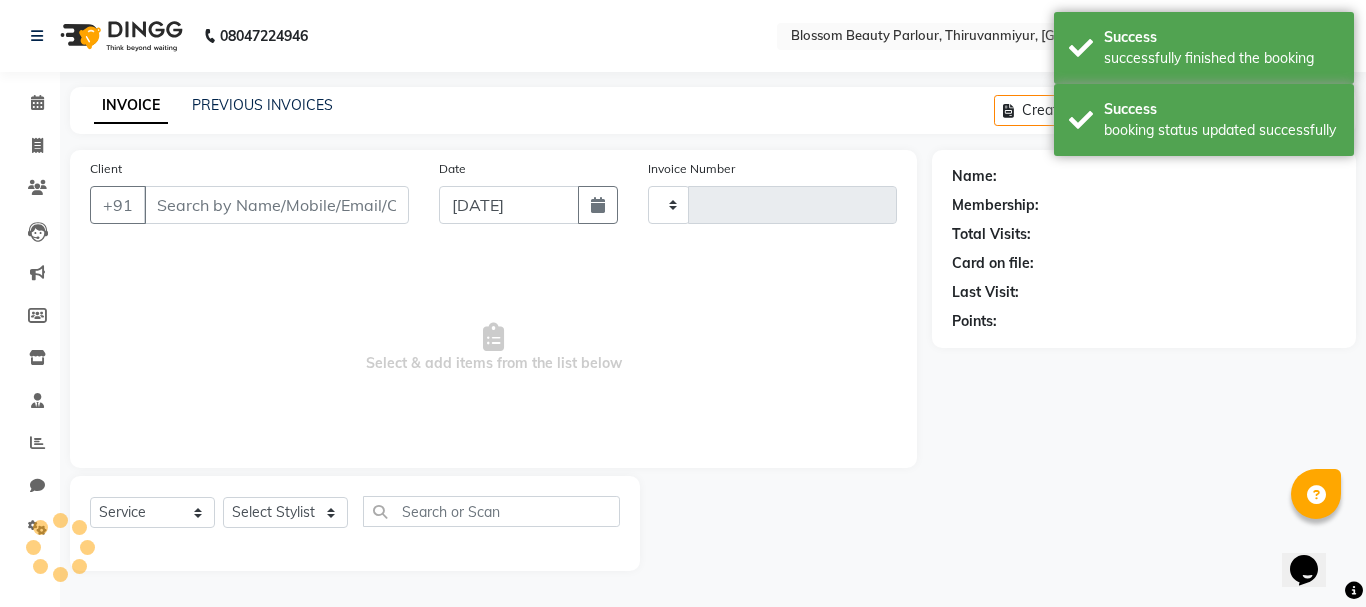 type on "0167" 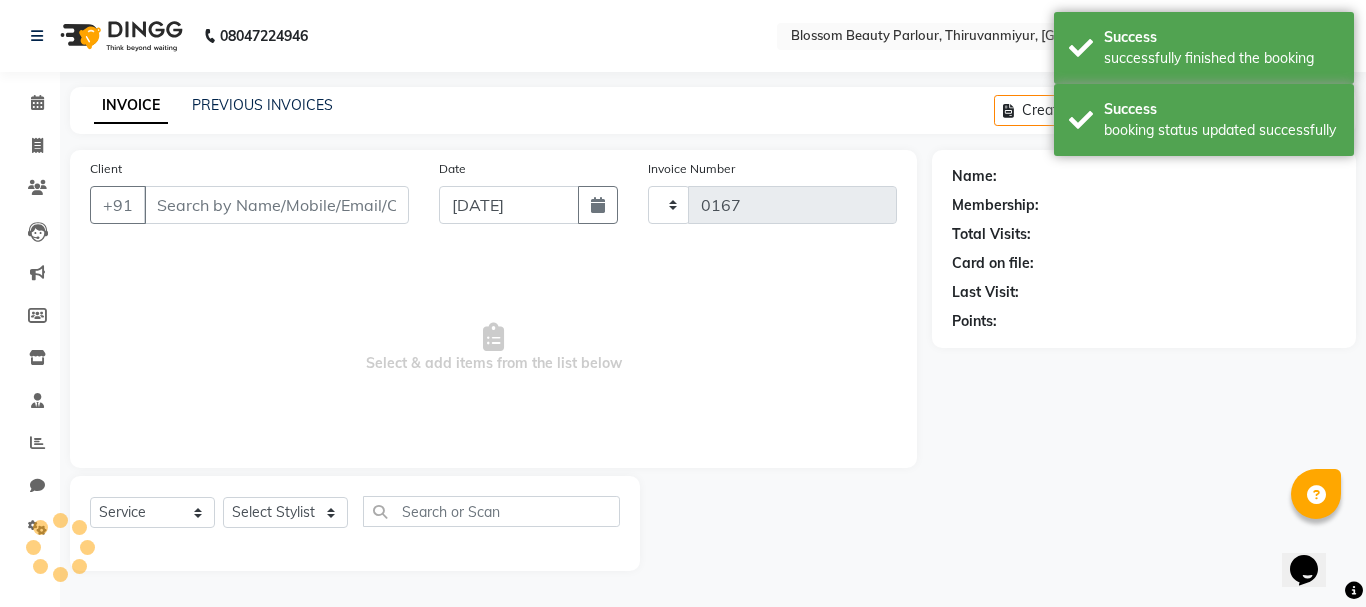 select on "8454" 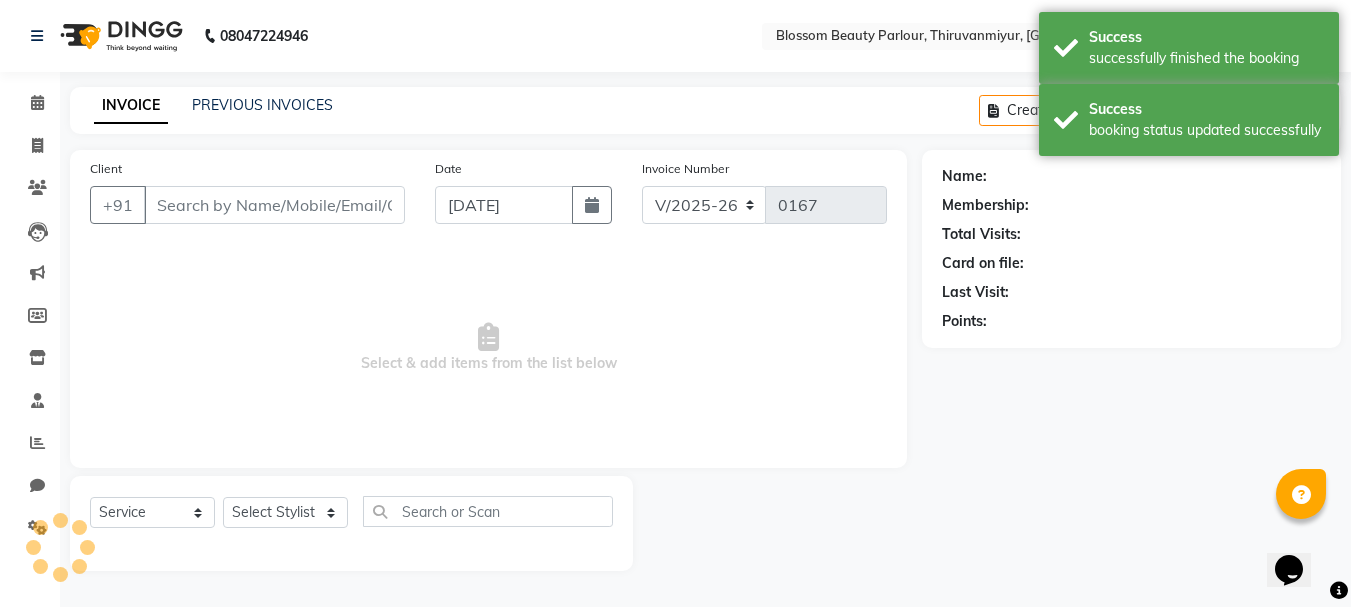 select on "85638" 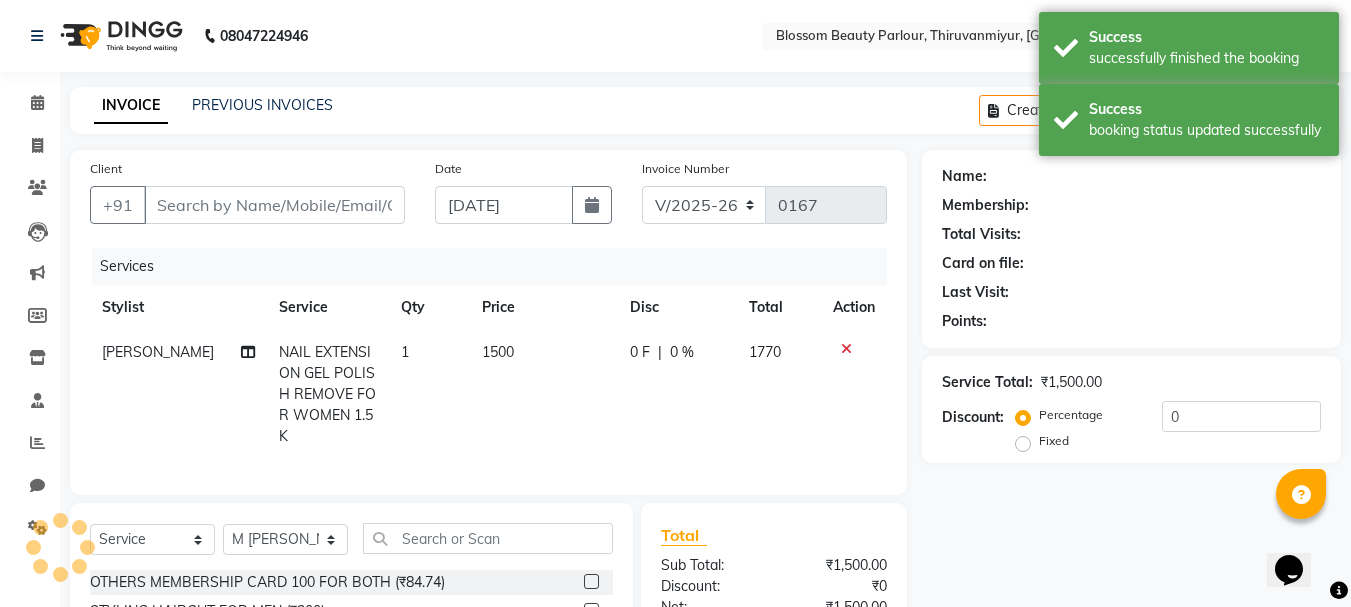 type on "7806864300" 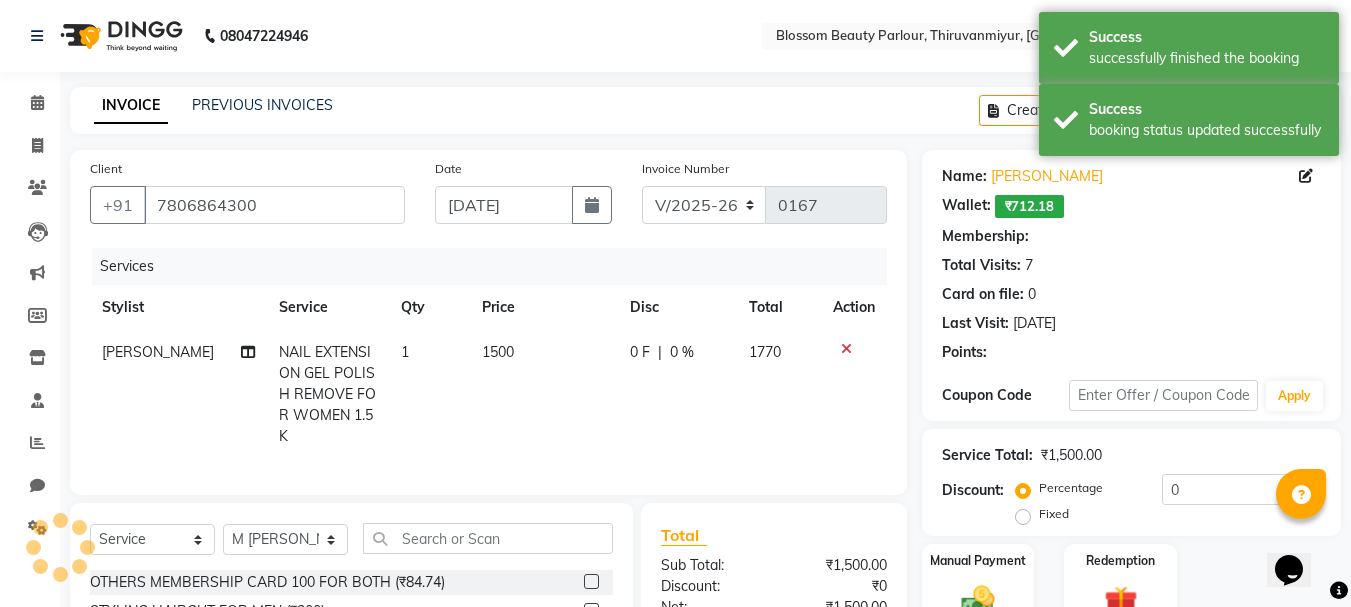 select on "1: Object" 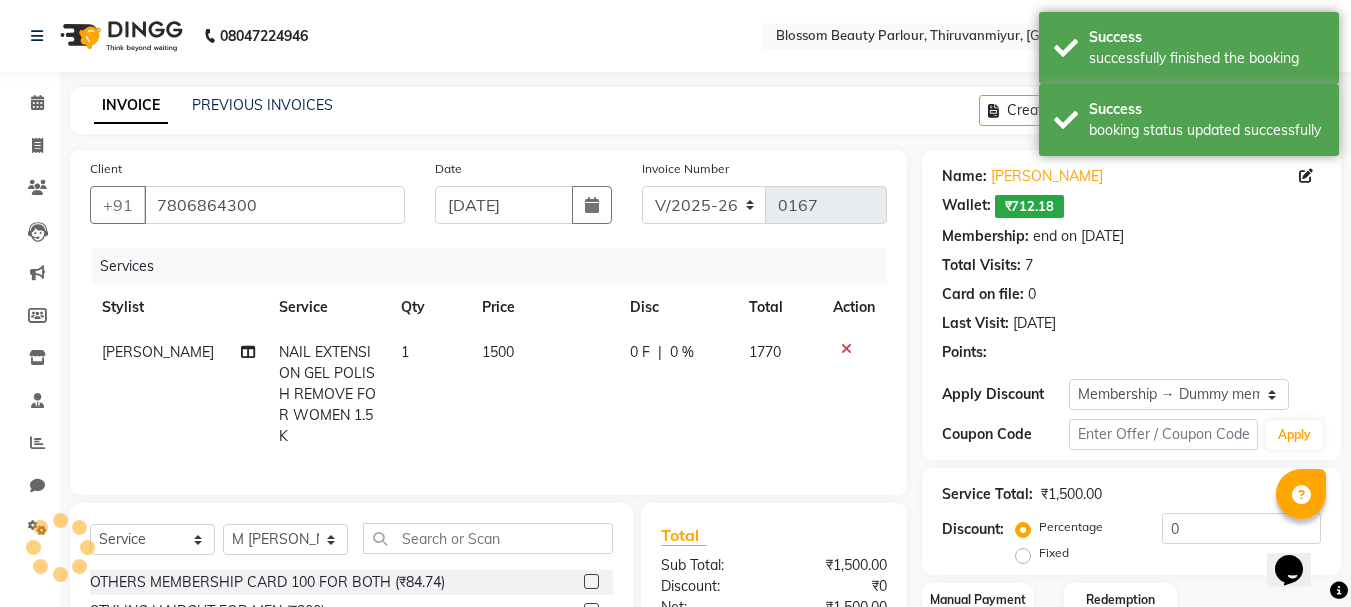 type on "20" 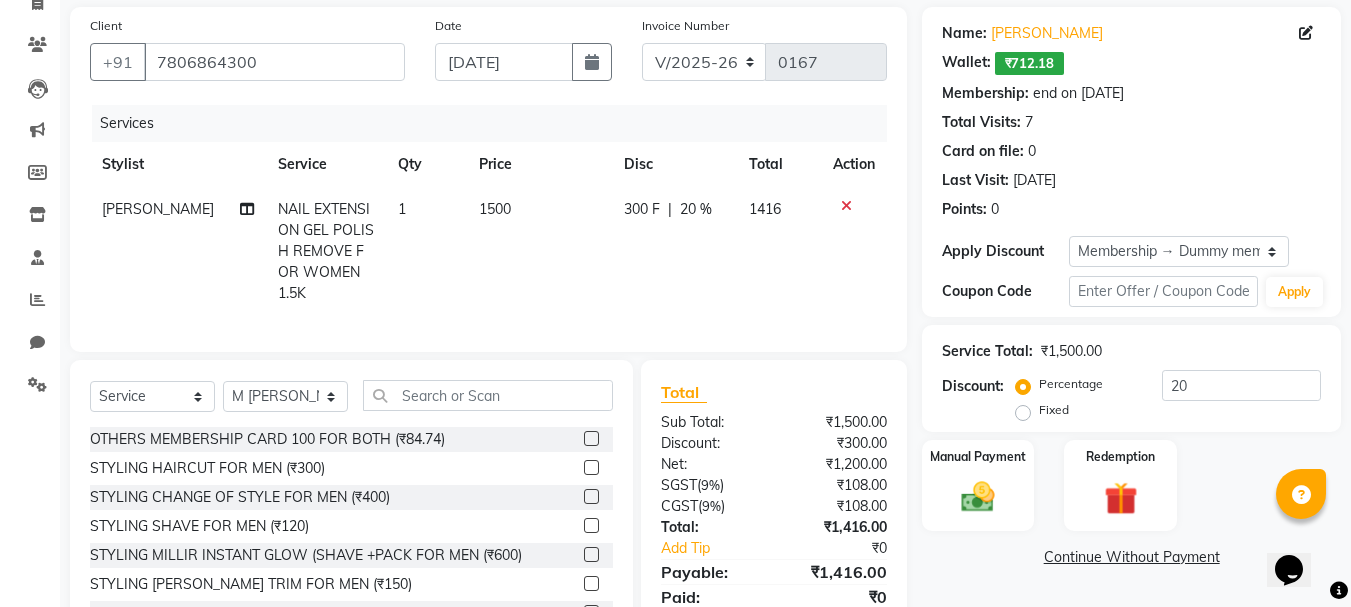 scroll, scrollTop: 176, scrollLeft: 0, axis: vertical 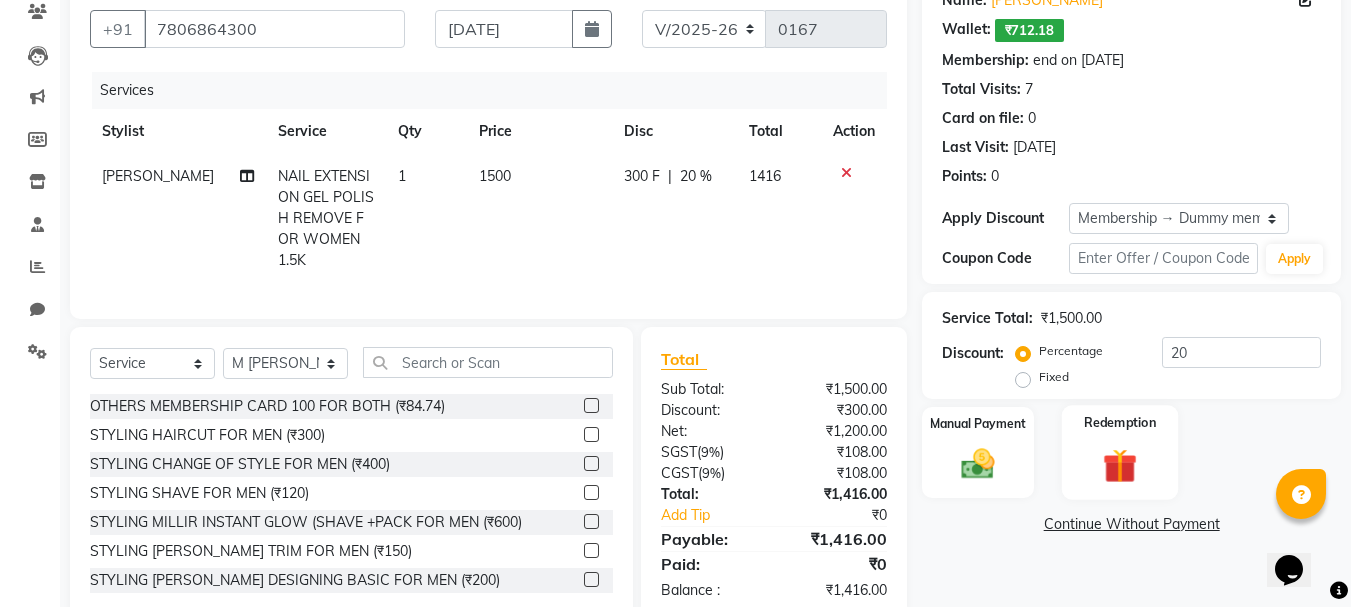 click 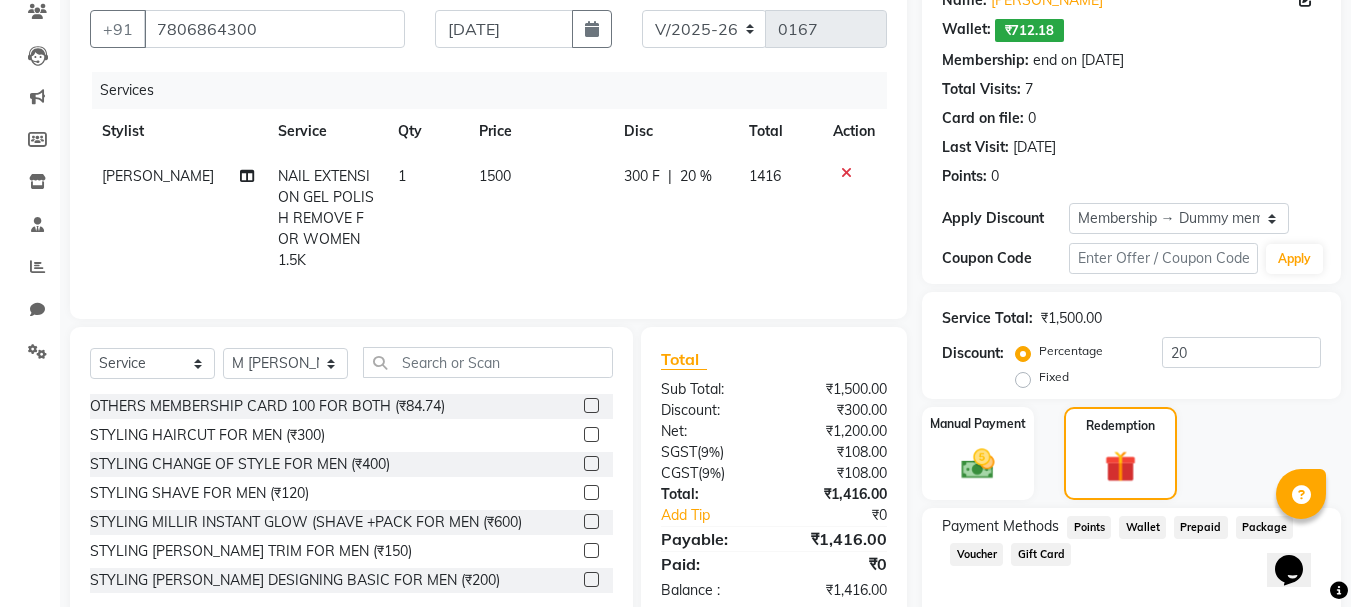 click on "Gift Card" 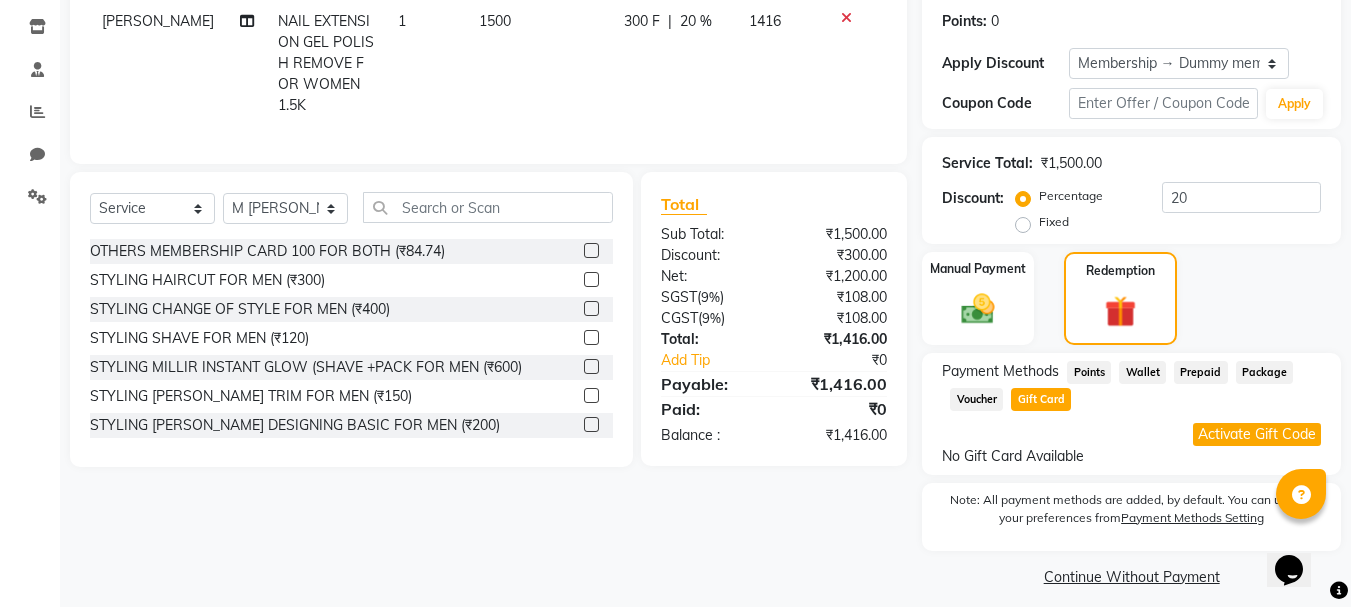 scroll, scrollTop: 334, scrollLeft: 0, axis: vertical 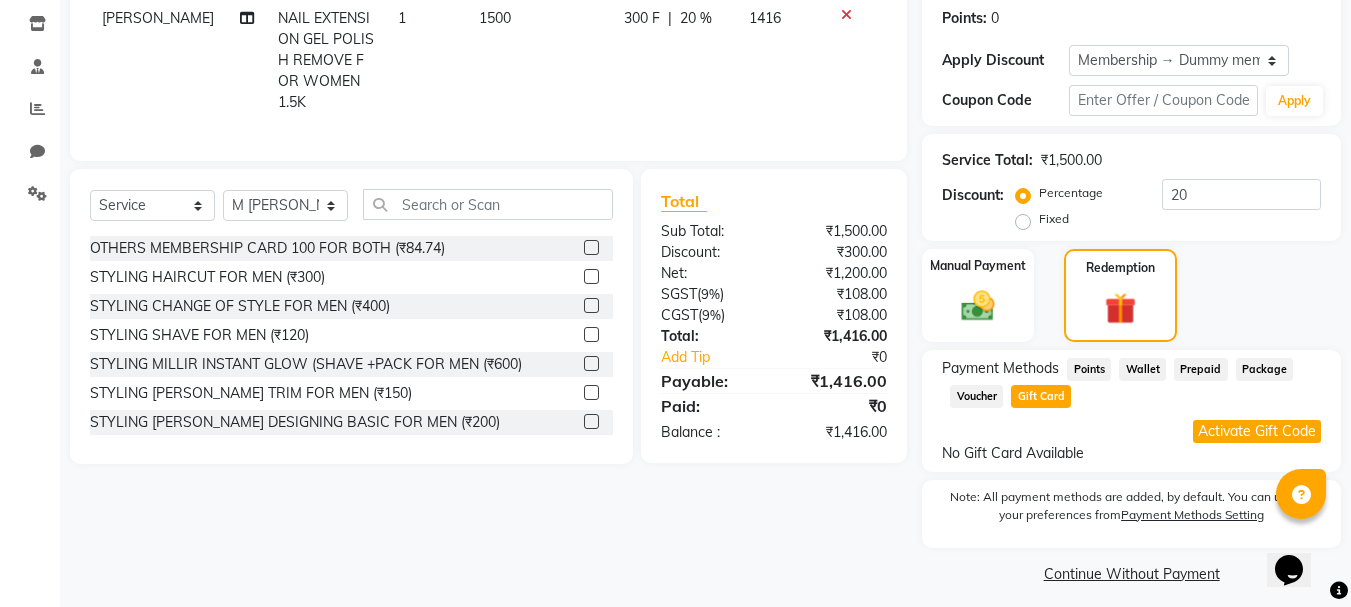 click on "Activate Gift Code" 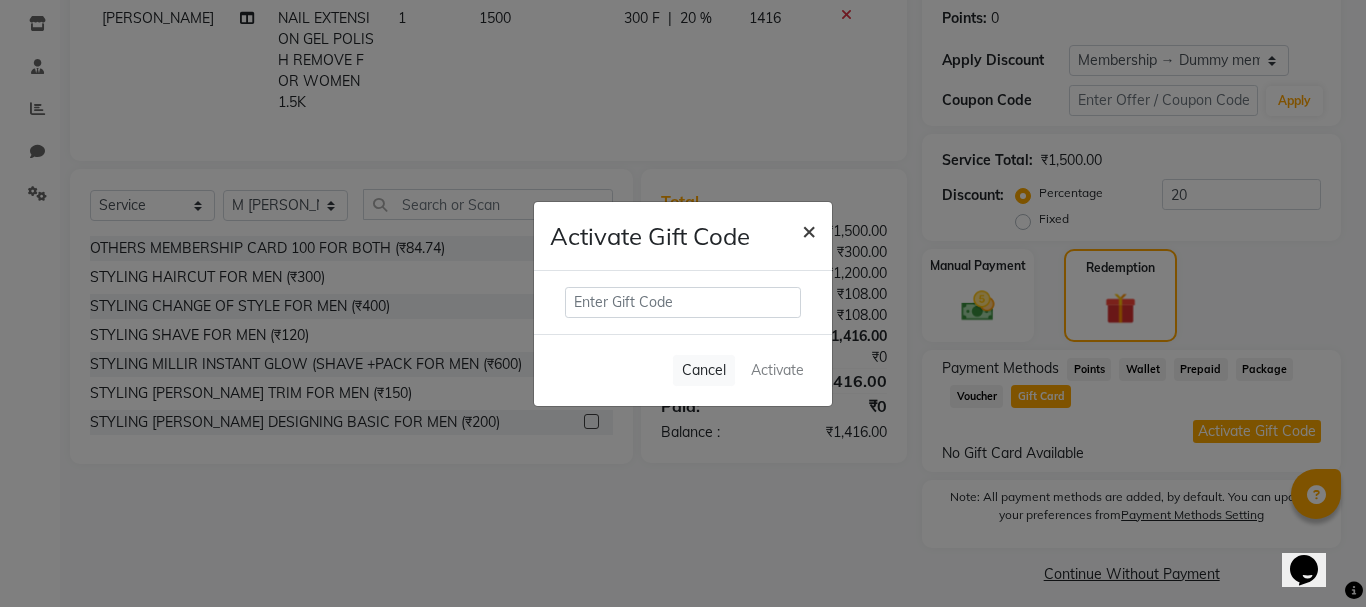 click on "×" 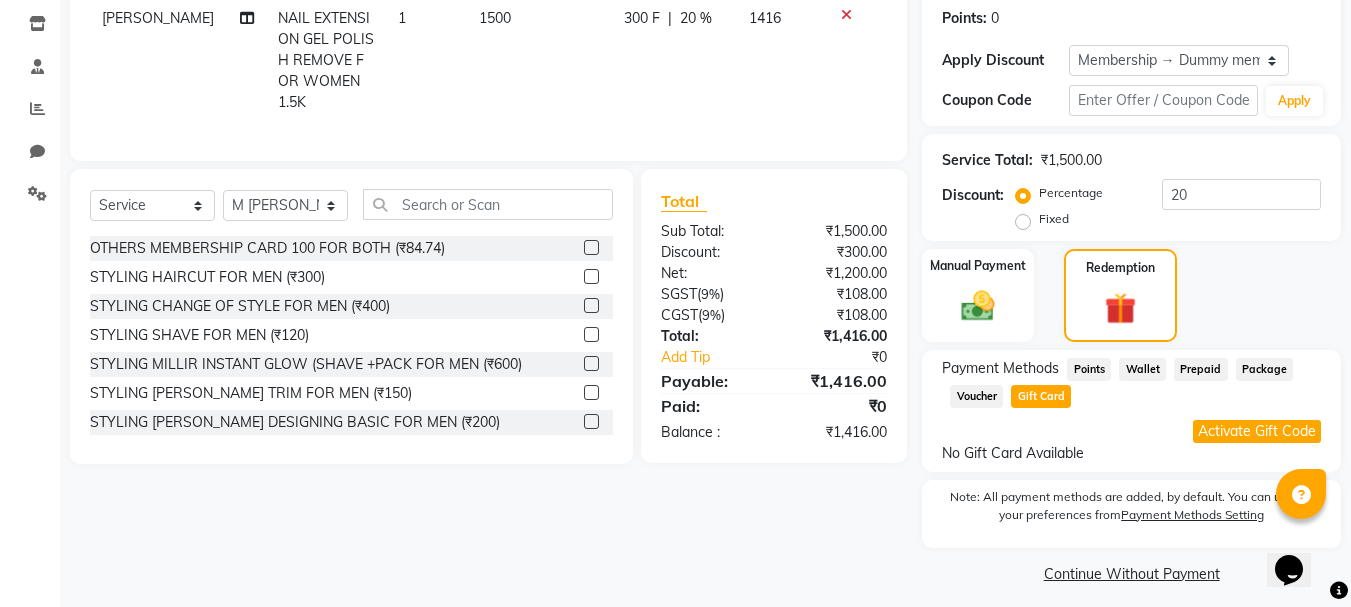click on "Points" 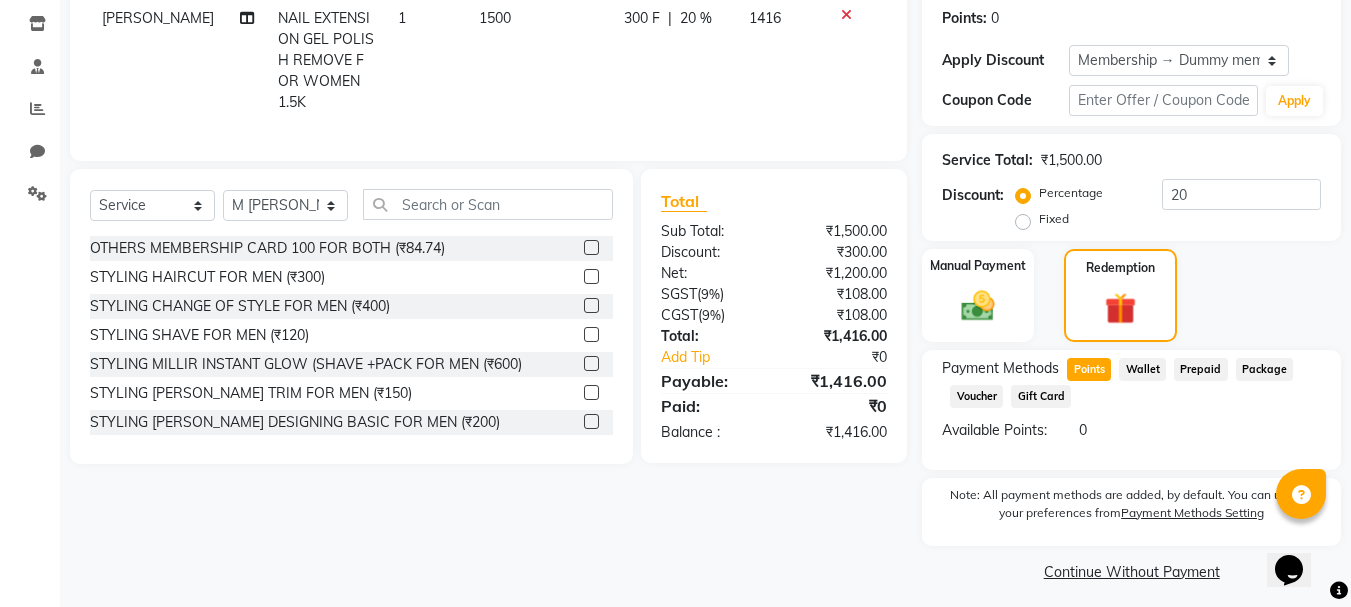 click on "0" 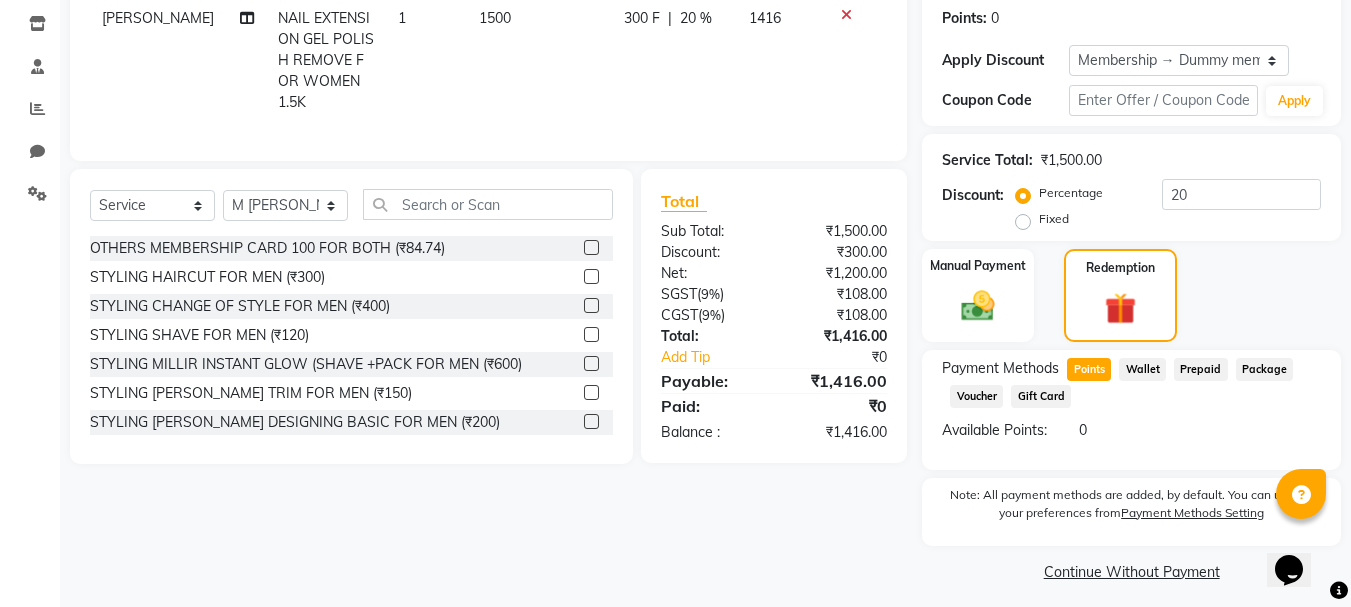 click on "Payment Methods" 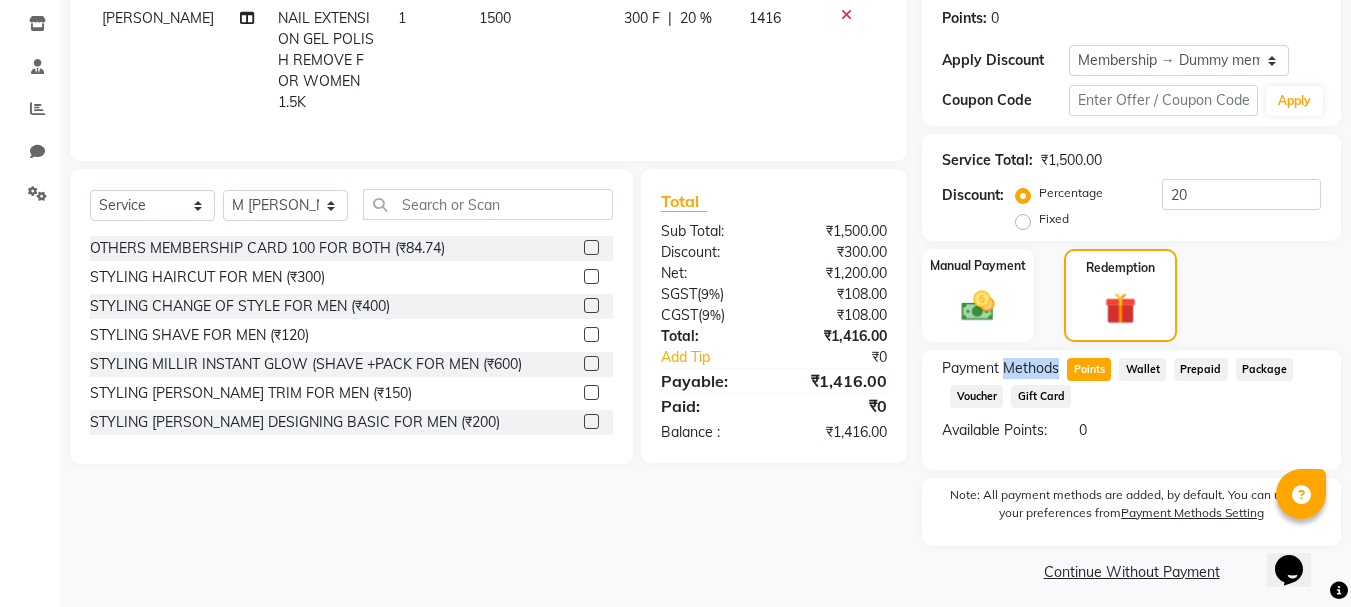 click on "Payment Methods" 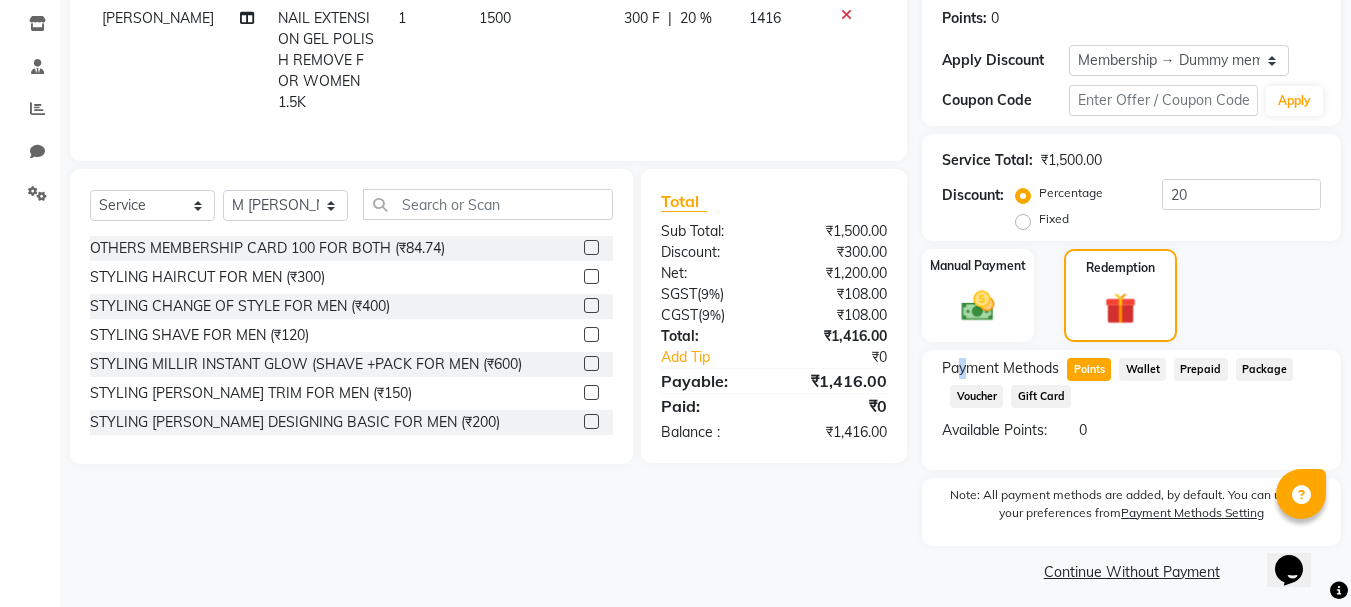 click on "Payment Methods" 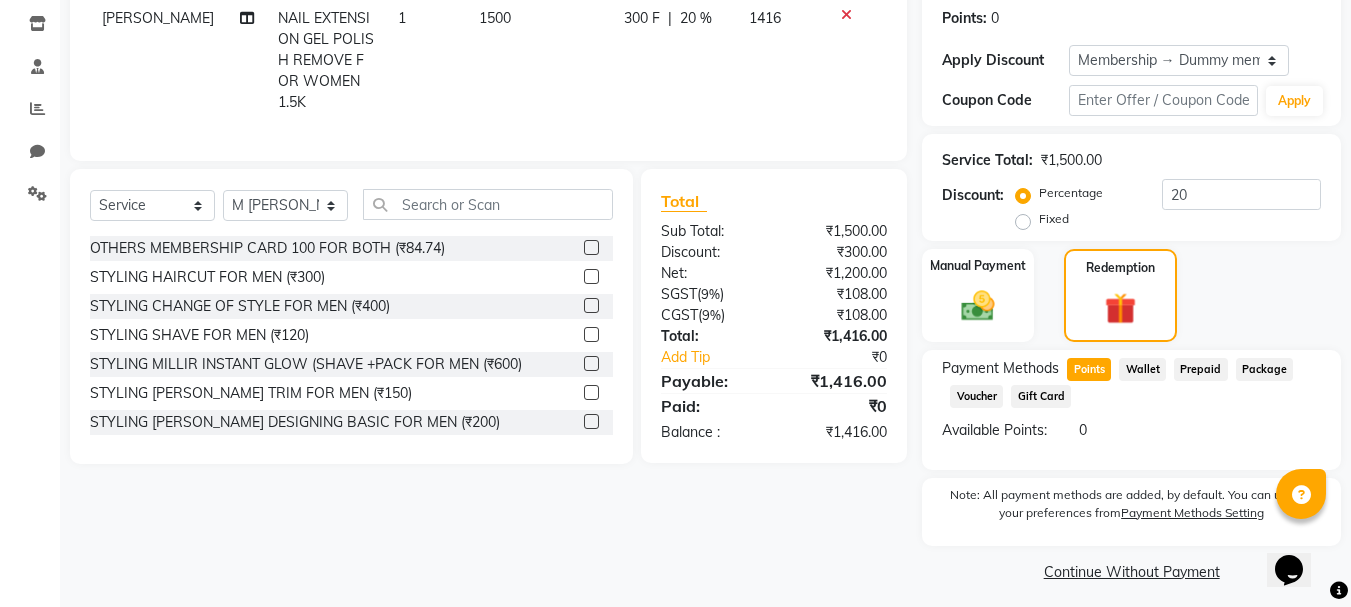 click on "Wallet" 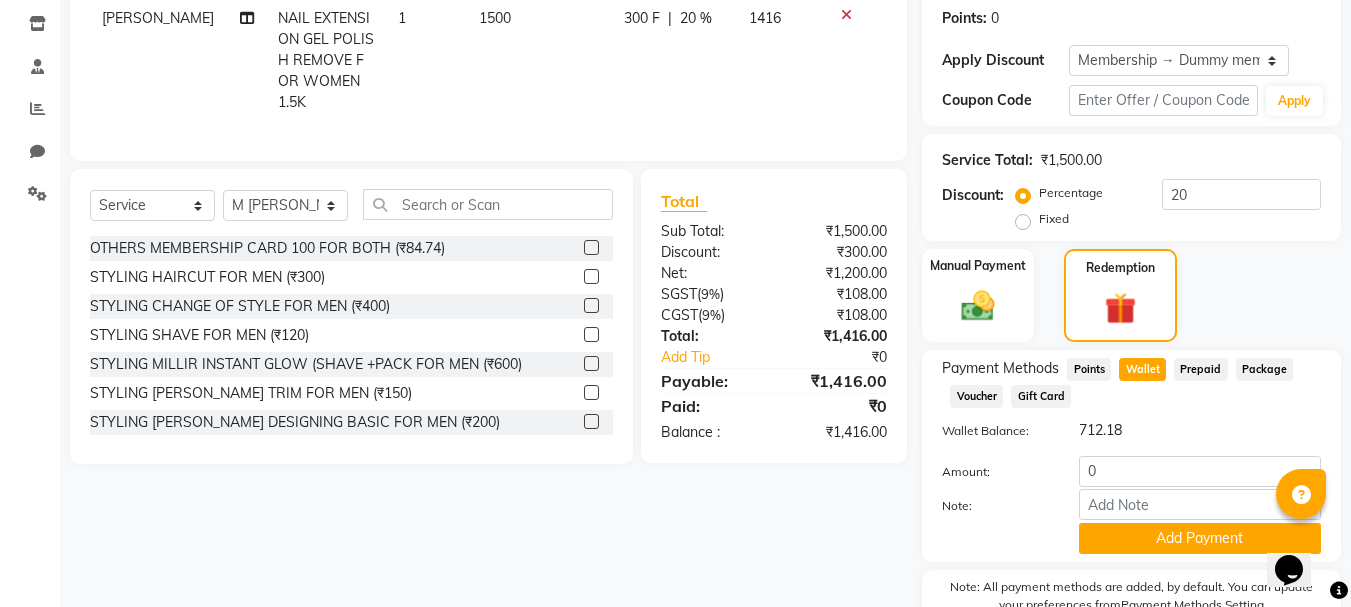 click on "Payment Methods" 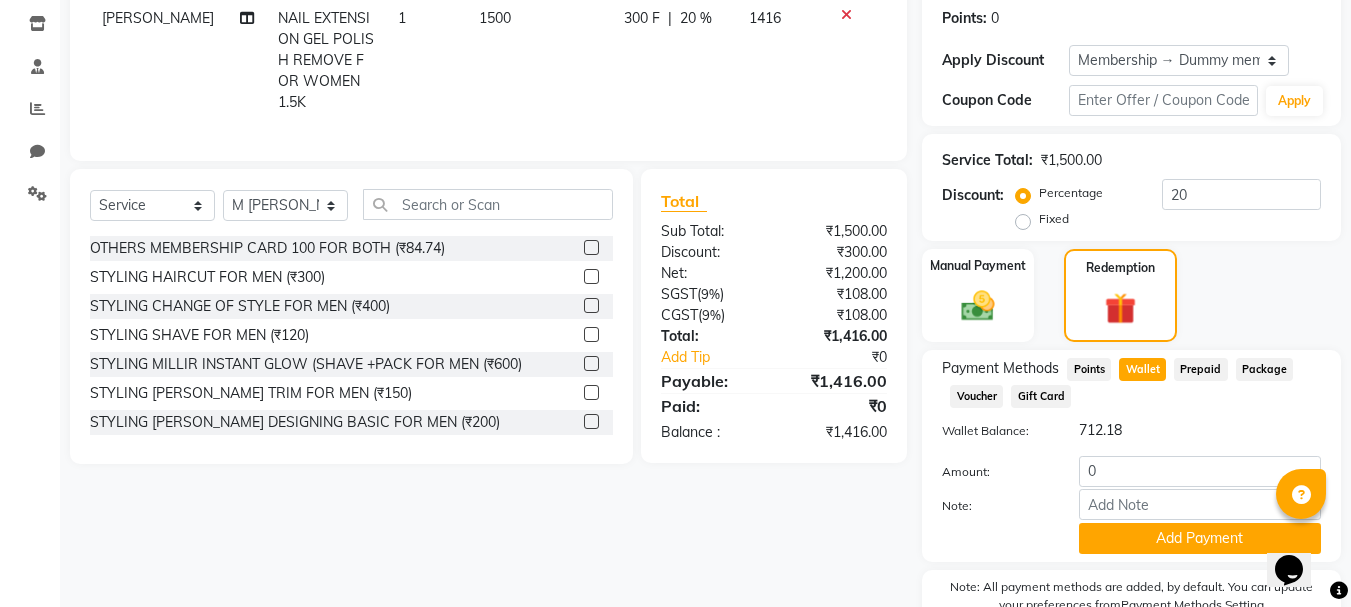 click on "Payment Methods" 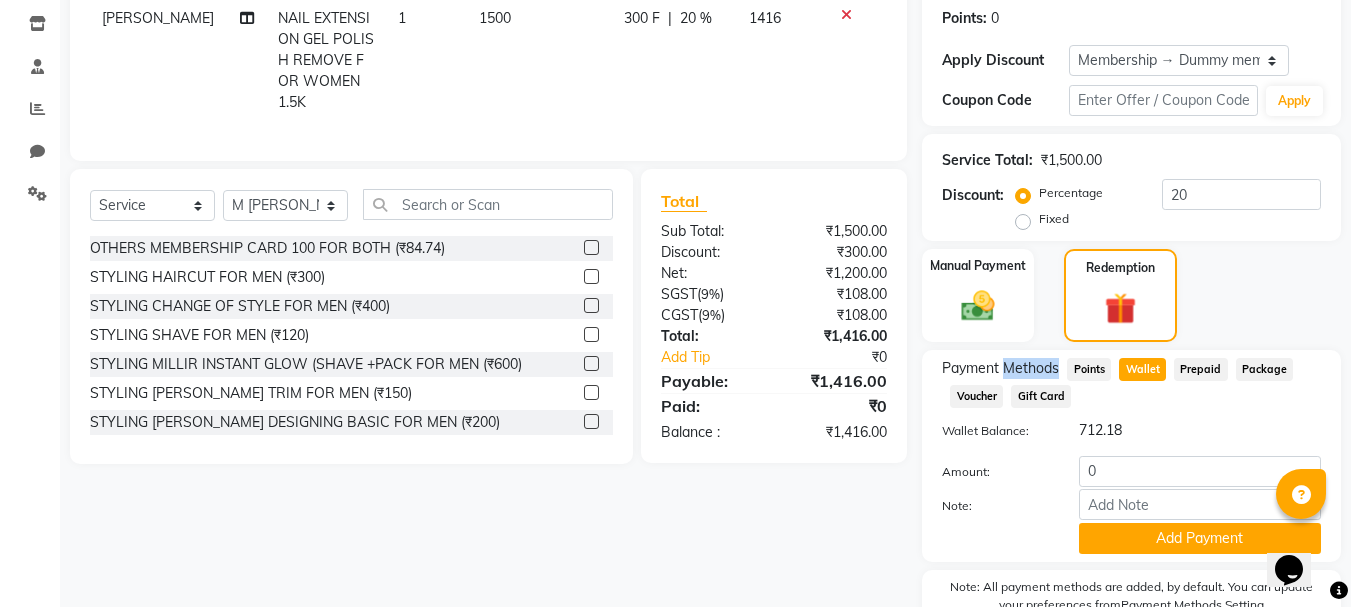 click on "Payment Methods" 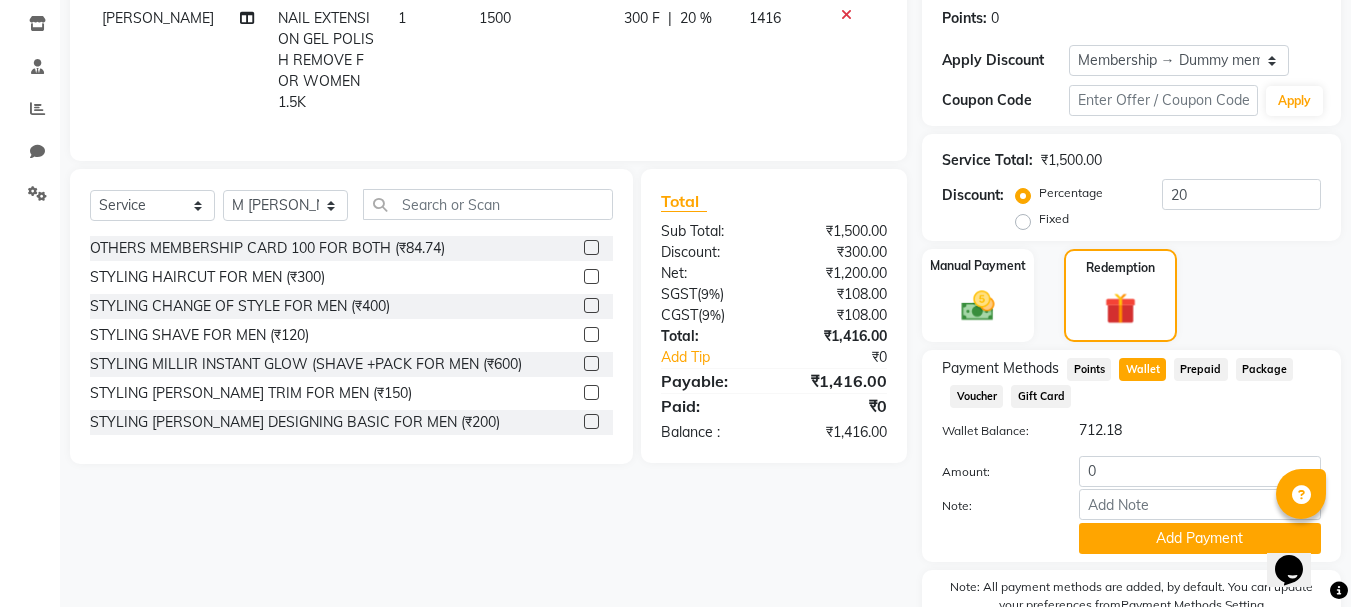 click on "Payment Methods" 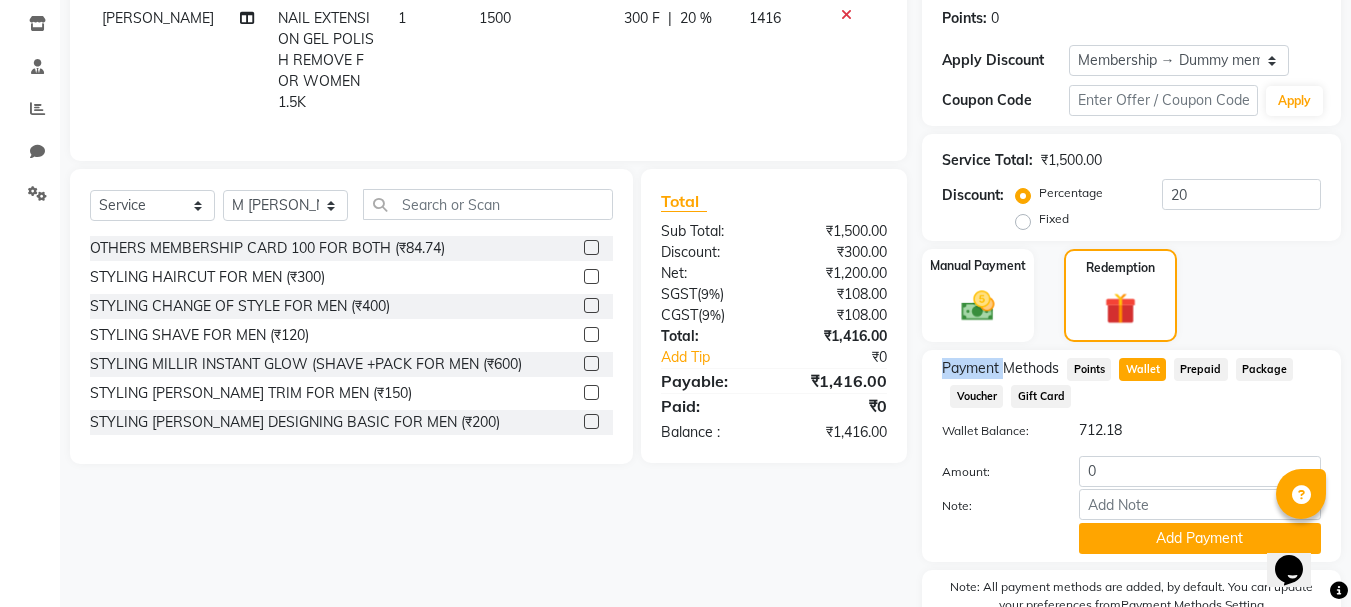 click on "Payment Methods" 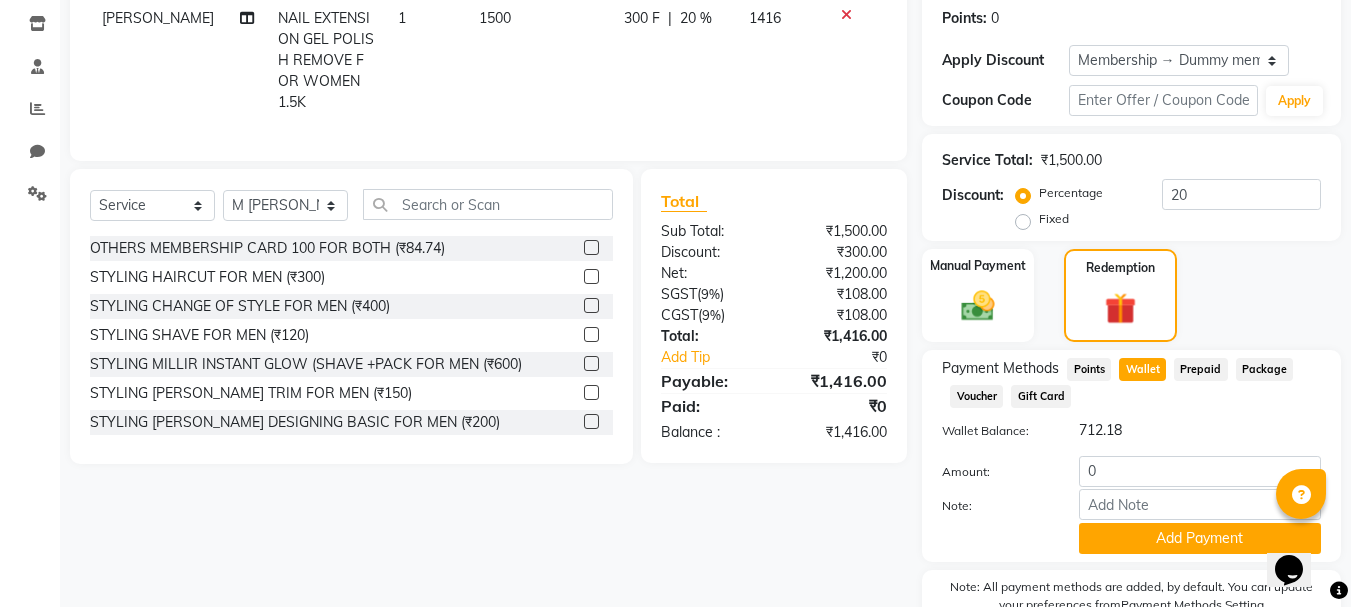 click on "Prepaid" 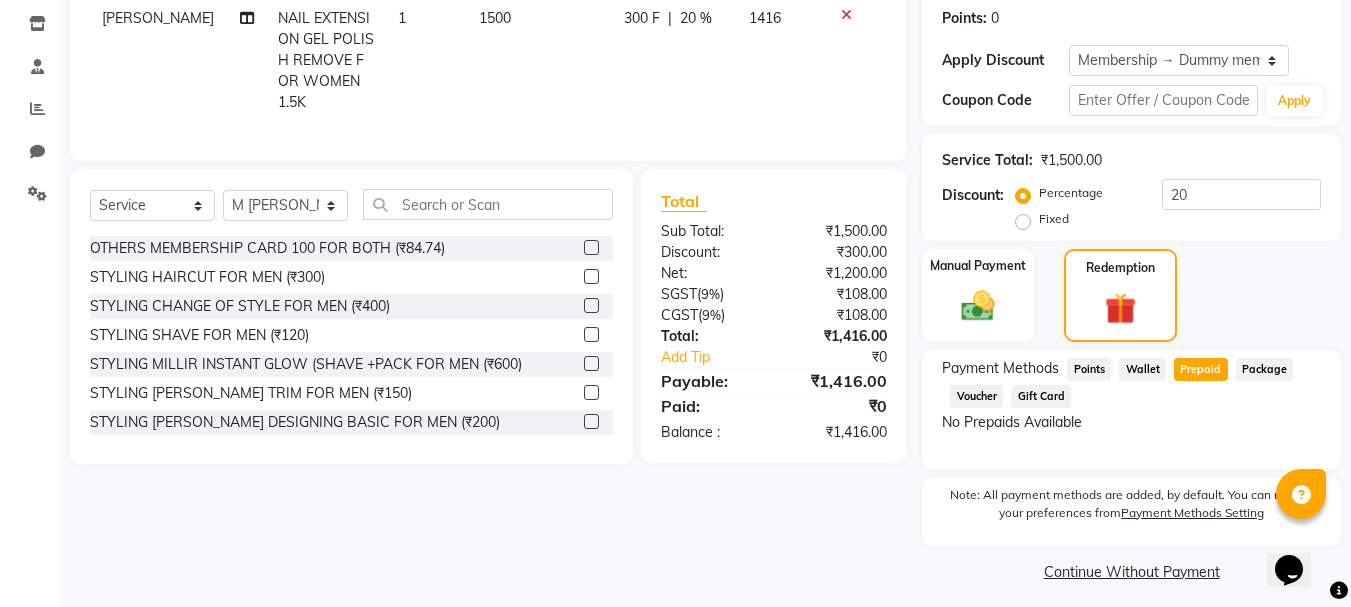 click on "Package" 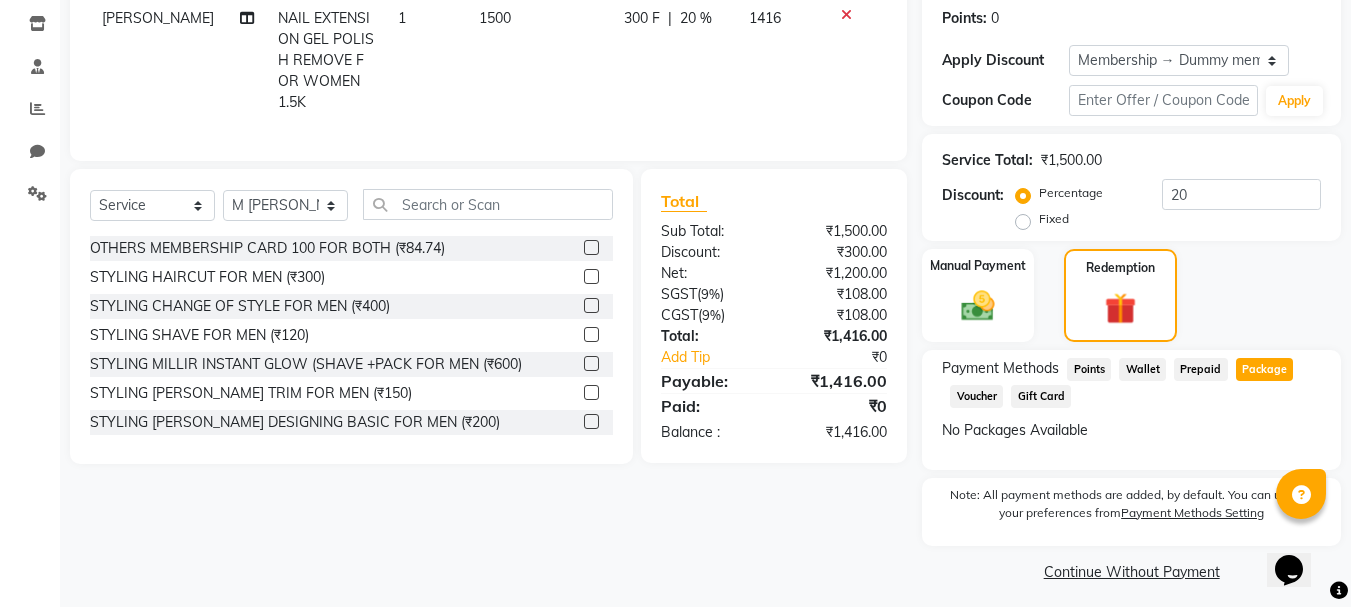 click on "Voucher" 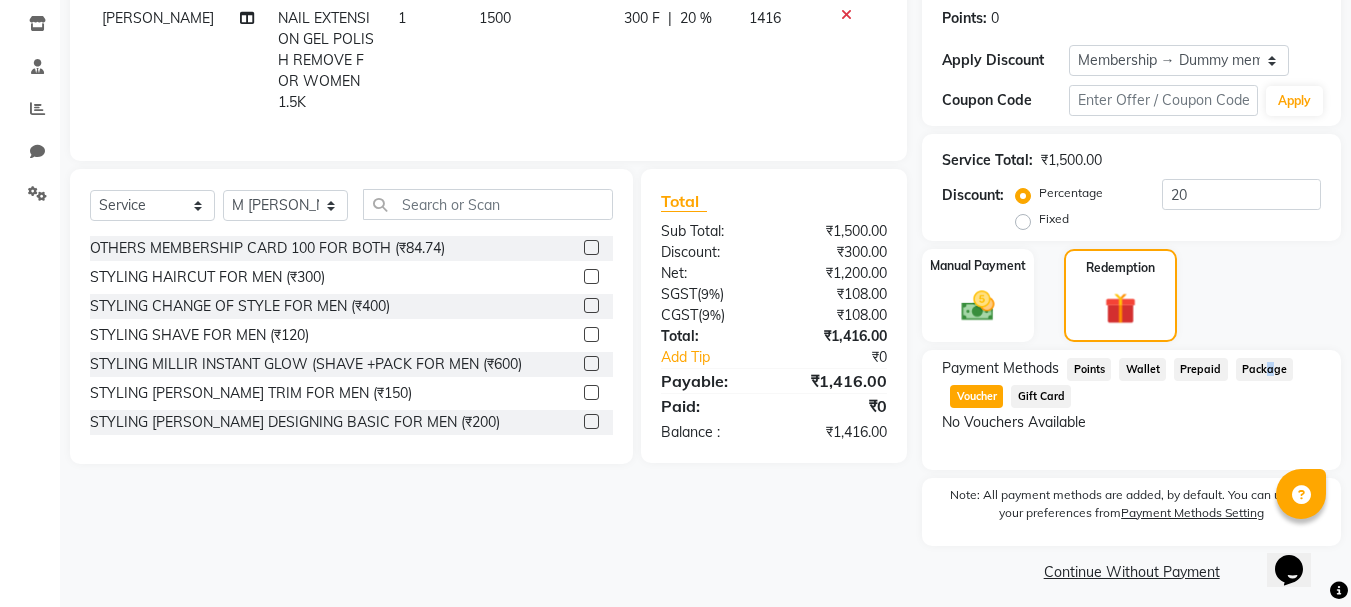 click on "Package" 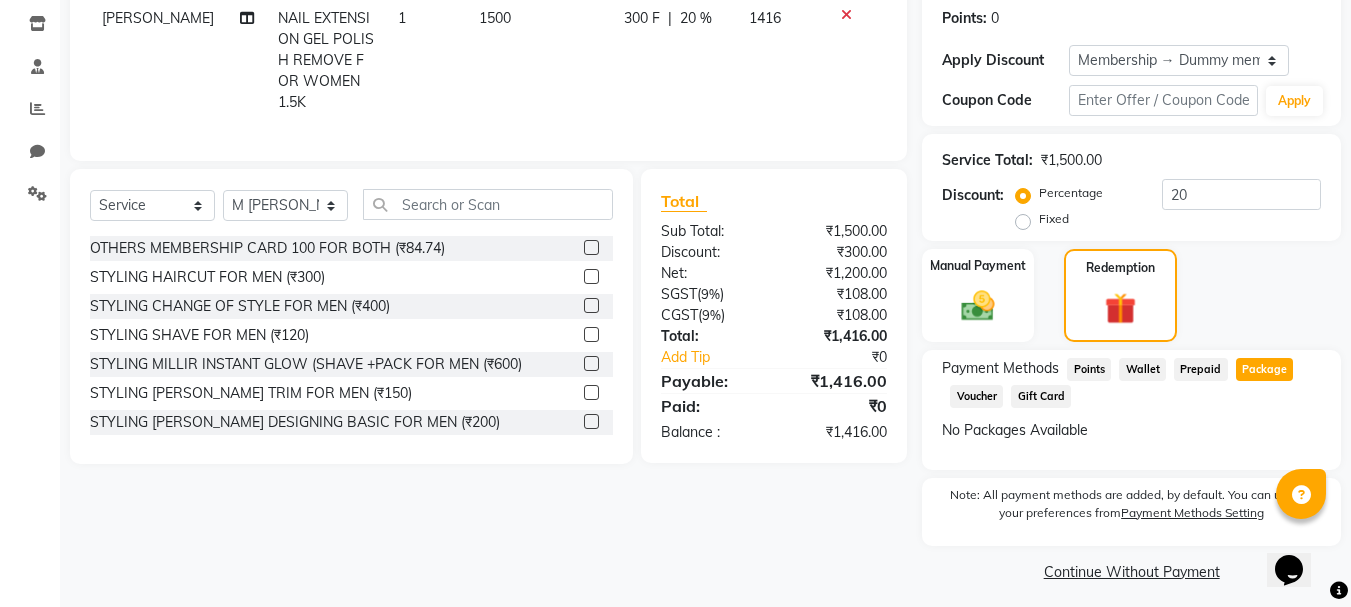 click on "Wallet" 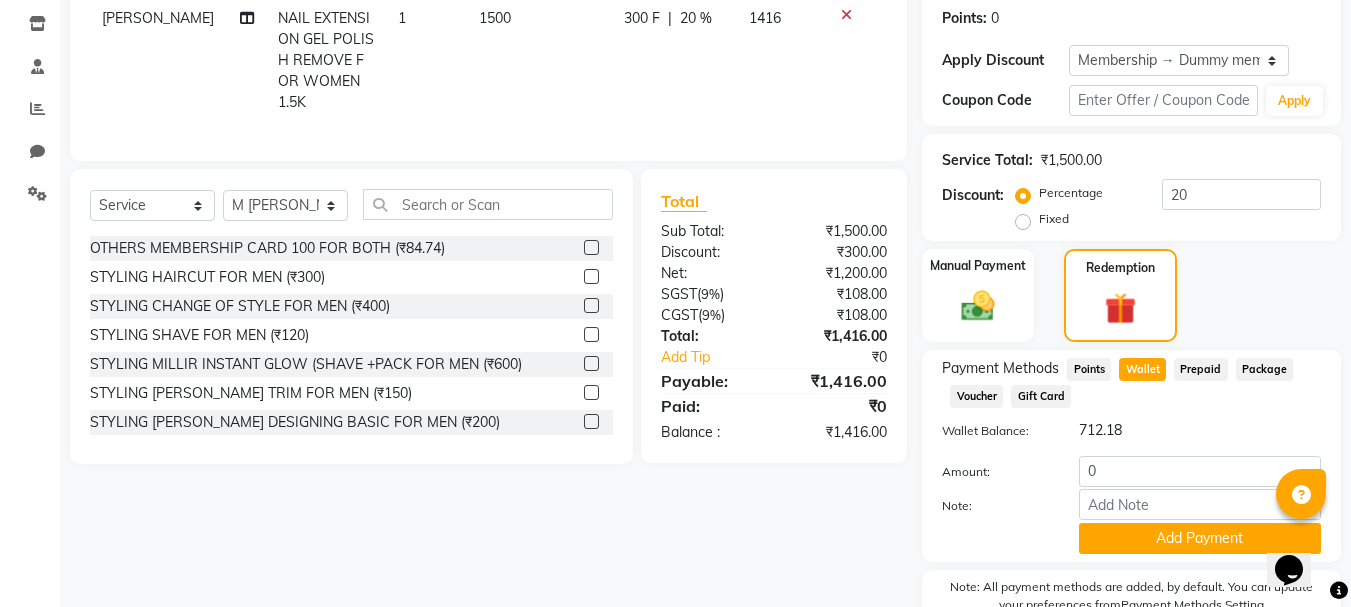 click 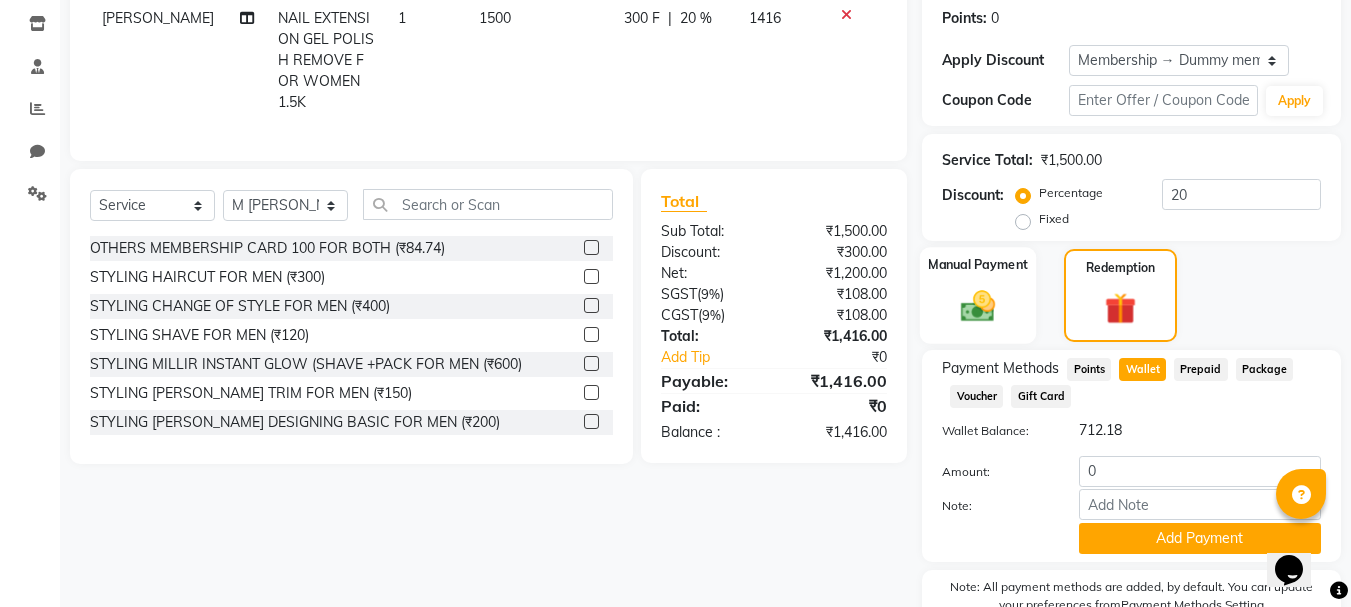 click 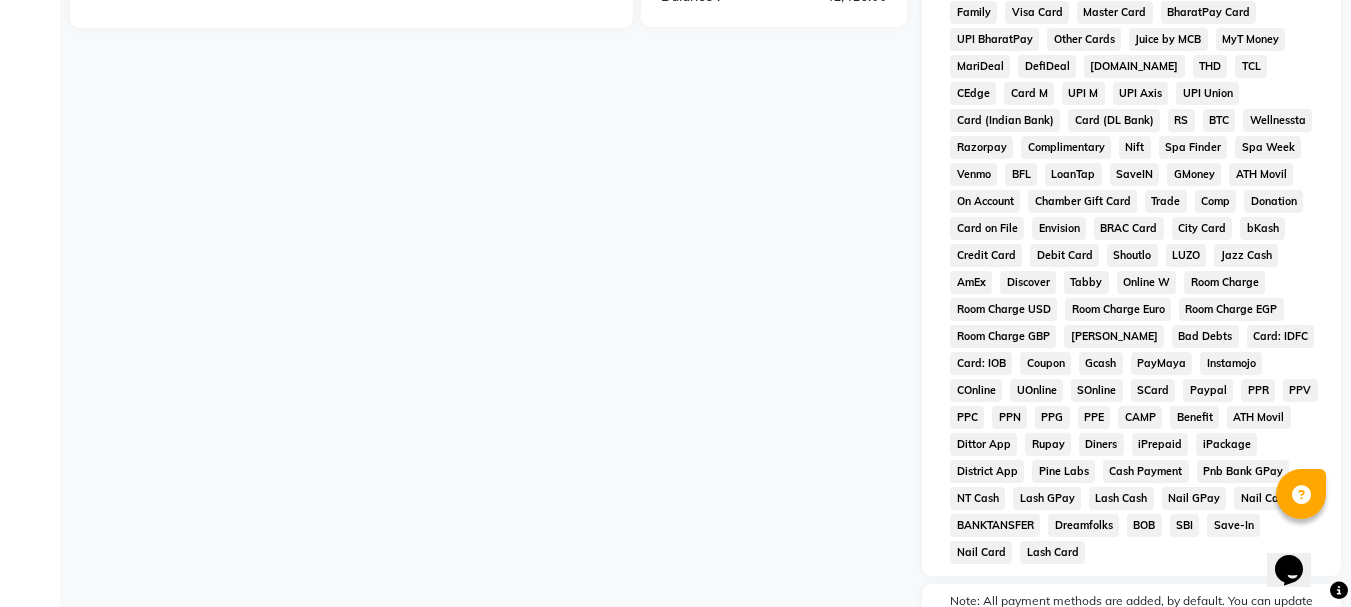 scroll, scrollTop: 765, scrollLeft: 0, axis: vertical 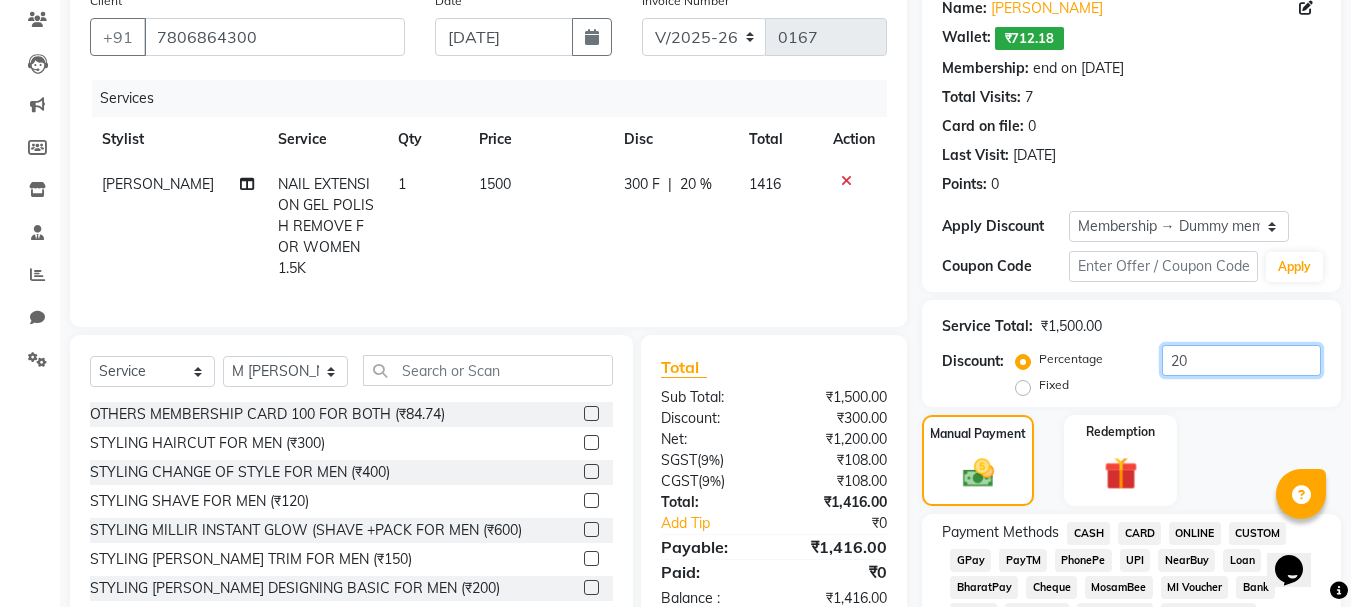 click on "20" 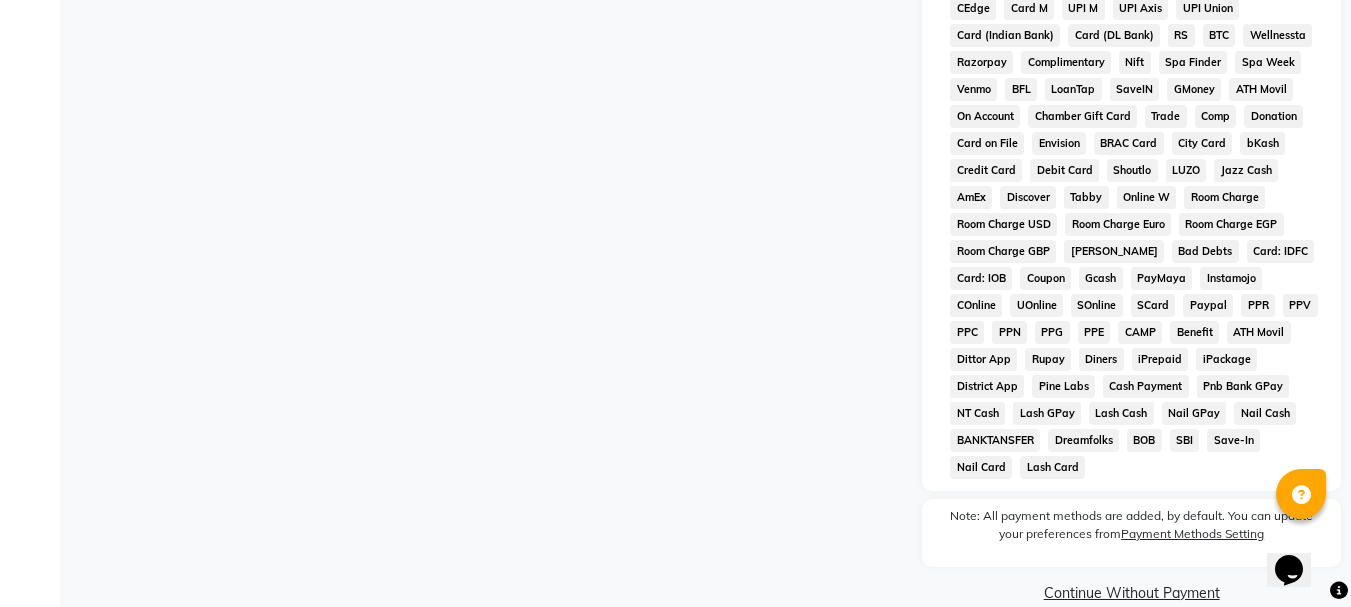 scroll, scrollTop: 859, scrollLeft: 0, axis: vertical 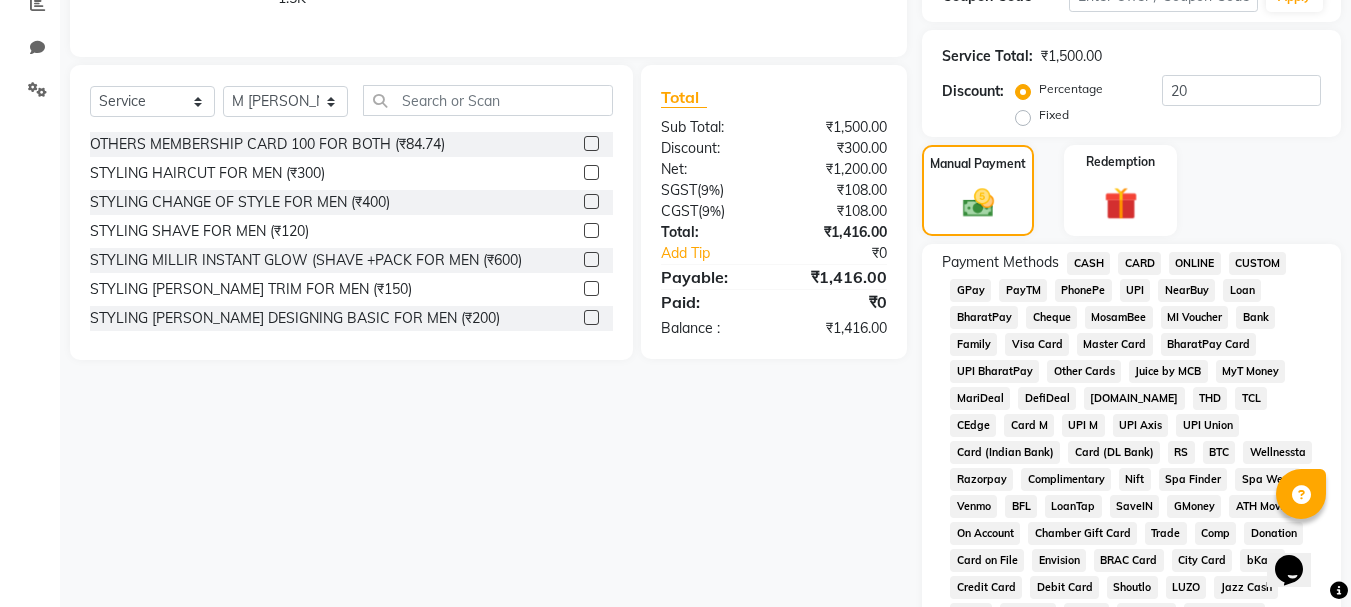 click on "CASH" 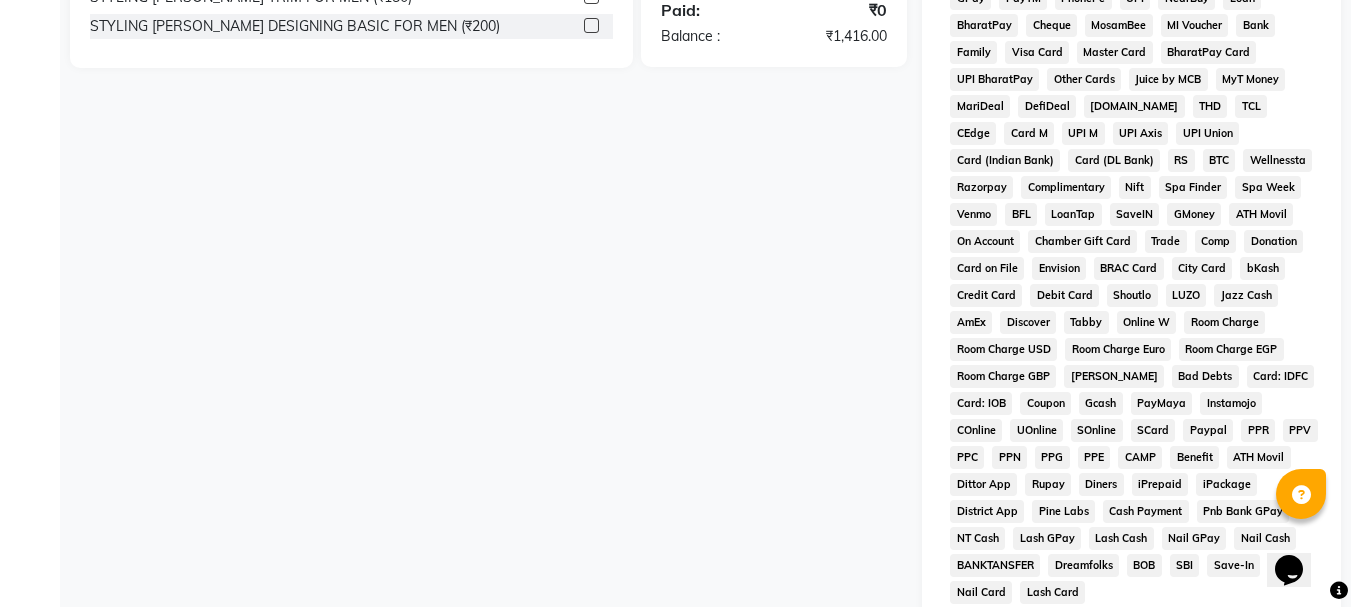 scroll, scrollTop: 965, scrollLeft: 0, axis: vertical 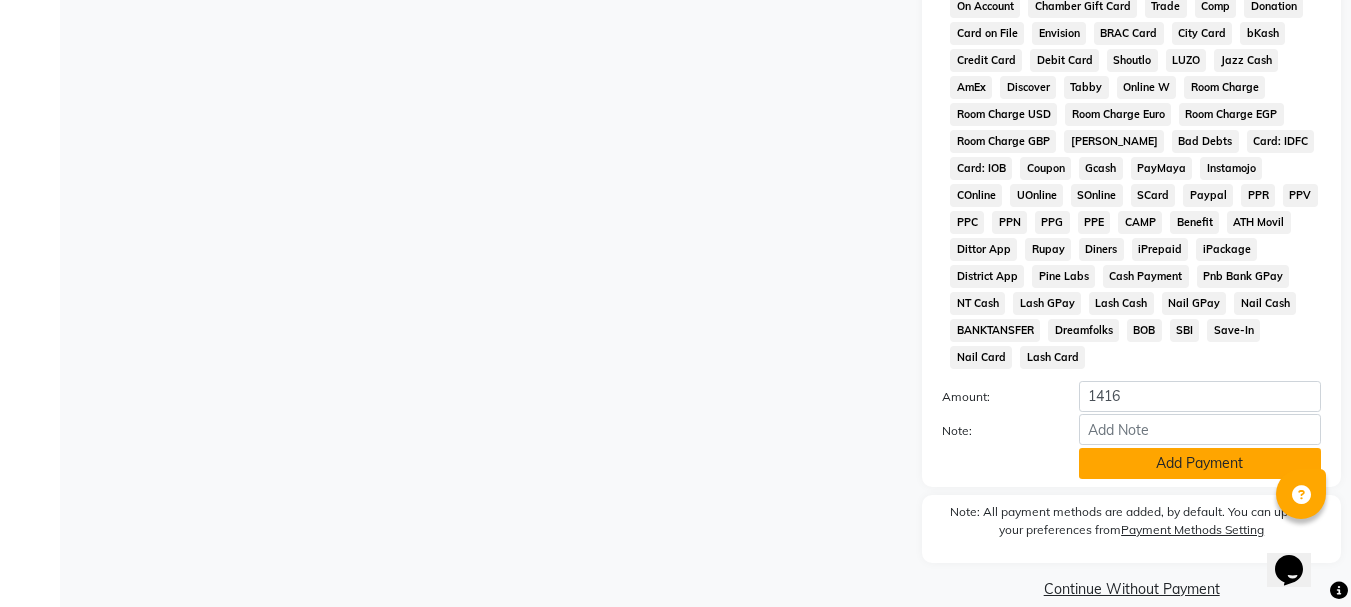 click on "Add Payment" 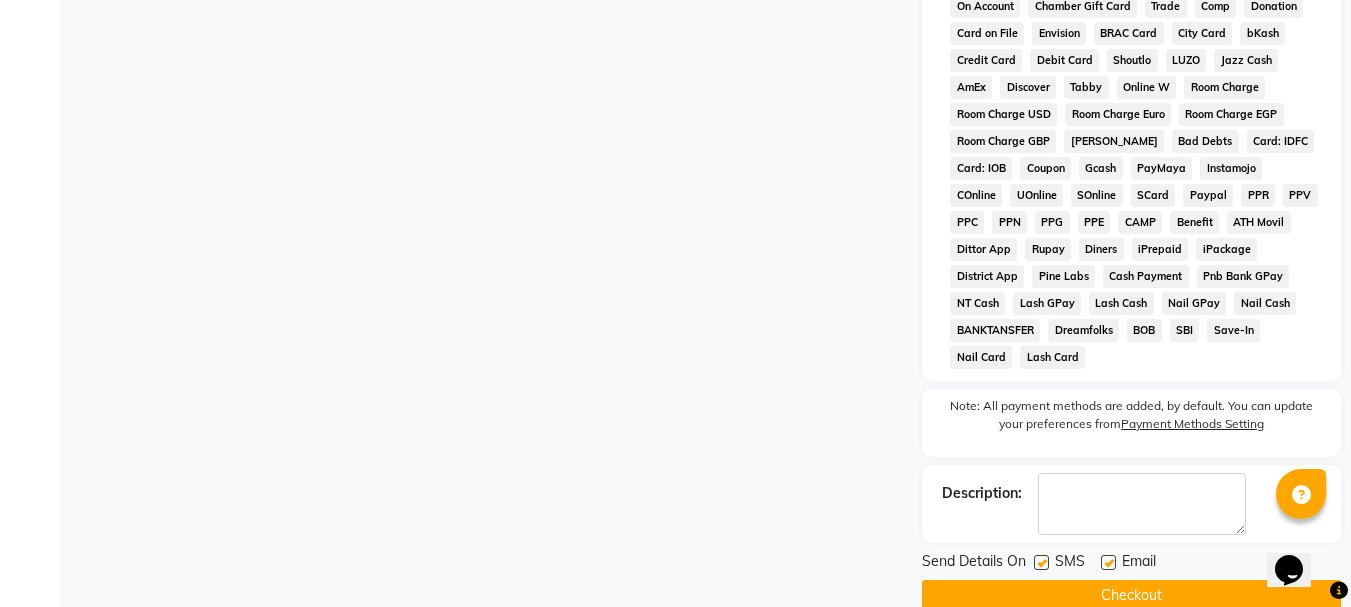 click on "Checkout" 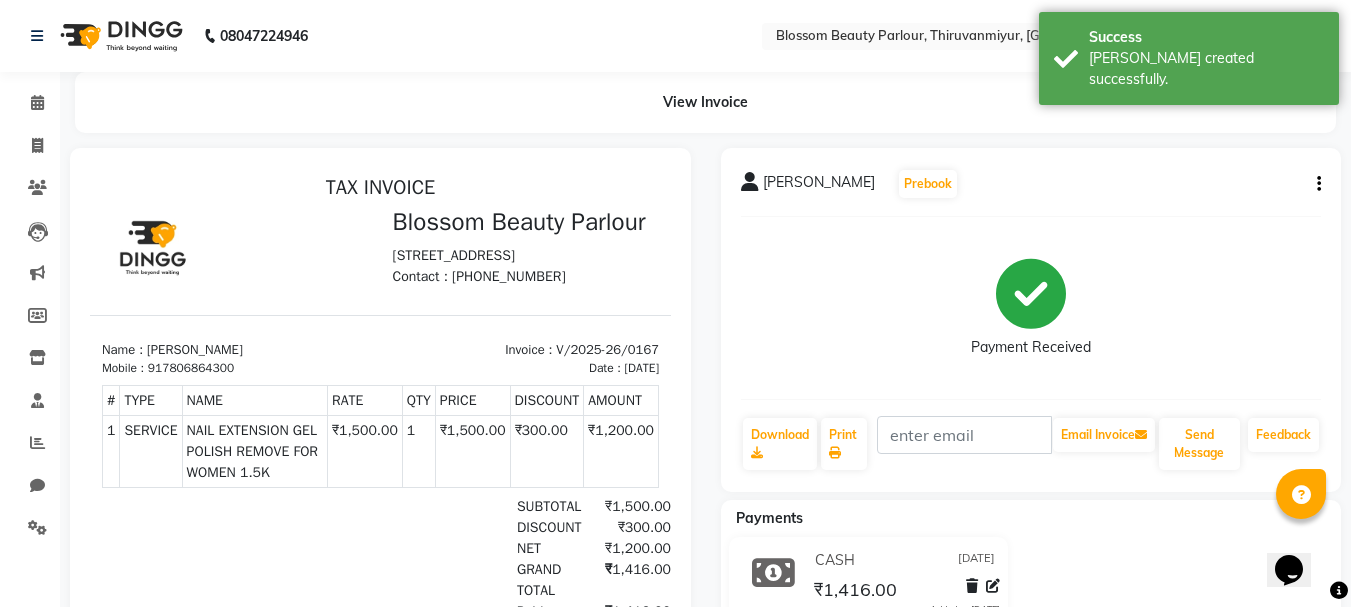 scroll, scrollTop: 0, scrollLeft: 0, axis: both 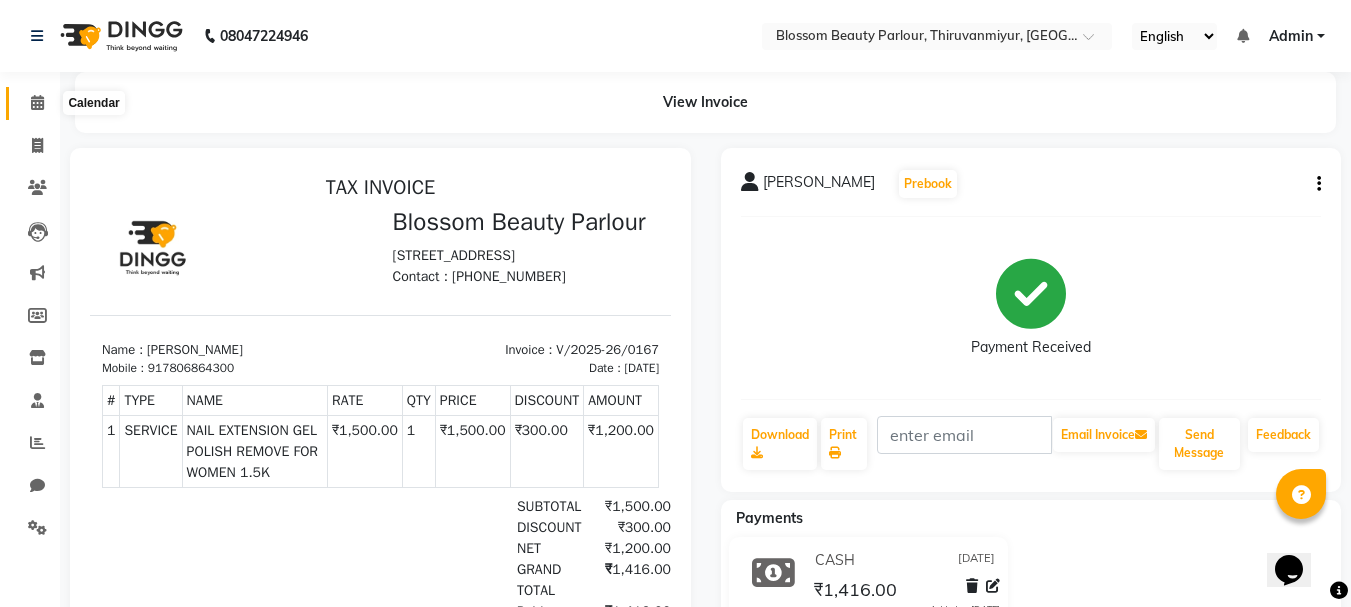 click 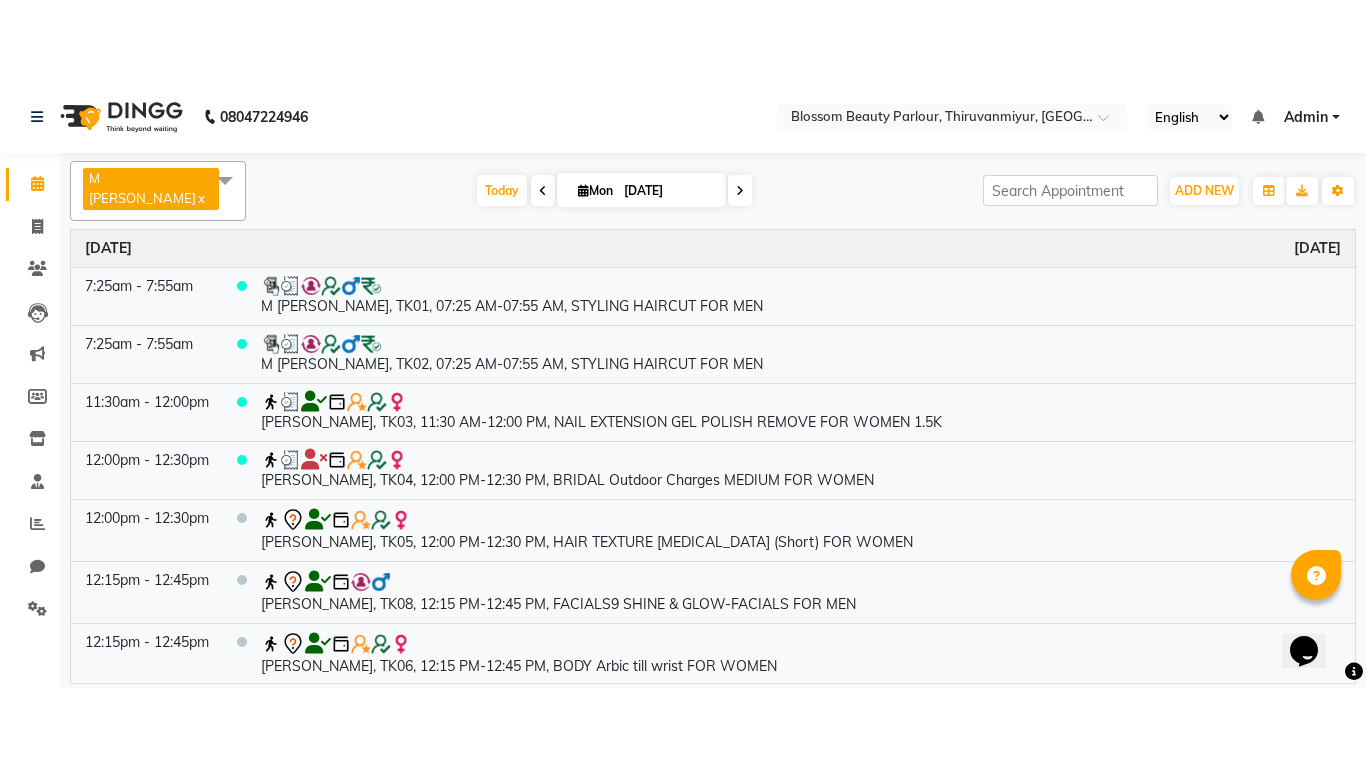 scroll, scrollTop: 64, scrollLeft: 0, axis: vertical 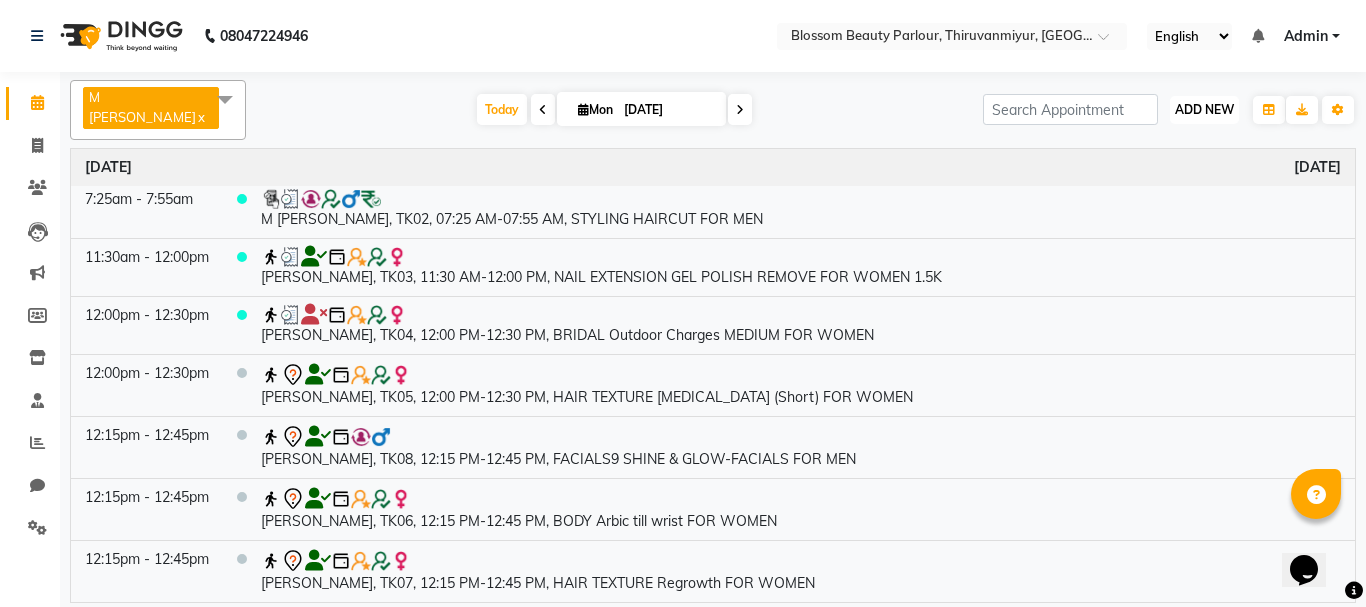 click on "ADD NEW" at bounding box center [1204, 109] 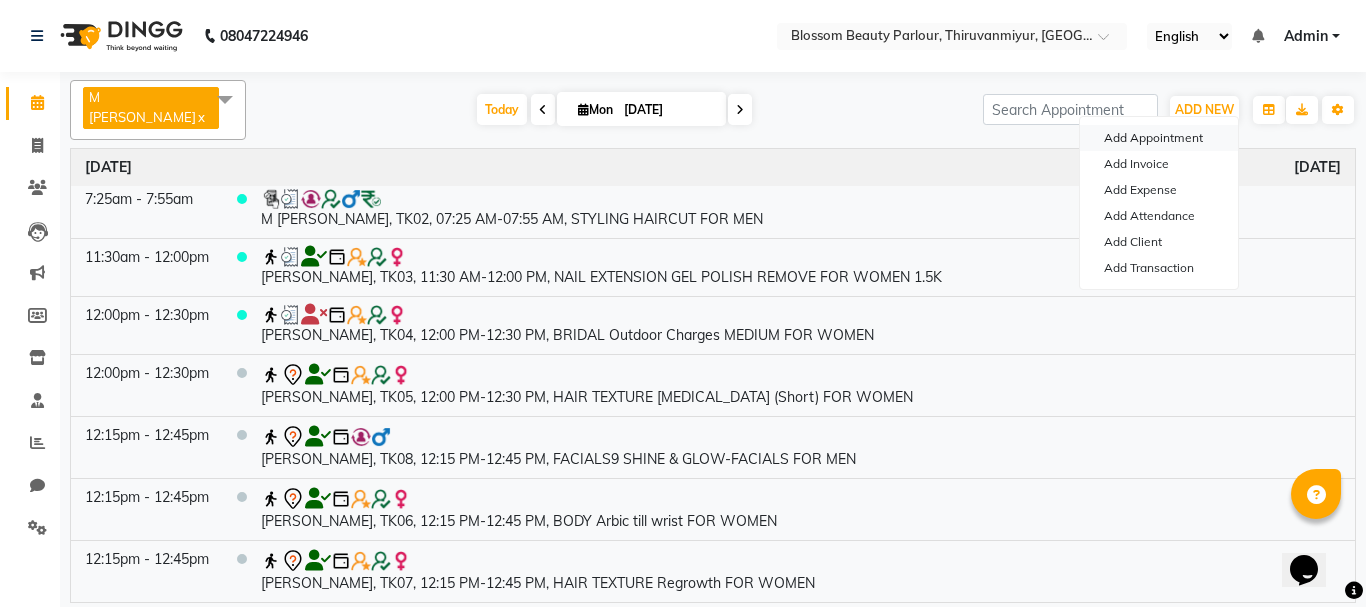 click on "Add Appointment" at bounding box center (1159, 138) 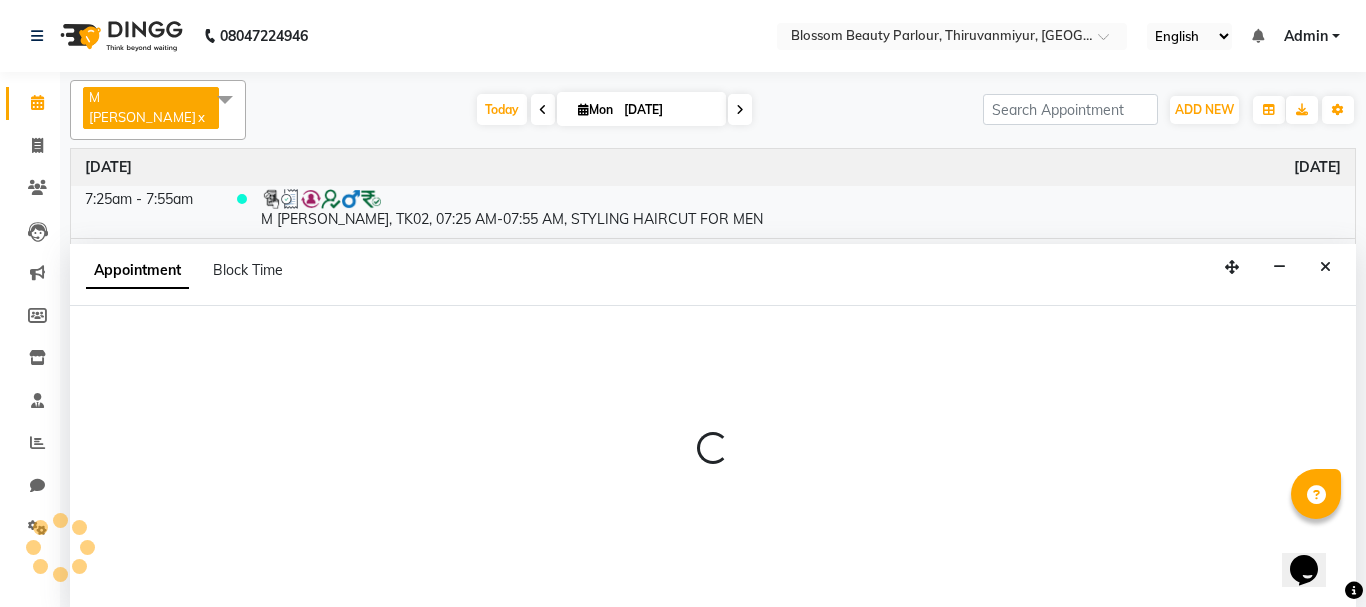 select on "tentative" 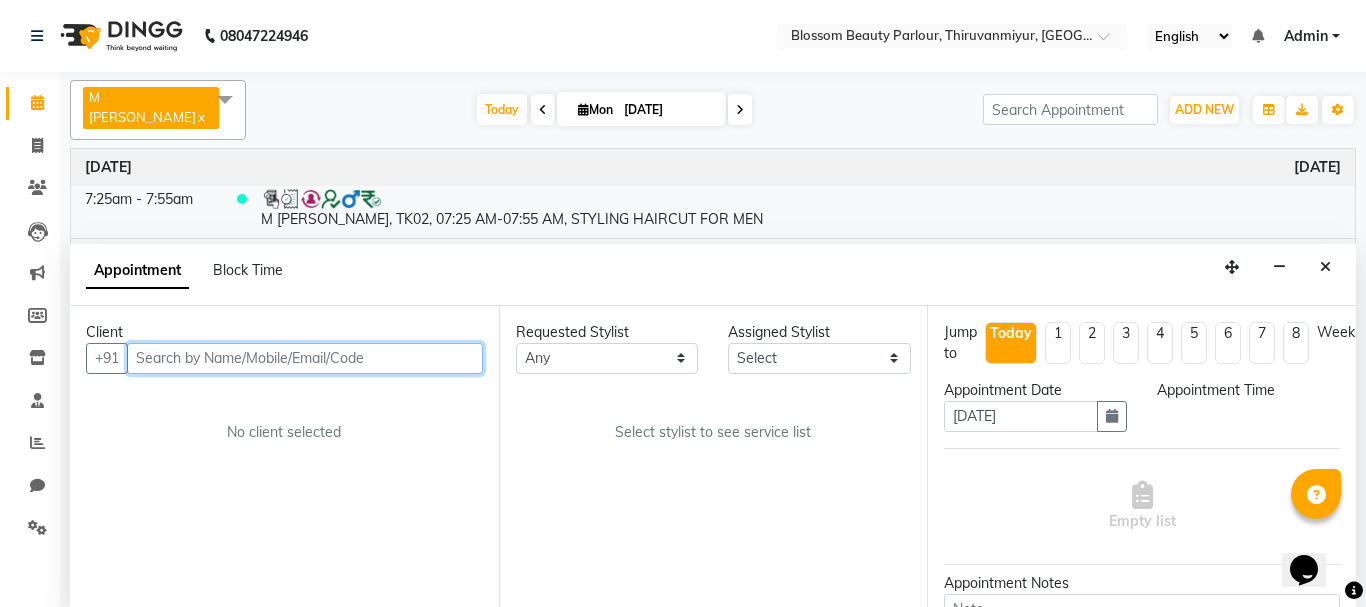 select on "540" 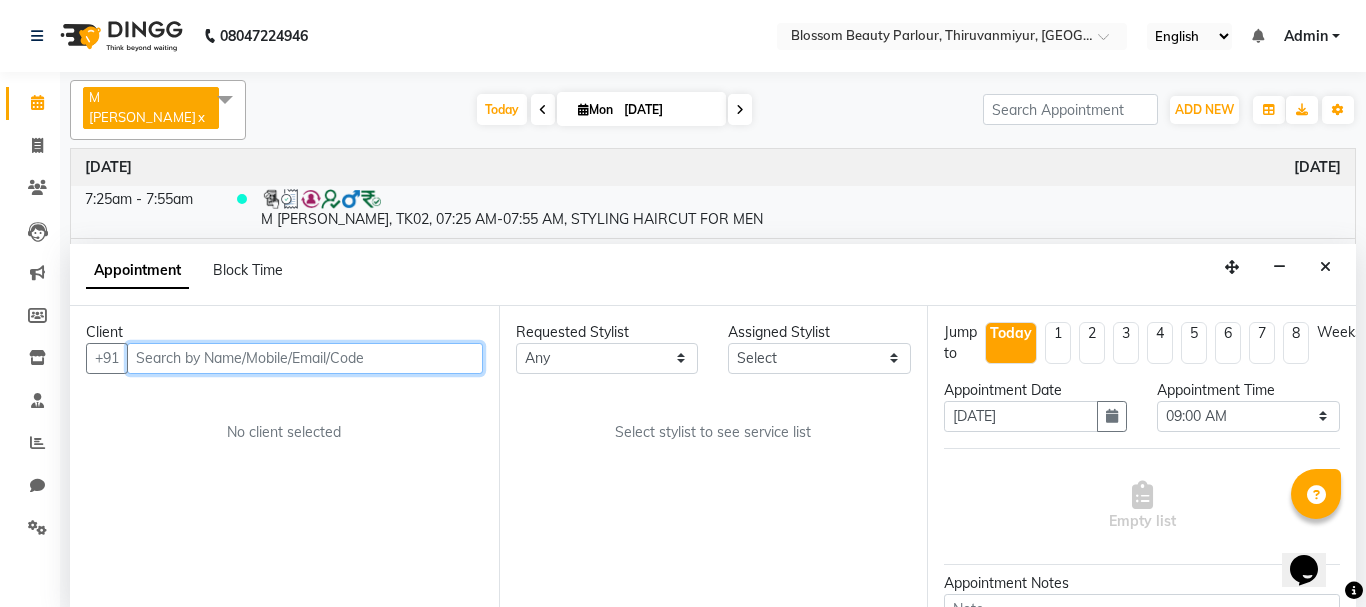 click at bounding box center (305, 358) 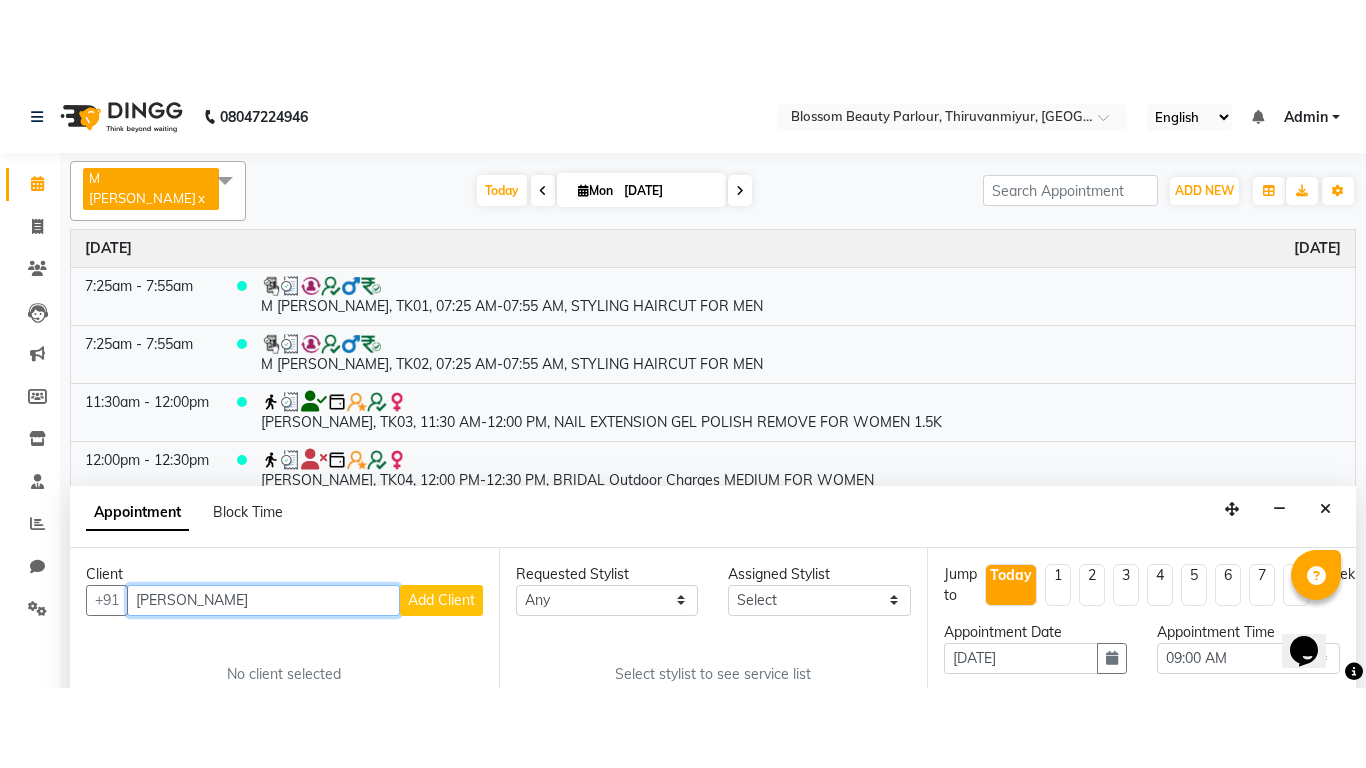 scroll, scrollTop: 0, scrollLeft: 0, axis: both 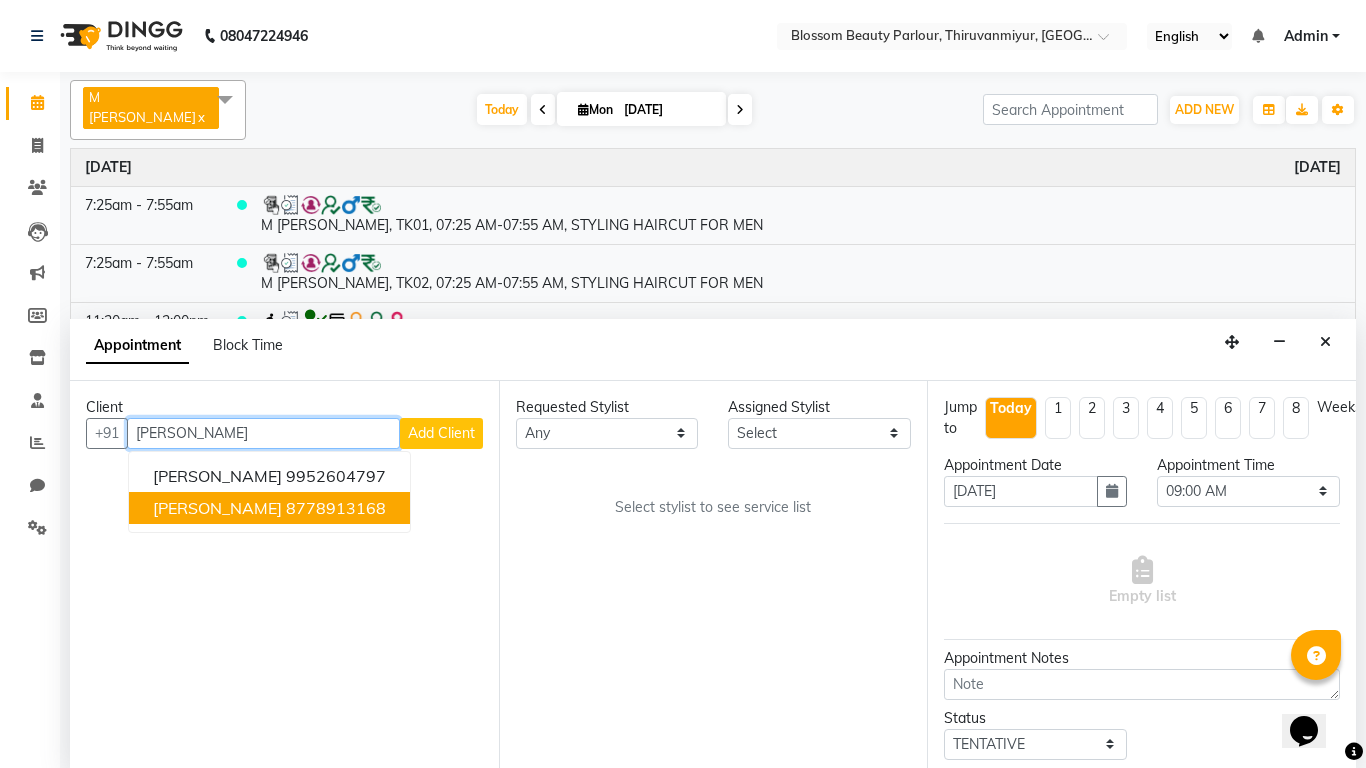 click on "8778913168" at bounding box center [336, 508] 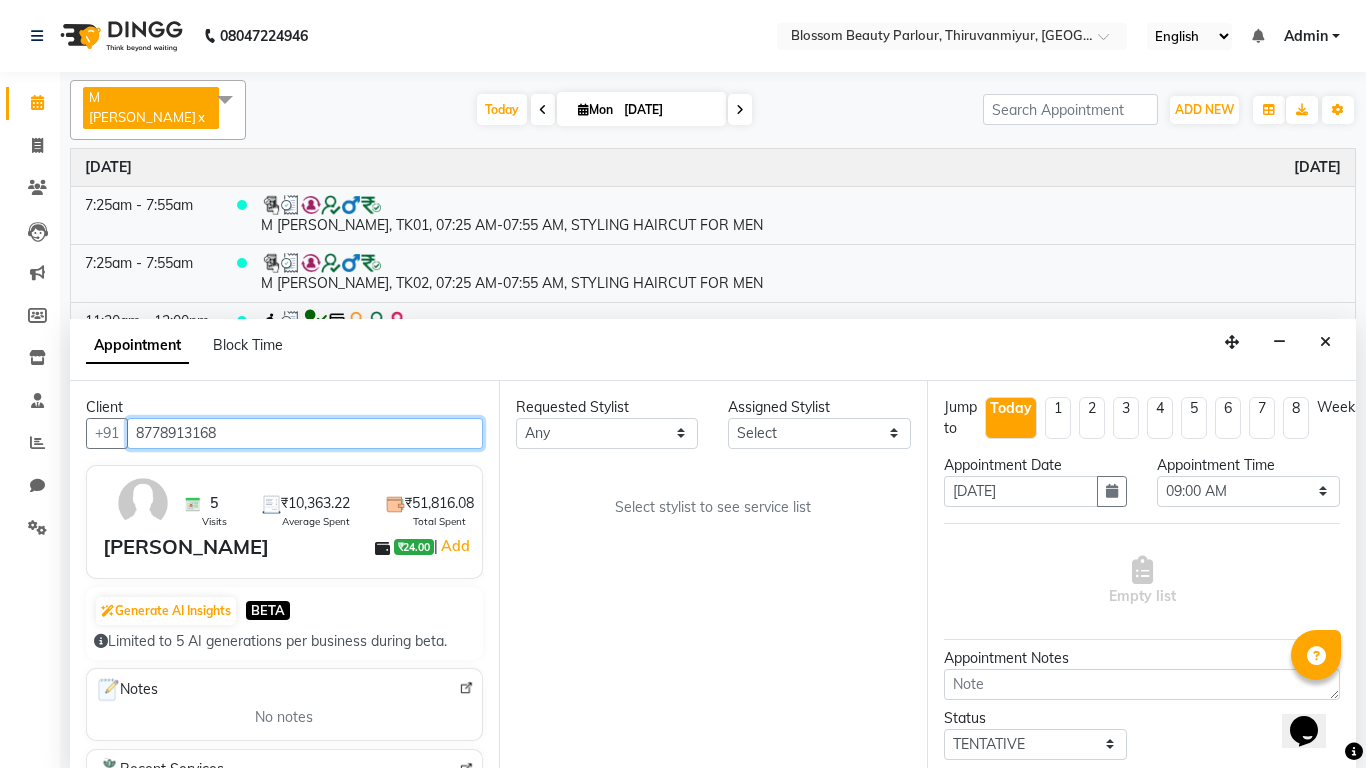type on "8778913168" 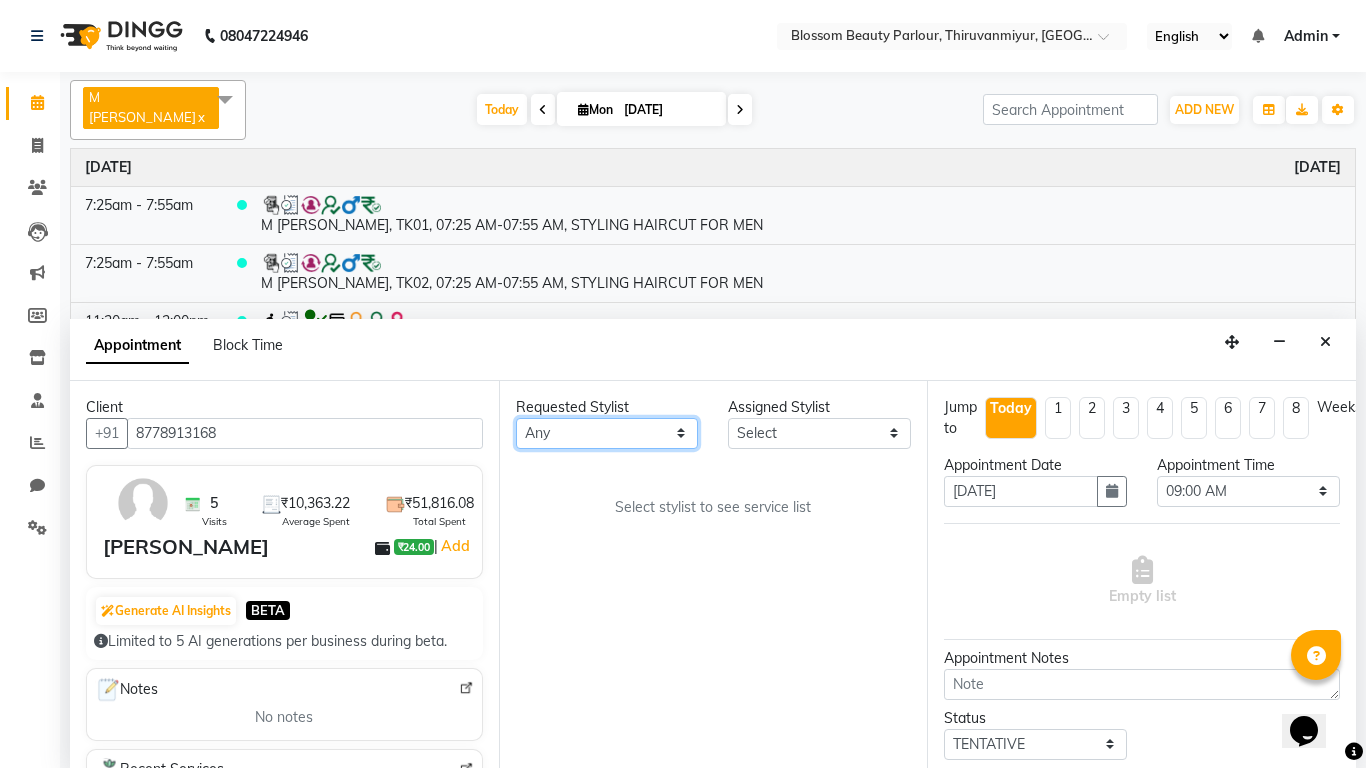 click on "Any [PERSON_NAME] [PERSON_NAME] [PERSON_NAME] [PERSON_NAME] [PERSON_NAME] M [PERSON_NAME] Old Staff Swathi" at bounding box center [607, 433] 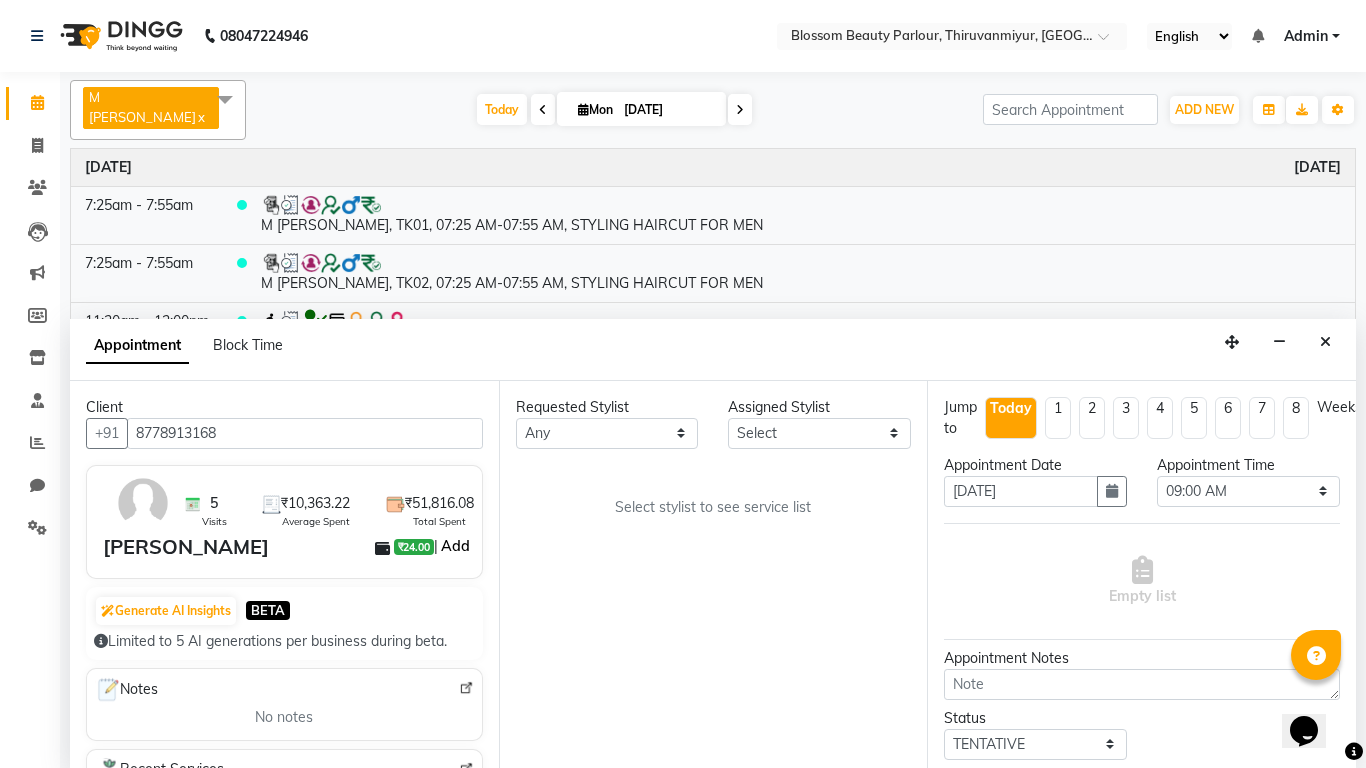 click on "Add" at bounding box center [455, 546] 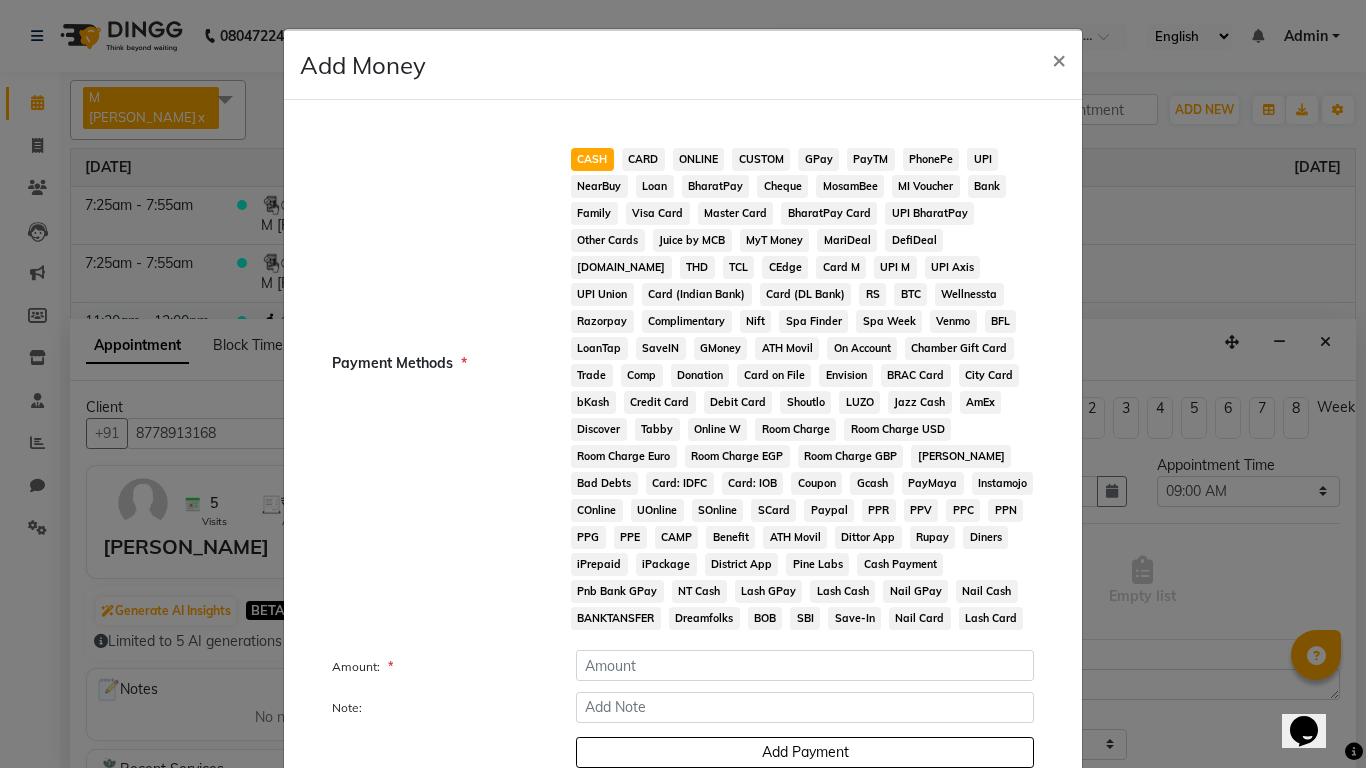 click on "CASH" 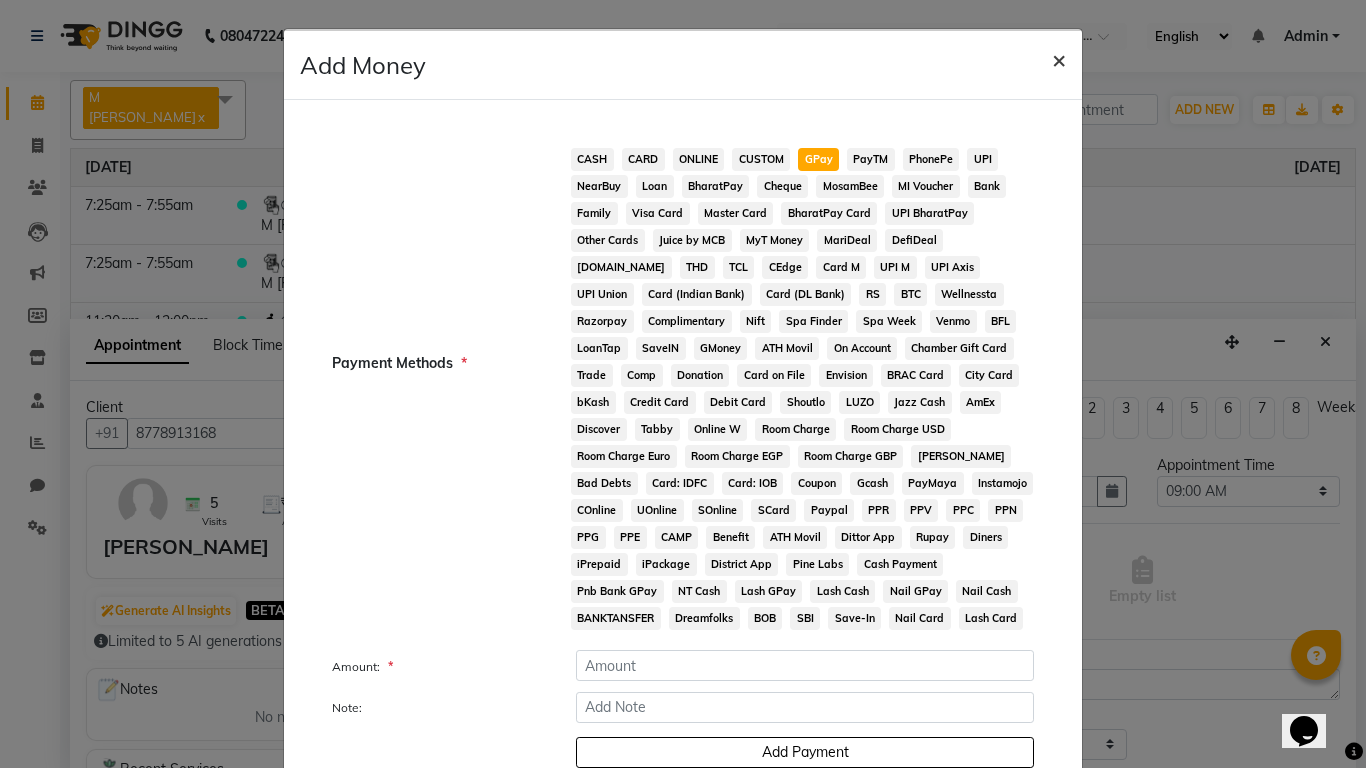 click on "×" 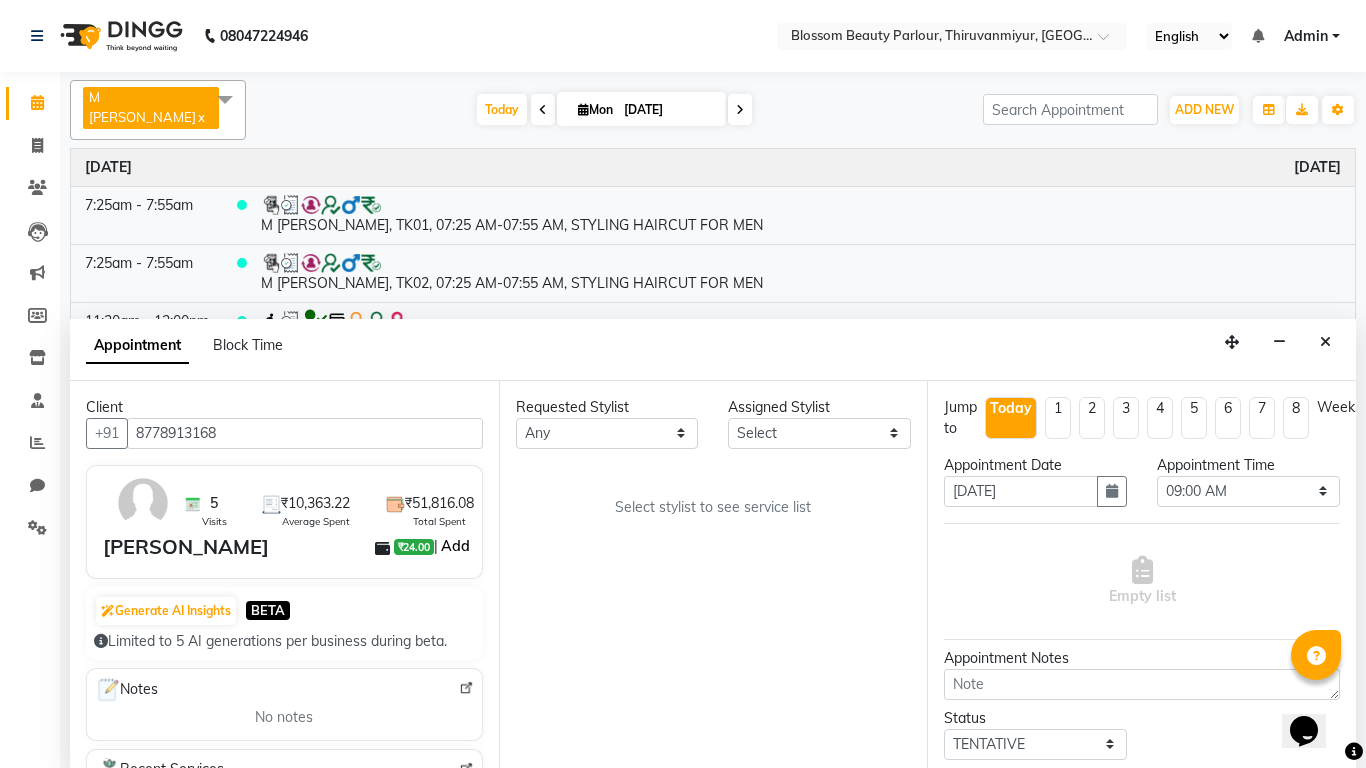 click on "Add" at bounding box center [455, 546] 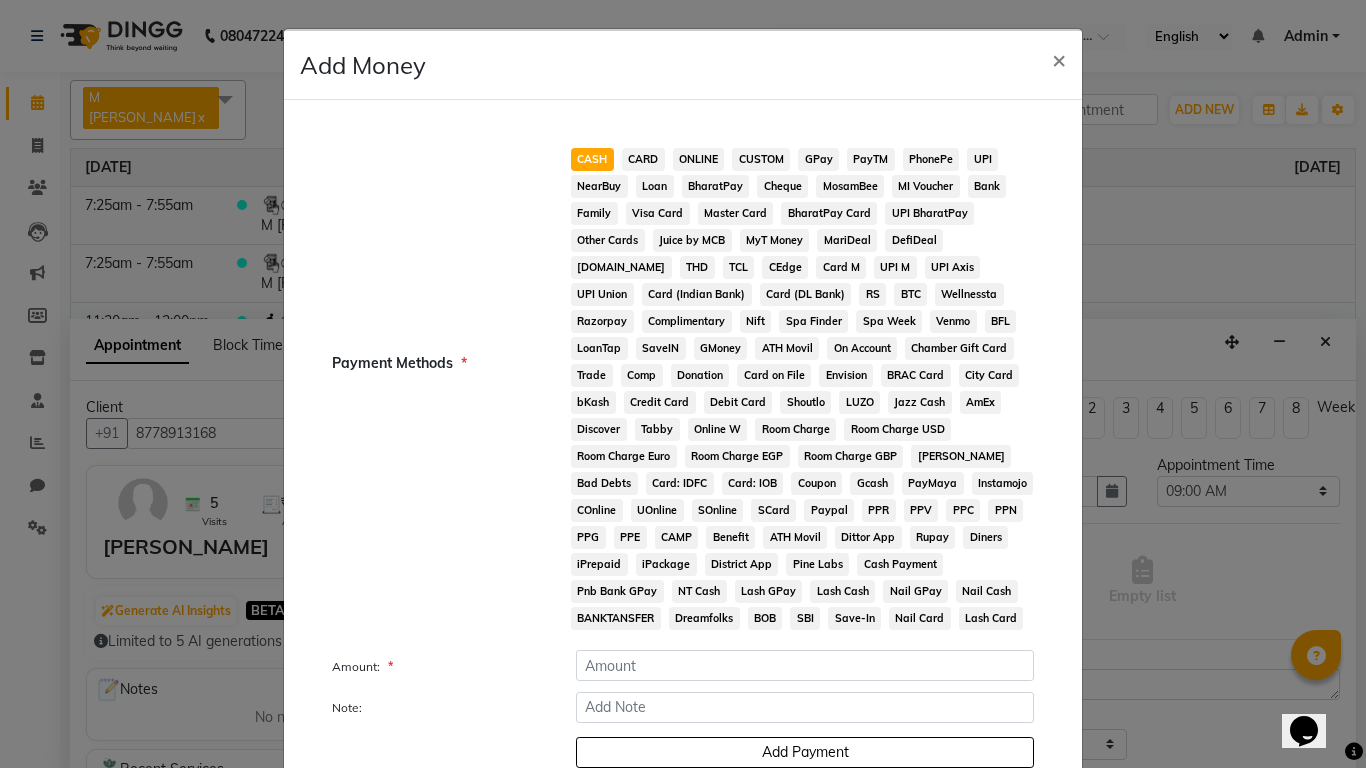 click on "PayTM" 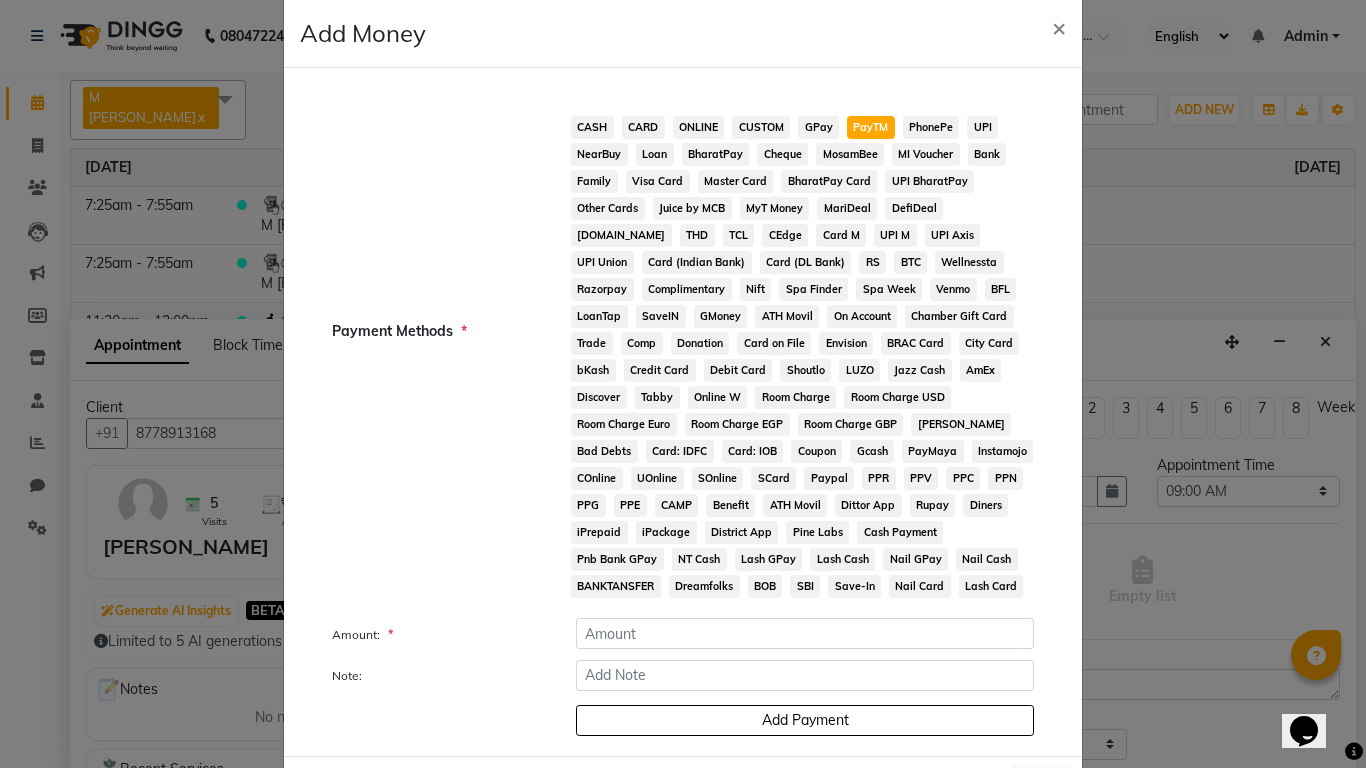 scroll, scrollTop: 66, scrollLeft: 0, axis: vertical 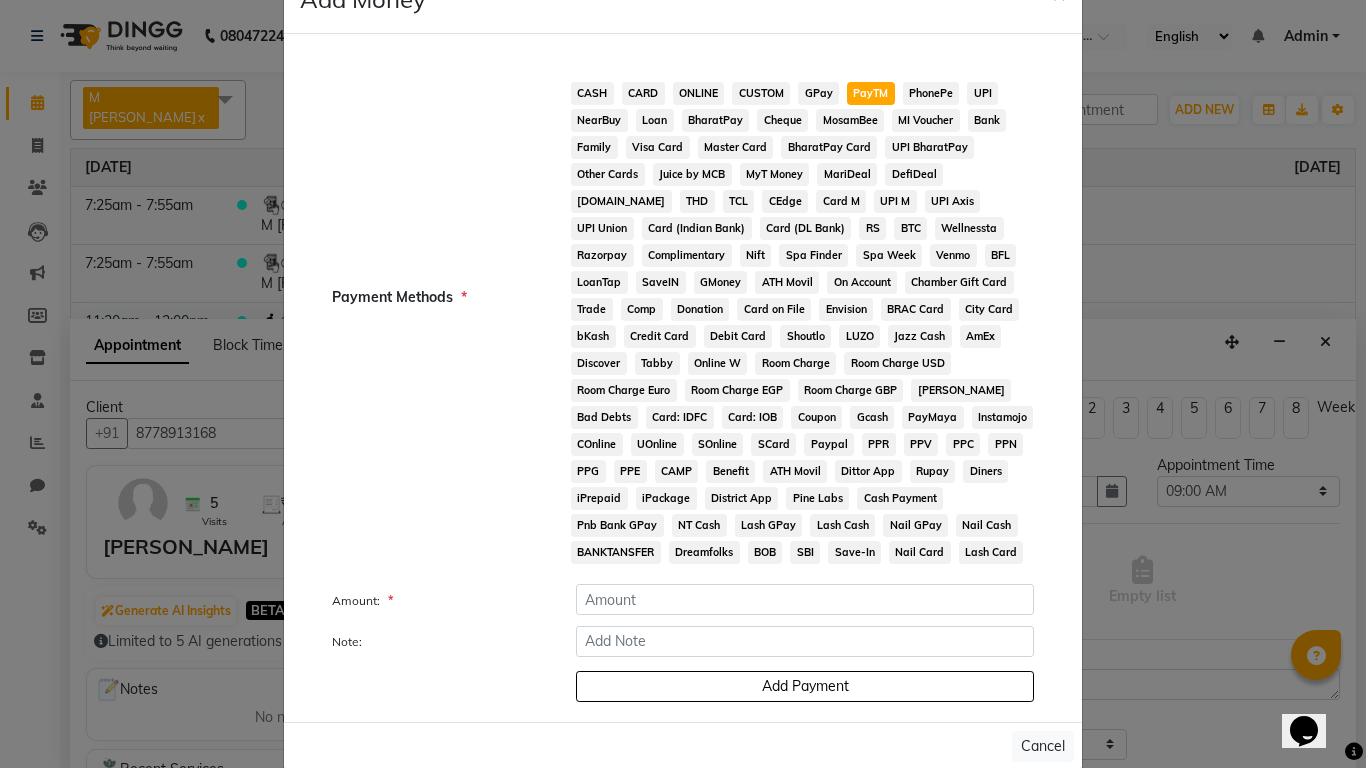 click on "Add Payment" 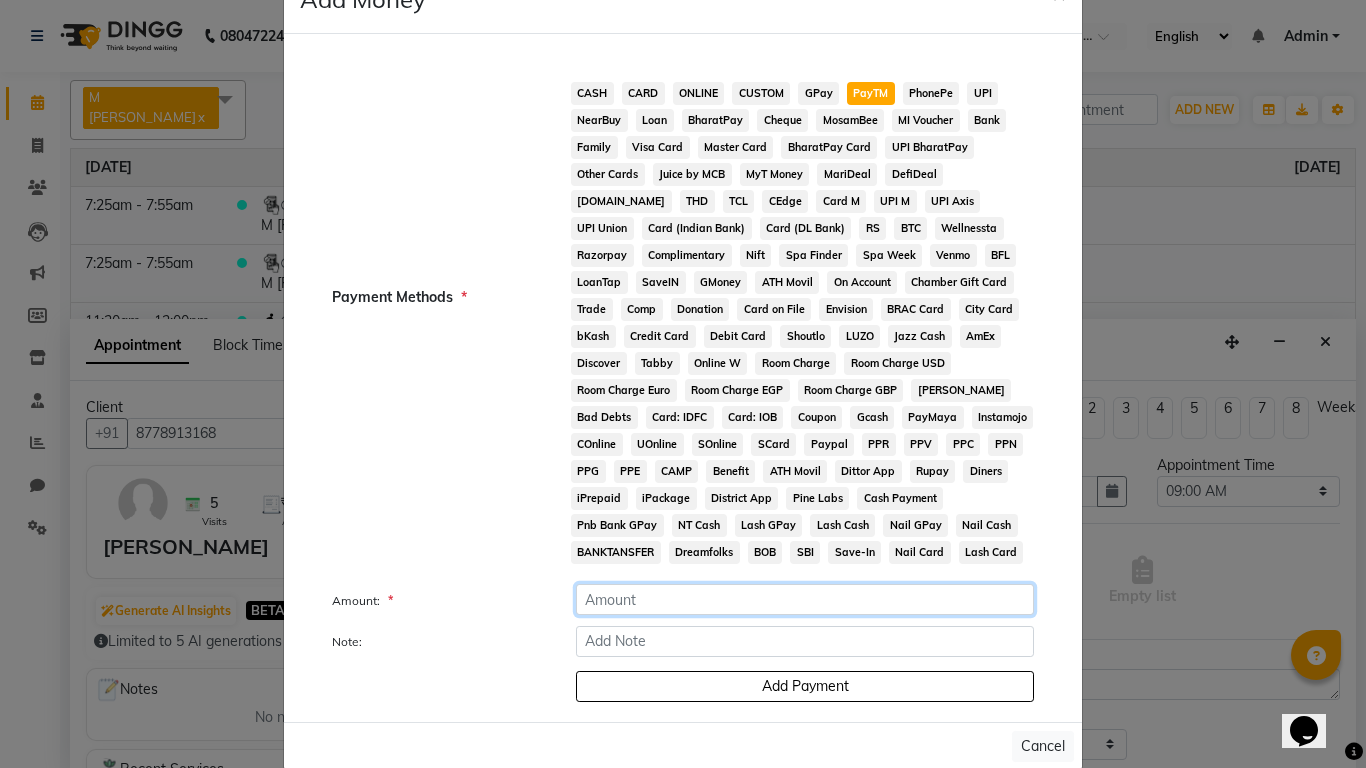 click 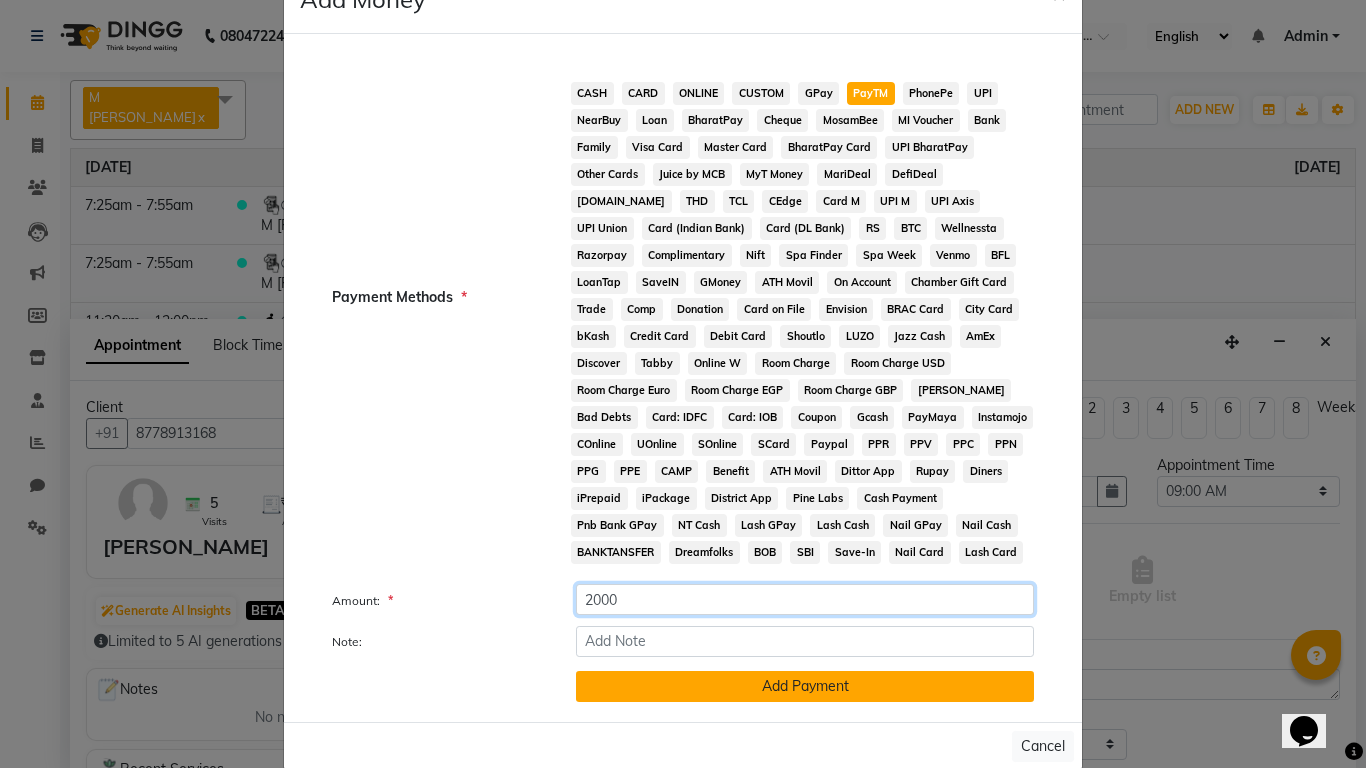type on "2000" 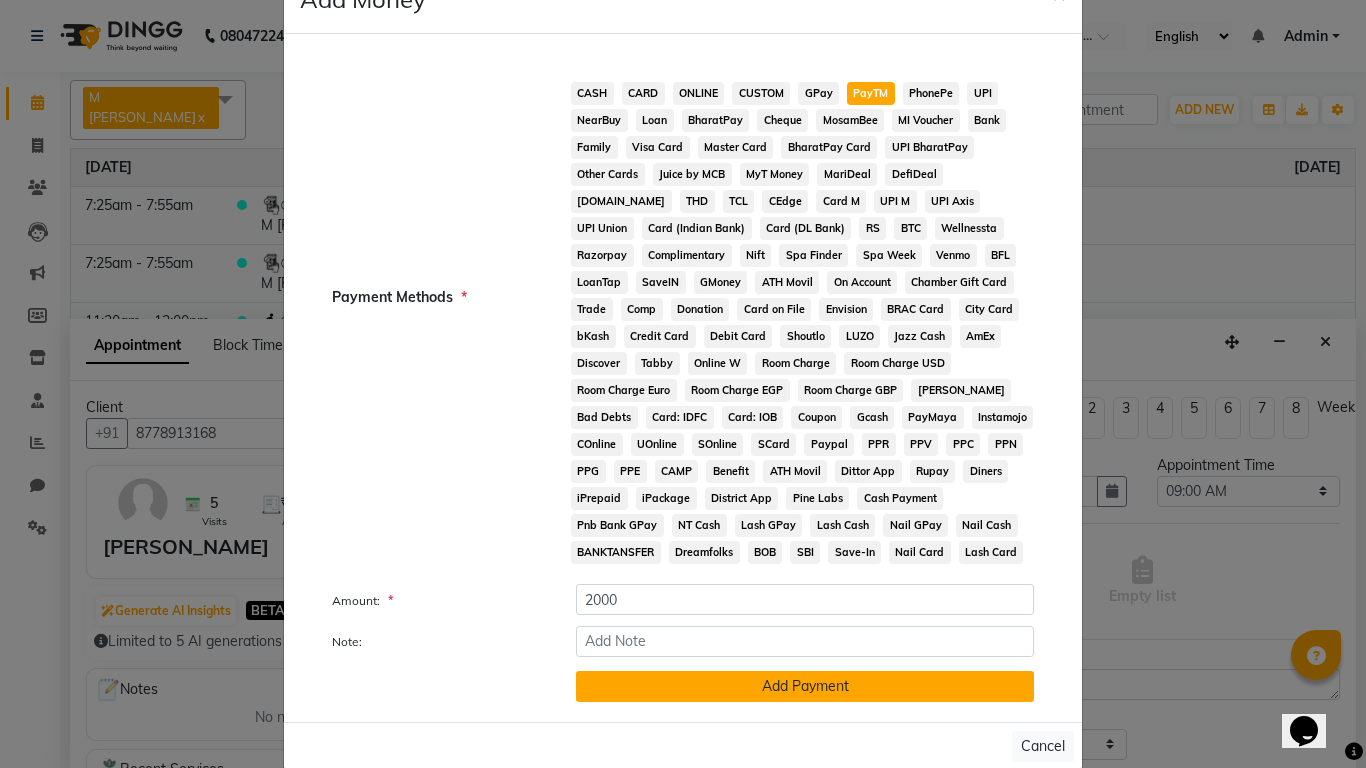 click on "Add Payment" 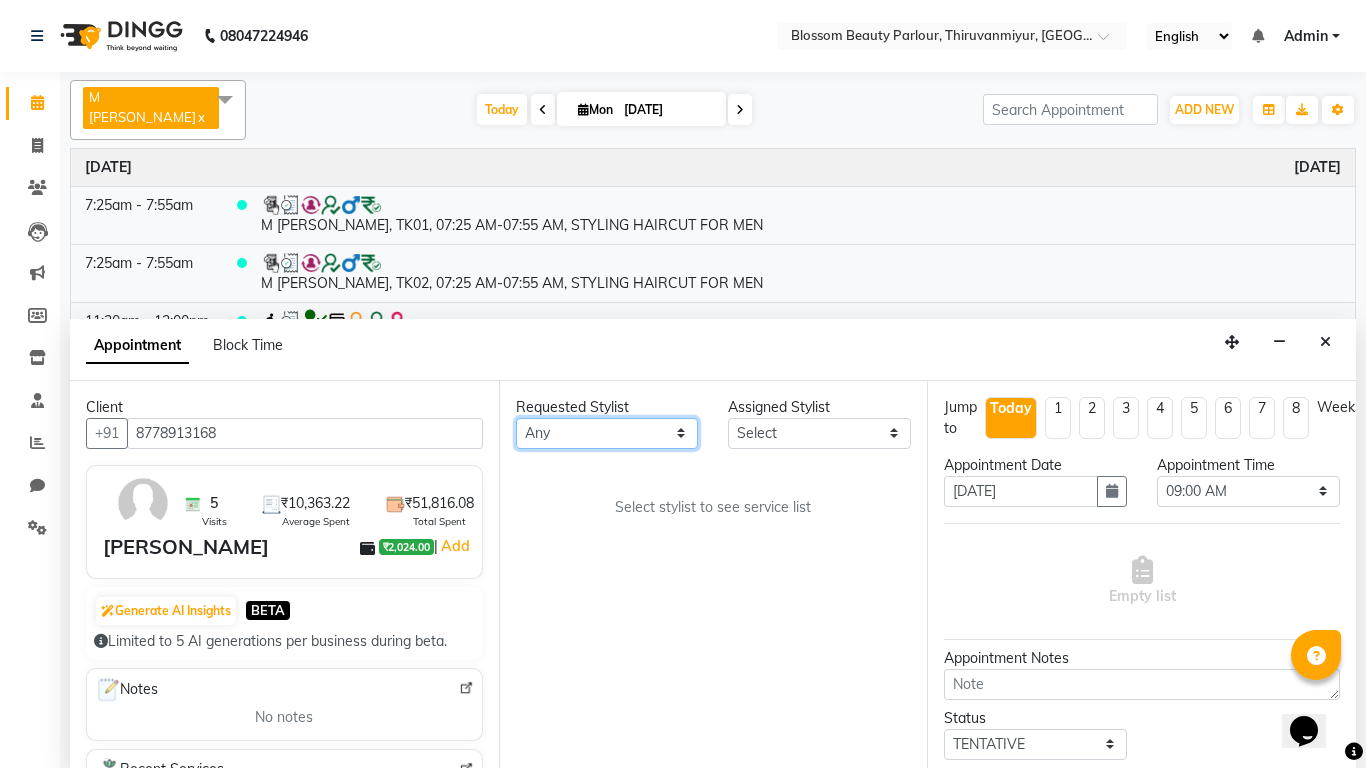 click on "Any [PERSON_NAME] [PERSON_NAME] [PERSON_NAME] [PERSON_NAME] [PERSON_NAME] M [PERSON_NAME] Old Staff Swathi" at bounding box center [607, 433] 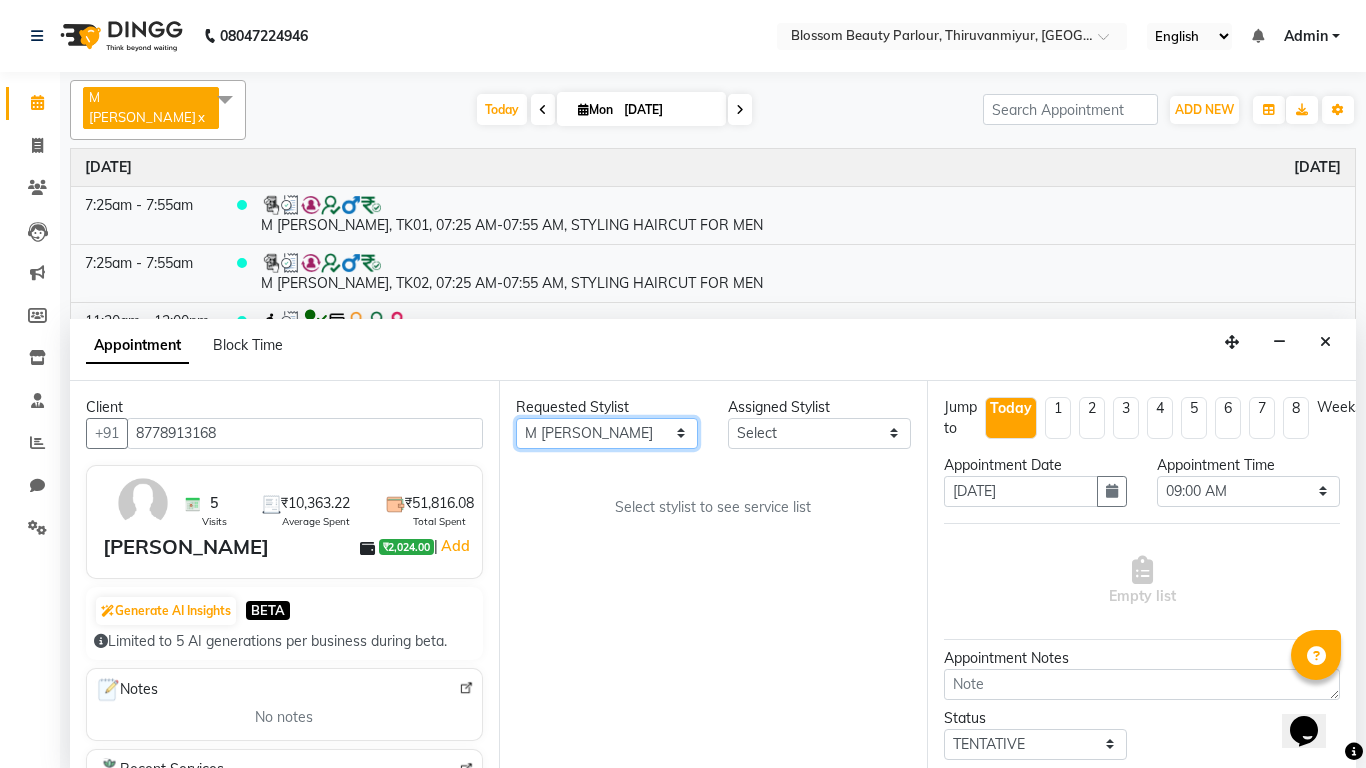 click on "Any [PERSON_NAME] [PERSON_NAME] [PERSON_NAME] [PERSON_NAME] [PERSON_NAME] M [PERSON_NAME] Old Staff Swathi" at bounding box center [607, 433] 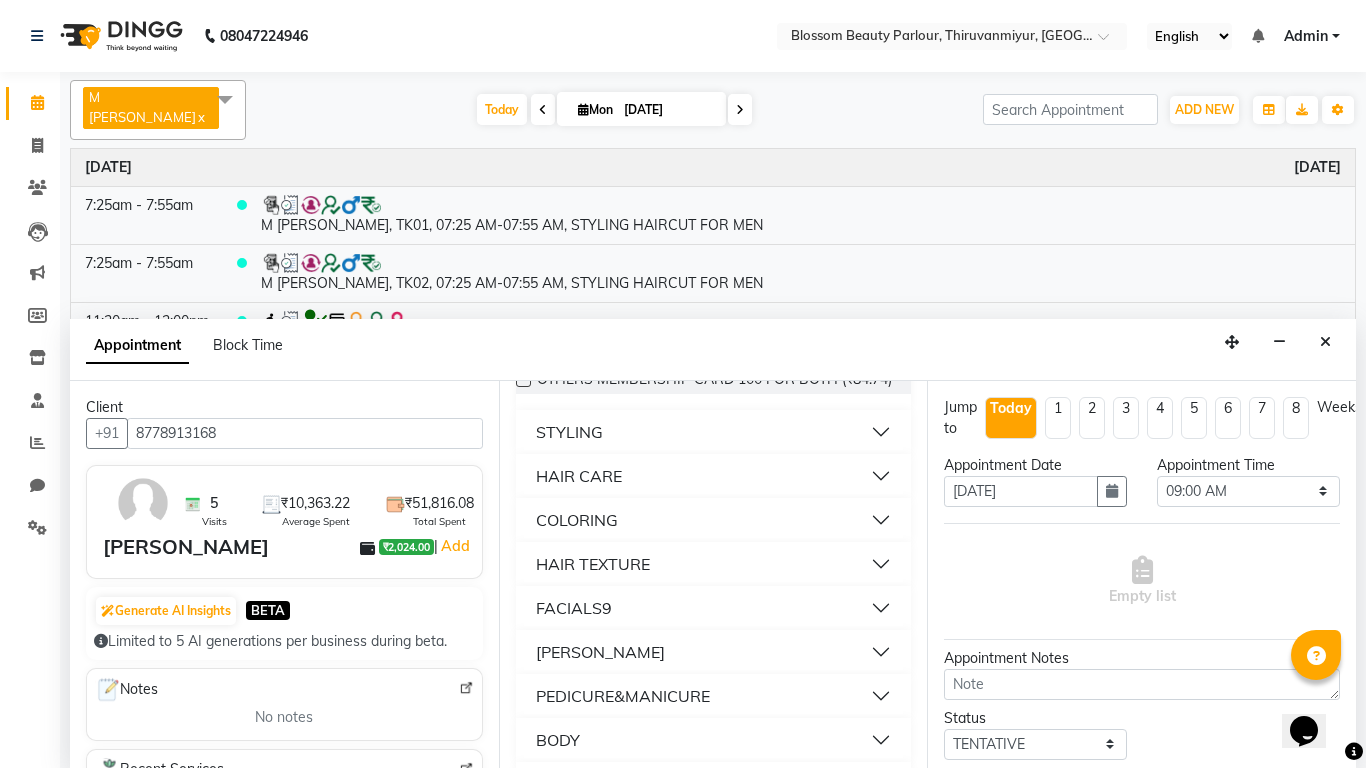 scroll, scrollTop: 247, scrollLeft: 0, axis: vertical 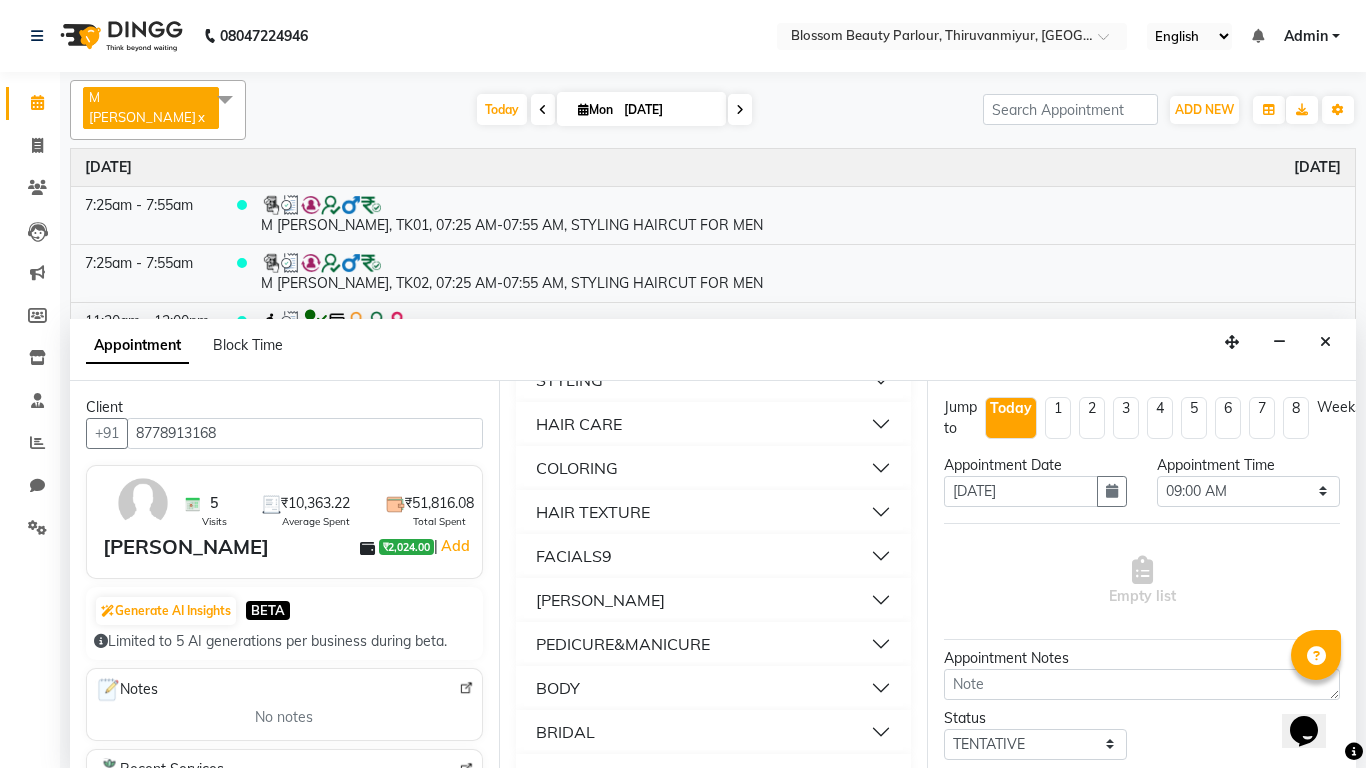 click on "[PERSON_NAME]" at bounding box center [714, 600] 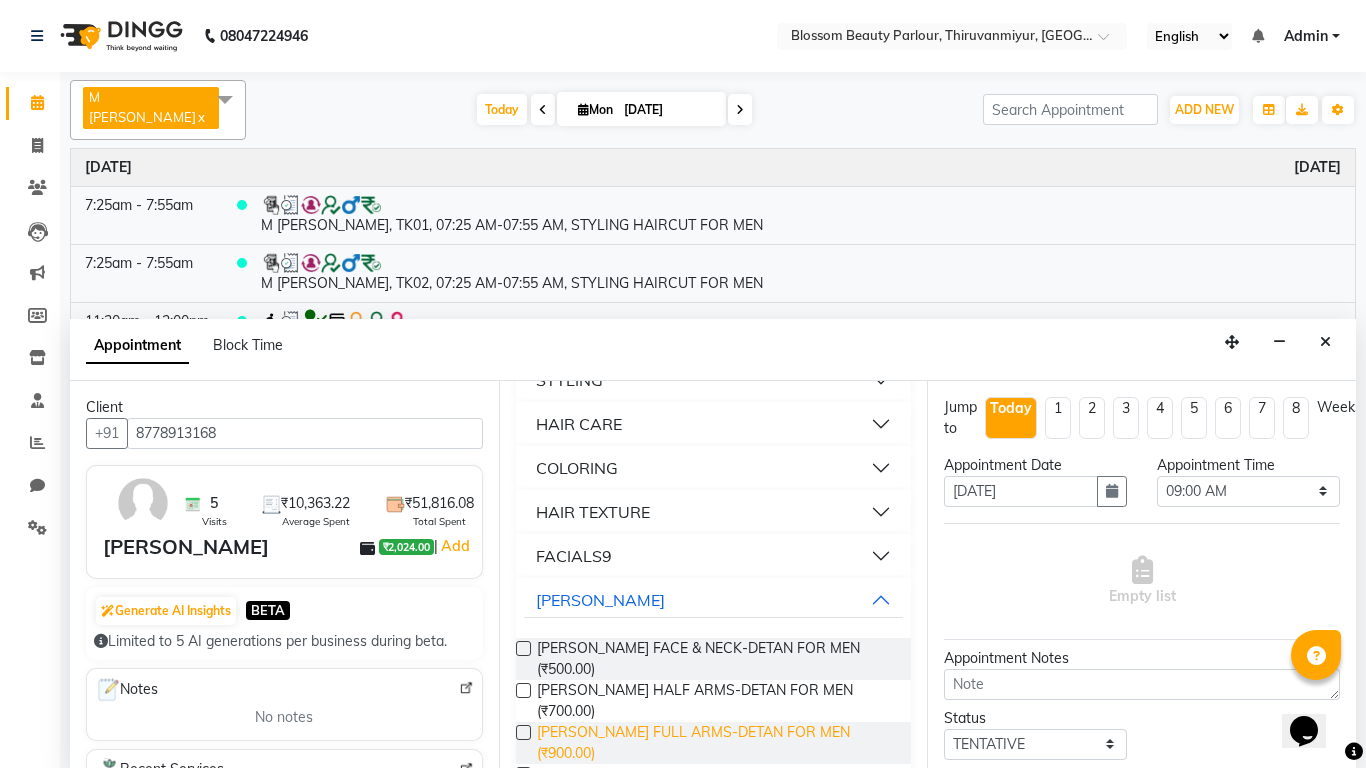 click on "[PERSON_NAME] FULL ARMS-DETAN FOR MEN (₹900.00)" at bounding box center (716, 743) 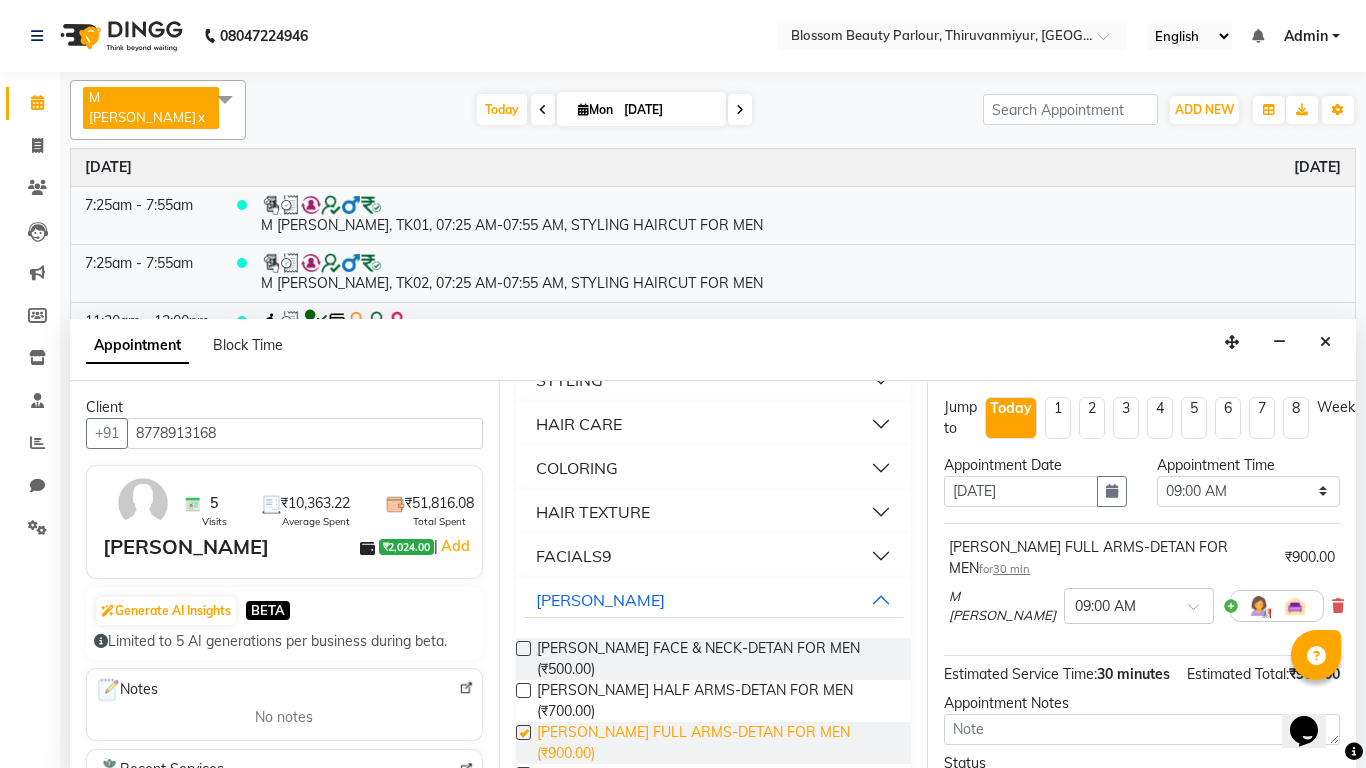 checkbox on "false" 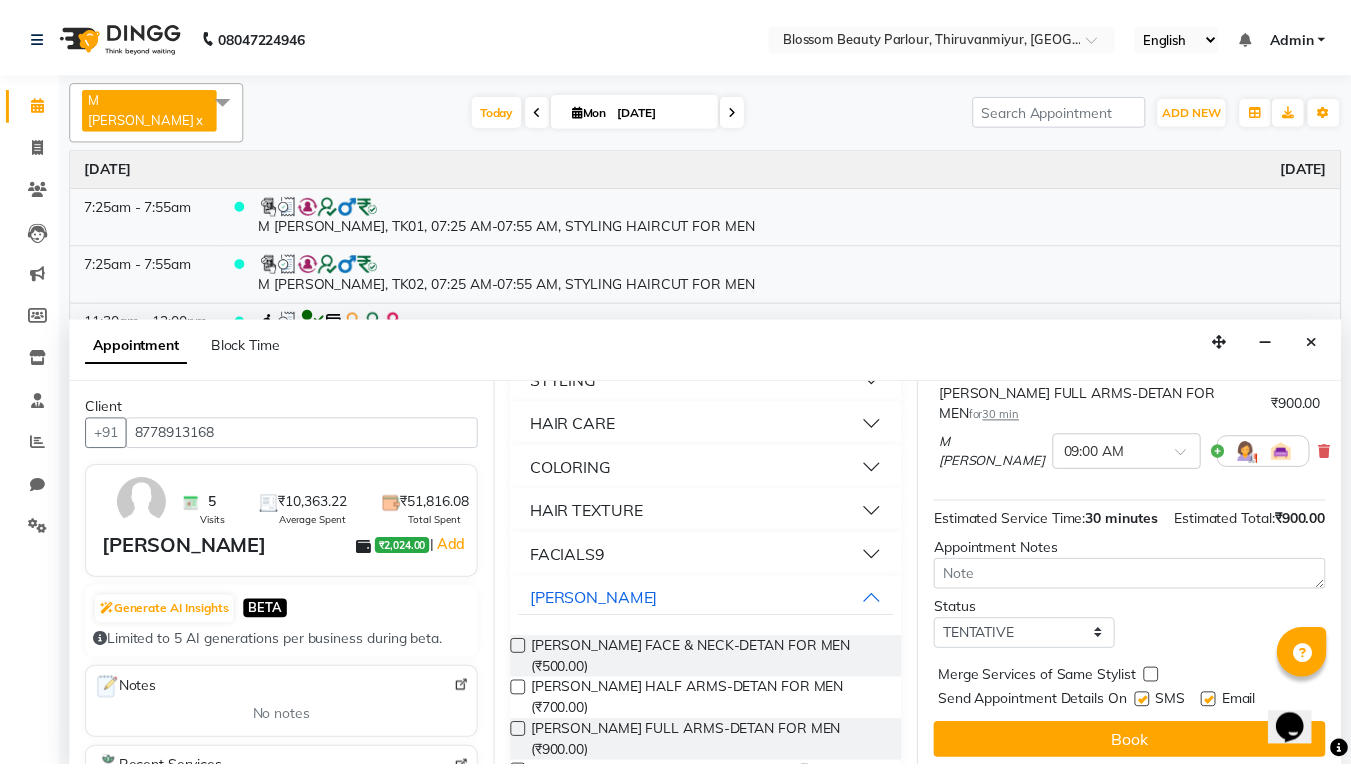 scroll, scrollTop: 177, scrollLeft: 0, axis: vertical 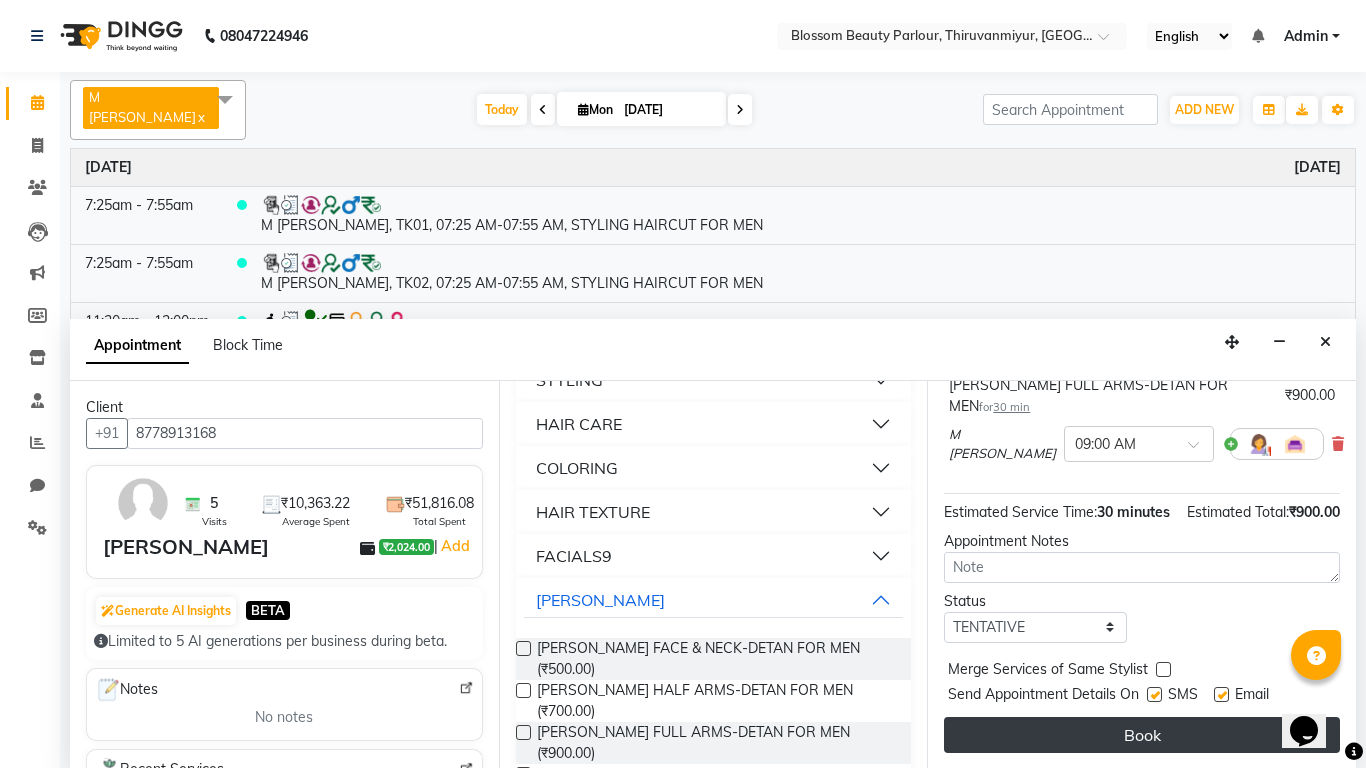 click on "Book" at bounding box center [1142, 735] 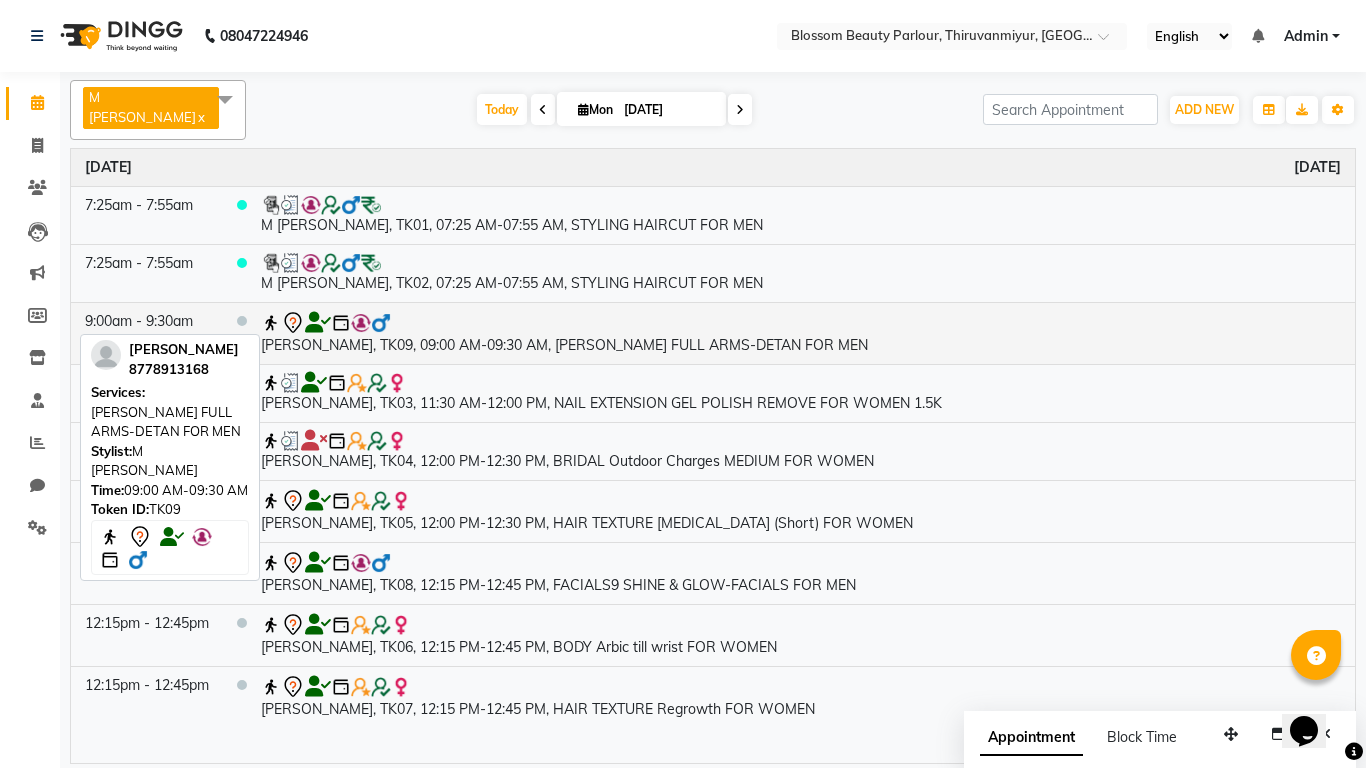 click 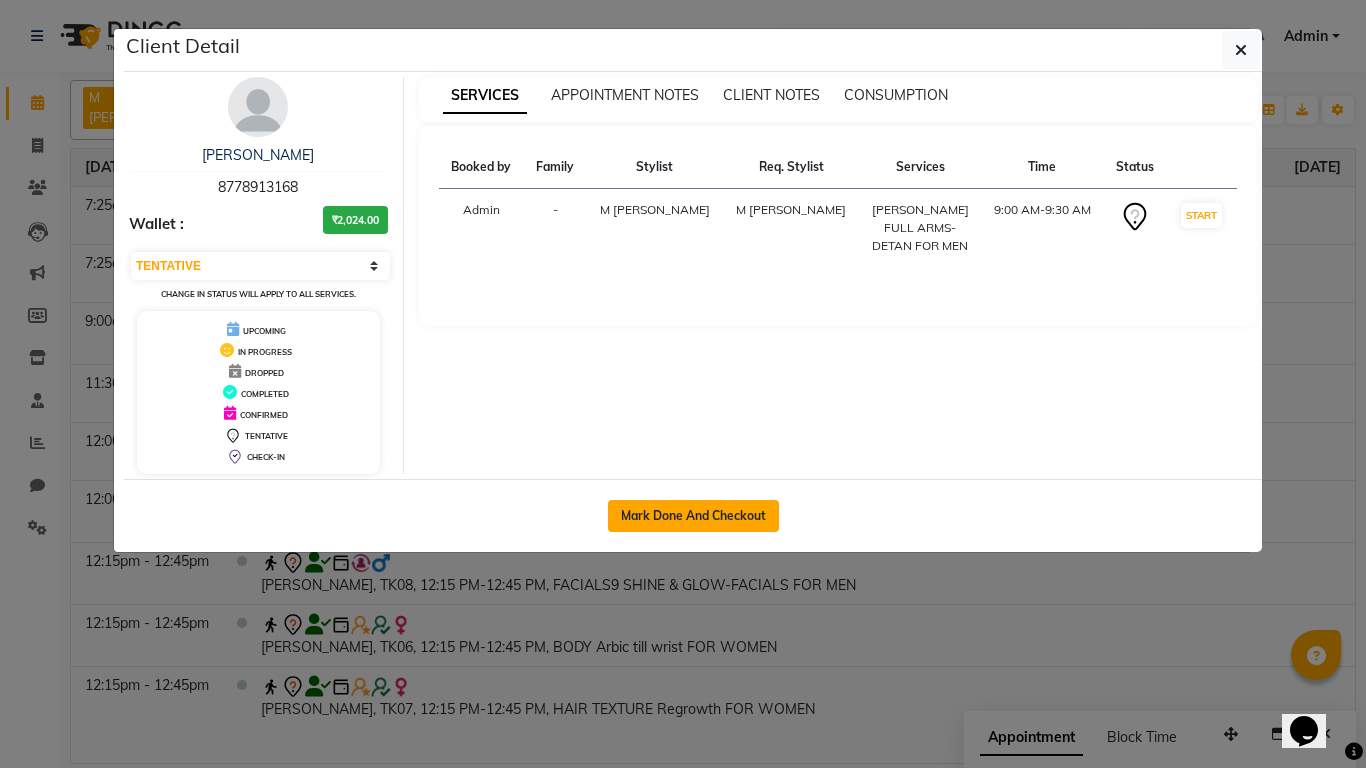 click on "Mark Done And Checkout" 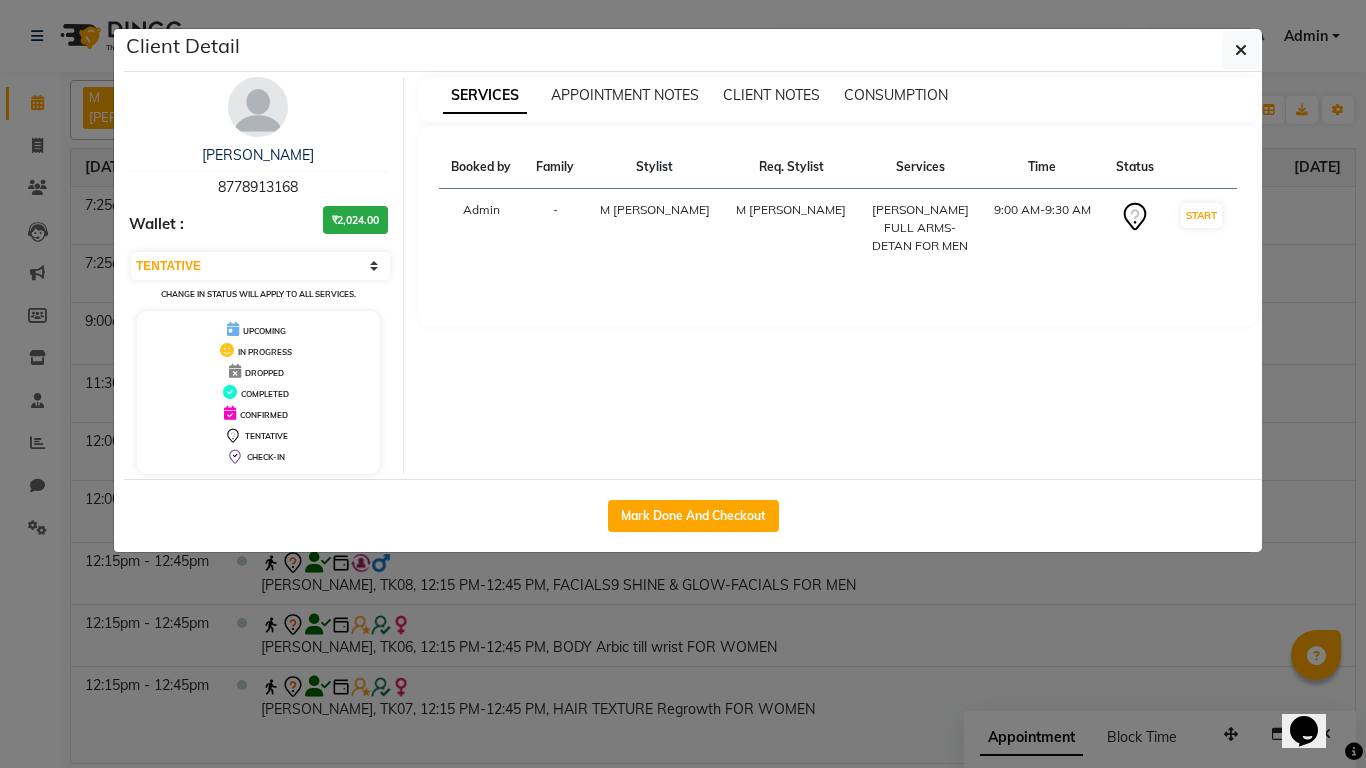 select on "service" 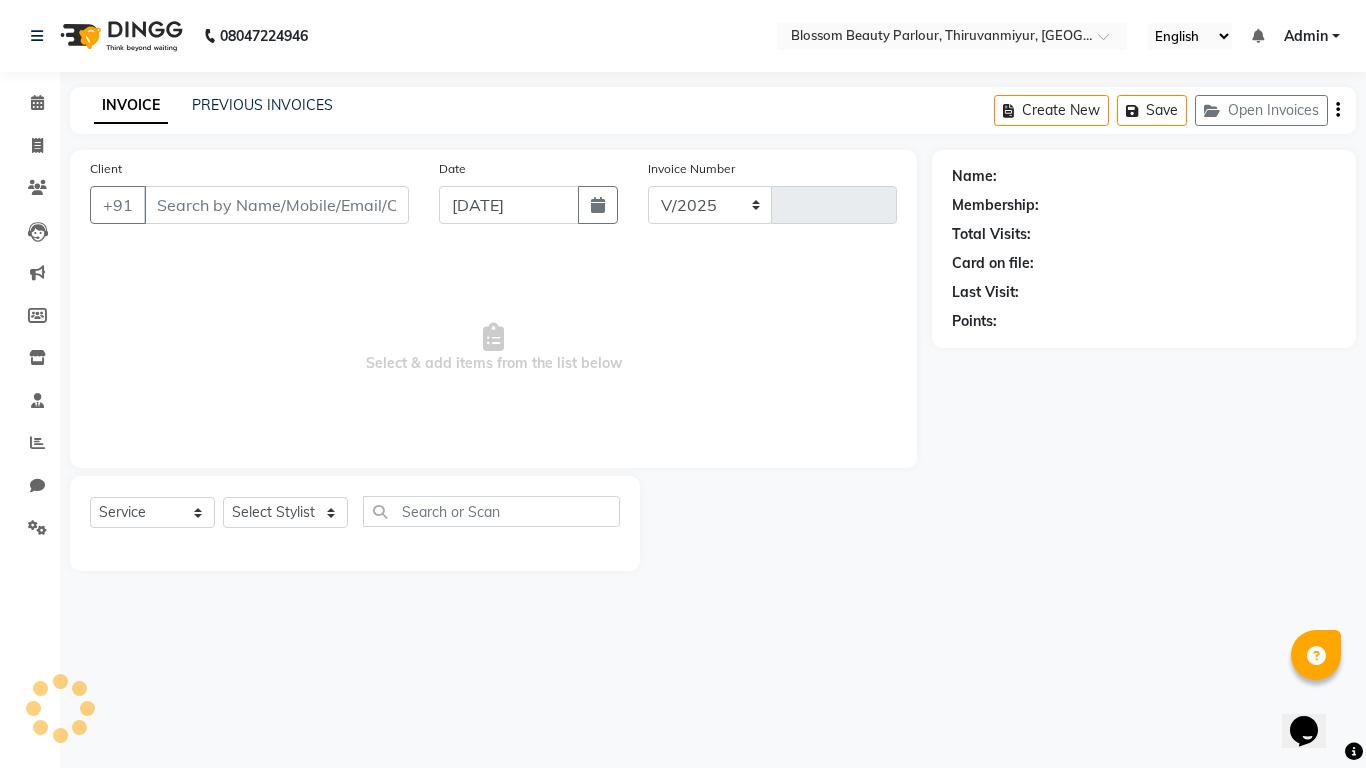select on "8454" 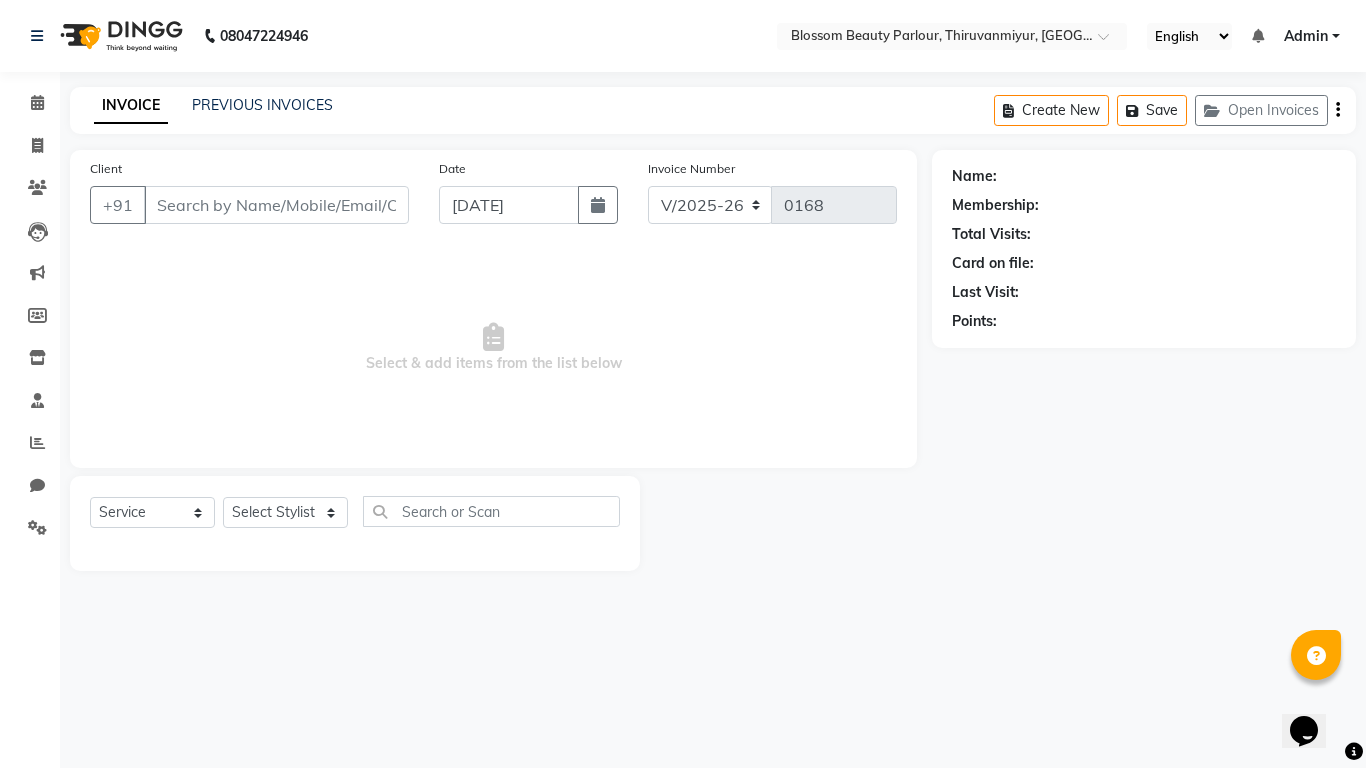 select on "85638" 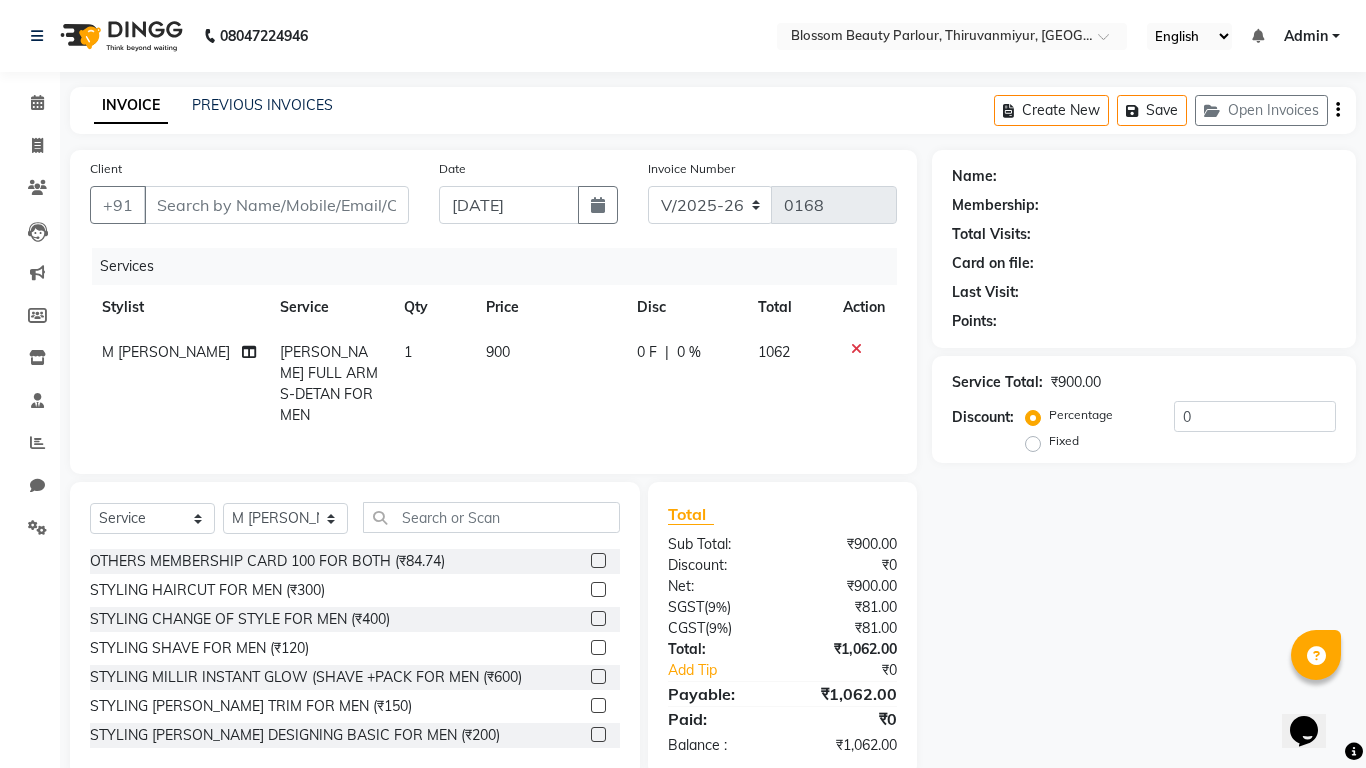 type on "8778913168" 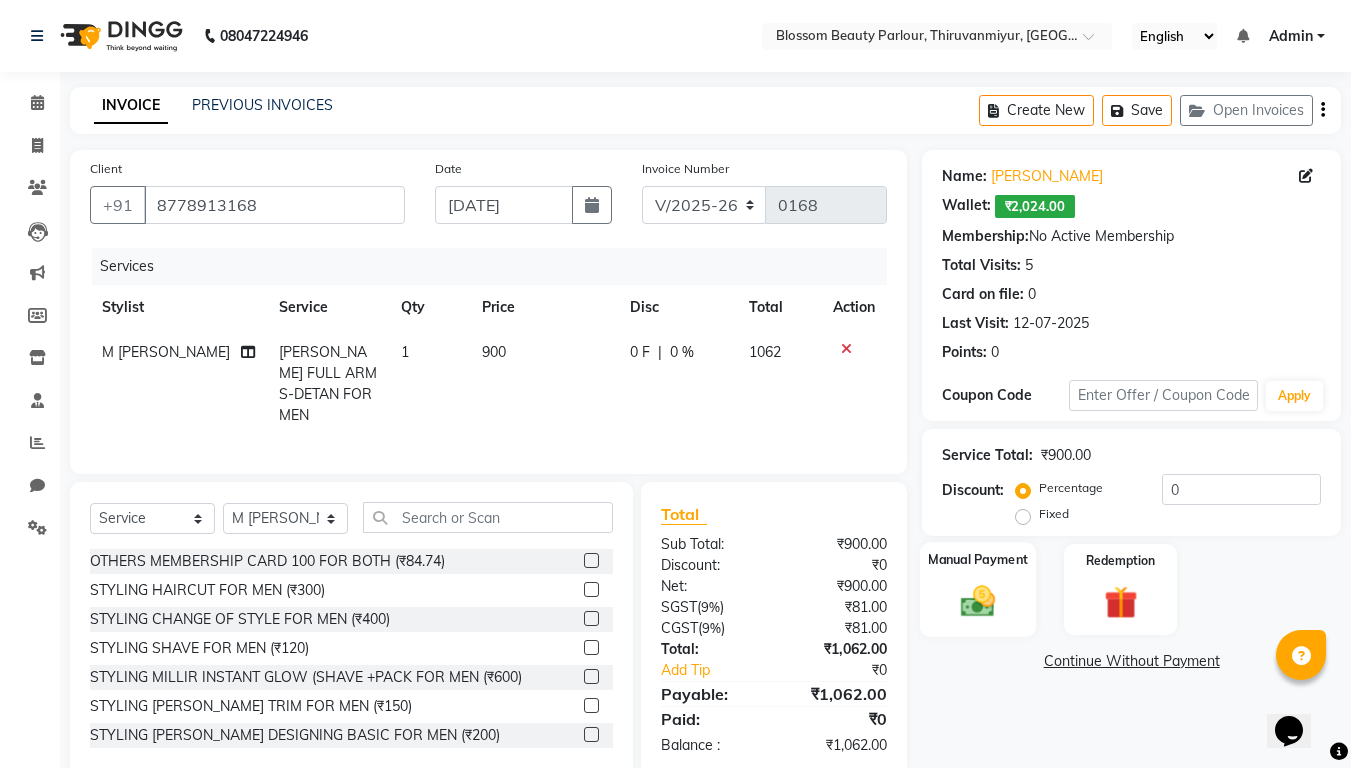 click 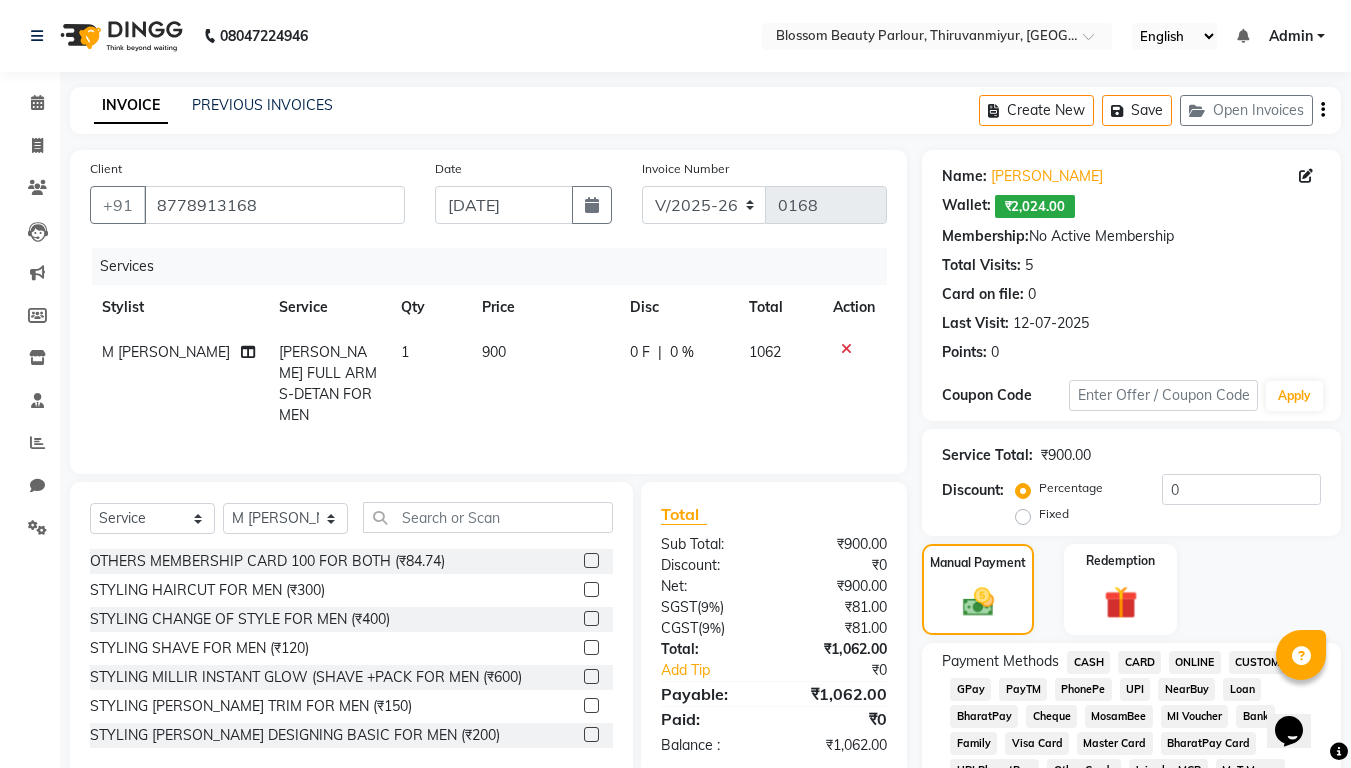 click on "CASH" 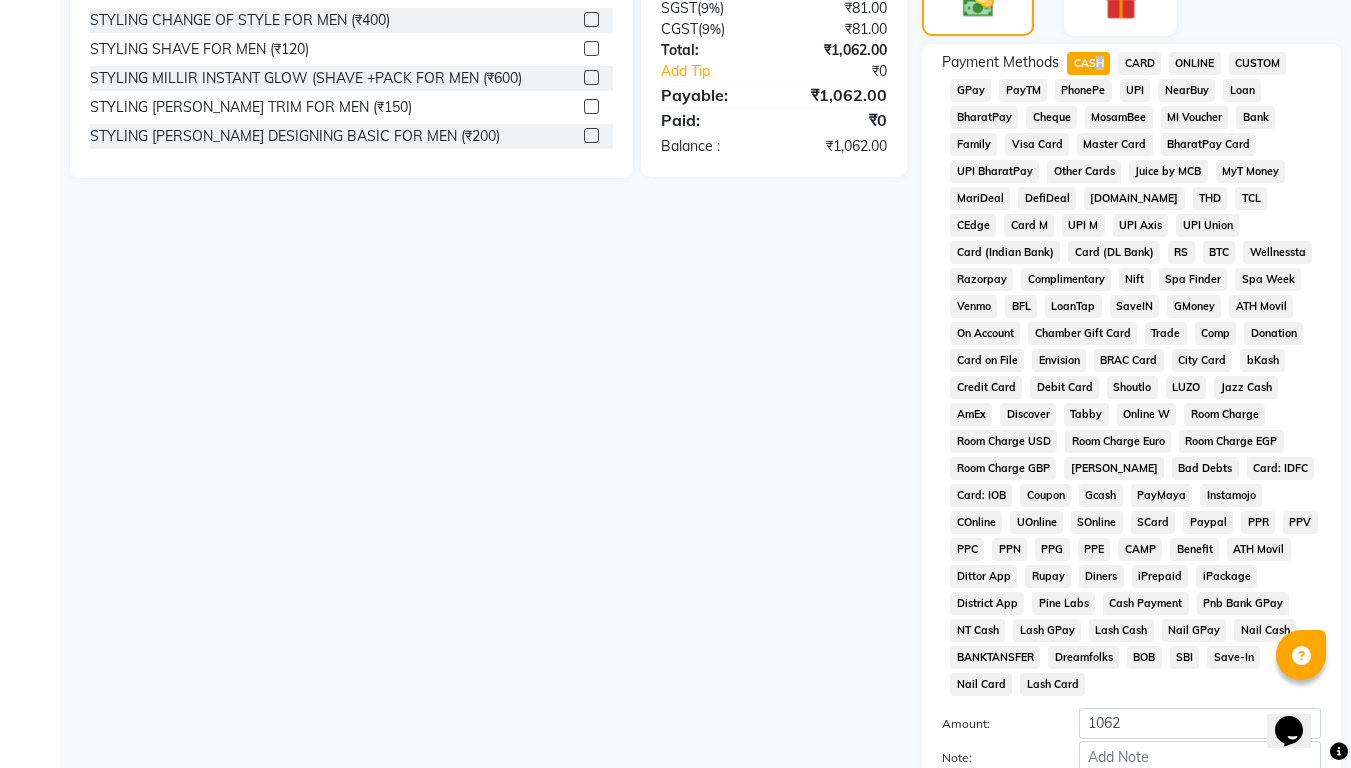 scroll, scrollTop: 622, scrollLeft: 0, axis: vertical 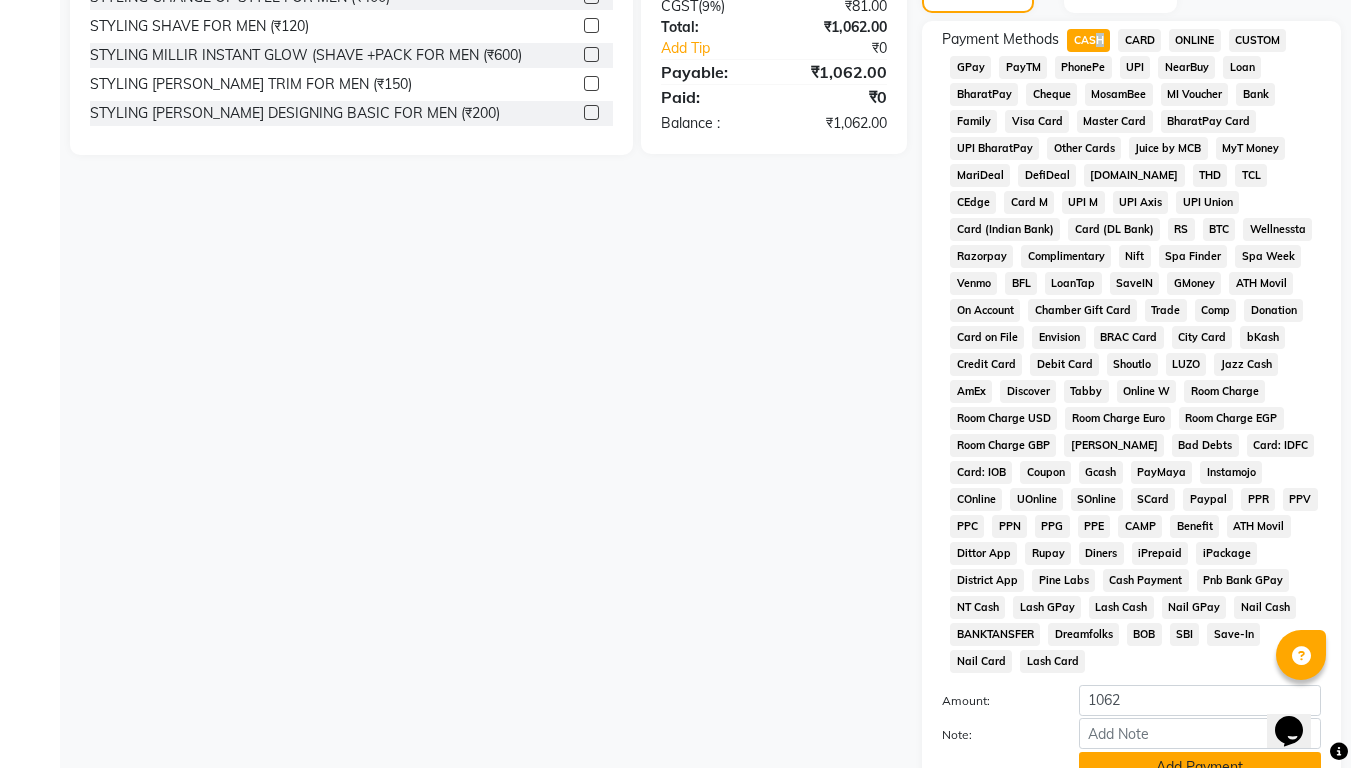 click on "Add Payment" 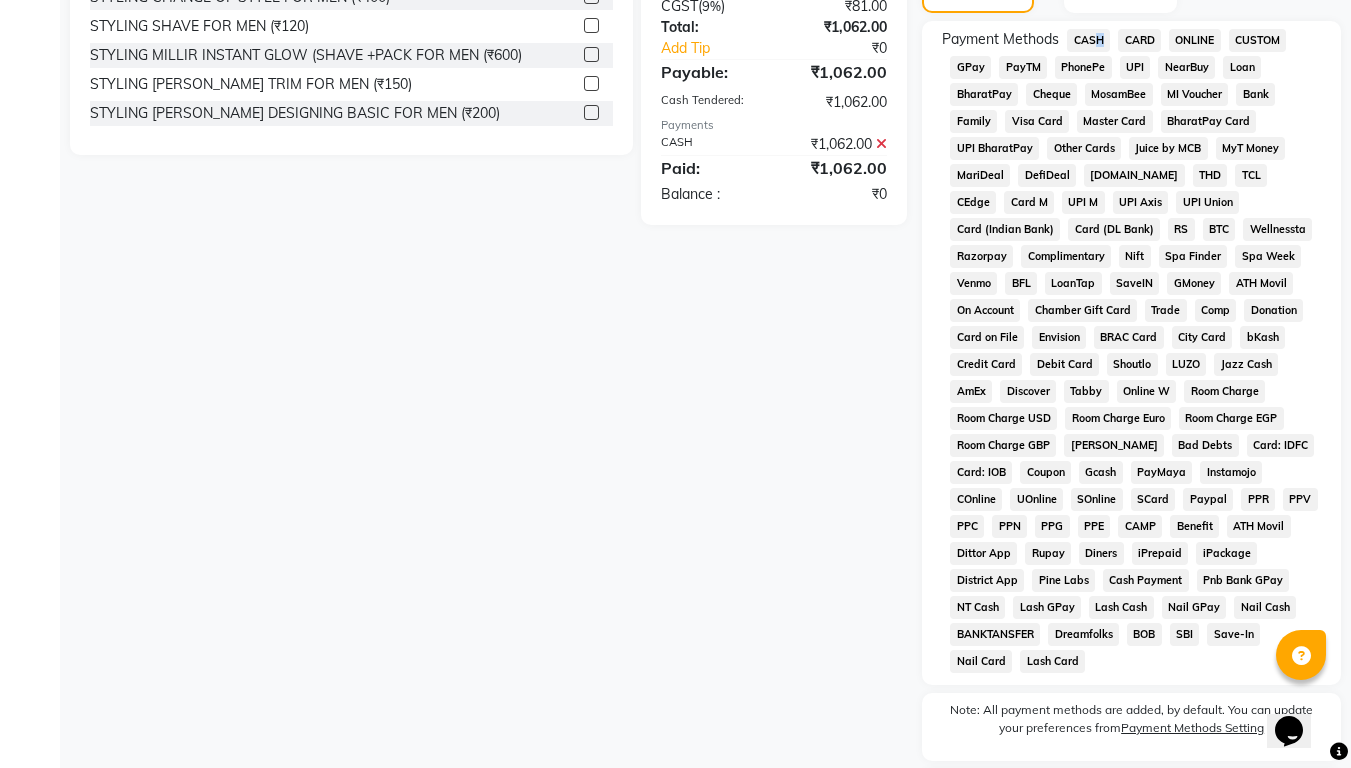 scroll, scrollTop: 772, scrollLeft: 0, axis: vertical 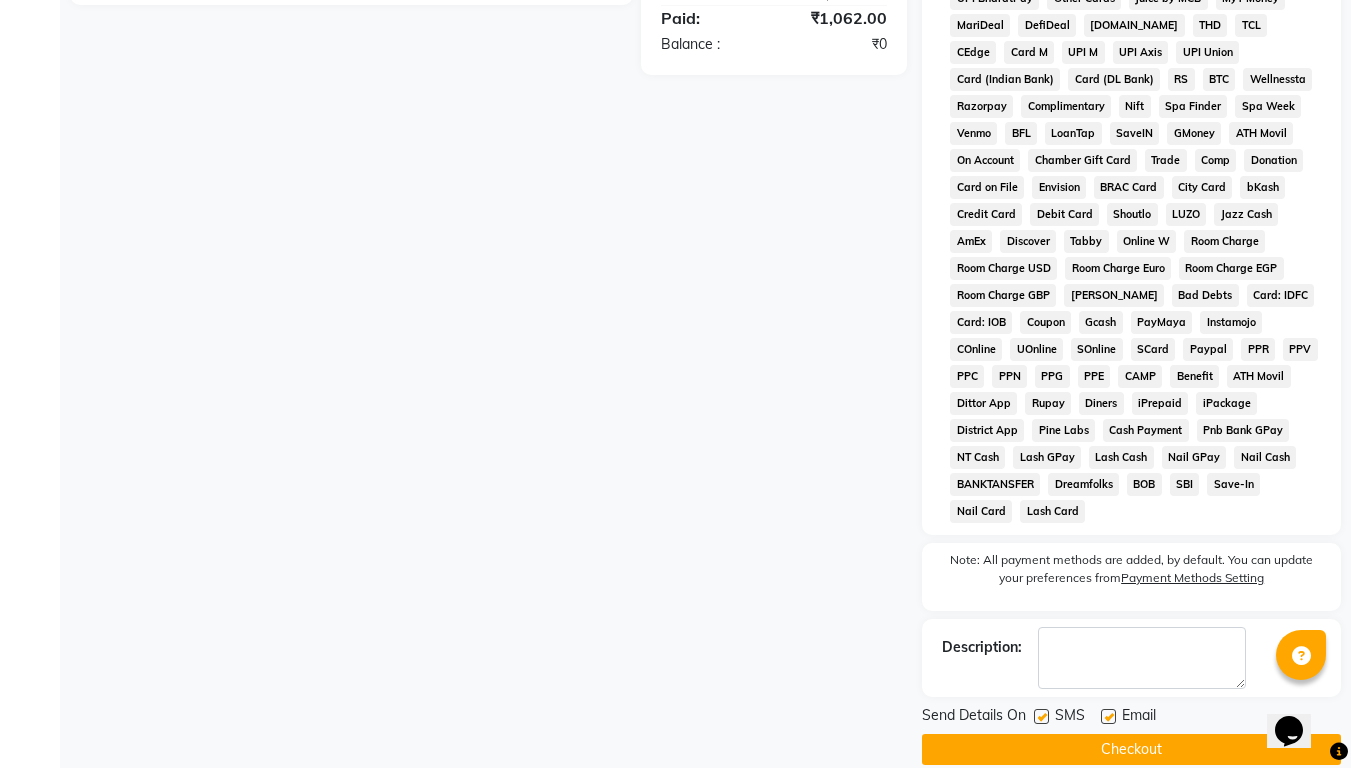 click on "Checkout" 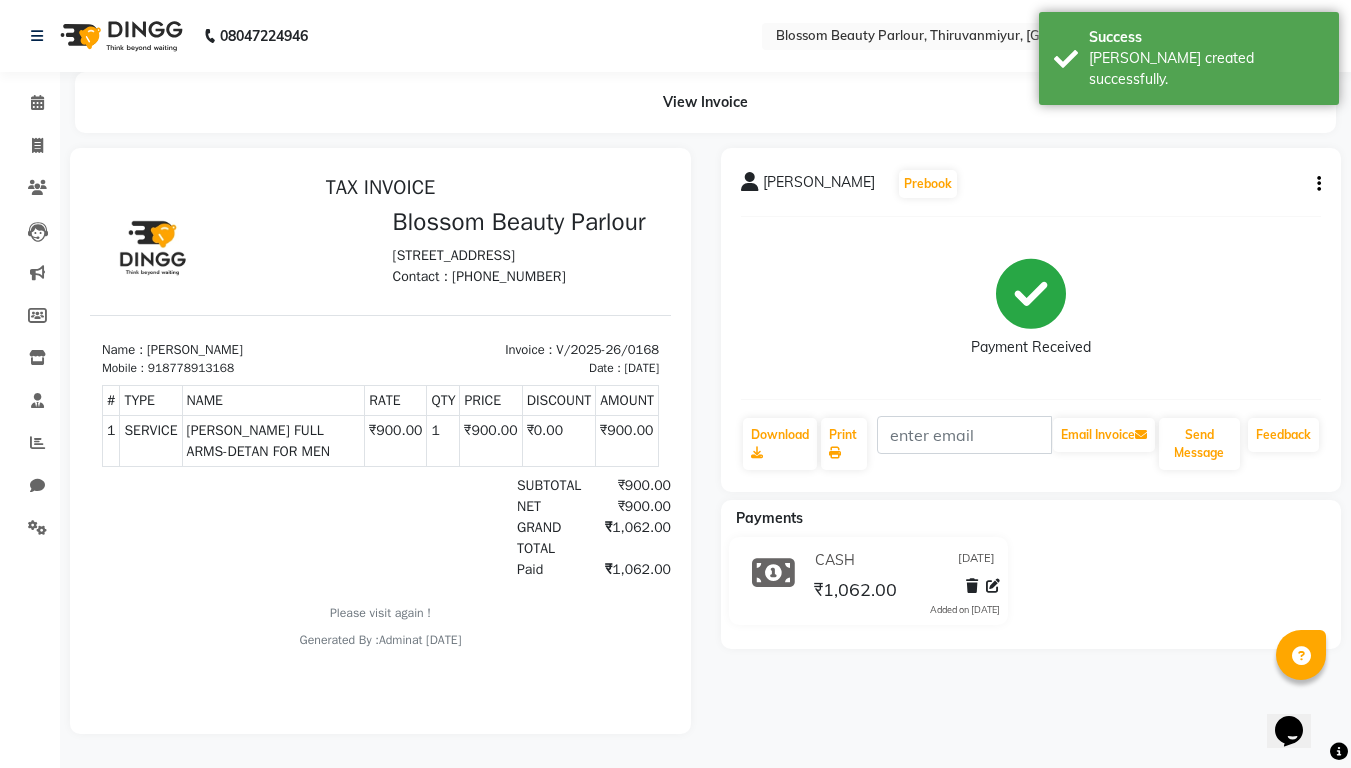 scroll, scrollTop: 0, scrollLeft: 0, axis: both 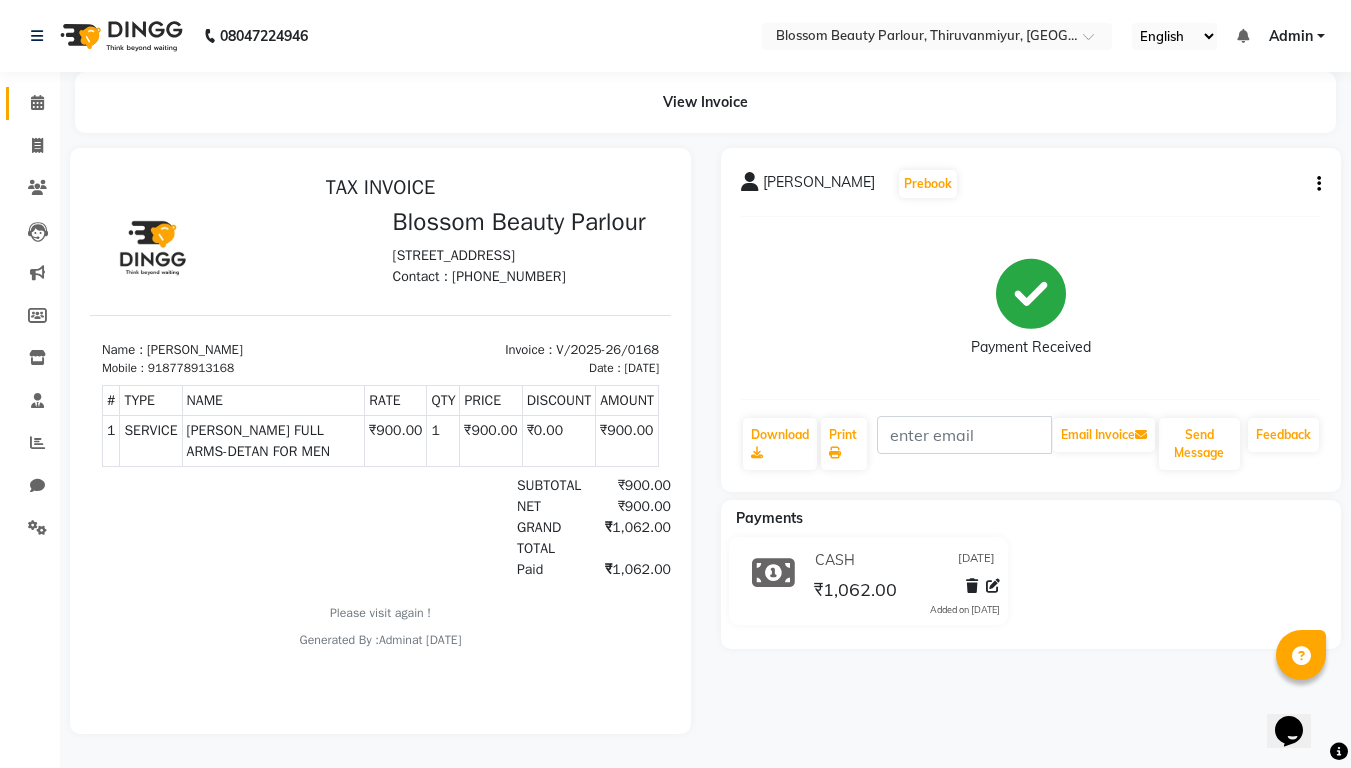 click on "Calendar" 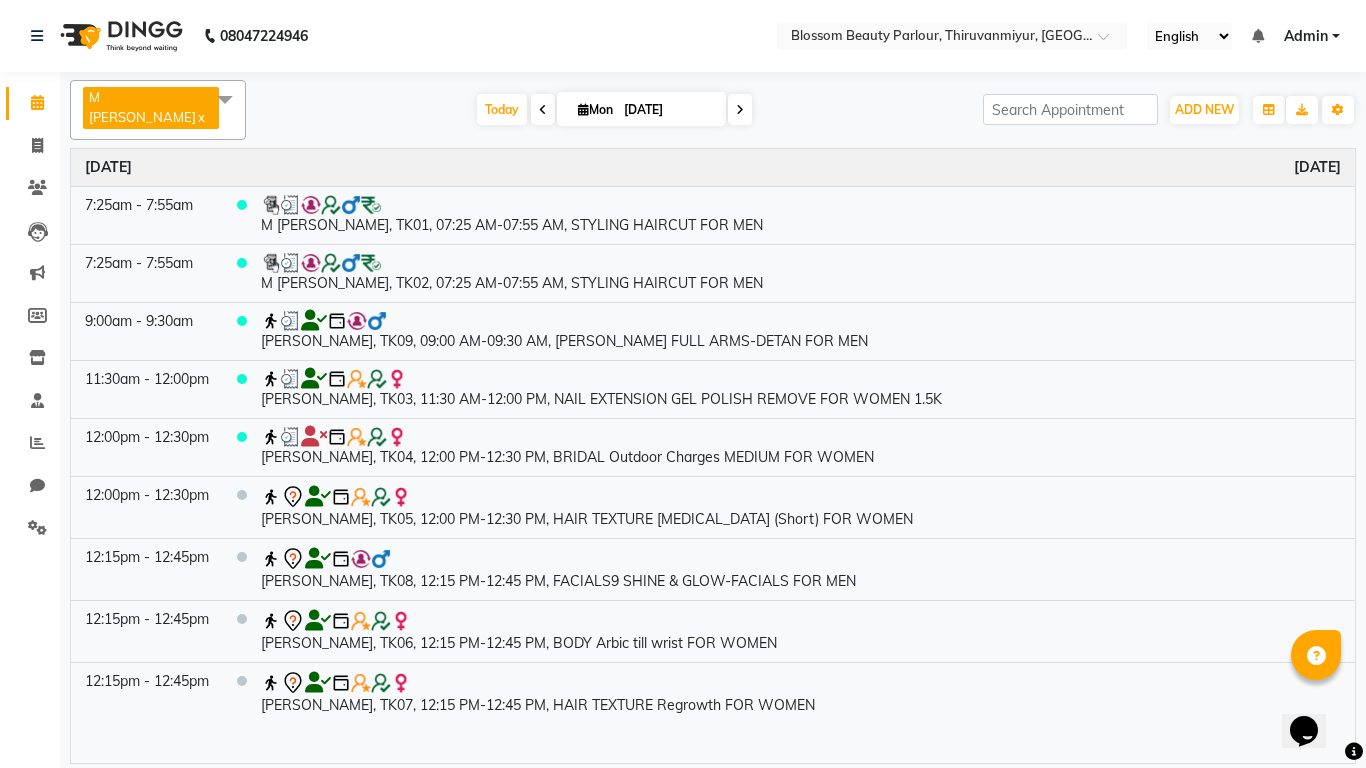 click at bounding box center [1316, 656] 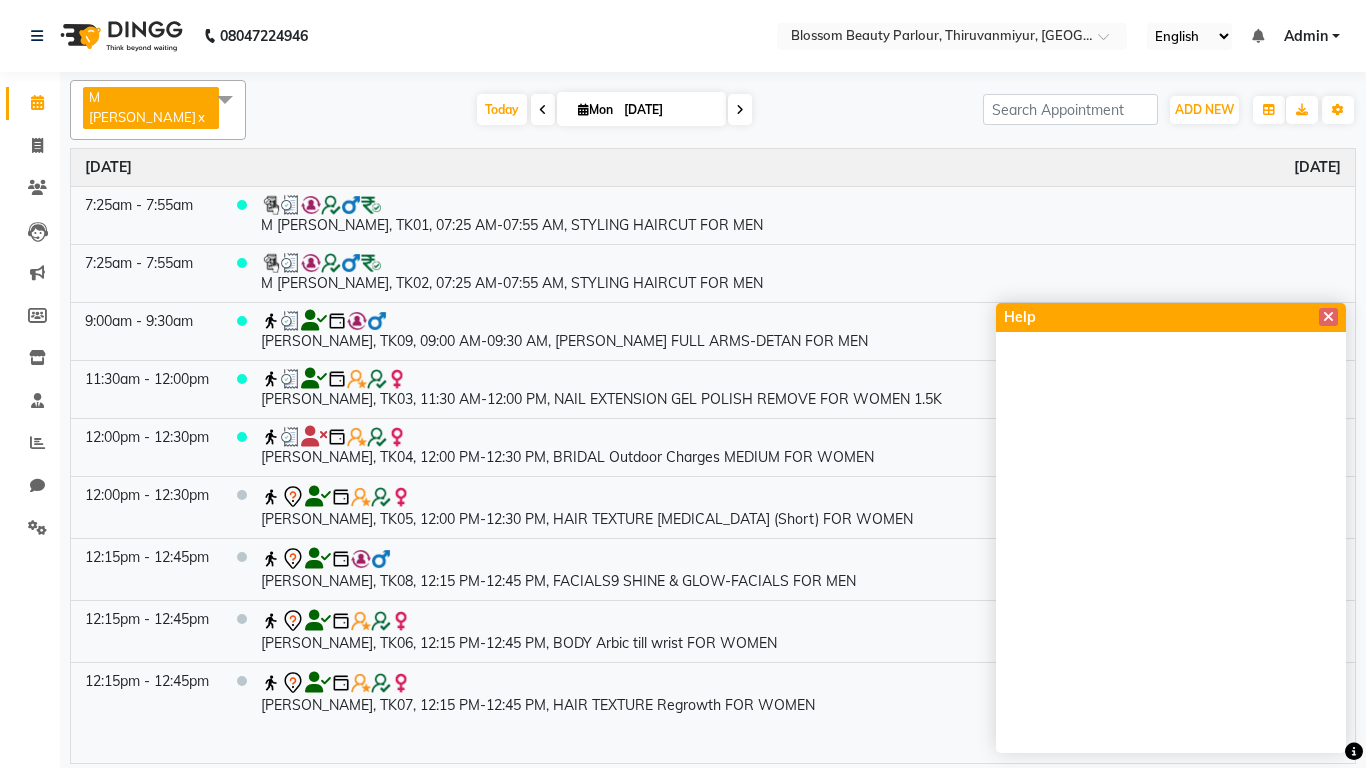 click on "Time Event [DATE] 7:25am - 7:55am     M [PERSON_NAME], TK01, 07:25 AM-07:55 AM, STYLING HAIRCUT FOR MEN 7:25am - 7:55am     M [PERSON_NAME], TK02, 07:25 AM-07:55 AM, STYLING HAIRCUT FOR MEN 9:00am - 9:30am     [PERSON_NAME], TK09, 09:00 AM-09:30 AM, [PERSON_NAME] FULL ARMS-DETAN FOR MEN 11:30am - 12:00pm     [PERSON_NAME], TK03, 11:30 AM-12:00 PM, NAIL EXTENSION GEL POLISH REMOVE FOR WOMEN 1.5K 12:00pm - 12:30pm     [PERSON_NAME], TK04, 12:00 PM-12:30 PM, BRIDAL Outdoor Charges MEDIUM FOR WOMEN 12:00pm - 12:30pm             [PERSON_NAME], TK05, 12:00 PM-12:30 PM, HAIR TEXTURE [MEDICAL_DATA] (Short) FOR WOMEN 12:15pm - 12:45pm             [PERSON_NAME], TK08, 12:15 PM-12:45 PM, FACIALS9 SHINE & GLOW-FACIALS FOR MEN 12:15pm - 12:45pm             [PERSON_NAME], TK06, 12:15 PM-12:45 PM, BODY Arbic till wrist FOR WOMEN 12:15pm - 12:45pm             [PERSON_NAME], TK07, 12:15 PM-12:45 PM, HAIR TEXTURE Regrowth FOR WOMEN" at bounding box center [713, 456] 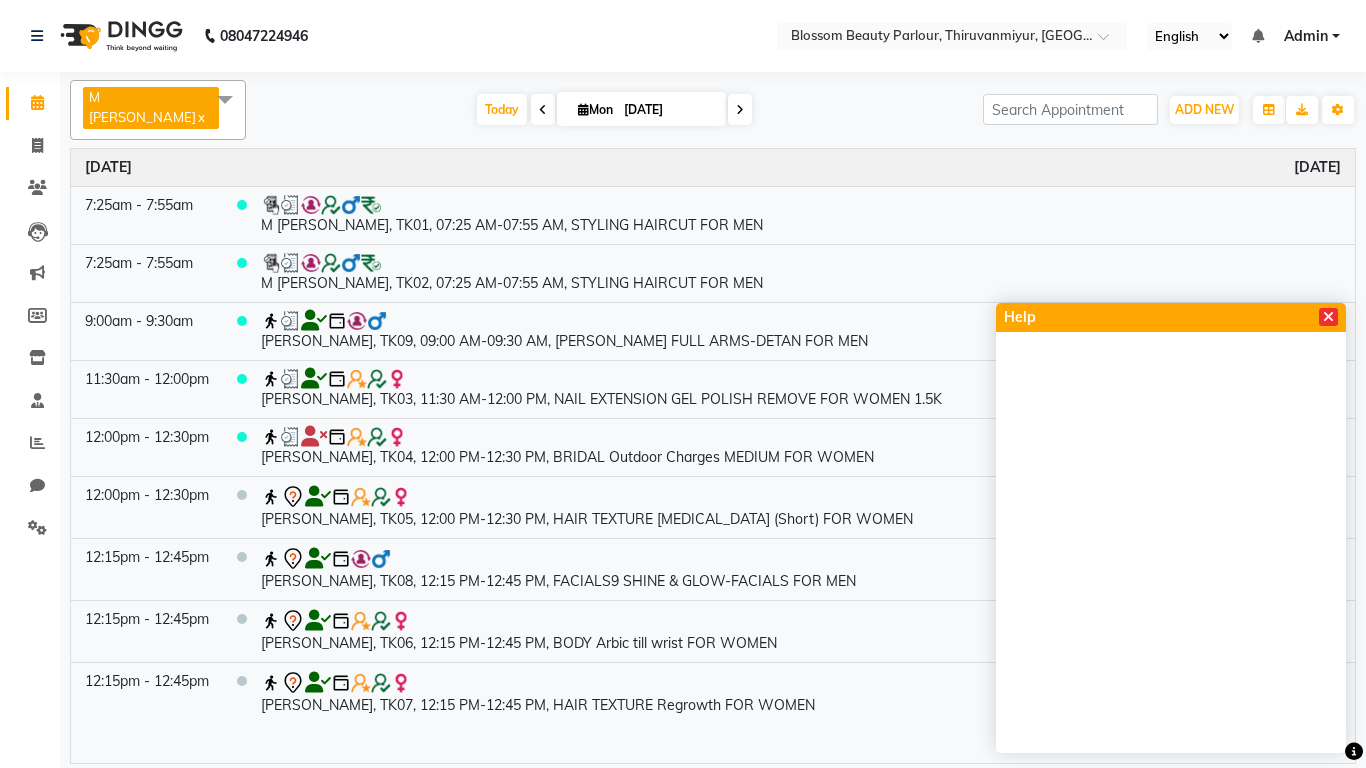 click at bounding box center [1328, 317] 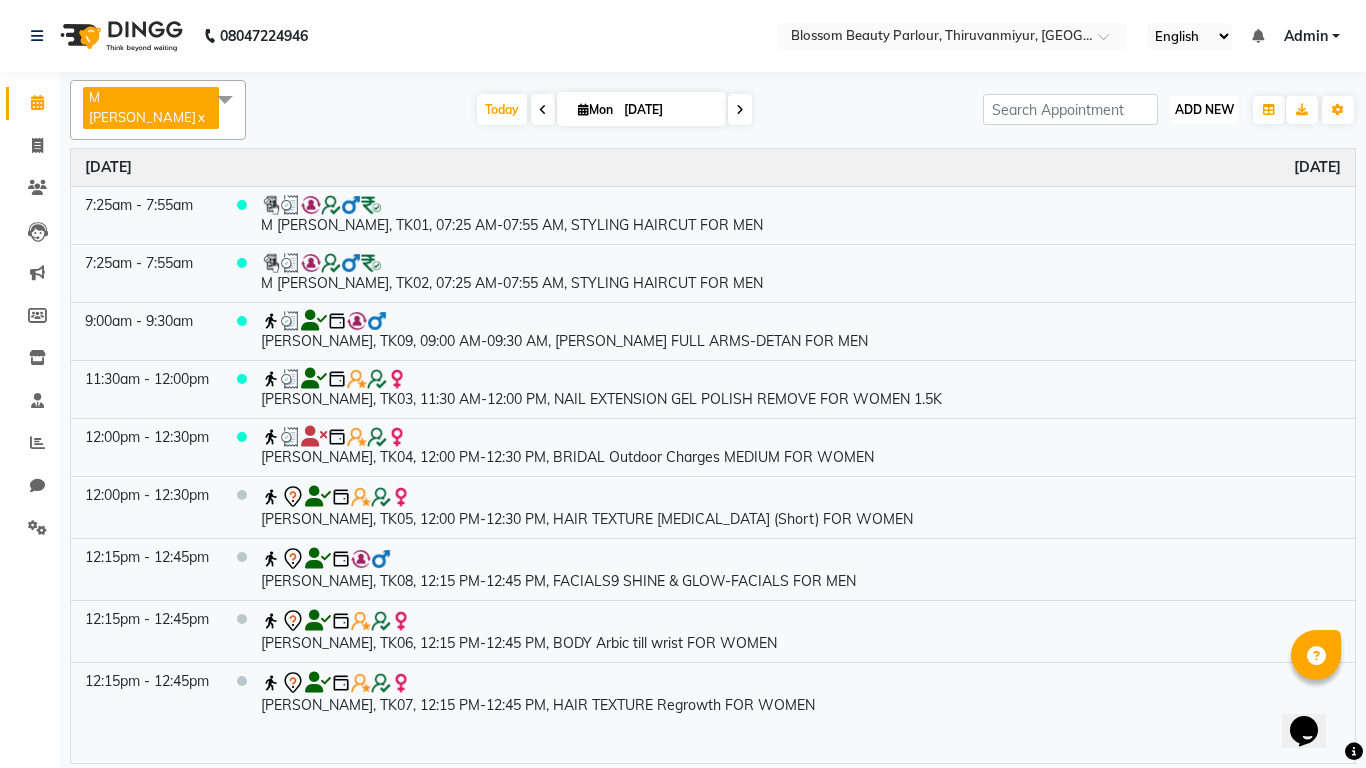 click on "ADD NEW" at bounding box center [1204, 109] 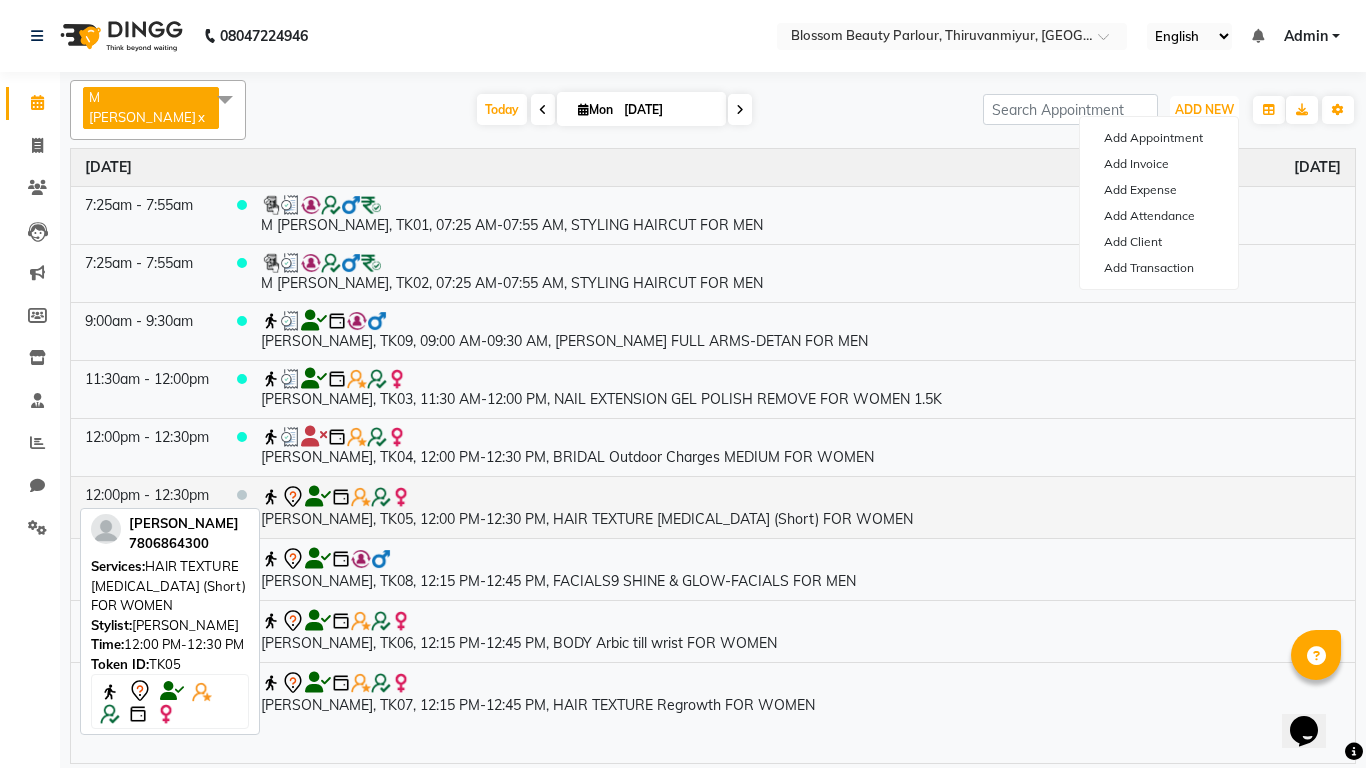 click 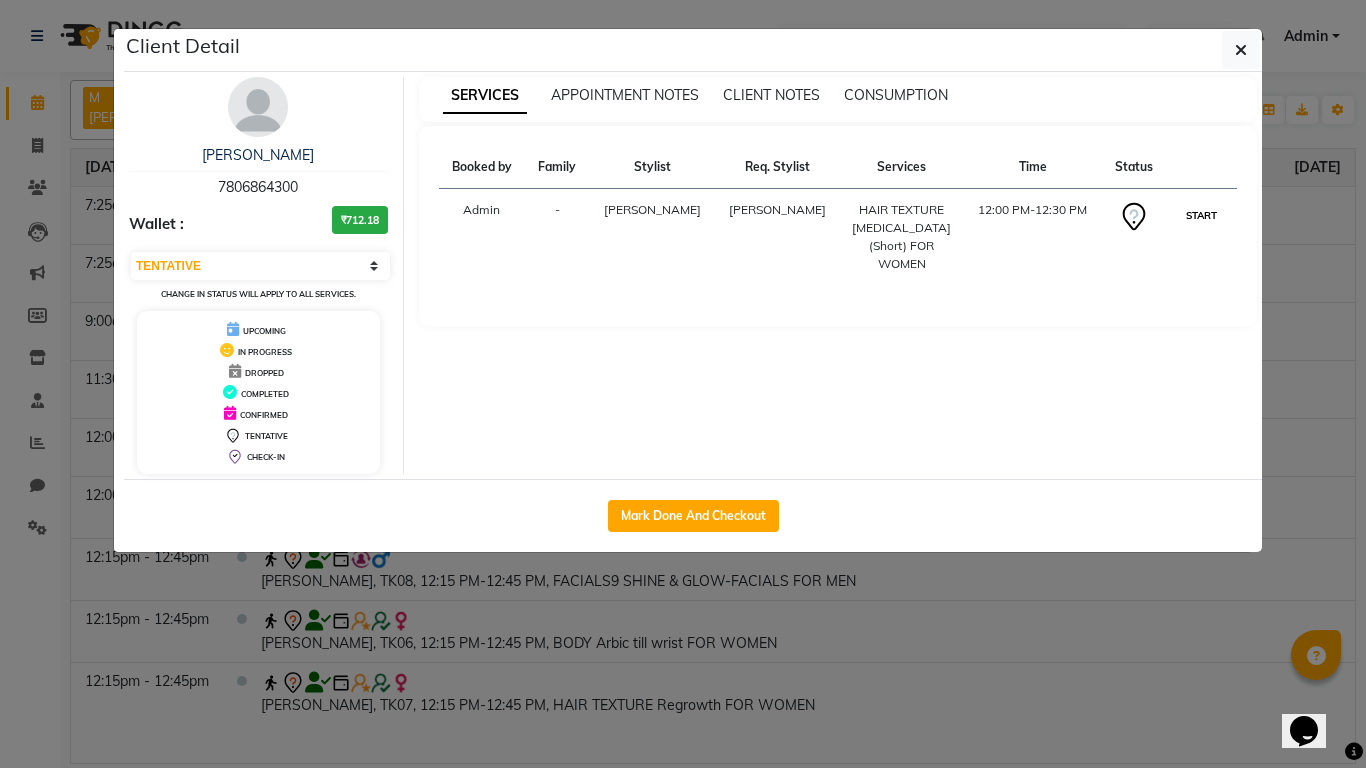 click on "START" at bounding box center (1201, 215) 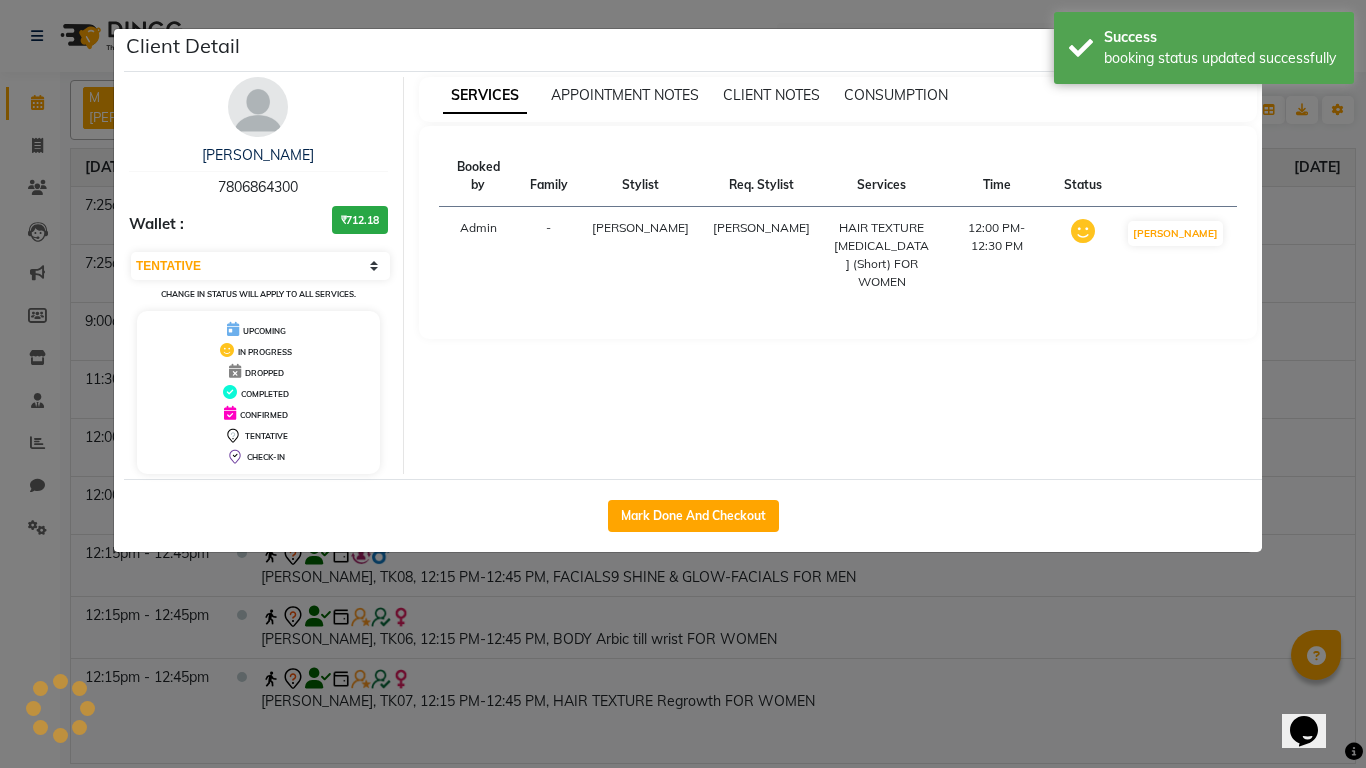 select on "1" 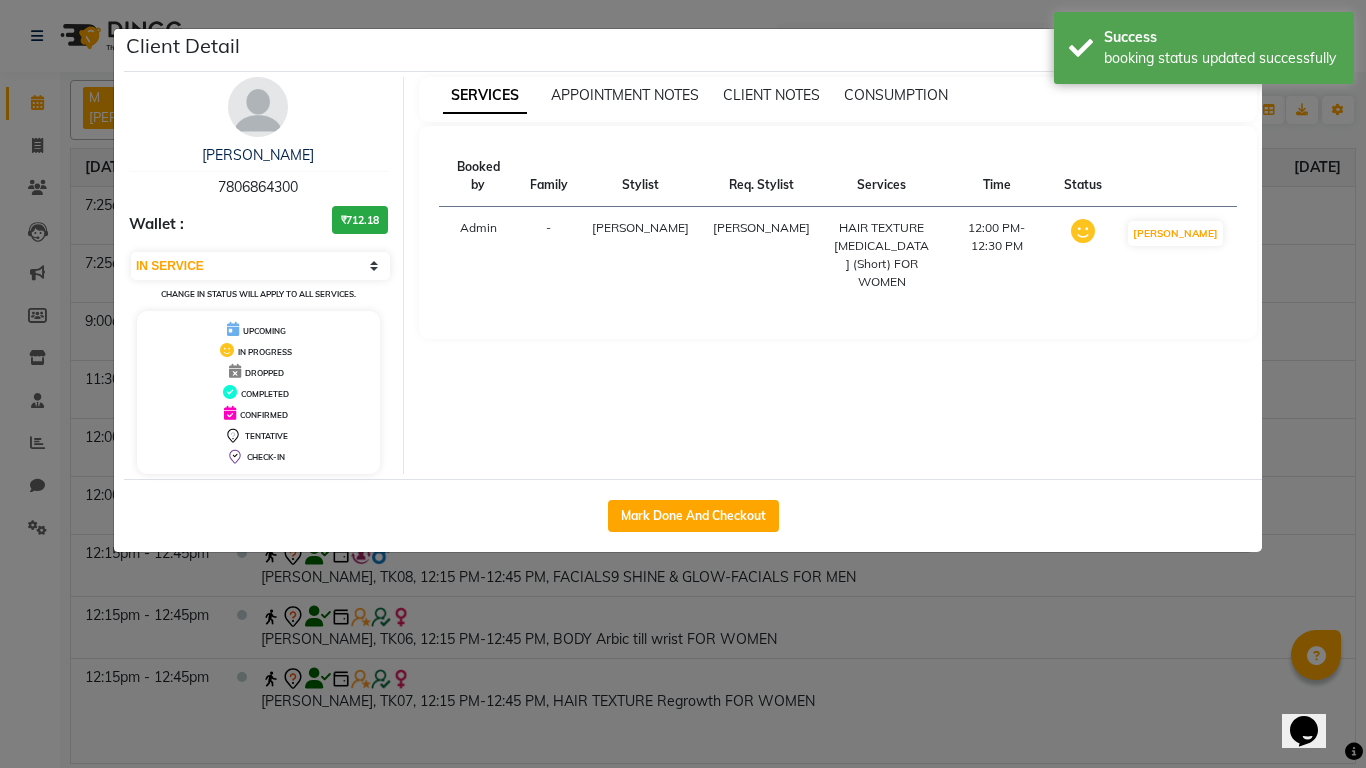 click on "Client Detail  [PERSON_NAME]   7806864300 Wallet : ₹712.18 Select IN SERVICE CONFIRMED TENTATIVE CHECK IN MARK DONE DROPPED UPCOMING Change in status will apply to all services. UPCOMING IN PROGRESS DROPPED COMPLETED CONFIRMED TENTATIVE CHECK-IN SERVICES APPOINTMENT NOTES CLIENT NOTES CONSUMPTION Booked by Family Stylist Req. Stylist Services Time Status  Admin  - [PERSON_NAME]  HAIR TEXTURE [MEDICAL_DATA] (Short) FOR WOMEN   12:00 PM-12:30 PM   MARK DONE   Mark Done And Checkout" 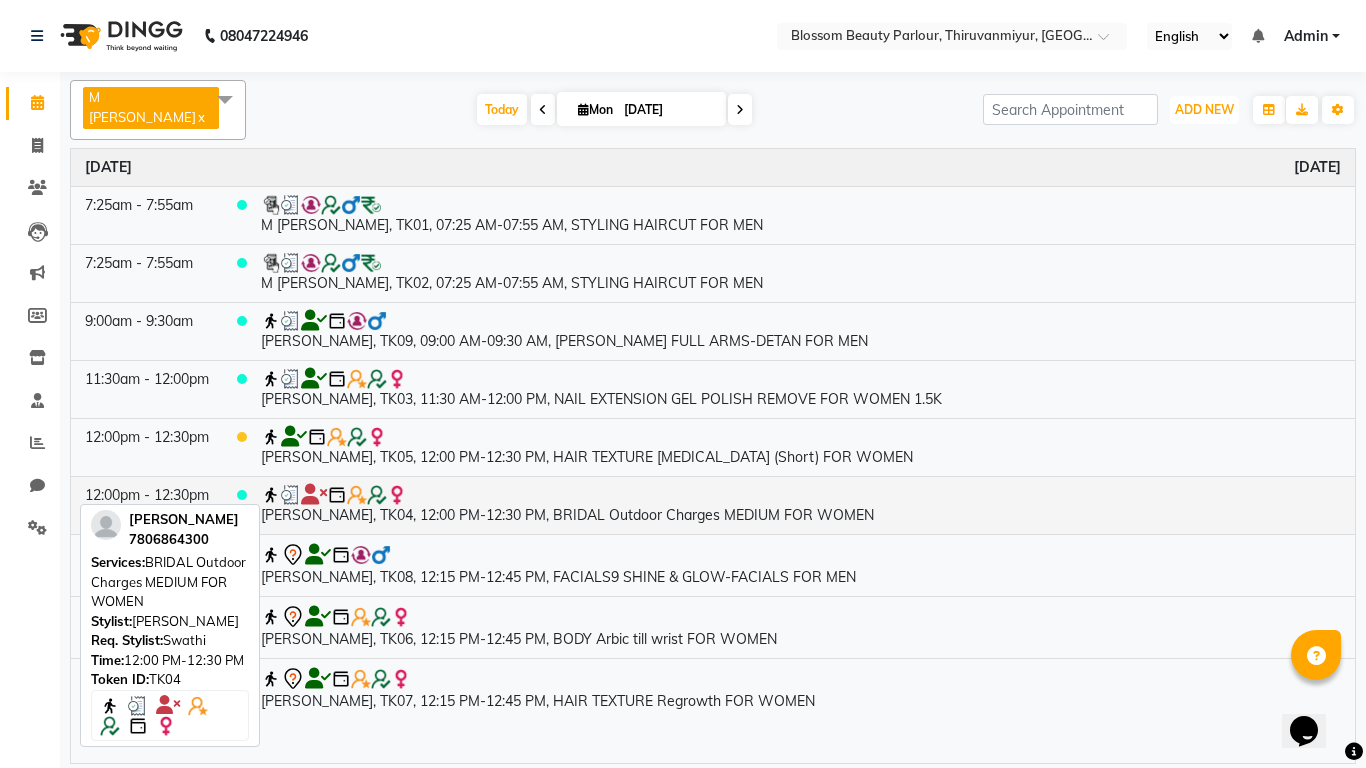 click at bounding box center [314, 494] 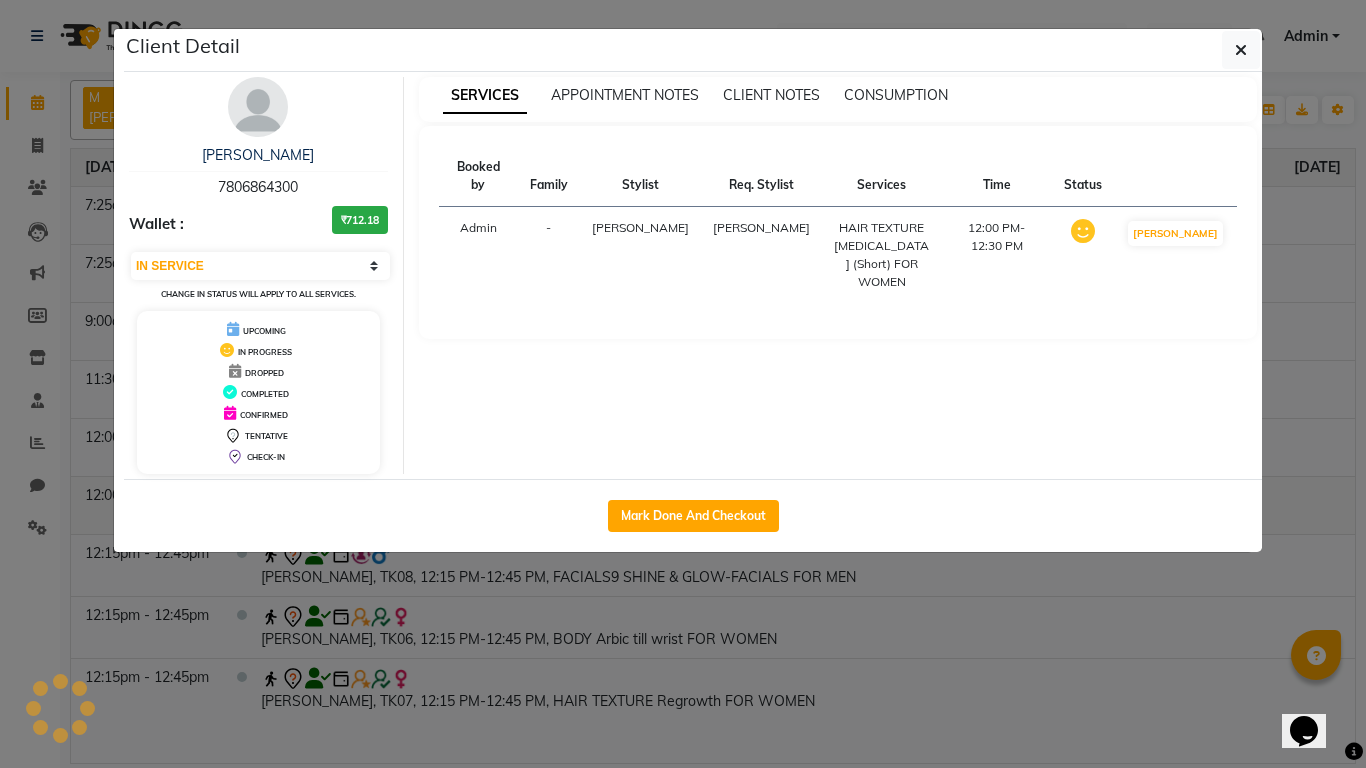select on "3" 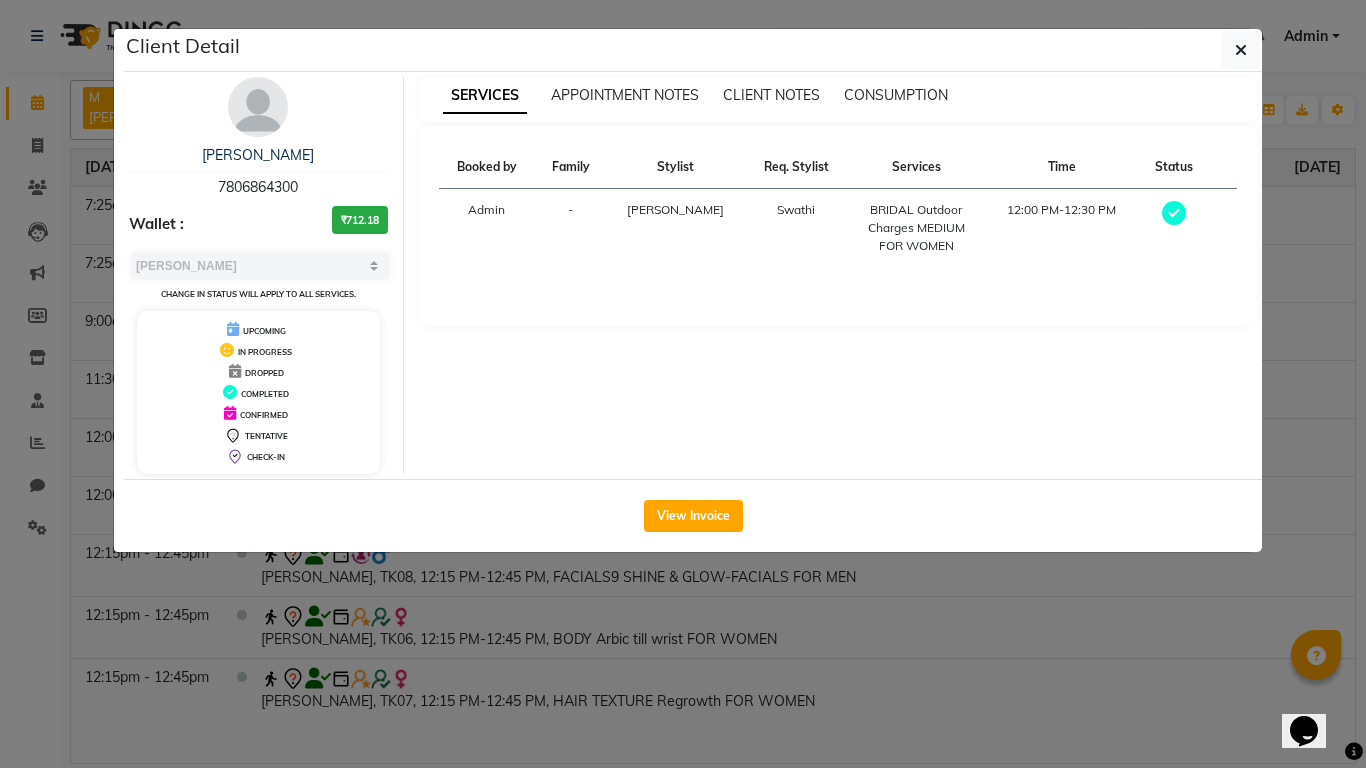drag, startPoint x: 835, startPoint y: 599, endPoint x: 825, endPoint y: 589, distance: 14.142136 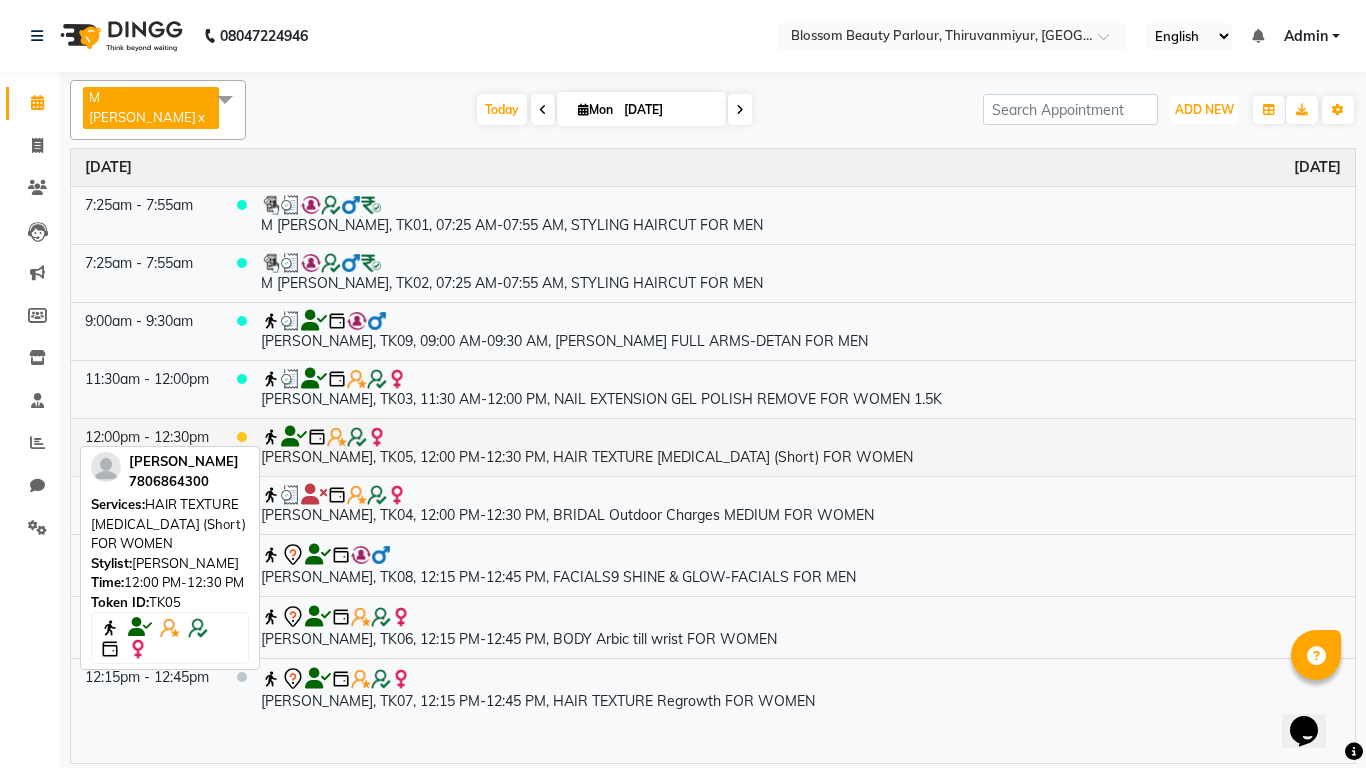click on "[PERSON_NAME], TK05, 12:00 PM-12:30 PM, HAIR TEXTURE [MEDICAL_DATA] (Short) FOR WOMEN" at bounding box center [801, 447] 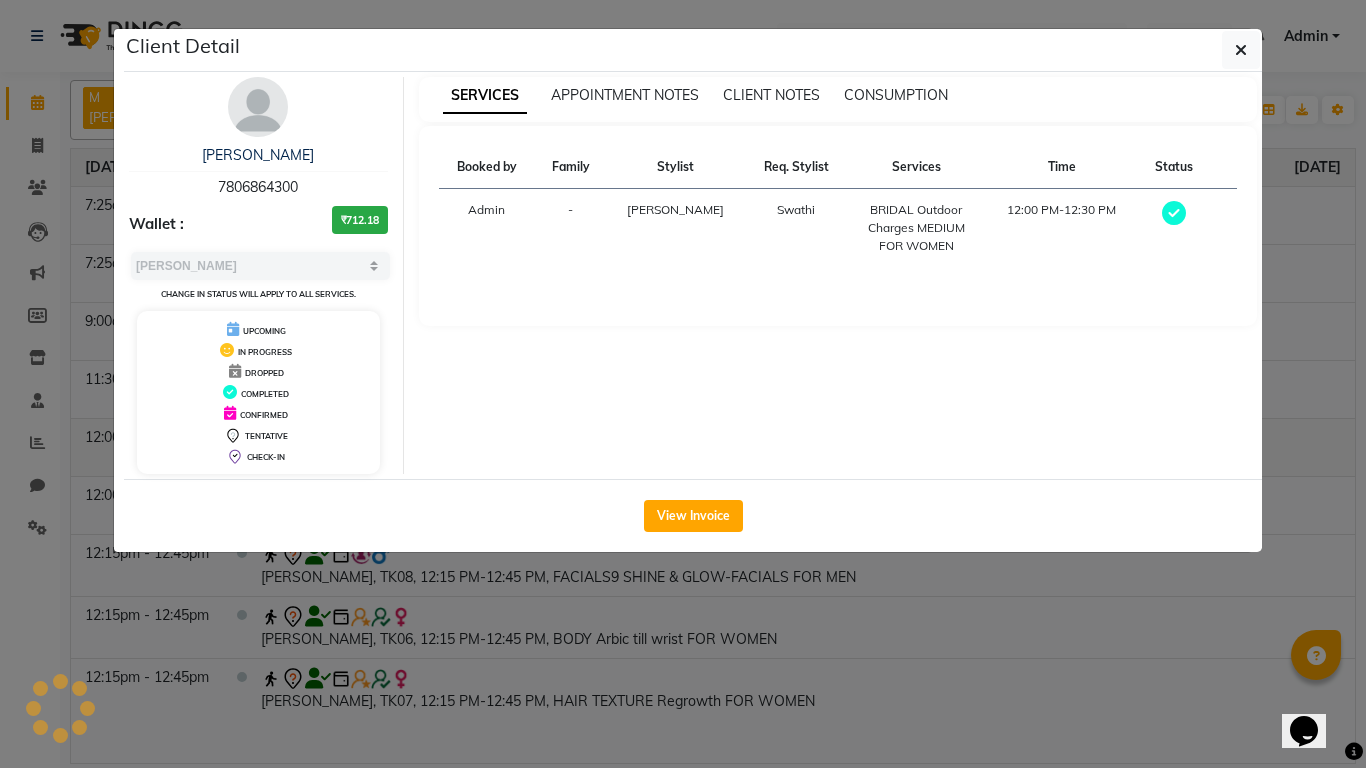 select on "1" 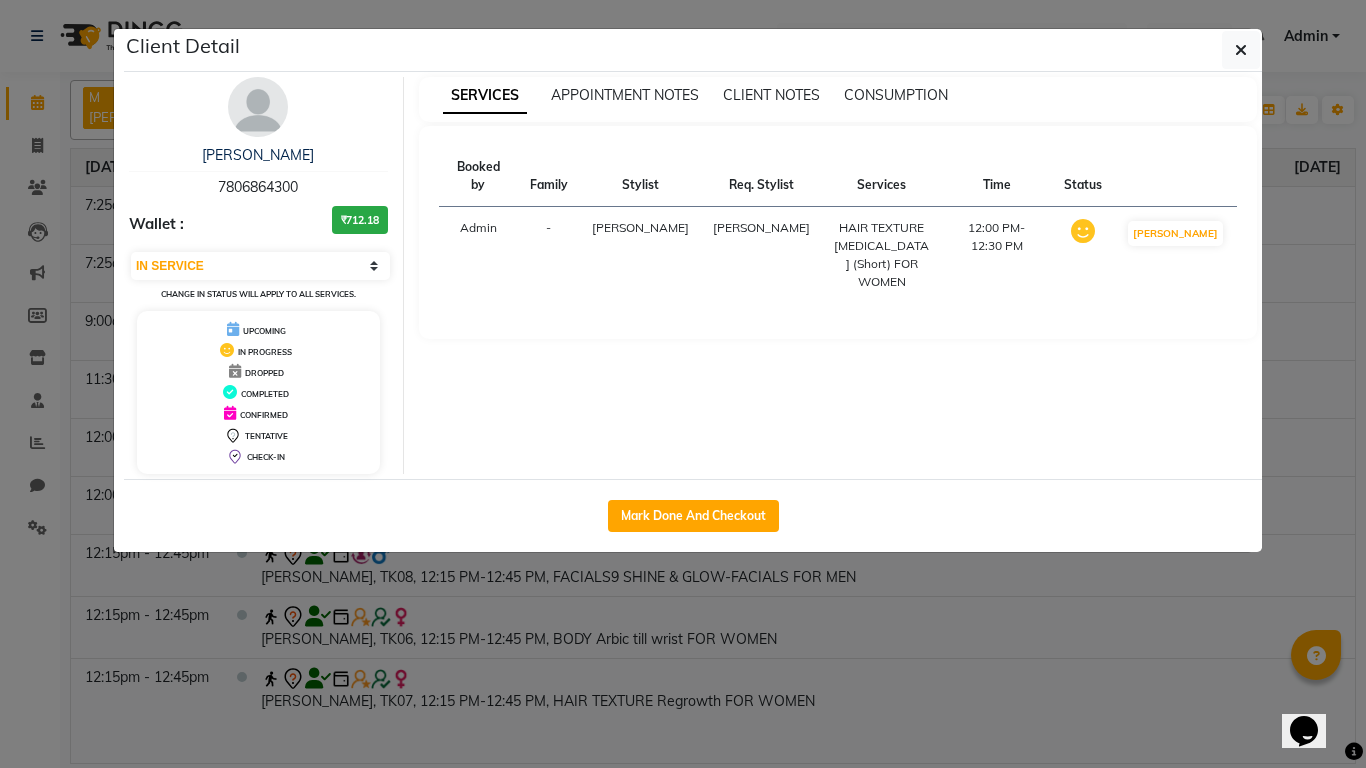 click on "Client Detail  [PERSON_NAME]   7806864300 Wallet : ₹712.18 Select IN SERVICE CONFIRMED TENTATIVE CHECK IN MARK DONE DROPPED UPCOMING Change in status will apply to all services. UPCOMING IN PROGRESS DROPPED COMPLETED CONFIRMED TENTATIVE CHECK-IN SERVICES APPOINTMENT NOTES CLIENT NOTES CONSUMPTION Booked by Family Stylist Req. Stylist Services Time Status  Admin  - [PERSON_NAME]  HAIR TEXTURE [MEDICAL_DATA] (Short) FOR WOMEN   12:00 PM-12:30 PM   MARK DONE   Mark Done And Checkout" 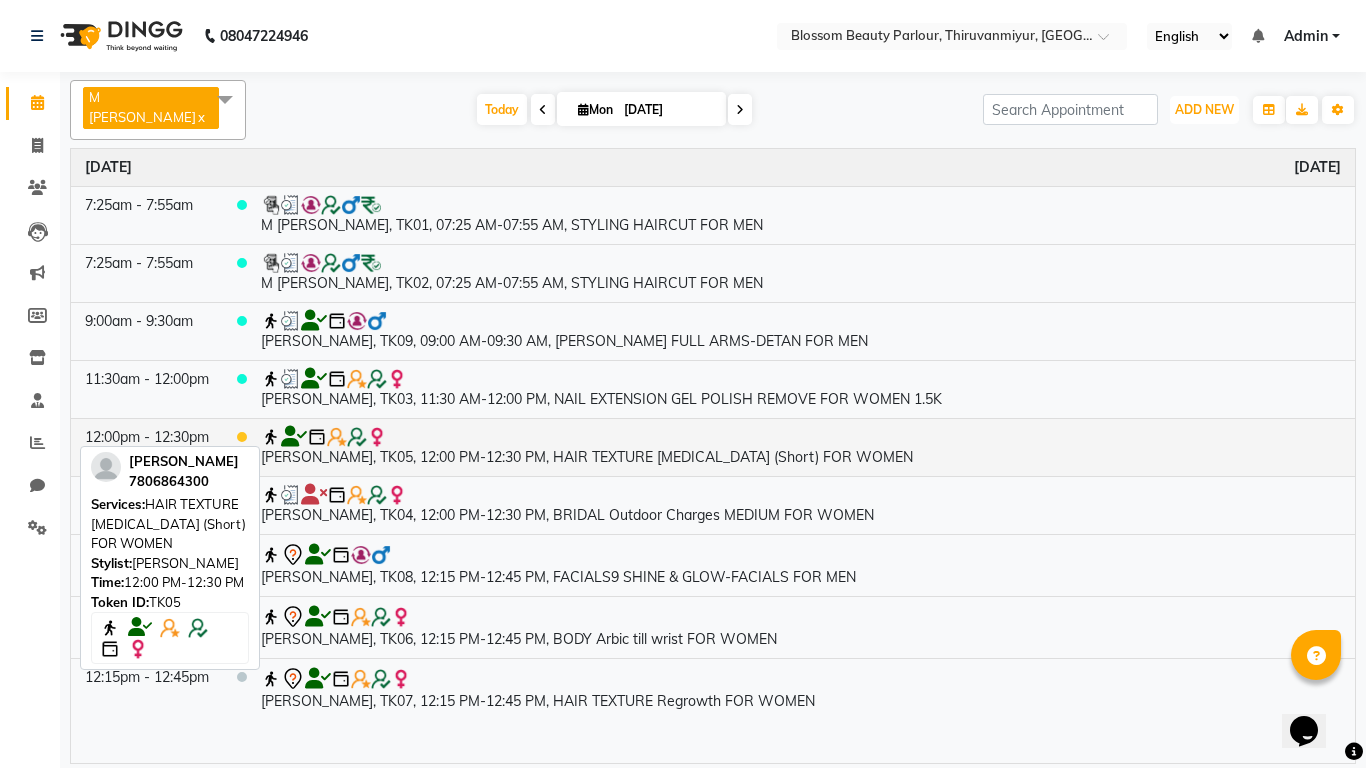 click on "[PERSON_NAME], TK05, 12:00 PM-12:30 PM, HAIR TEXTURE [MEDICAL_DATA] (Short) FOR WOMEN" at bounding box center (801, 447) 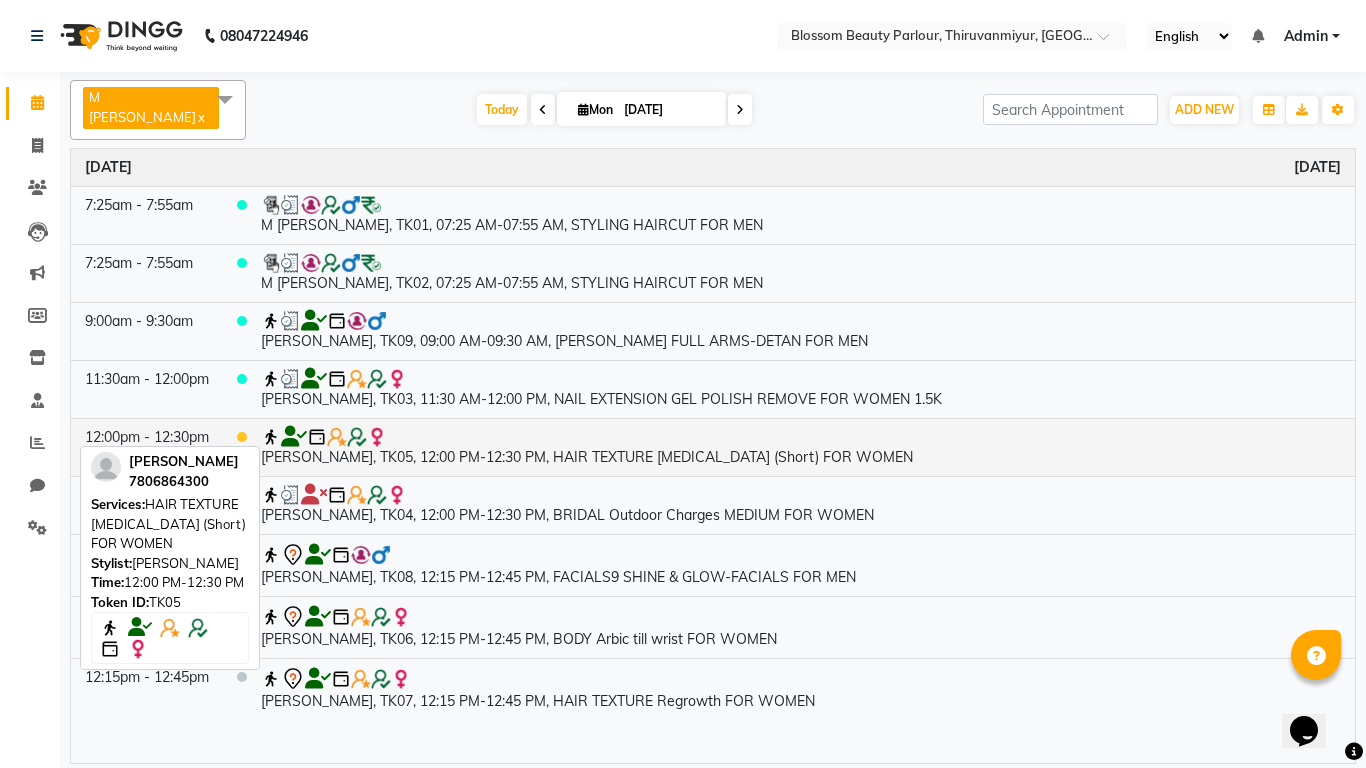 select on "1" 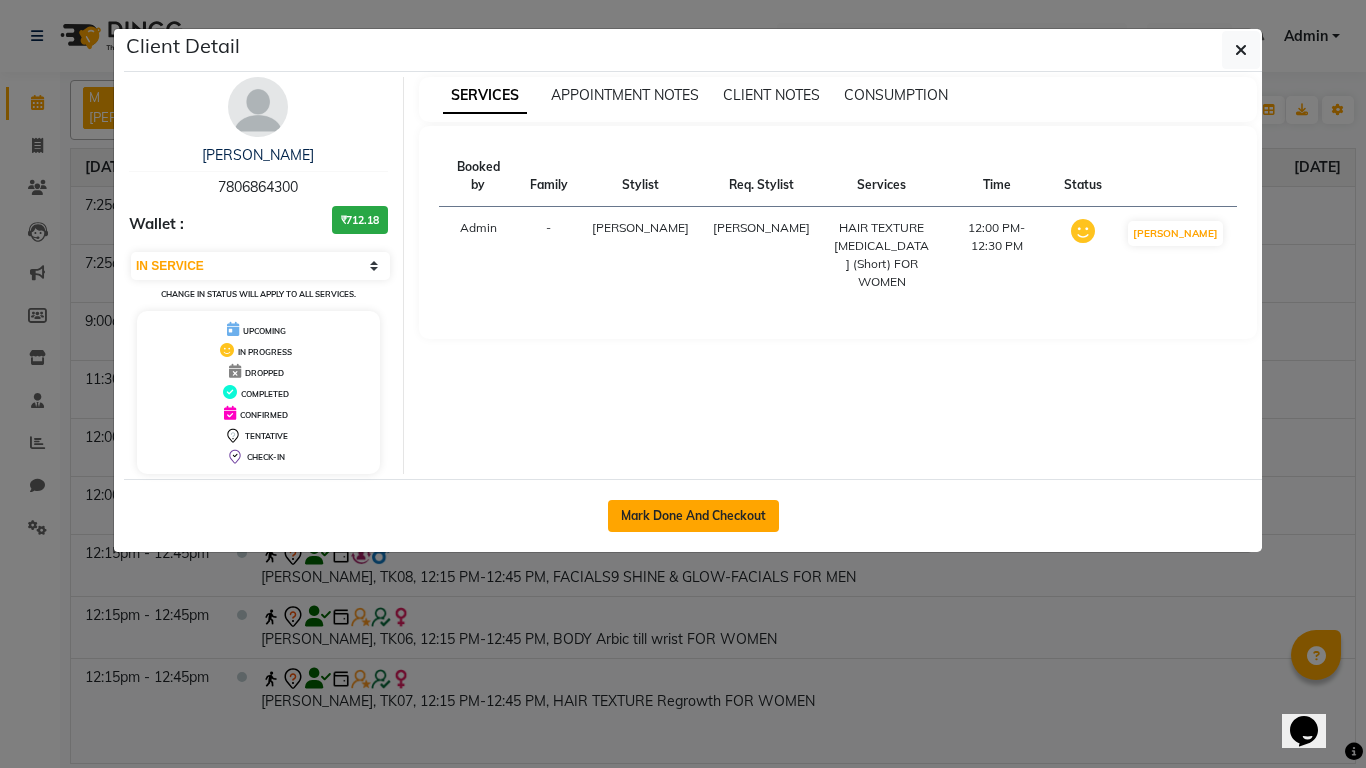 click on "Mark Done And Checkout" 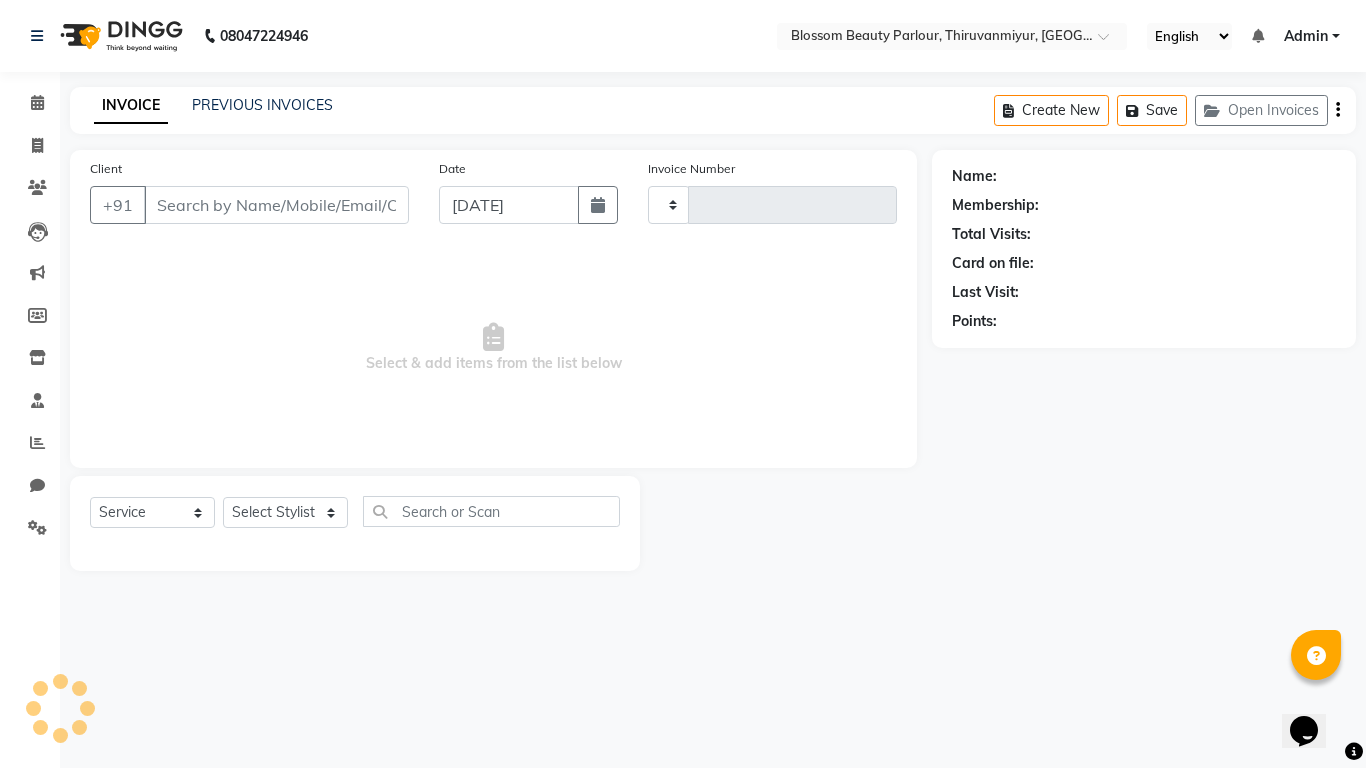 type on "0169" 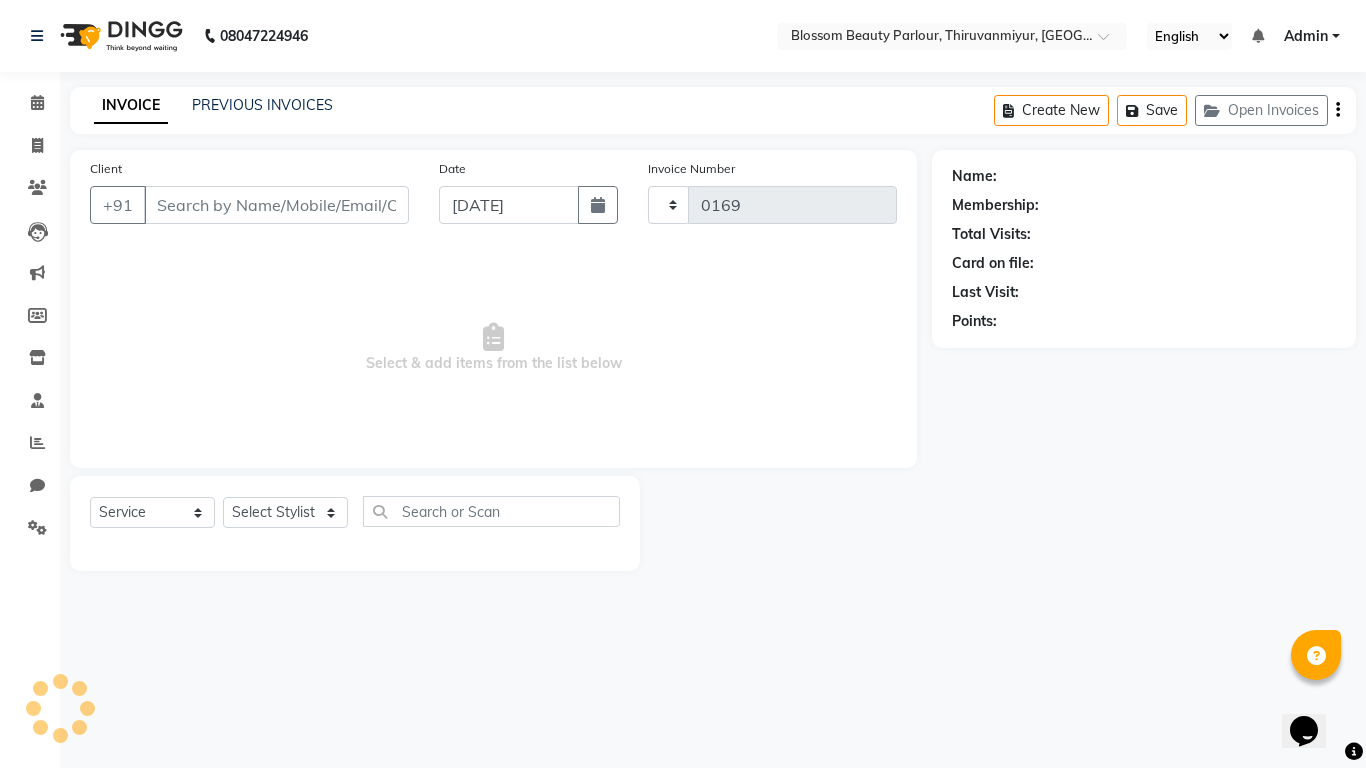 select on "8454" 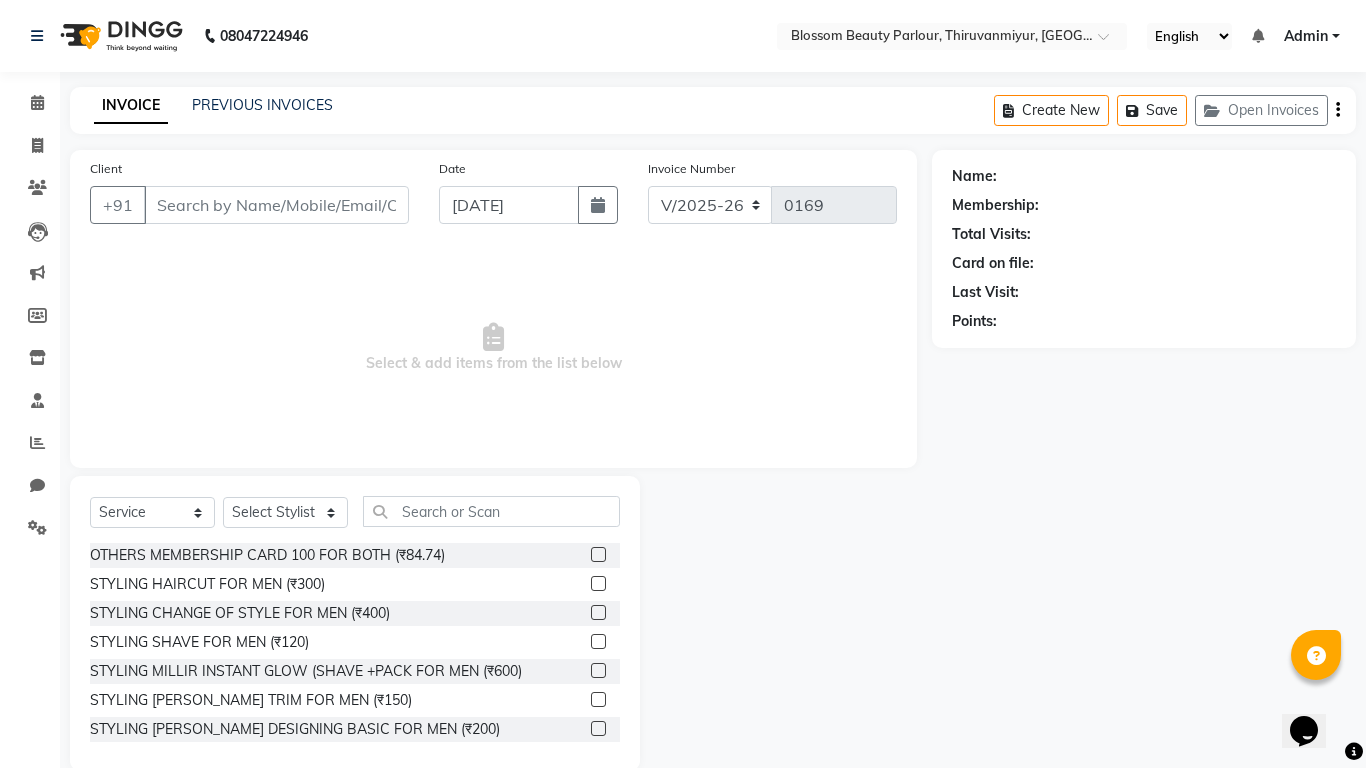 select on "85638" 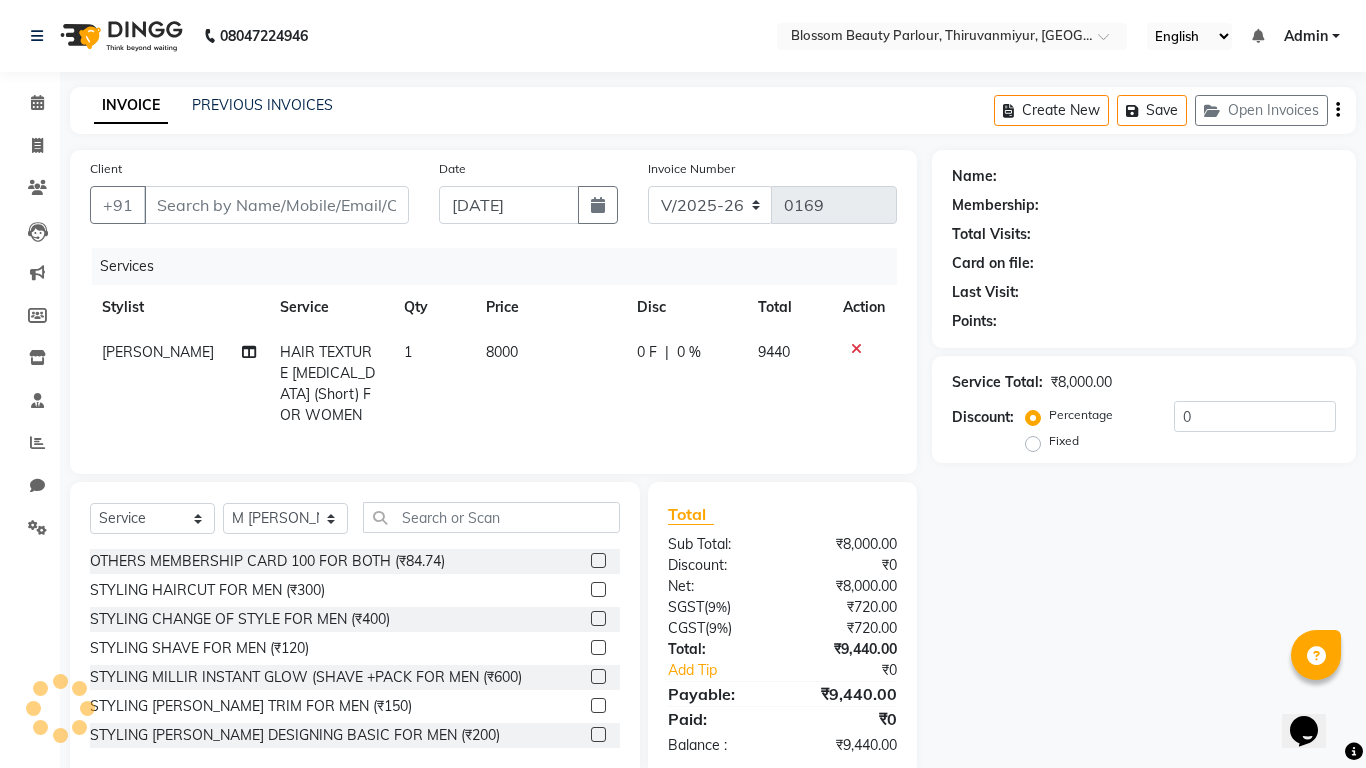 type on "7806864300" 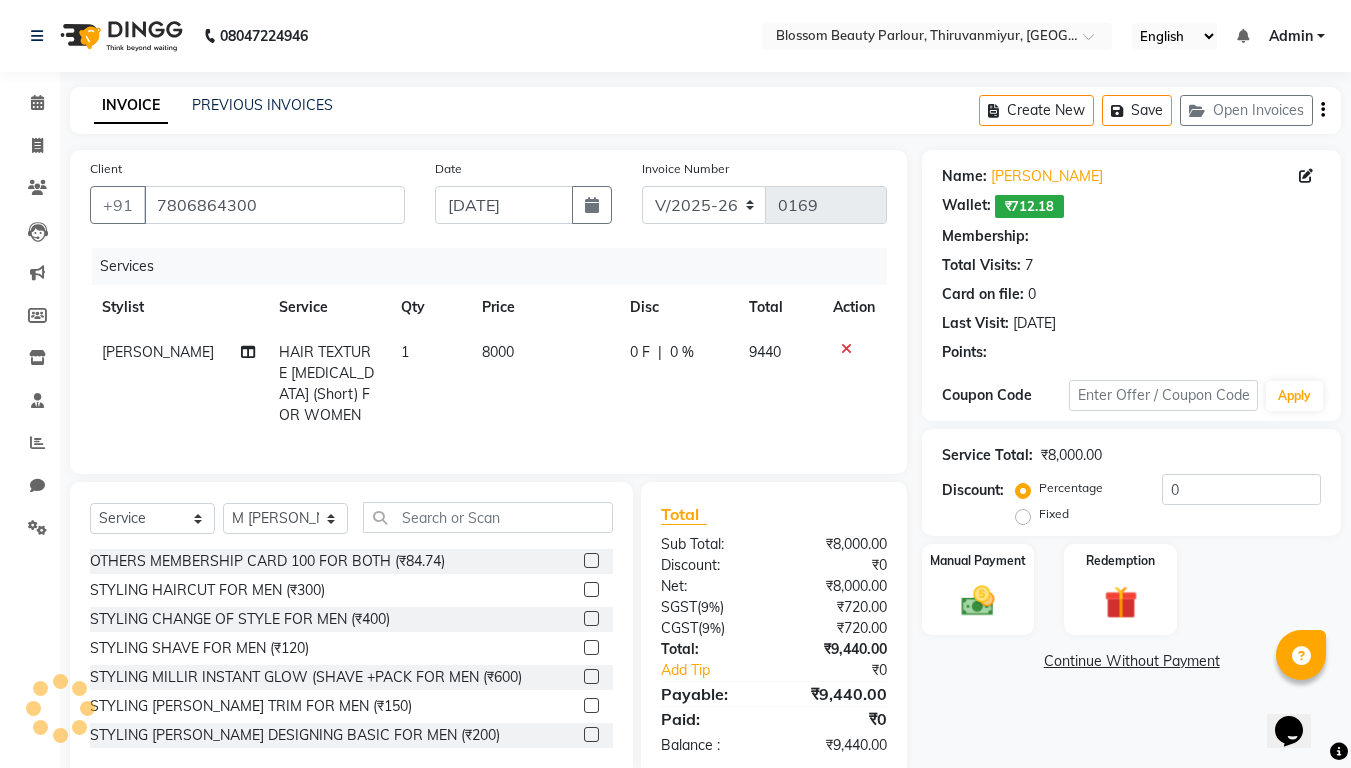 select on "1: Object" 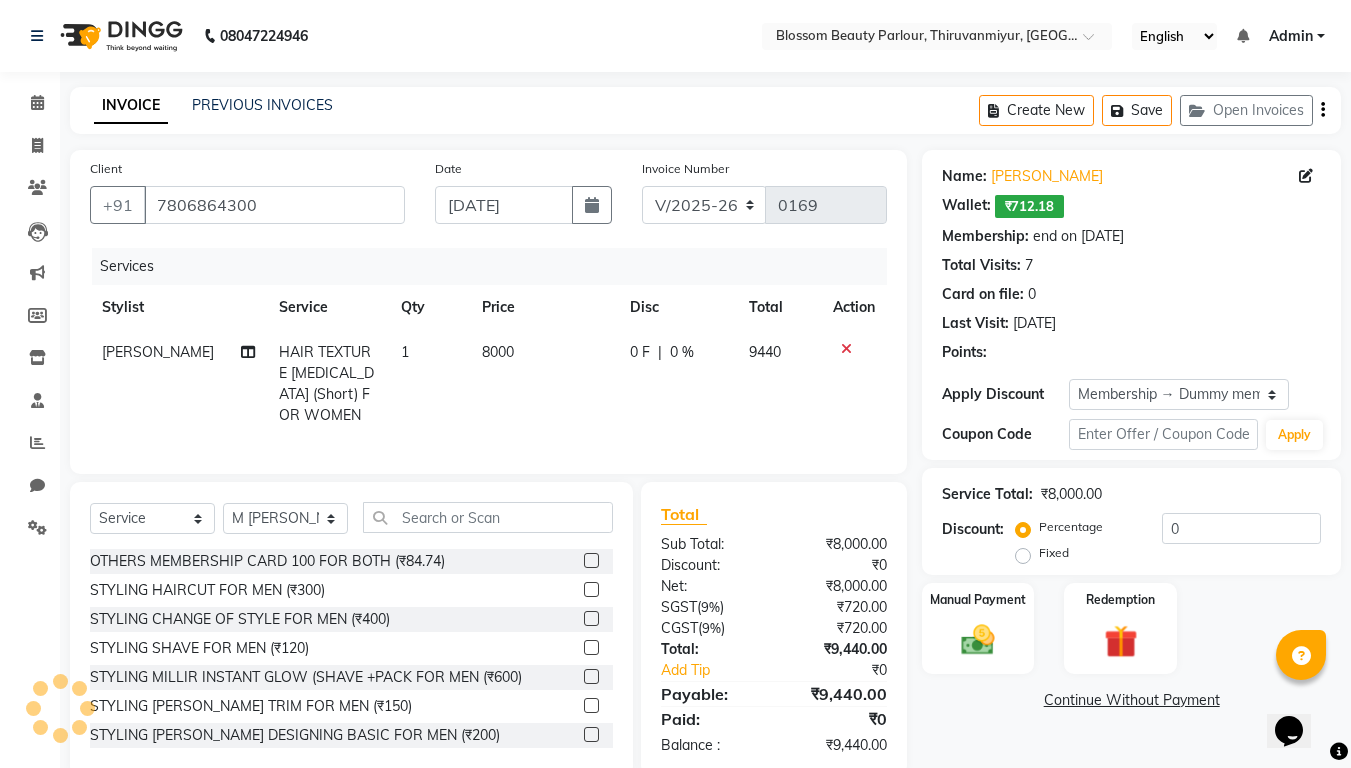 type on "20" 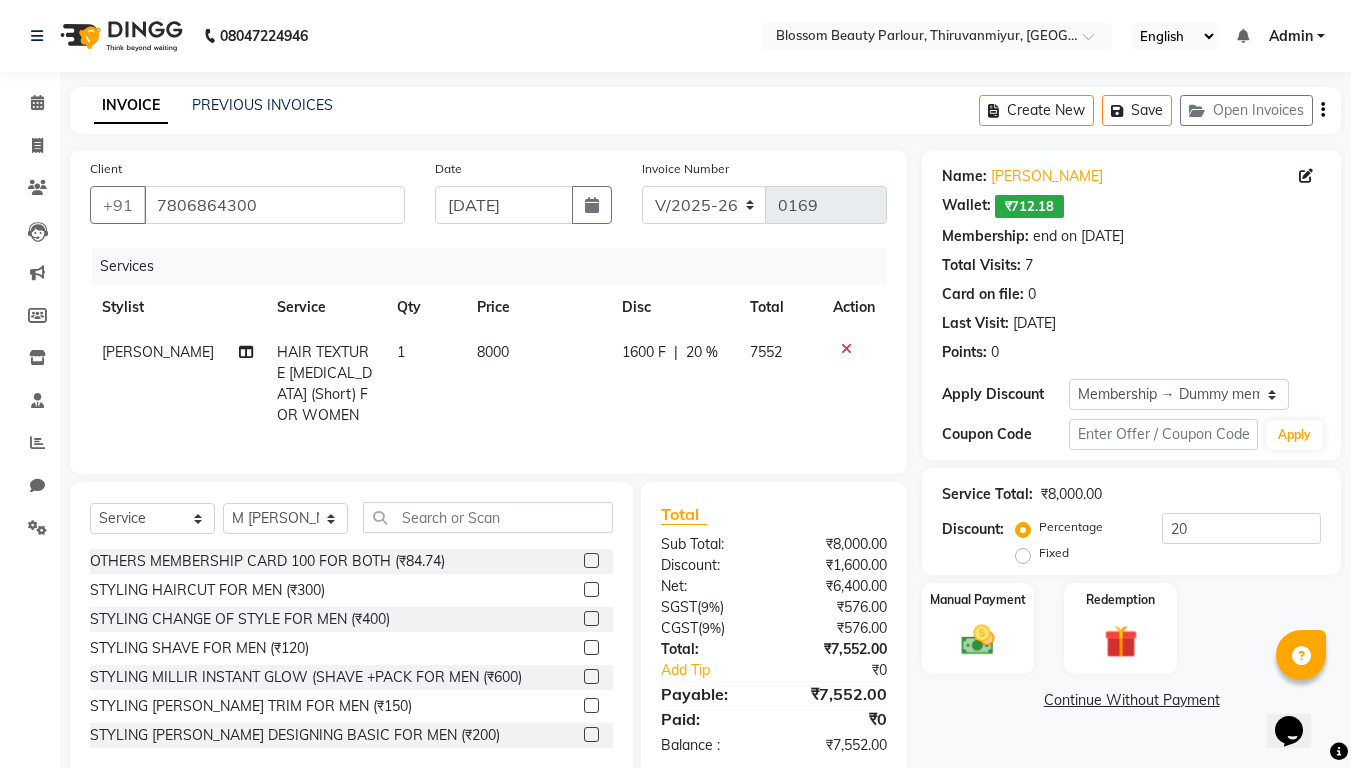 scroll, scrollTop: 33, scrollLeft: 0, axis: vertical 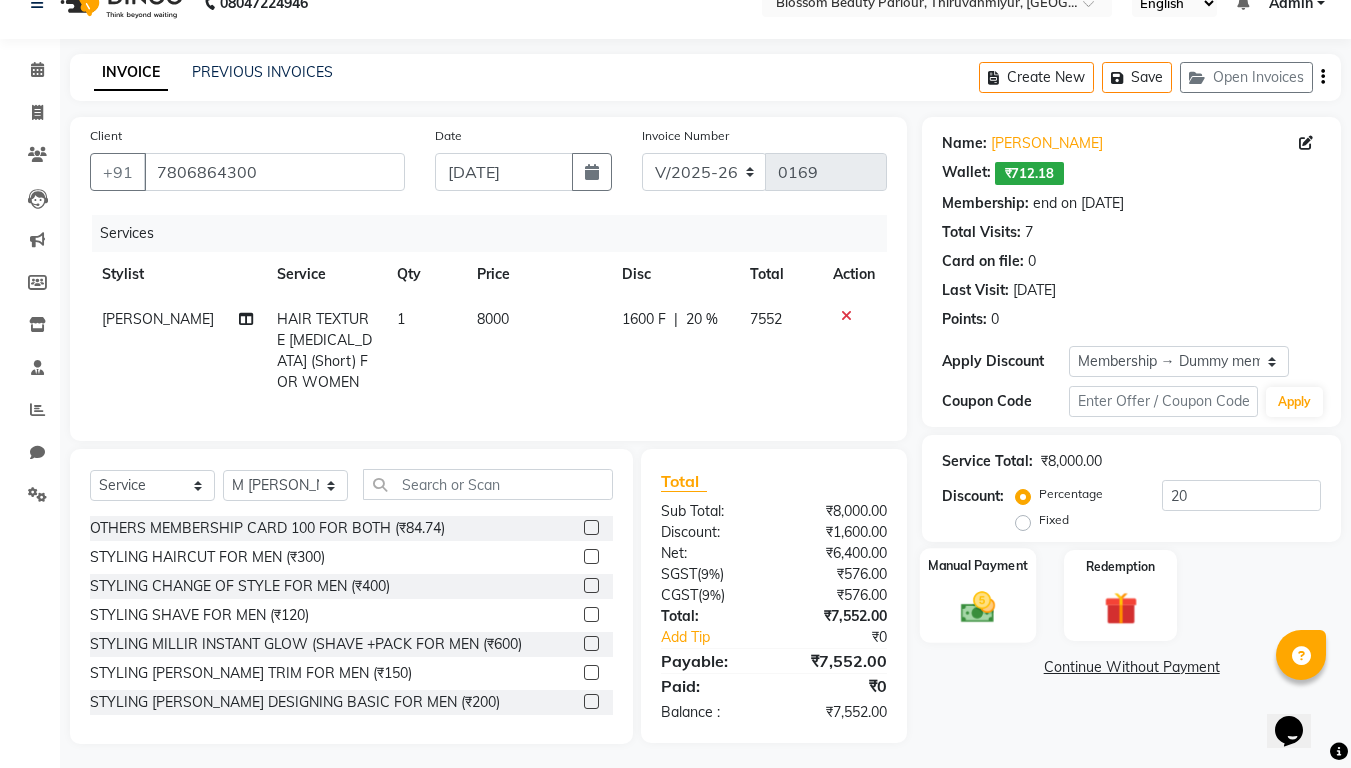 click 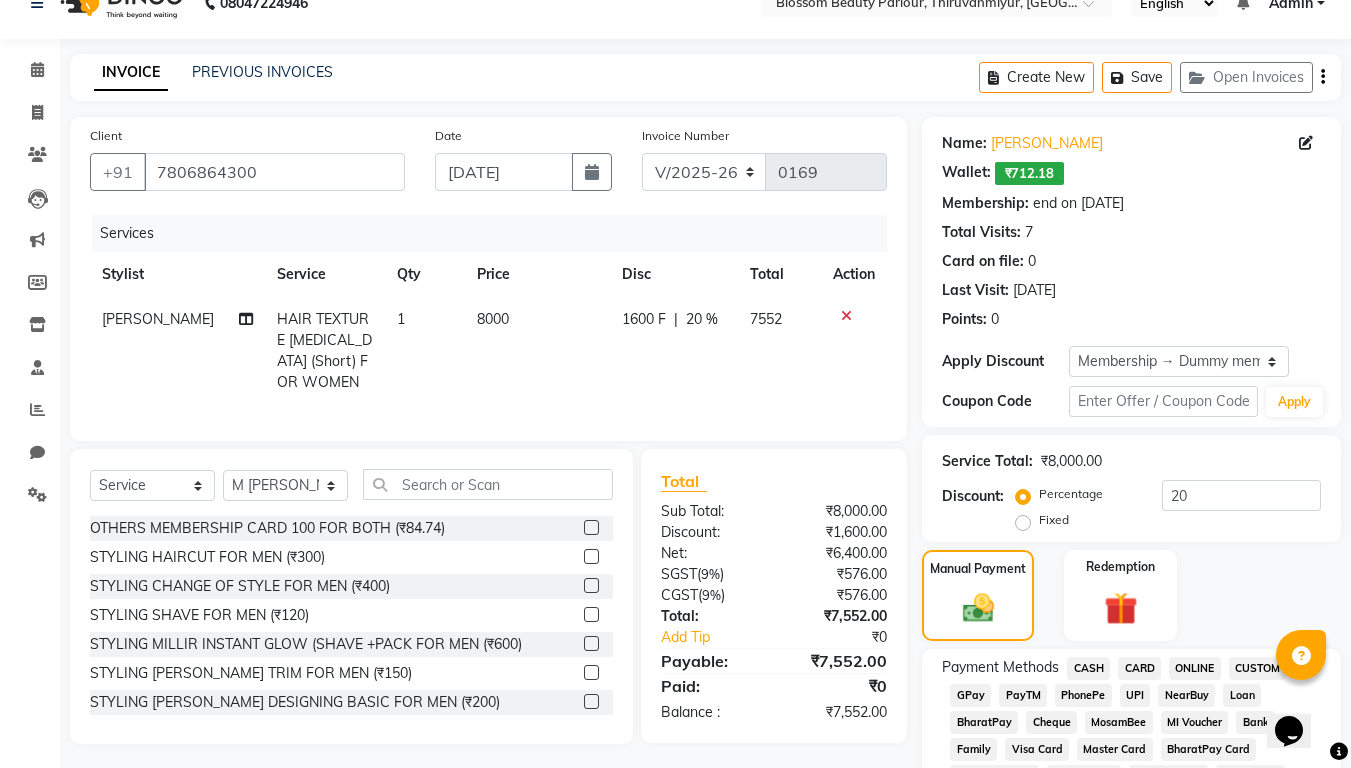 click on "PhonePe" 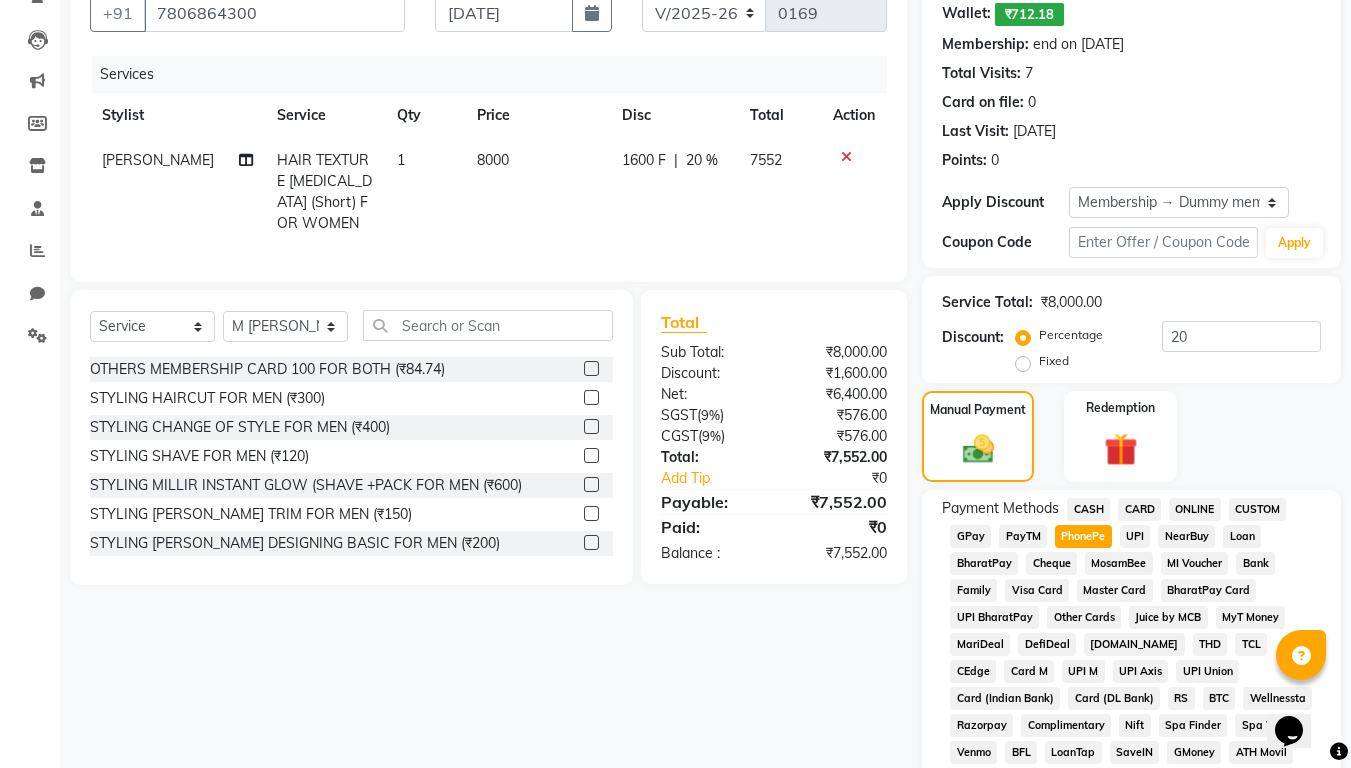 scroll, scrollTop: 804, scrollLeft: 0, axis: vertical 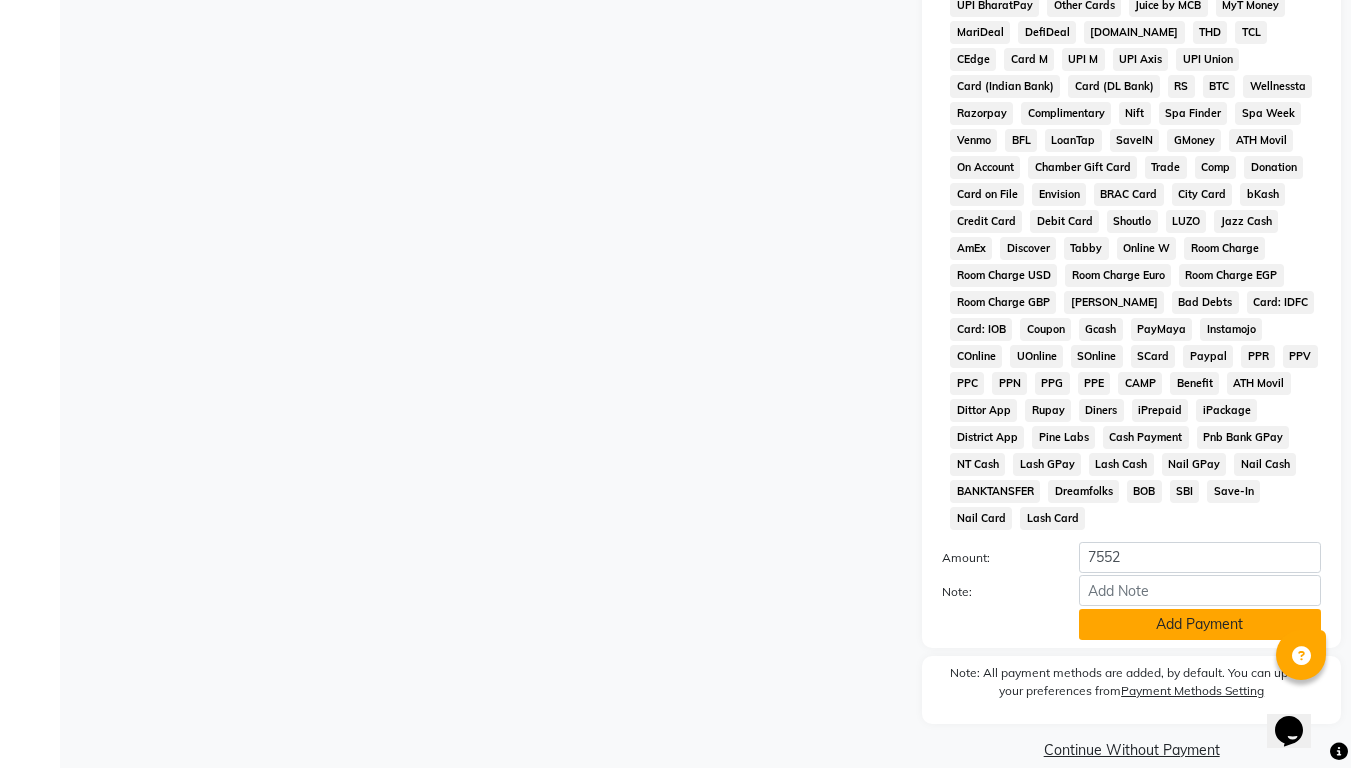 click on "Add Payment" 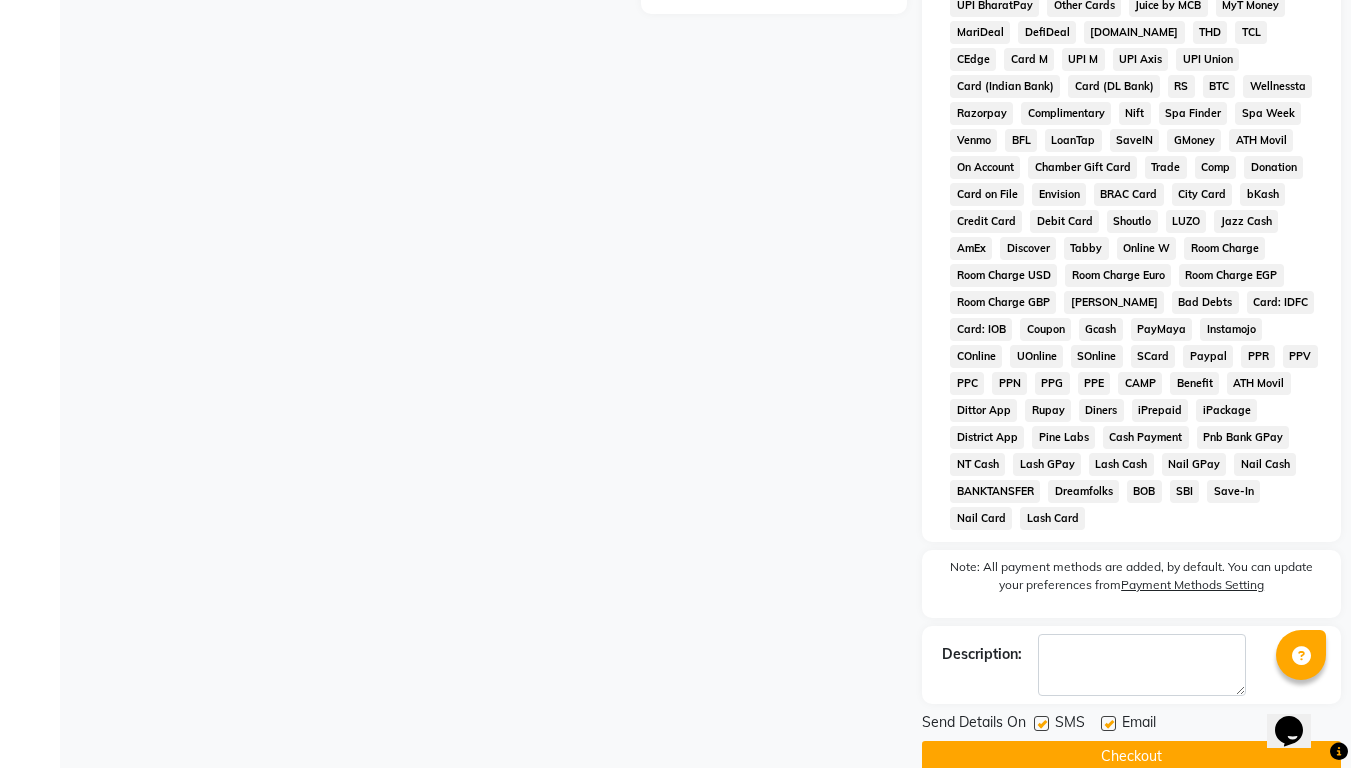 click on "Checkout" 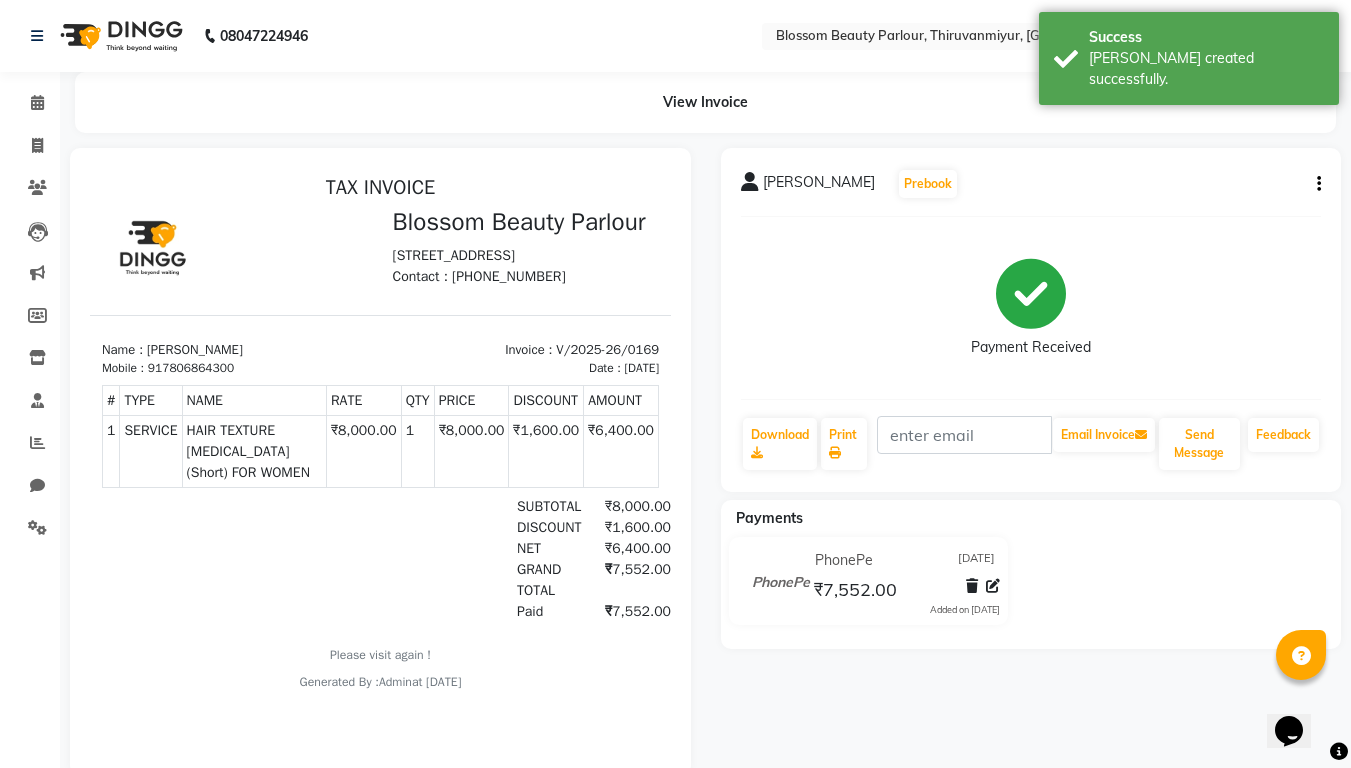 scroll, scrollTop: 0, scrollLeft: 0, axis: both 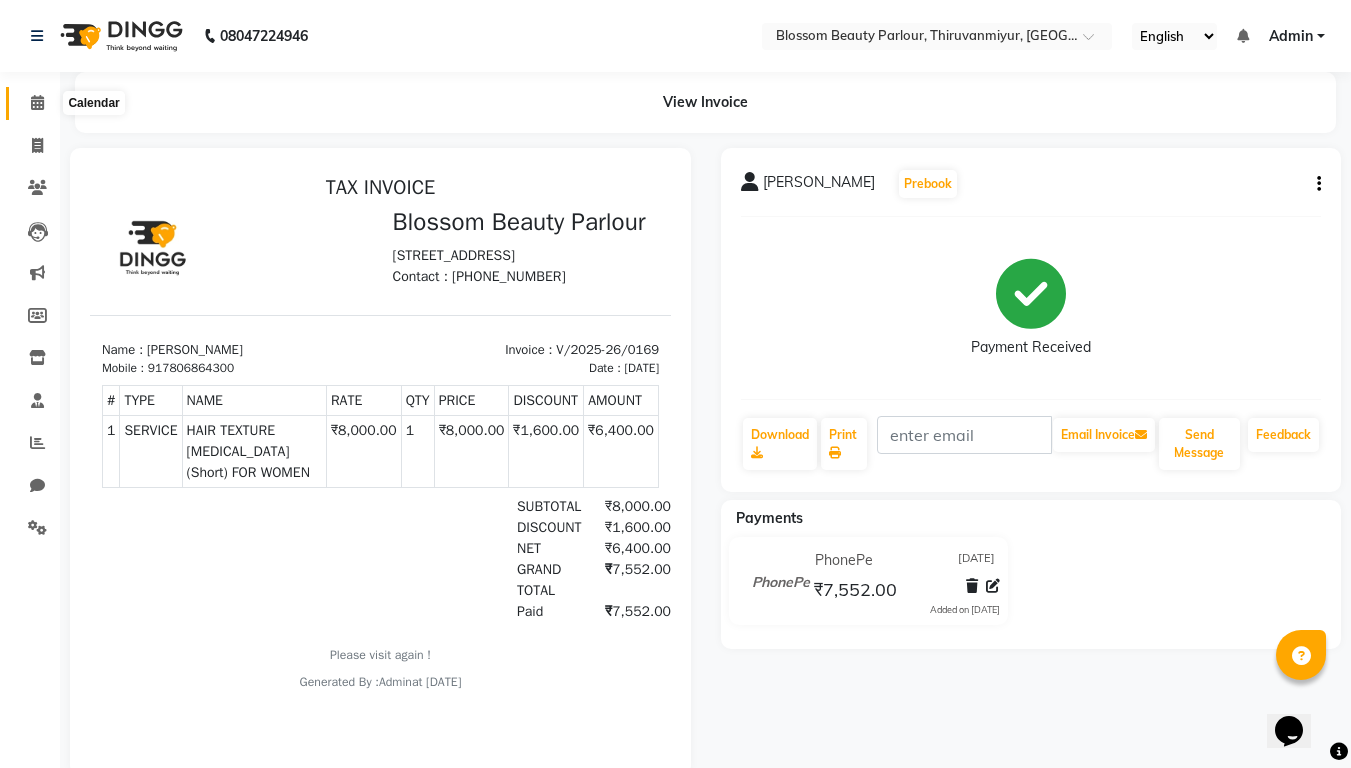 click 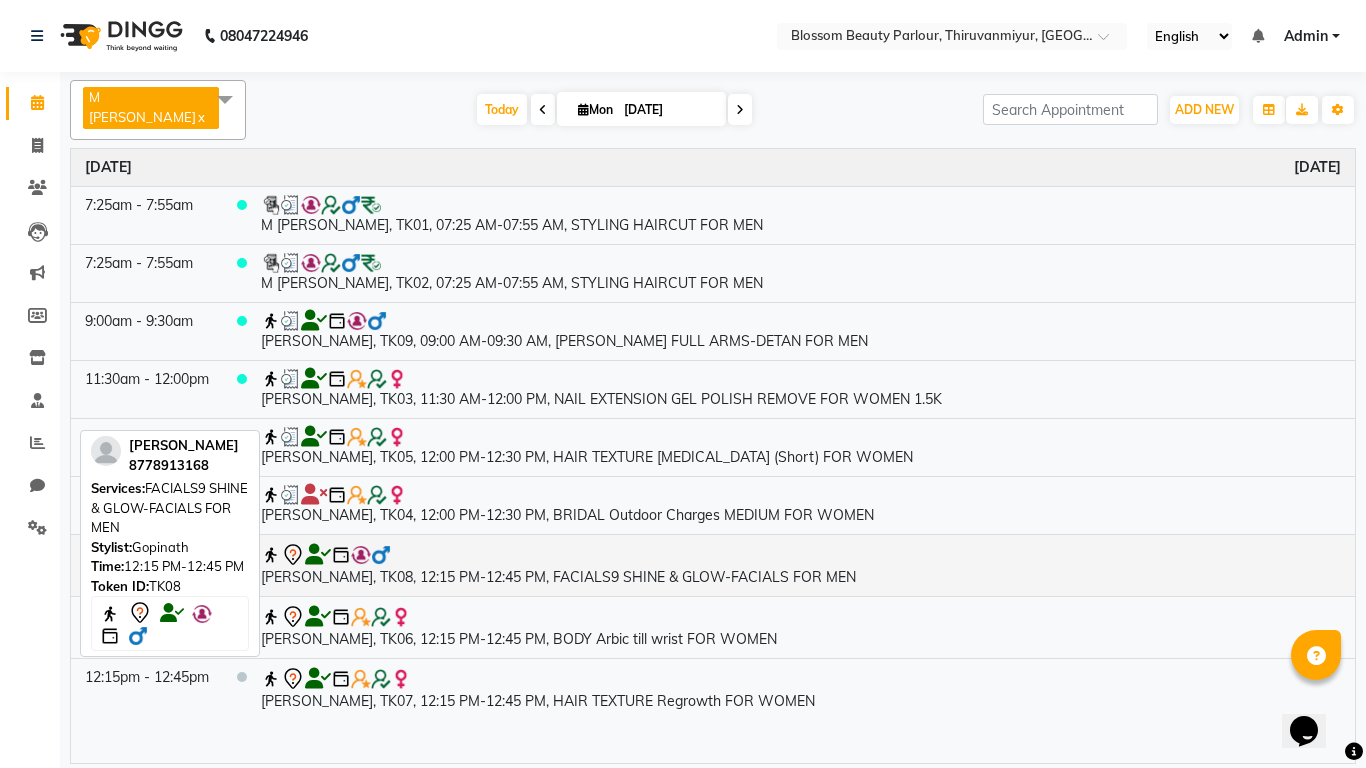 click 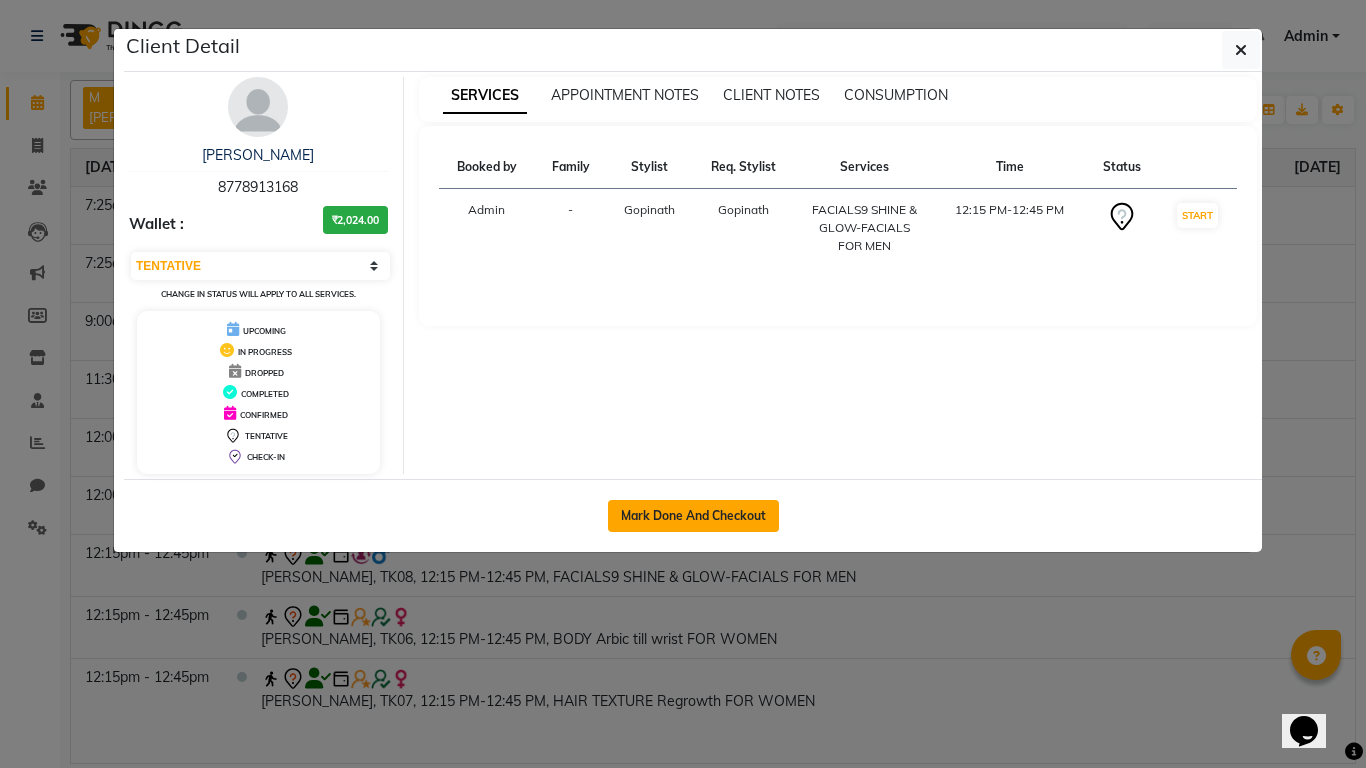 click on "Mark Done And Checkout" 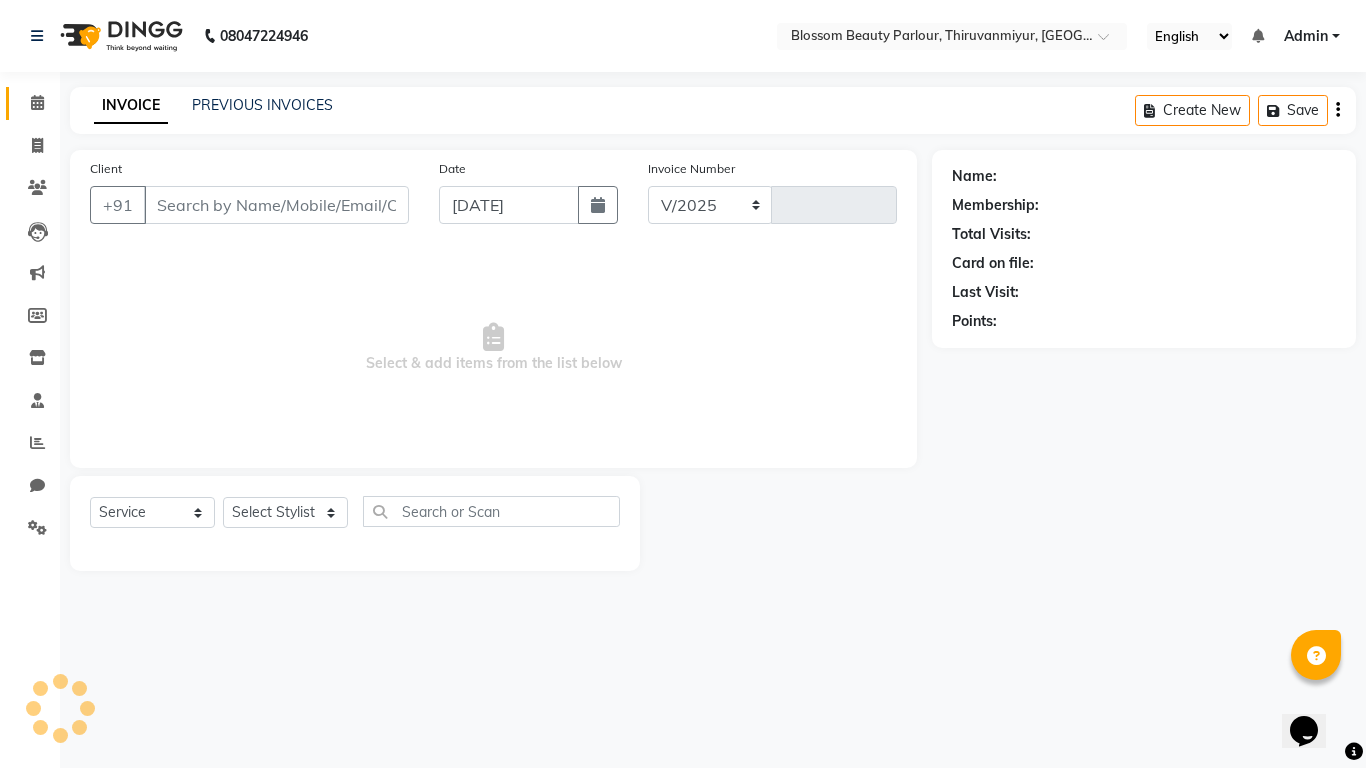 select on "8454" 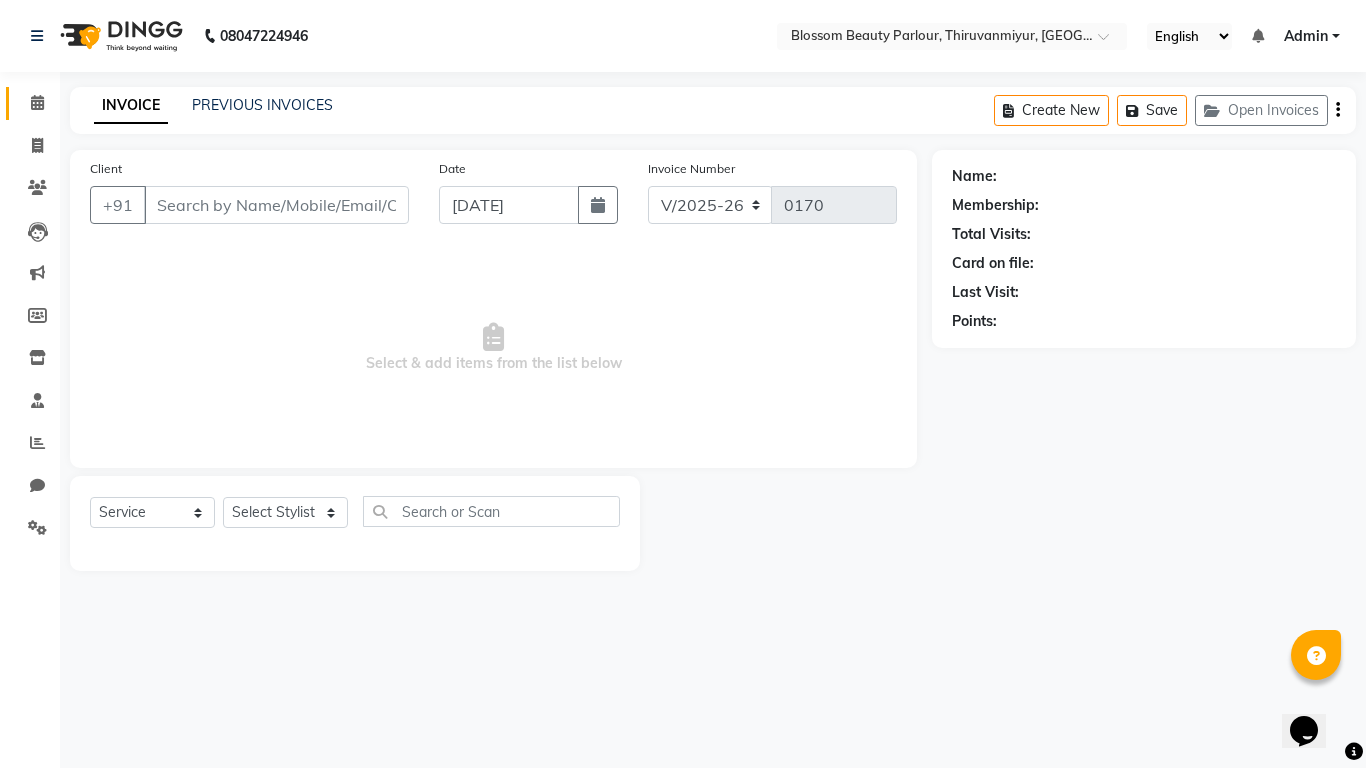 select on "85638" 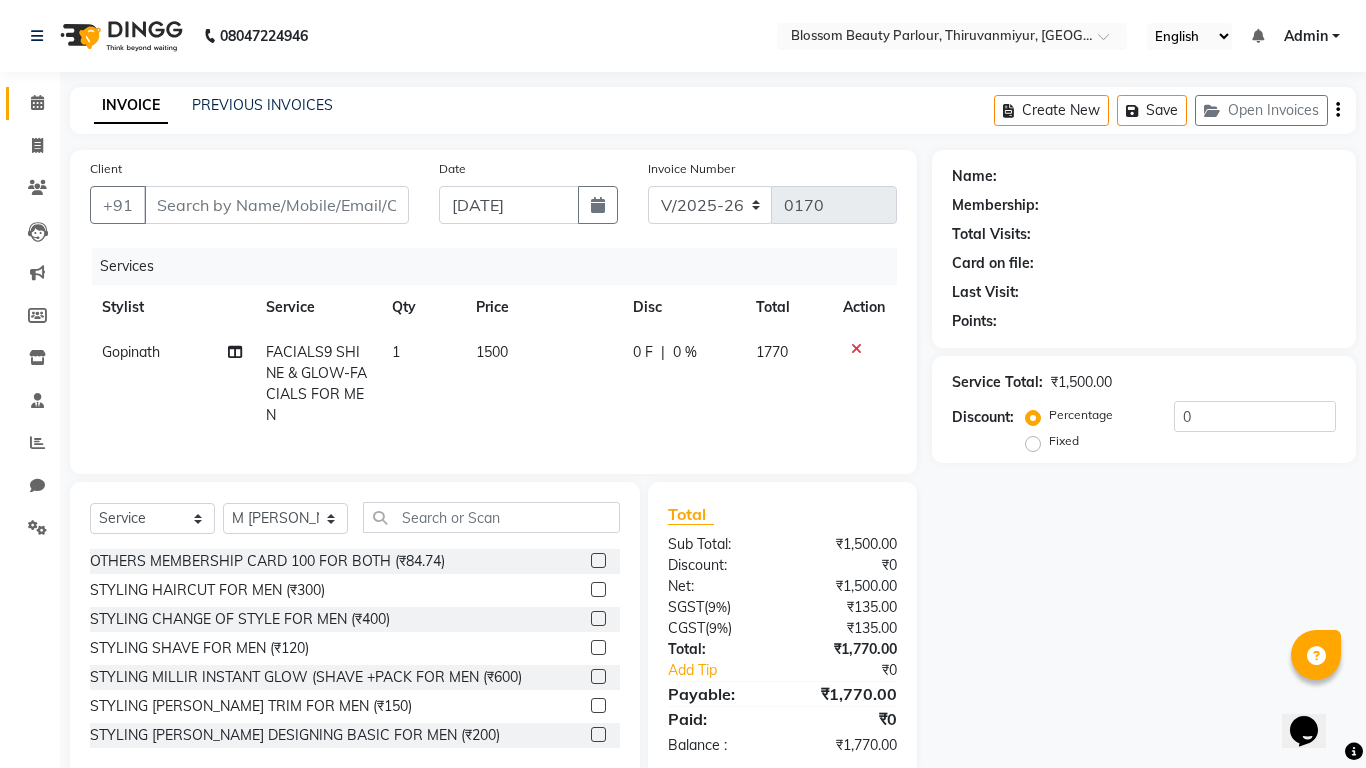 type on "8778913168" 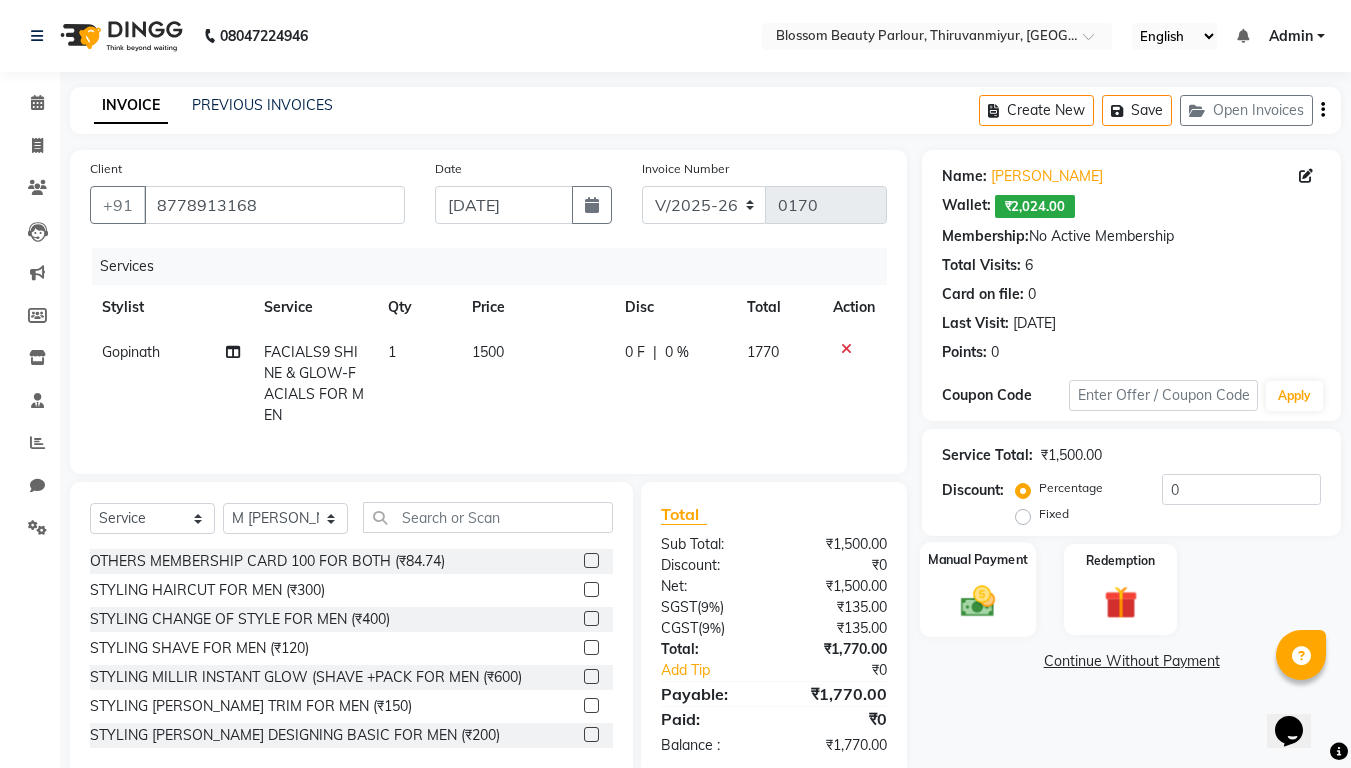 click 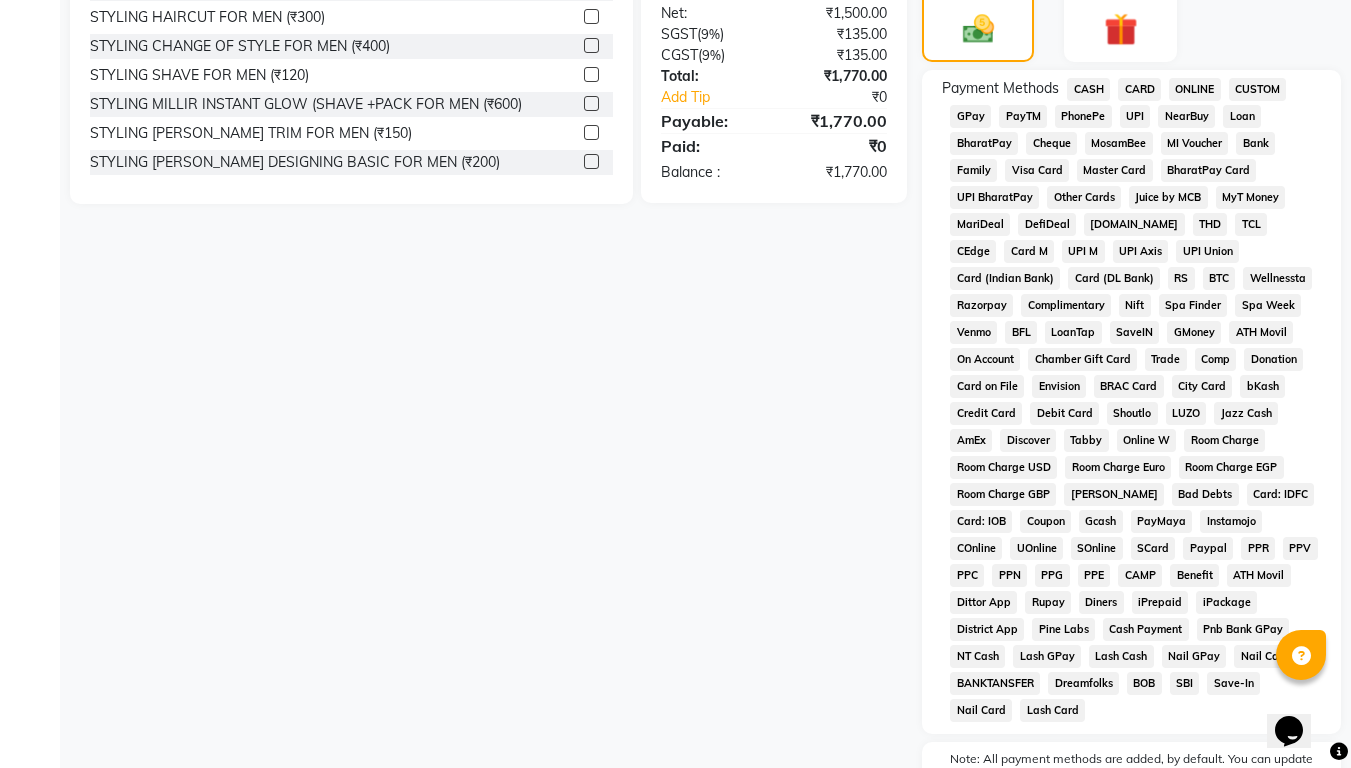 scroll, scrollTop: 579, scrollLeft: 0, axis: vertical 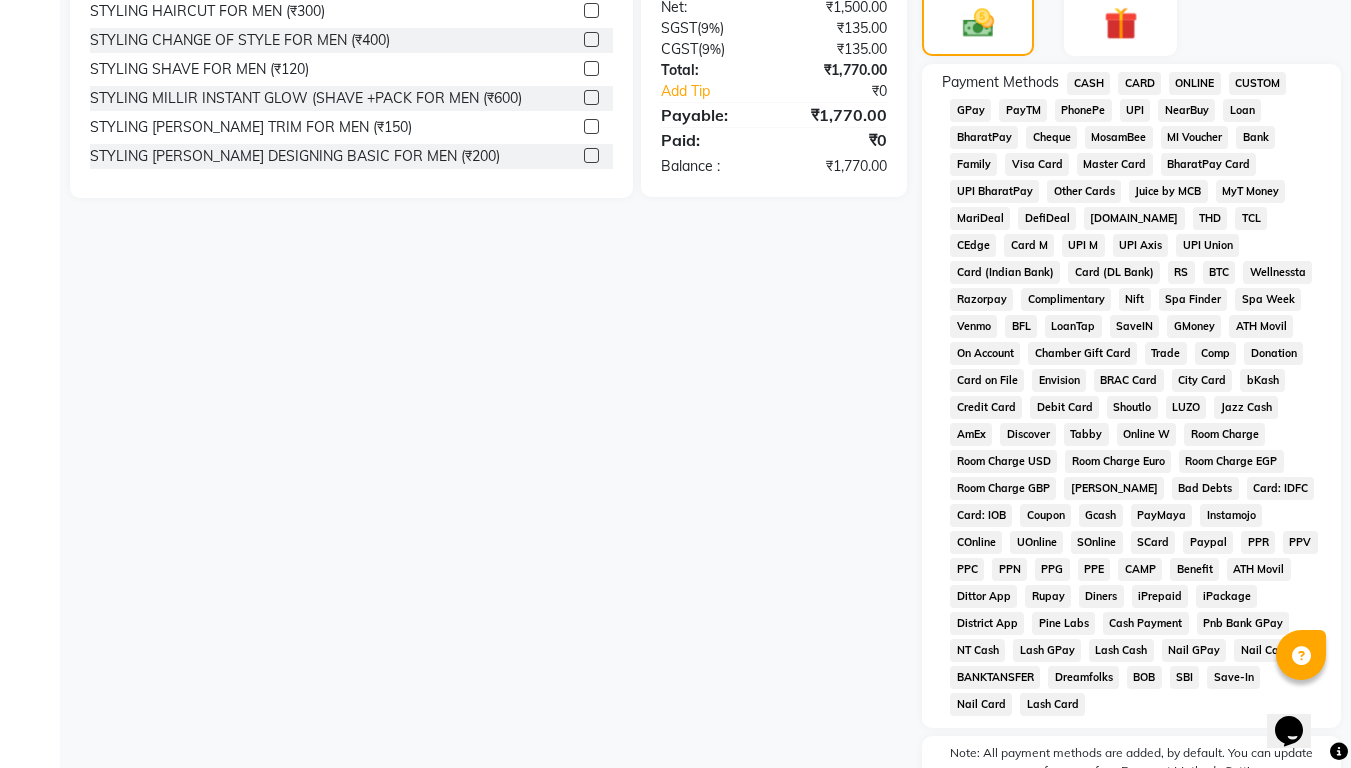 click on "PayTM" 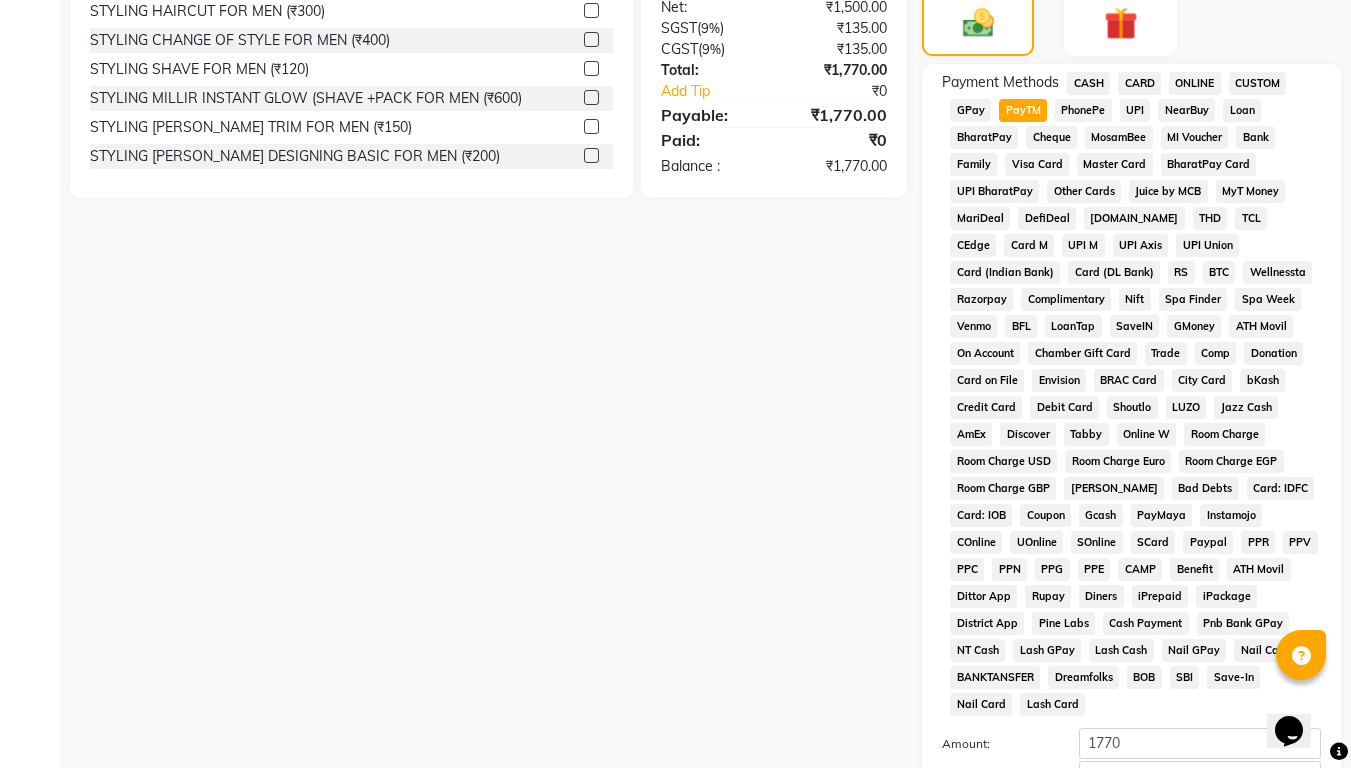 scroll, scrollTop: 765, scrollLeft: 0, axis: vertical 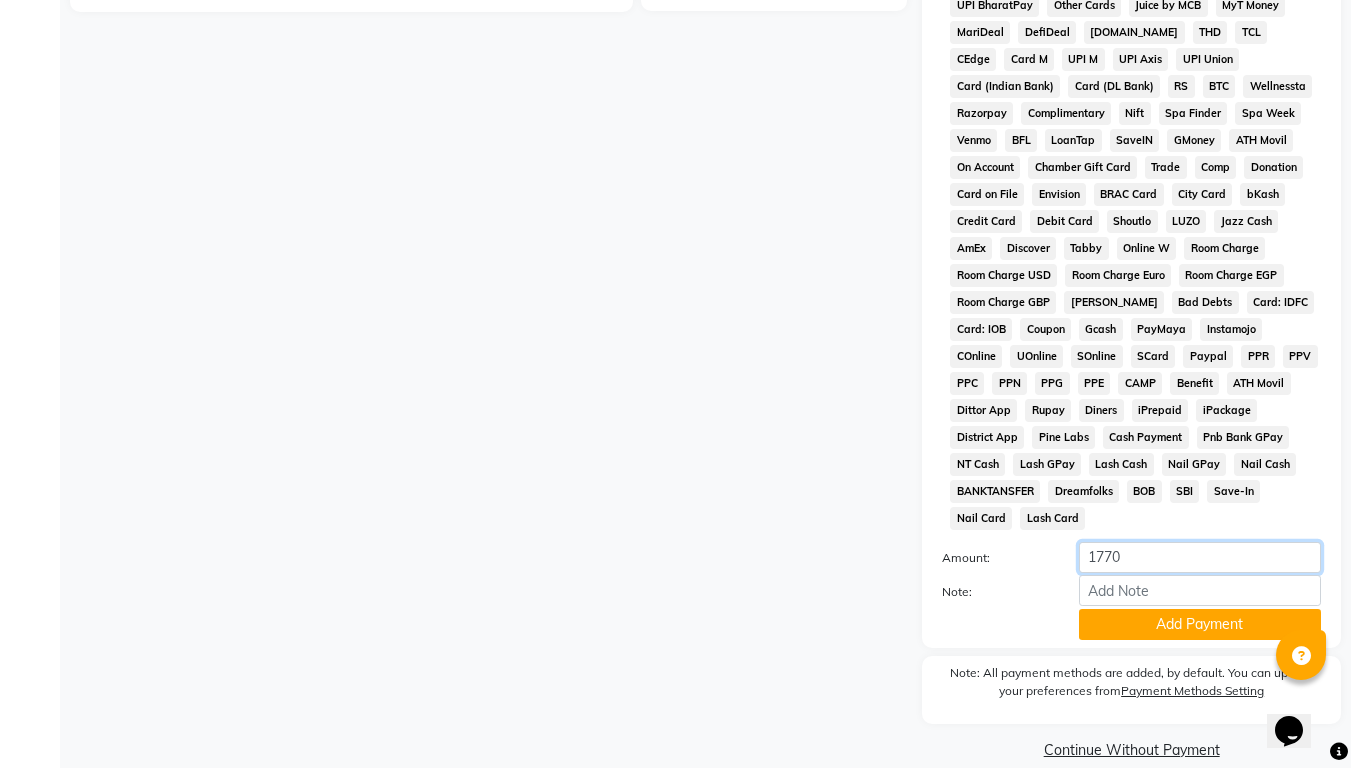 click on "1770" 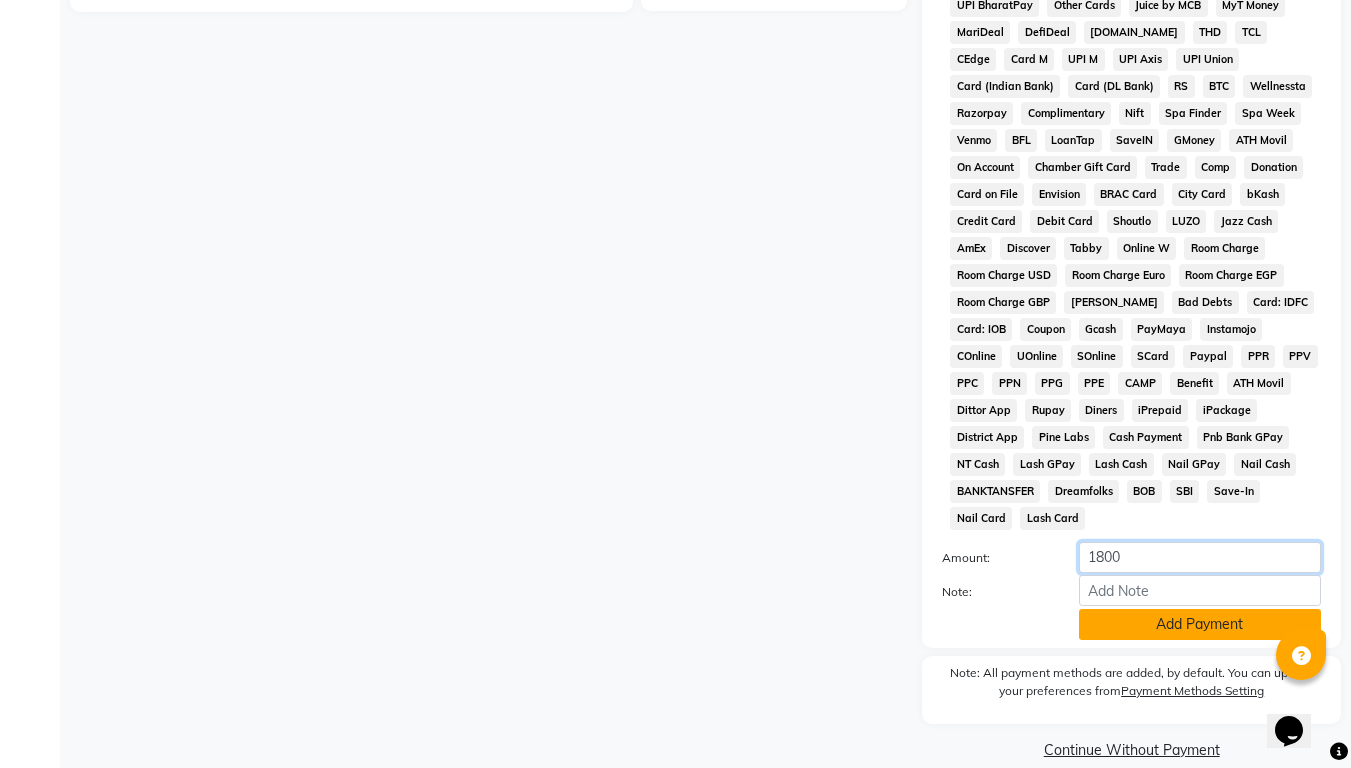 type on "1800" 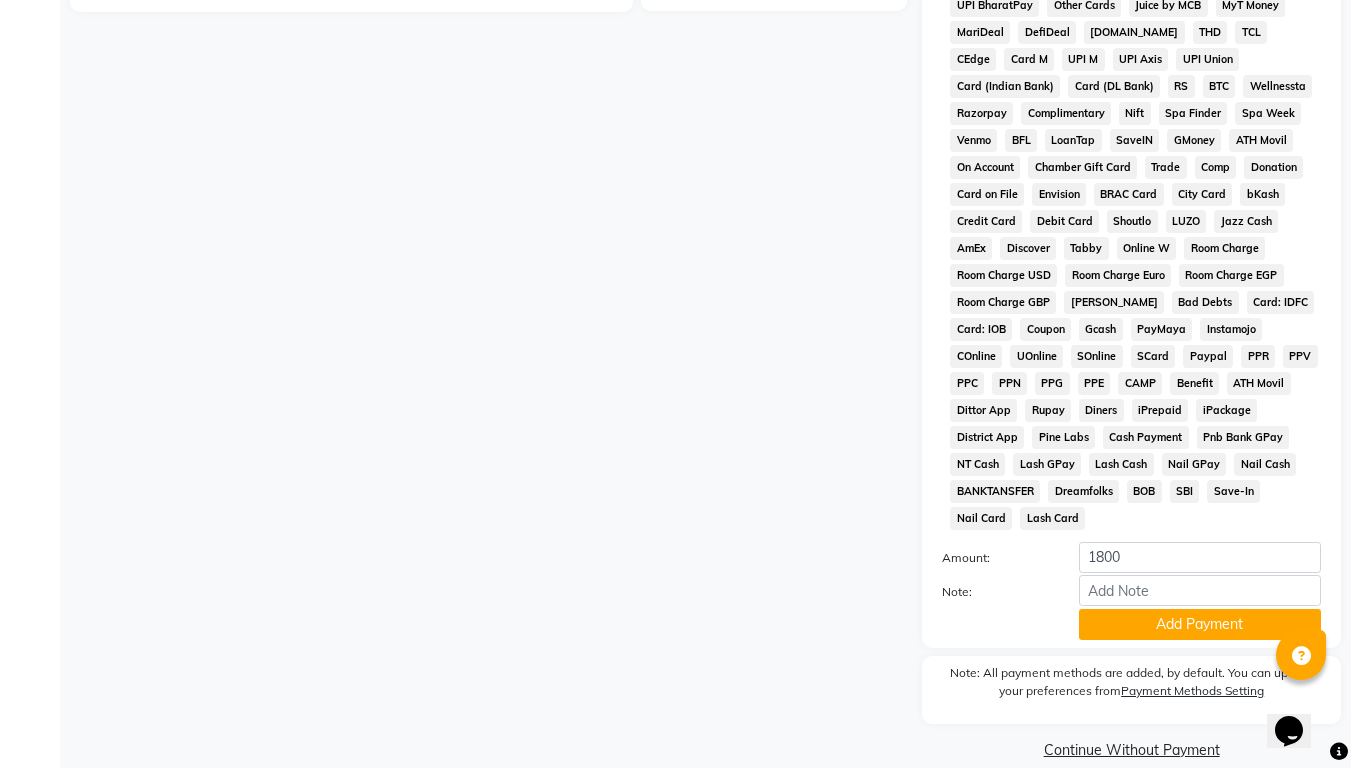 click on "Add Payment" 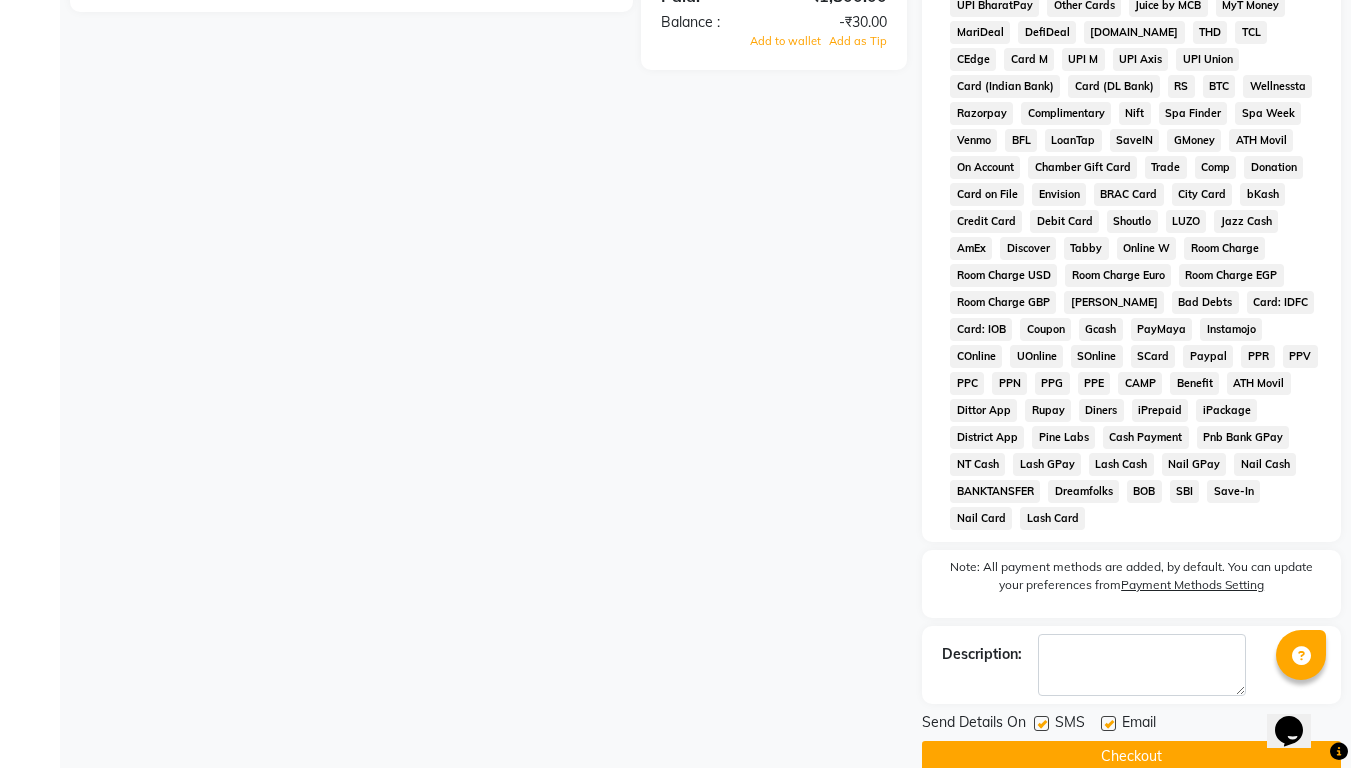 click on "Checkout" 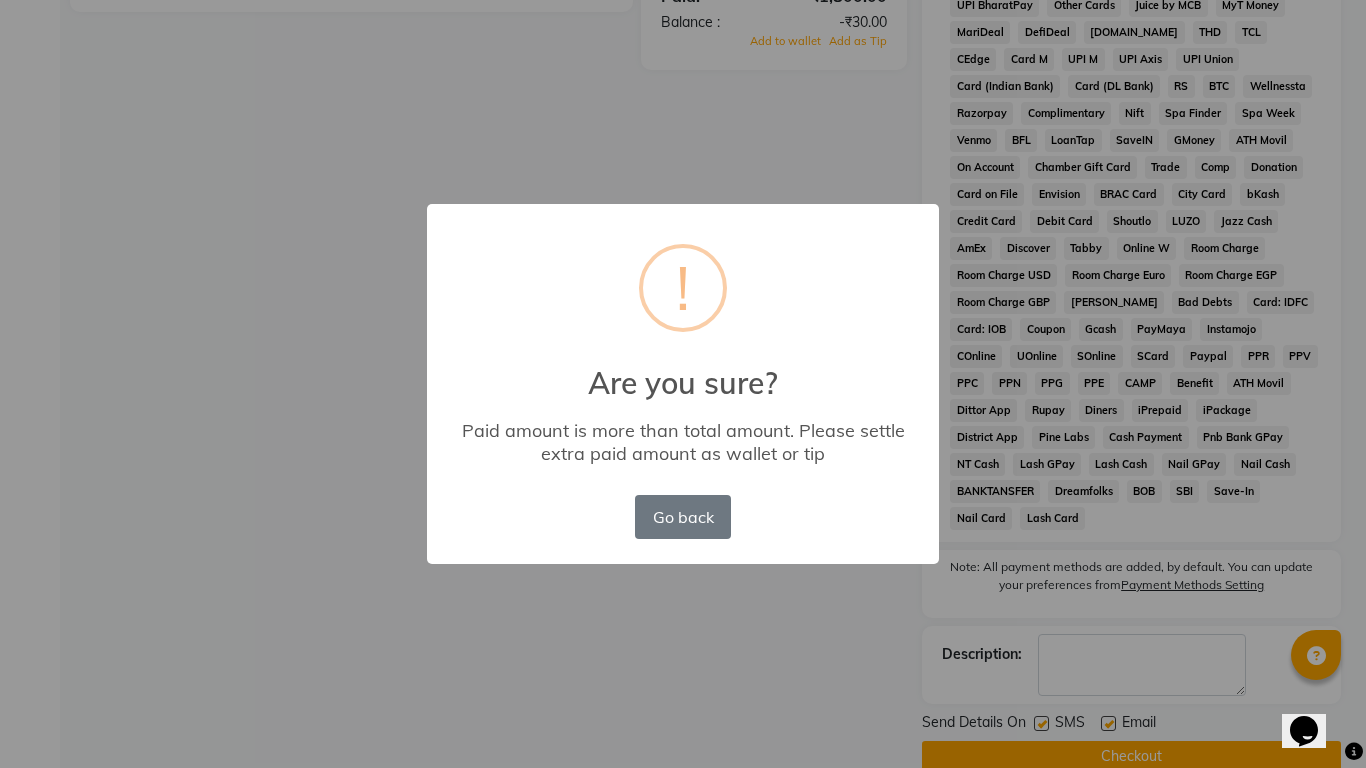 click on "× ! Are you sure? Paid amount is more than total amount. Please settle extra paid amount as wallet or tip Go back No OK" at bounding box center [683, 384] 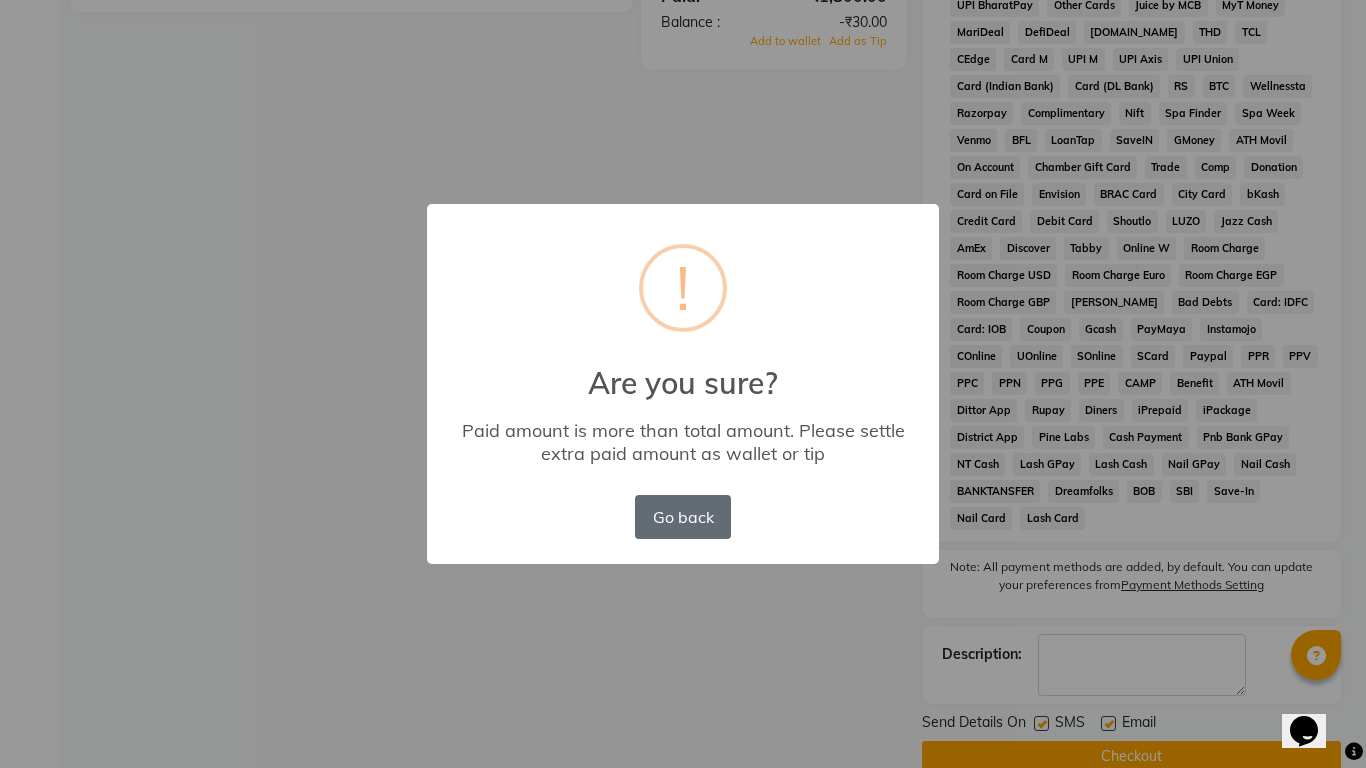 click on "Go back" at bounding box center [683, 517] 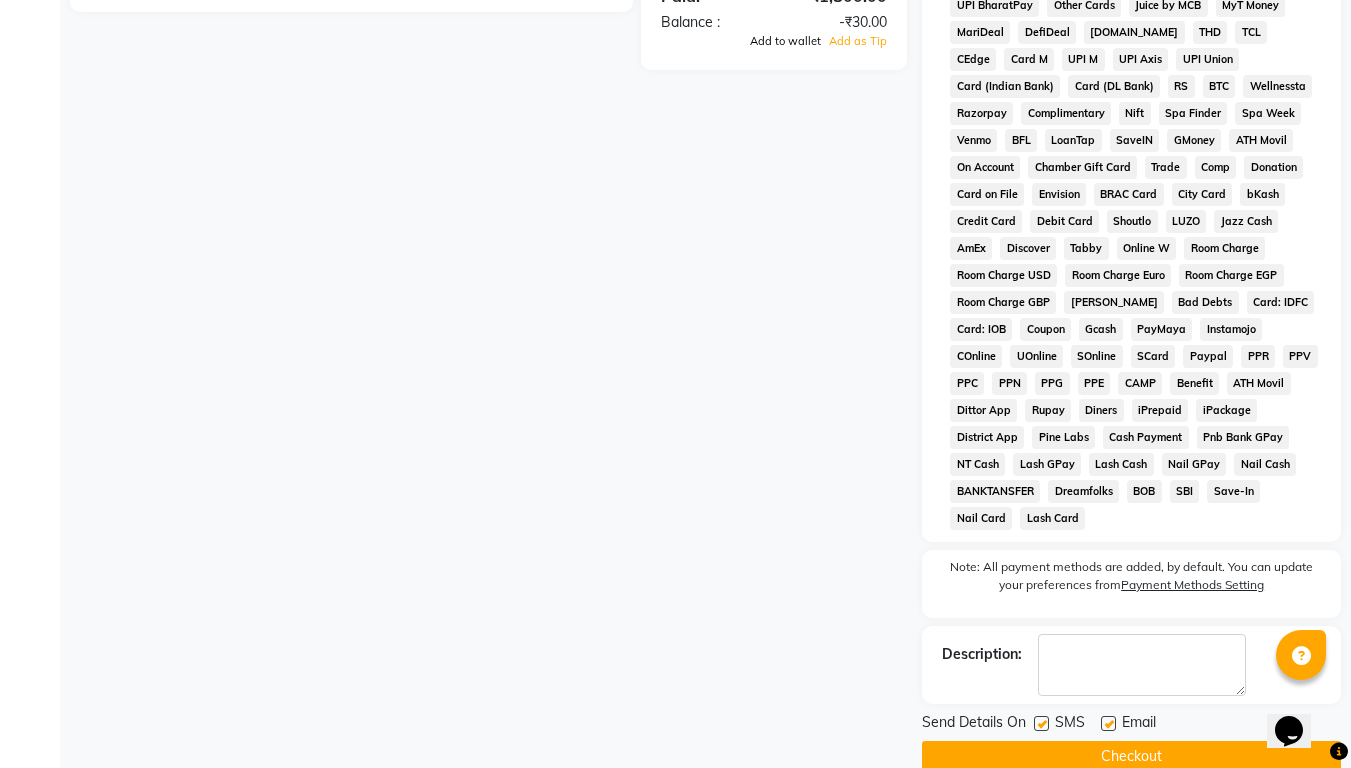 click on "Add to wallet" 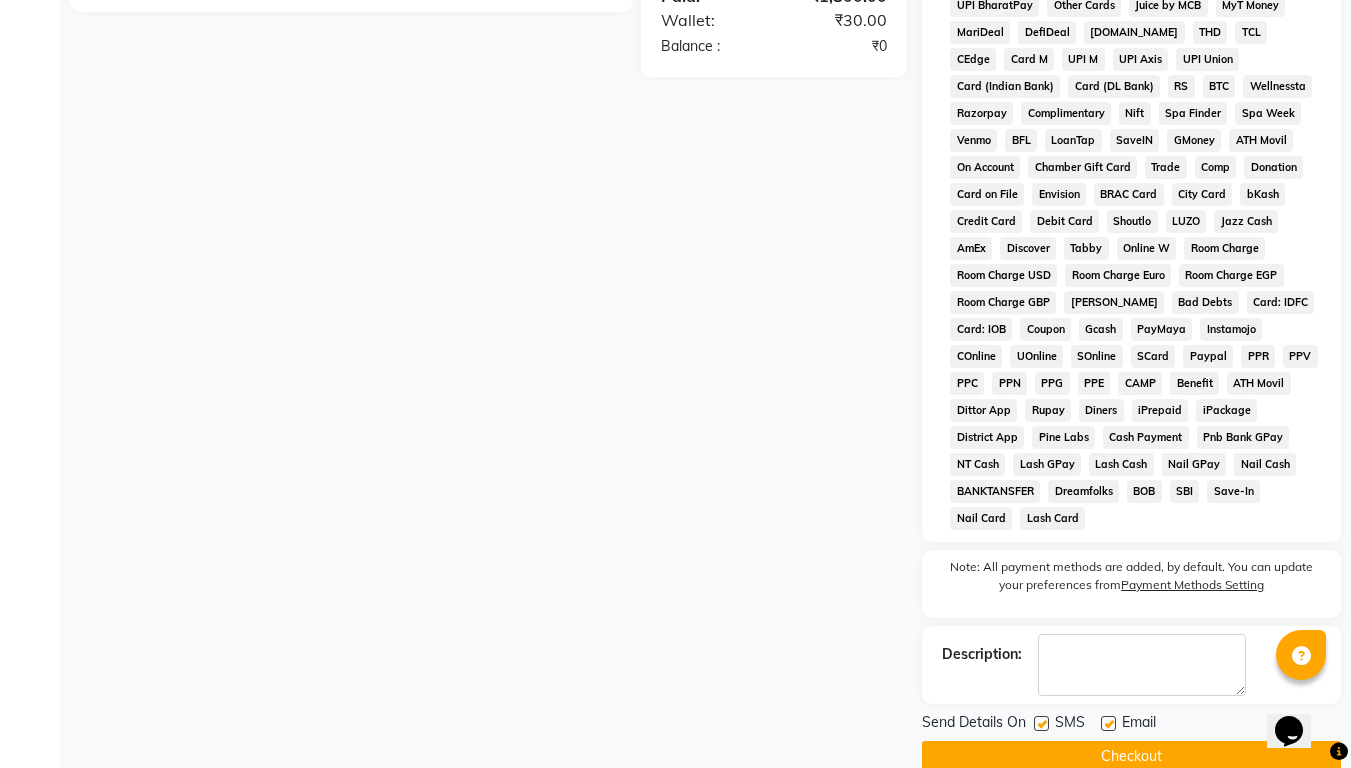 click on "Checkout" 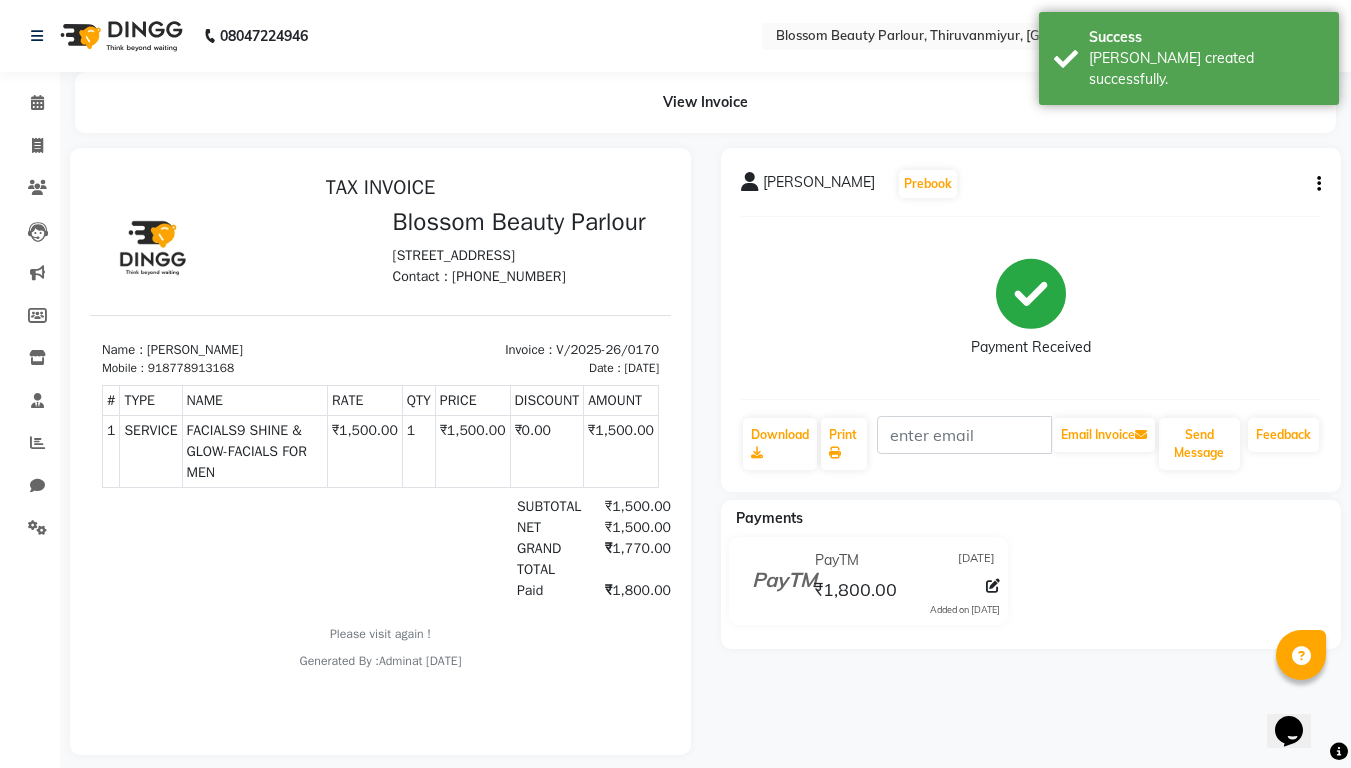 scroll, scrollTop: 0, scrollLeft: 0, axis: both 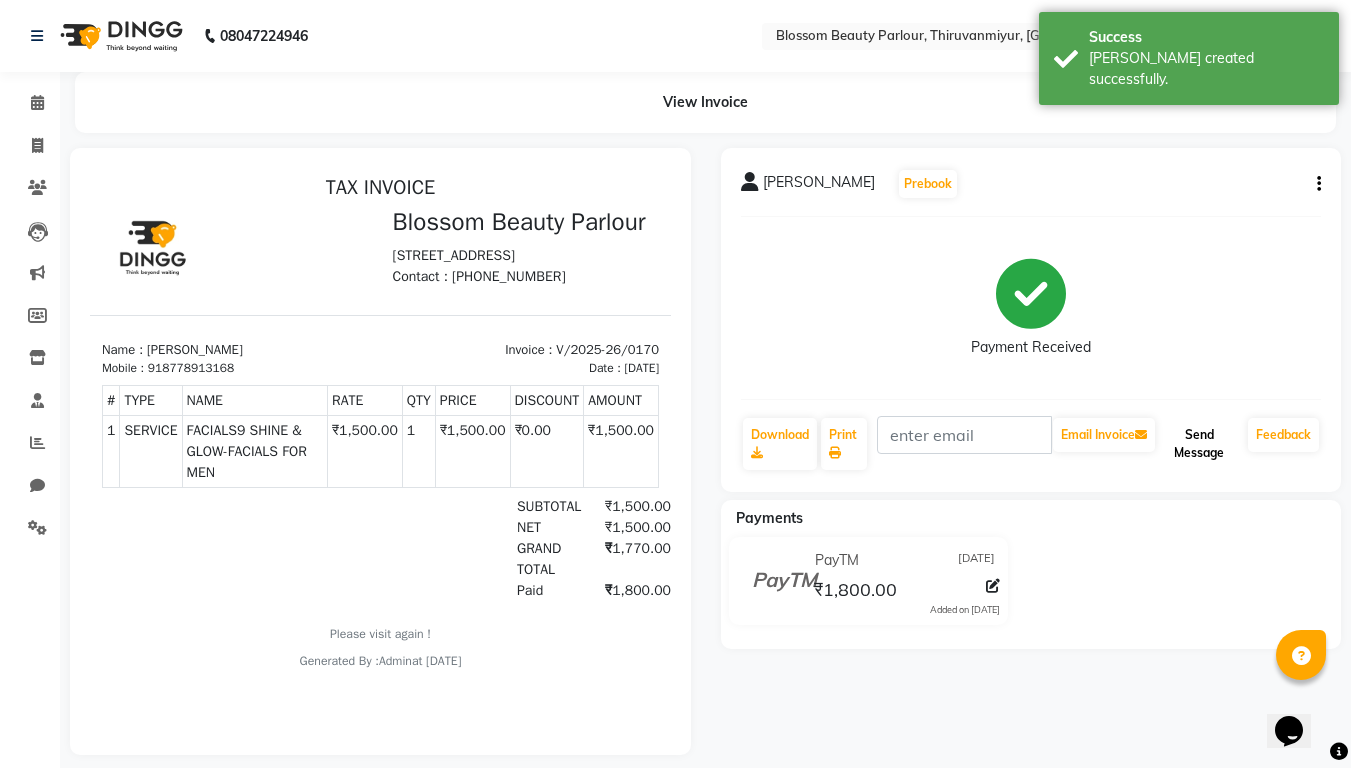 click on "Send Message" 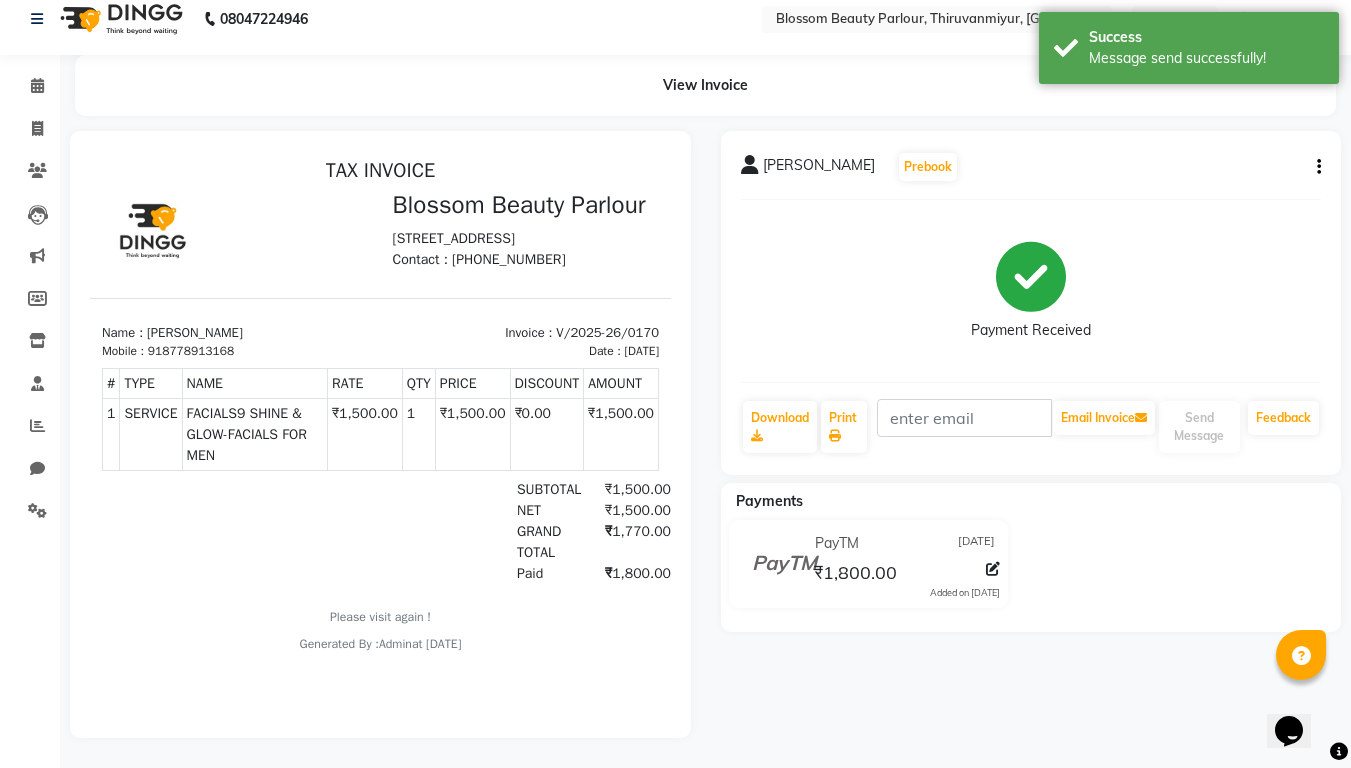 scroll, scrollTop: 0, scrollLeft: 0, axis: both 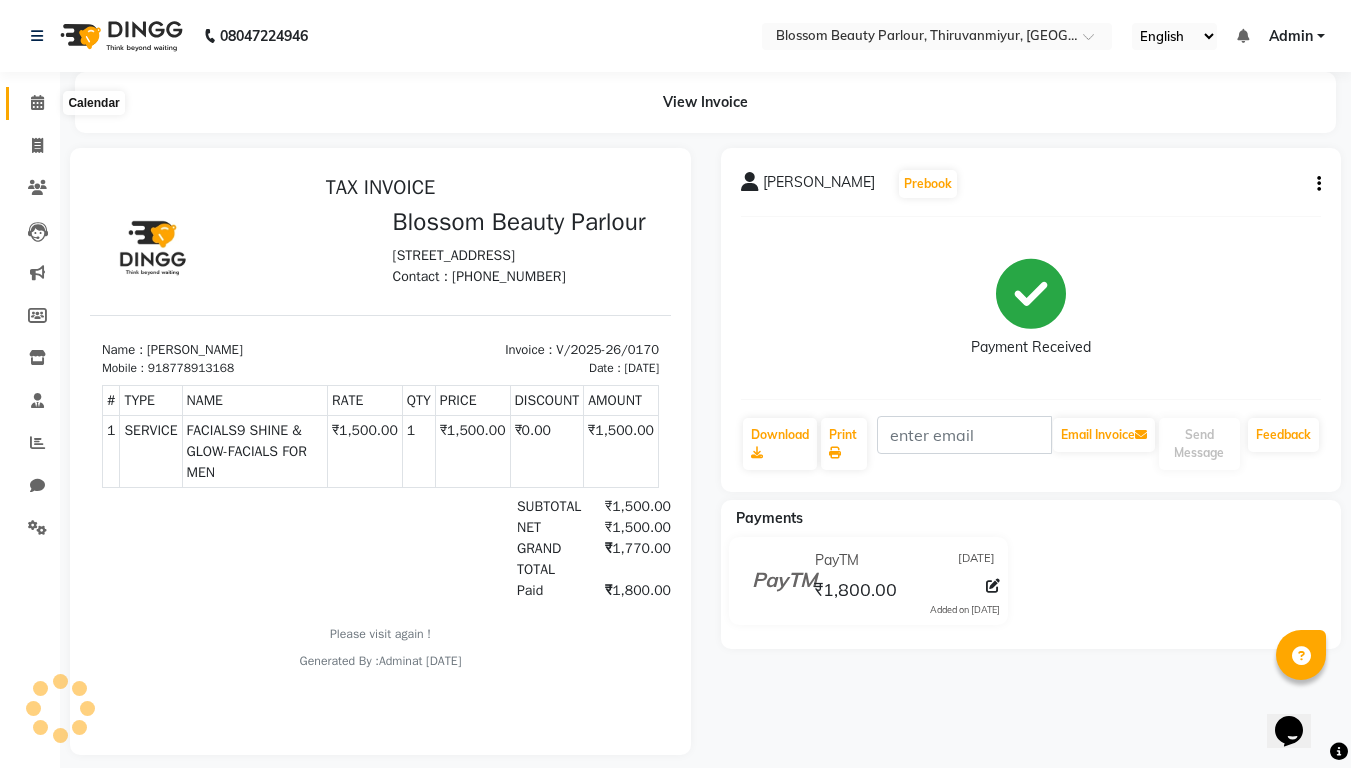 click 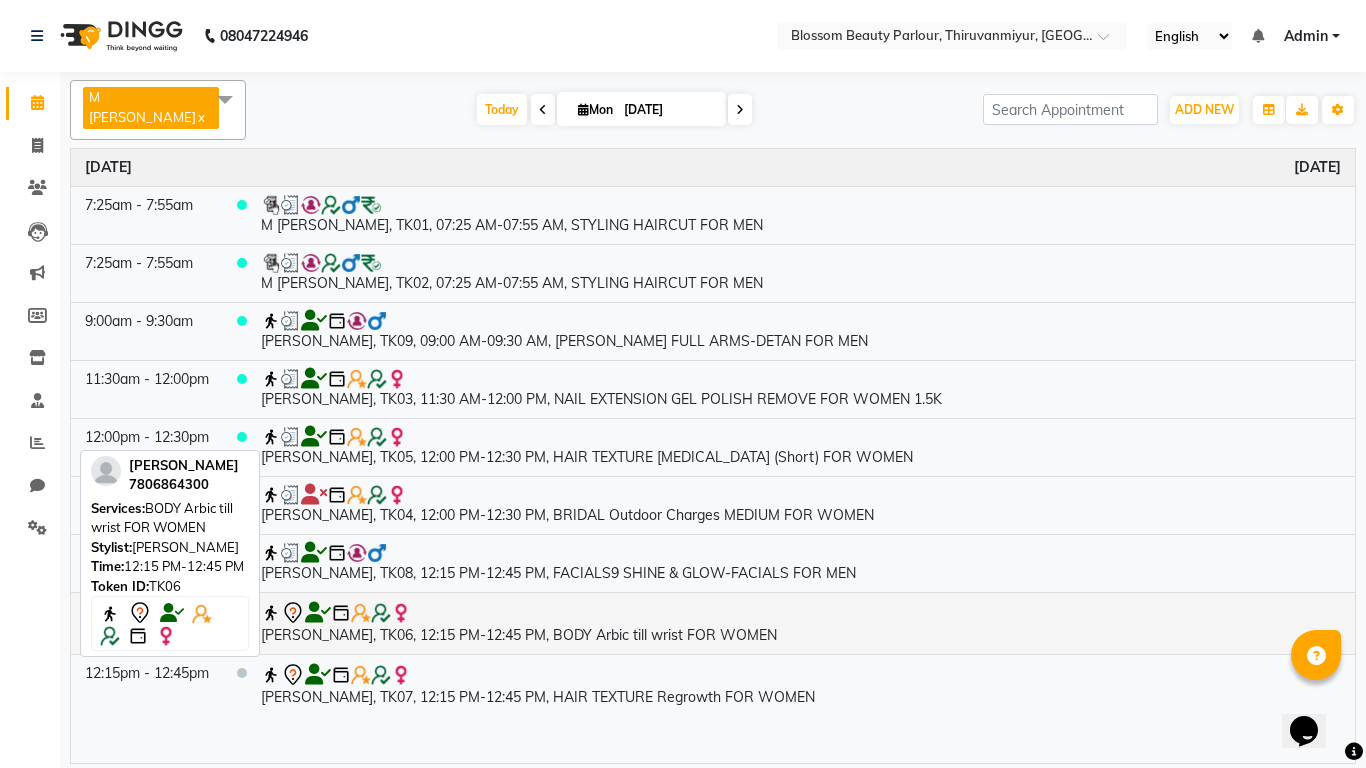 click 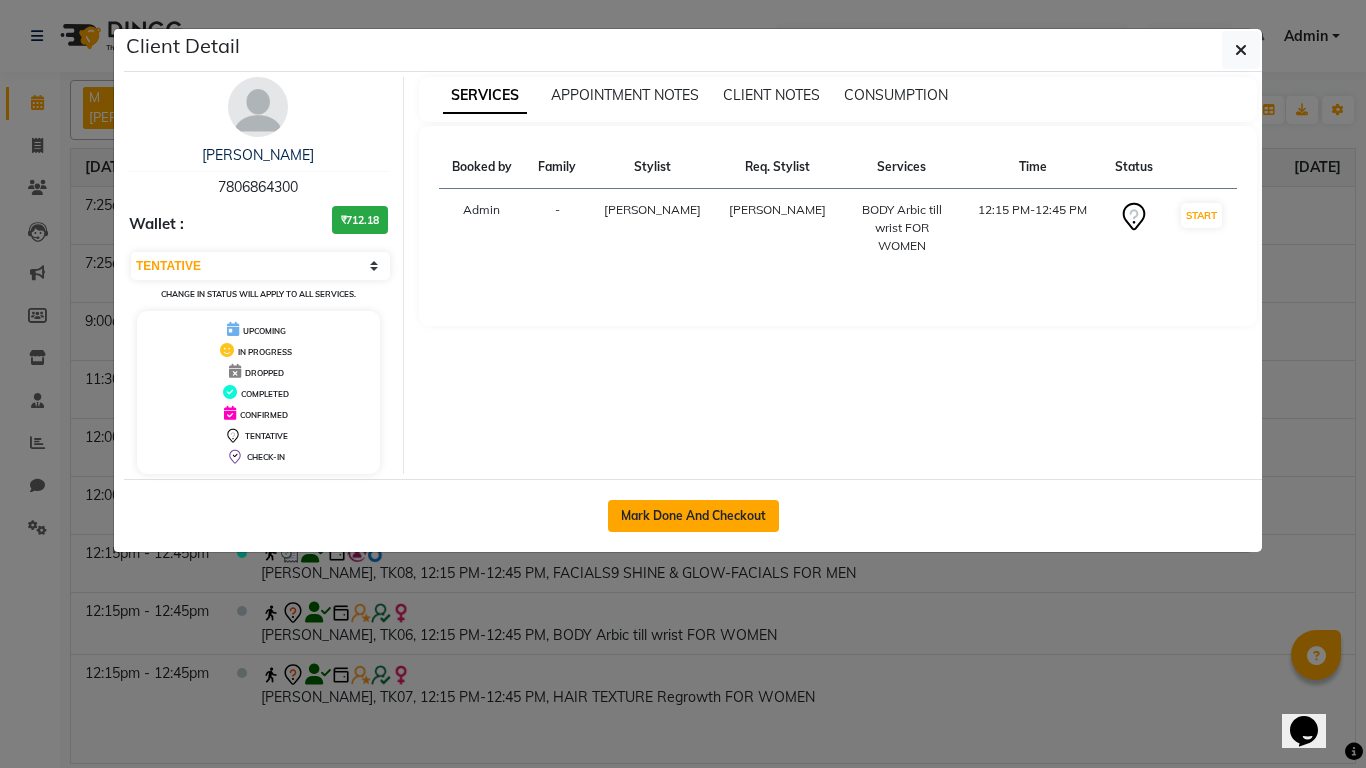 click on "Mark Done And Checkout" 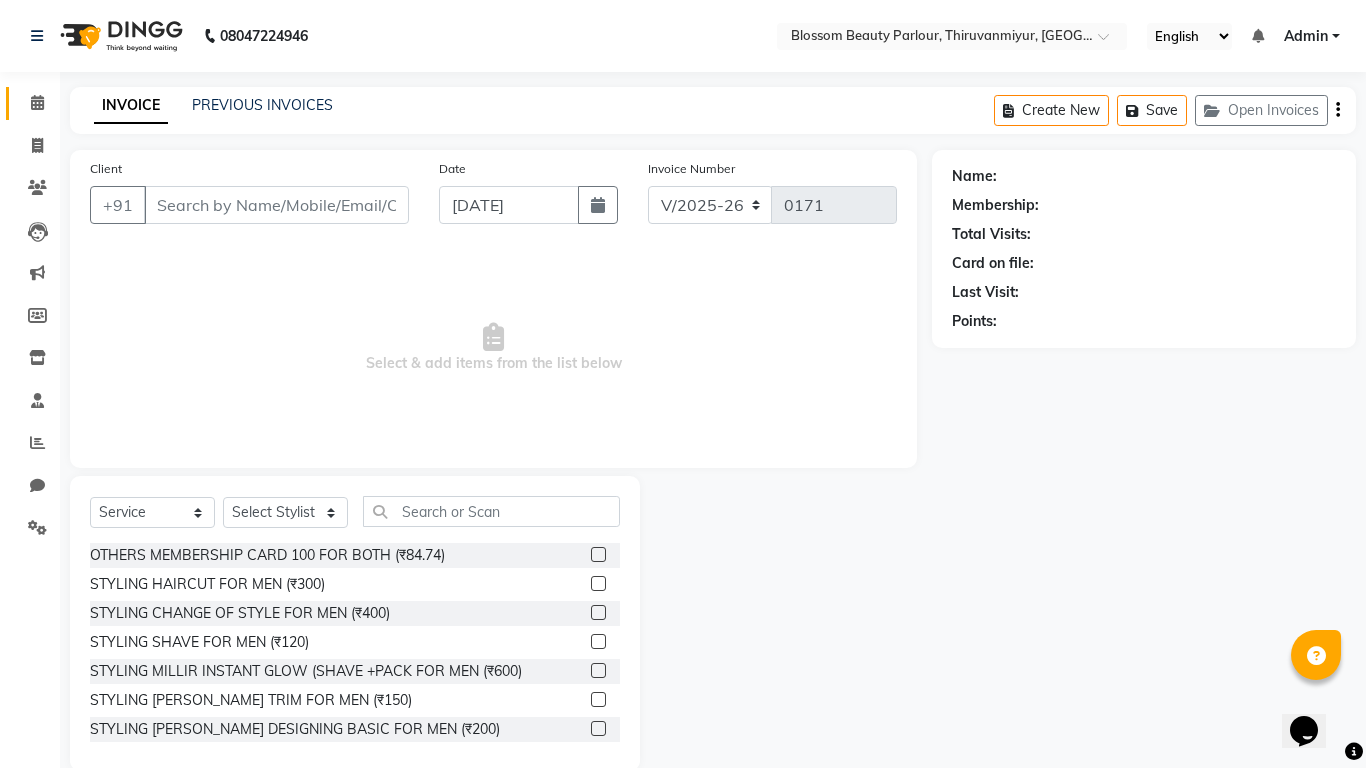 select on "85638" 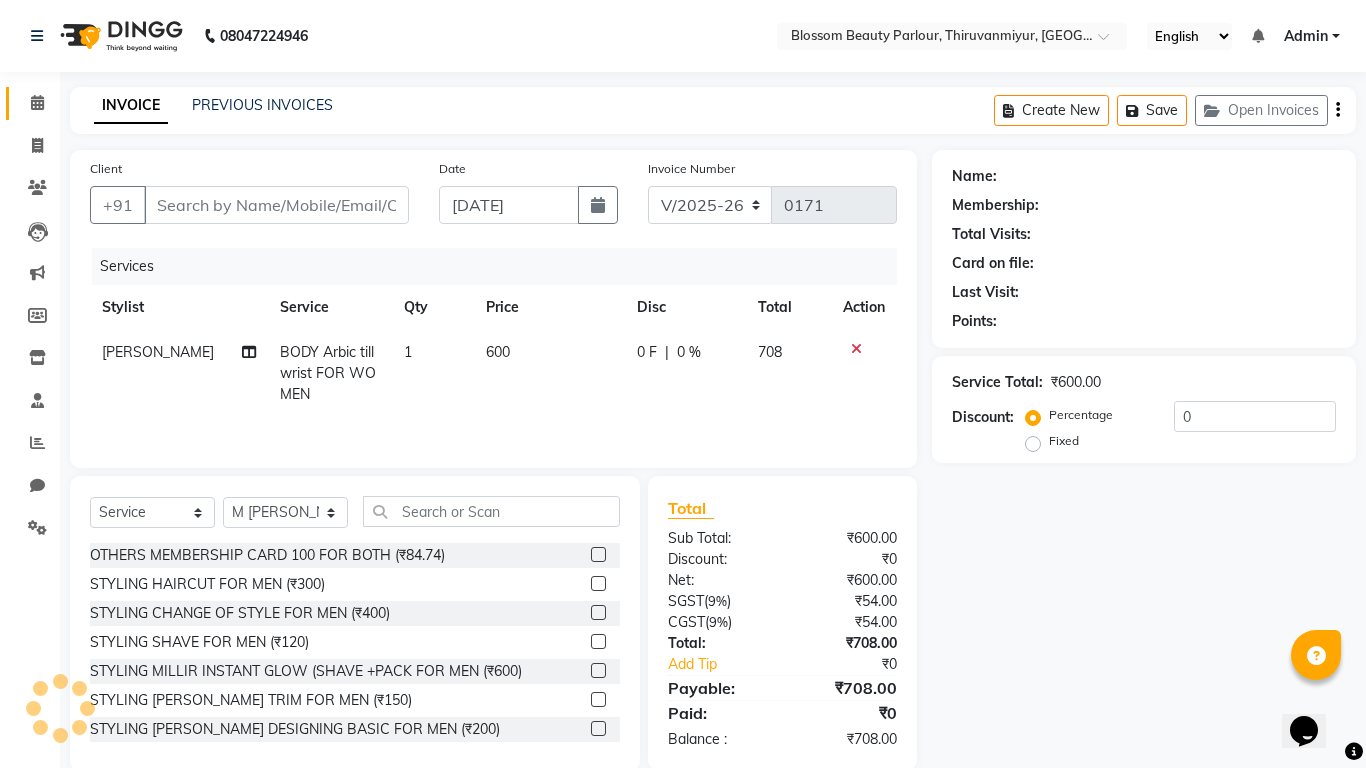 type on "7806864300" 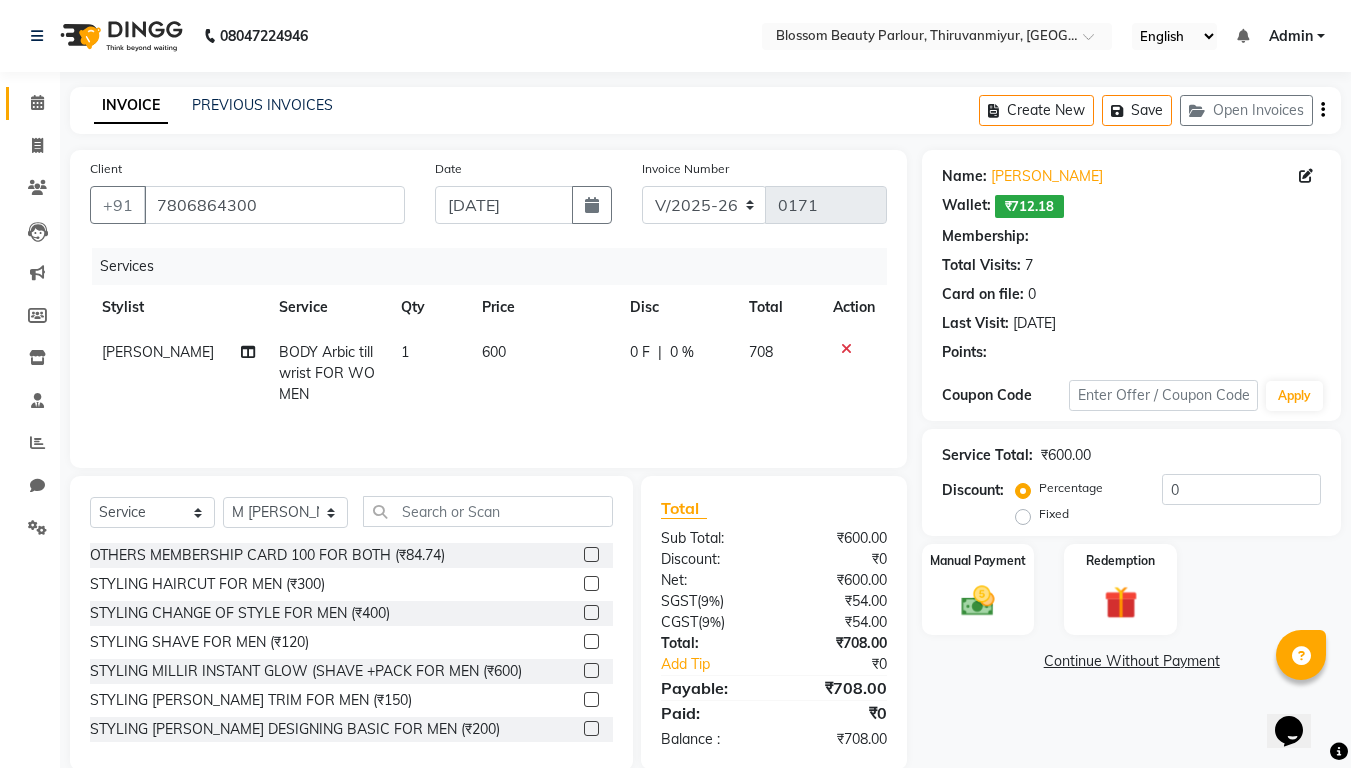 select on "1: Object" 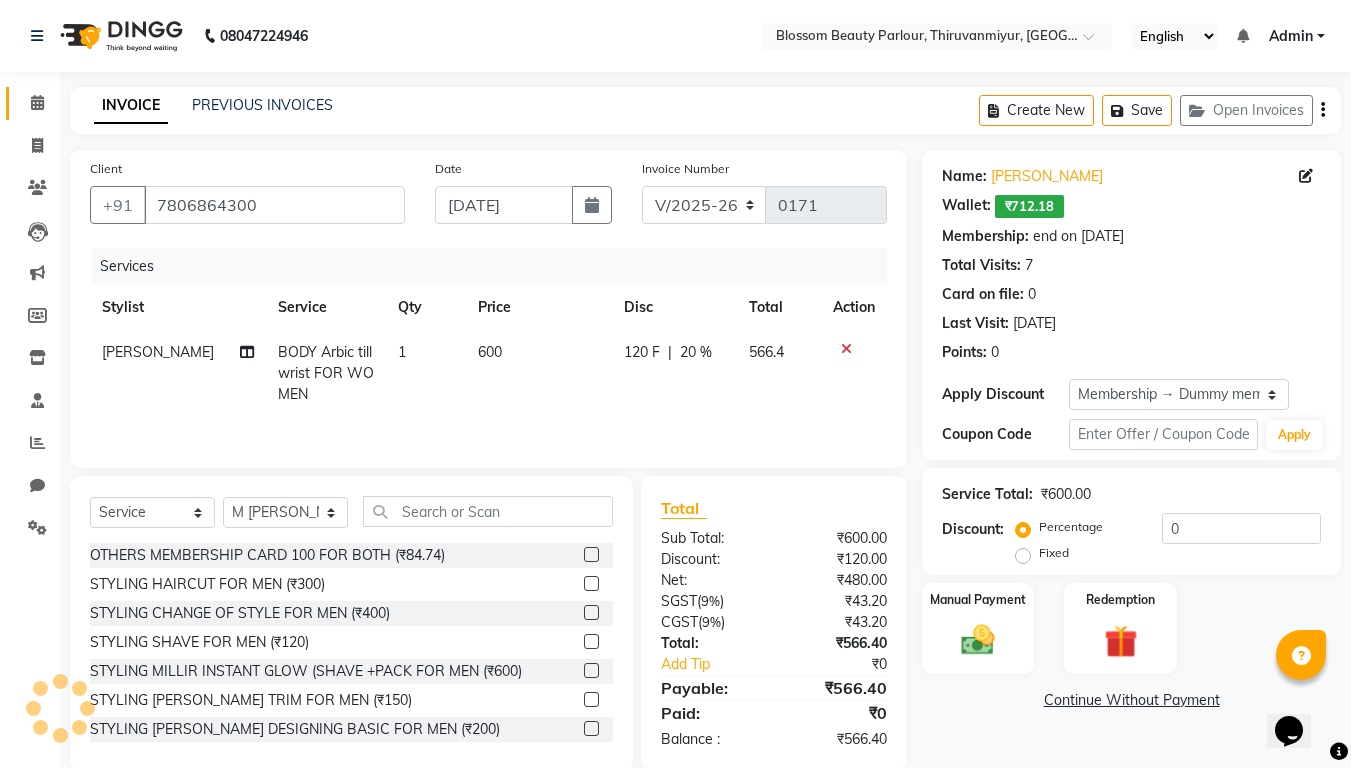 type on "20" 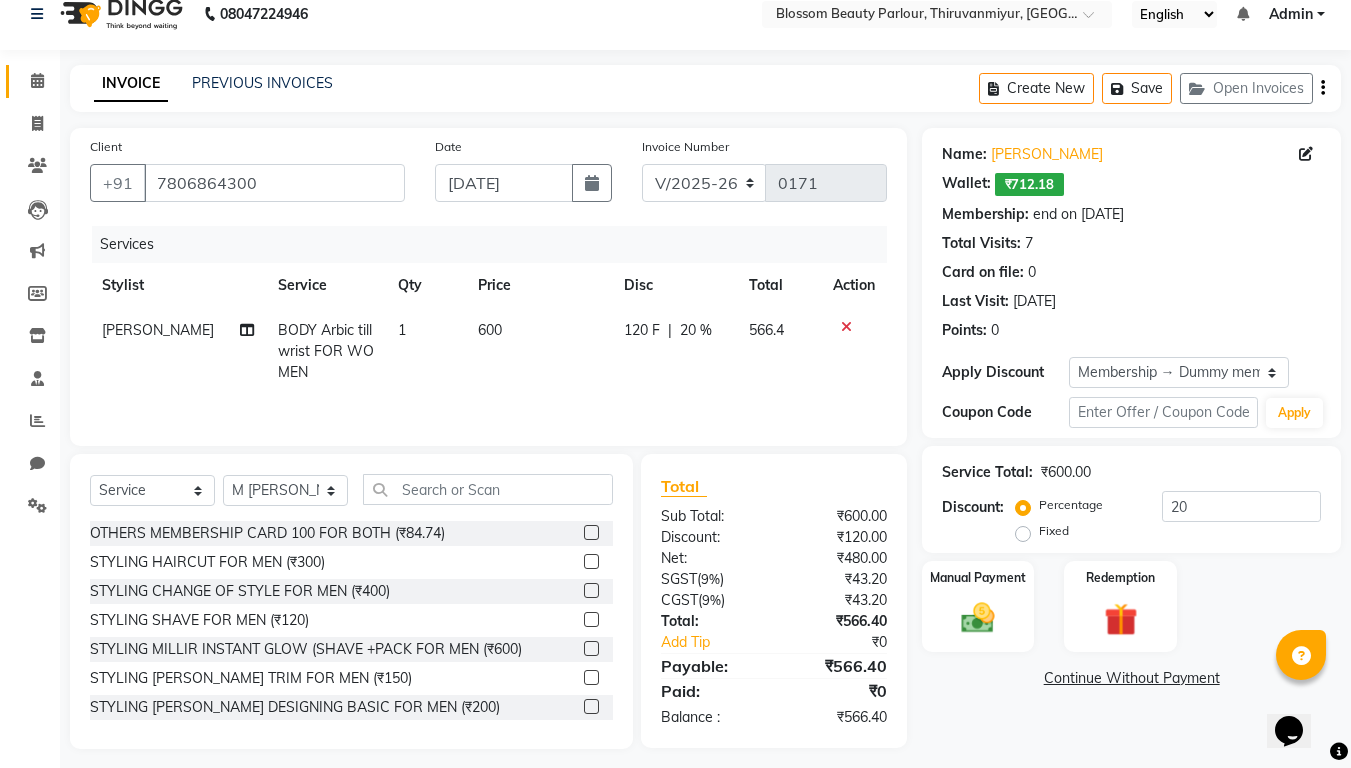scroll, scrollTop: 33, scrollLeft: 0, axis: vertical 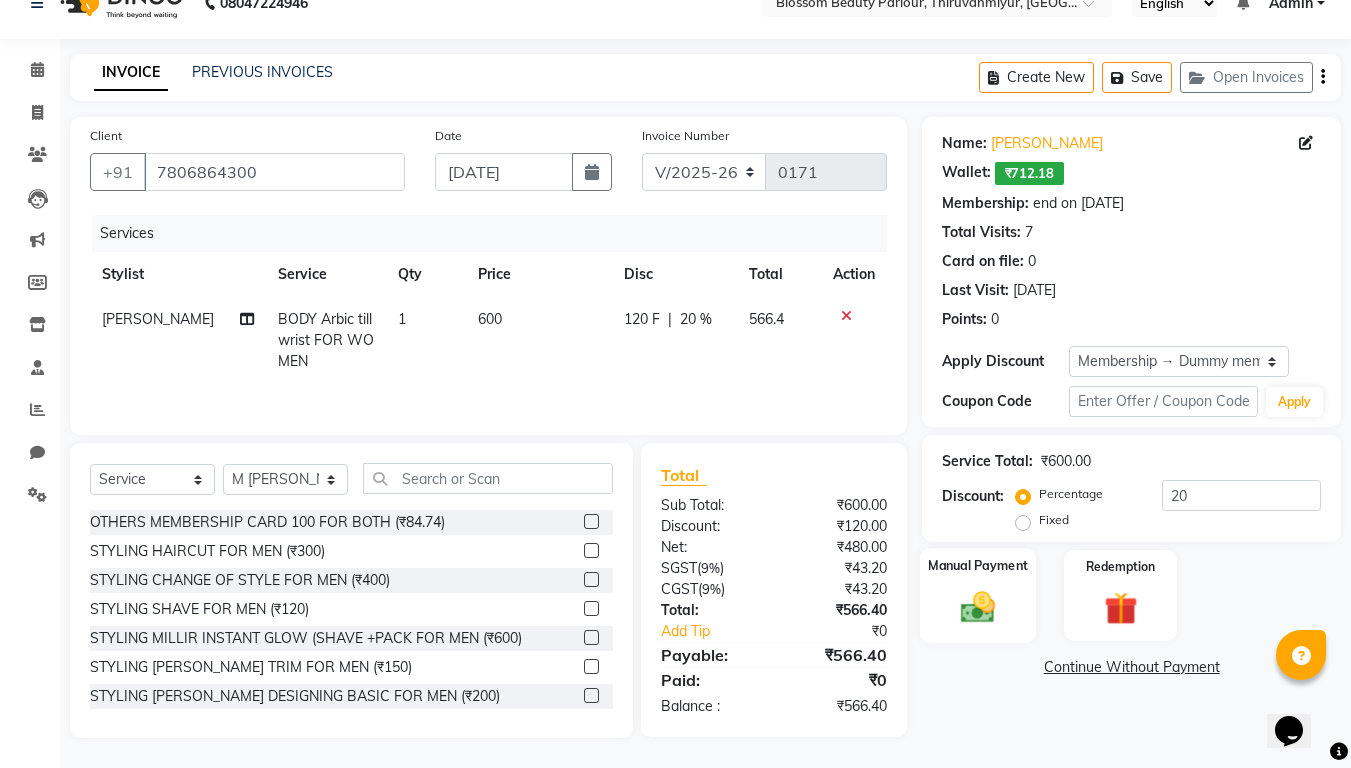 click 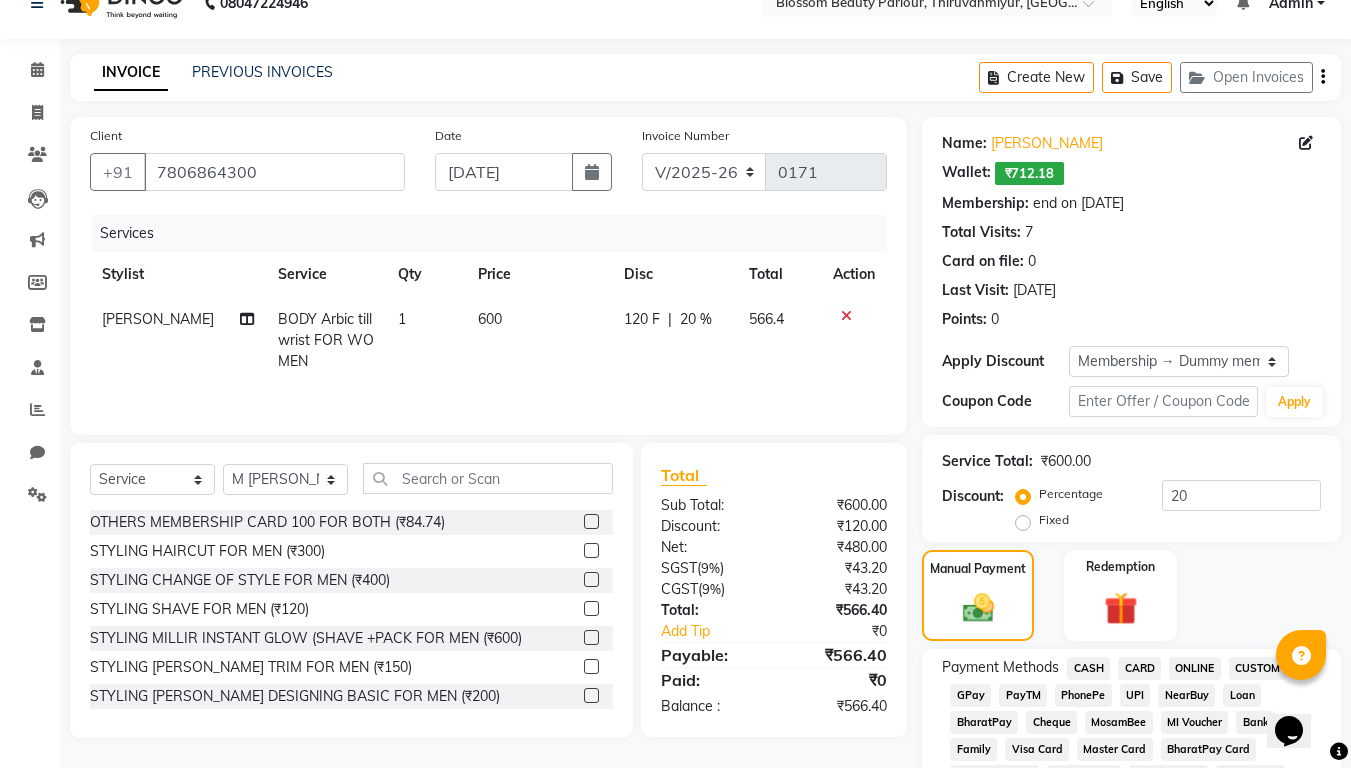 click on "PhonePe" 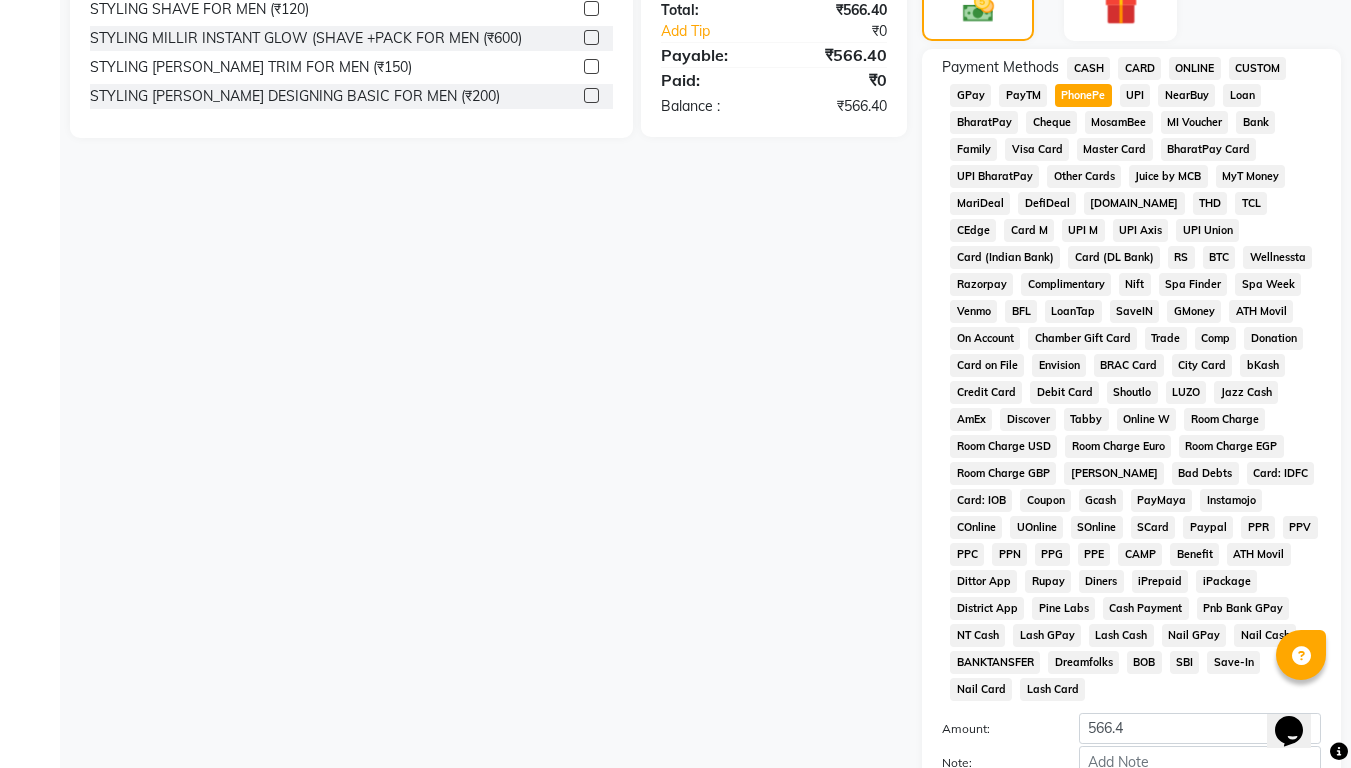 scroll, scrollTop: 804, scrollLeft: 0, axis: vertical 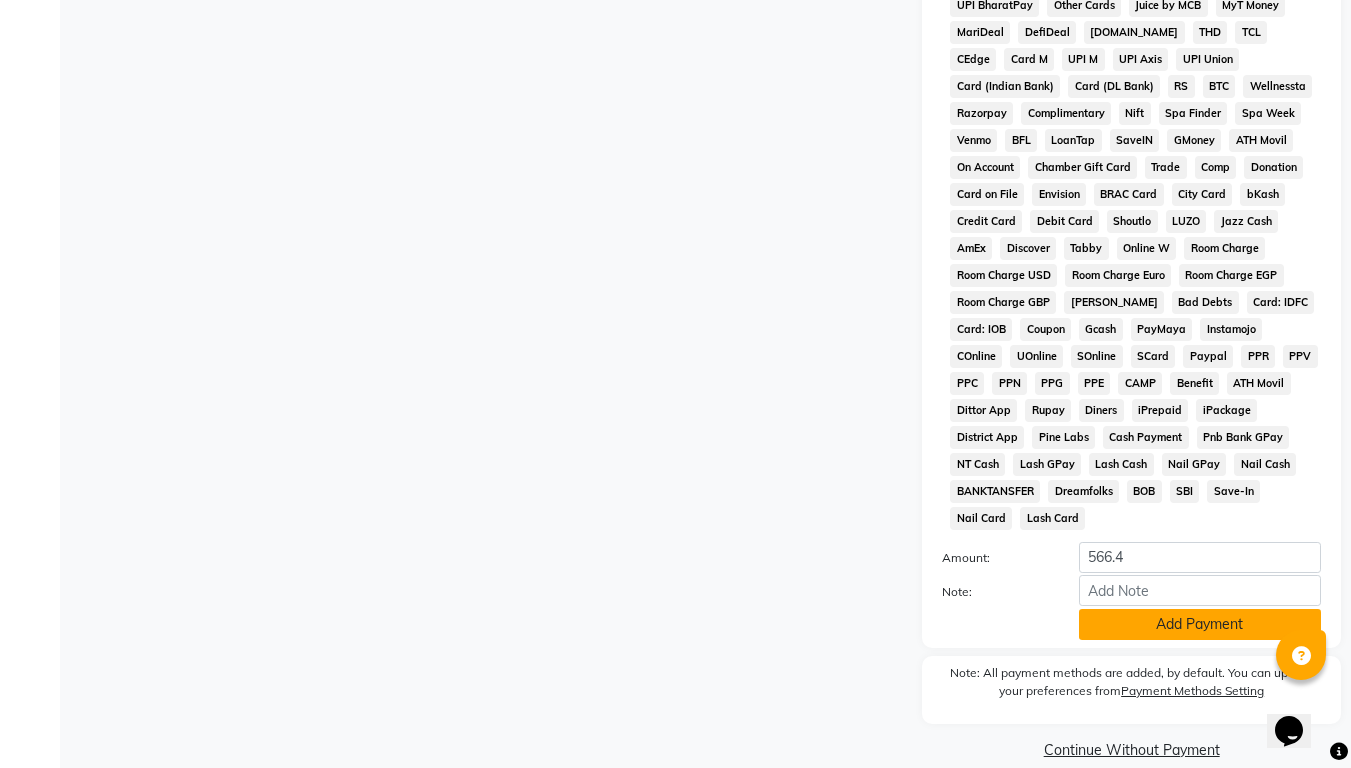click on "Add Payment" 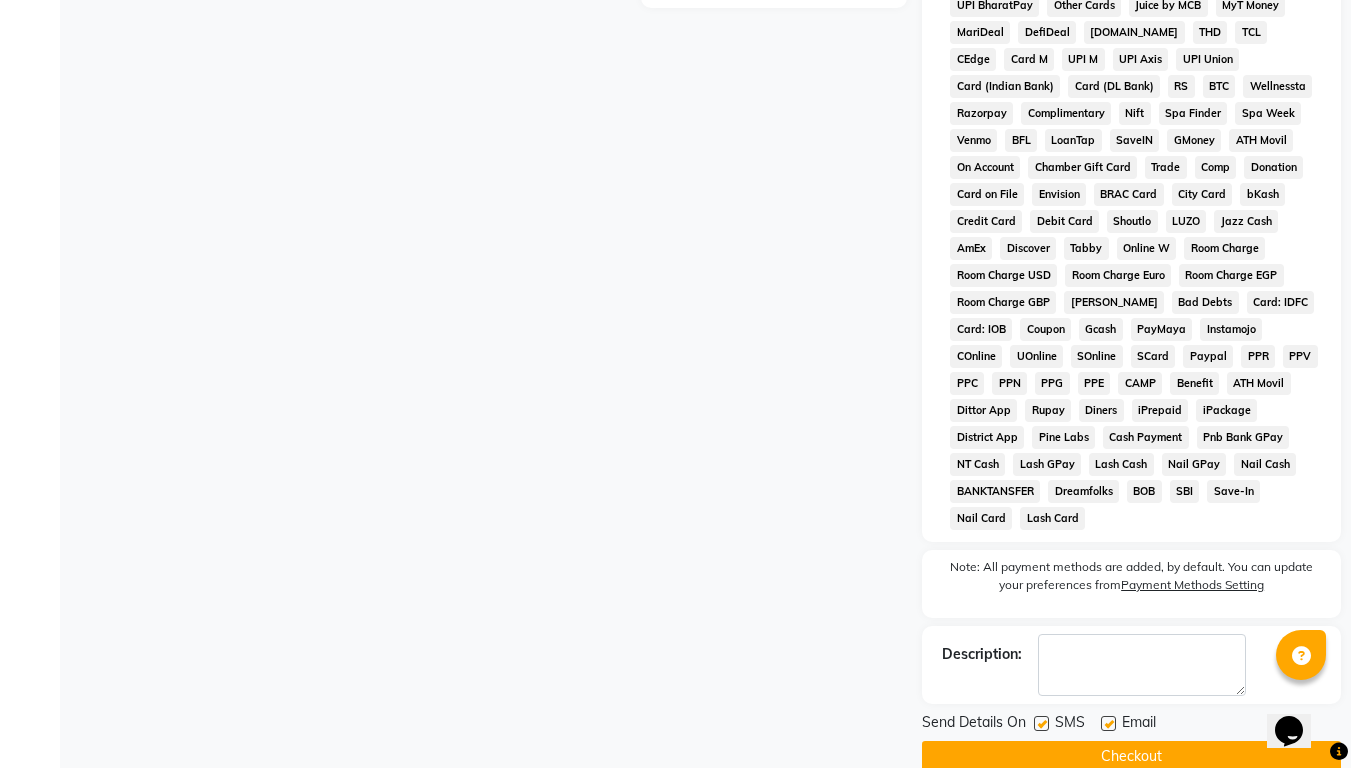 click on "Checkout" 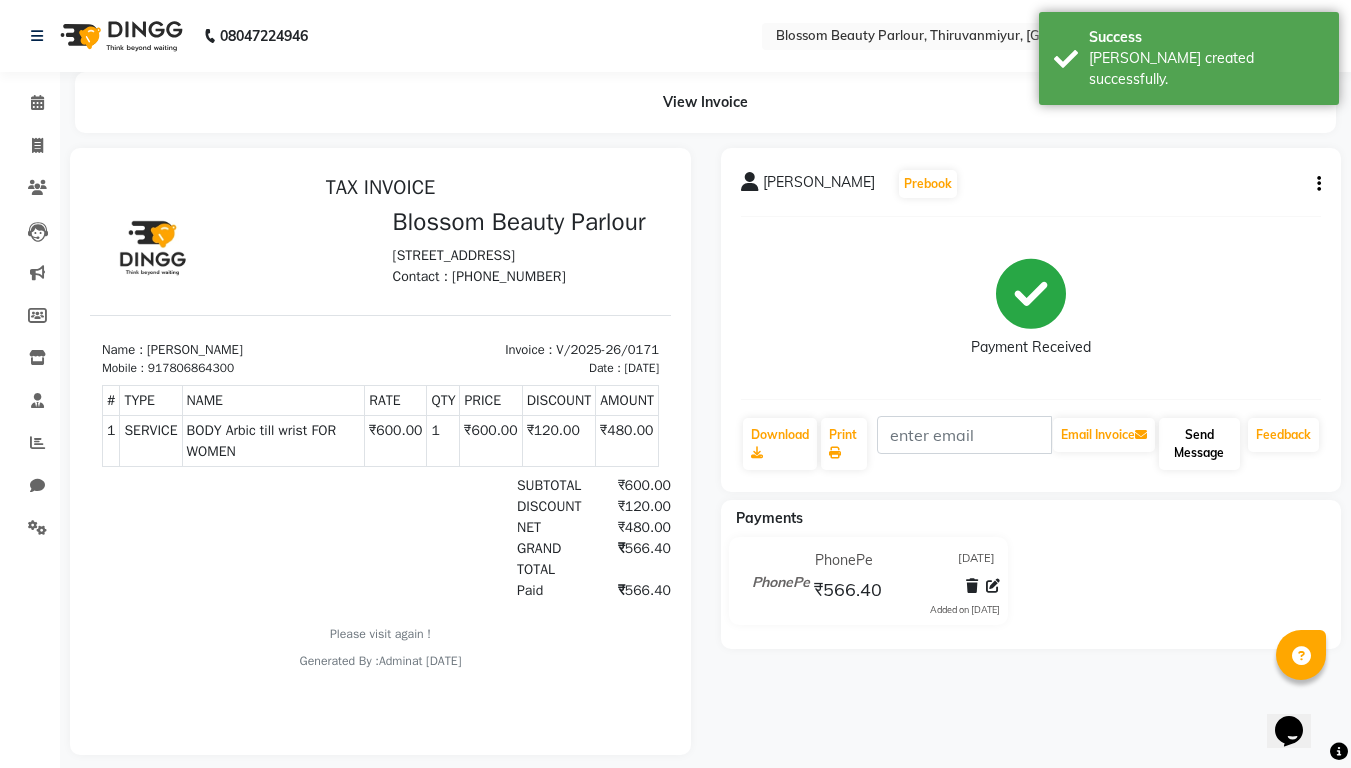 scroll, scrollTop: 0, scrollLeft: 0, axis: both 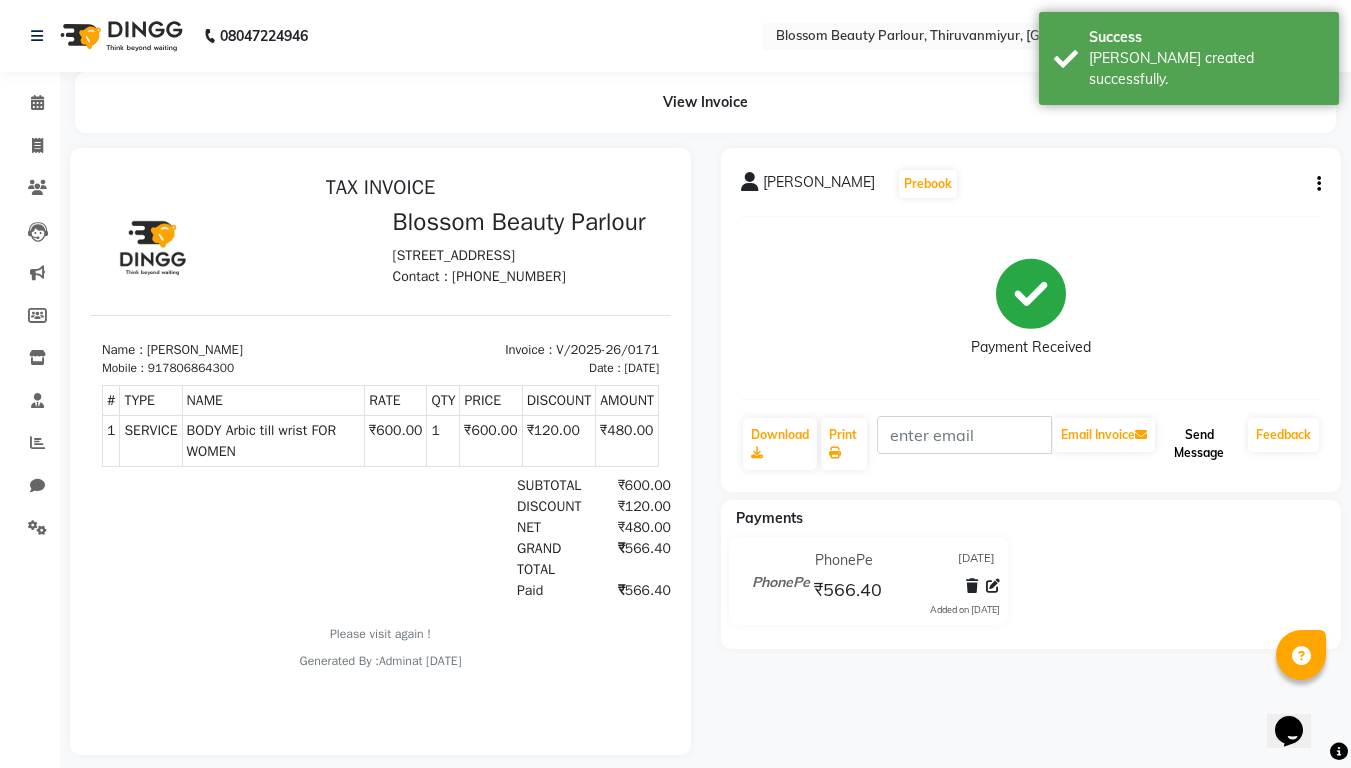 click on "Send Message" 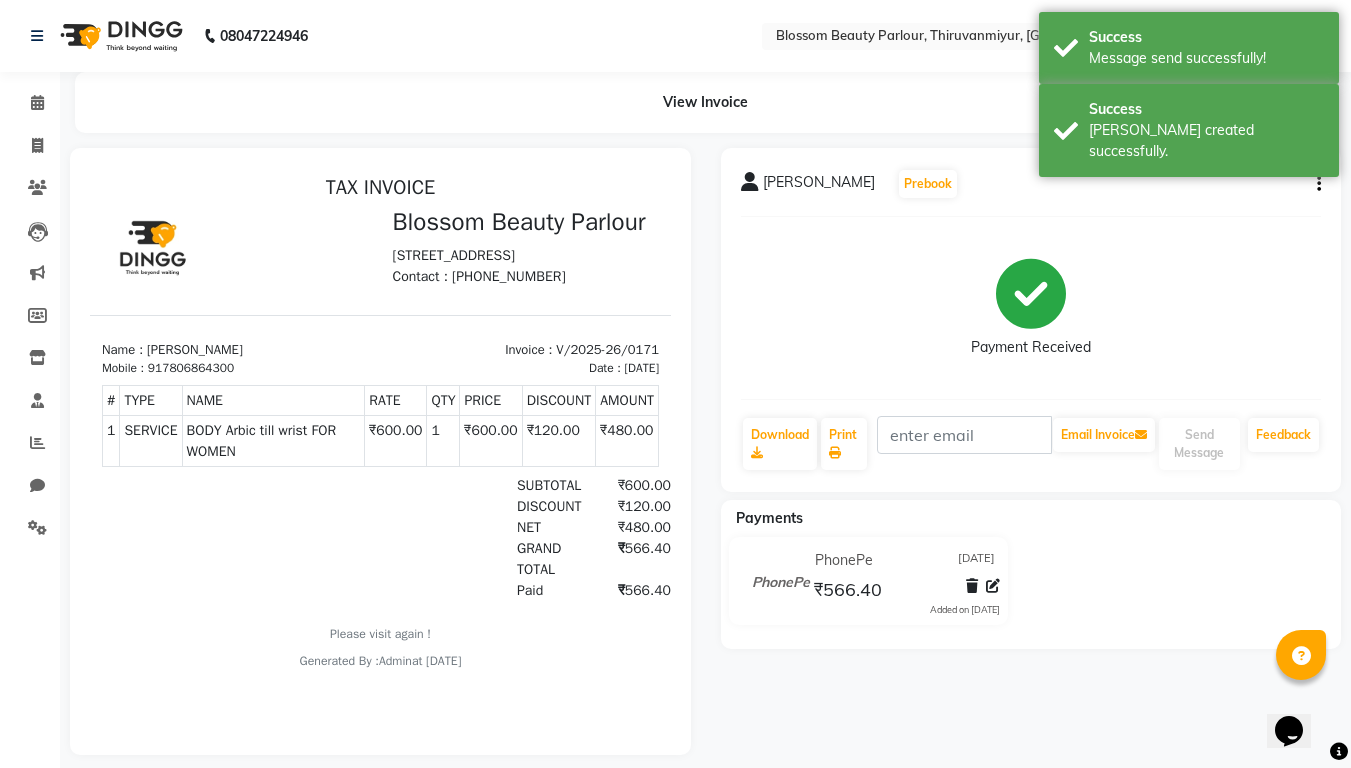 scroll, scrollTop: 32, scrollLeft: 0, axis: vertical 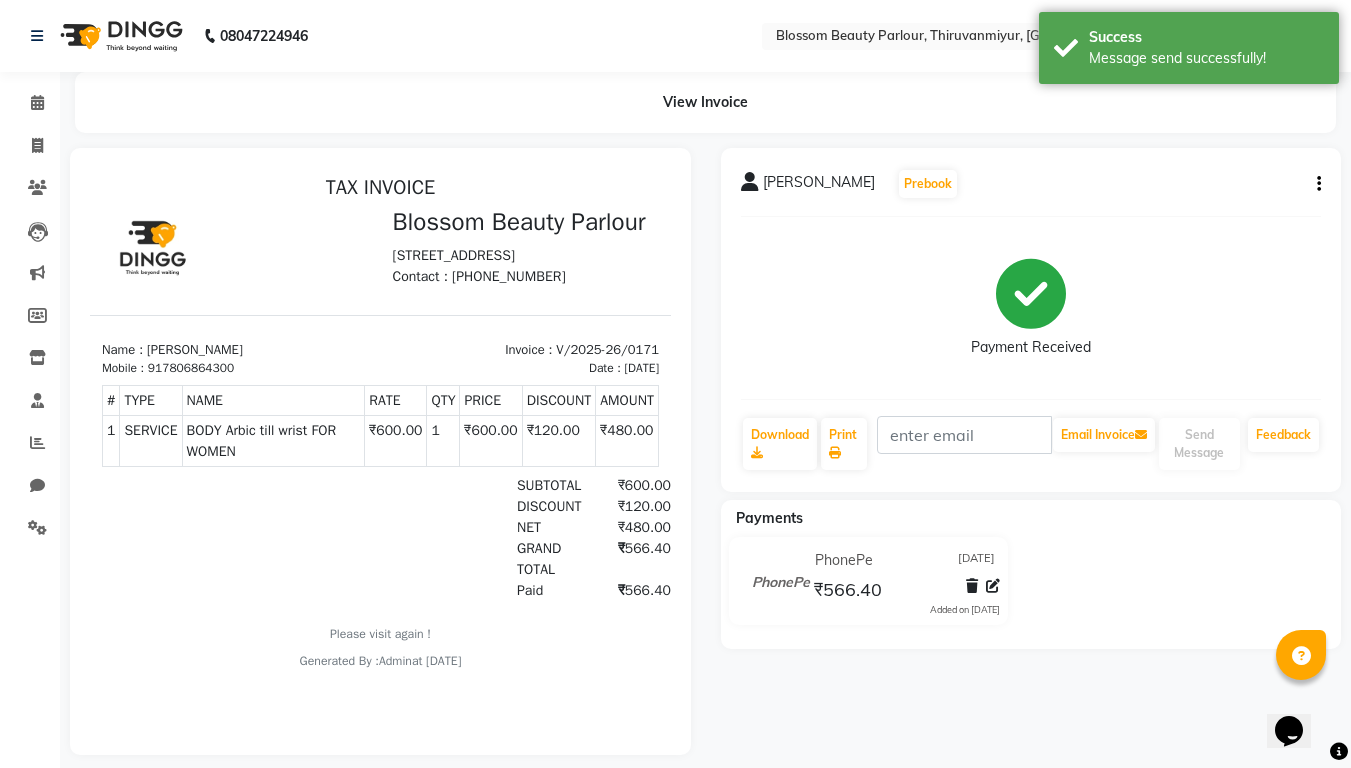 click 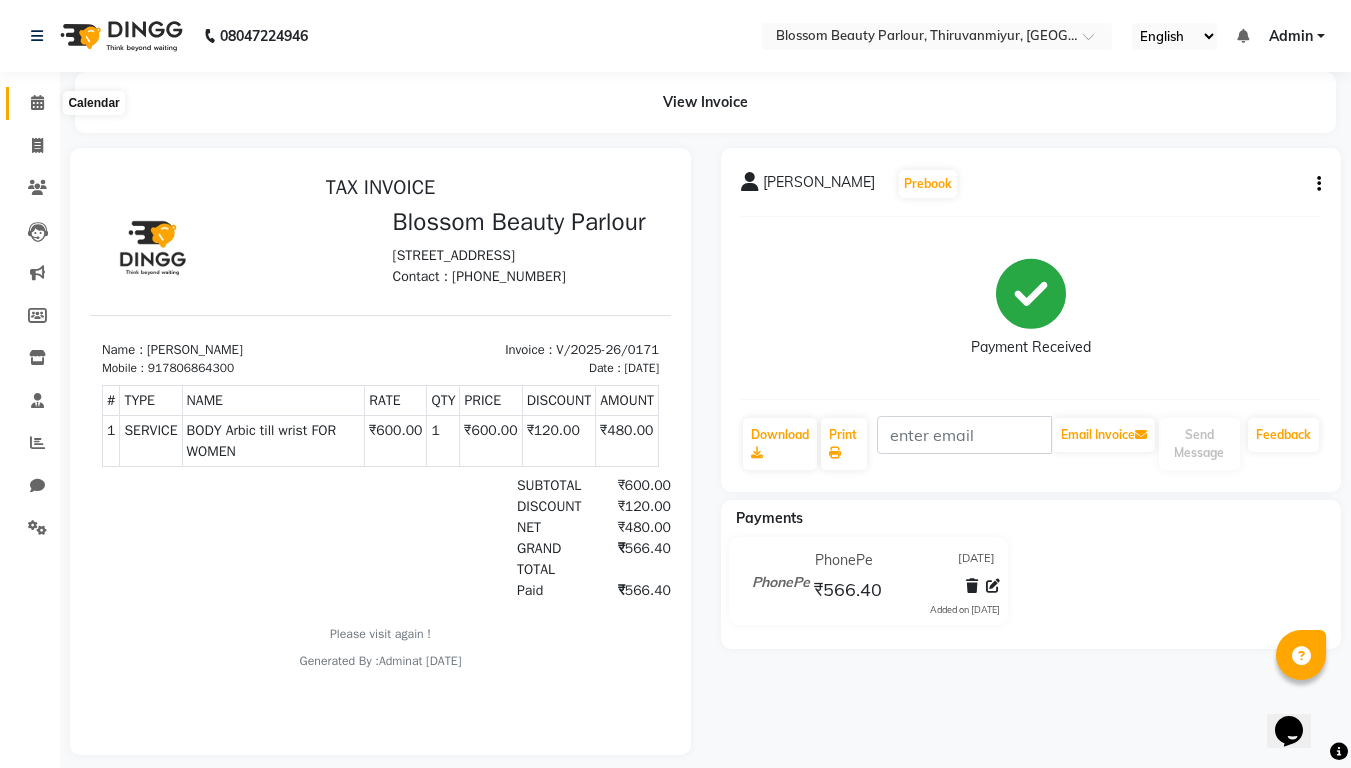 click 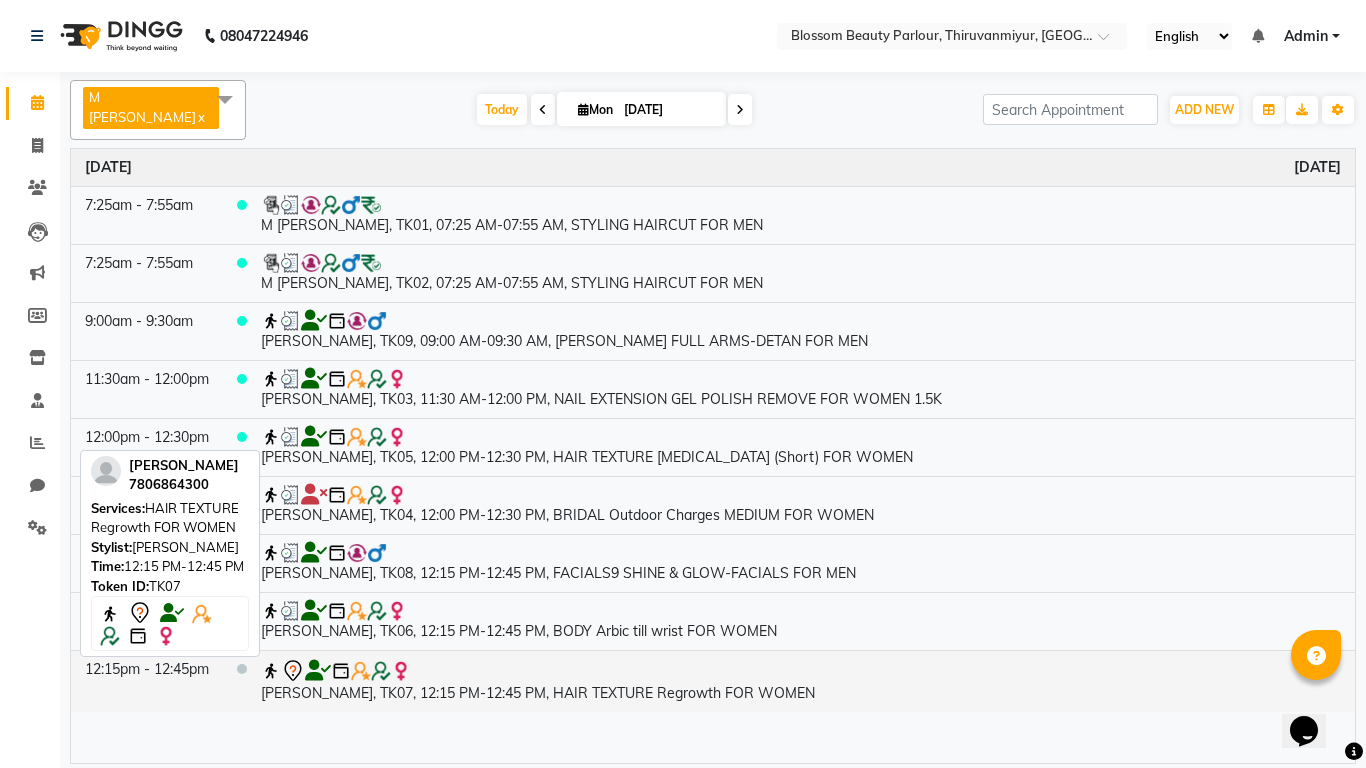click 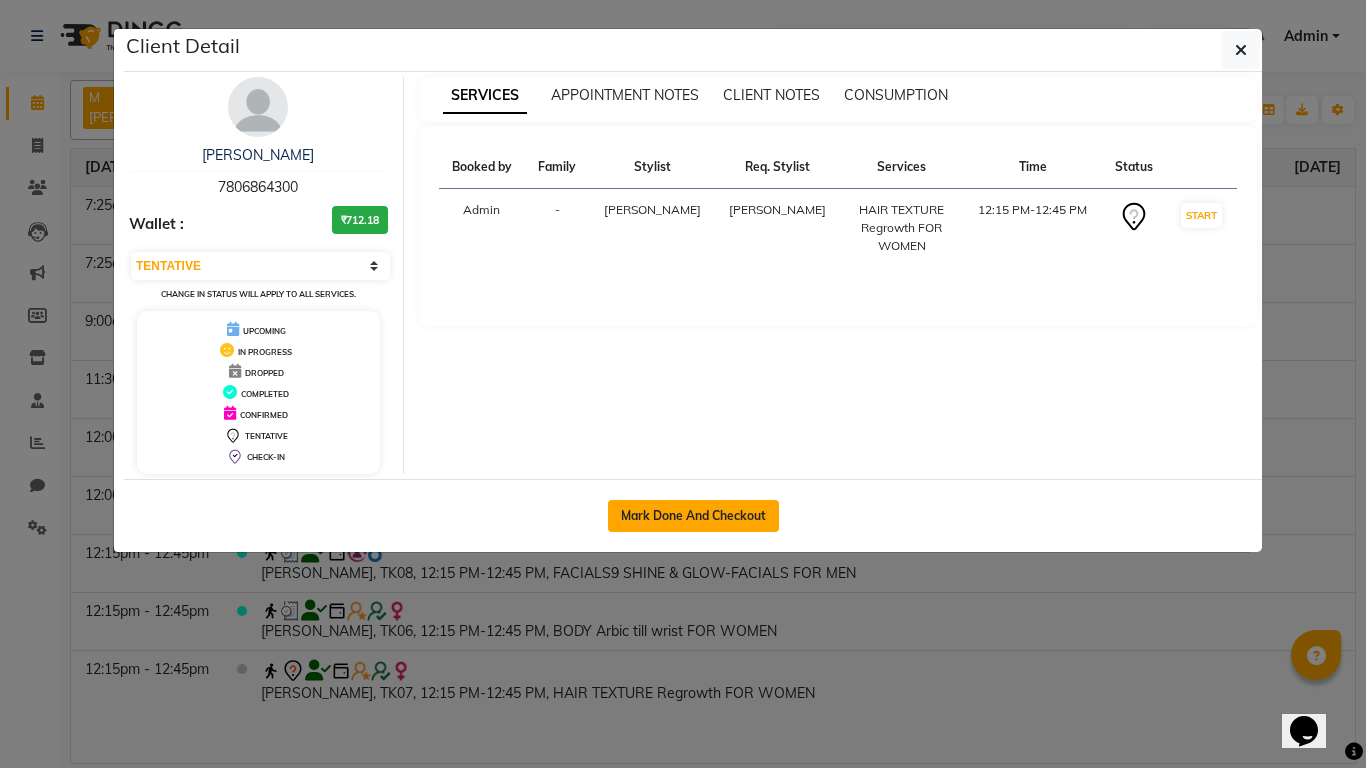 click on "Mark Done And Checkout" 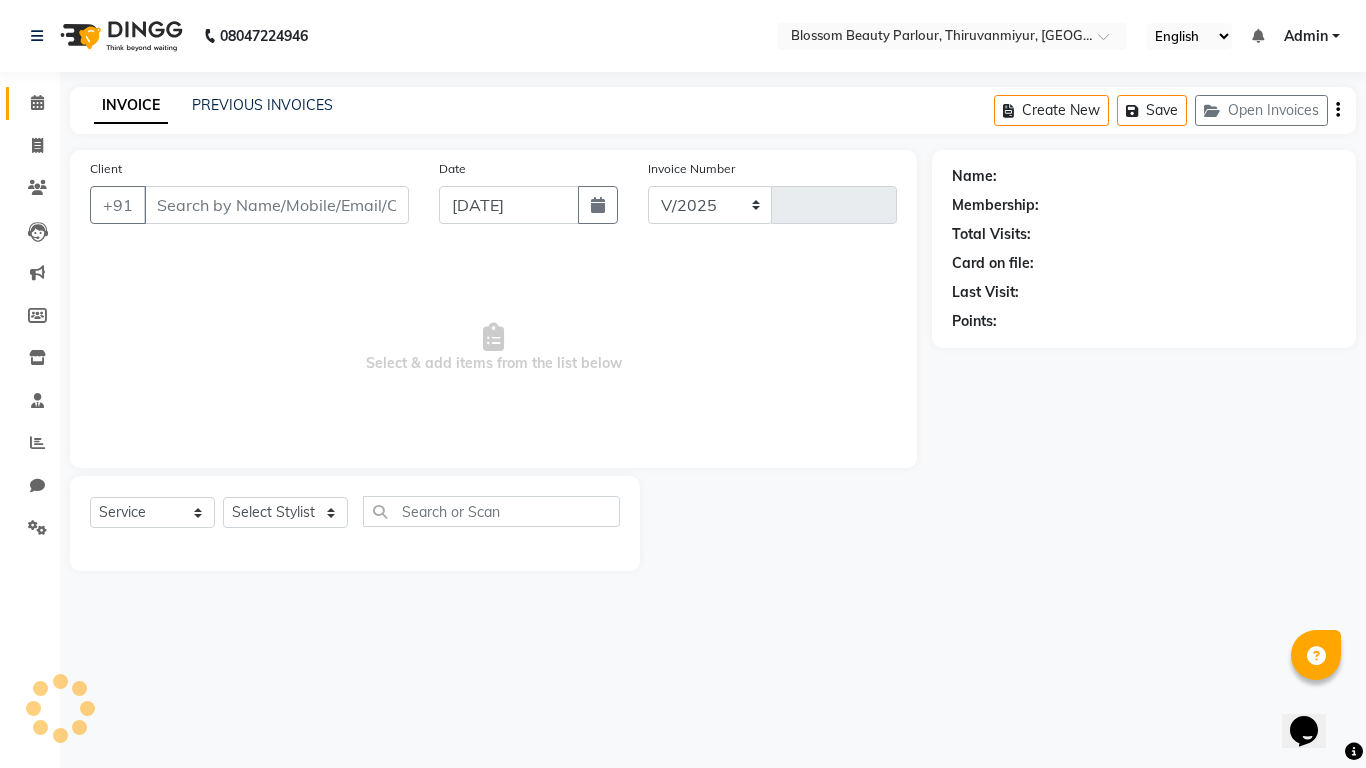 select on "8454" 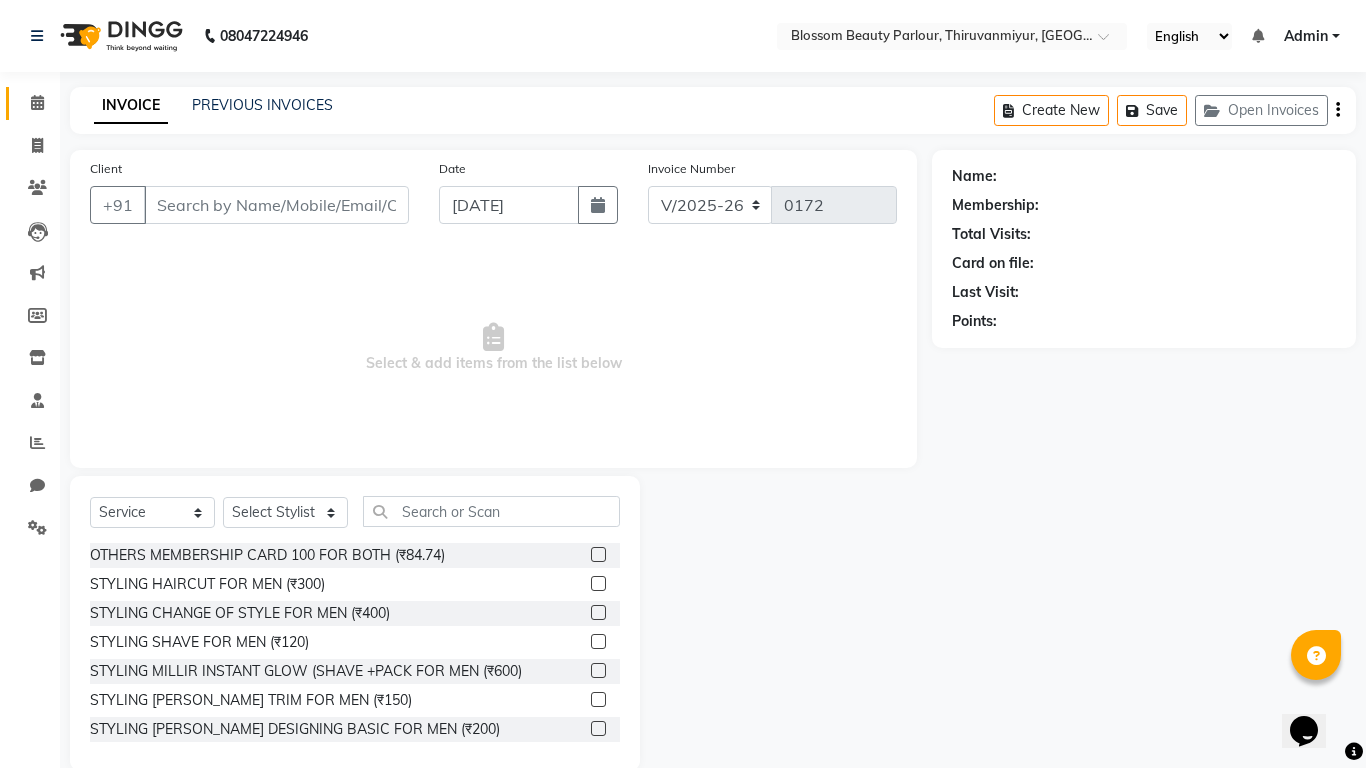 select on "85638" 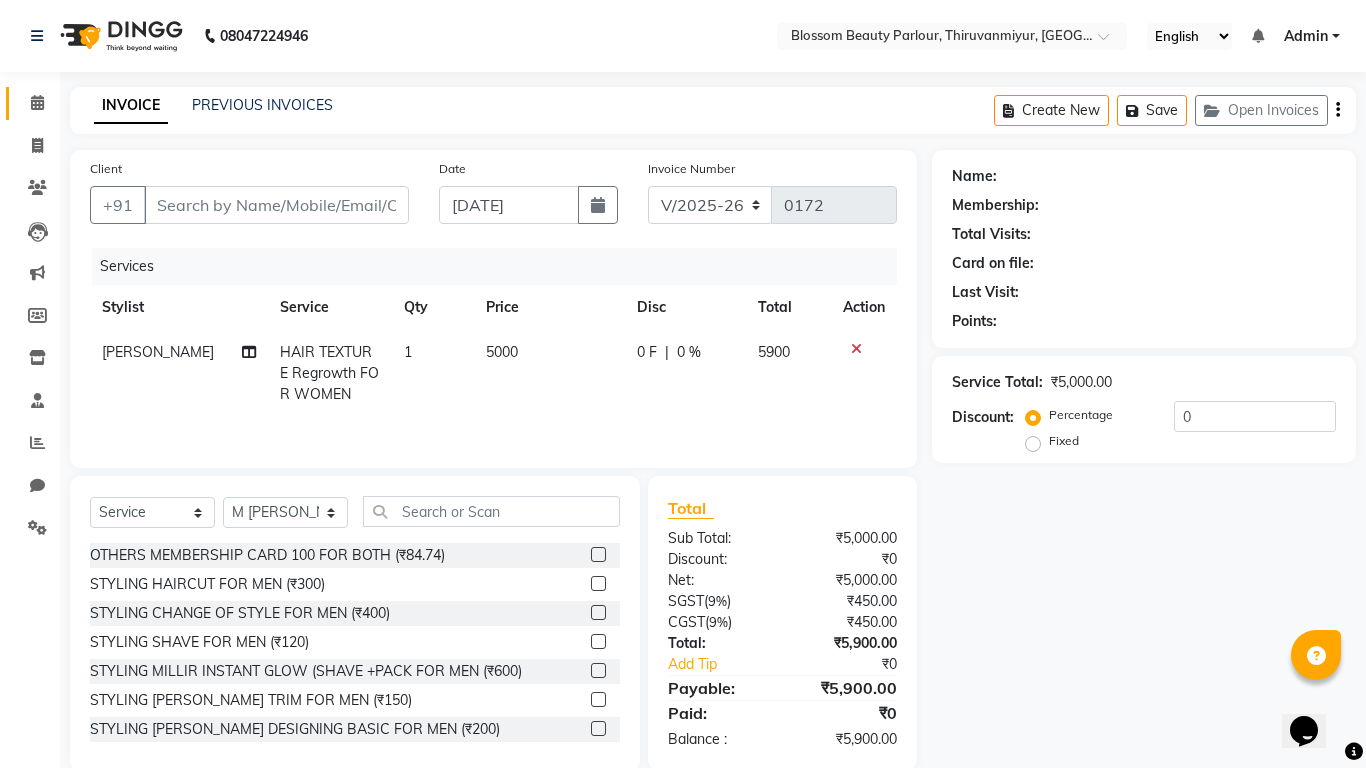 type on "7806864300" 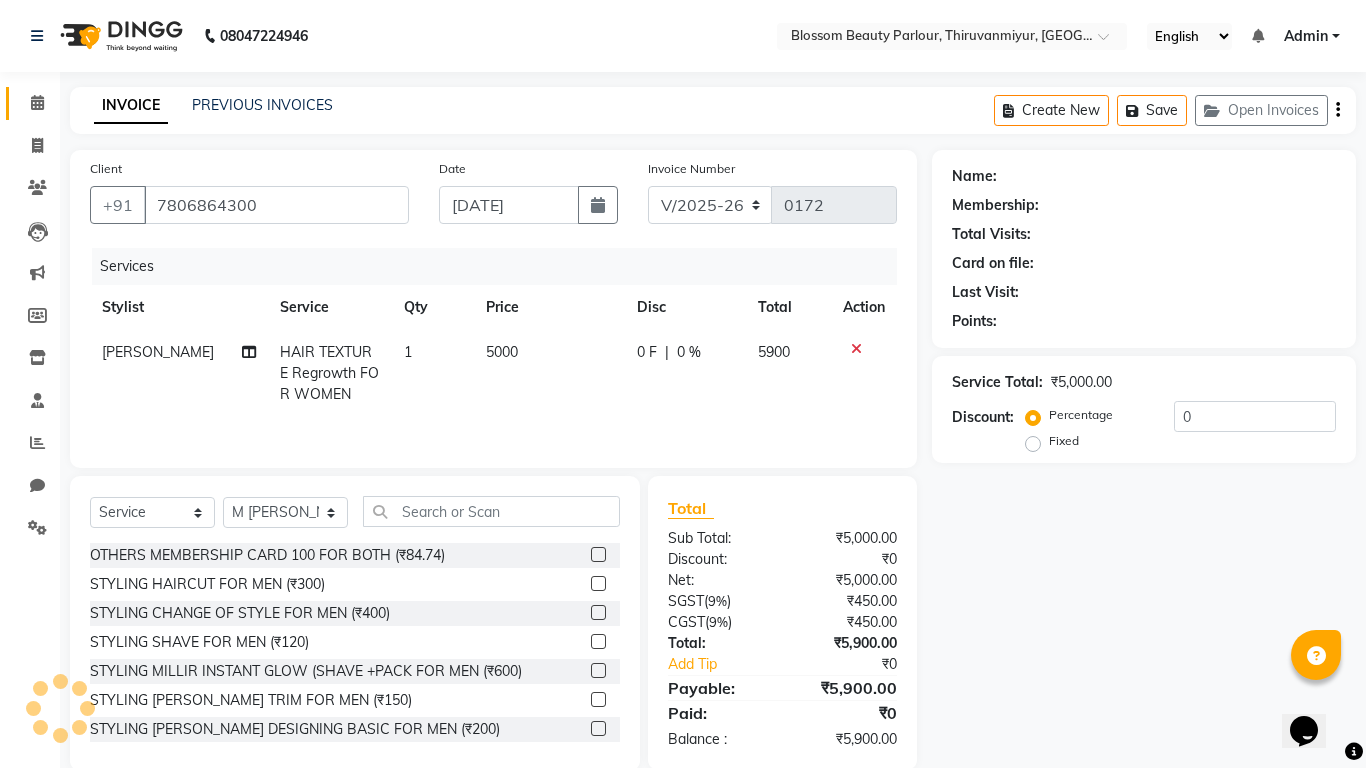 select on "1: Object" 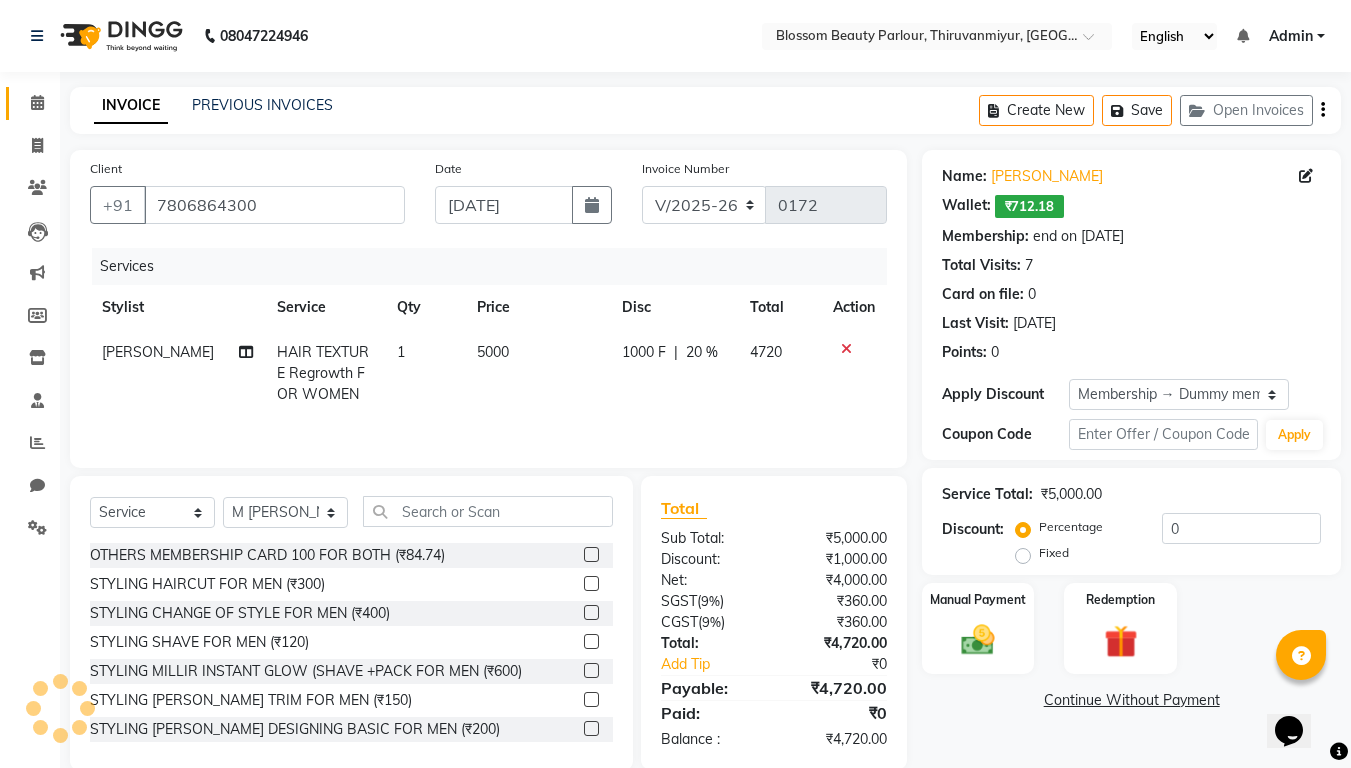 type on "20" 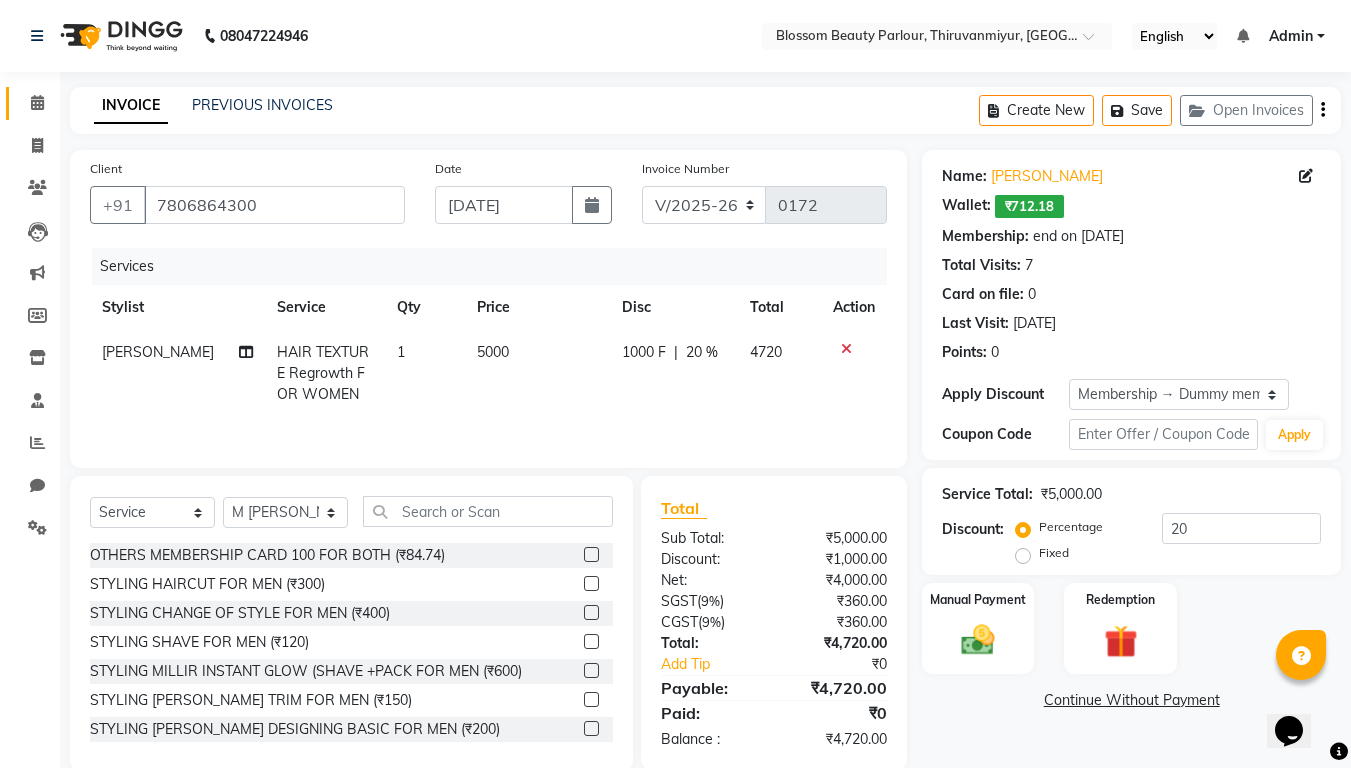 scroll, scrollTop: 33, scrollLeft: 0, axis: vertical 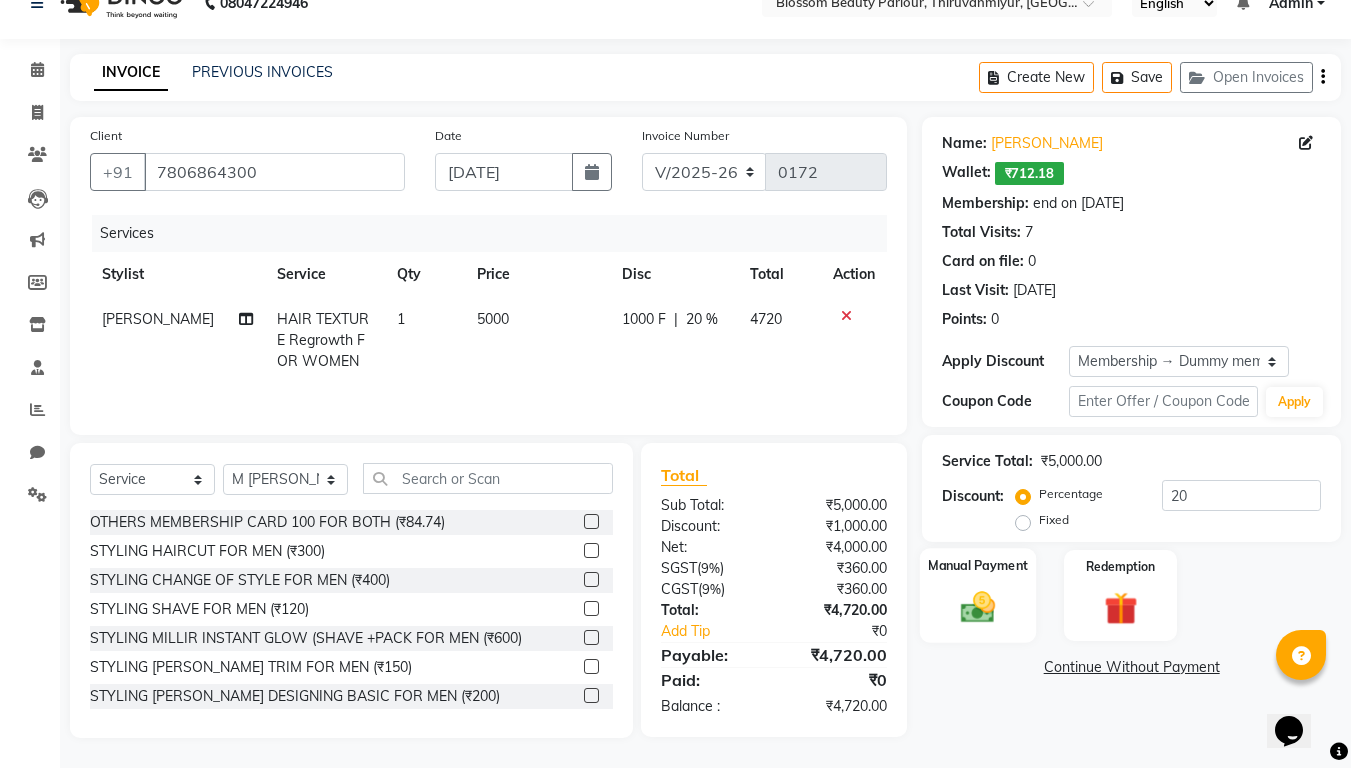 click 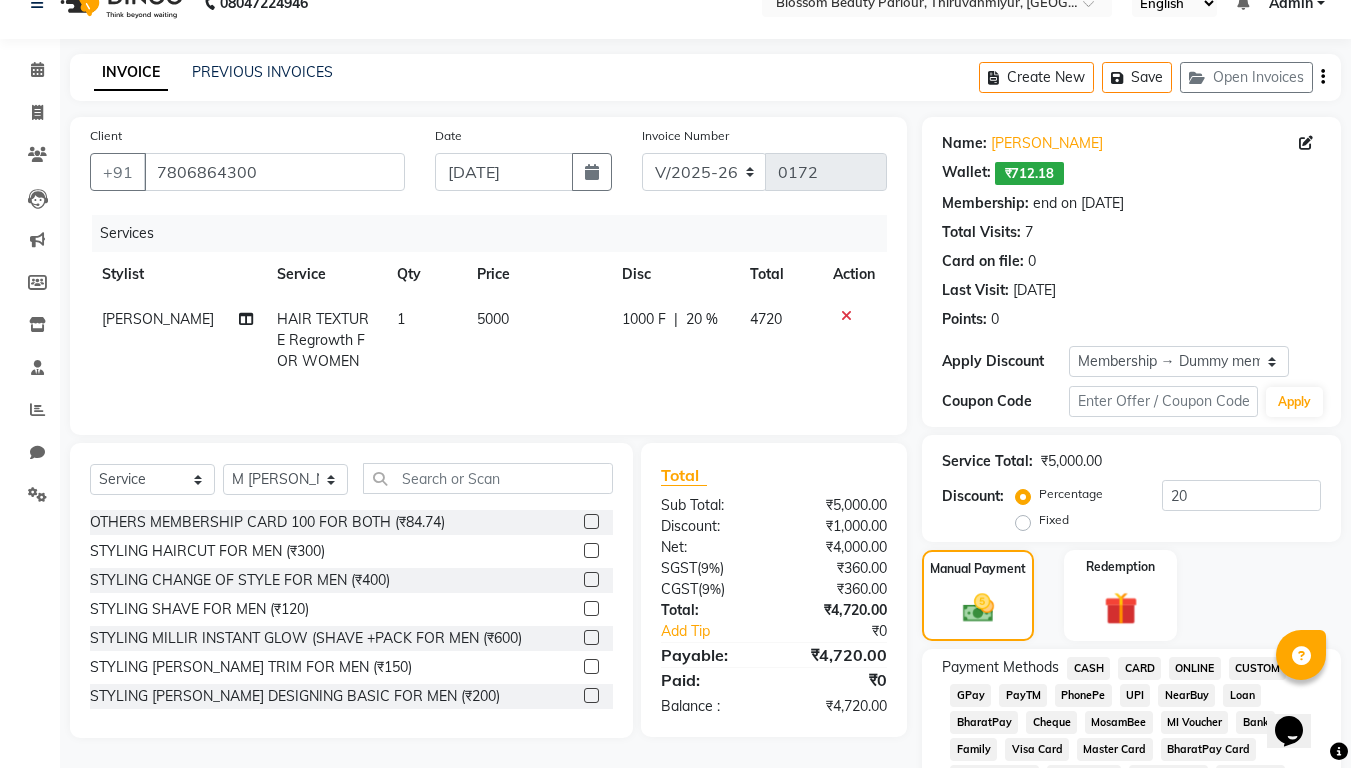 click on "GPay" 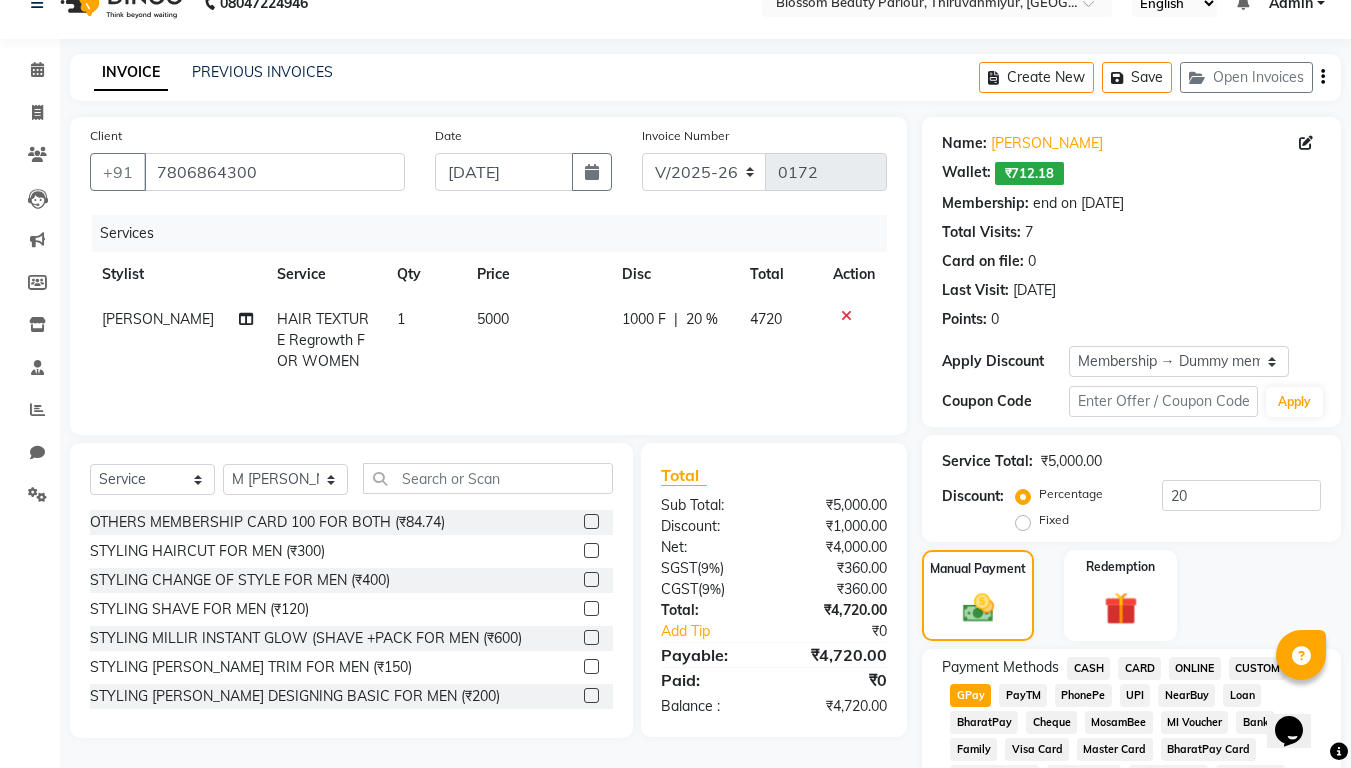 scroll, scrollTop: 705, scrollLeft: 0, axis: vertical 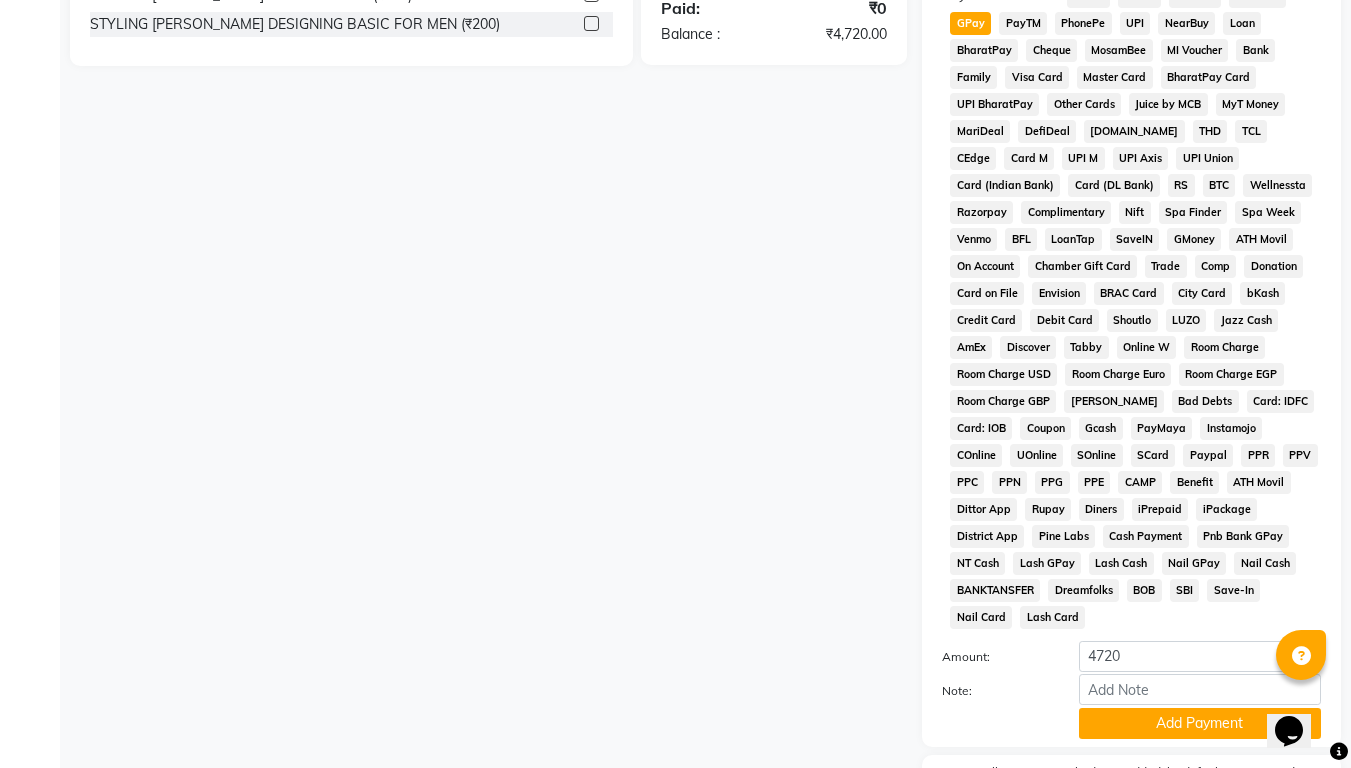drag, startPoint x: 1360, startPoint y: 413, endPoint x: 4, endPoint y: 0, distance: 1417.4995 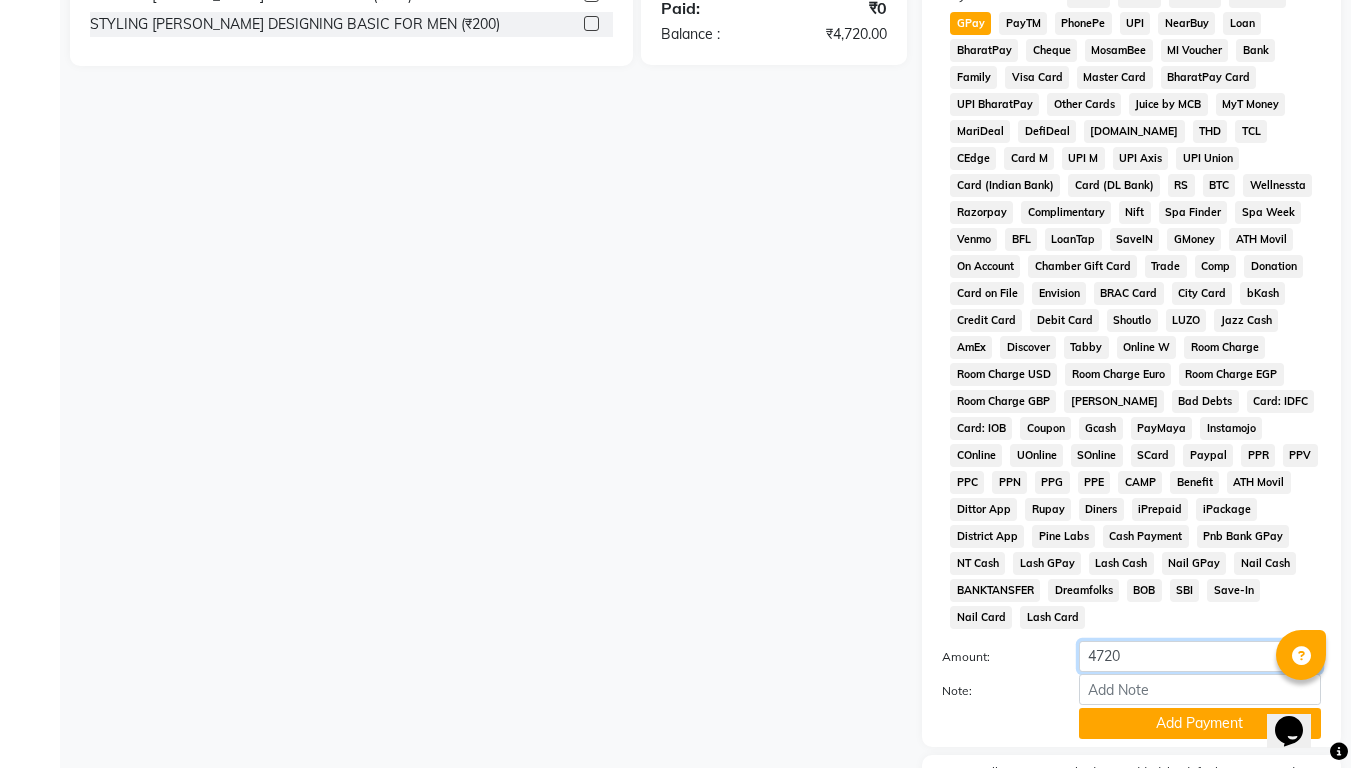 click on "4720" 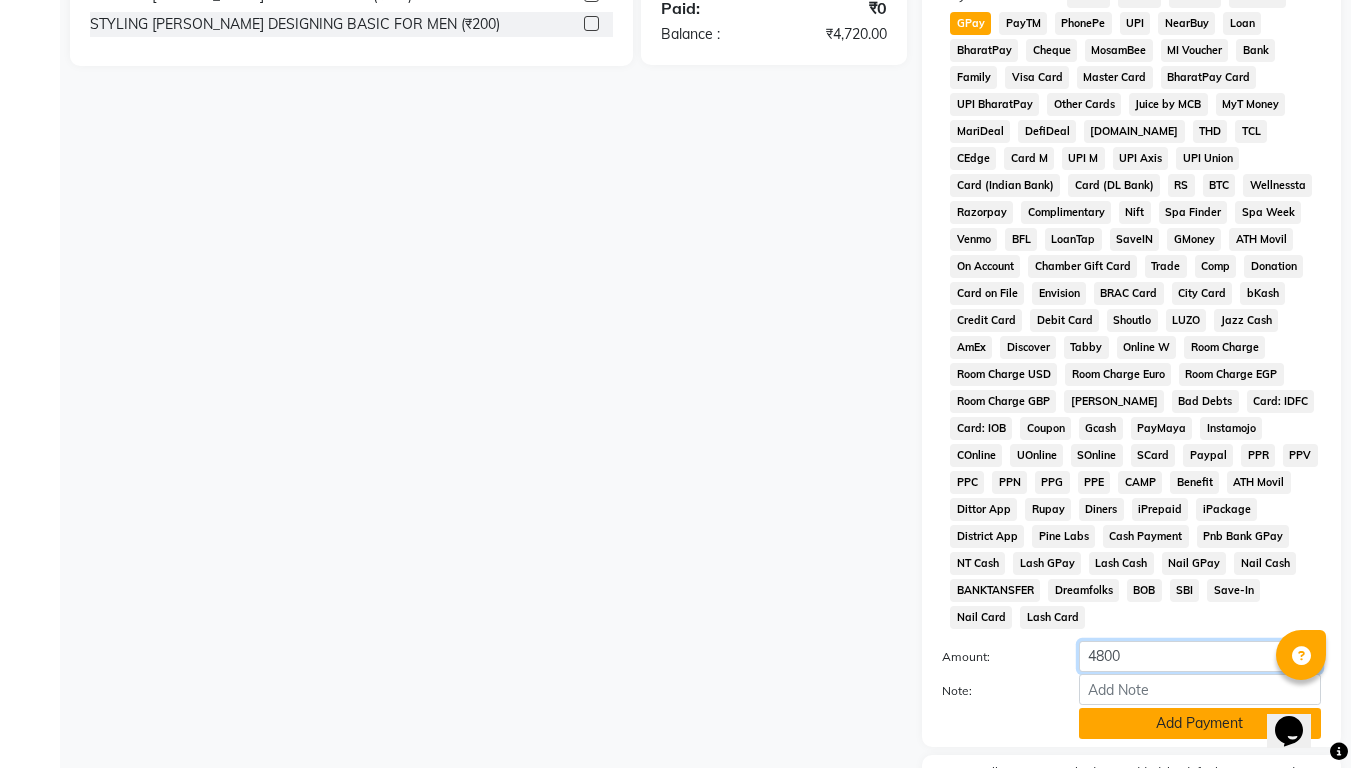 type on "4800" 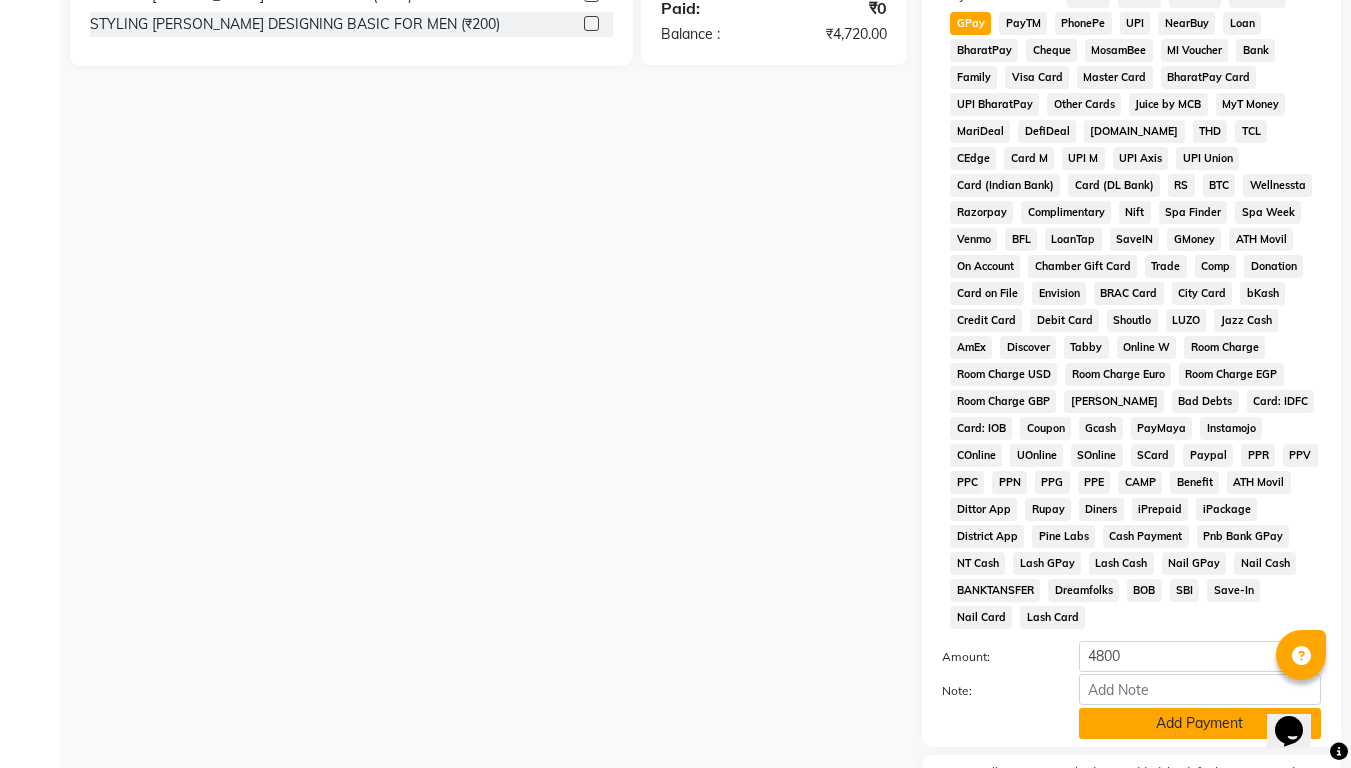 click on "Add Payment" 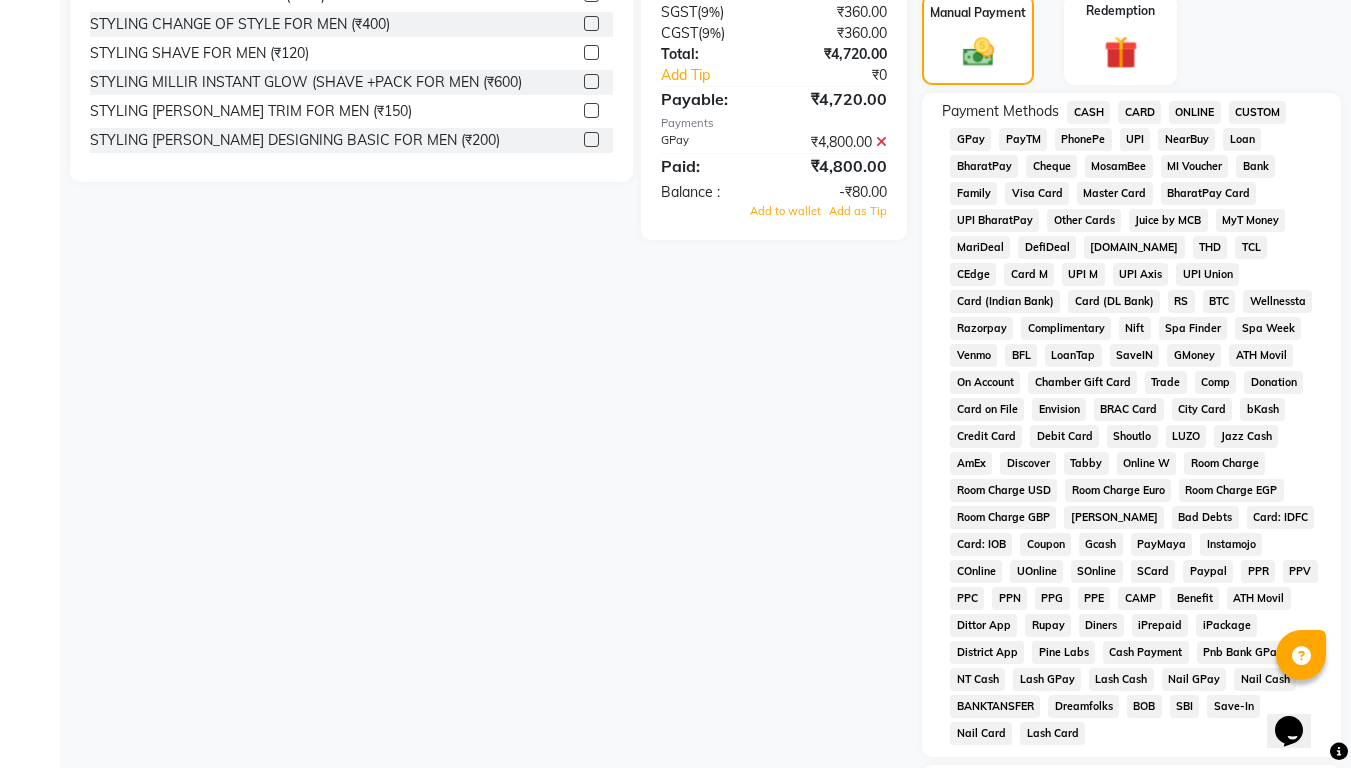scroll, scrollTop: 580, scrollLeft: 0, axis: vertical 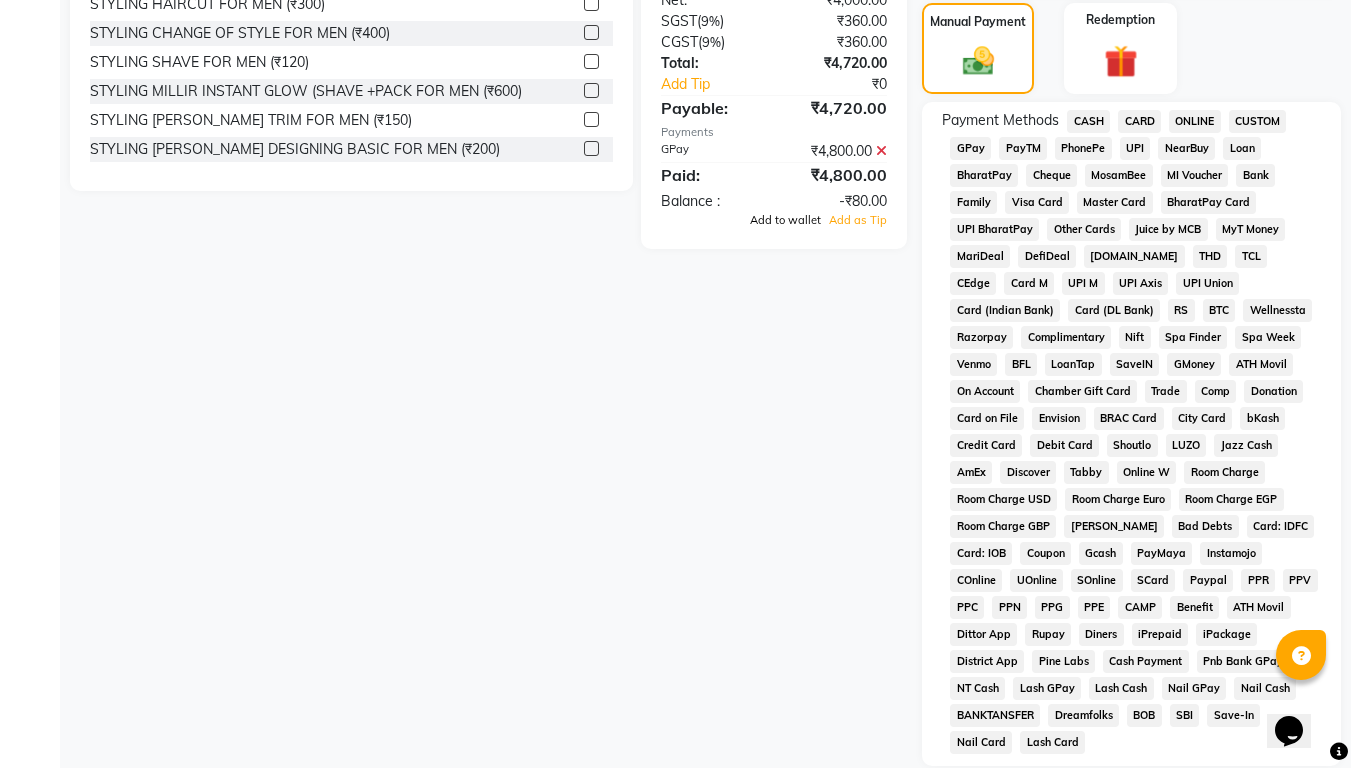 click on "Add to wallet" 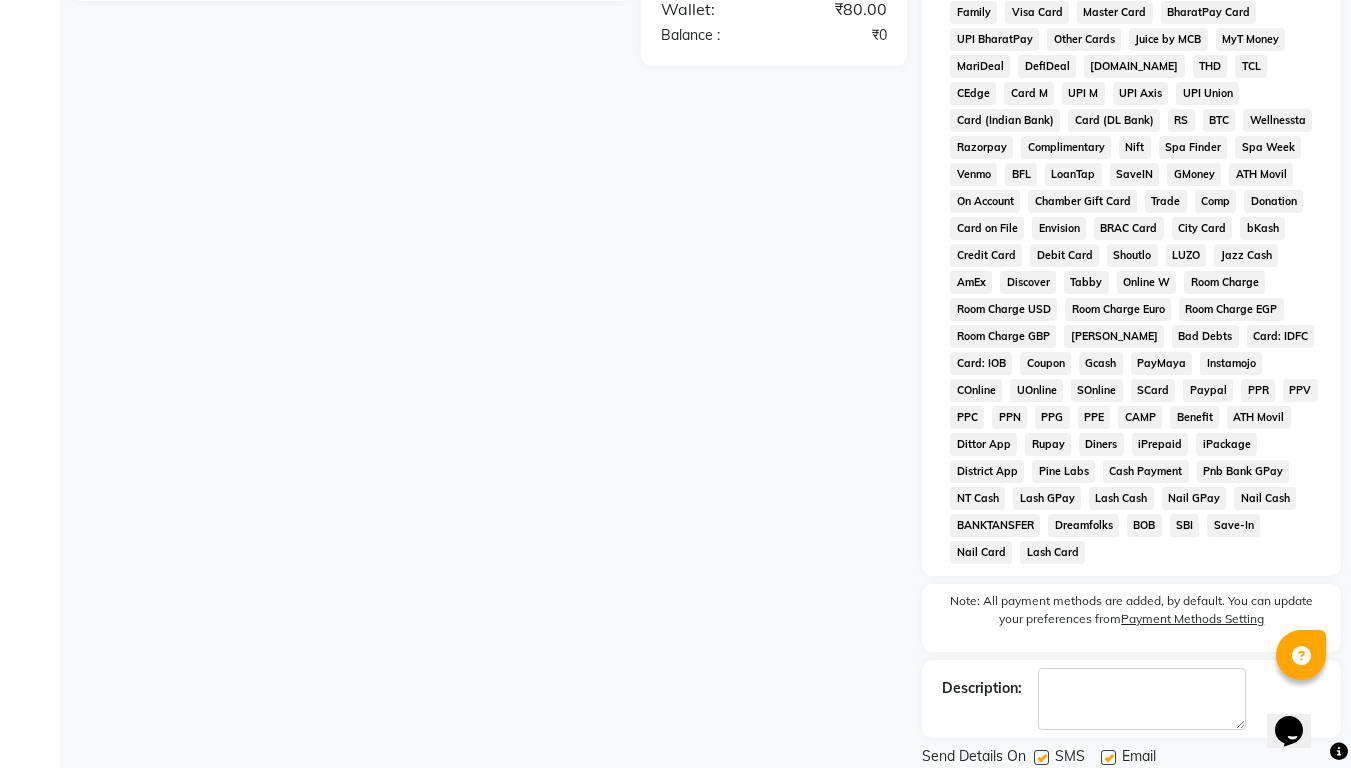 scroll, scrollTop: 811, scrollLeft: 0, axis: vertical 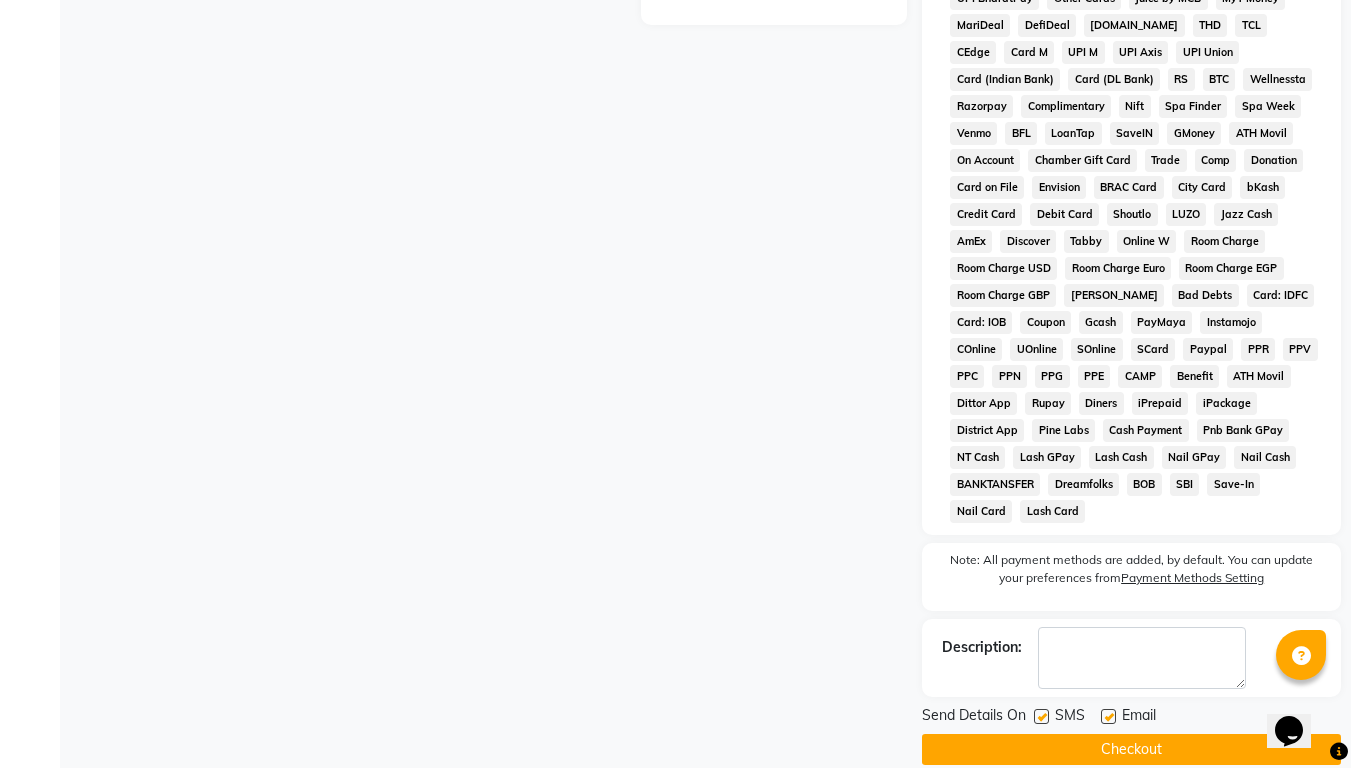 click on "Checkout" 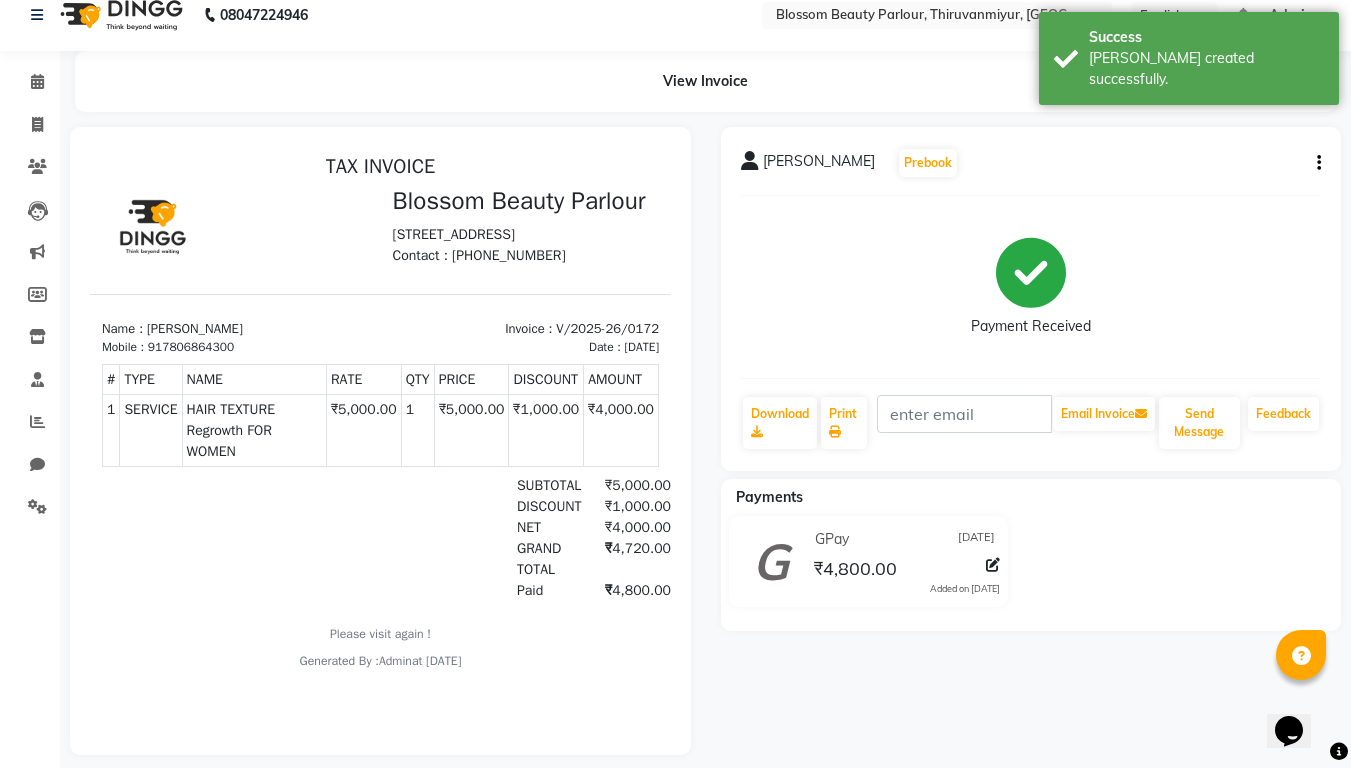 scroll, scrollTop: 53, scrollLeft: 0, axis: vertical 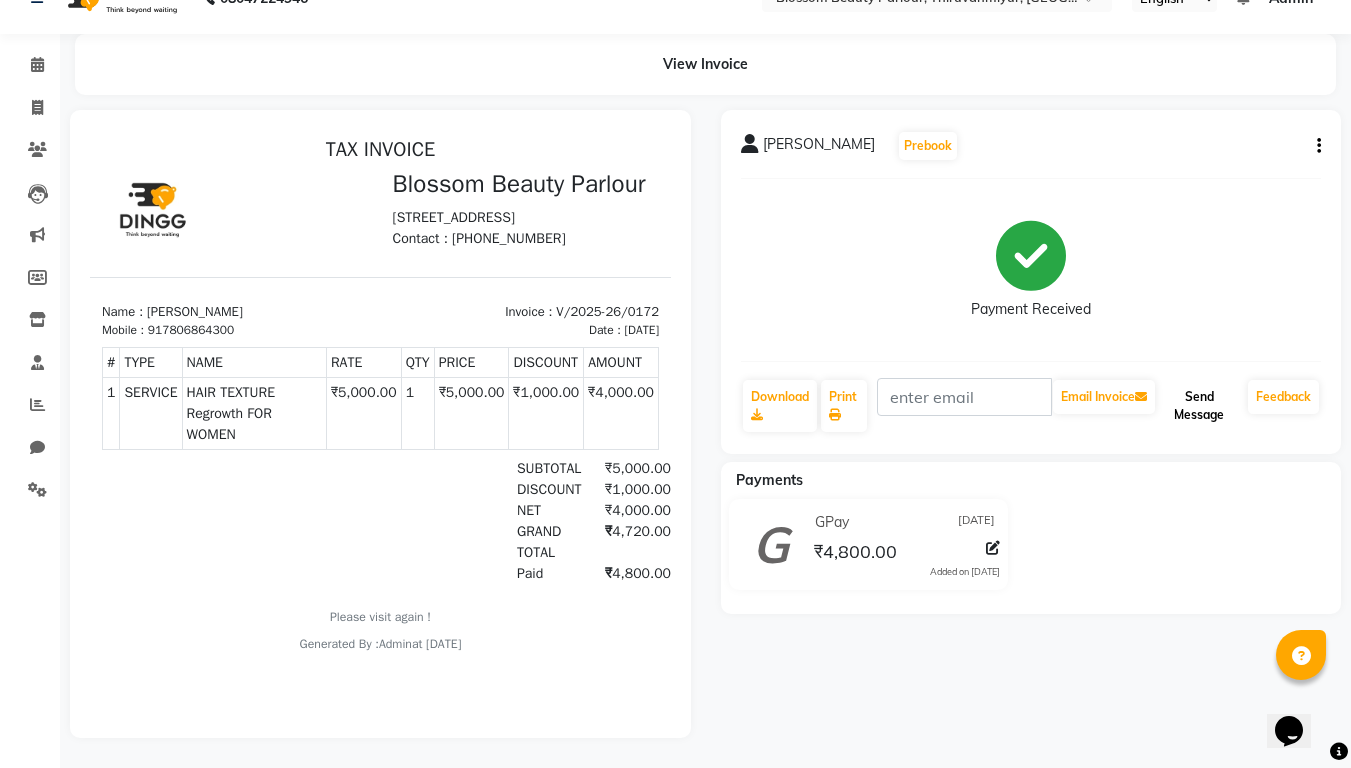 click on "Send Message" 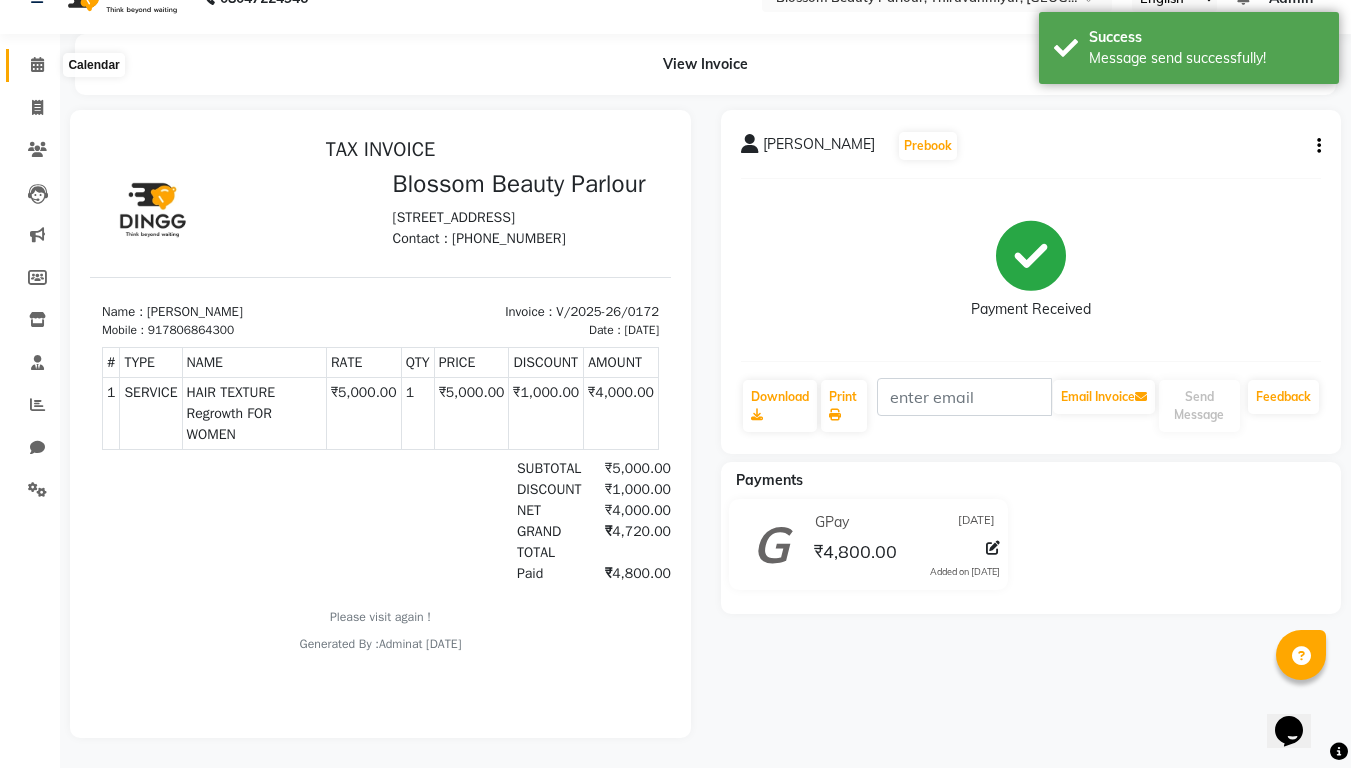 click 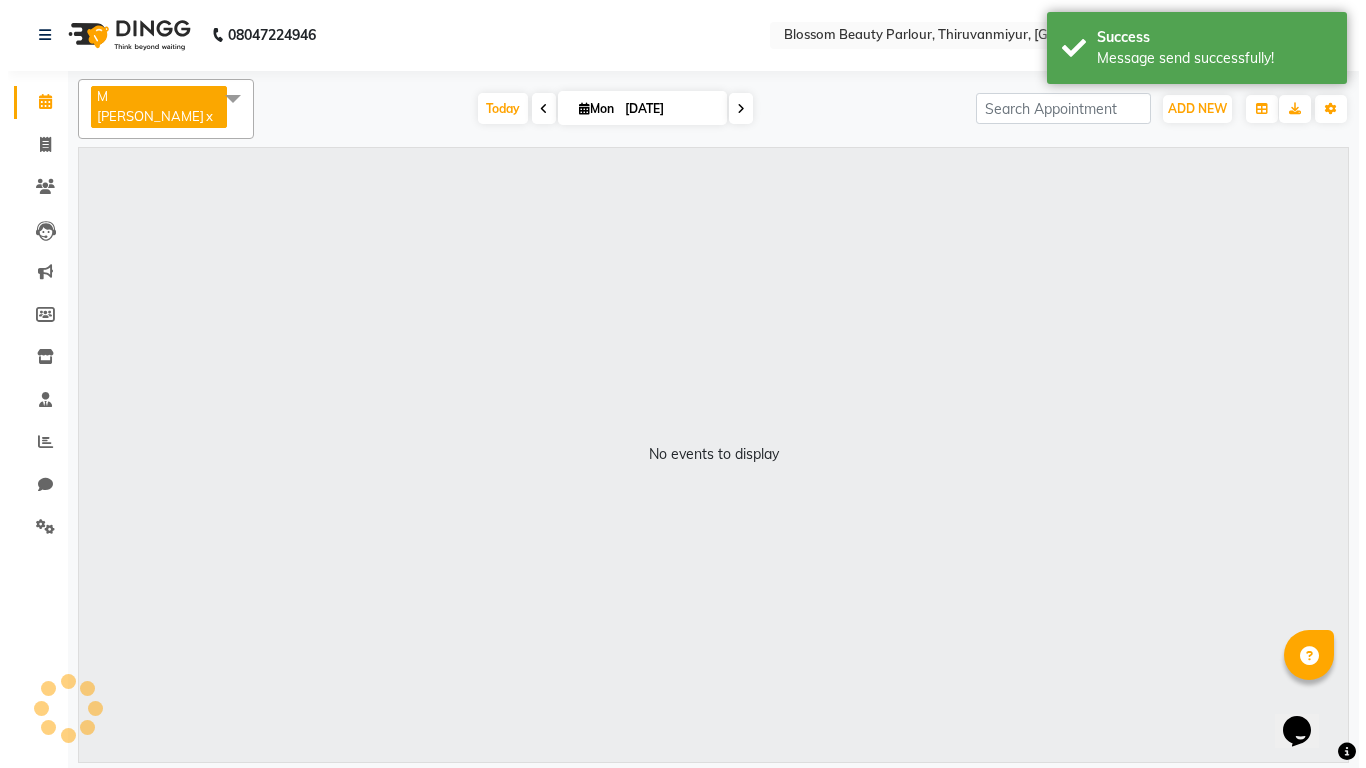scroll, scrollTop: 0, scrollLeft: 0, axis: both 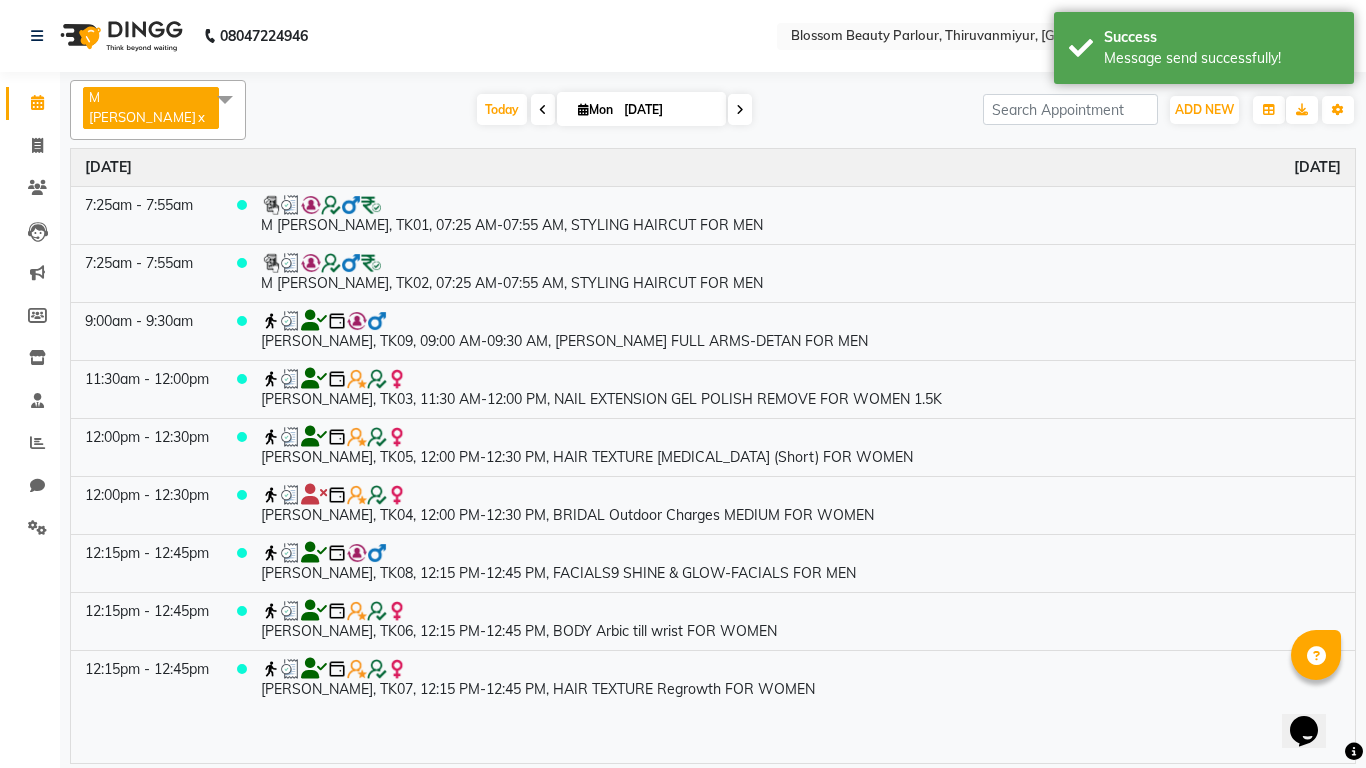 click at bounding box center (543, 110) 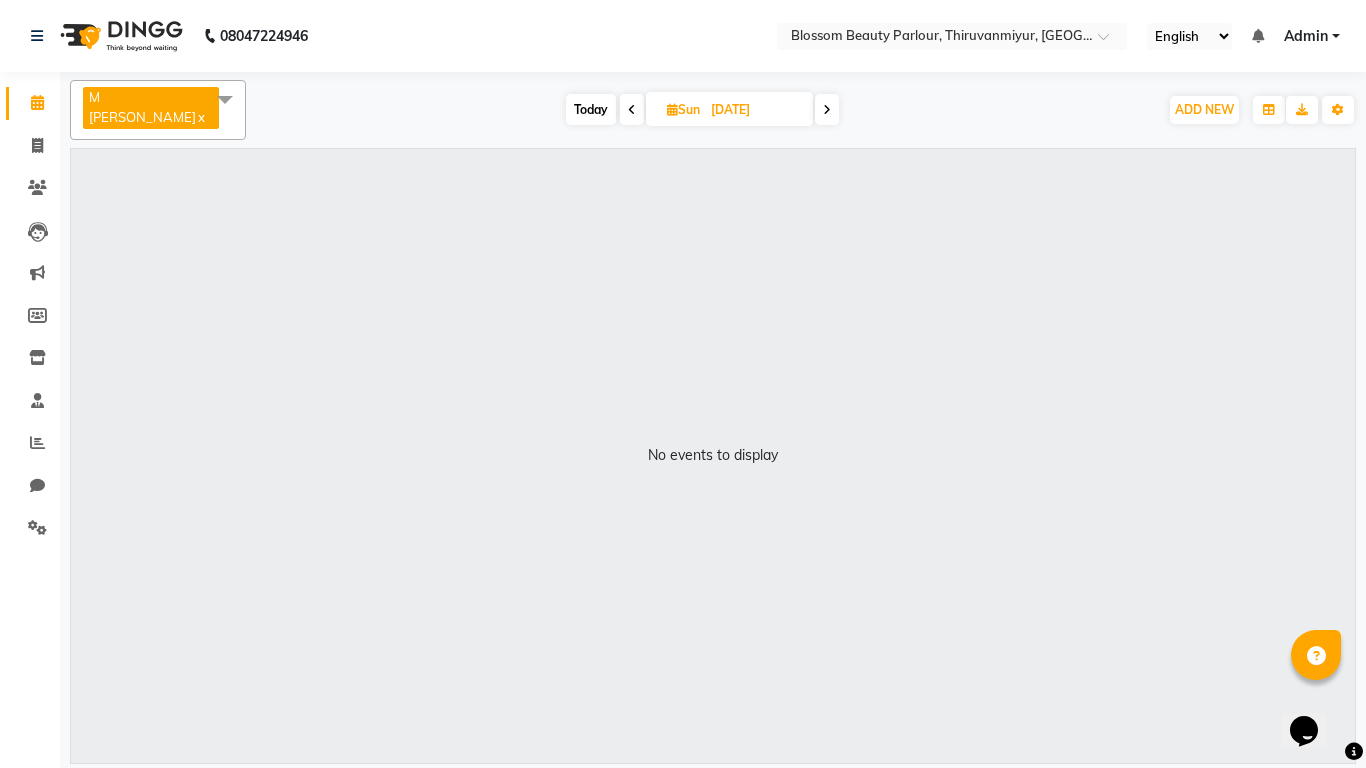 click at bounding box center (632, 109) 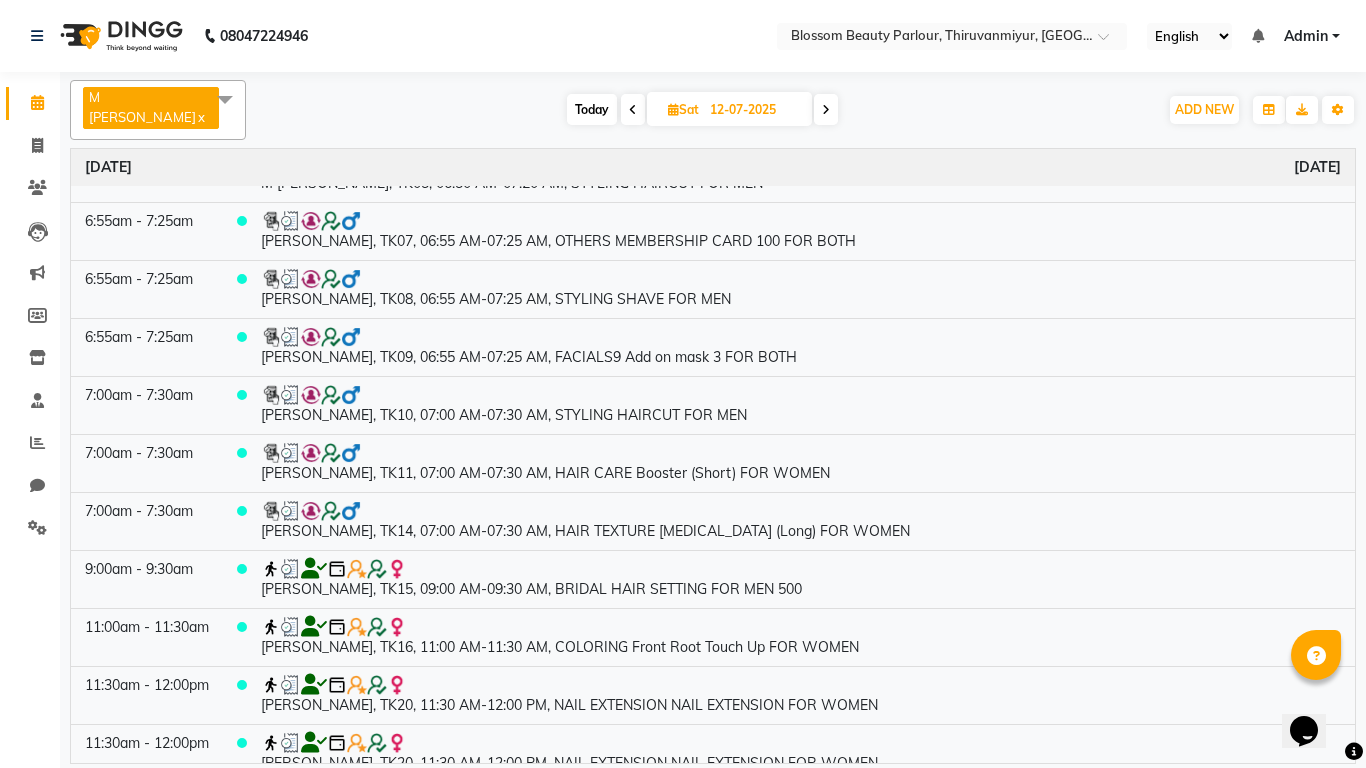 scroll, scrollTop: 365, scrollLeft: 0, axis: vertical 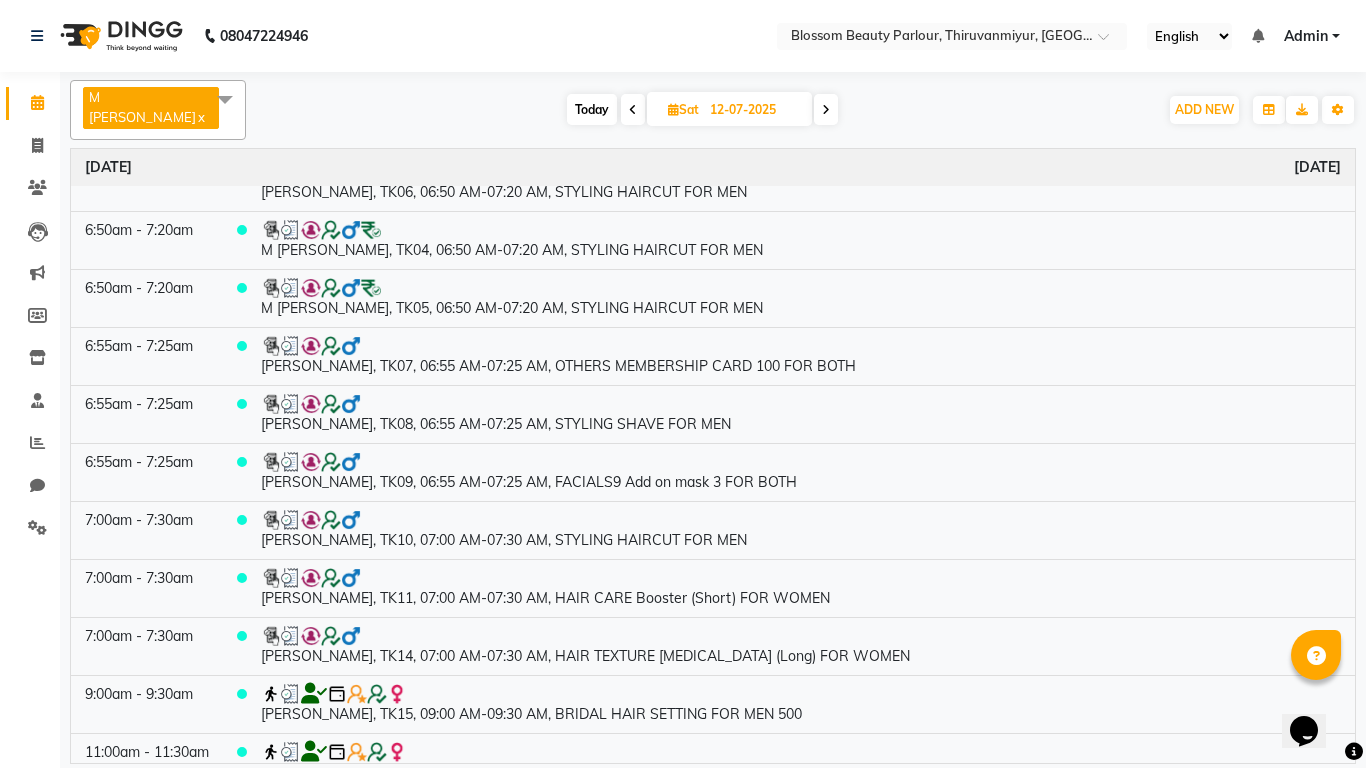 click at bounding box center (826, 110) 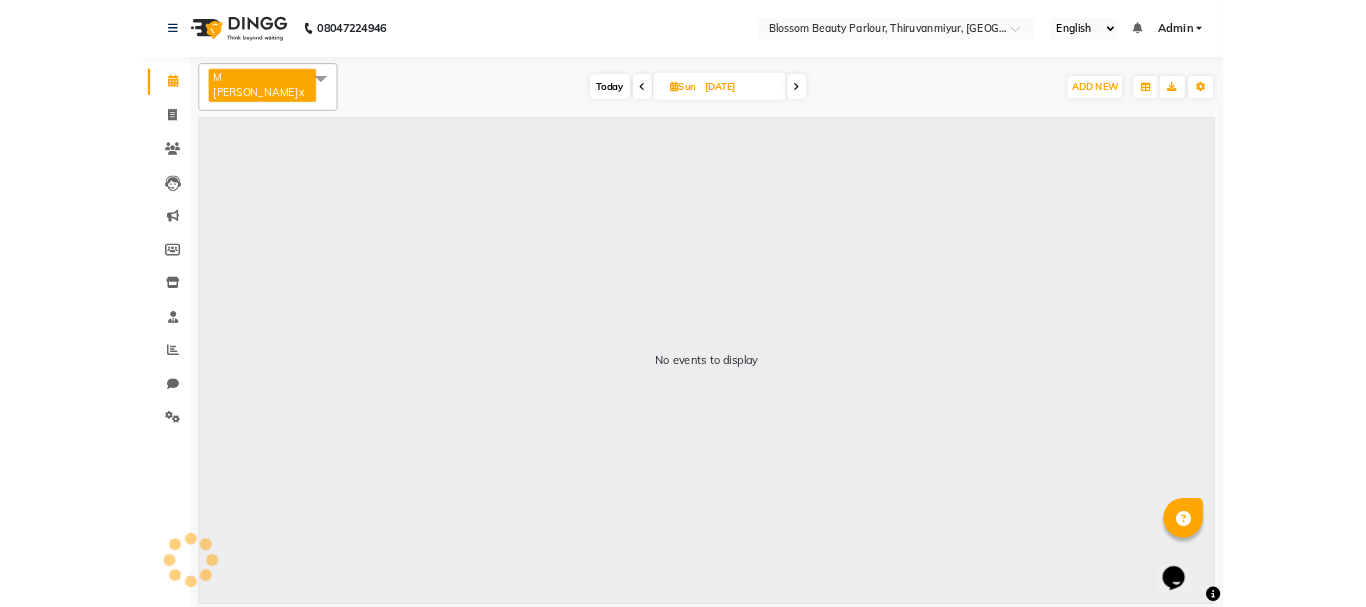 scroll, scrollTop: 0, scrollLeft: 0, axis: both 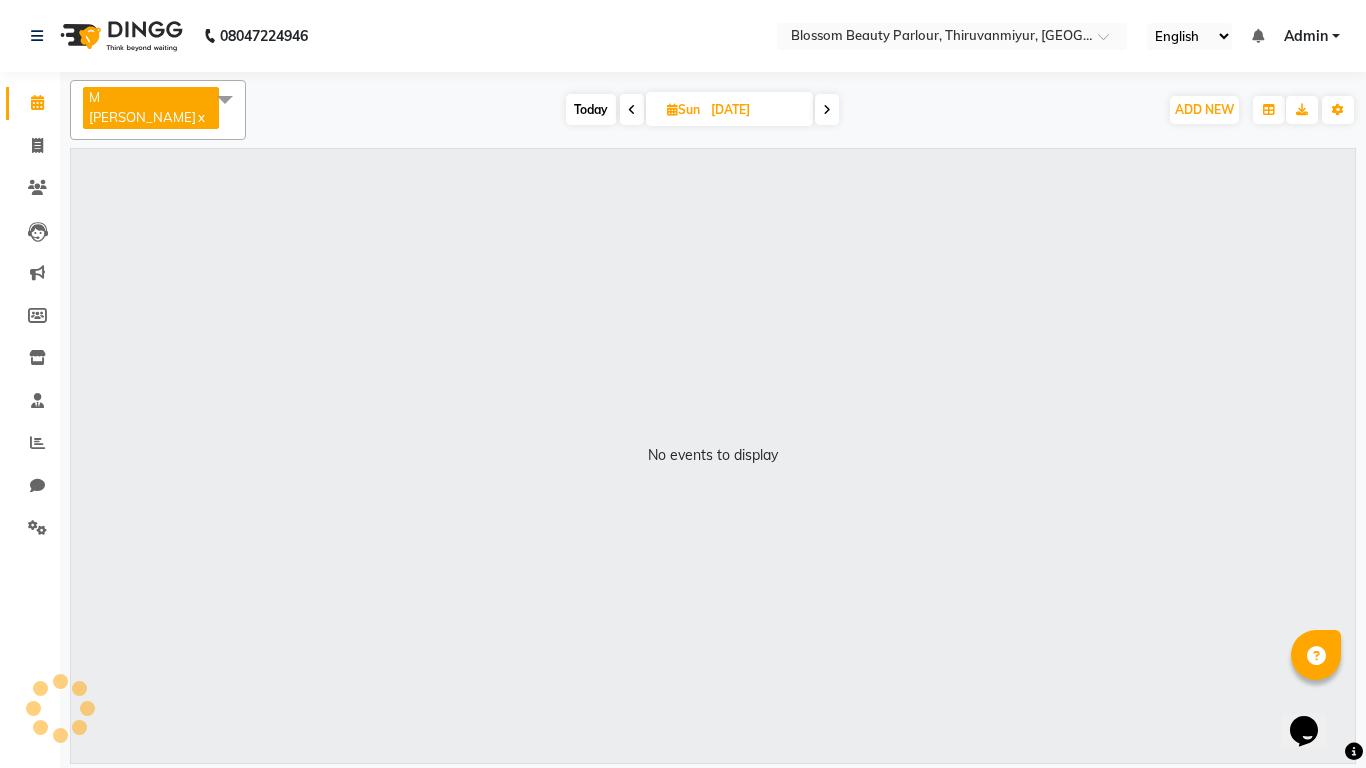 click at bounding box center (827, 110) 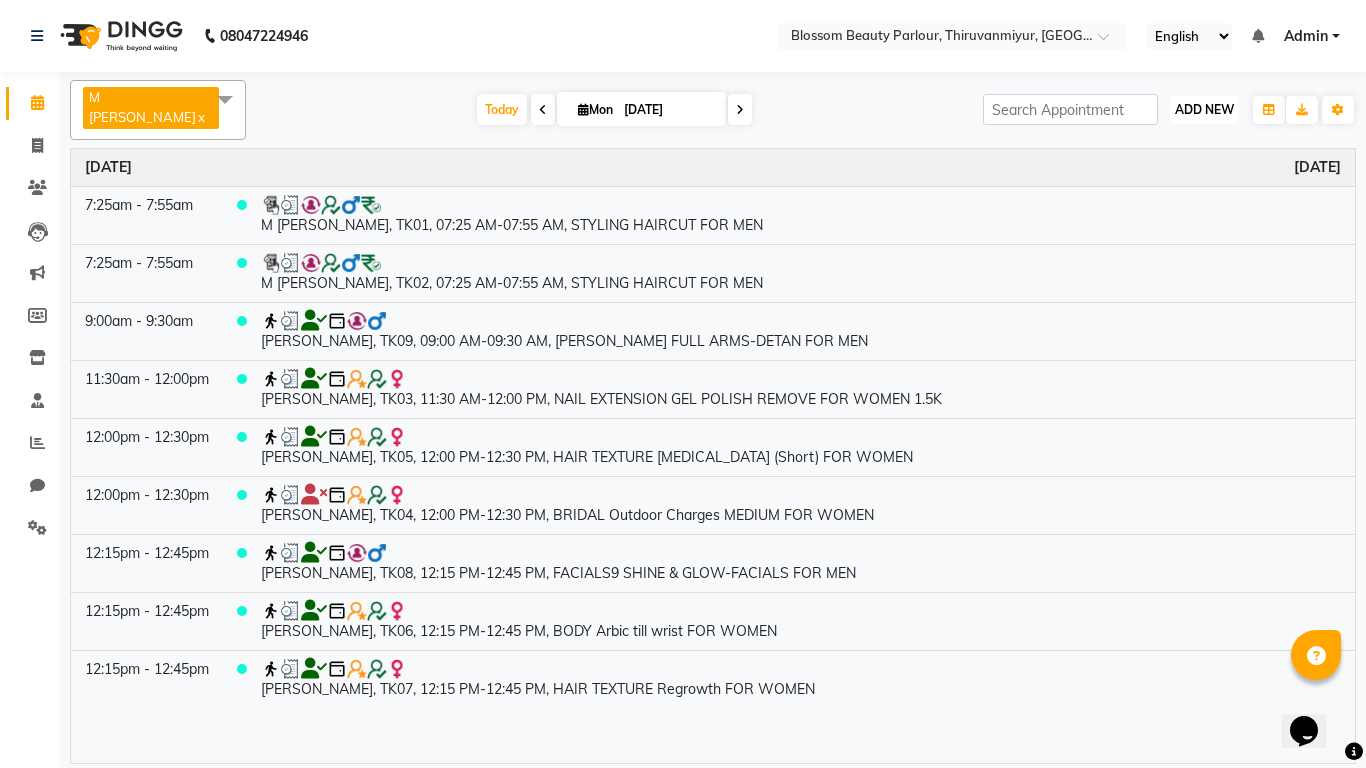 click on "ADD NEW" at bounding box center [1204, 109] 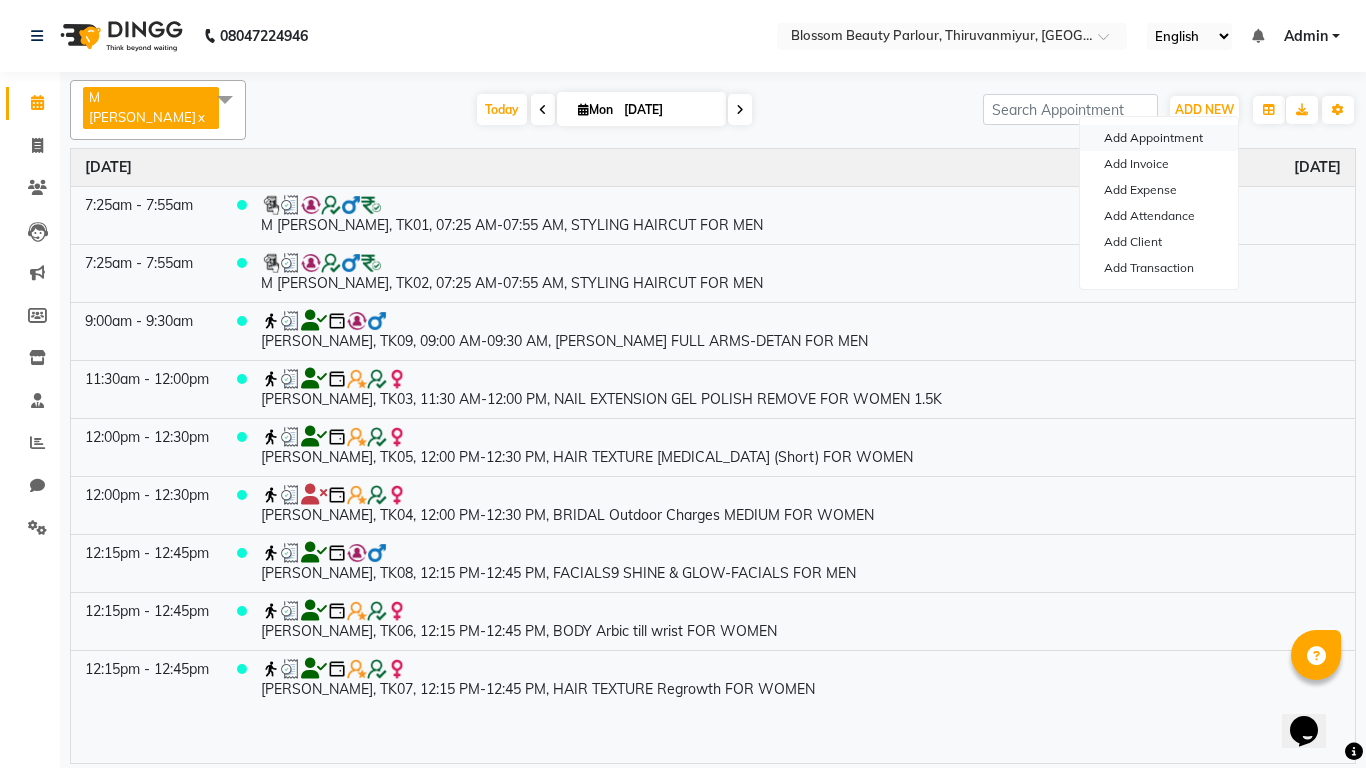 click on "Add Appointment" at bounding box center [1159, 138] 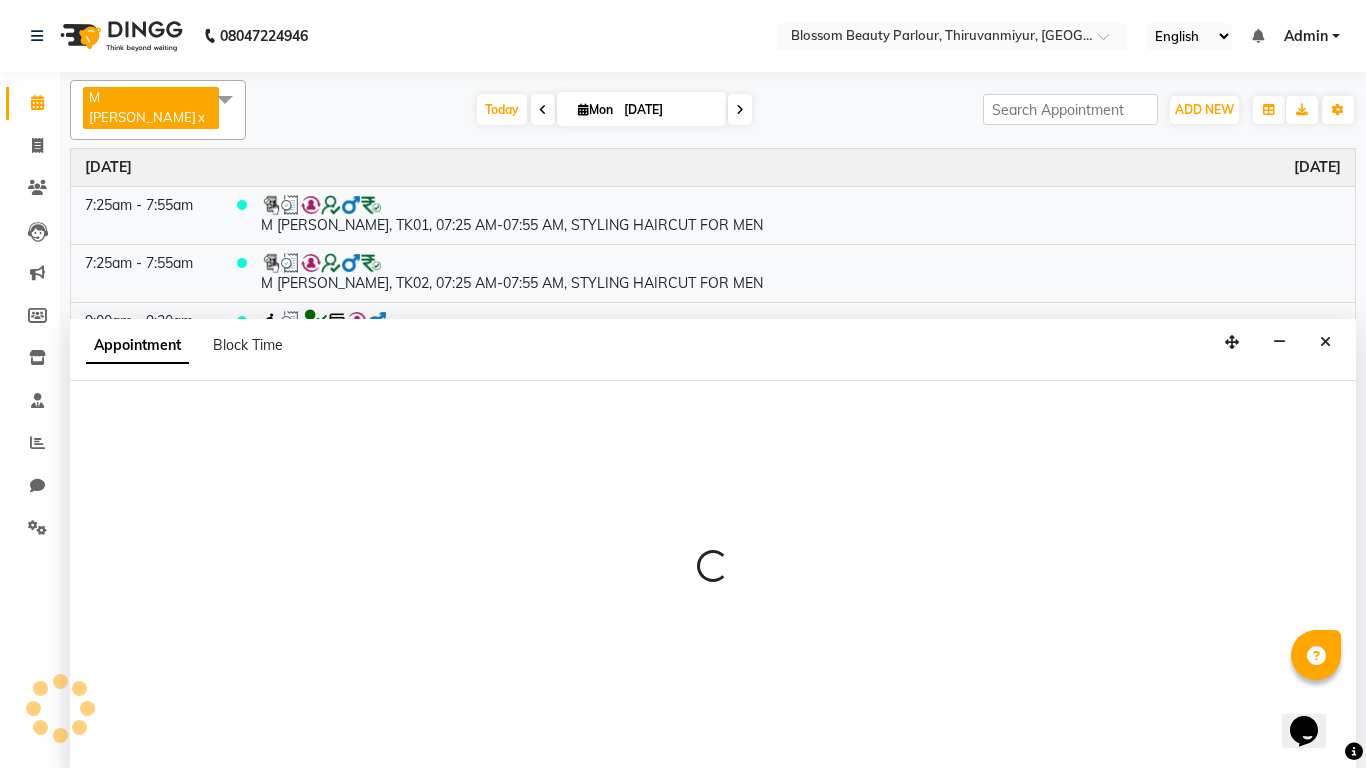 select on "tentative" 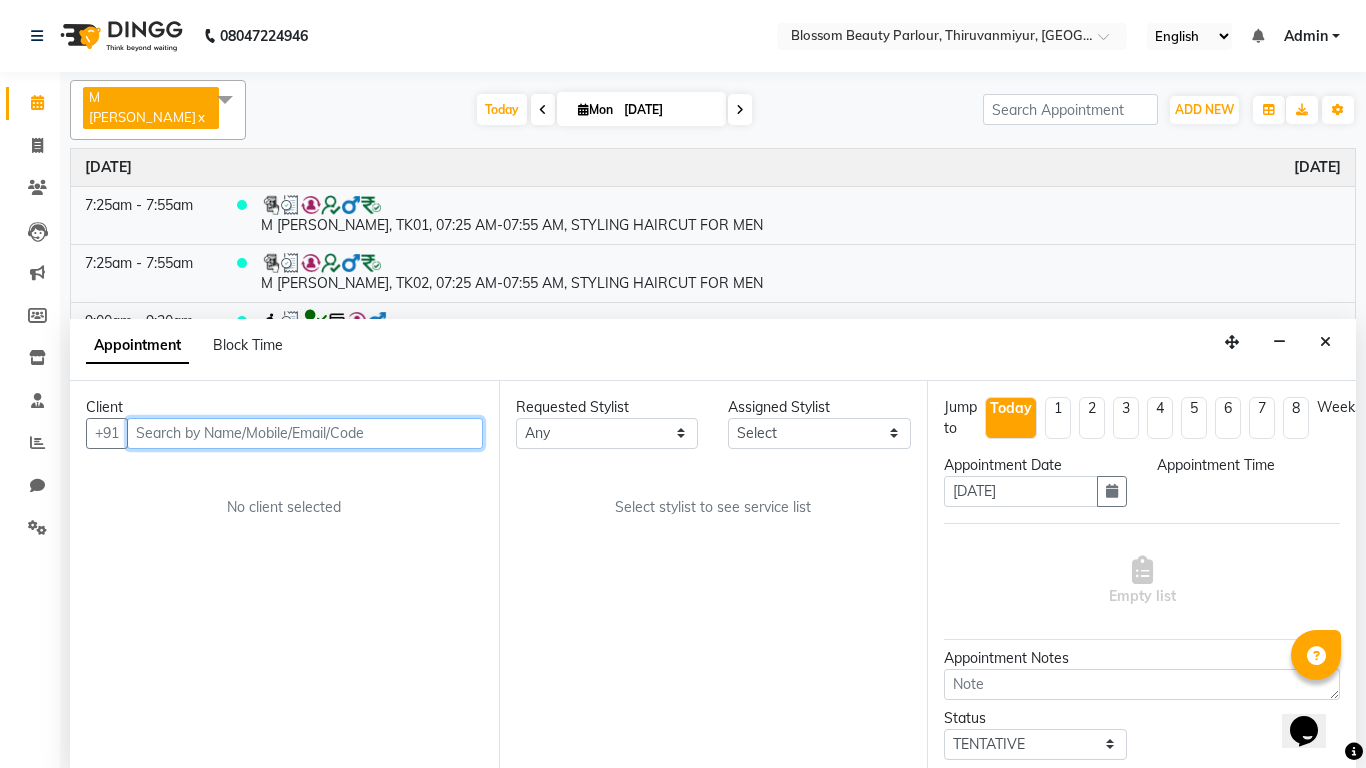 select on "540" 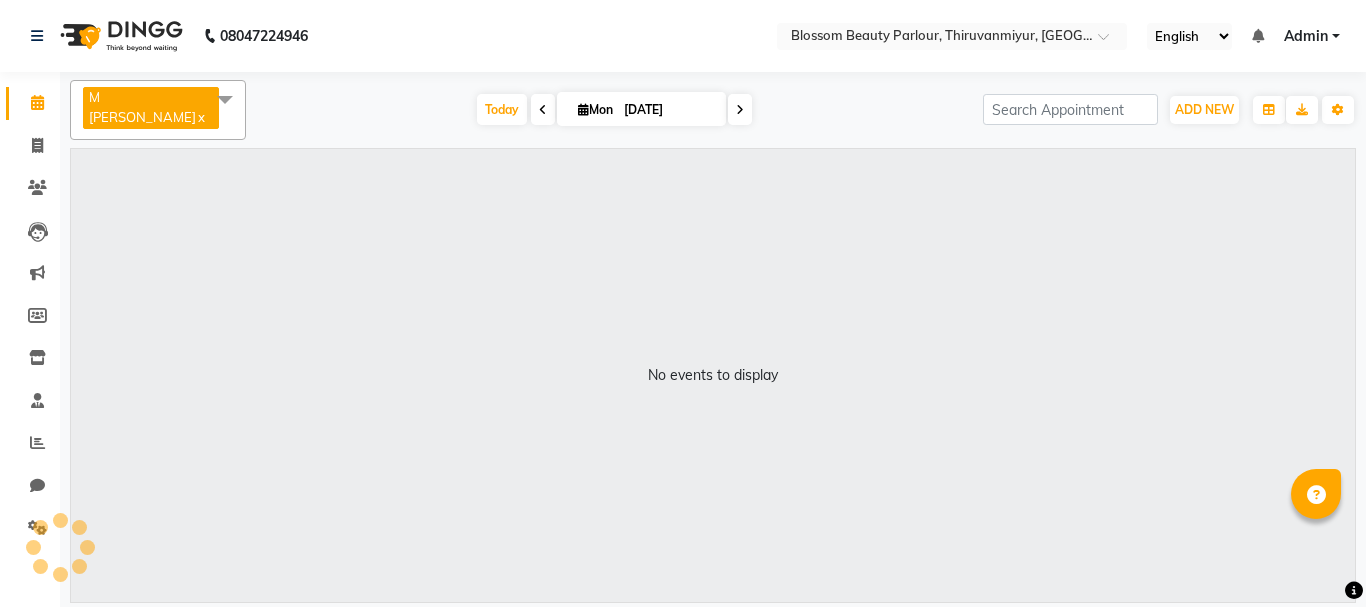 scroll, scrollTop: 0, scrollLeft: 0, axis: both 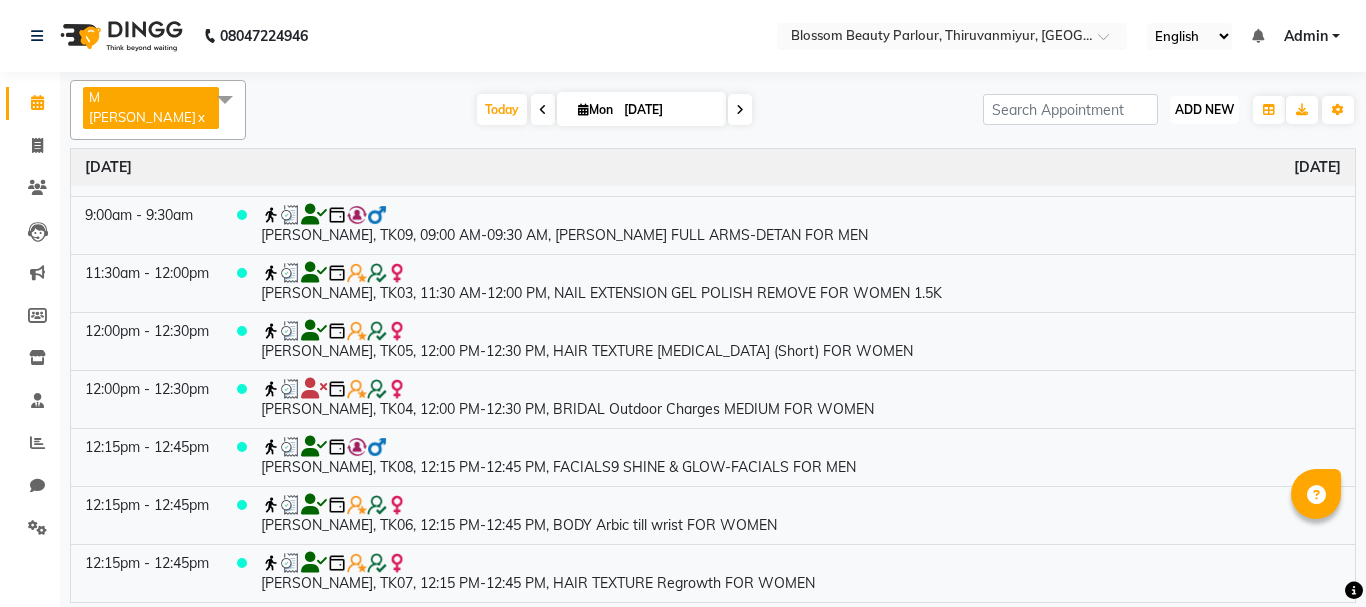 click on "ADD NEW" at bounding box center (1204, 109) 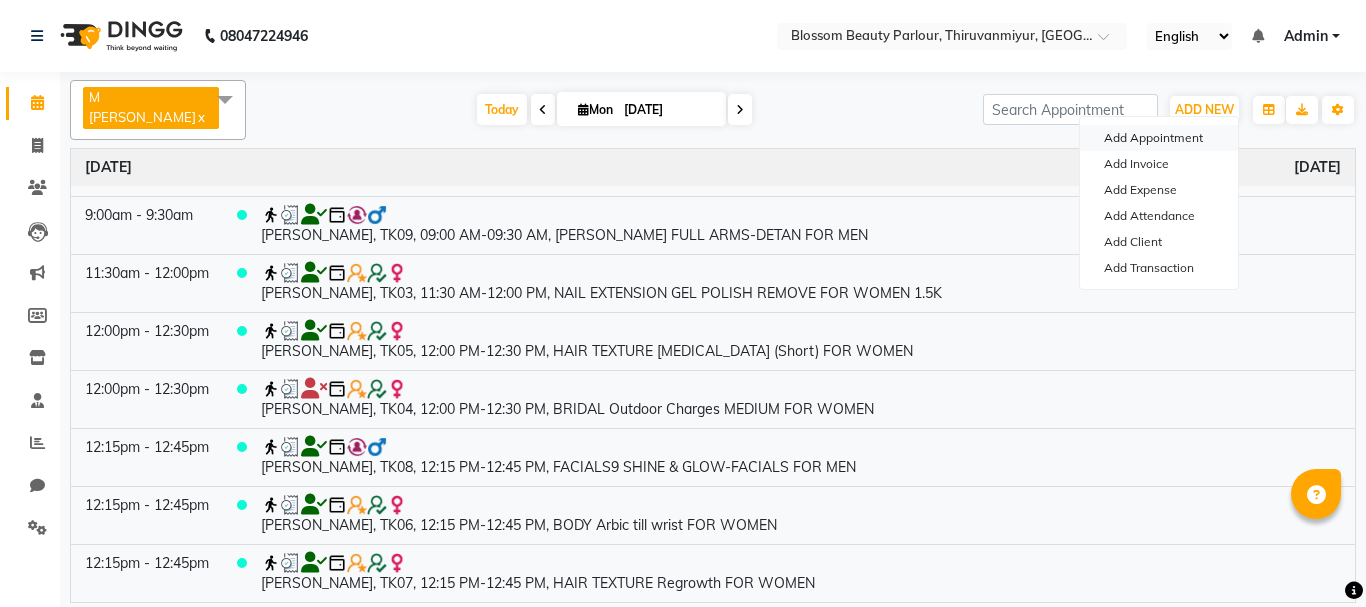 click on "Add Appointment" at bounding box center [1159, 138] 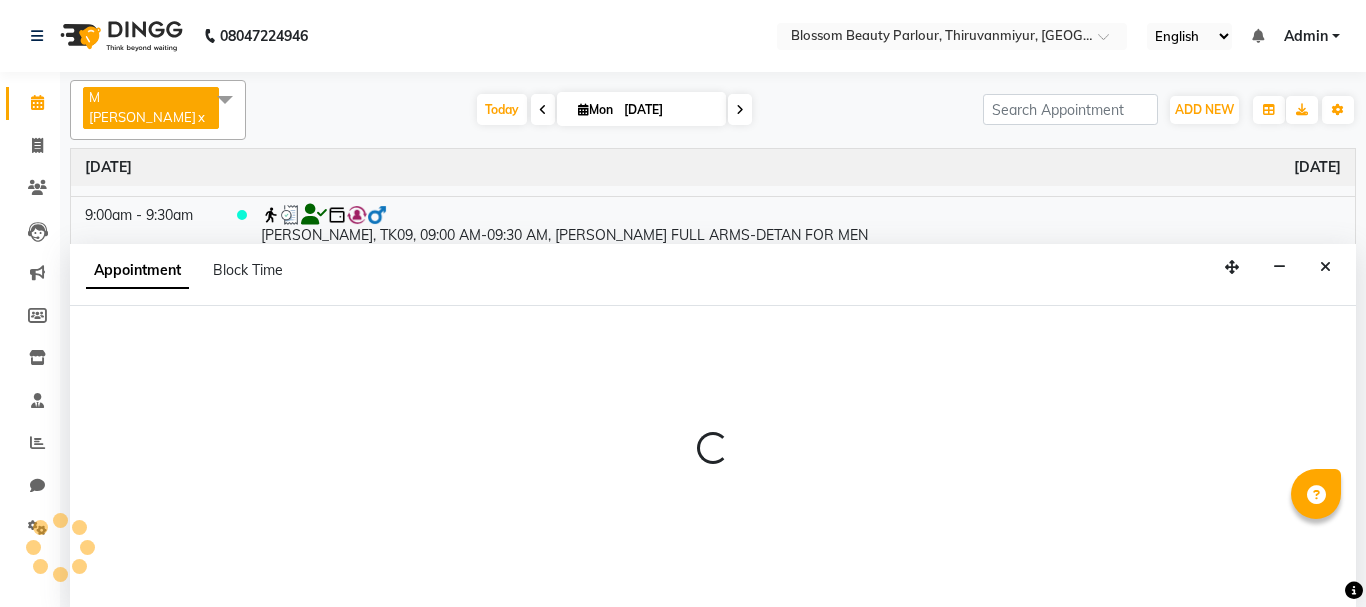select on "tentative" 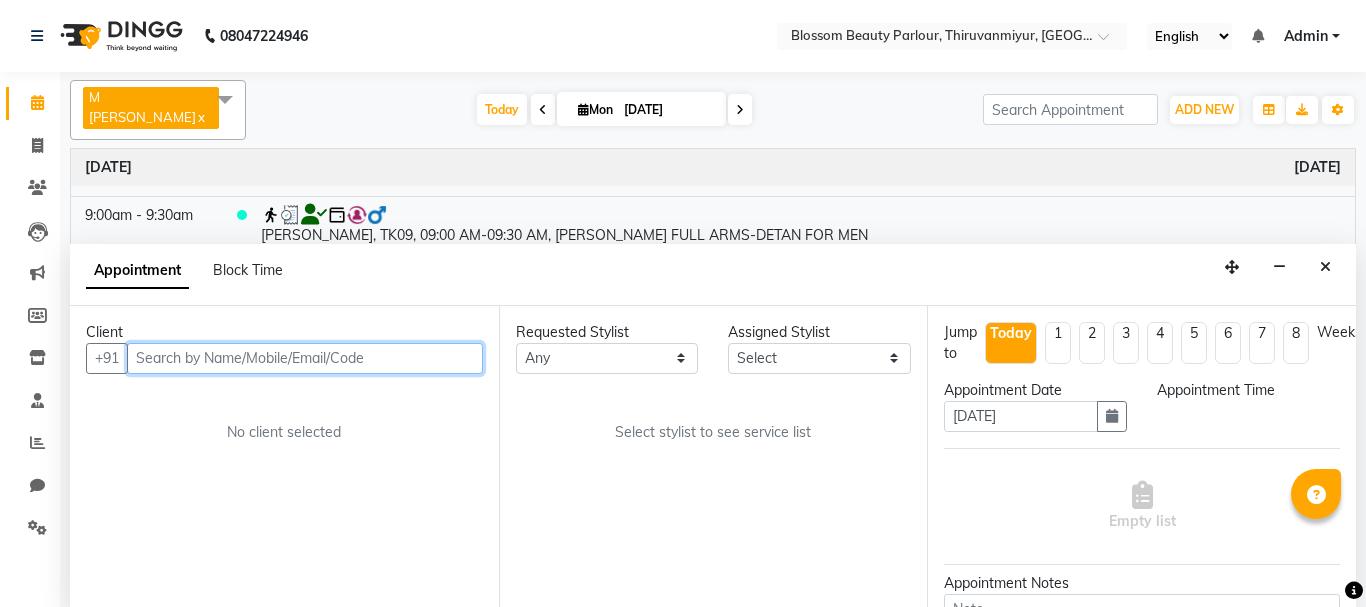 select on "540" 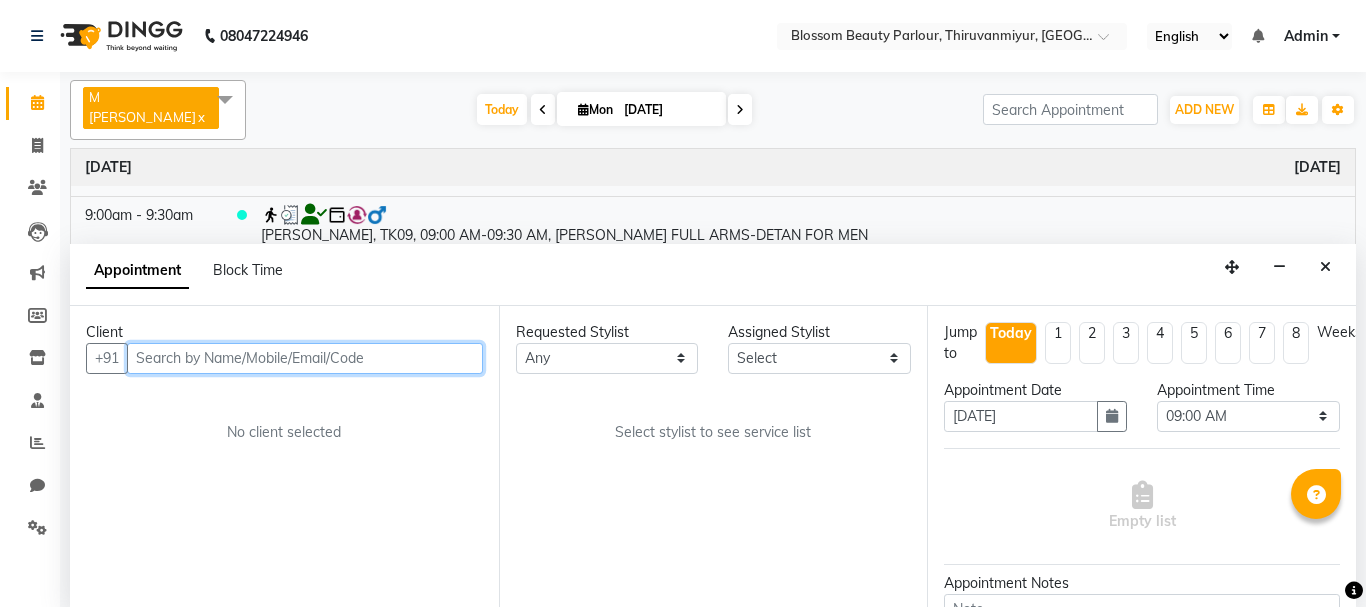 click at bounding box center [305, 358] 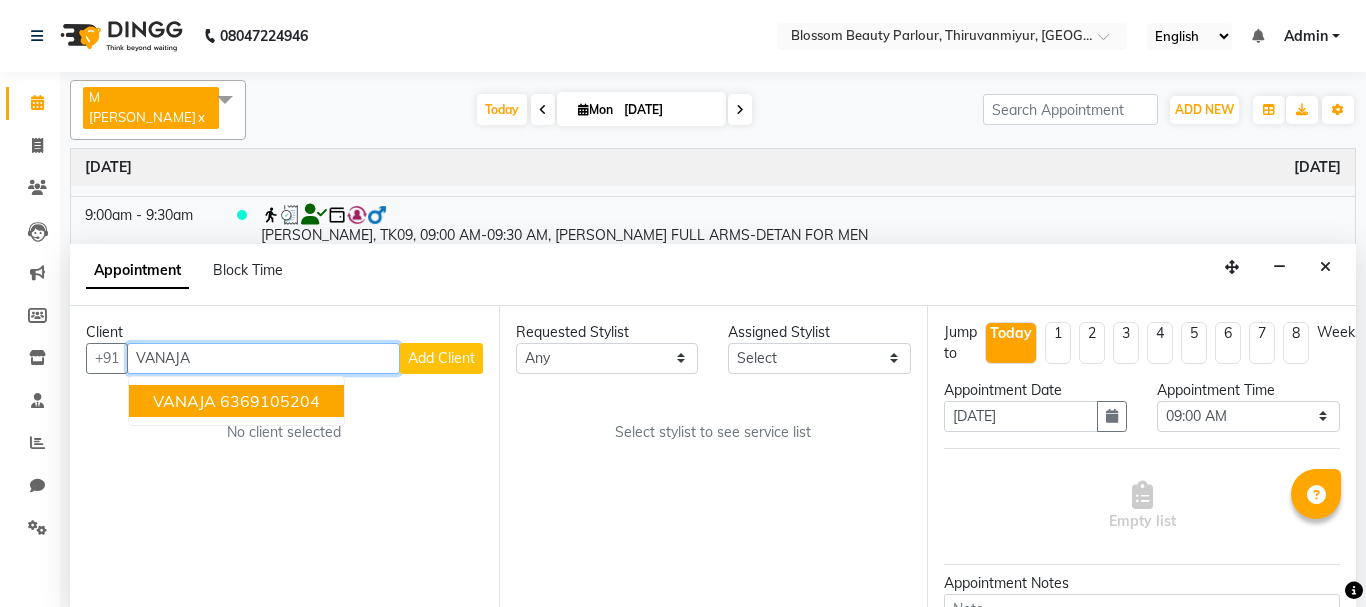 click on "VANAJA  6369105204" at bounding box center [236, 401] 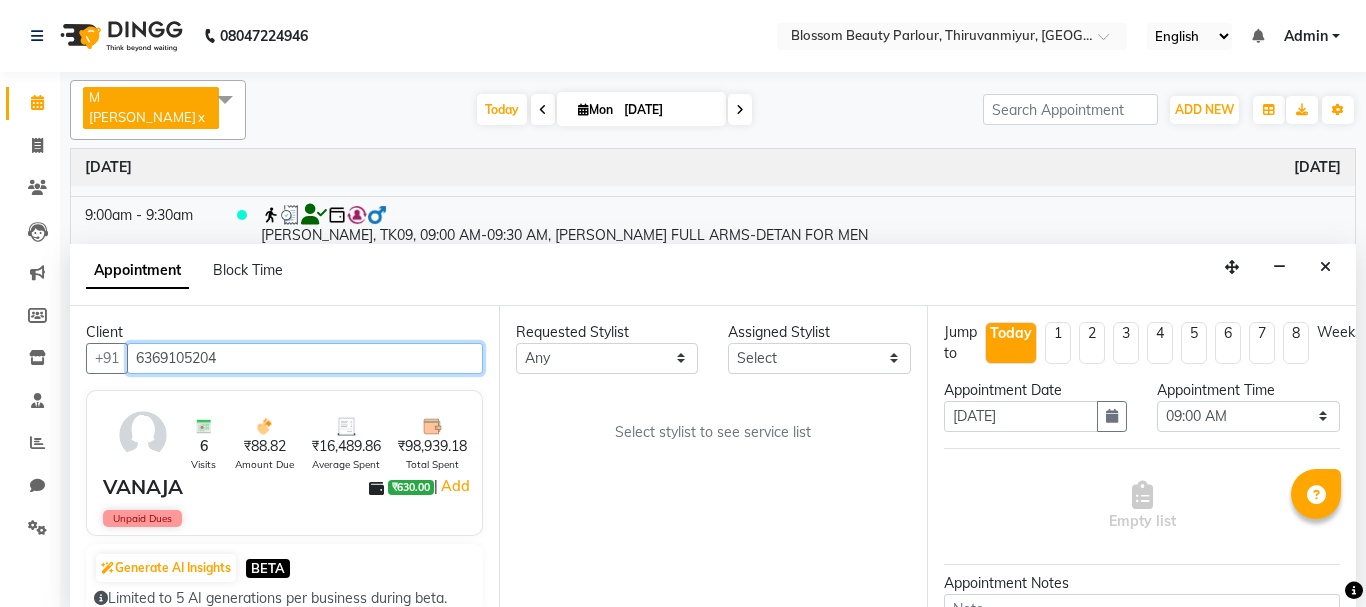 type on "6369105204" 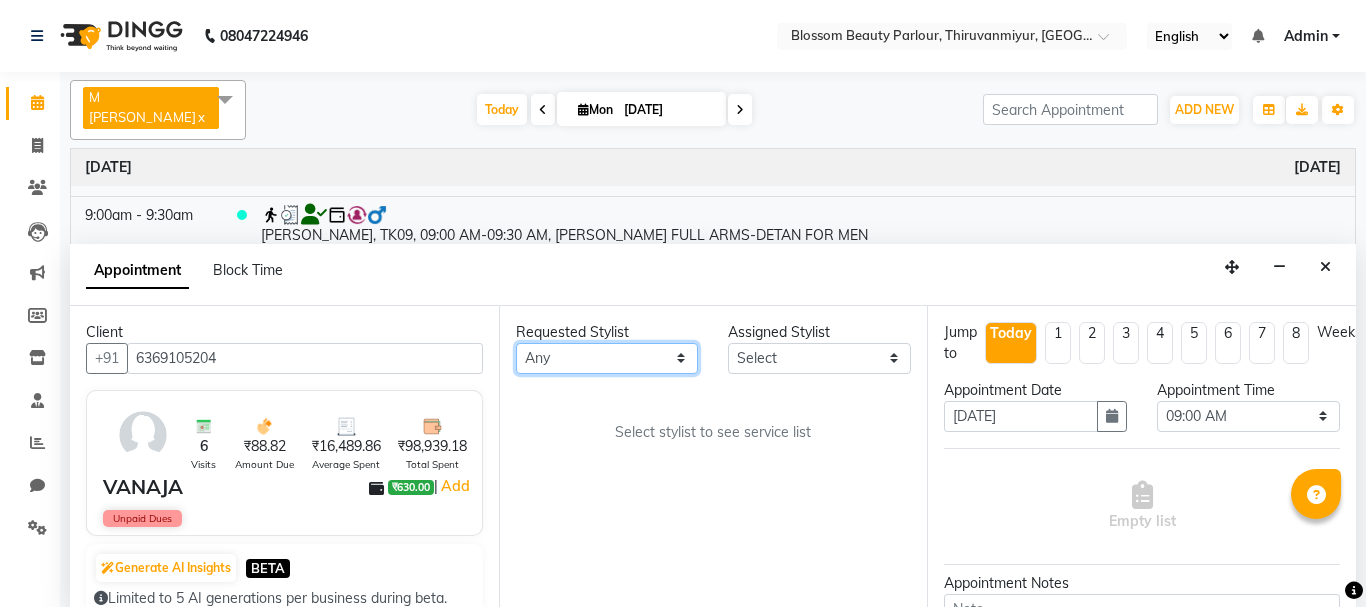 click on "Any [PERSON_NAME] [PERSON_NAME] [PERSON_NAME] [PERSON_NAME] [PERSON_NAME] M [PERSON_NAME] Old Staff Swathi" at bounding box center (607, 358) 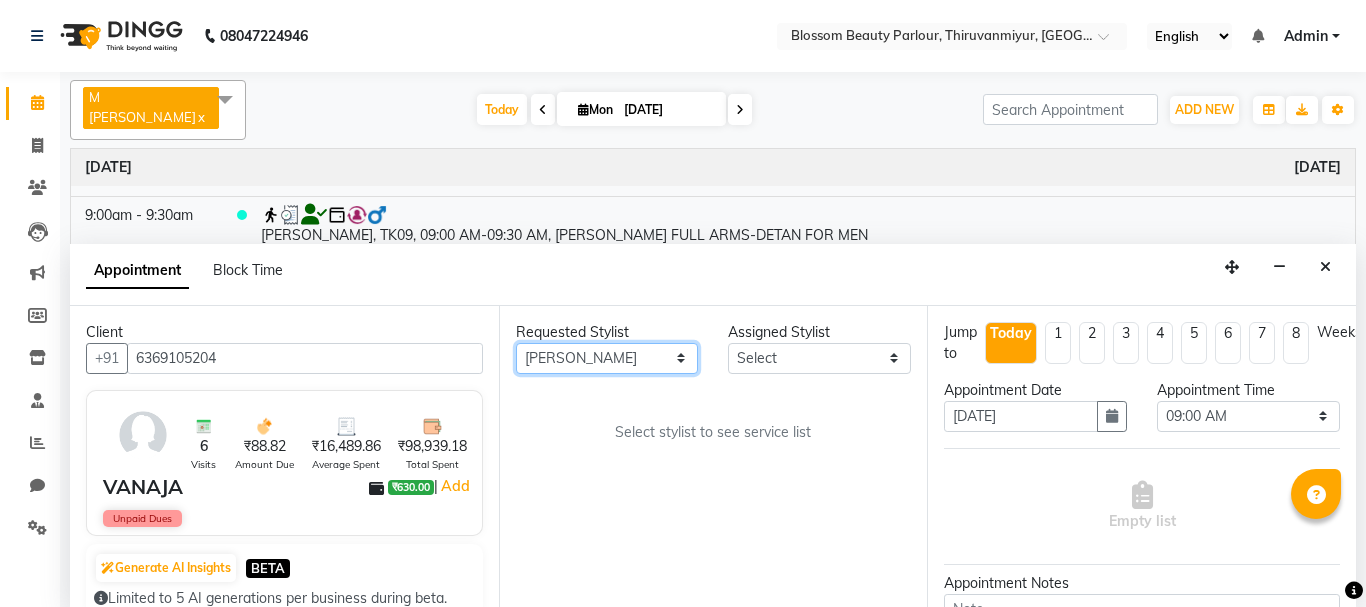 click on "Any [PERSON_NAME] [PERSON_NAME] [PERSON_NAME] [PERSON_NAME] [PERSON_NAME] M [PERSON_NAME] Old Staff Swathi" at bounding box center (607, 358) 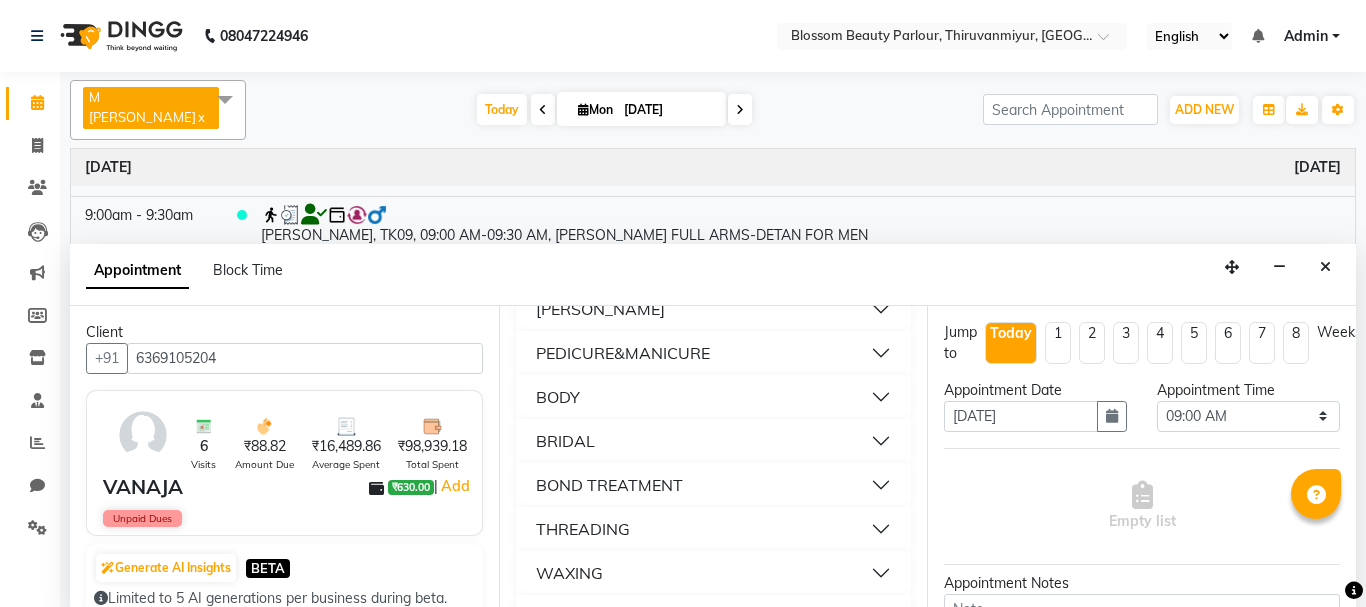 scroll, scrollTop: 502, scrollLeft: 0, axis: vertical 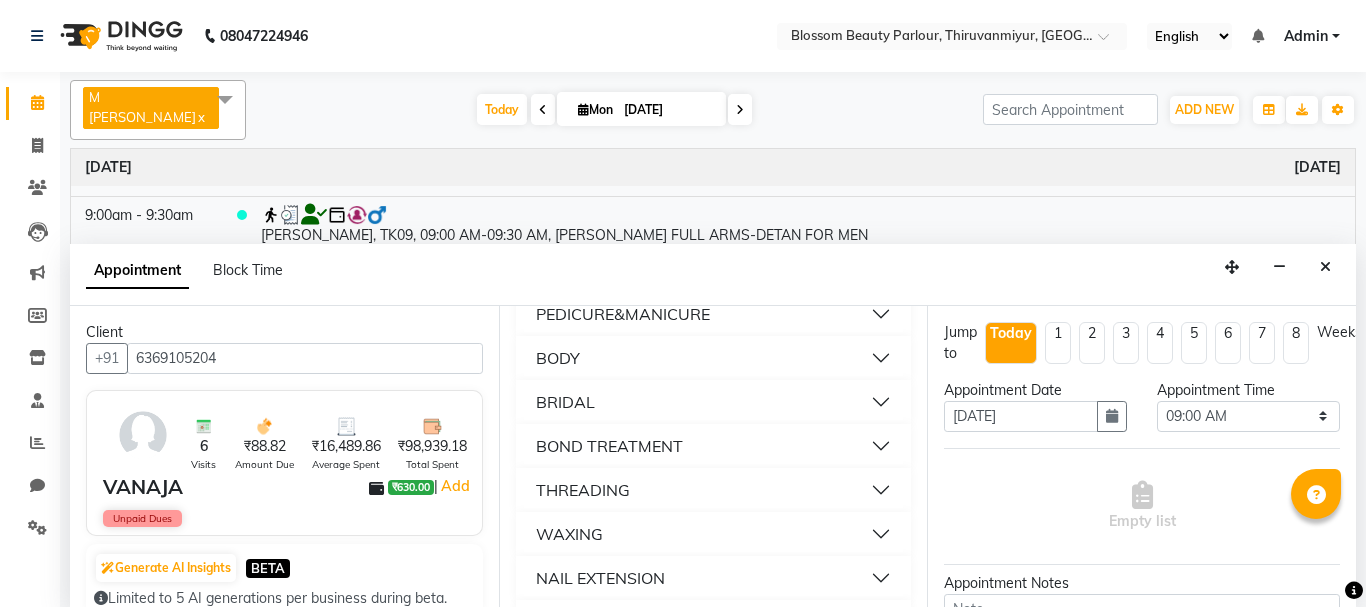 click on "NAIL EXTENSION" at bounding box center (600, 578) 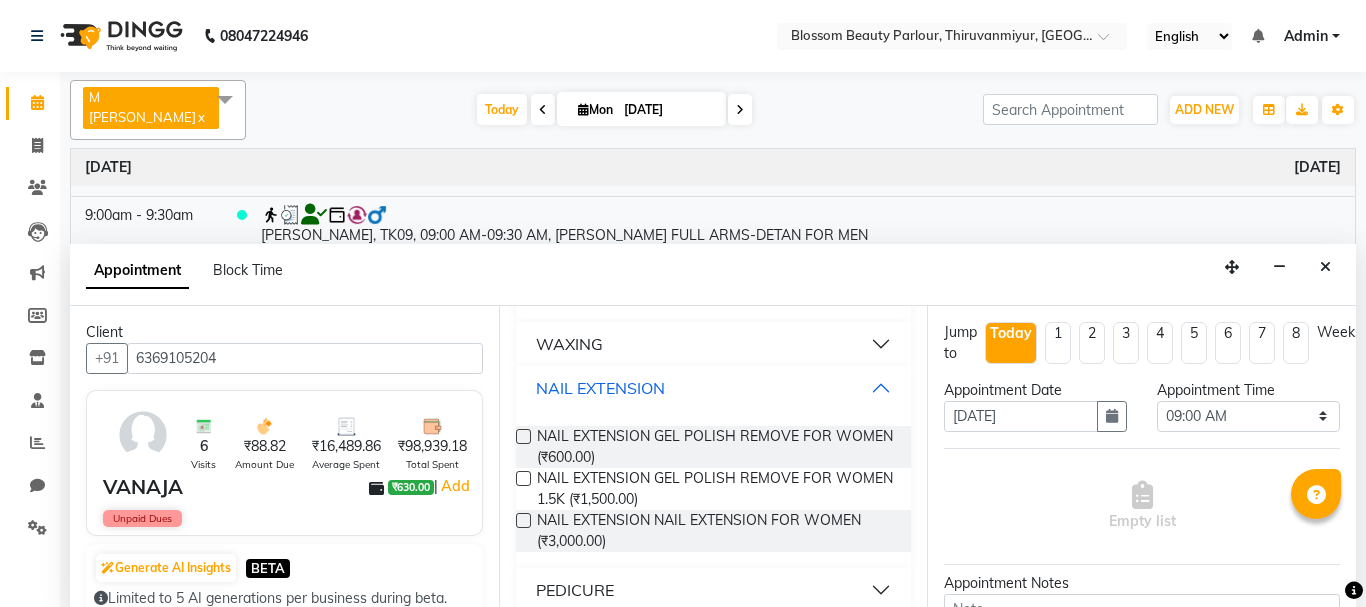 scroll, scrollTop: 729, scrollLeft: 0, axis: vertical 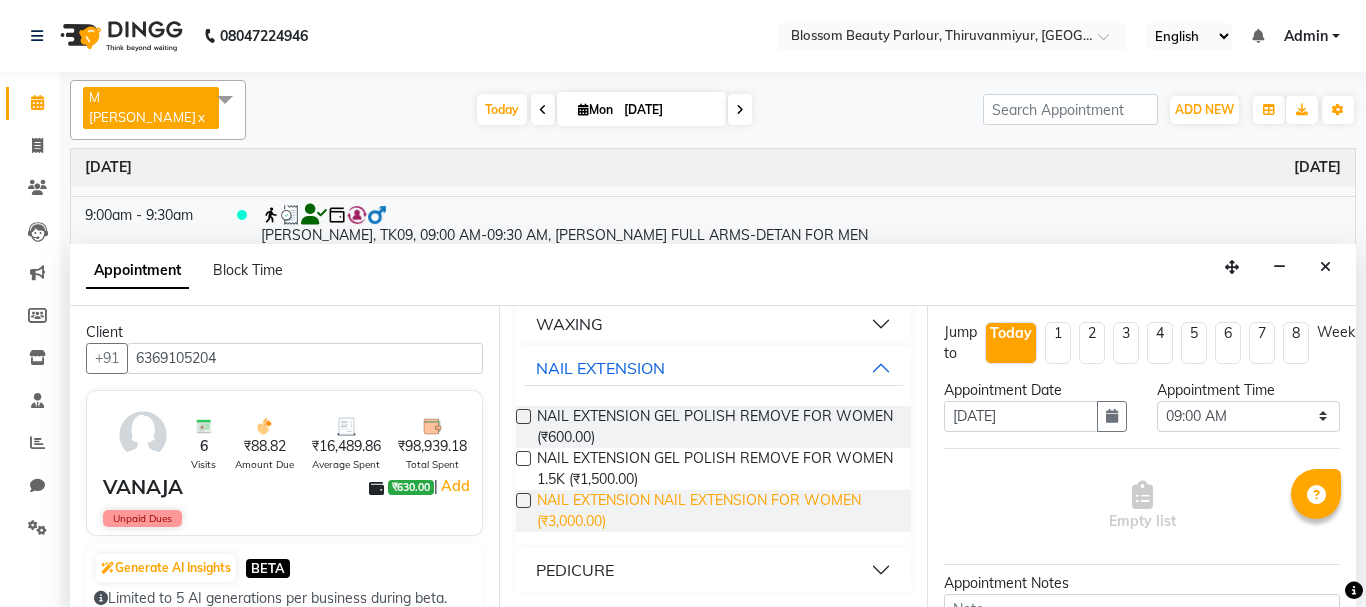 click on "NAIL EXTENSION NAIL EXTENSION FOR WOMEN (₹3,000.00)" at bounding box center (716, 511) 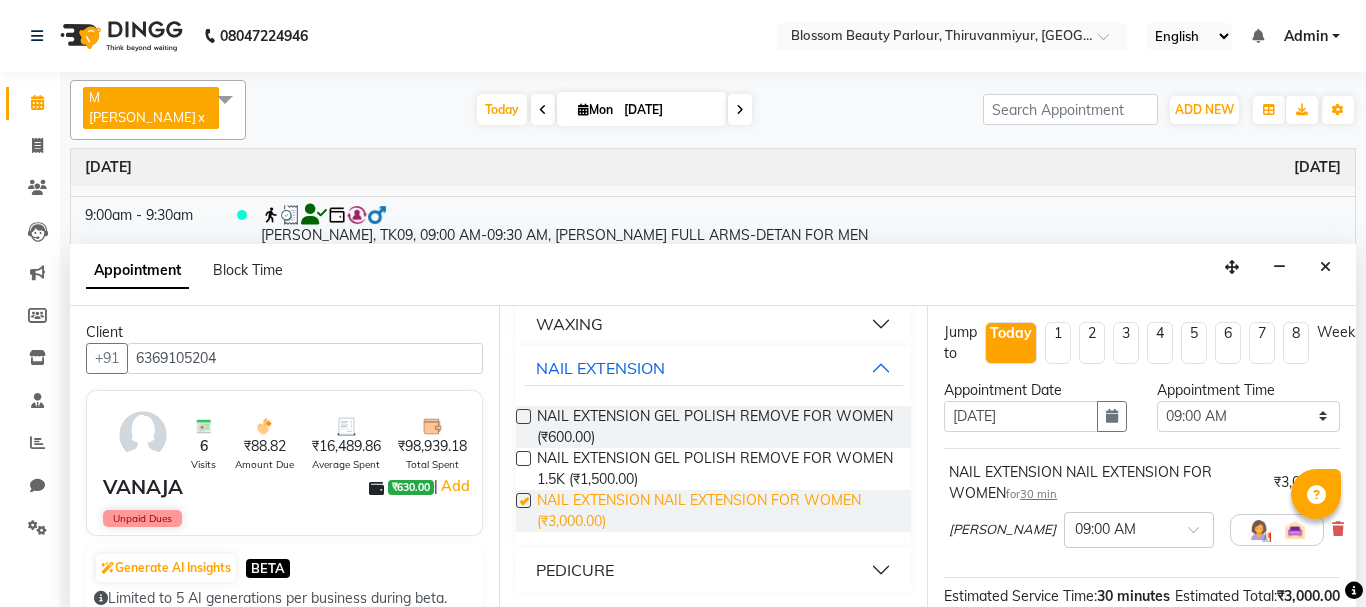 checkbox on "false" 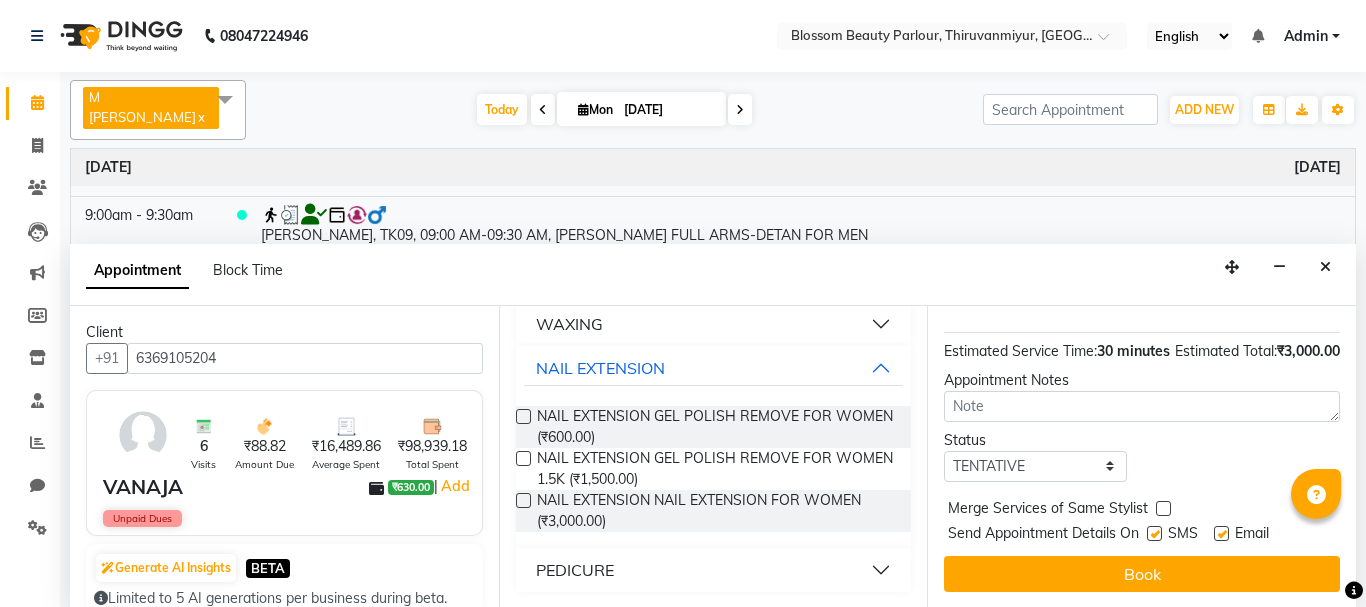 scroll, scrollTop: 281, scrollLeft: 0, axis: vertical 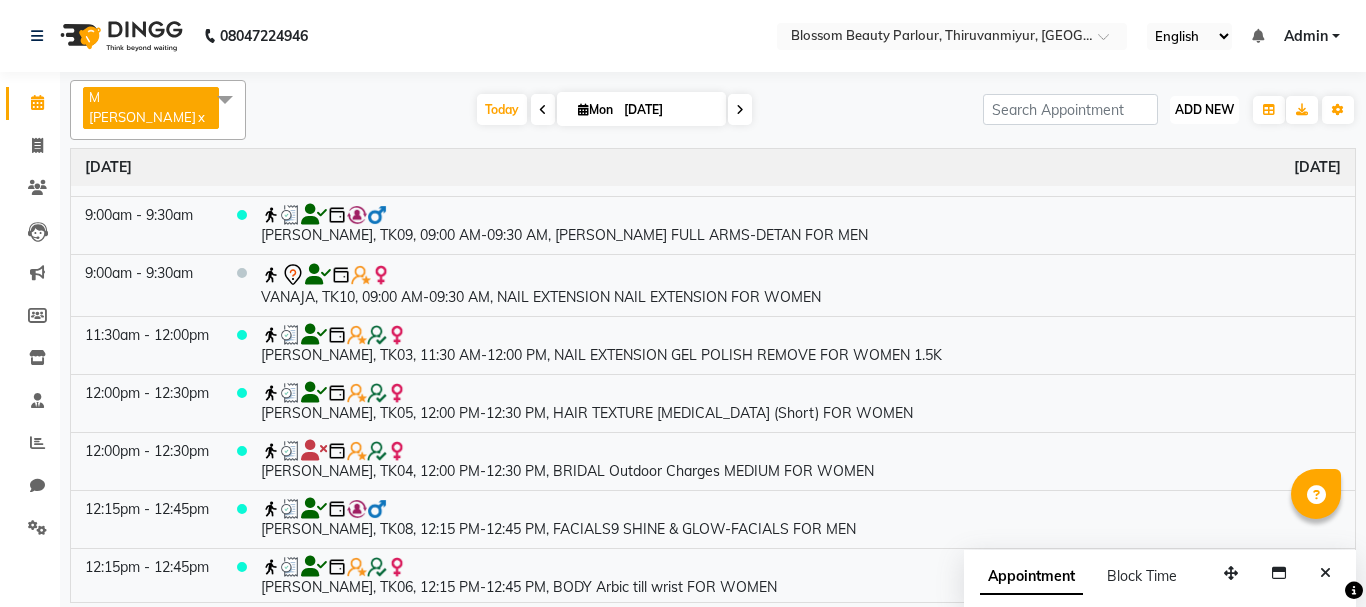 click on "ADD NEW" at bounding box center [1204, 109] 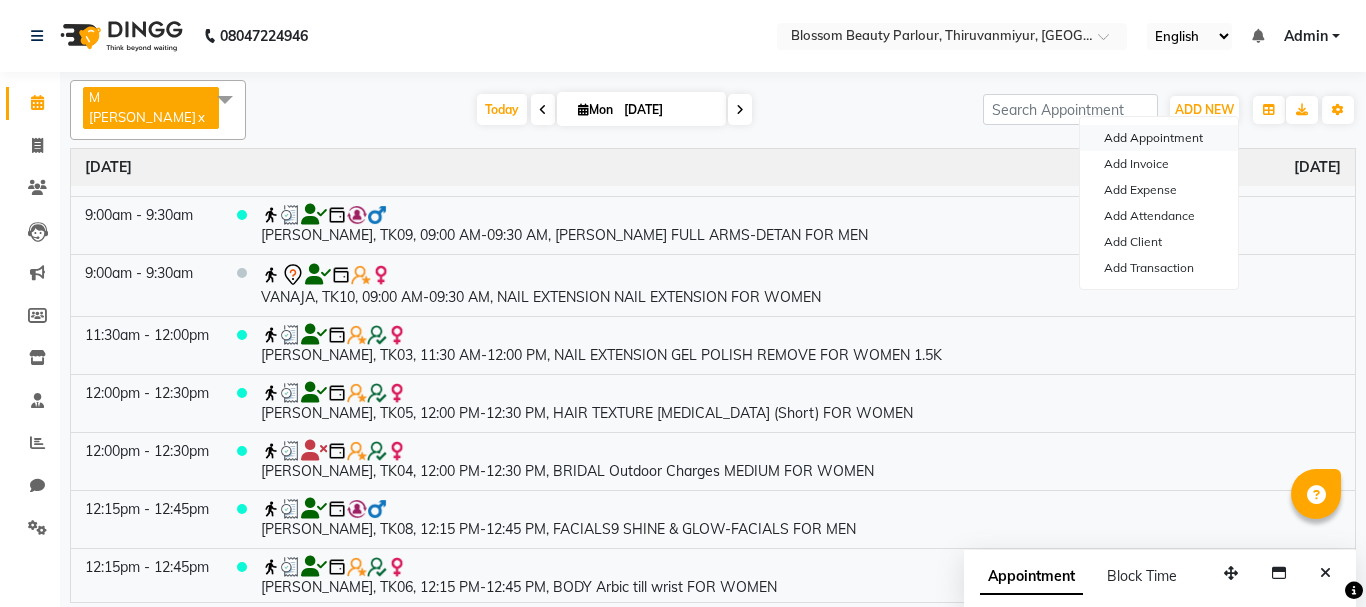 click on "Add Appointment" at bounding box center (1159, 138) 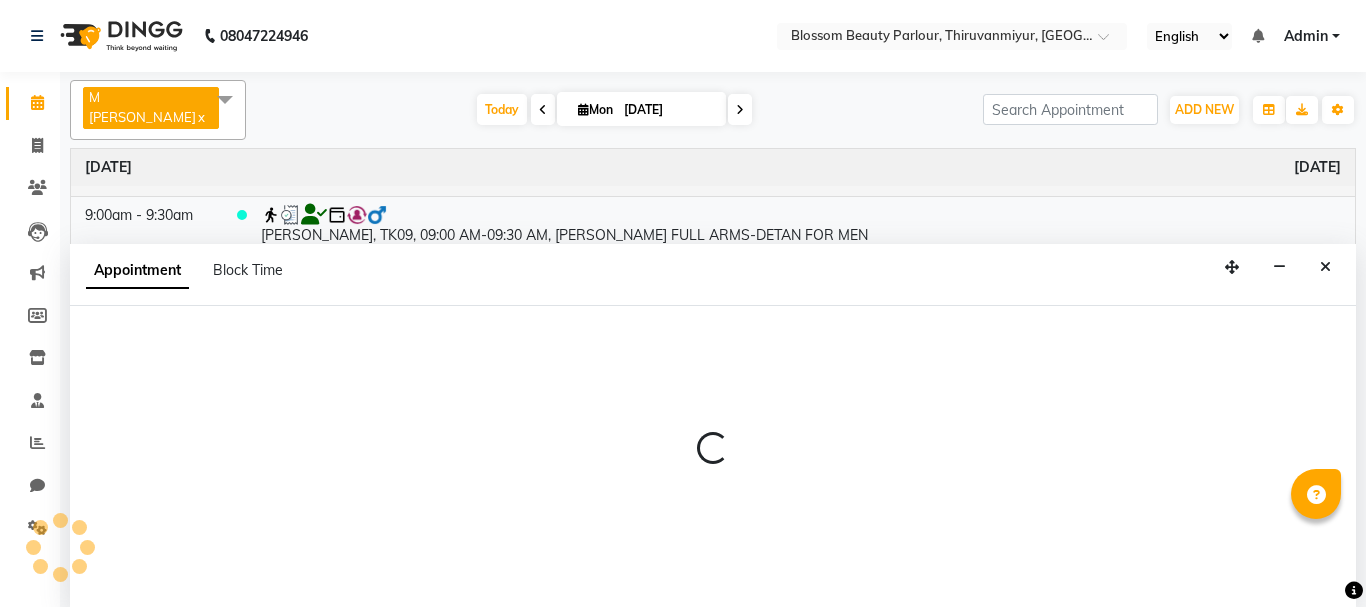 select on "540" 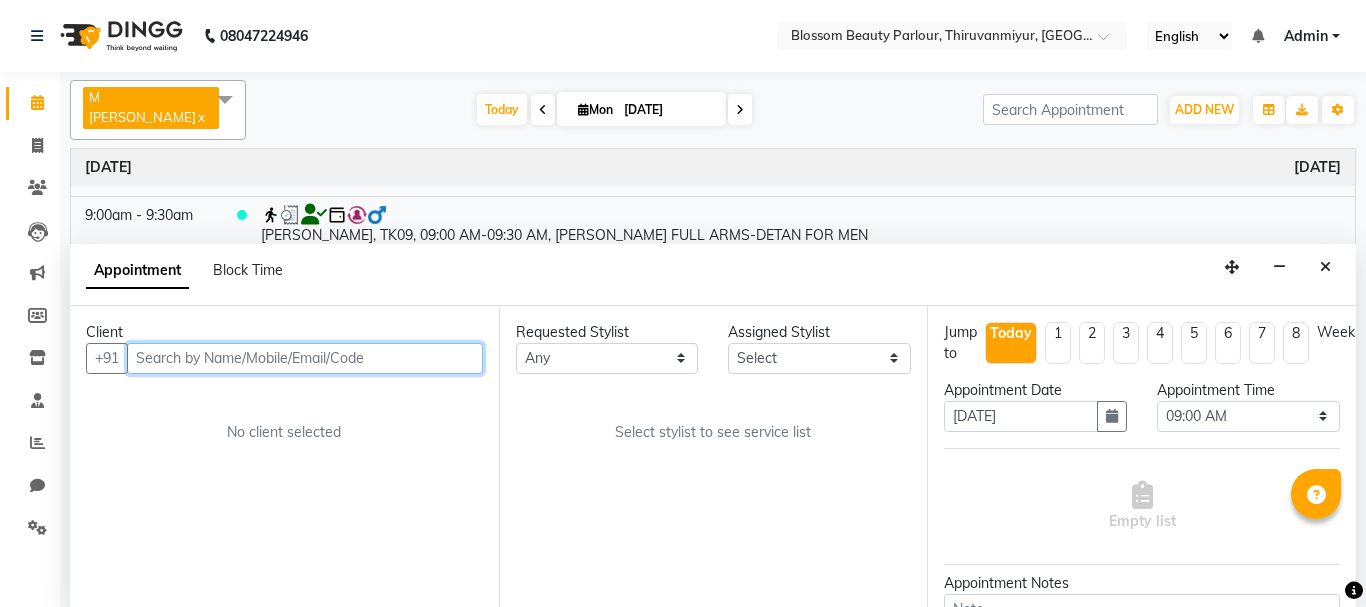 click at bounding box center (305, 358) 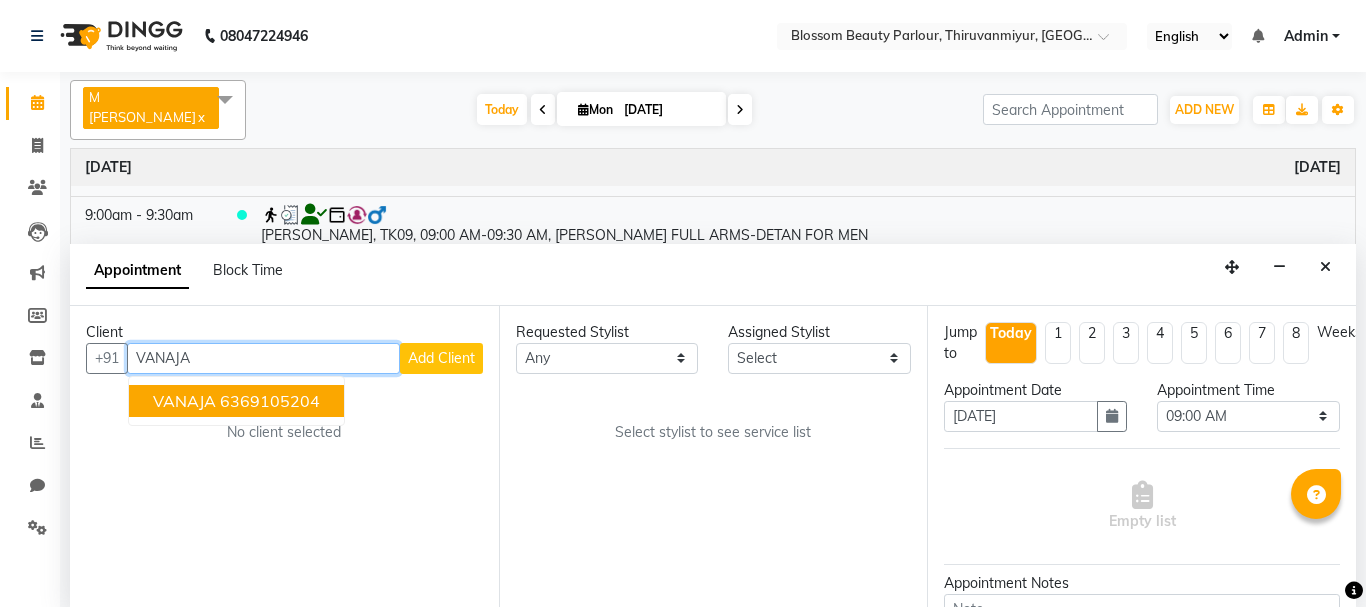 click on "6369105204" at bounding box center [270, 401] 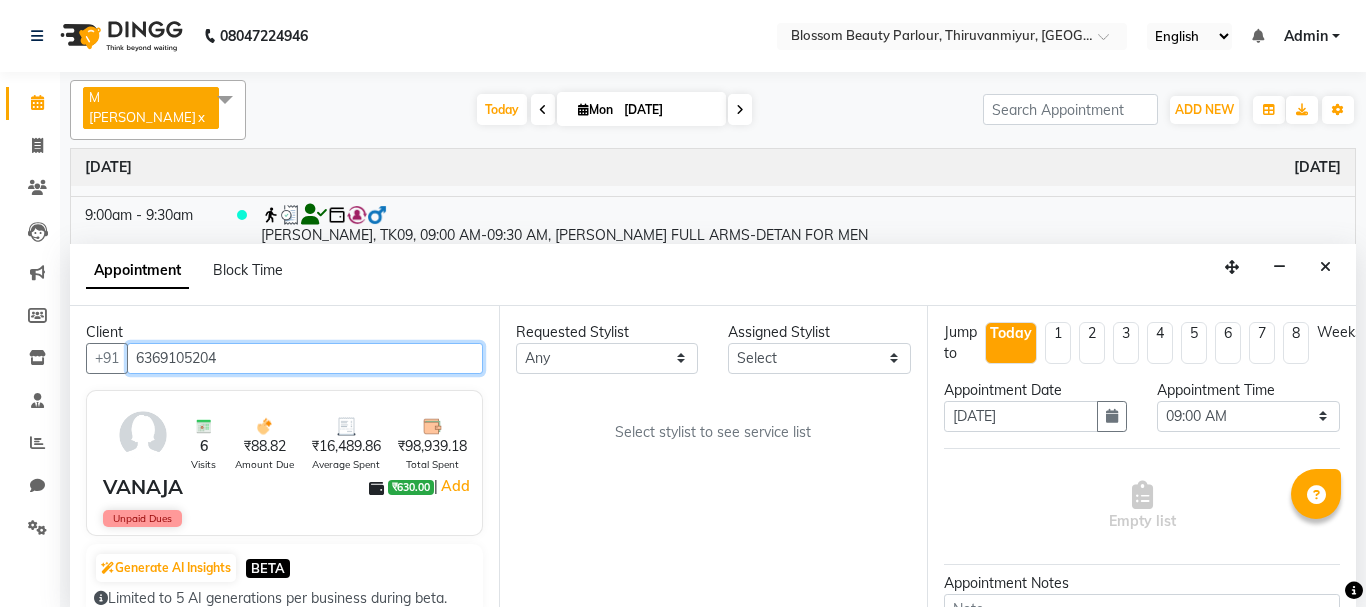 type on "6369105204" 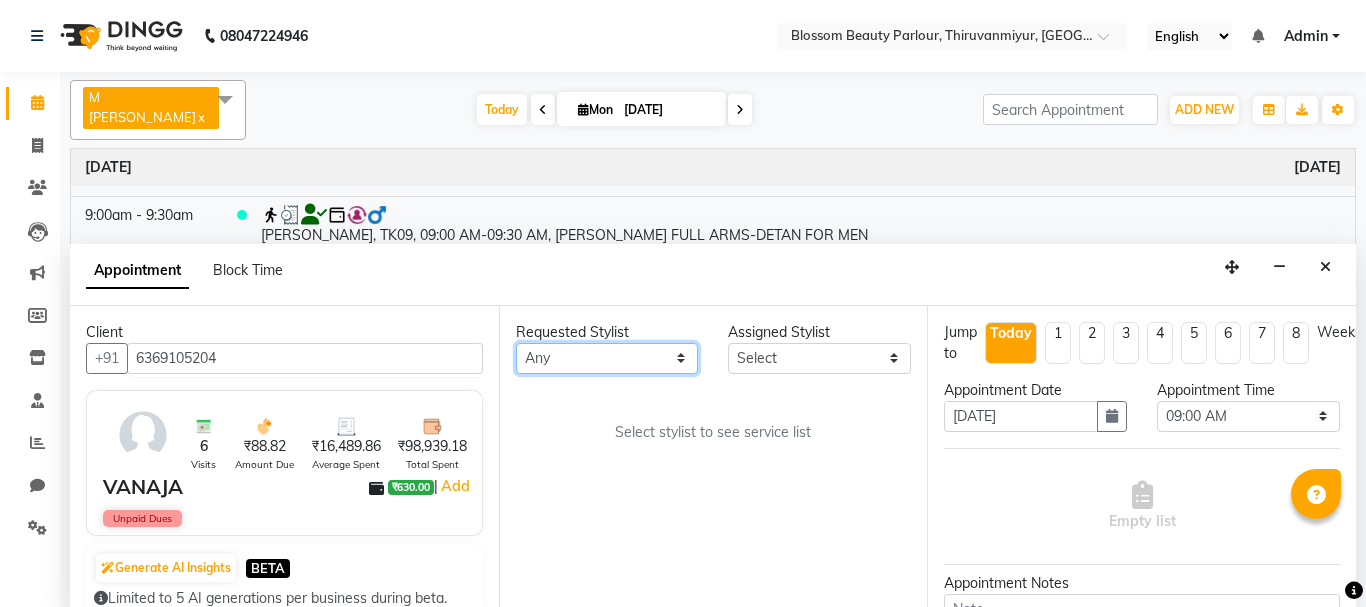 click on "Any [PERSON_NAME] [PERSON_NAME] [PERSON_NAME] [PERSON_NAME] [PERSON_NAME] M [PERSON_NAME] Old Staff Swathi" at bounding box center [607, 358] 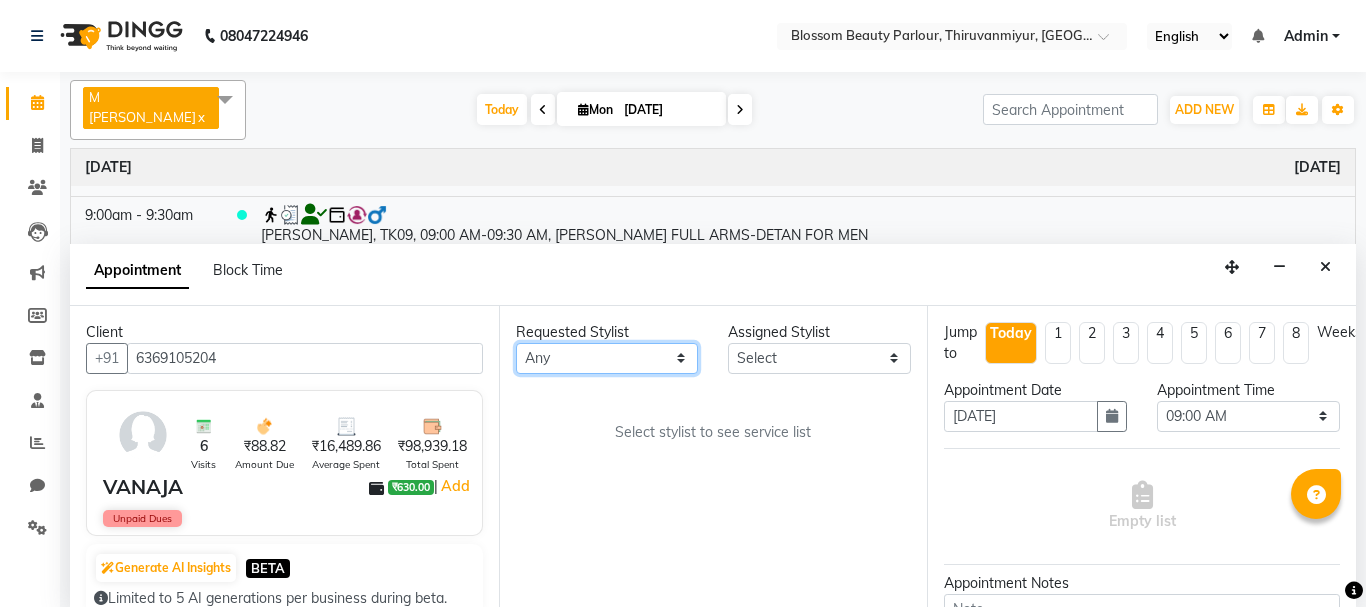 select on "83298" 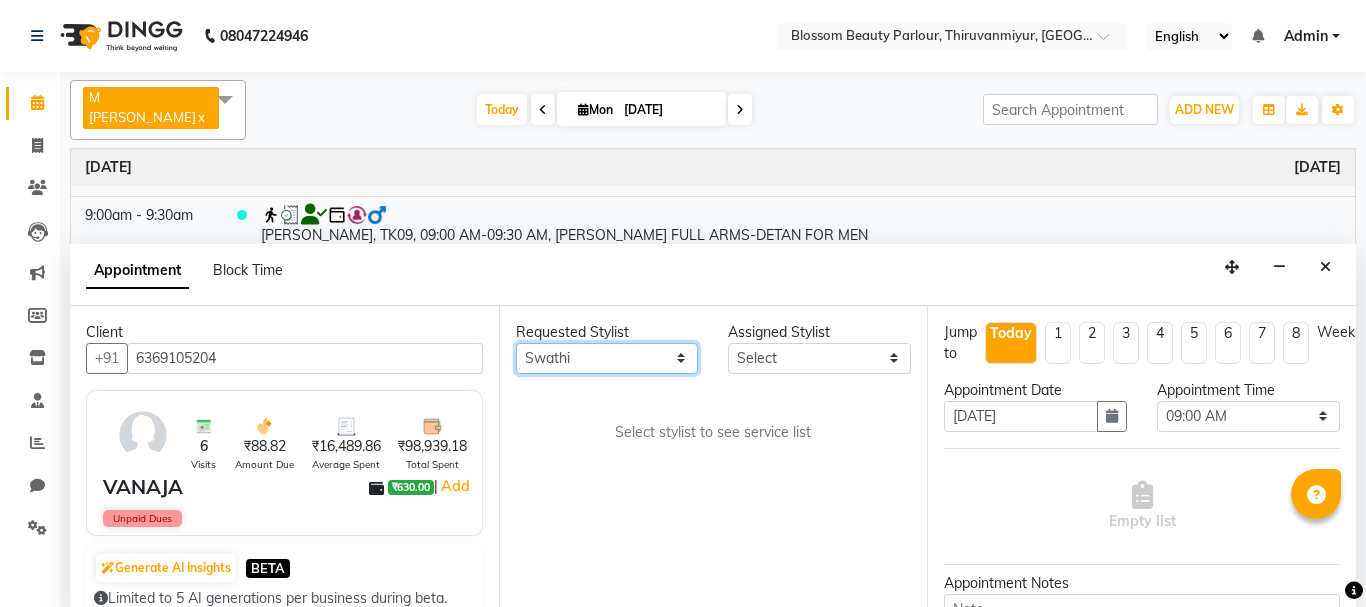 click on "Any [PERSON_NAME] [PERSON_NAME] [PERSON_NAME] [PERSON_NAME] [PERSON_NAME] M [PERSON_NAME] Old Staff Swathi" at bounding box center (607, 358) 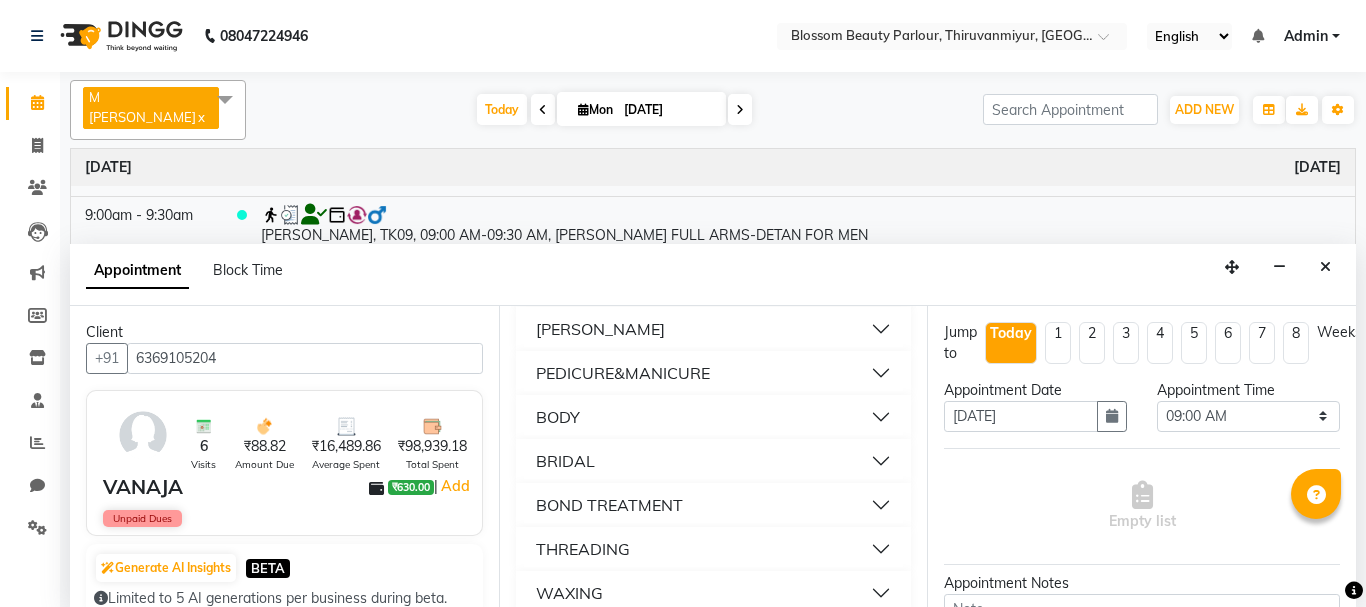 scroll, scrollTop: 453, scrollLeft: 0, axis: vertical 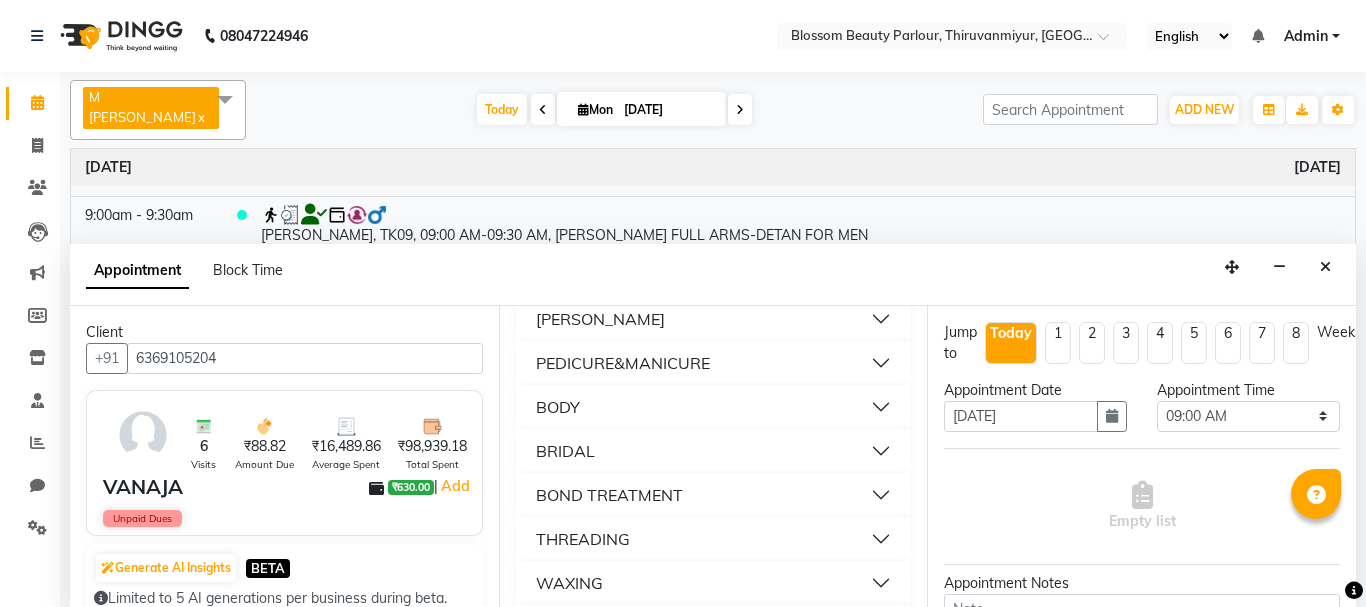 click on "BRIDAL" at bounding box center (714, 451) 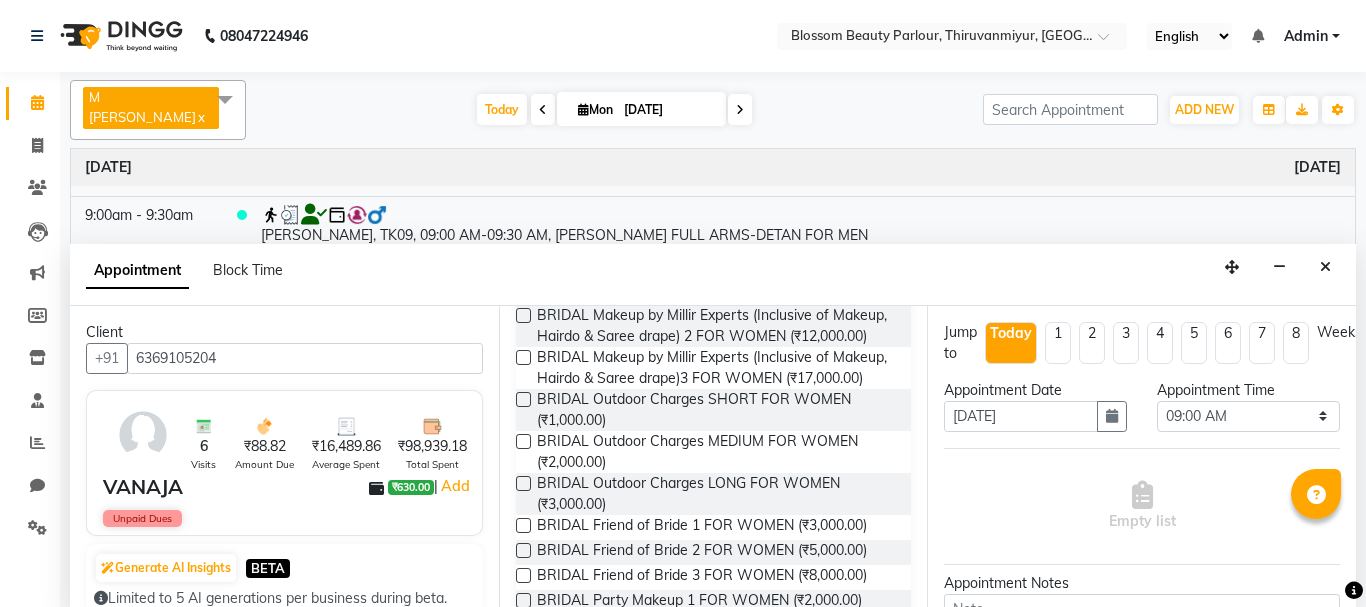 scroll, scrollTop: 1045, scrollLeft: 0, axis: vertical 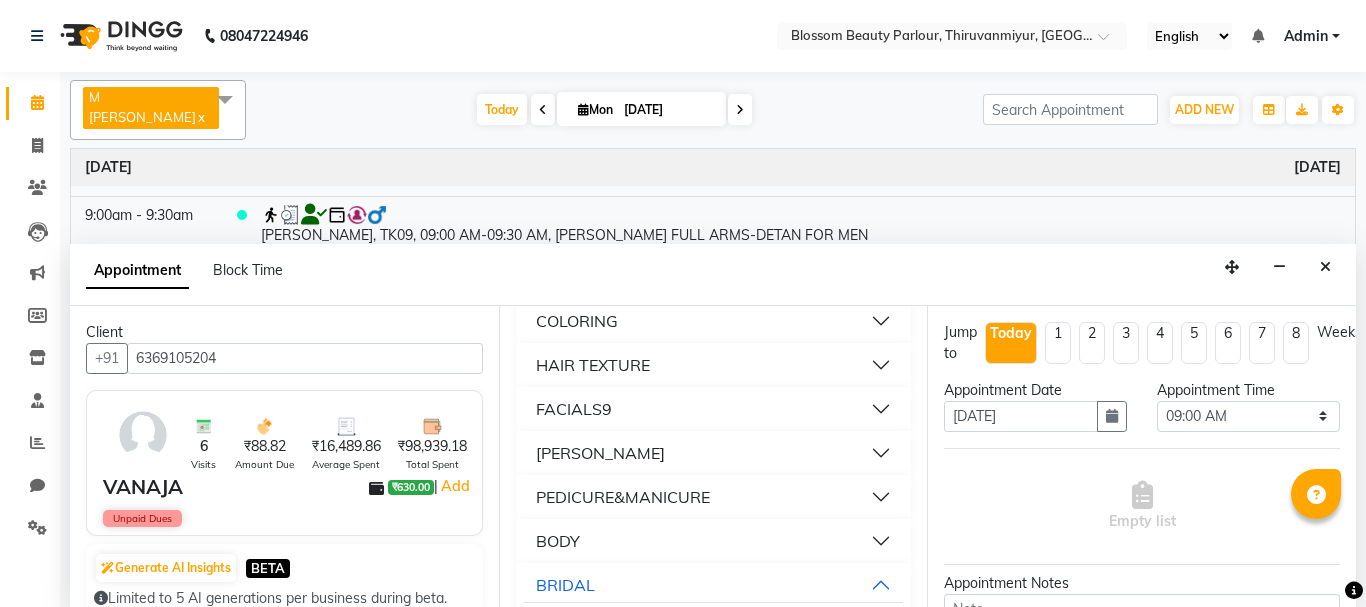 click on "FACIALS9" at bounding box center (714, 409) 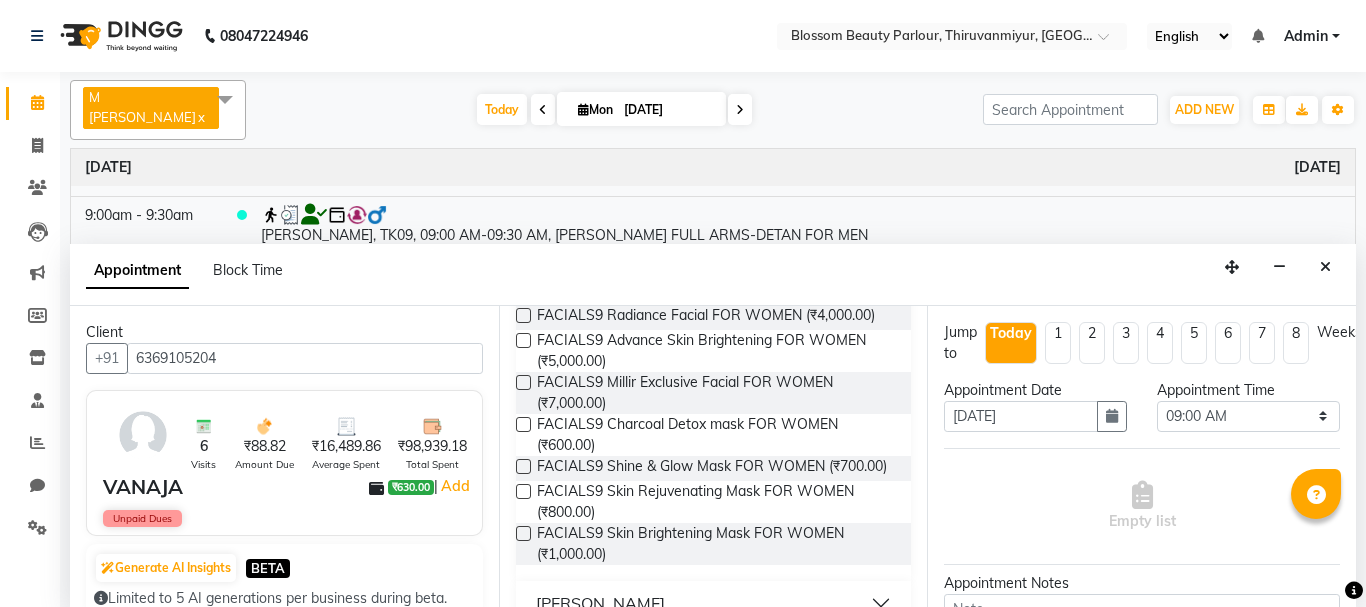 scroll, scrollTop: 1606, scrollLeft: 0, axis: vertical 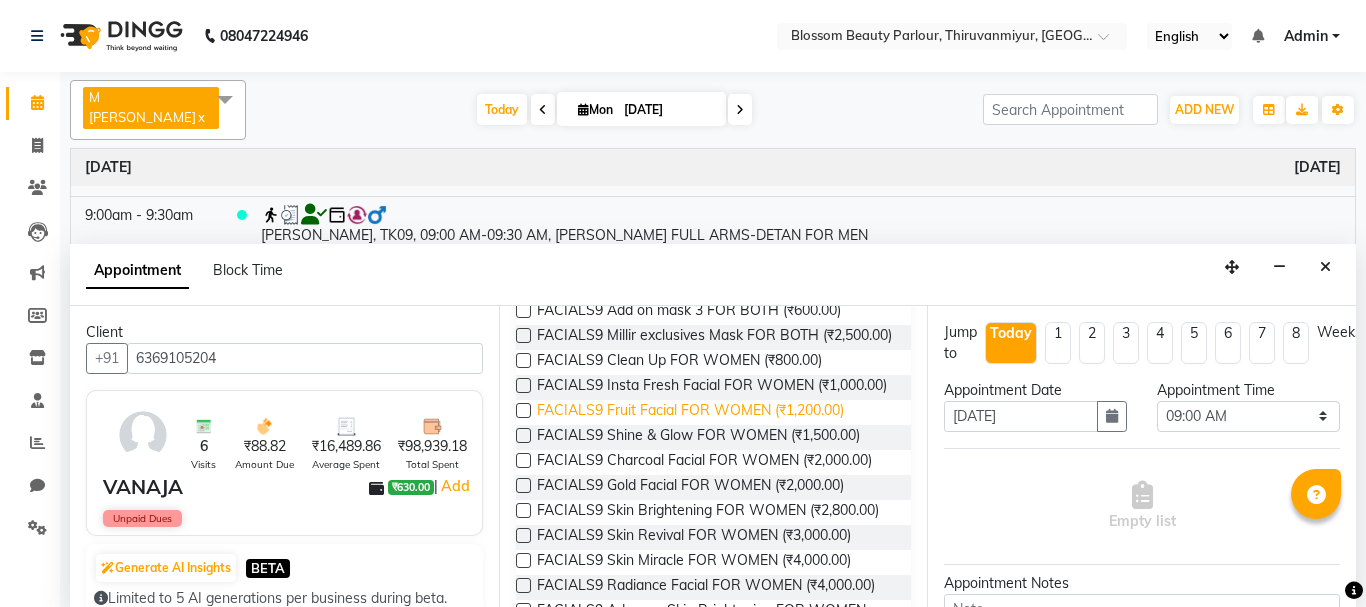 click on "FACIALS9 Fruit Facial FOR WOMEN (₹1,200.00)" at bounding box center (690, 412) 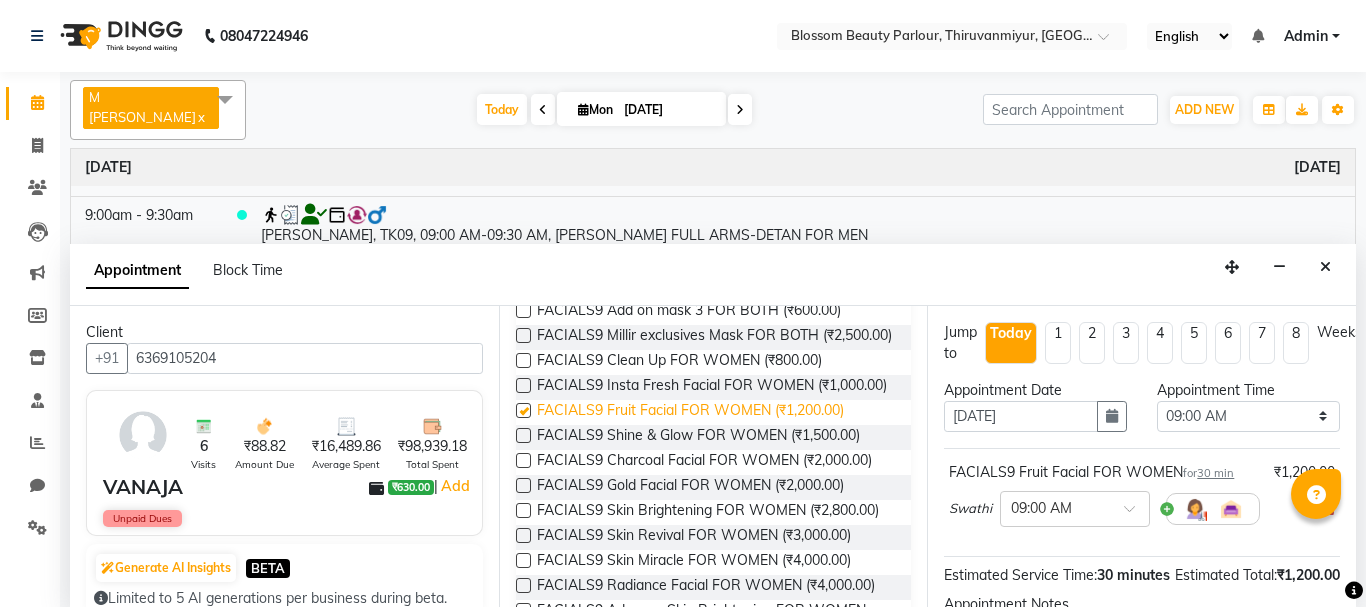 checkbox on "false" 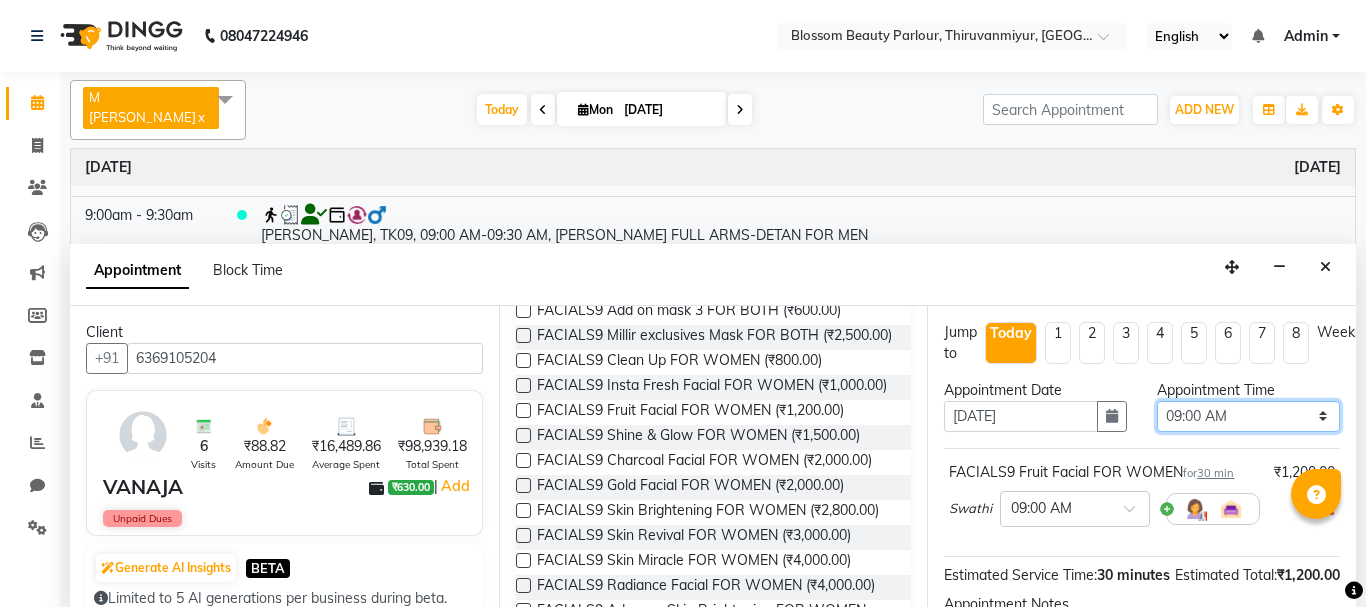 click on "Select 09:00 AM 09:15 AM 09:30 AM 09:45 AM 10:00 AM 10:15 AM 10:30 AM 10:45 AM 11:00 AM 11:15 AM 11:30 AM 11:45 AM 12:00 PM 12:15 PM 12:30 PM 12:45 PM 01:00 PM 01:15 PM 01:30 PM 01:45 PM 02:00 PM 02:15 PM 02:30 PM 02:45 PM 03:00 PM 03:15 PM 03:30 PM 03:45 PM 04:00 PM 04:15 PM 04:30 PM 04:45 PM 05:00 PM 05:15 PM 05:30 PM 05:45 PM 06:00 PM 06:15 PM 06:30 PM 06:45 PM 07:00 PM 07:15 PM 07:30 PM 07:45 PM 08:00 PM" at bounding box center (1248, 416) 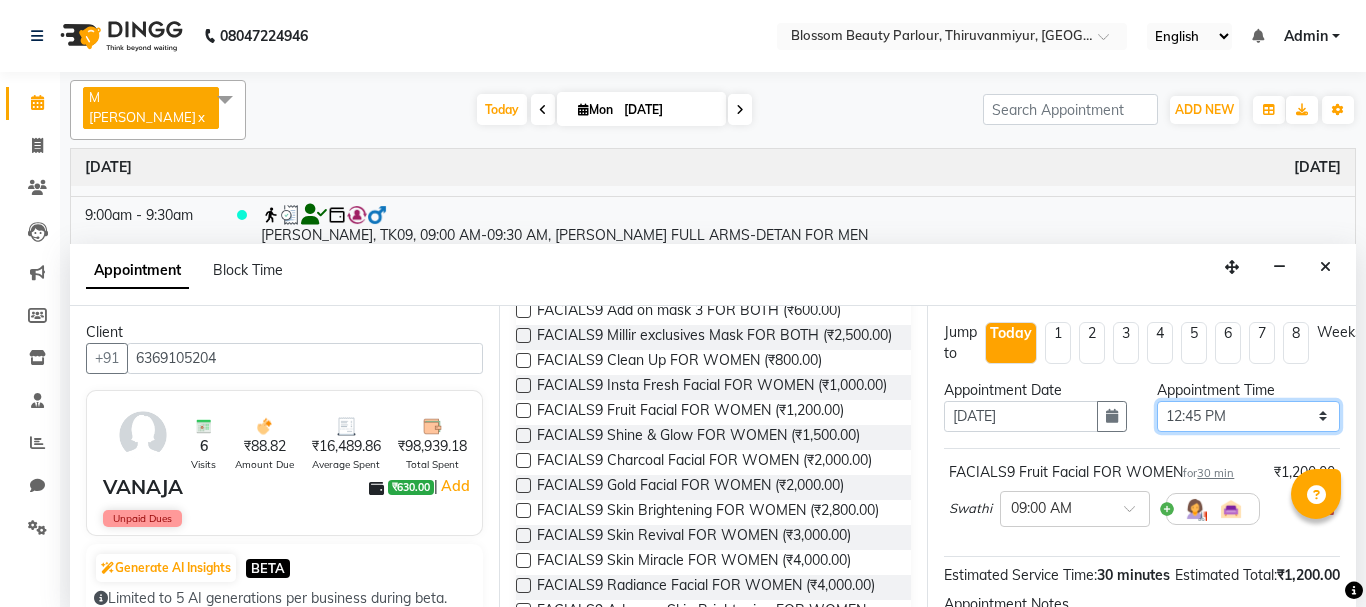 click on "Select 09:00 AM 09:15 AM 09:30 AM 09:45 AM 10:00 AM 10:15 AM 10:30 AM 10:45 AM 11:00 AM 11:15 AM 11:30 AM 11:45 AM 12:00 PM 12:15 PM 12:30 PM 12:45 PM 01:00 PM 01:15 PM 01:30 PM 01:45 PM 02:00 PM 02:15 PM 02:30 PM 02:45 PM 03:00 PM 03:15 PM 03:30 PM 03:45 PM 04:00 PM 04:15 PM 04:30 PM 04:45 PM 05:00 PM 05:15 PM 05:30 PM 05:45 PM 06:00 PM 06:15 PM 06:30 PM 06:45 PM 07:00 PM 07:15 PM 07:30 PM 07:45 PM 08:00 PM" at bounding box center [1248, 416] 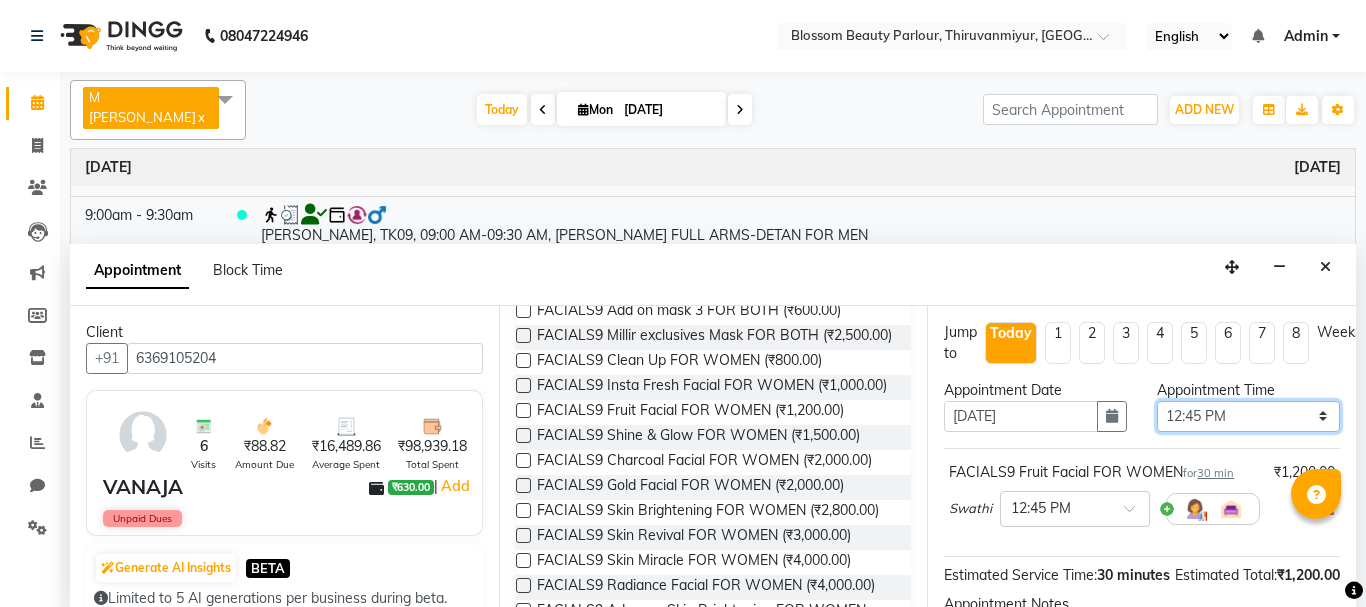 click on "Select 09:00 AM 09:15 AM 09:30 AM 09:45 AM 10:00 AM 10:15 AM 10:30 AM 10:45 AM 11:00 AM 11:15 AM 11:30 AM 11:45 AM 12:00 PM 12:15 PM 12:30 PM 12:45 PM 01:00 PM 01:15 PM 01:30 PM 01:45 PM 02:00 PM 02:15 PM 02:30 PM 02:45 PM 03:00 PM 03:15 PM 03:30 PM 03:45 PM 04:00 PM 04:15 PM 04:30 PM 04:45 PM 05:00 PM 05:15 PM 05:30 PM 05:45 PM 06:00 PM 06:15 PM 06:30 PM 06:45 PM 07:00 PM 07:15 PM 07:30 PM 07:45 PM 08:00 PM" at bounding box center (1248, 416) 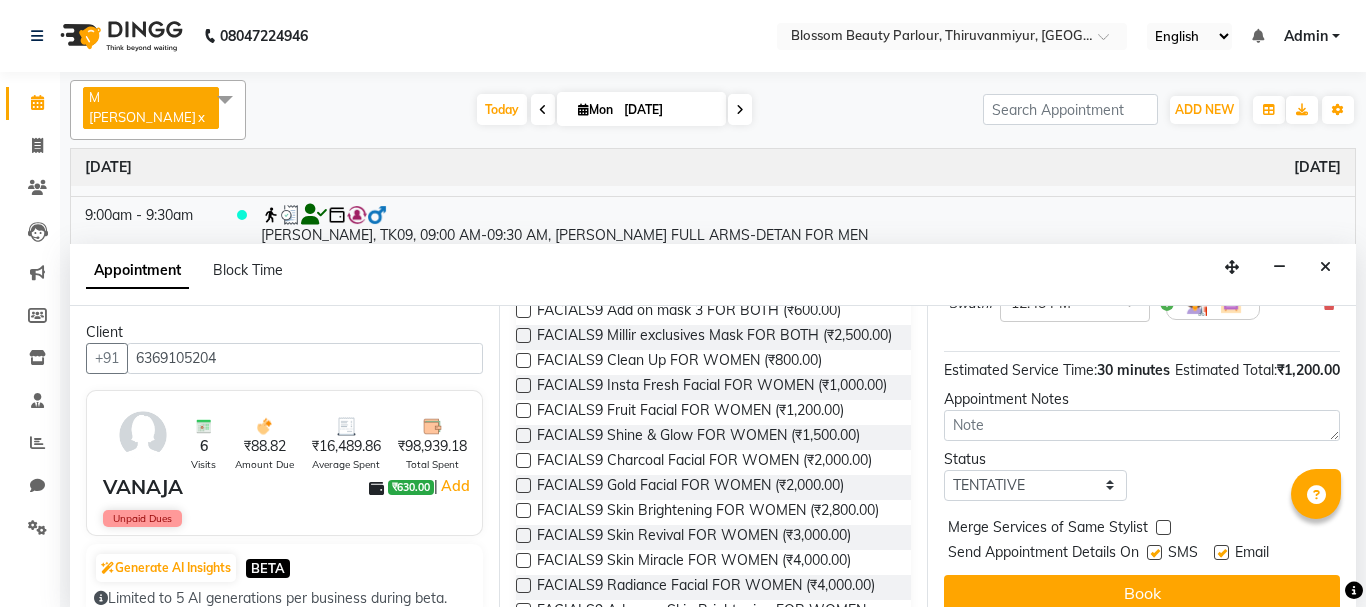 scroll, scrollTop: 229, scrollLeft: 0, axis: vertical 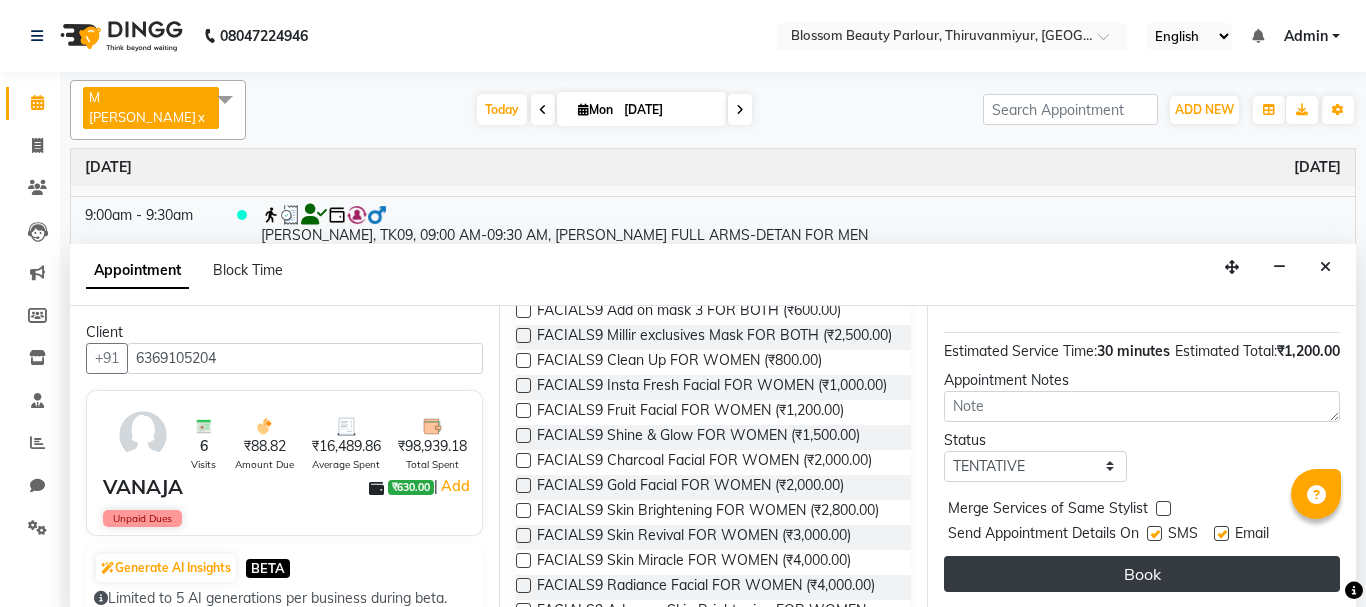 click on "Book" at bounding box center (1142, 574) 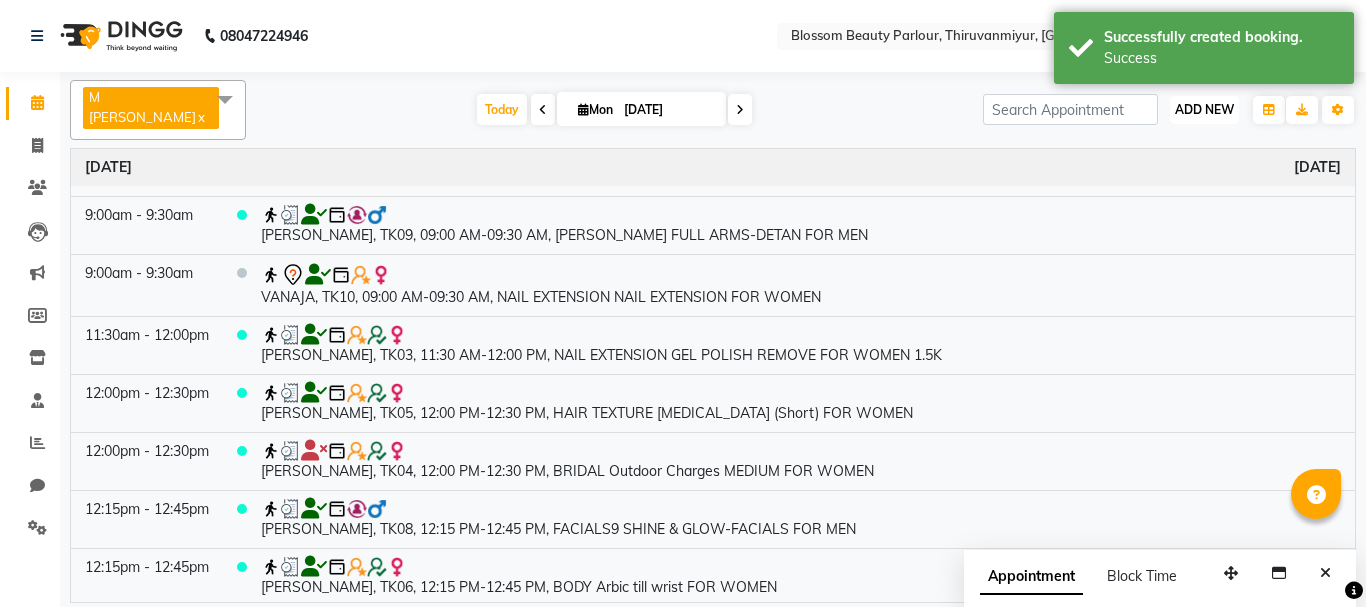 click on "ADD NEW" at bounding box center [1204, 109] 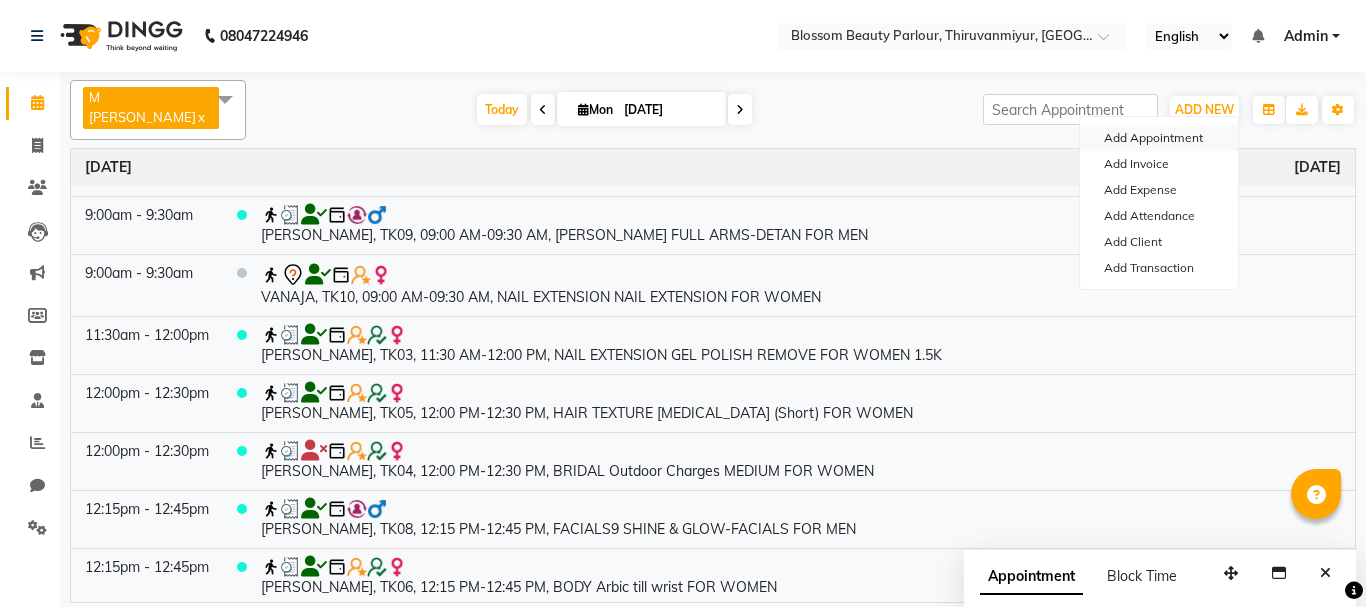 click on "Add Appointment" at bounding box center [1159, 138] 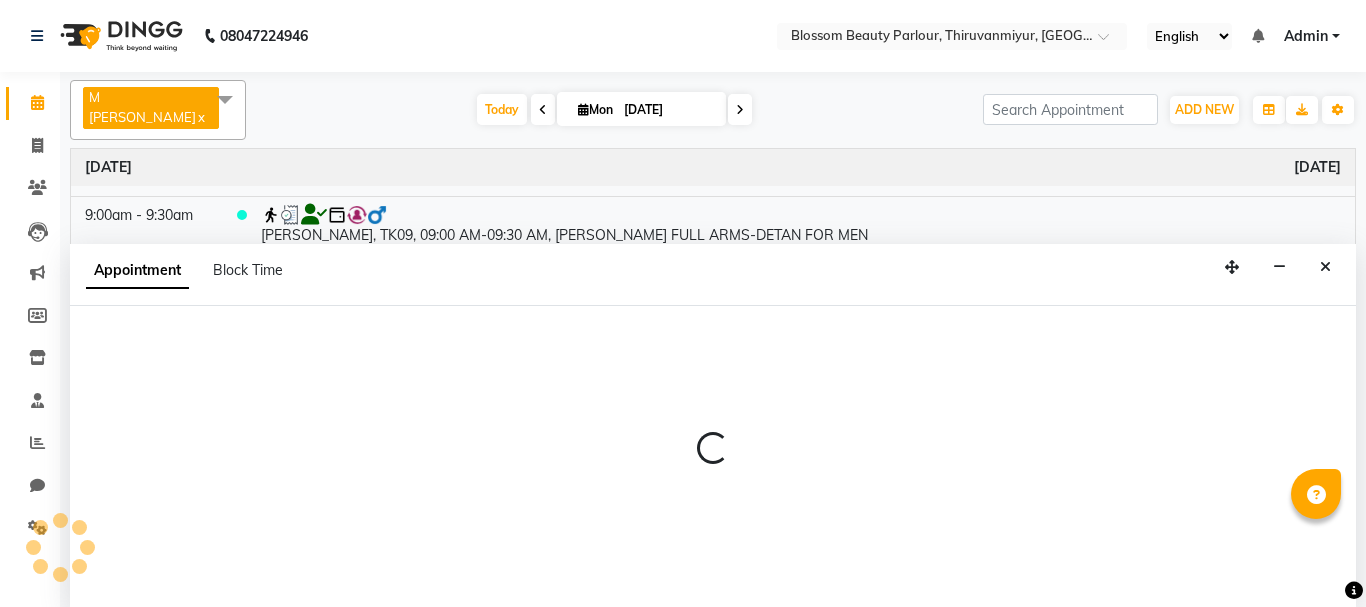 select on "540" 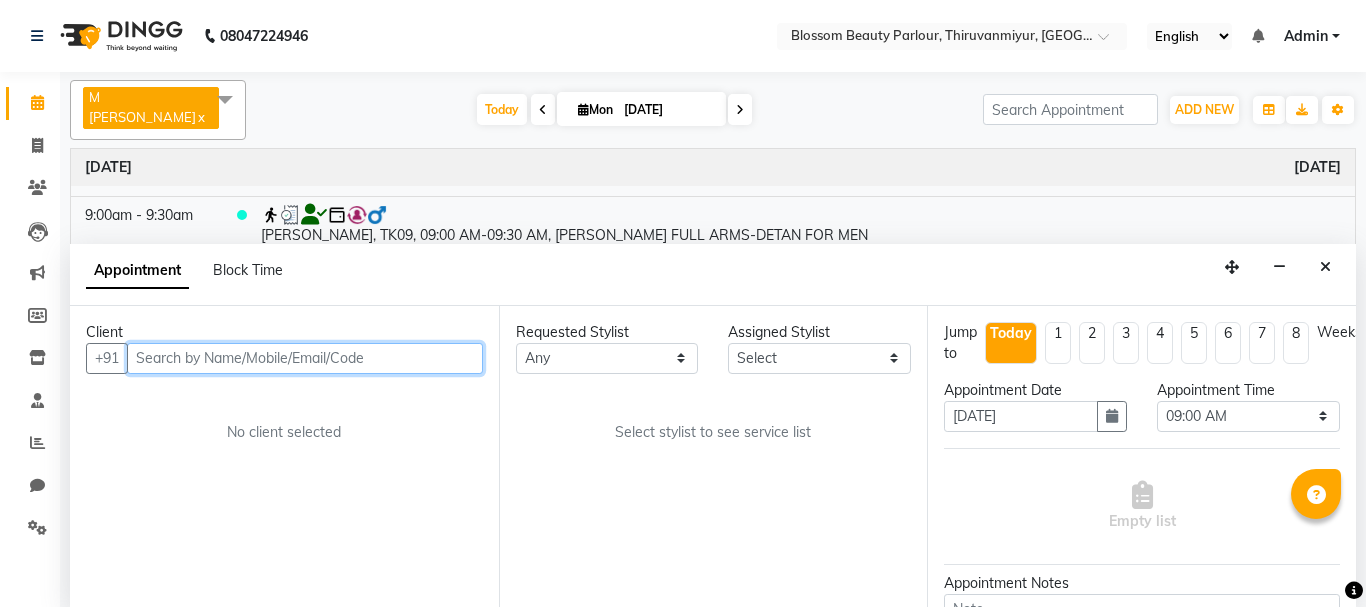 click at bounding box center [305, 358] 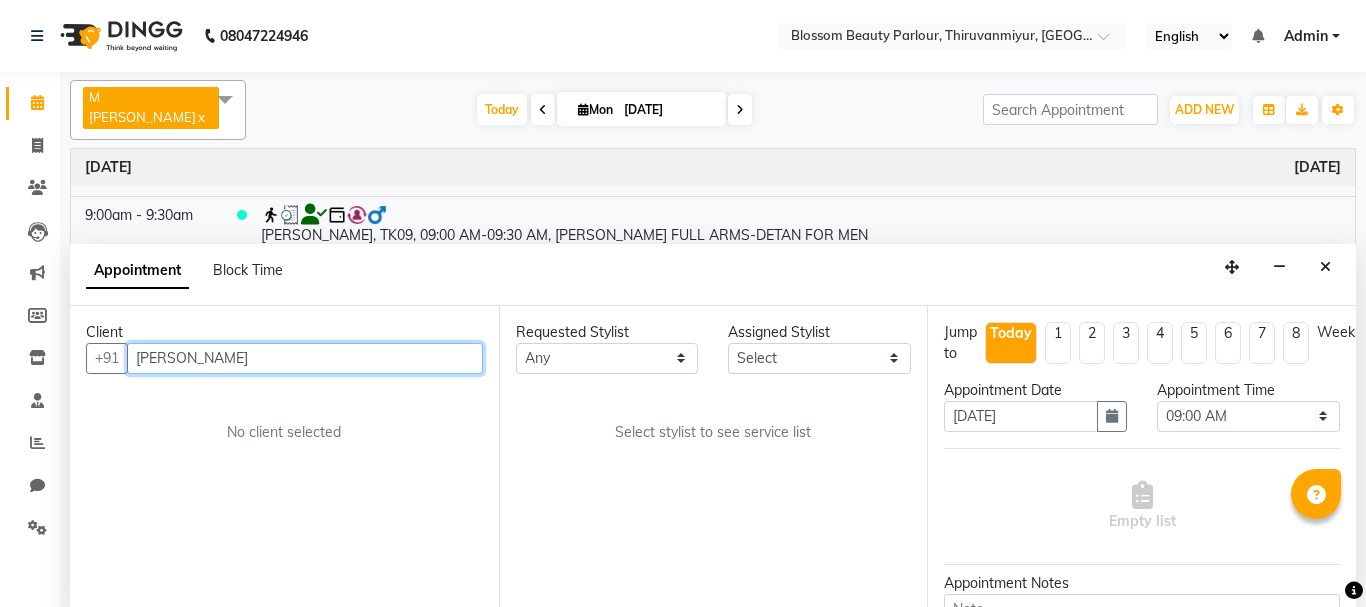 type on "J" 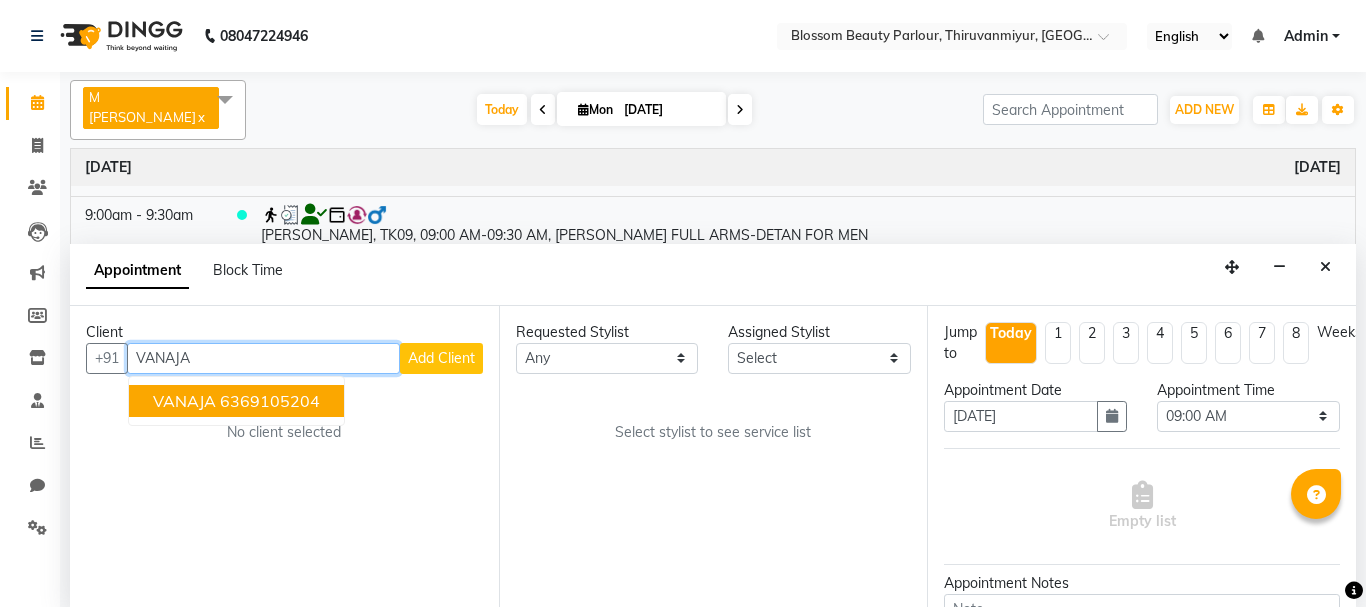 click on "6369105204" at bounding box center [270, 401] 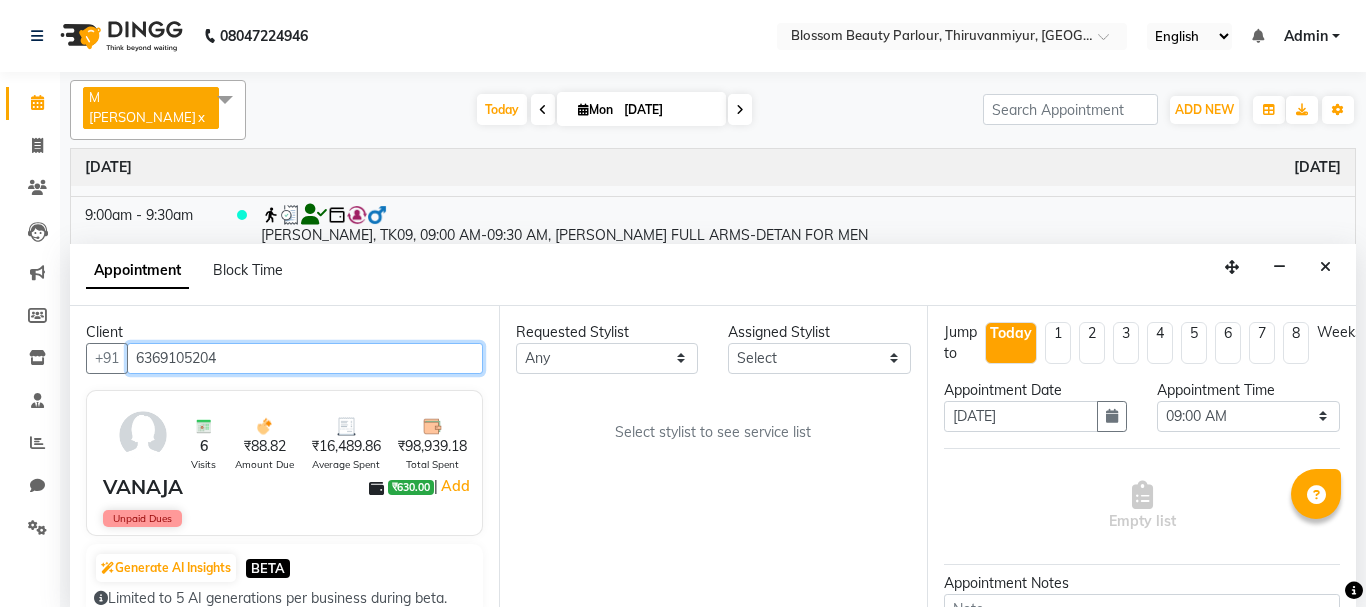 type on "6369105204" 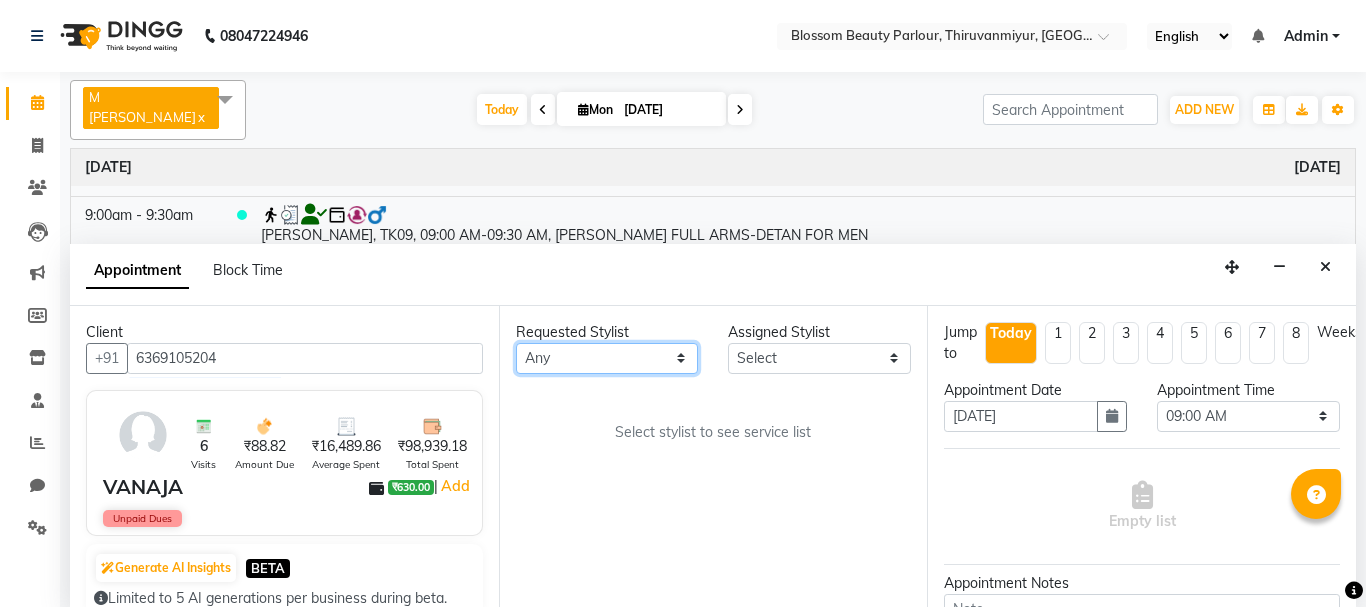 click on "Any [PERSON_NAME] [PERSON_NAME] [PERSON_NAME] [PERSON_NAME] [PERSON_NAME] M [PERSON_NAME] Old Staff Swathi" at bounding box center [607, 358] 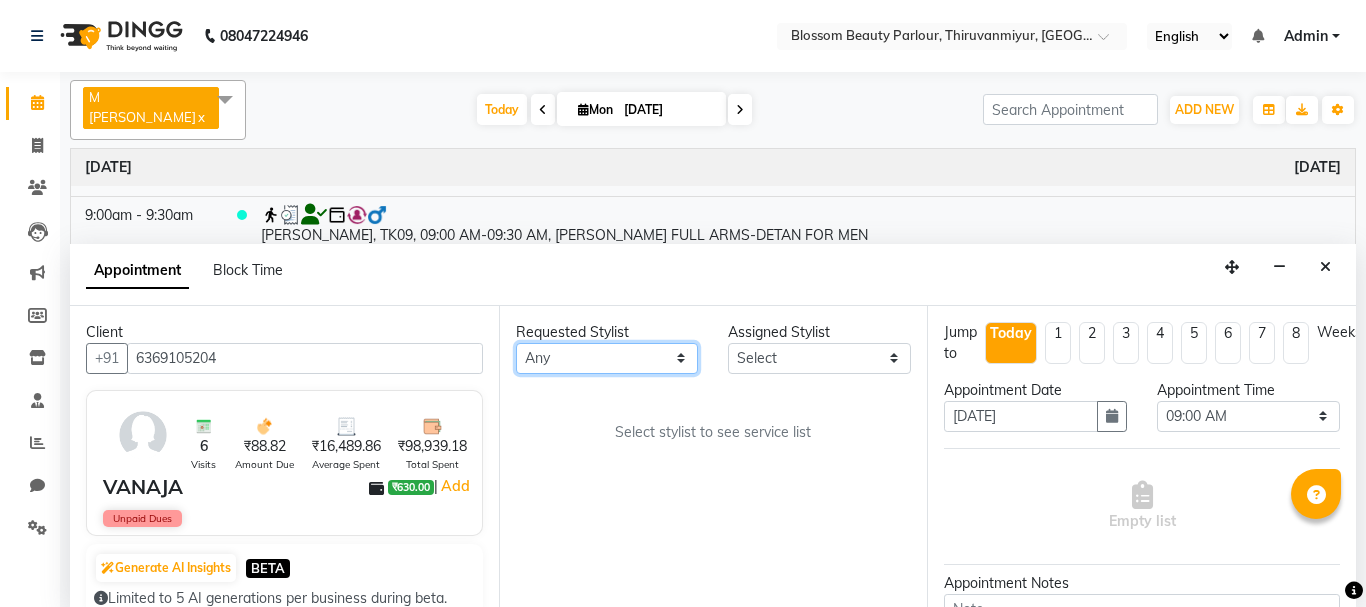 click on "Any [PERSON_NAME] [PERSON_NAME] [PERSON_NAME] [PERSON_NAME] [PERSON_NAME] M [PERSON_NAME] Old Staff Swathi" at bounding box center (607, 358) 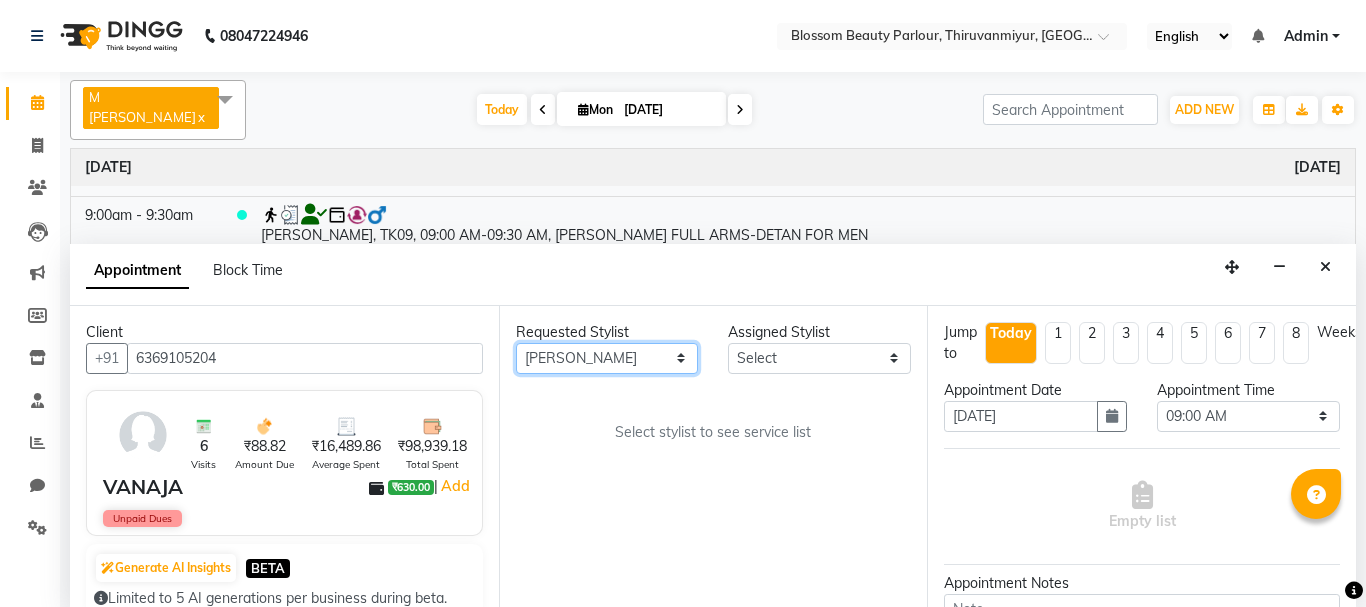 click on "Any [PERSON_NAME] [PERSON_NAME] [PERSON_NAME] [PERSON_NAME] [PERSON_NAME] M [PERSON_NAME] Old Staff Swathi" at bounding box center [607, 358] 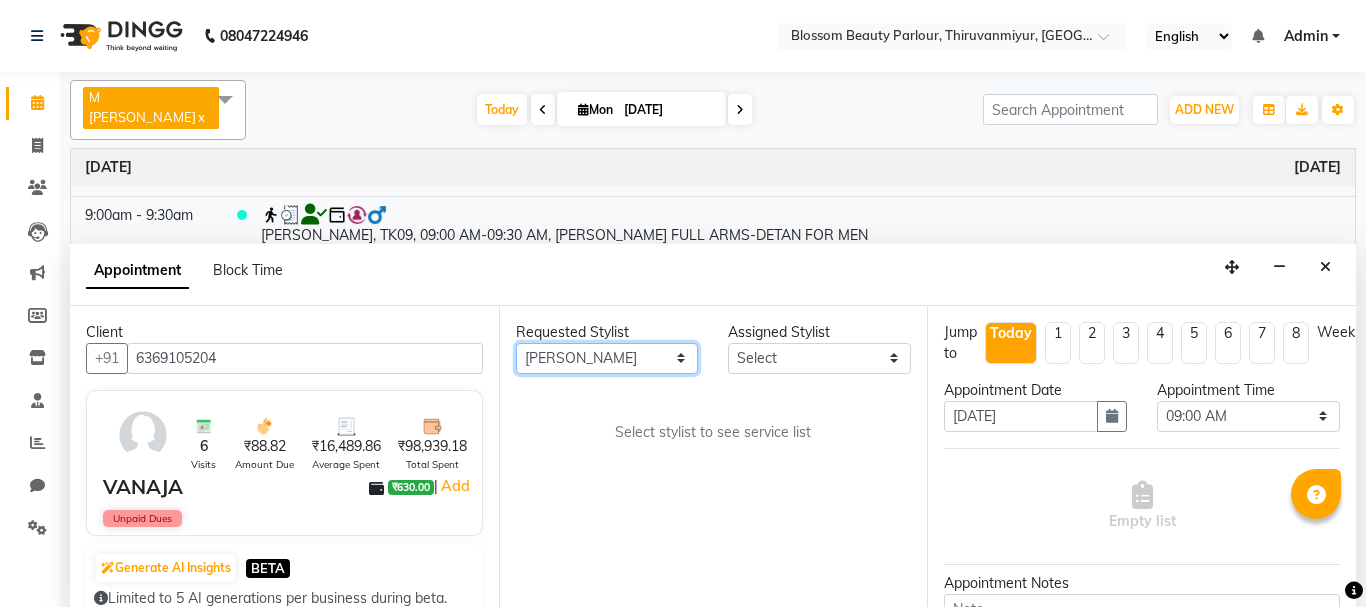 select on "85643" 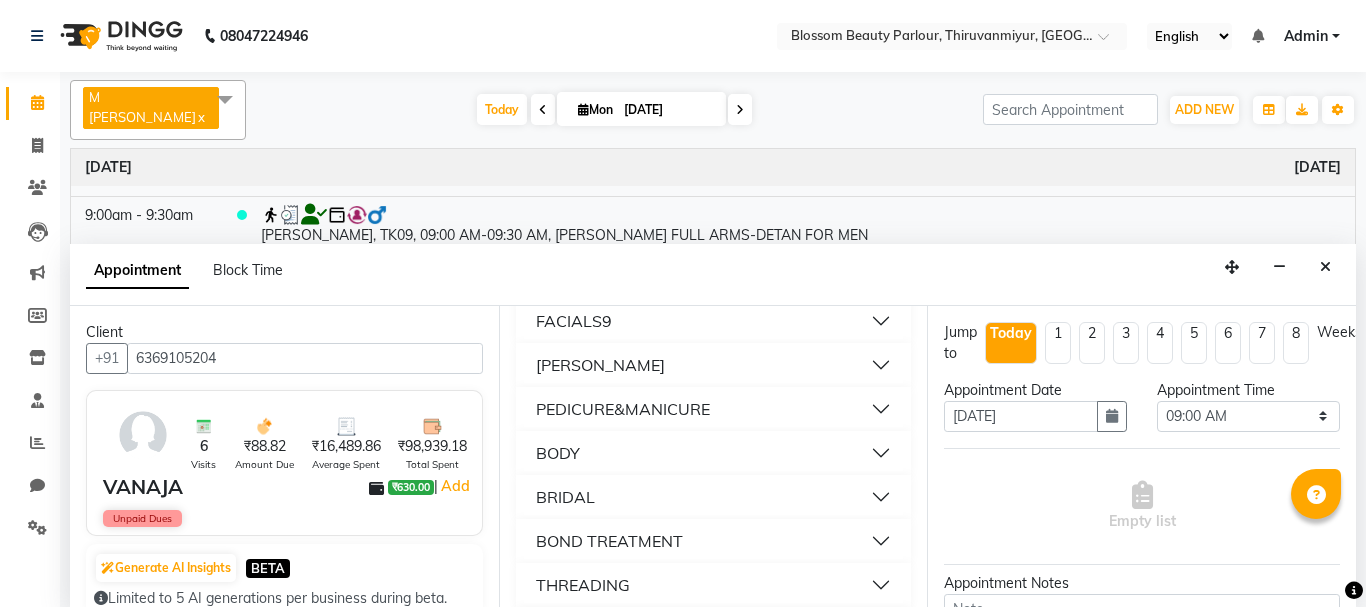 scroll, scrollTop: 410, scrollLeft: 0, axis: vertical 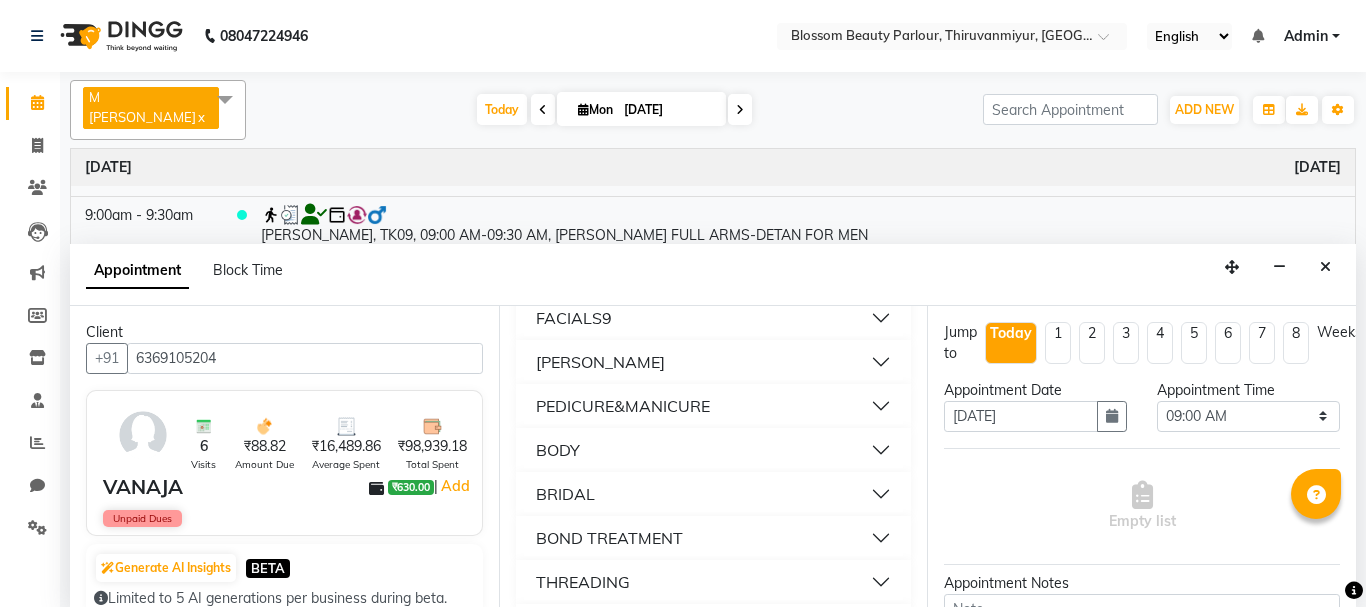 click on "BODY" at bounding box center [558, 450] 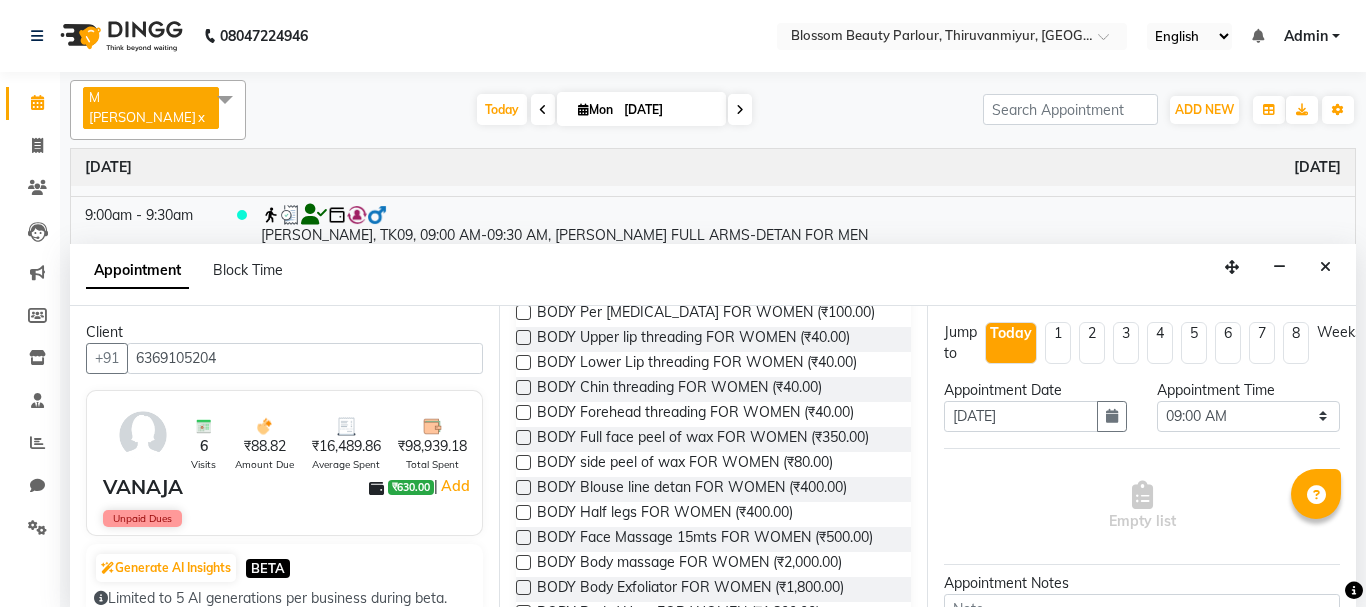 scroll, scrollTop: 715, scrollLeft: 0, axis: vertical 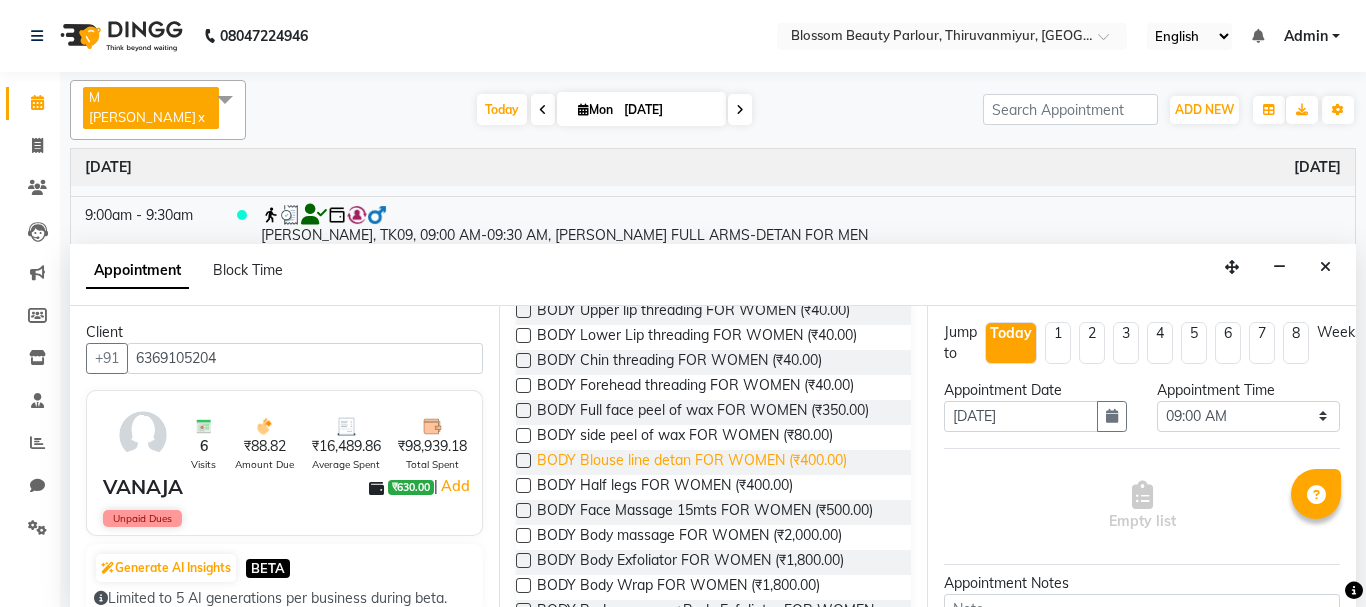 click on "BODY Blouse line detan FOR WOMEN (₹400.00)" at bounding box center [692, 462] 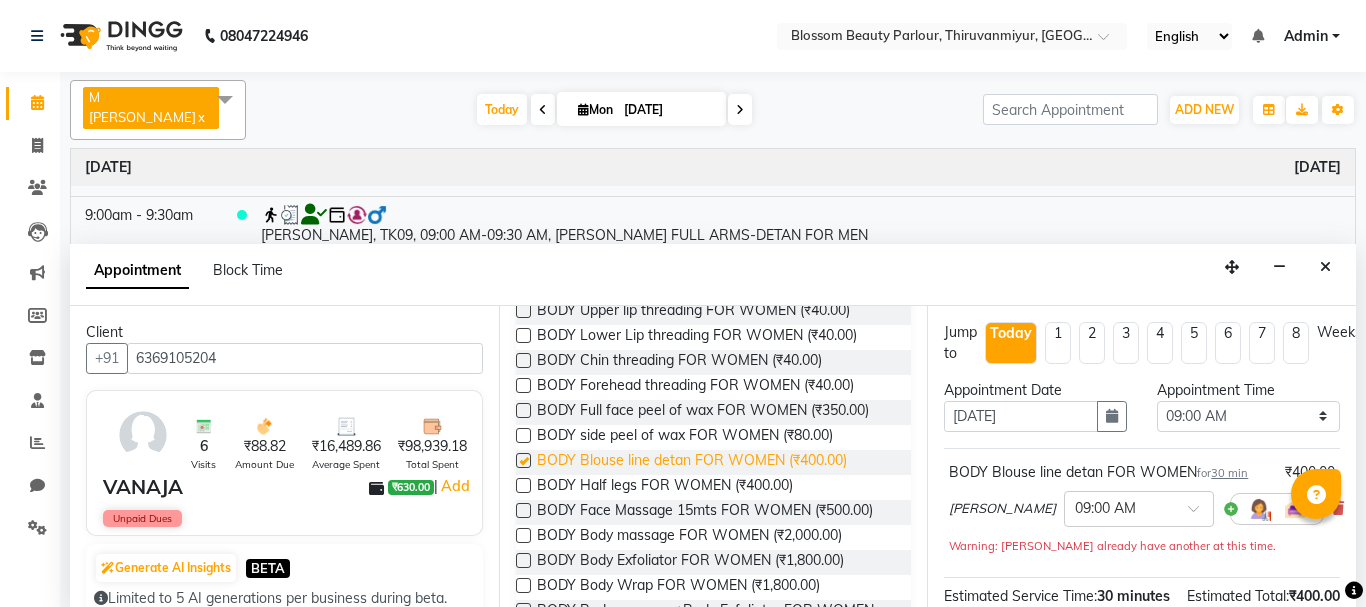 checkbox on "false" 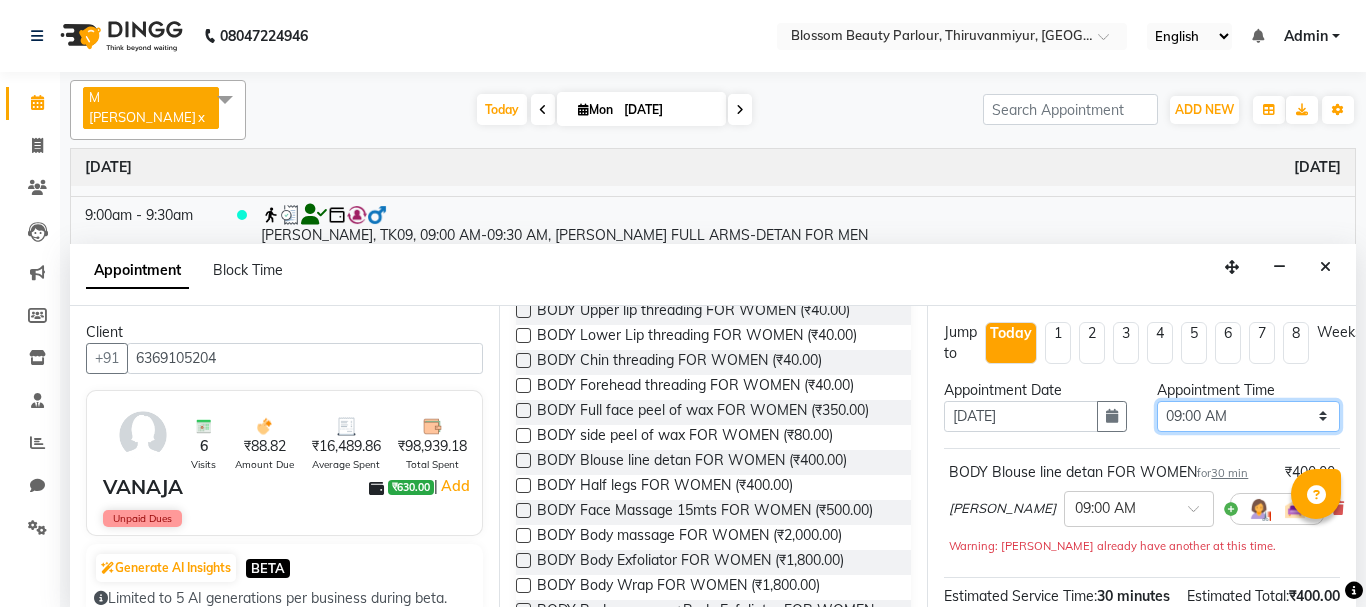 click on "Select 09:00 AM 09:15 AM 09:30 AM 09:45 AM 10:00 AM 10:15 AM 10:30 AM 10:45 AM 11:00 AM 11:15 AM 11:30 AM 11:45 AM 12:00 PM 12:15 PM 12:30 PM 12:45 PM 01:00 PM 01:15 PM 01:30 PM 01:45 PM 02:00 PM 02:15 PM 02:30 PM 02:45 PM 03:00 PM 03:15 PM 03:30 PM 03:45 PM 04:00 PM 04:15 PM 04:30 PM 04:45 PM 05:00 PM 05:15 PM 05:30 PM 05:45 PM 06:00 PM 06:15 PM 06:30 PM 06:45 PM 07:00 PM 07:15 PM 07:30 PM 07:45 PM 08:00 PM" at bounding box center [1248, 416] 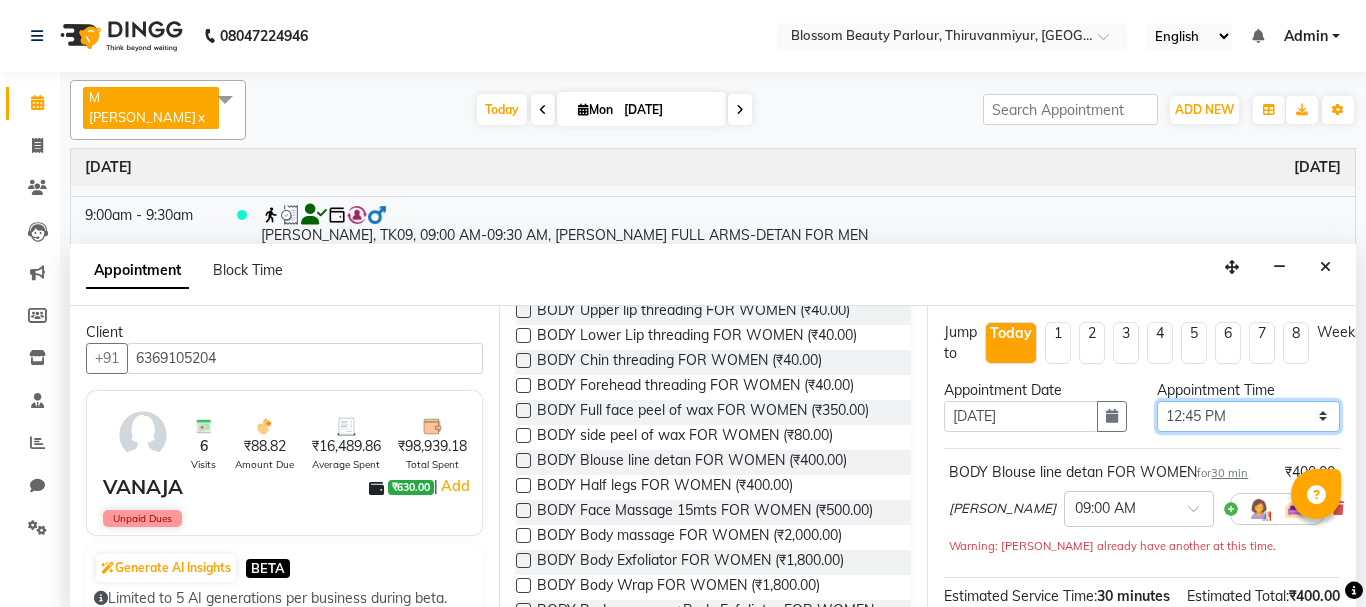 click on "Select 09:00 AM 09:15 AM 09:30 AM 09:45 AM 10:00 AM 10:15 AM 10:30 AM 10:45 AM 11:00 AM 11:15 AM 11:30 AM 11:45 AM 12:00 PM 12:15 PM 12:30 PM 12:45 PM 01:00 PM 01:15 PM 01:30 PM 01:45 PM 02:00 PM 02:15 PM 02:30 PM 02:45 PM 03:00 PM 03:15 PM 03:30 PM 03:45 PM 04:00 PM 04:15 PM 04:30 PM 04:45 PM 05:00 PM 05:15 PM 05:30 PM 05:45 PM 06:00 PM 06:15 PM 06:30 PM 06:45 PM 07:00 PM 07:15 PM 07:30 PM 07:45 PM 08:00 PM" at bounding box center (1248, 416) 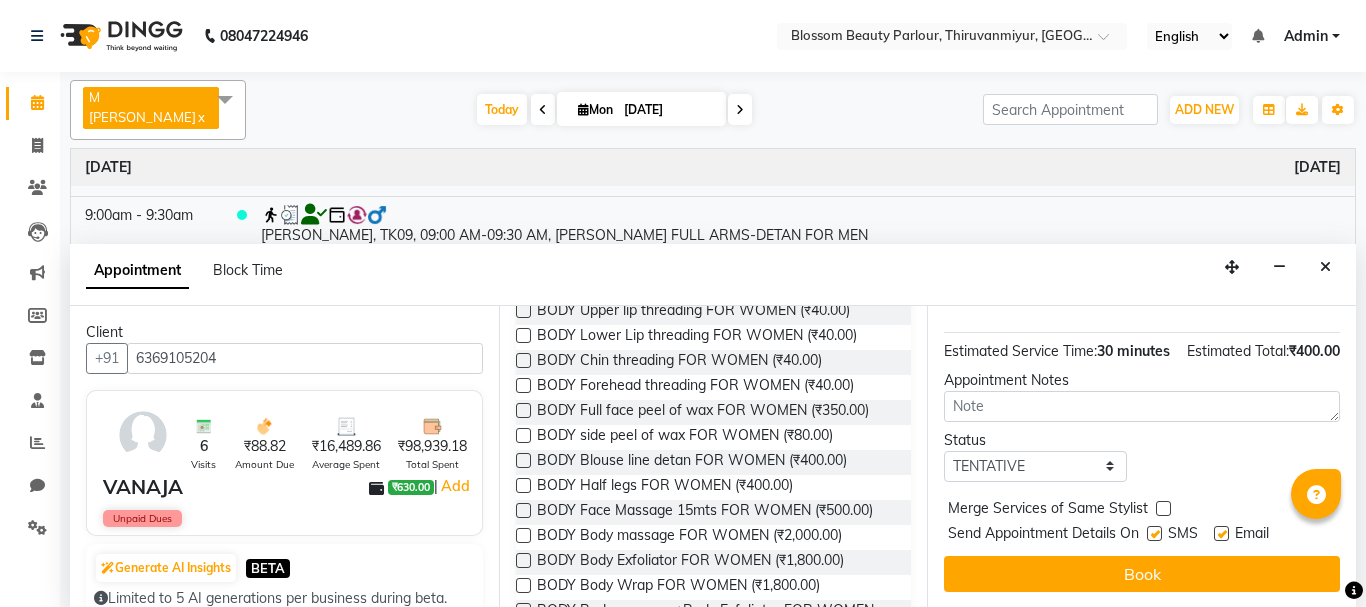 scroll, scrollTop: 260, scrollLeft: 0, axis: vertical 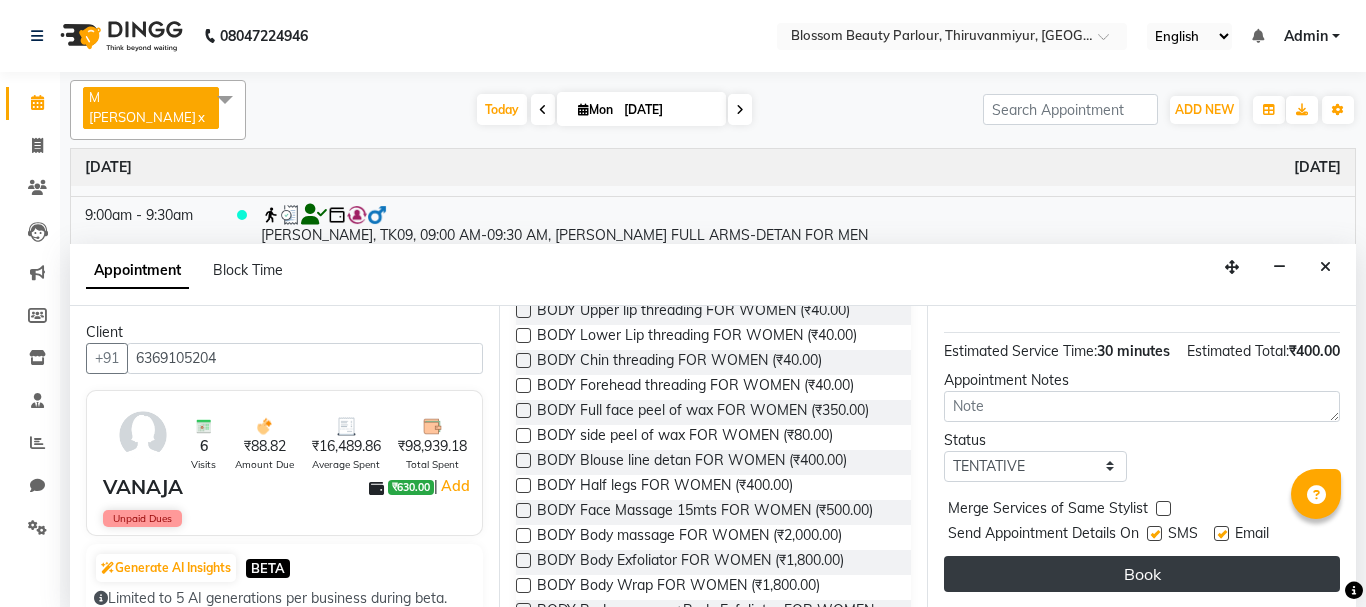 click on "Book" at bounding box center (1142, 574) 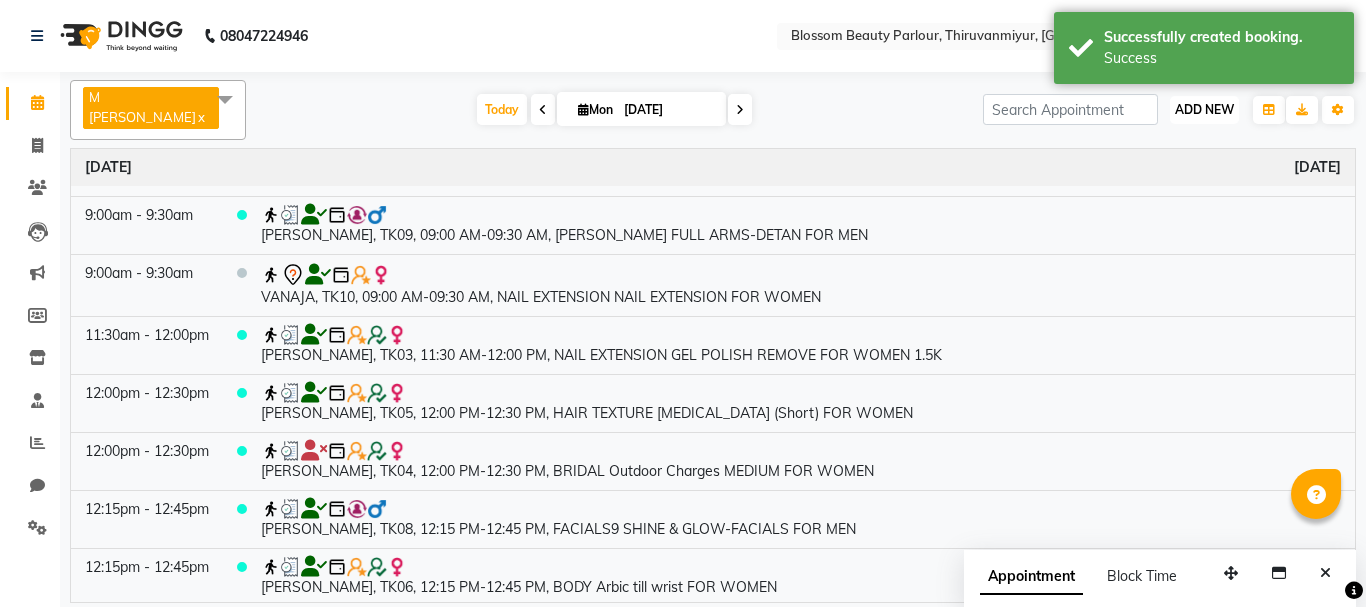 click on "ADD NEW" at bounding box center [1204, 109] 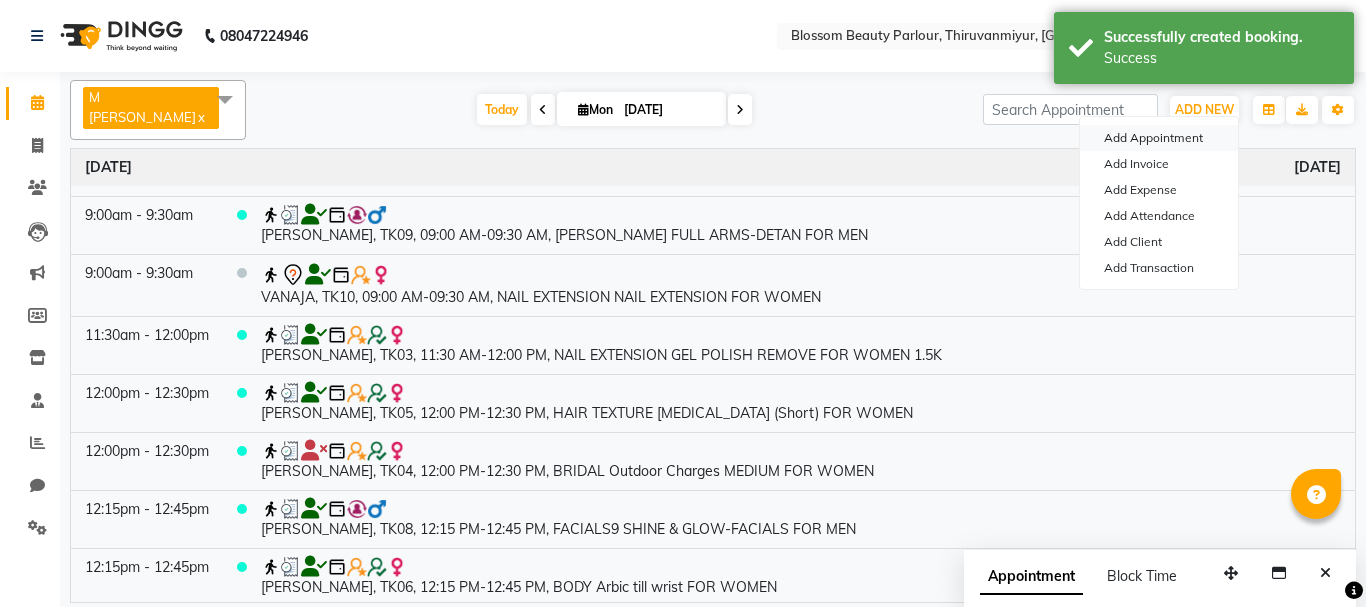 click on "Add Appointment" at bounding box center (1159, 138) 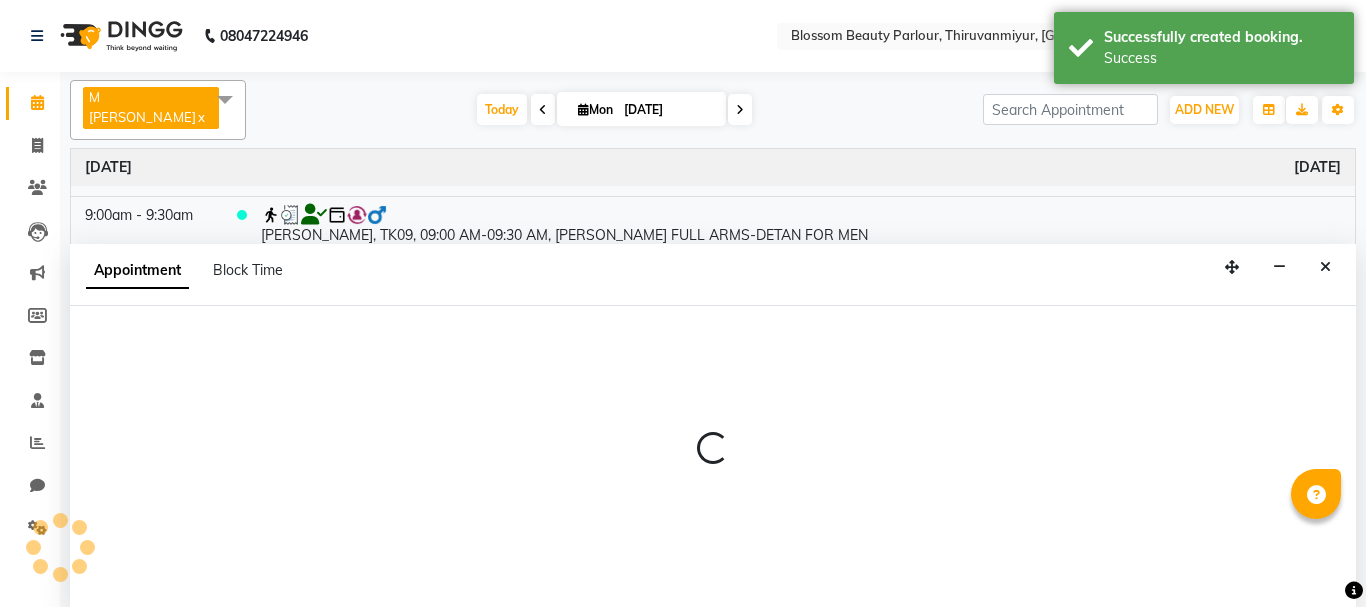 select on "tentative" 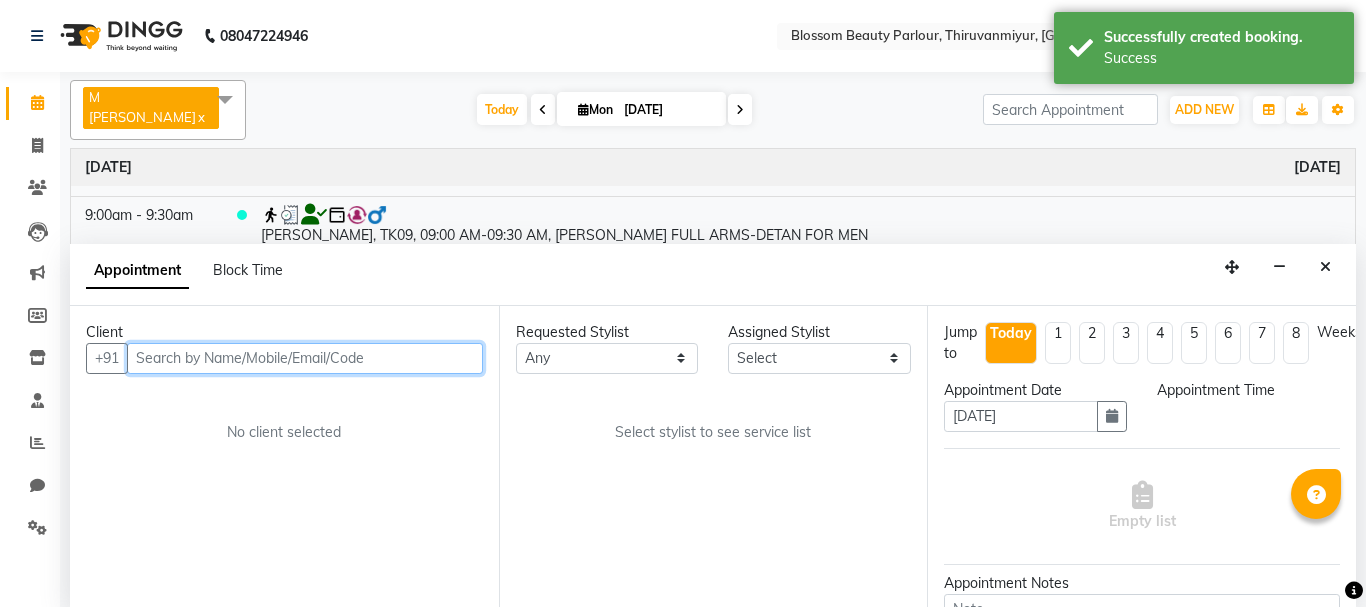 select on "540" 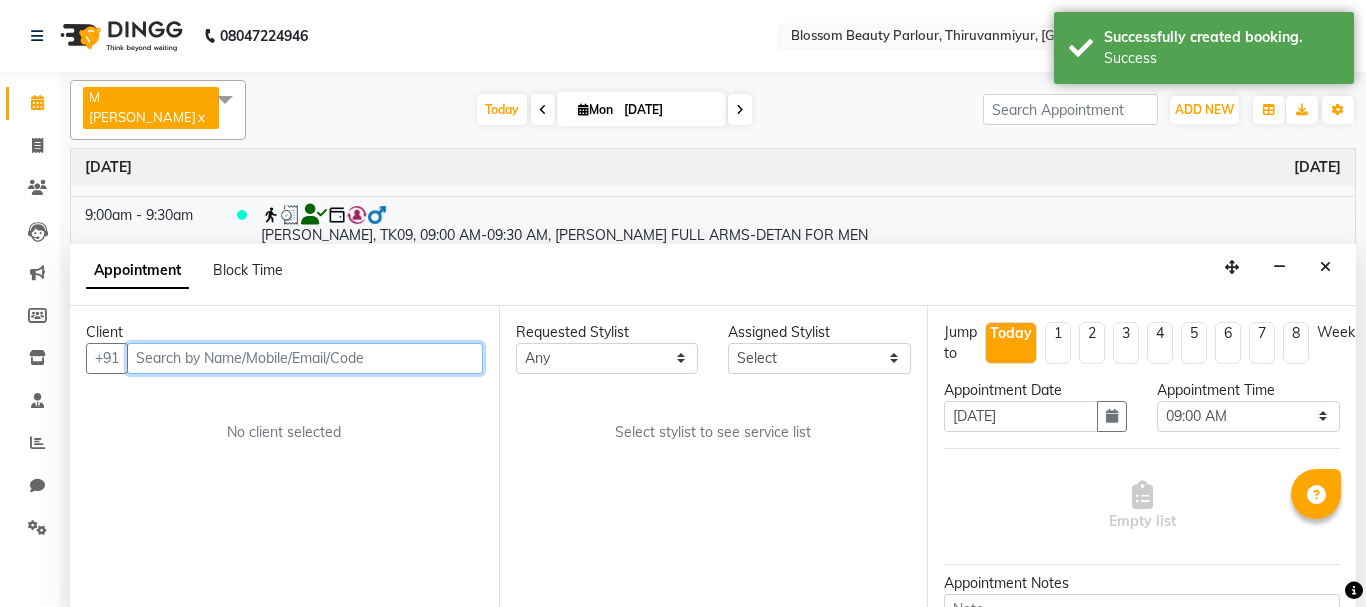 click at bounding box center [305, 358] 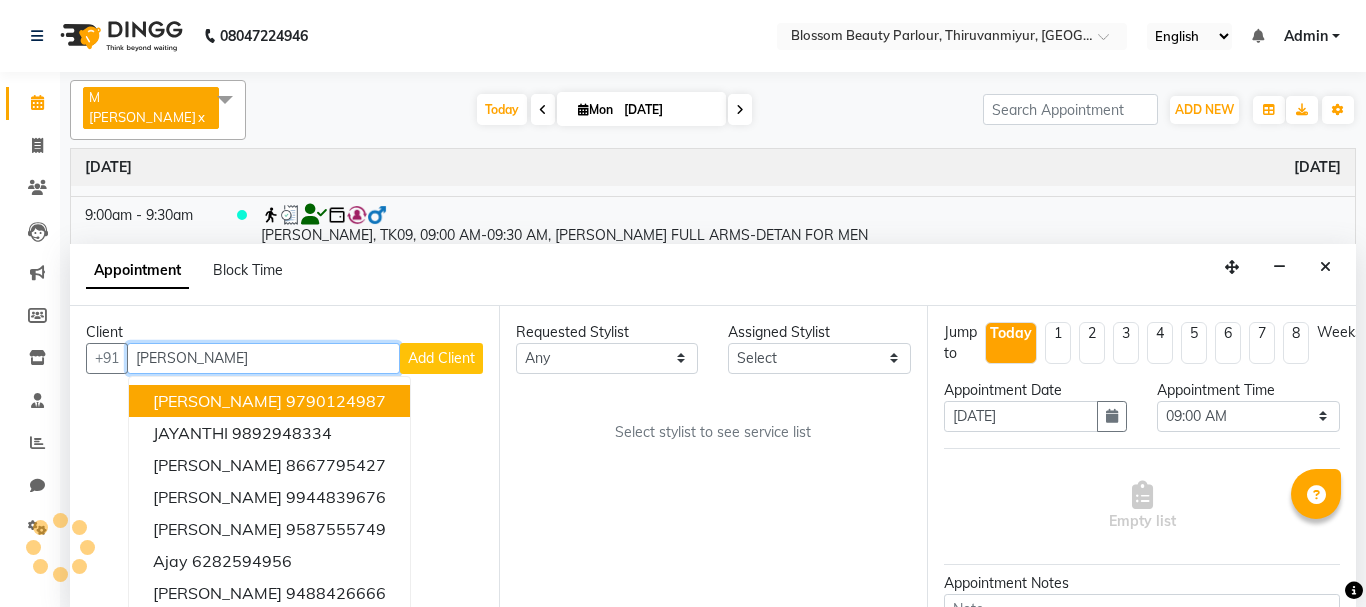 type on "J" 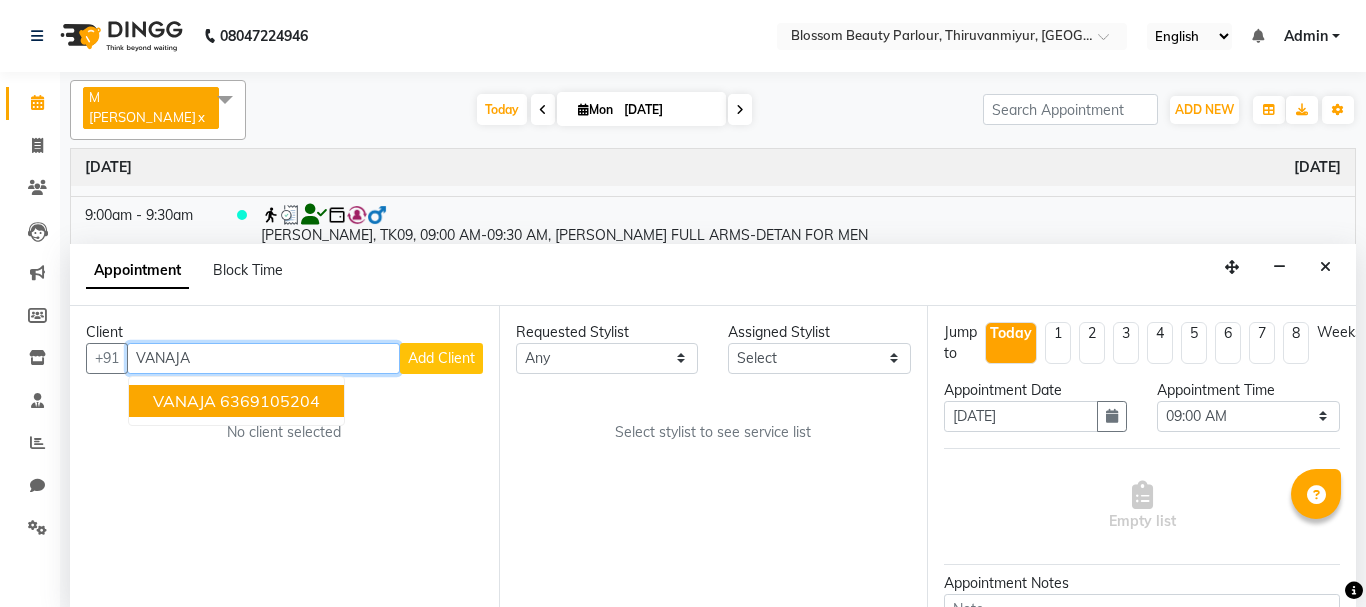 click on "6369105204" at bounding box center [270, 401] 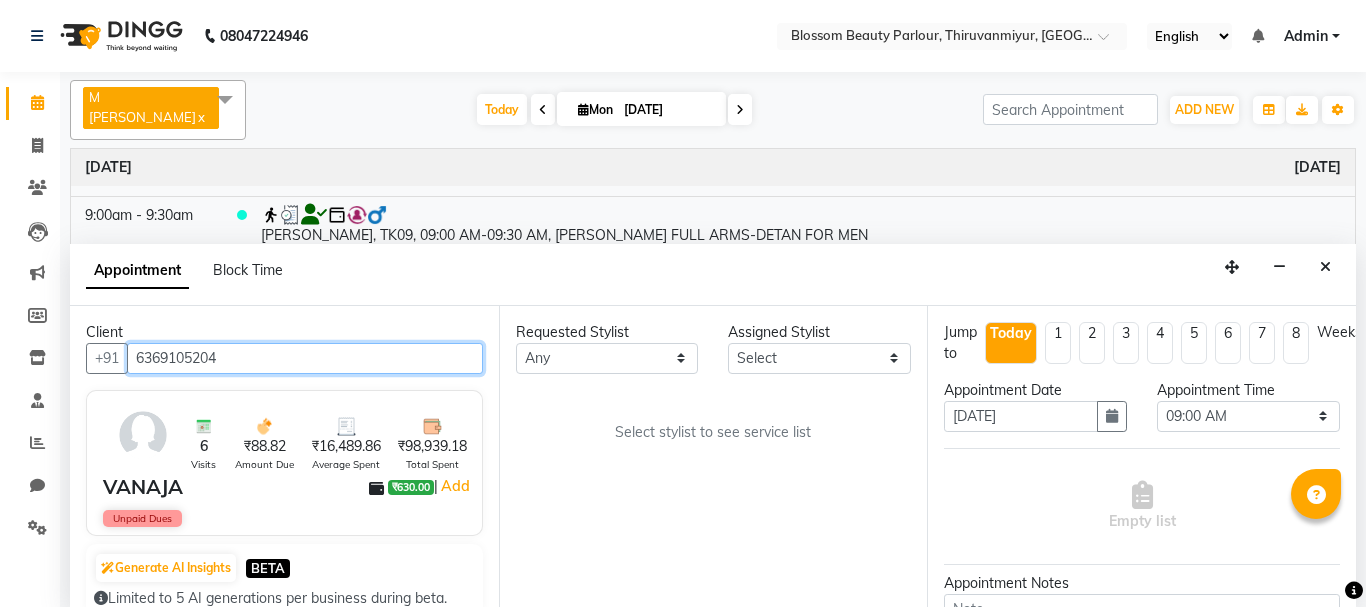 type on "6369105204" 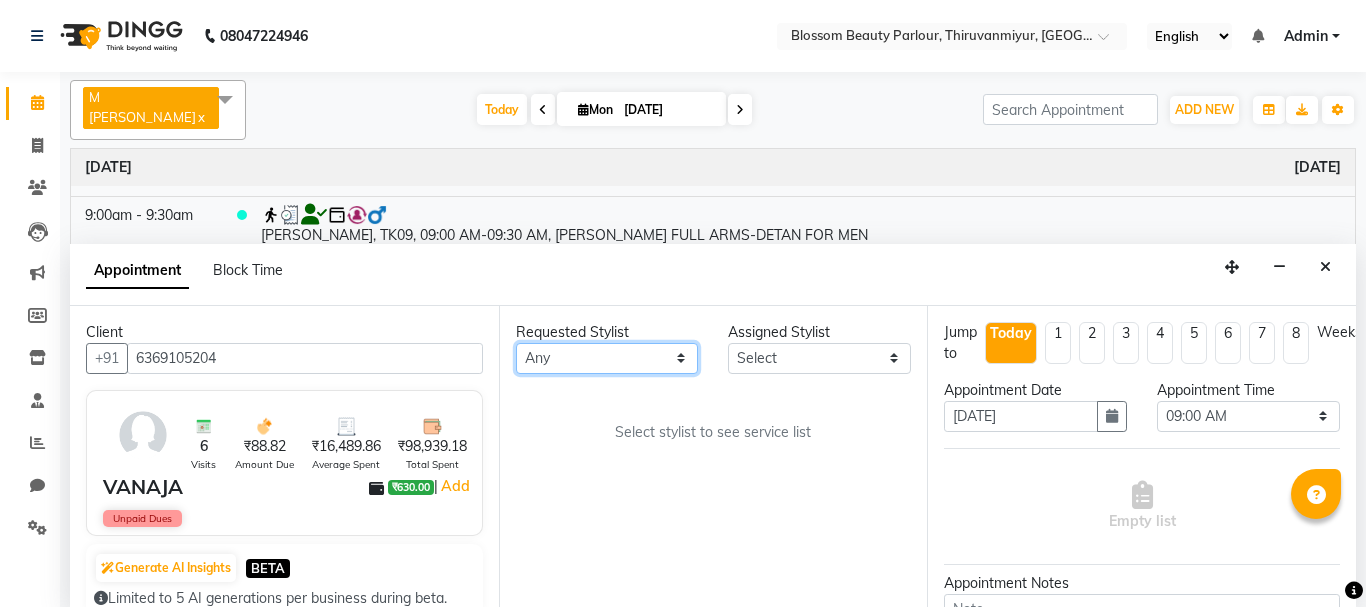 click on "Any [PERSON_NAME] [PERSON_NAME] [PERSON_NAME] [PERSON_NAME] [PERSON_NAME] M [PERSON_NAME] Old Staff Swathi" at bounding box center (607, 358) 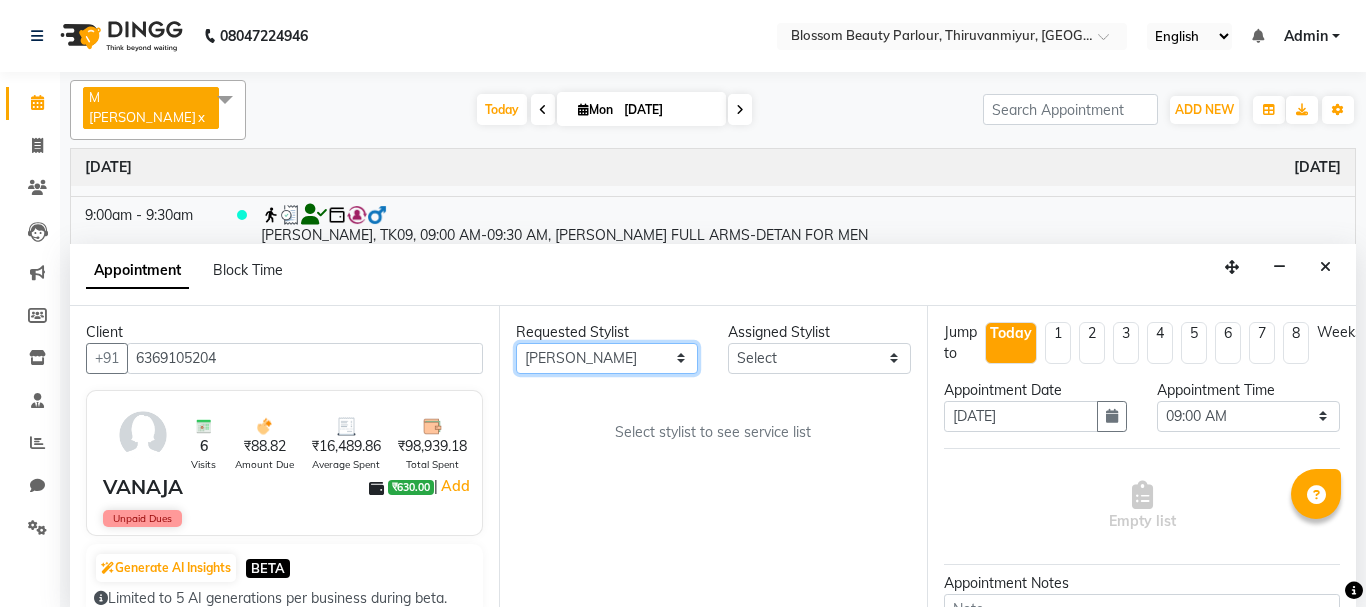 click on "Any [PERSON_NAME] [PERSON_NAME] [PERSON_NAME] [PERSON_NAME] [PERSON_NAME] M [PERSON_NAME] Old Staff Swathi" at bounding box center (607, 358) 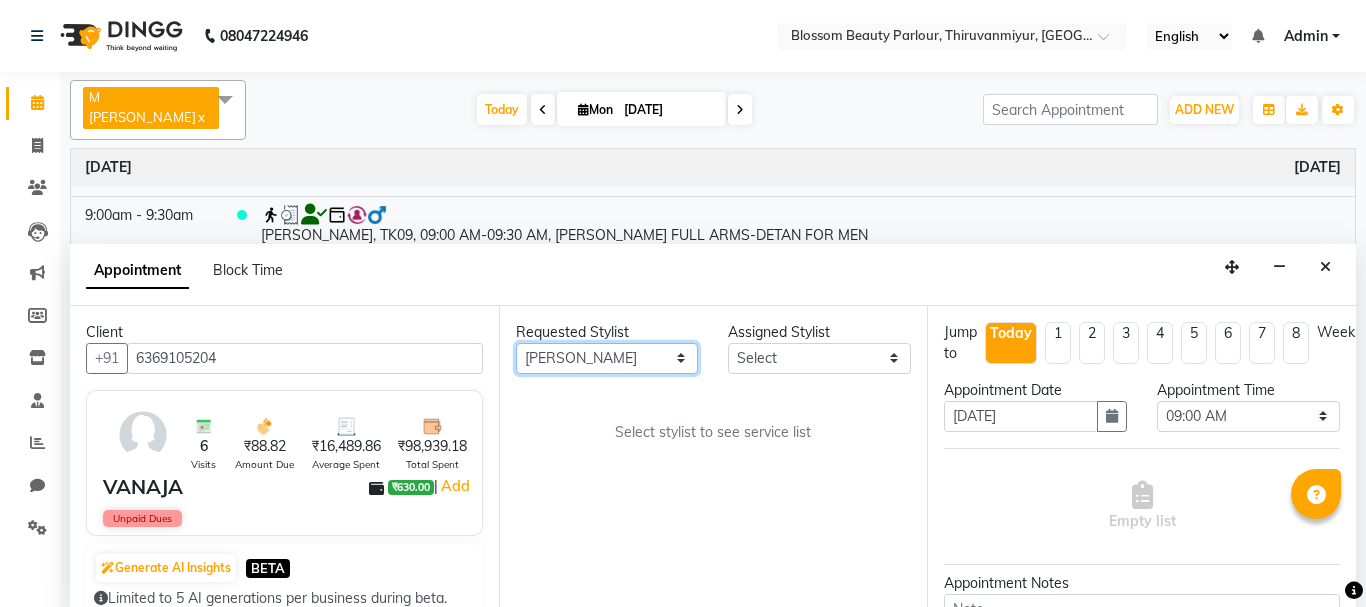 select on "85639" 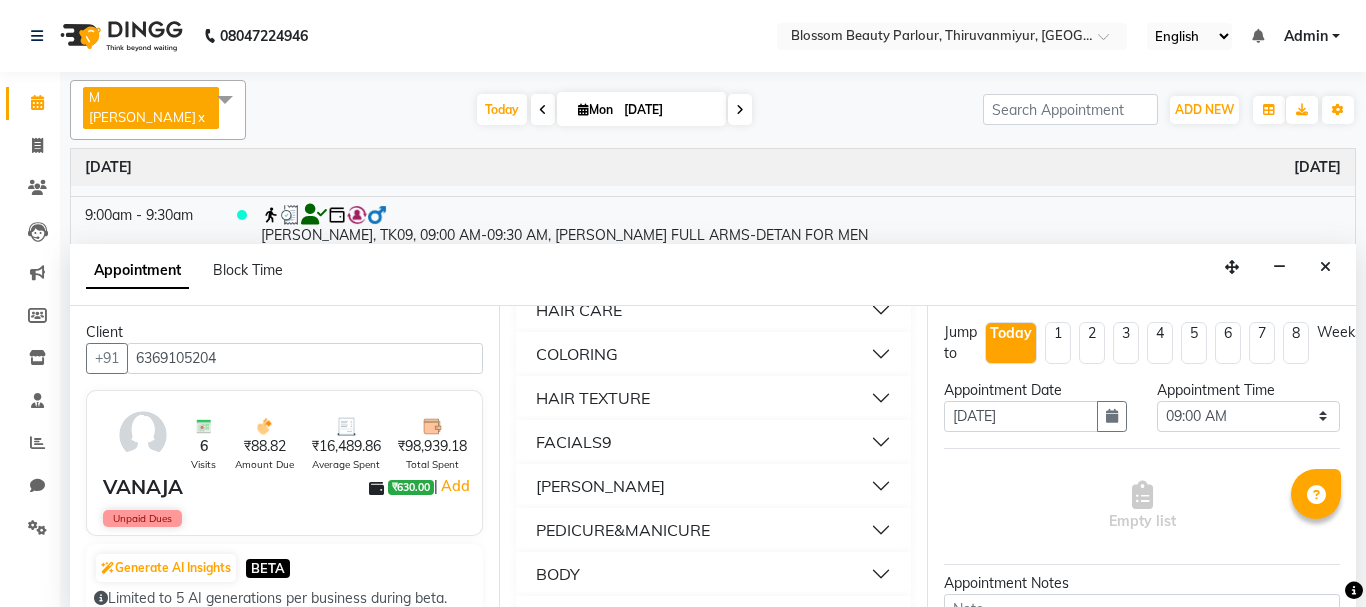 scroll, scrollTop: 315, scrollLeft: 0, axis: vertical 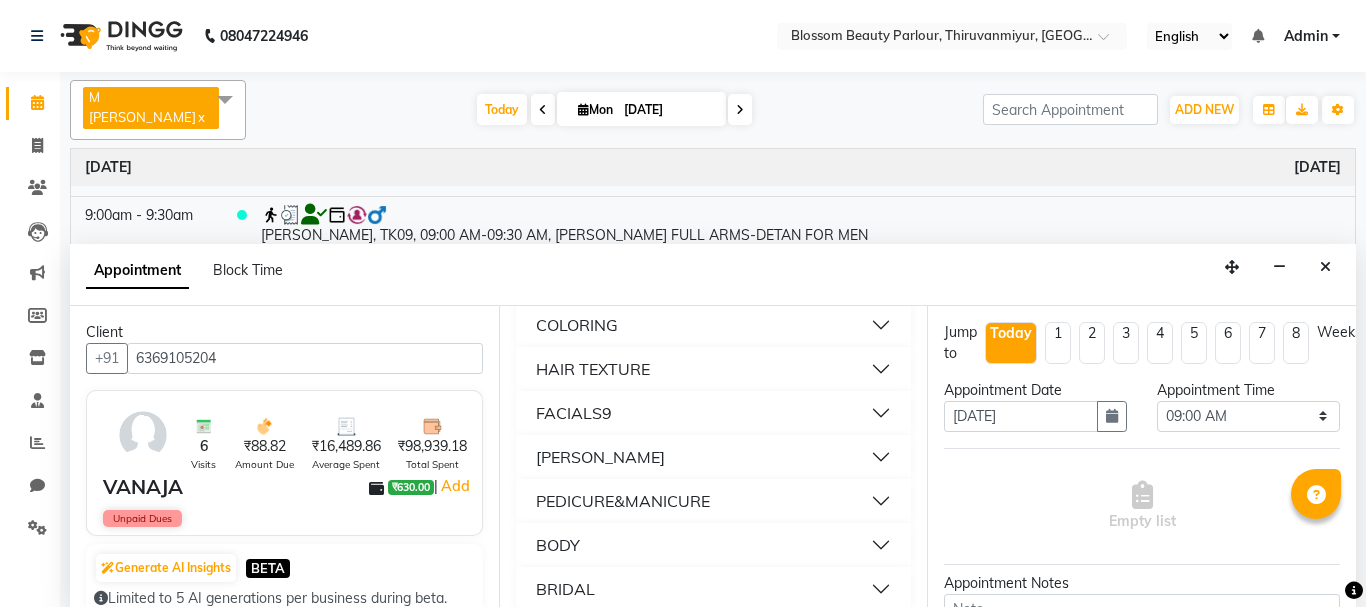 click on "HAIR TEXTURE" at bounding box center [714, 369] 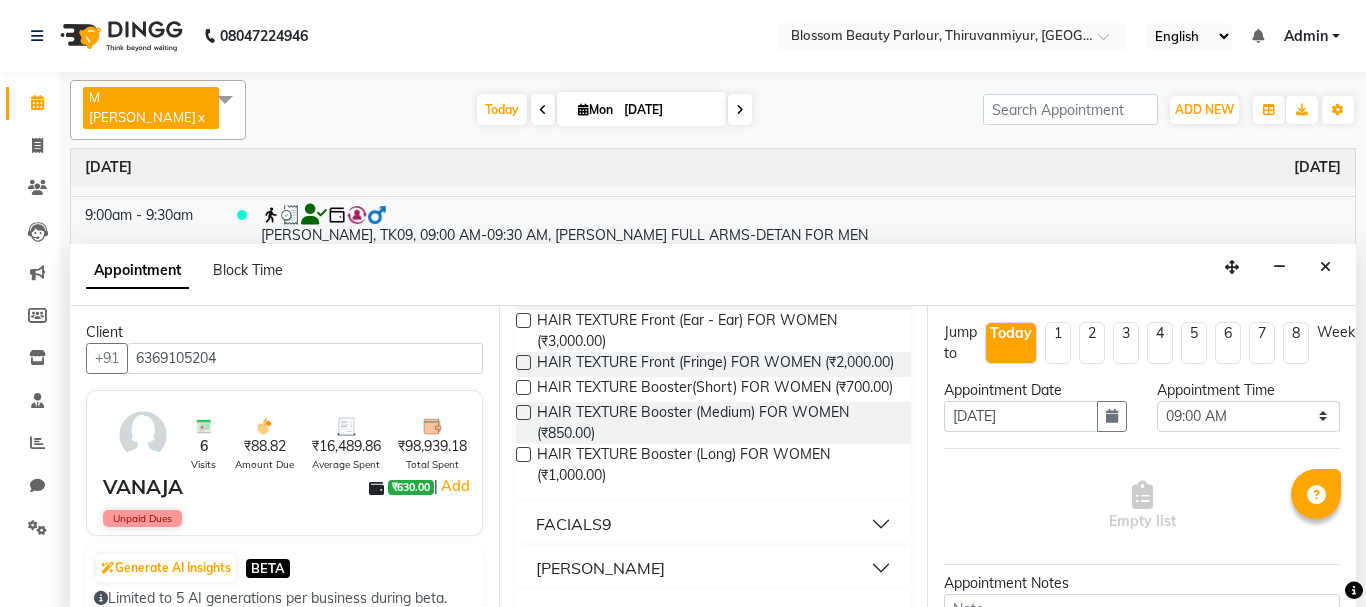 scroll, scrollTop: 878, scrollLeft: 0, axis: vertical 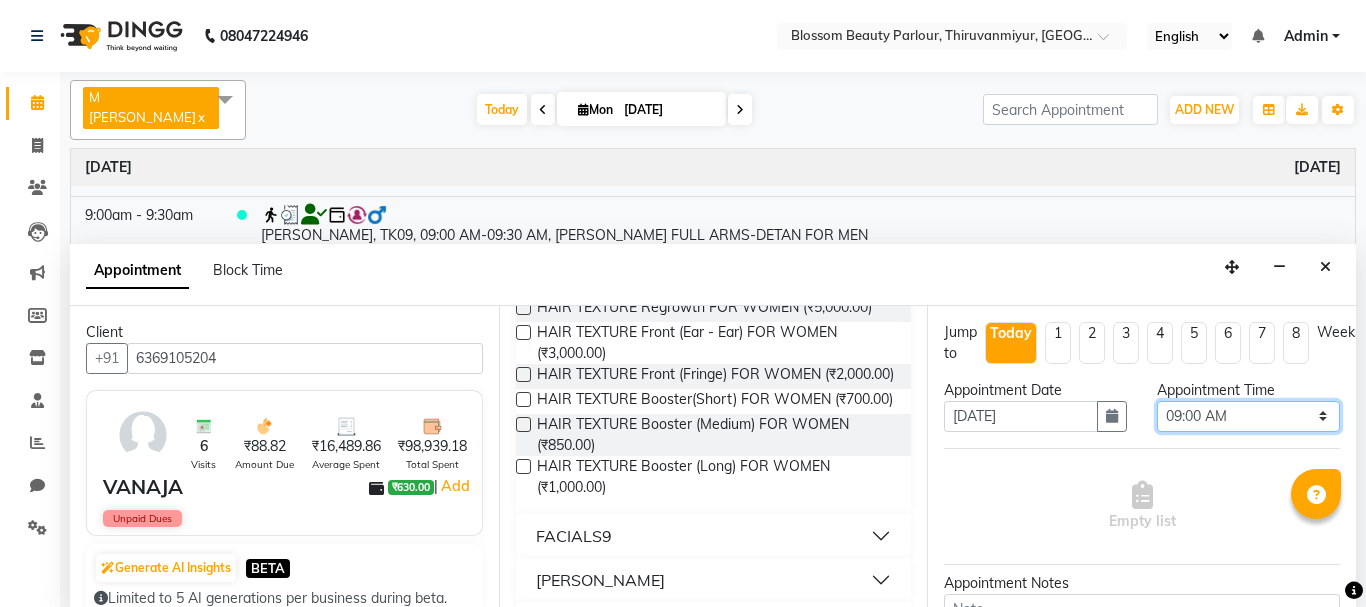 click on "Select 09:00 AM 09:15 AM 09:30 AM 09:45 AM 10:00 AM 10:15 AM 10:30 AM 10:45 AM 11:00 AM 11:15 AM 11:30 AM 11:45 AM 12:00 PM 12:15 PM 12:30 PM 12:45 PM 01:00 PM 01:15 PM 01:30 PM 01:45 PM 02:00 PM 02:15 PM 02:30 PM 02:45 PM 03:00 PM 03:15 PM 03:30 PM 03:45 PM 04:00 PM 04:15 PM 04:30 PM 04:45 PM 05:00 PM 05:15 PM 05:30 PM 05:45 PM 06:00 PM 06:15 PM 06:30 PM 06:45 PM 07:00 PM 07:15 PM 07:30 PM 07:45 PM 08:00 PM" at bounding box center (1248, 416) 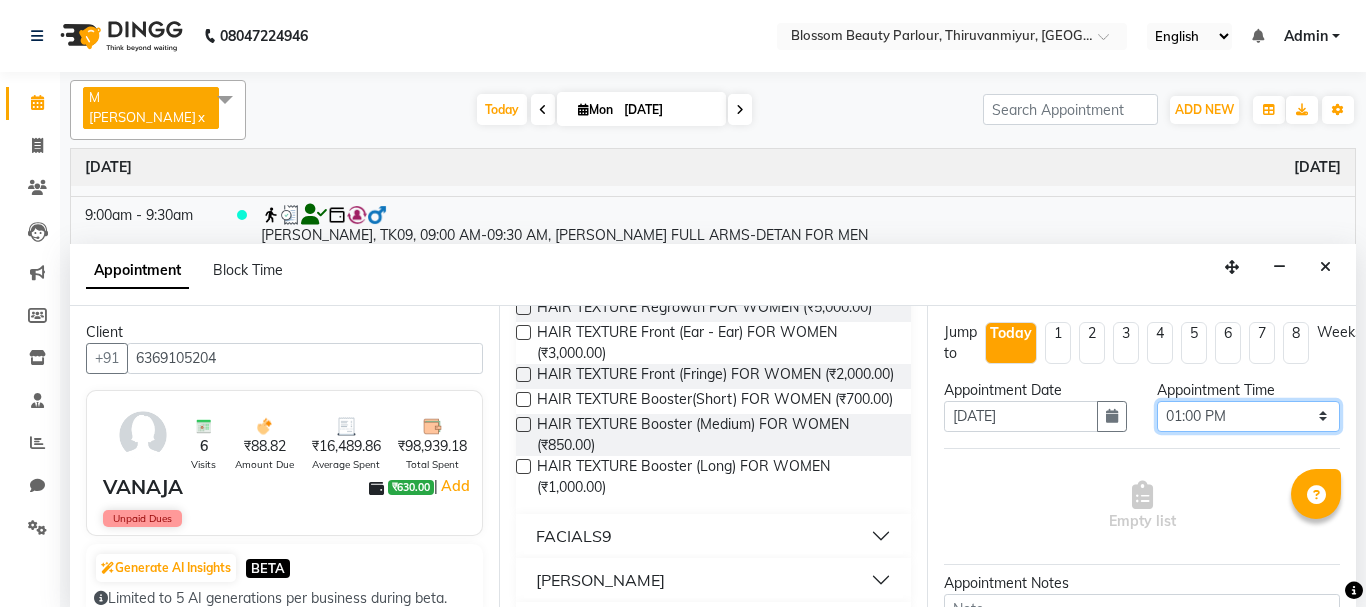 click on "Select 09:00 AM 09:15 AM 09:30 AM 09:45 AM 10:00 AM 10:15 AM 10:30 AM 10:45 AM 11:00 AM 11:15 AM 11:30 AM 11:45 AM 12:00 PM 12:15 PM 12:30 PM 12:45 PM 01:00 PM 01:15 PM 01:30 PM 01:45 PM 02:00 PM 02:15 PM 02:30 PM 02:45 PM 03:00 PM 03:15 PM 03:30 PM 03:45 PM 04:00 PM 04:15 PM 04:30 PM 04:45 PM 05:00 PM 05:15 PM 05:30 PM 05:45 PM 06:00 PM 06:15 PM 06:30 PM 06:45 PM 07:00 PM 07:15 PM 07:30 PM 07:45 PM 08:00 PM" at bounding box center (1248, 416) 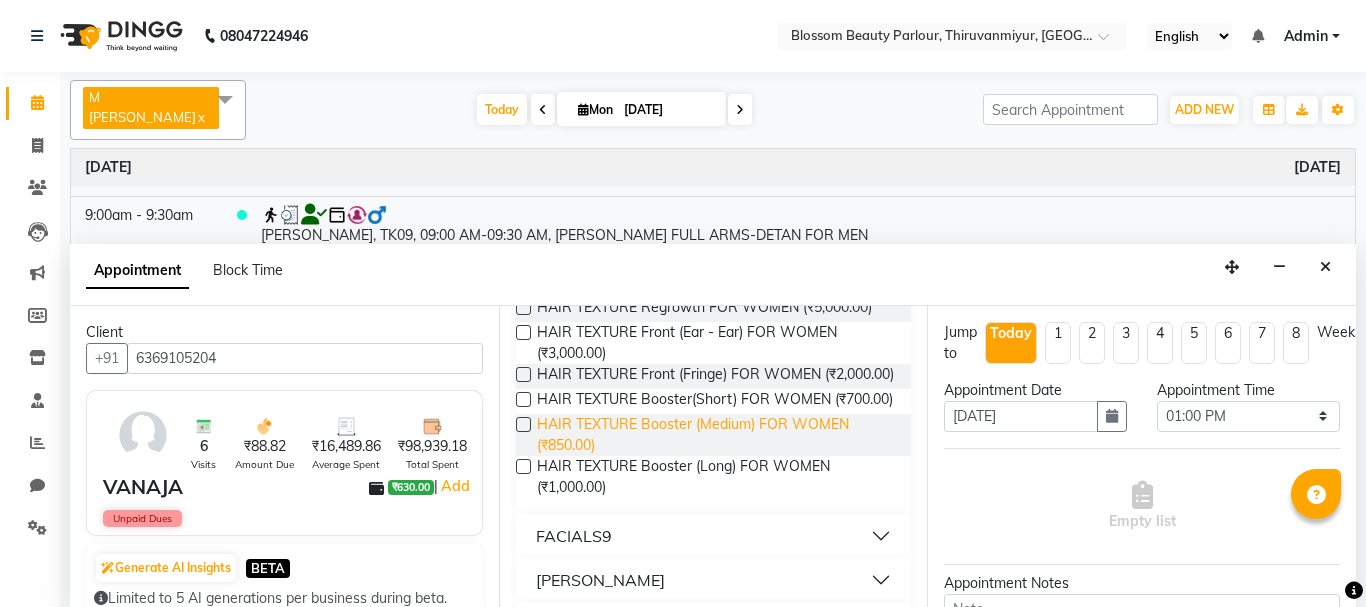 click on "HAIR TEXTURE Booster (Medium) FOR WOMEN (₹850.00)" at bounding box center [716, 435] 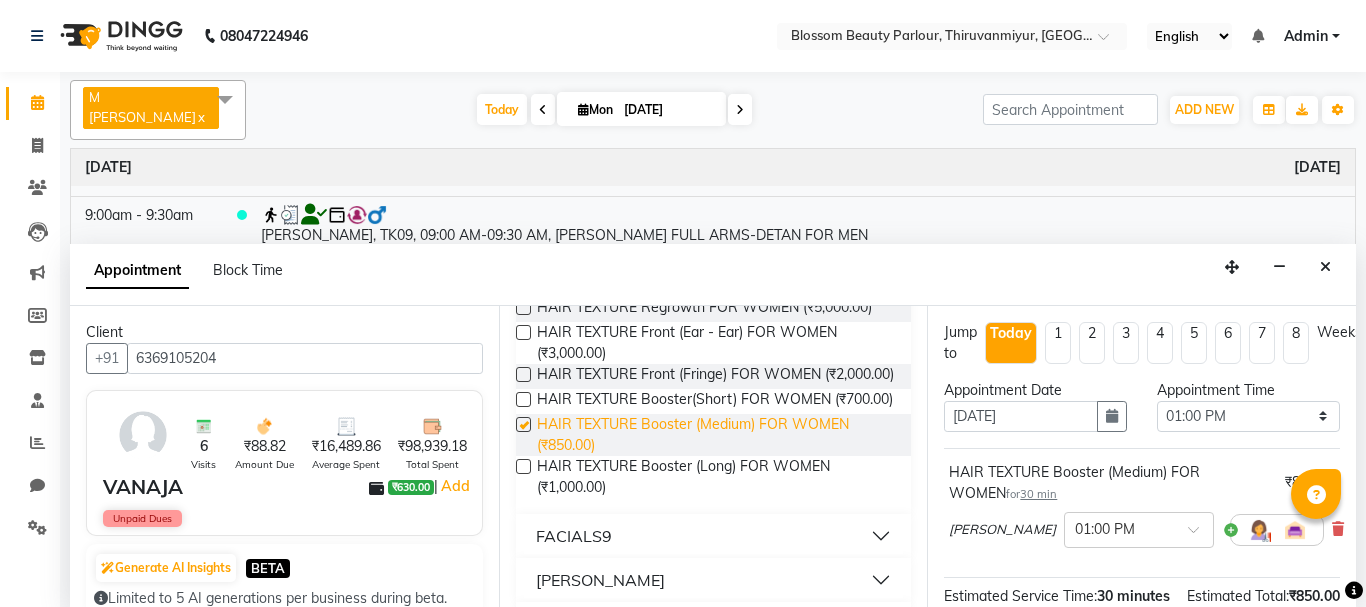 checkbox on "false" 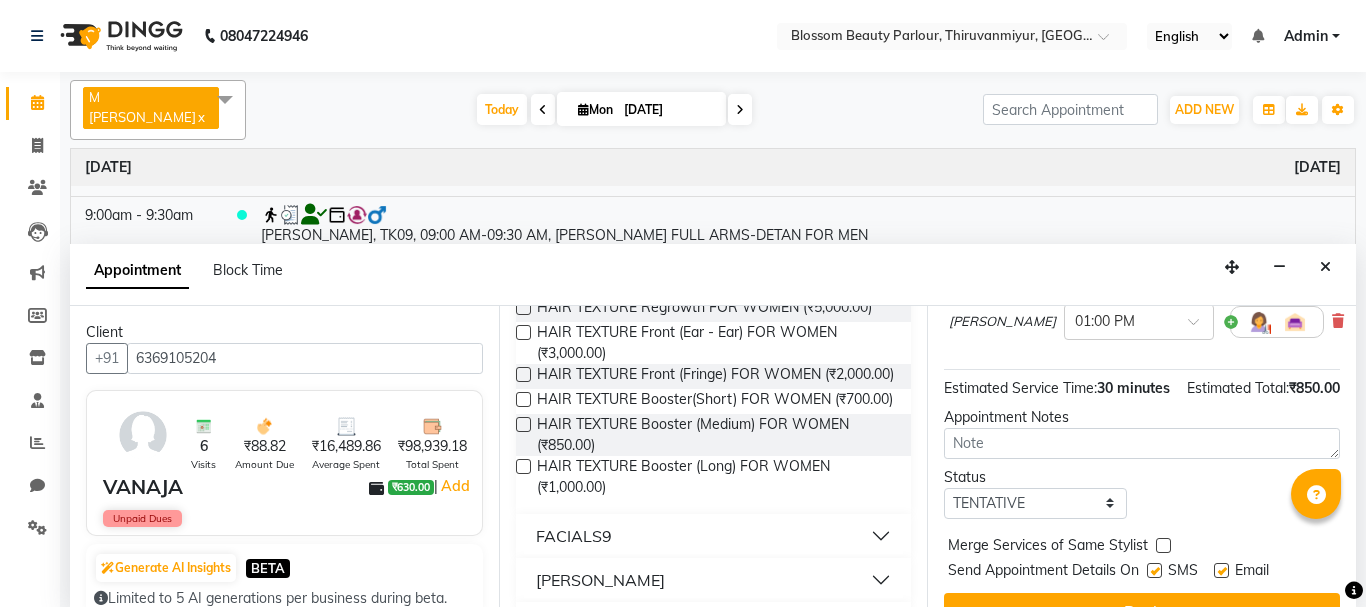 scroll, scrollTop: 218, scrollLeft: 0, axis: vertical 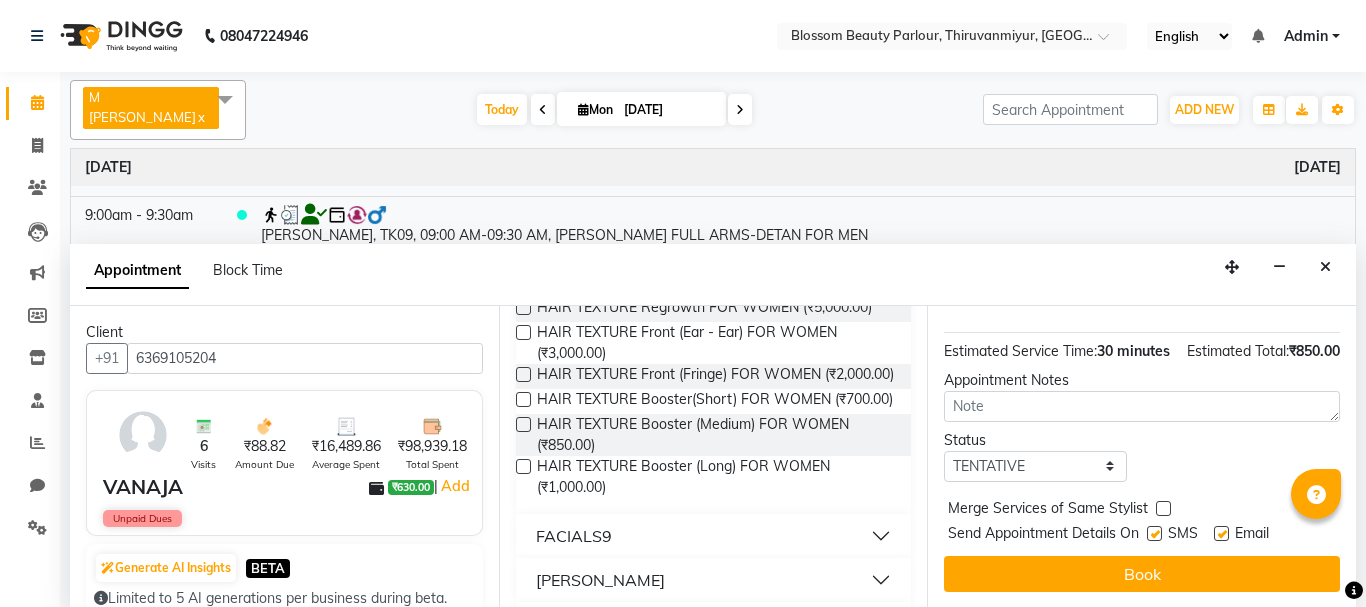 click on "Book" at bounding box center (1142, 574) 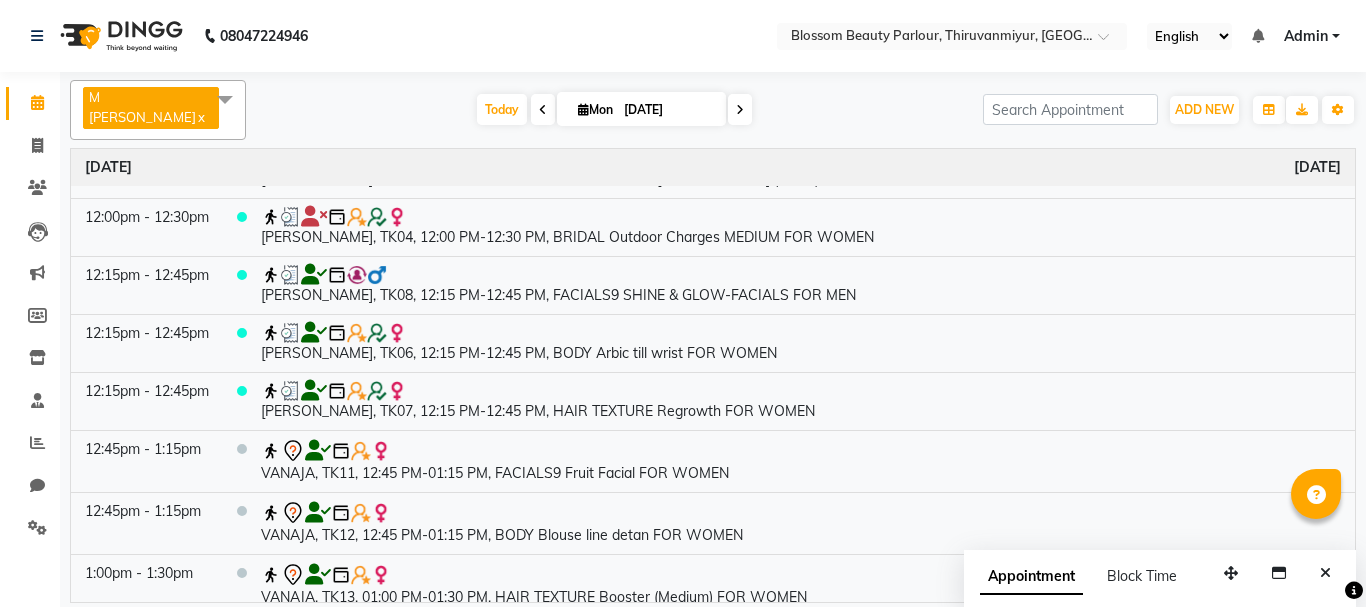 scroll, scrollTop: 350, scrollLeft: 0, axis: vertical 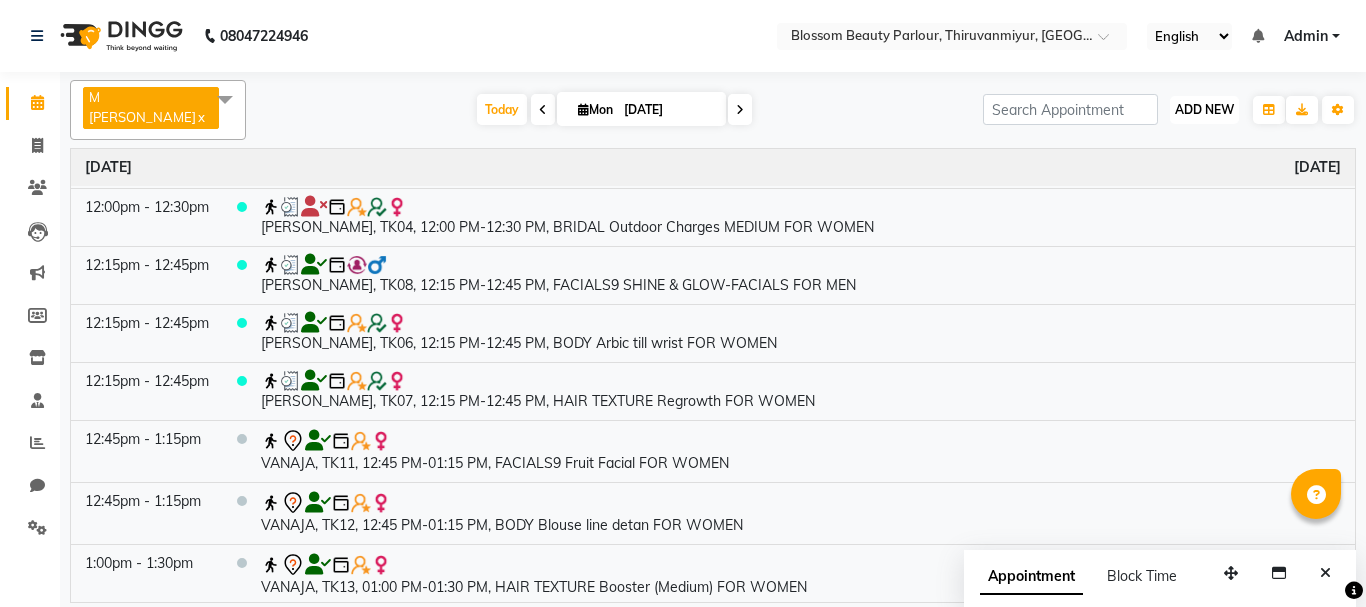 click on "ADD NEW" at bounding box center [1204, 109] 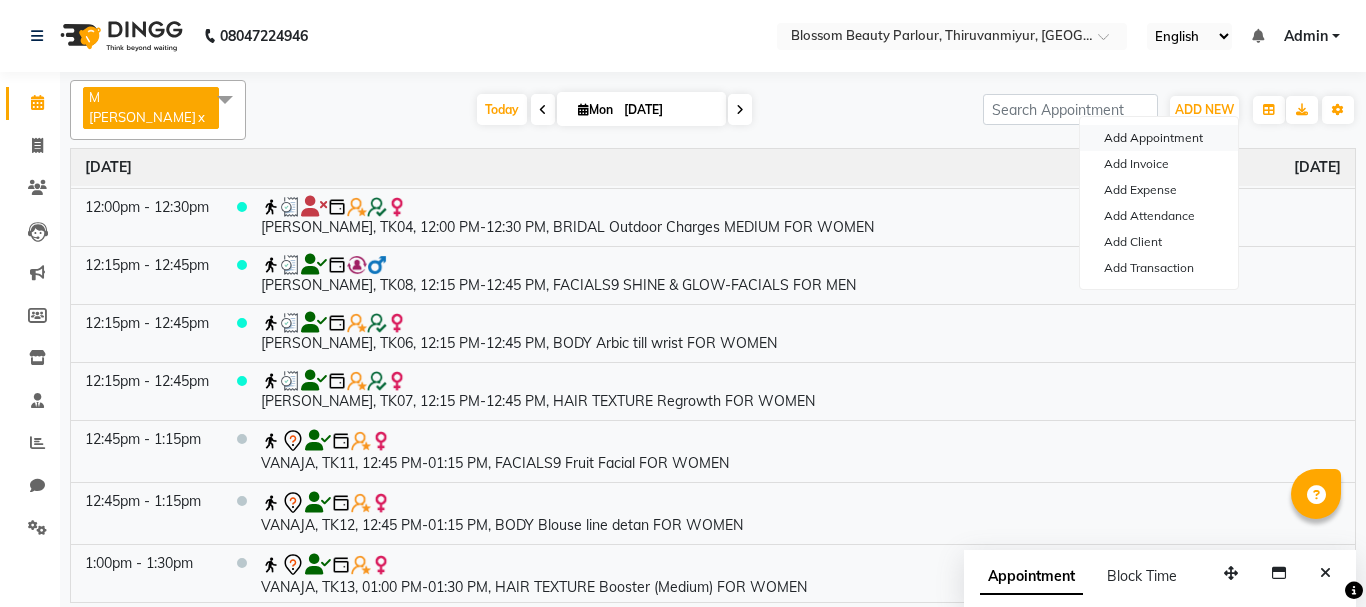 click on "Add Appointment" at bounding box center (1159, 138) 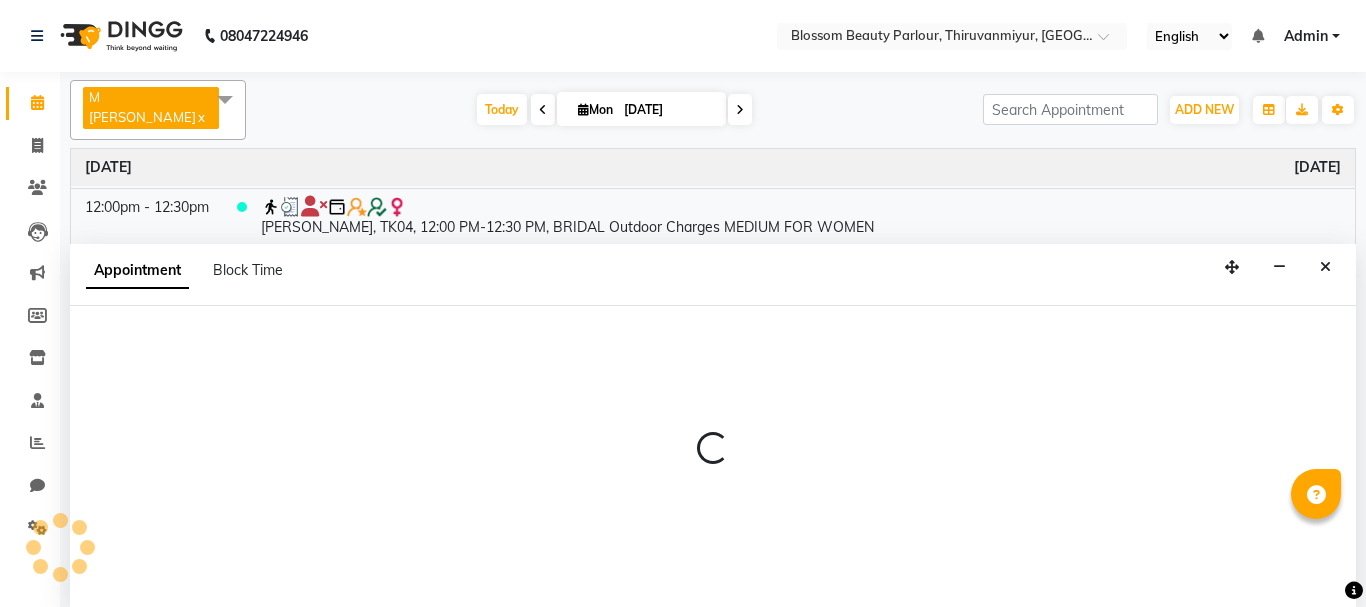 select on "540" 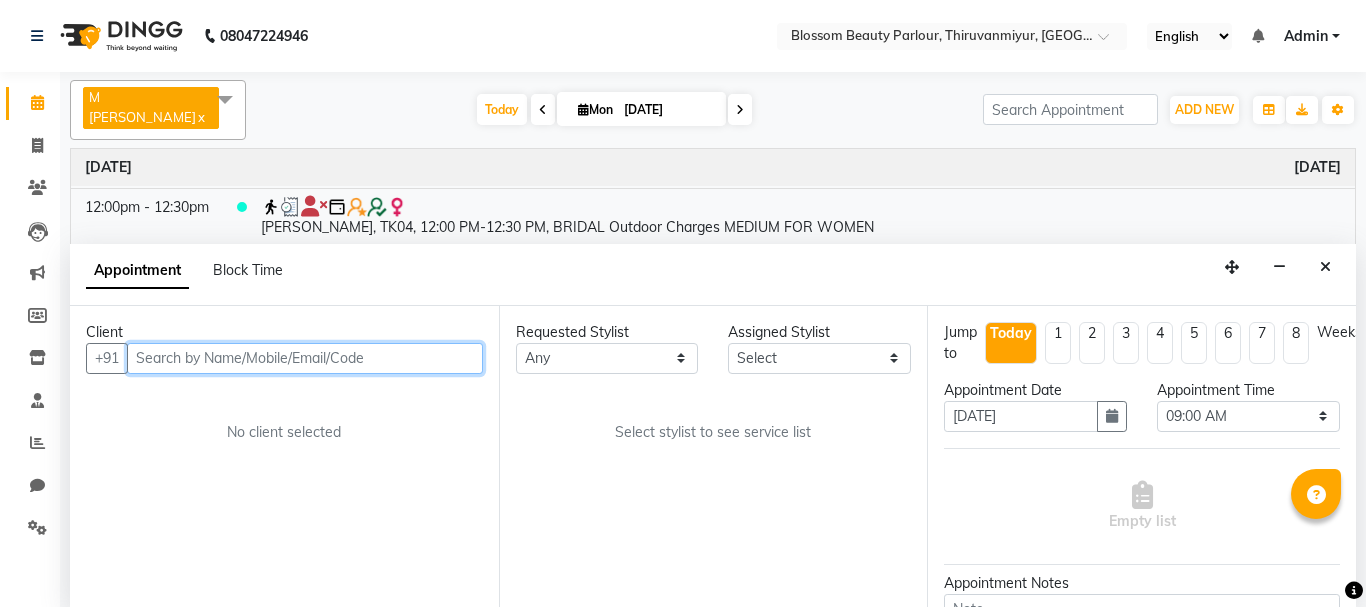 click at bounding box center (305, 358) 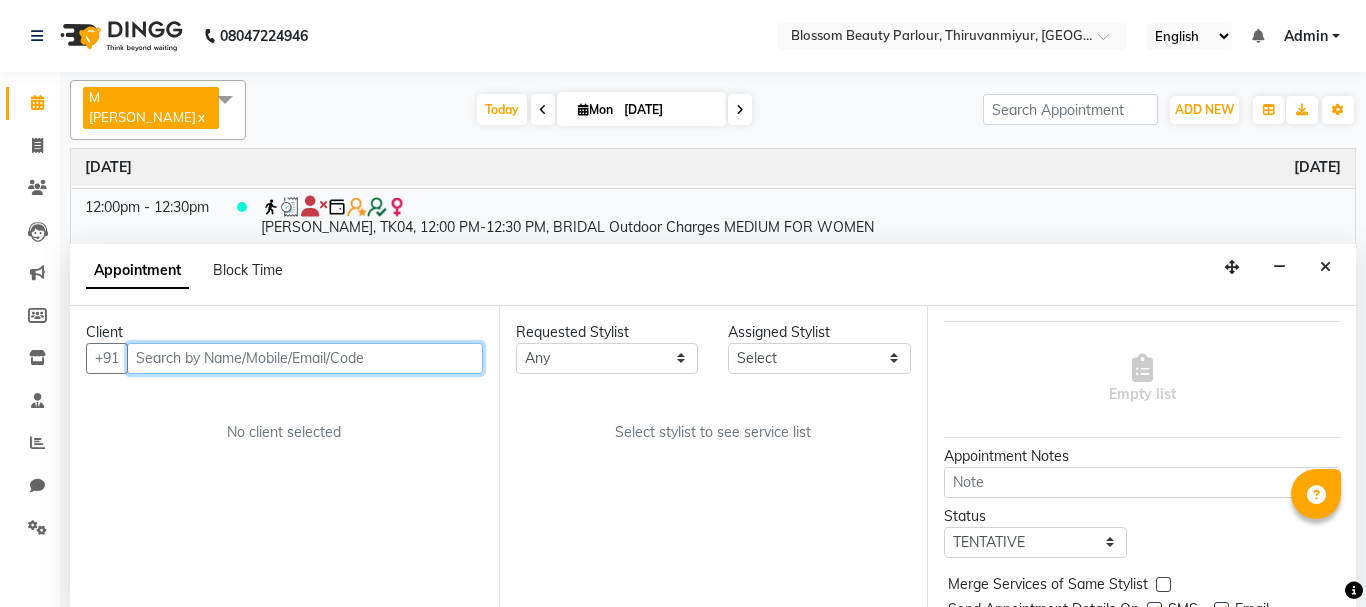 scroll, scrollTop: 129, scrollLeft: 0, axis: vertical 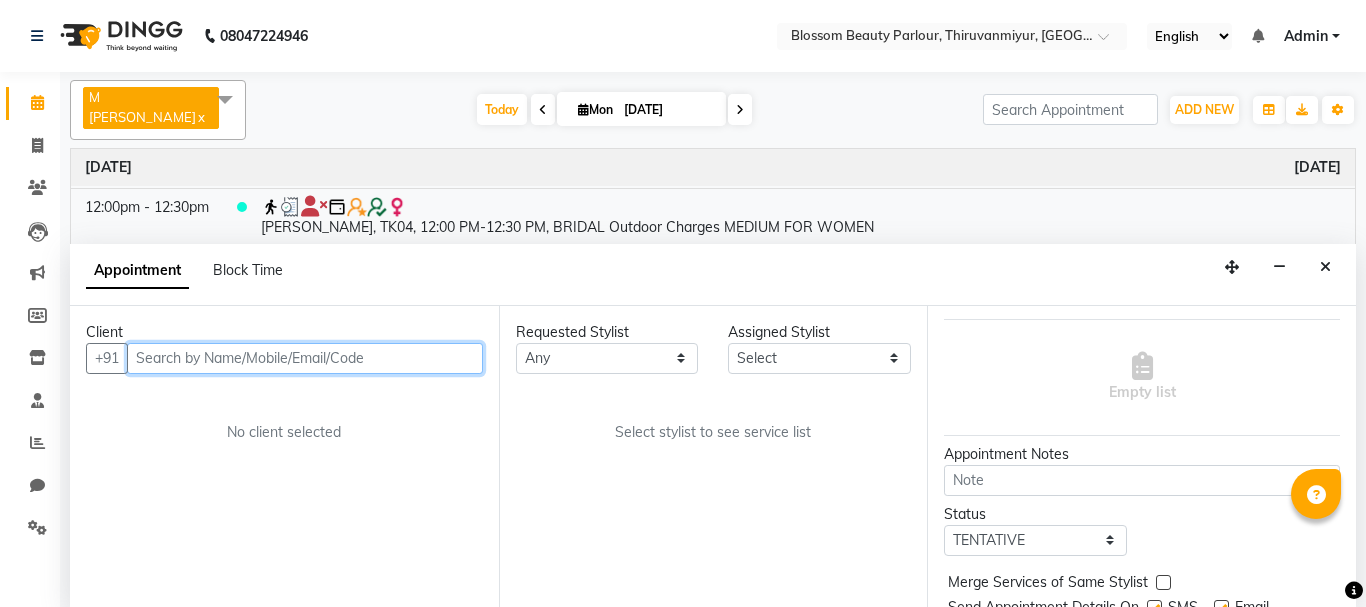 click at bounding box center [305, 358] 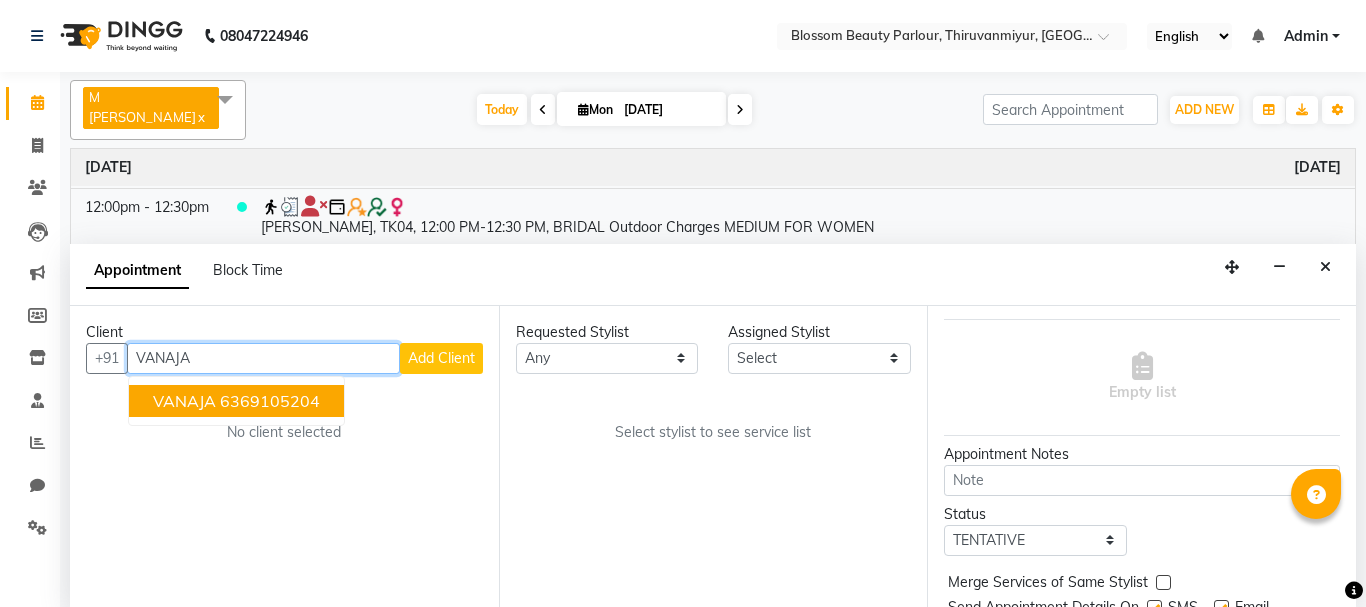 click on "VANAJA  6369105204" at bounding box center [236, 401] 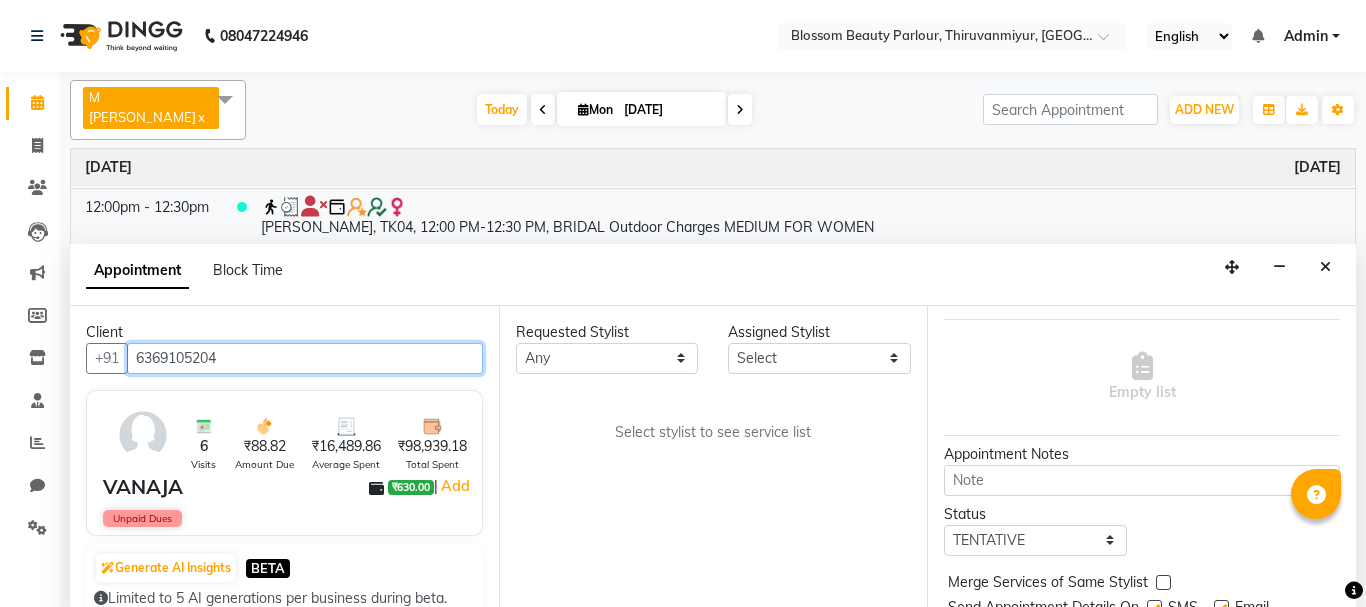 type on "6369105204" 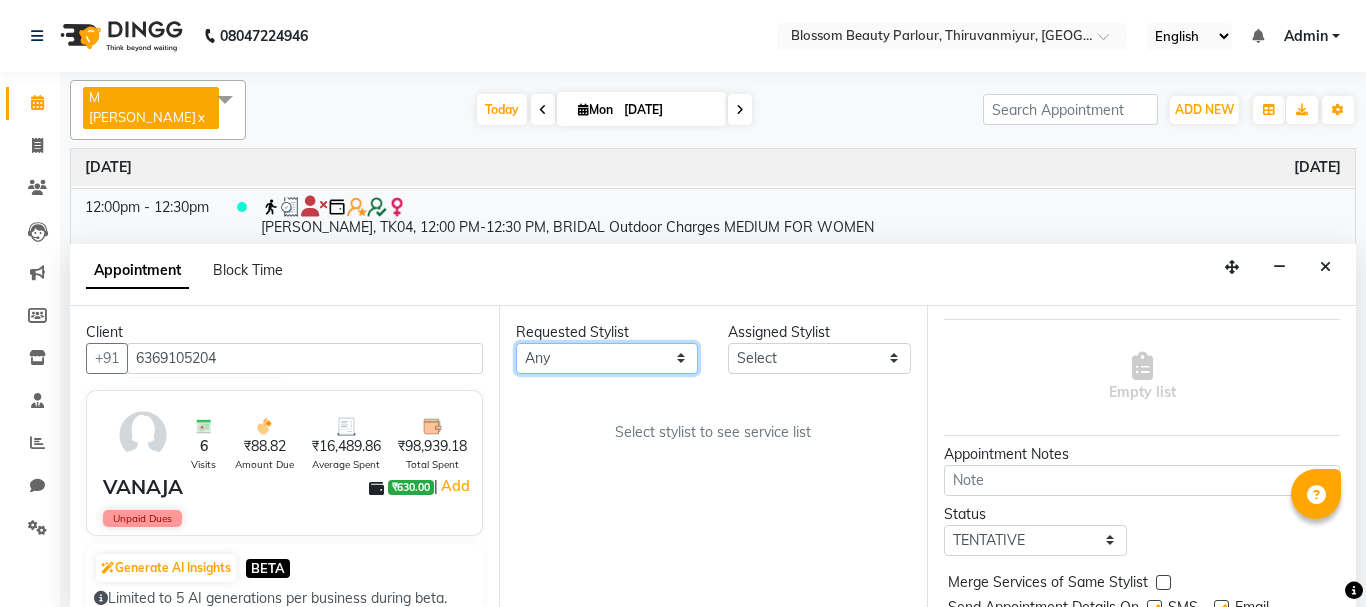 click on "Any [PERSON_NAME] [PERSON_NAME] [PERSON_NAME] [PERSON_NAME] [PERSON_NAME] M [PERSON_NAME] Old Staff Swathi" at bounding box center [607, 358] 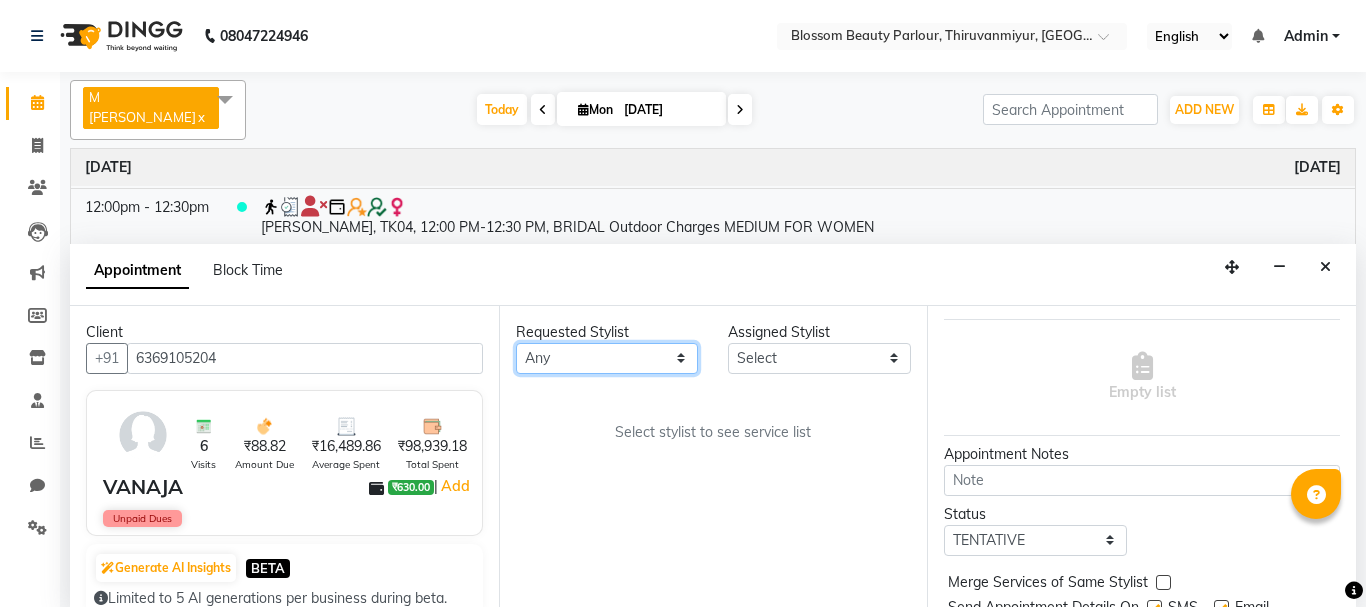 select on "85643" 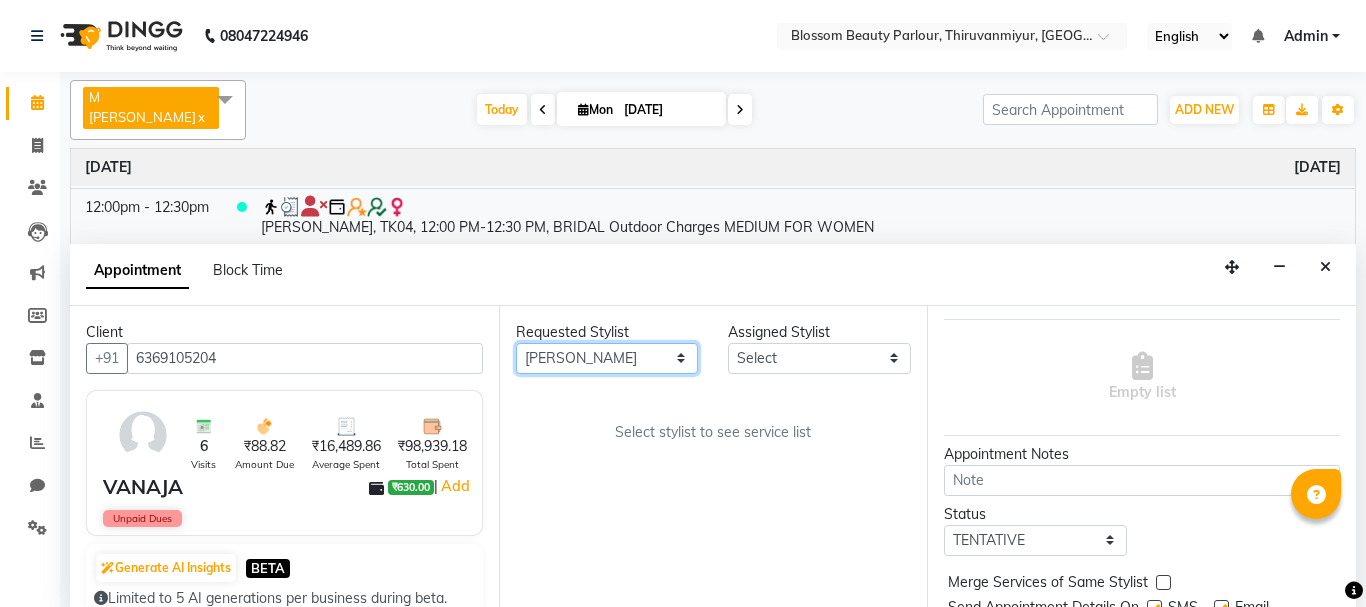 click on "Any [PERSON_NAME] [PERSON_NAME] [PERSON_NAME] [PERSON_NAME] [PERSON_NAME] M [PERSON_NAME] Old Staff Swathi" at bounding box center [607, 358] 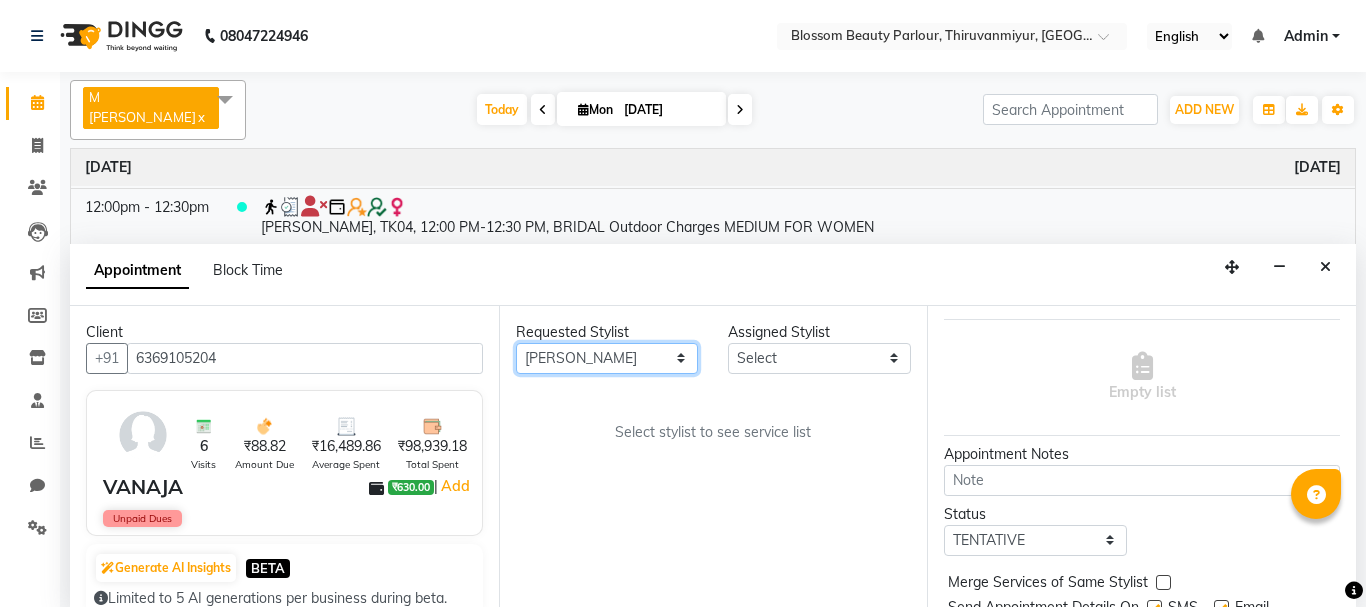 select on "85643" 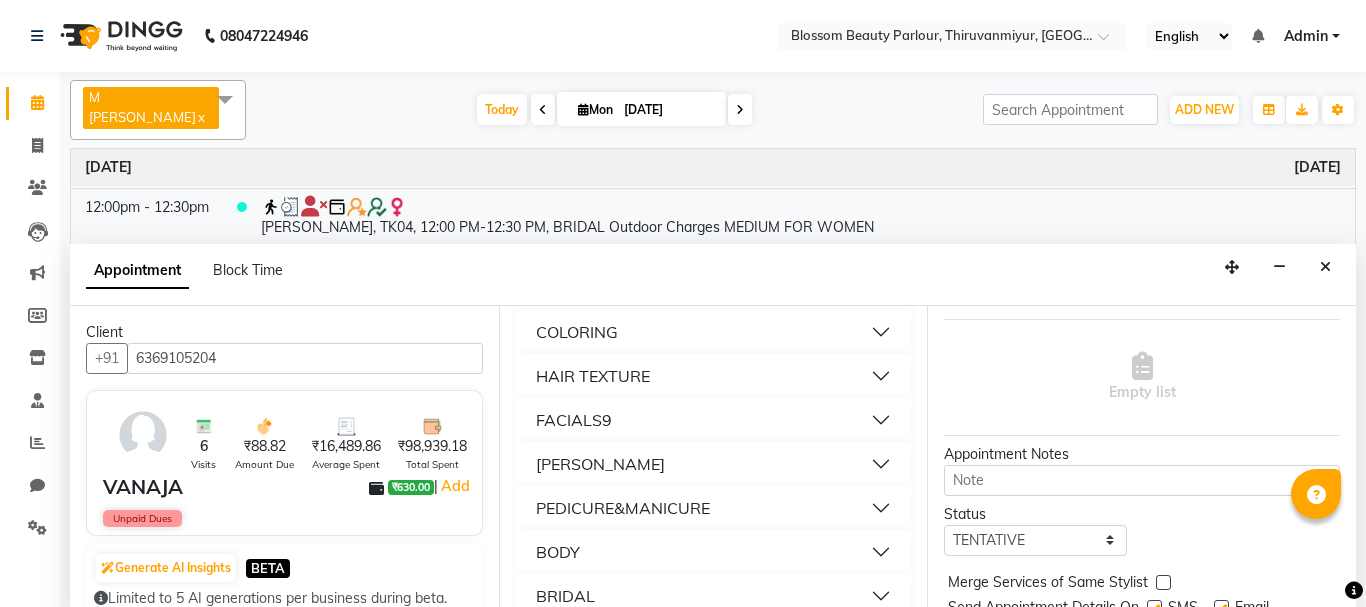 scroll, scrollTop: 322, scrollLeft: 0, axis: vertical 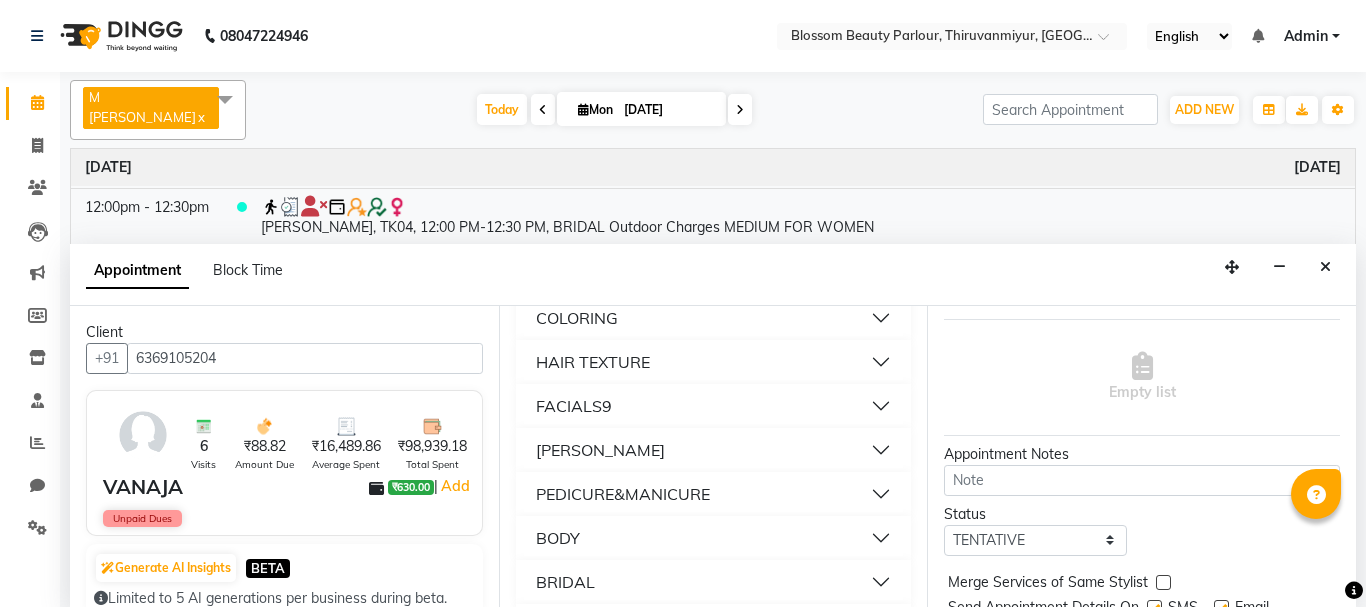 click on "PEDICURE&MANICURE" at bounding box center [714, 494] 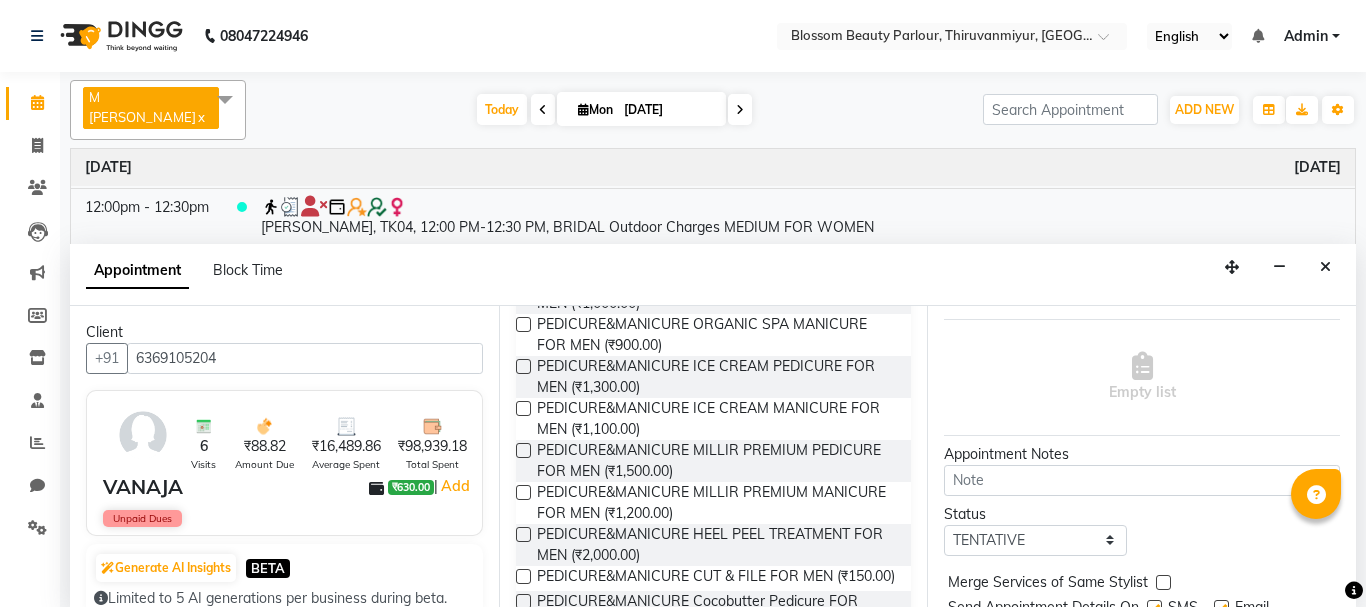 scroll, scrollTop: 1111, scrollLeft: 0, axis: vertical 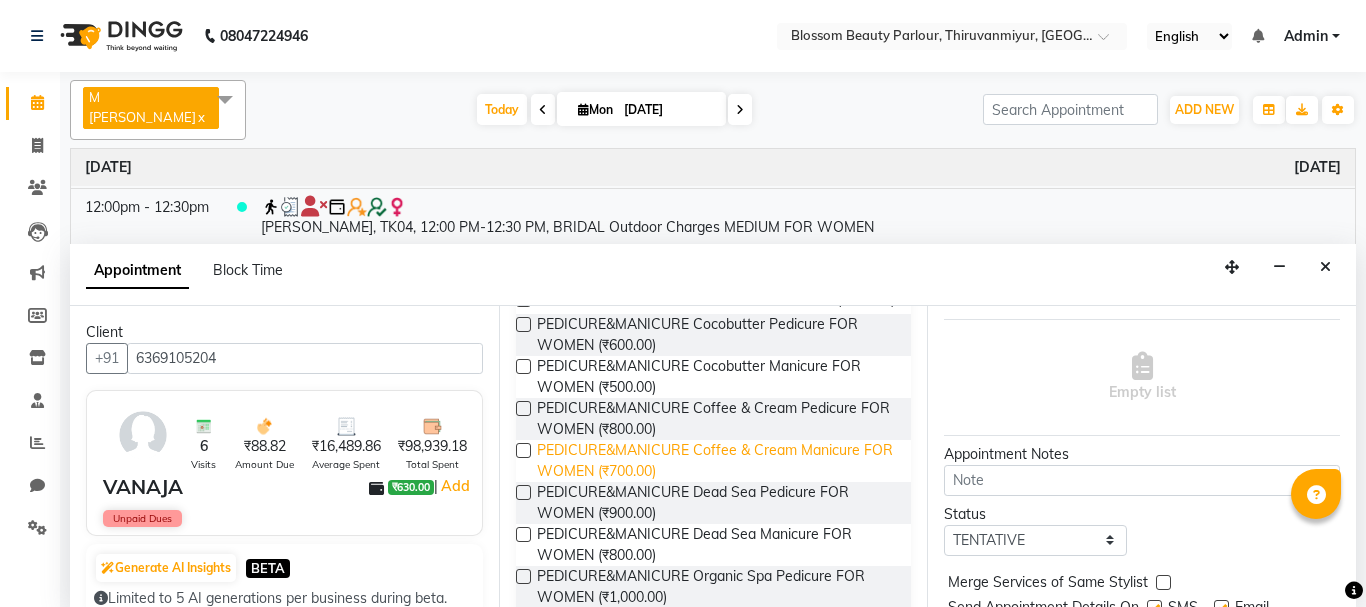 click on "PEDICURE&MANICURE Coffee & Cream Manicure FOR WOMEN (₹700.00)" at bounding box center [716, 461] 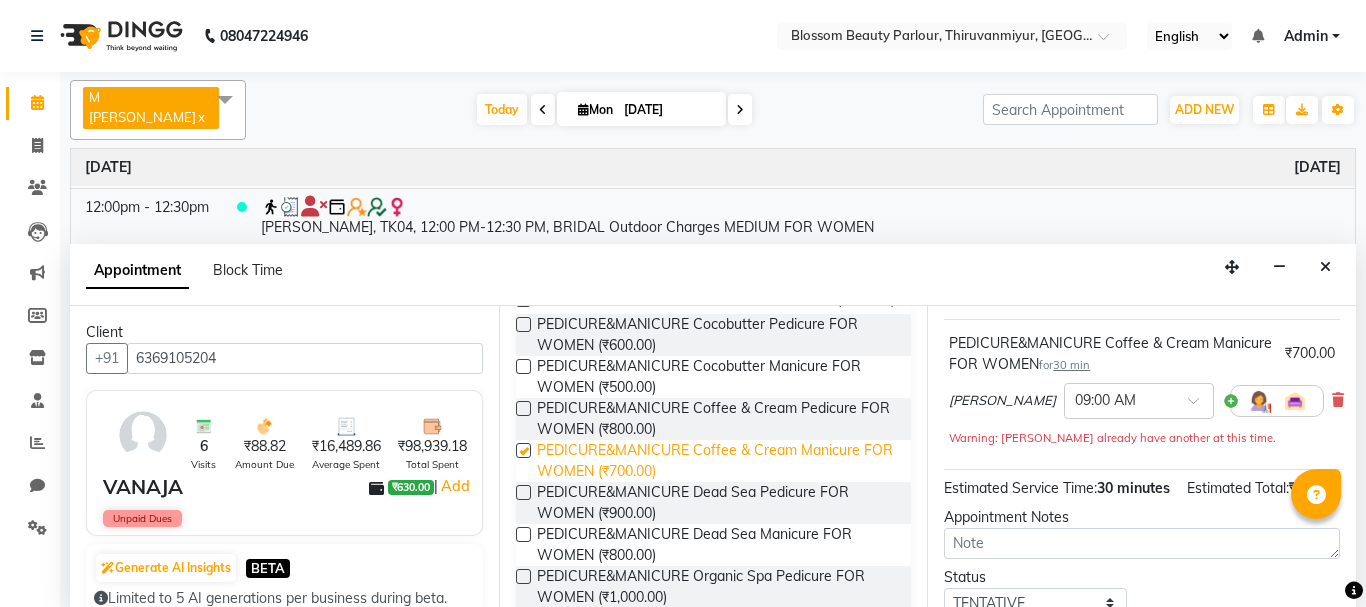 checkbox on "false" 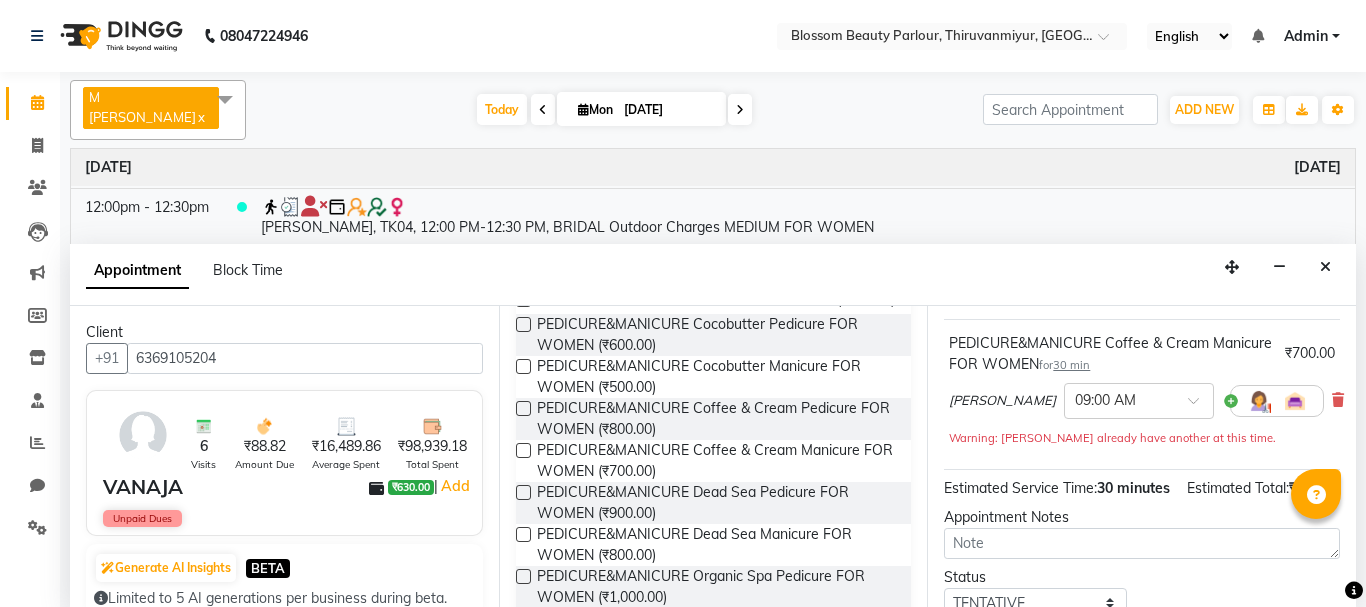 click on "M Rajasekhar  x Select All Charulatha Gayathri Gopinath Jaya Bharathi John Dyer Julia Smith M Rajasekhar Nancy Gill Old Staff Swathi Today  Mon 14-07-2025 Toggle Dropdown Add Appointment Add Invoice Add Expense Add Attendance Add Client Add Transaction Toggle Dropdown Add Appointment Add Invoice Add Expense Add Attendance Add Client ADD NEW Toggle Dropdown Add Appointment Add Invoice Add Expense Add Attendance Add Client Add Transaction M Rajasekhar  x Select All Charulatha Gayathri Gopinath Jaya Bharathi John Dyer Julia Smith M Rajasekhar Nancy Gill Old Staff Swathi Group By  Staff View   Room View  View as Vertical  Vertical - Week View  Horizontal  Horizontal - Week View  List  Toggle Dropdown Calendar Settings Manage Tags   Arrange Stylists   Reset Stylists  Full Screen Appointment Form Zoom 150% Time Event Monday July 14, 2025 7:25am - 7:55am     M Rajasekhar yadav, TK01, 07:25 AM-07:55 AM, STYLING HAIRCUT FOR MEN 7:25am - 7:55am     M Rajasekhar yadav, TK02, 07:25 AM-07:55 AM, STYLING HAIRCUT FOR MEN" 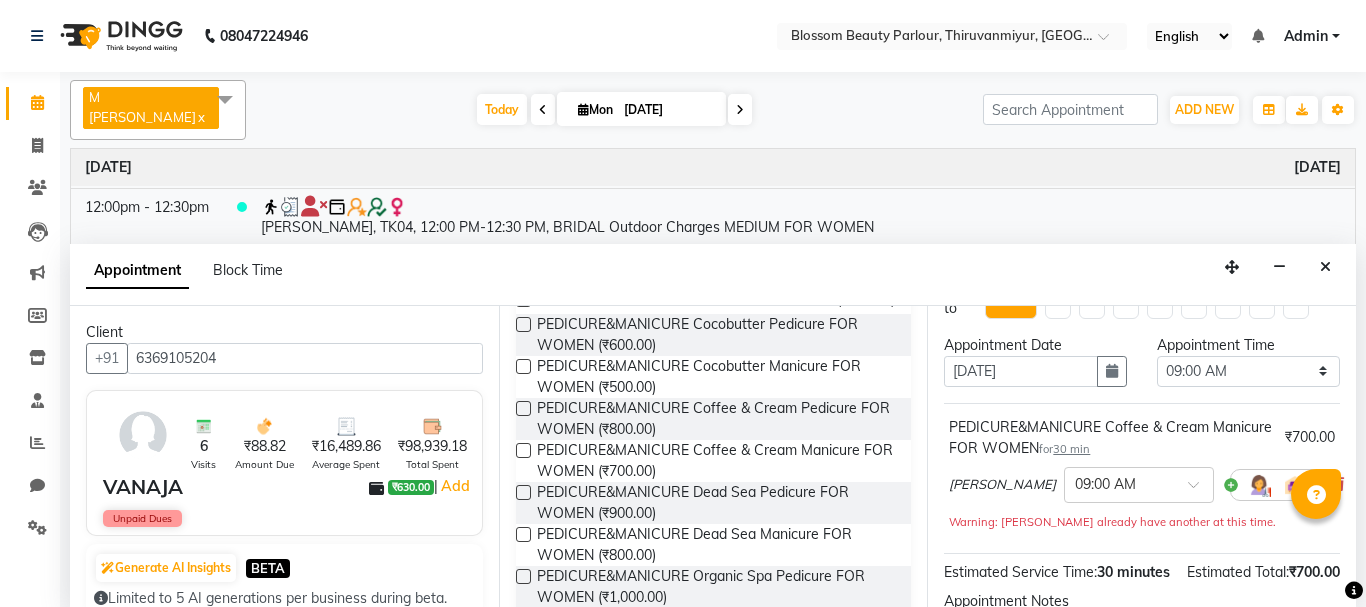 scroll, scrollTop: 0, scrollLeft: 0, axis: both 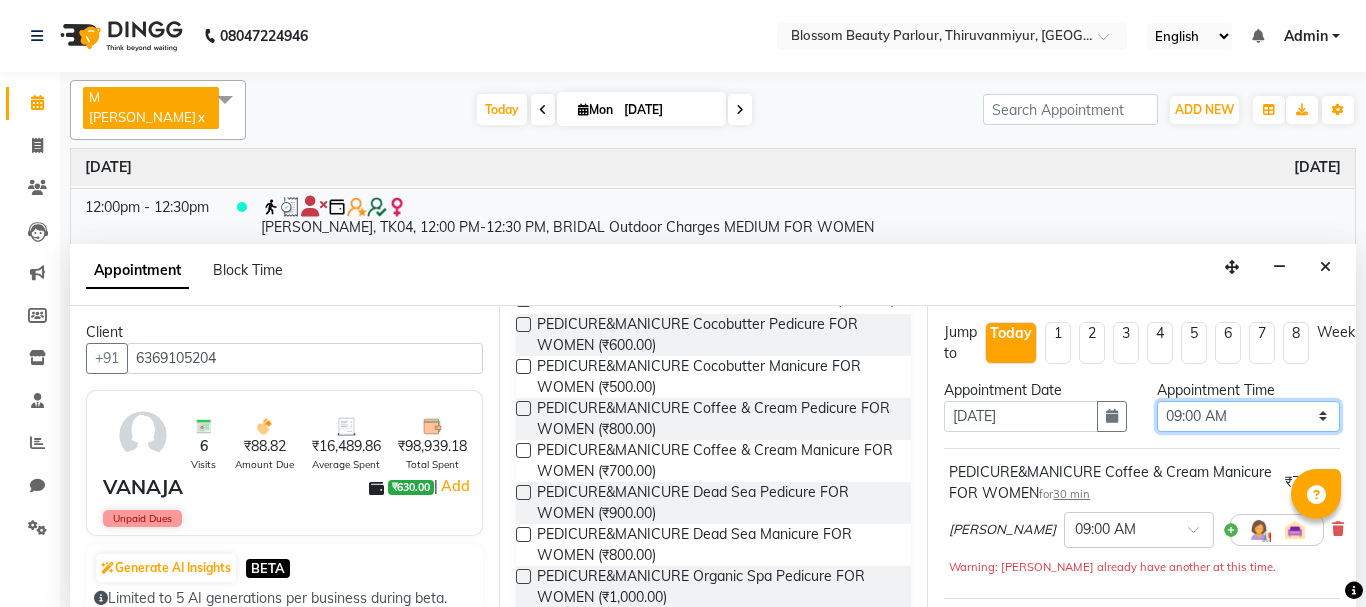 click on "Select 09:00 AM 09:15 AM 09:30 AM 09:45 AM 10:00 AM 10:15 AM 10:30 AM 10:45 AM 11:00 AM 11:15 AM 11:30 AM 11:45 AM 12:00 PM 12:15 PM 12:30 PM 12:45 PM 01:00 PM 01:15 PM 01:30 PM 01:45 PM 02:00 PM 02:15 PM 02:30 PM 02:45 PM 03:00 PM 03:15 PM 03:30 PM 03:45 PM 04:00 PM 04:15 PM 04:30 PM 04:45 PM 05:00 PM 05:15 PM 05:30 PM 05:45 PM 06:00 PM 06:15 PM 06:30 PM 06:45 PM 07:00 PM 07:15 PM 07:30 PM 07:45 PM 08:00 PM" at bounding box center (1248, 416) 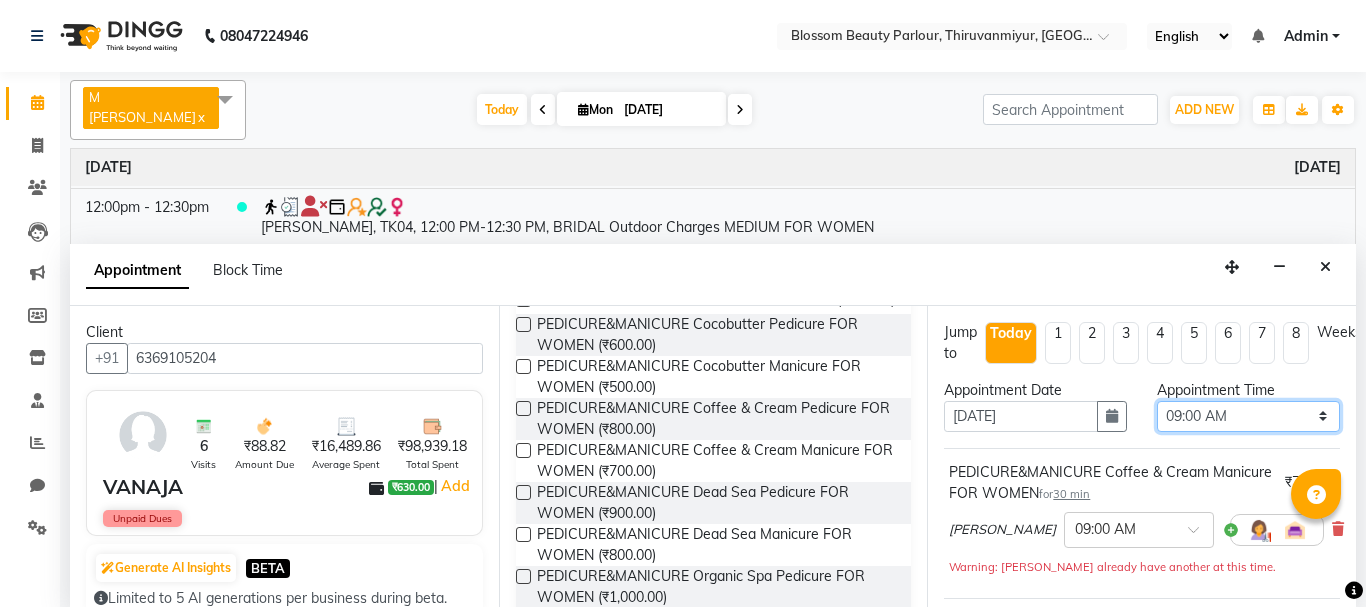 select on "780" 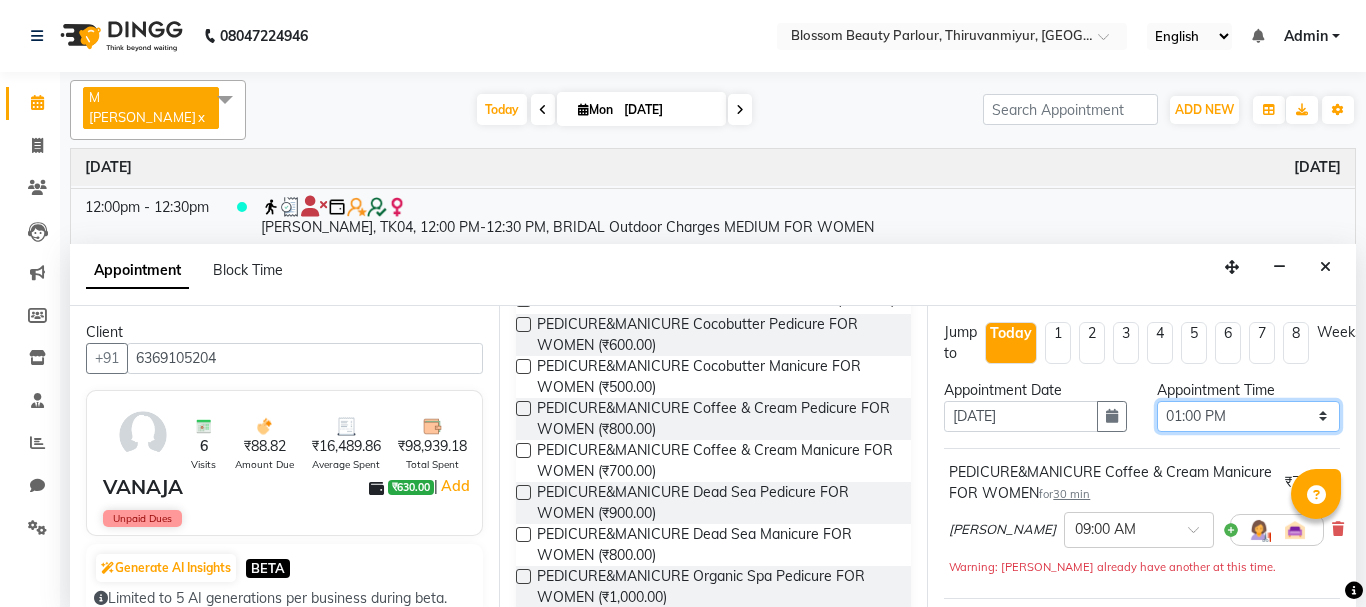click on "Select 09:00 AM 09:15 AM 09:30 AM 09:45 AM 10:00 AM 10:15 AM 10:30 AM 10:45 AM 11:00 AM 11:15 AM 11:30 AM 11:45 AM 12:00 PM 12:15 PM 12:30 PM 12:45 PM 01:00 PM 01:15 PM 01:30 PM 01:45 PM 02:00 PM 02:15 PM 02:30 PM 02:45 PM 03:00 PM 03:15 PM 03:30 PM 03:45 PM 04:00 PM 04:15 PM 04:30 PM 04:45 PM 05:00 PM 05:15 PM 05:30 PM 05:45 PM 06:00 PM 06:15 PM 06:30 PM 06:45 PM 07:00 PM 07:15 PM 07:30 PM 07:45 PM 08:00 PM" at bounding box center [1248, 416] 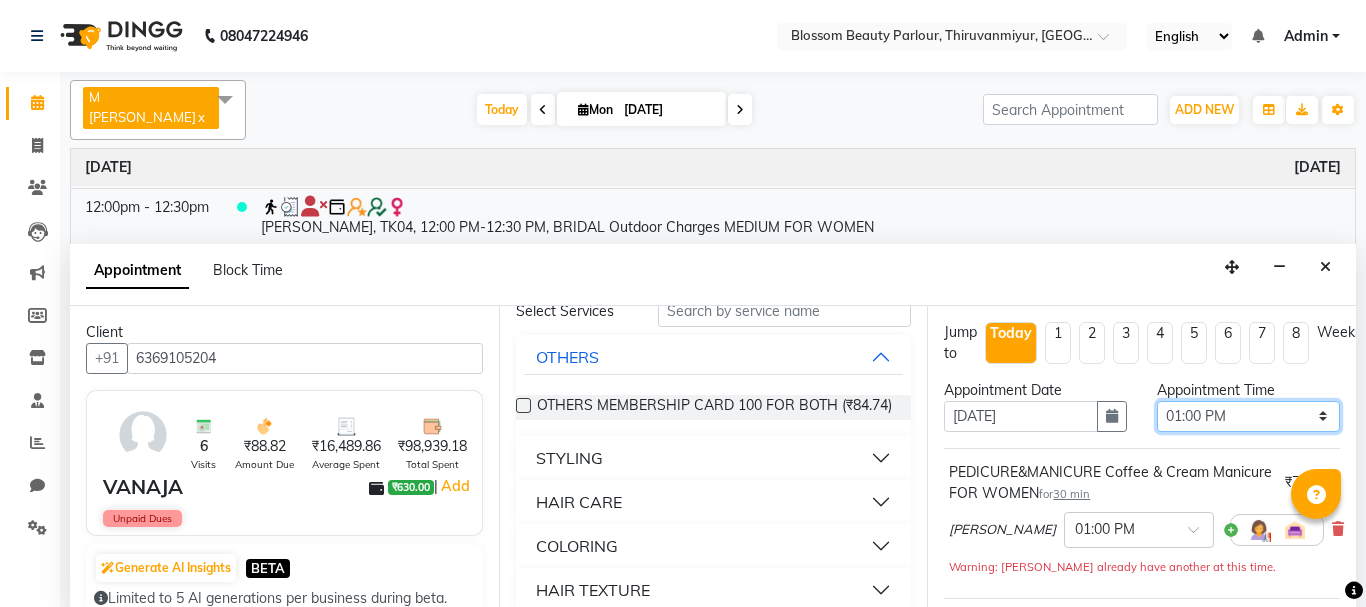 scroll, scrollTop: 0, scrollLeft: 0, axis: both 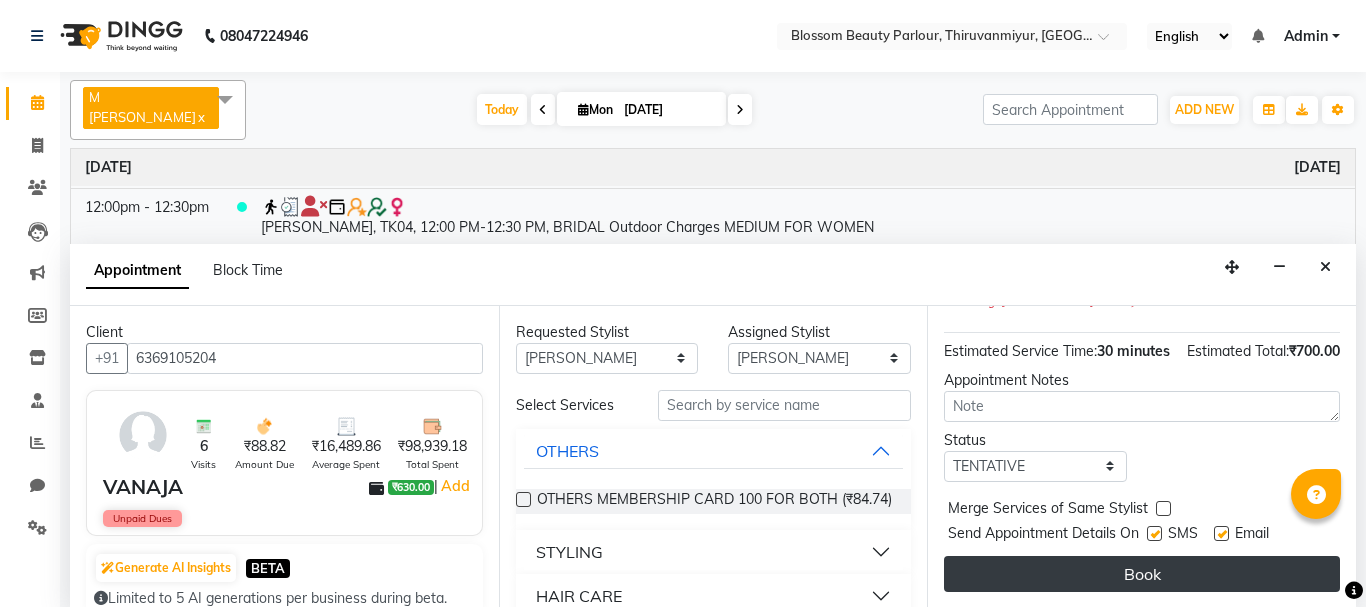 click on "Book" at bounding box center [1142, 574] 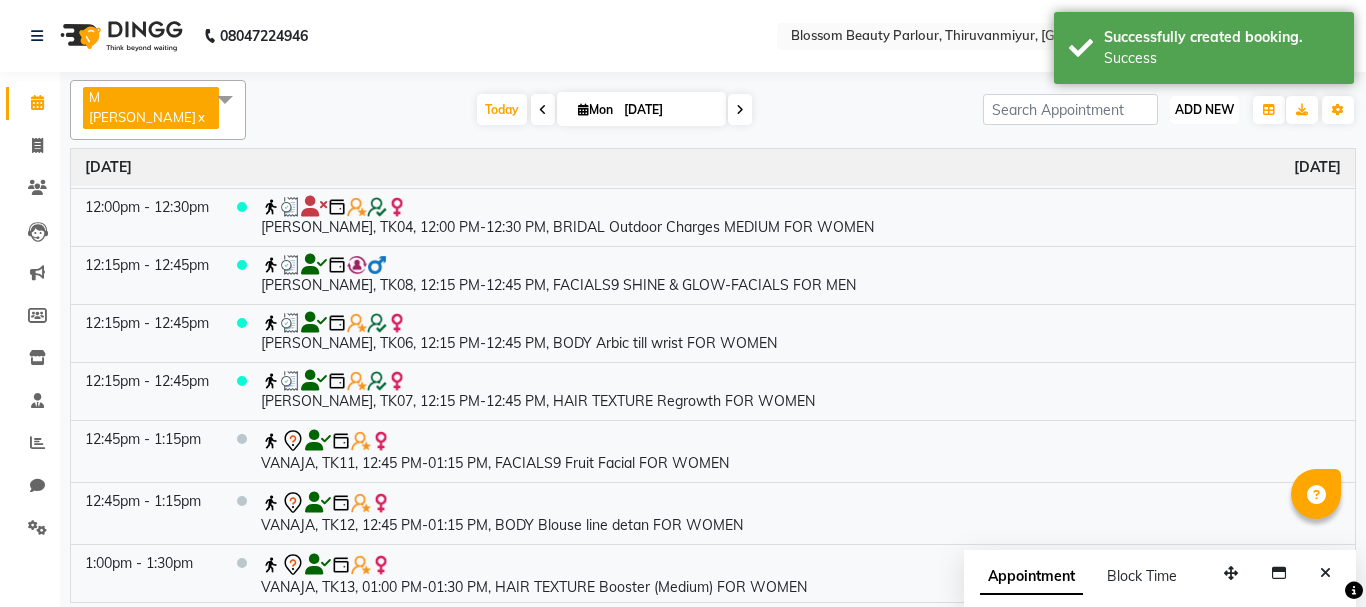 click on "ADD NEW" at bounding box center [1204, 109] 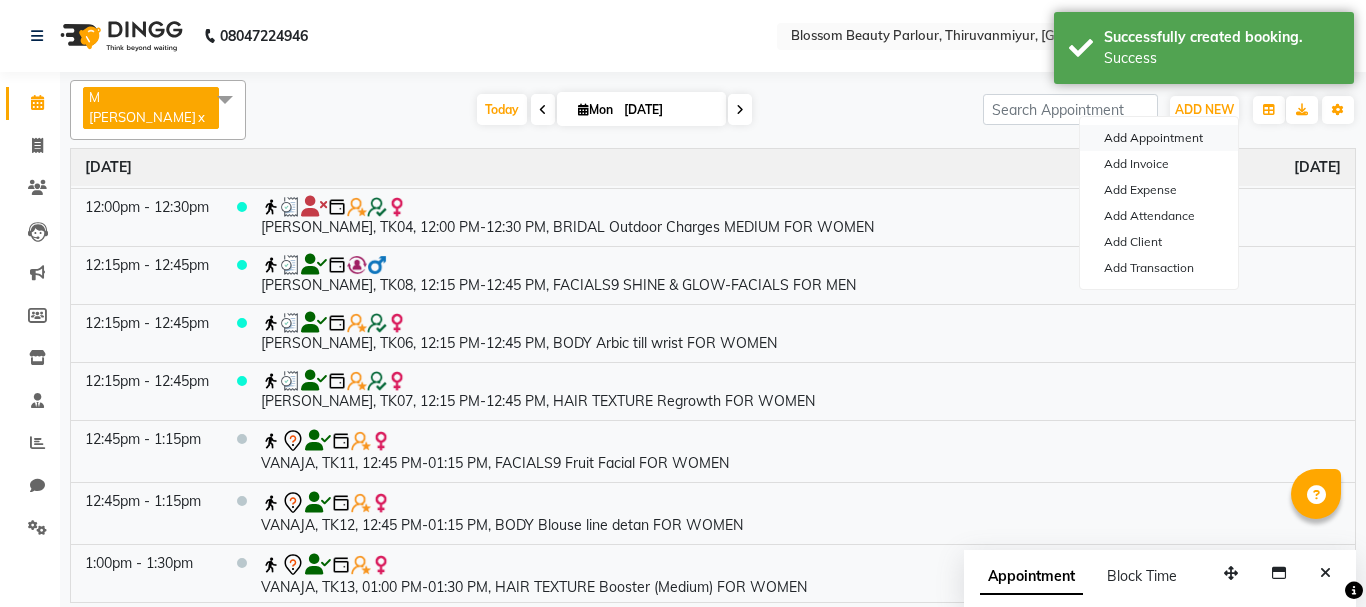 click on "Add Appointment" at bounding box center [1159, 138] 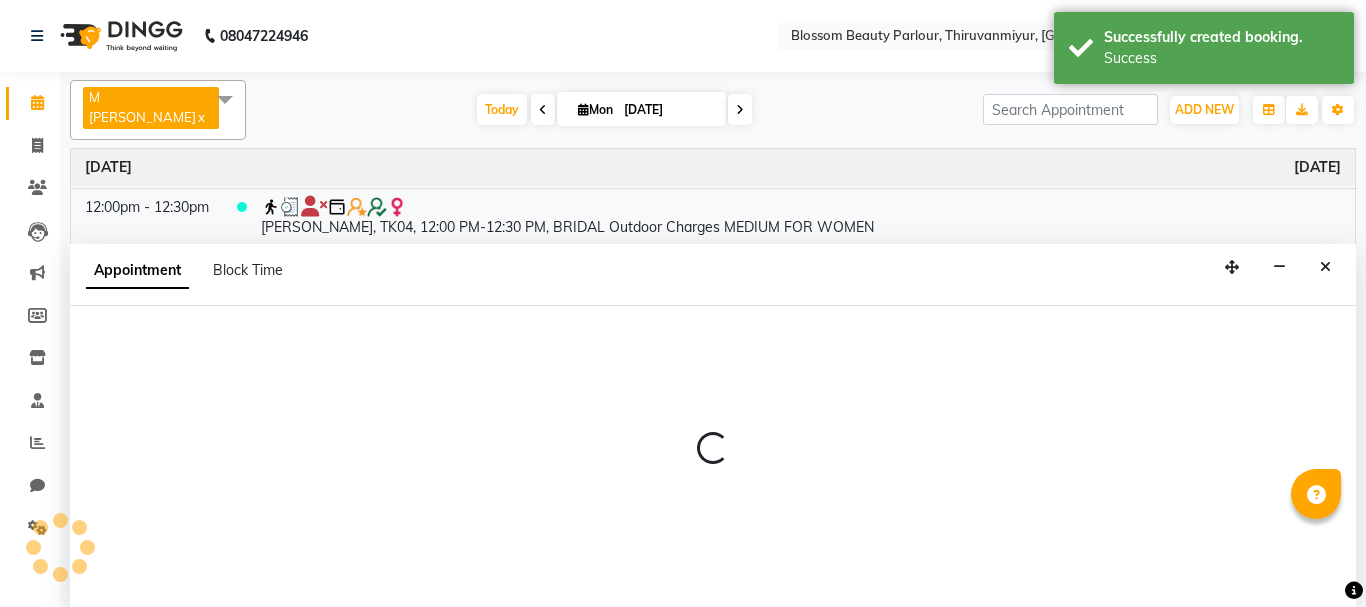 select on "tentative" 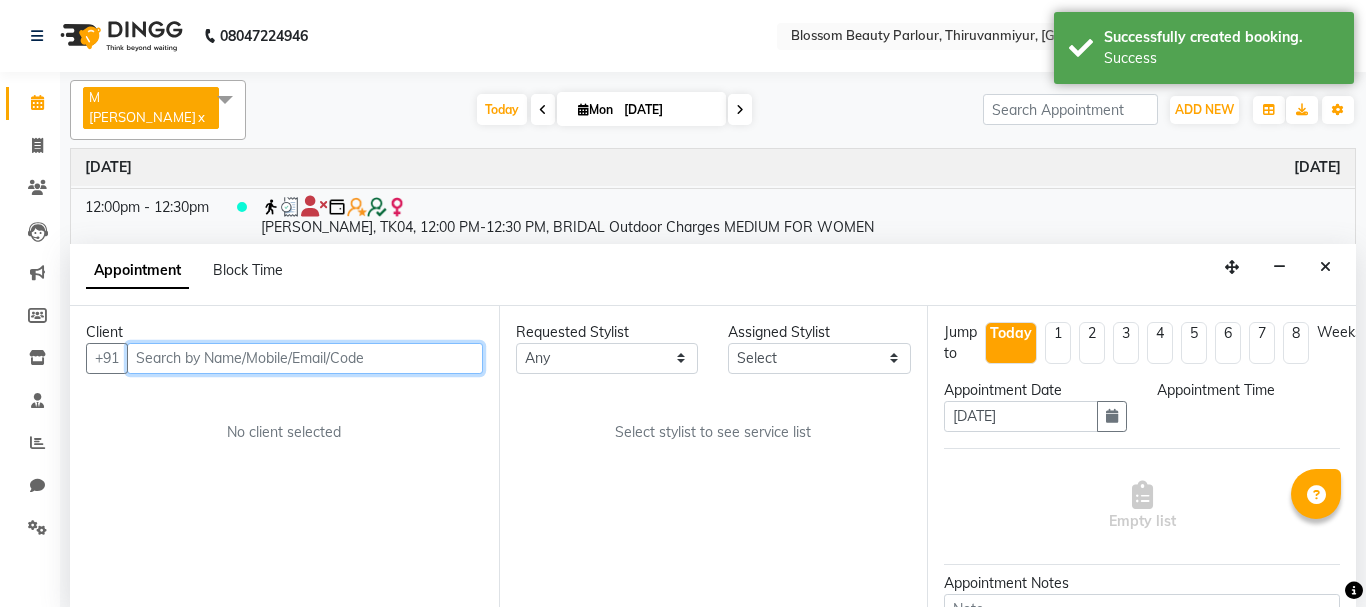 select on "540" 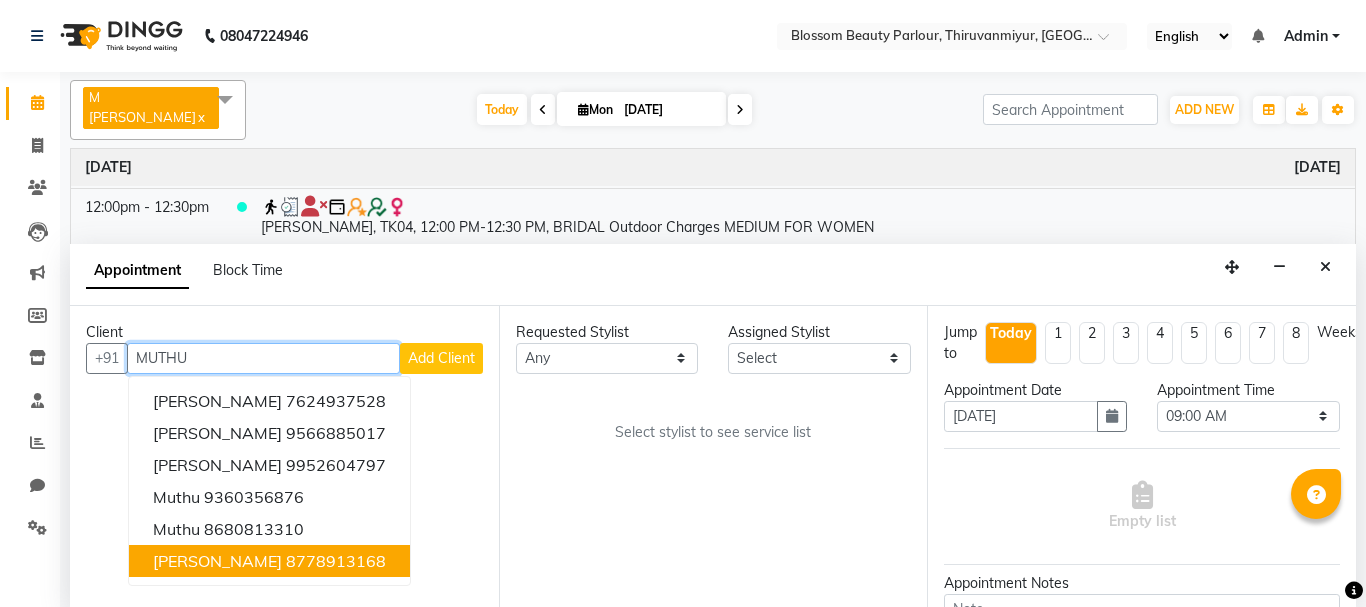 click on "8778913168" at bounding box center [336, 561] 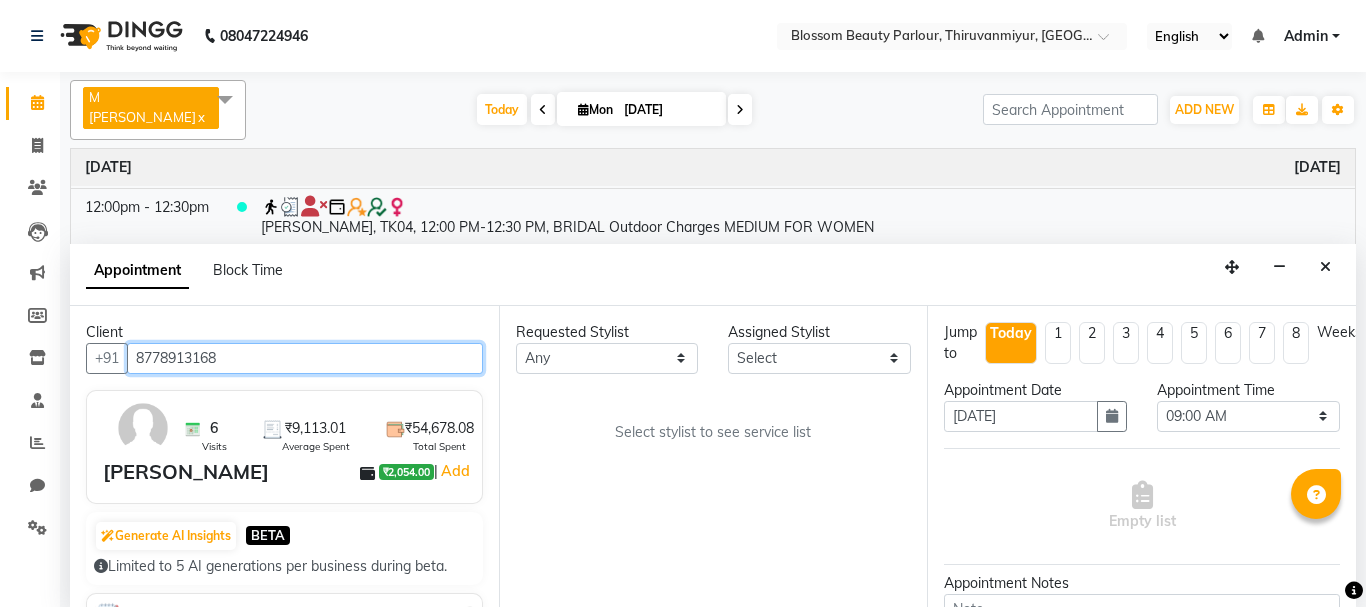 type on "8778913168" 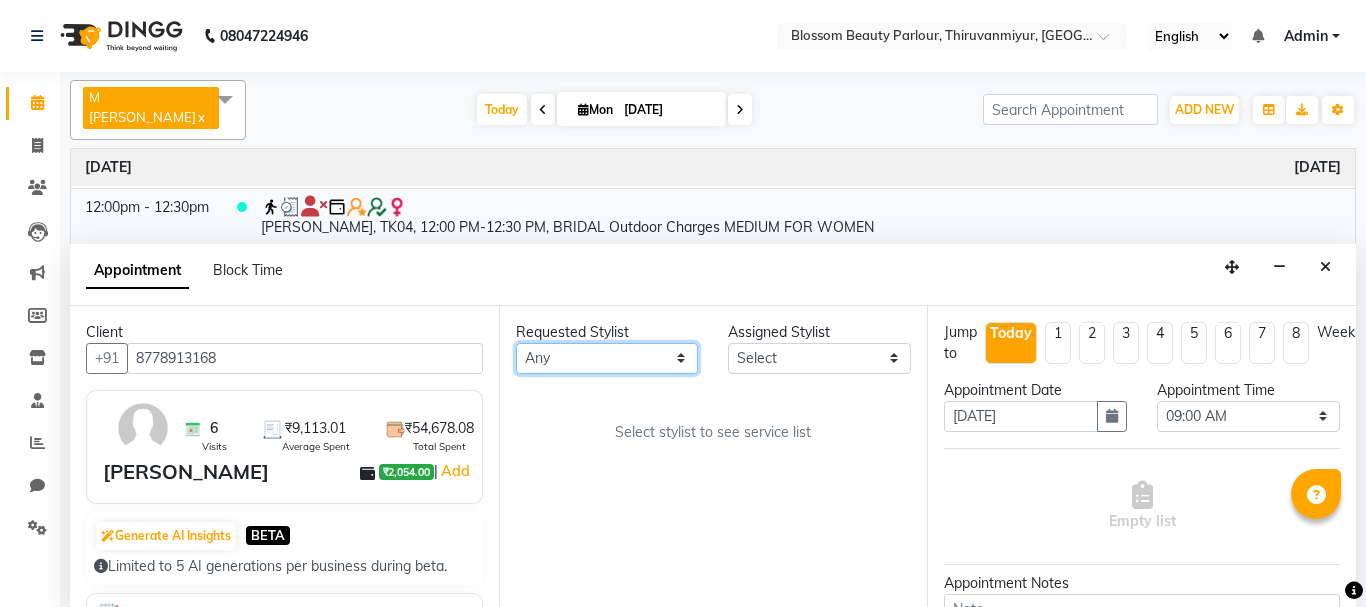 click on "Any [PERSON_NAME] [PERSON_NAME] [PERSON_NAME] [PERSON_NAME] [PERSON_NAME] M [PERSON_NAME] Old Staff Swathi" at bounding box center (607, 358) 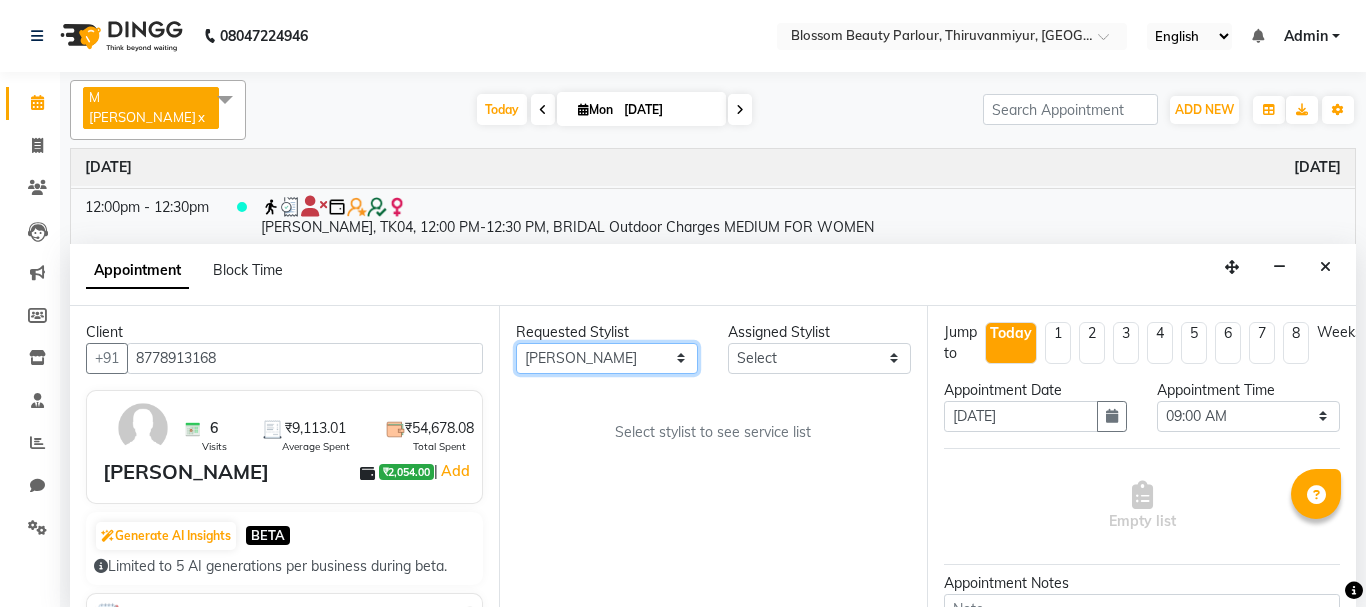 click on "Any [PERSON_NAME] [PERSON_NAME] [PERSON_NAME] [PERSON_NAME] [PERSON_NAME] M [PERSON_NAME] Old Staff Swathi" at bounding box center (607, 358) 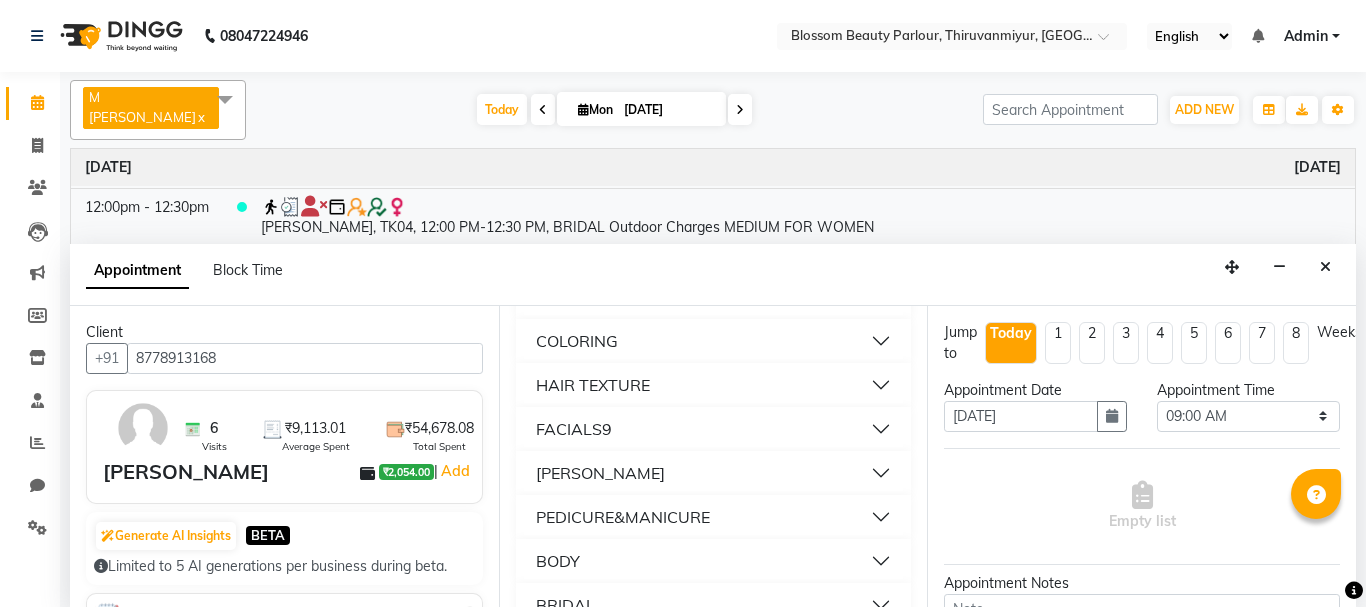 scroll, scrollTop: 571, scrollLeft: 0, axis: vertical 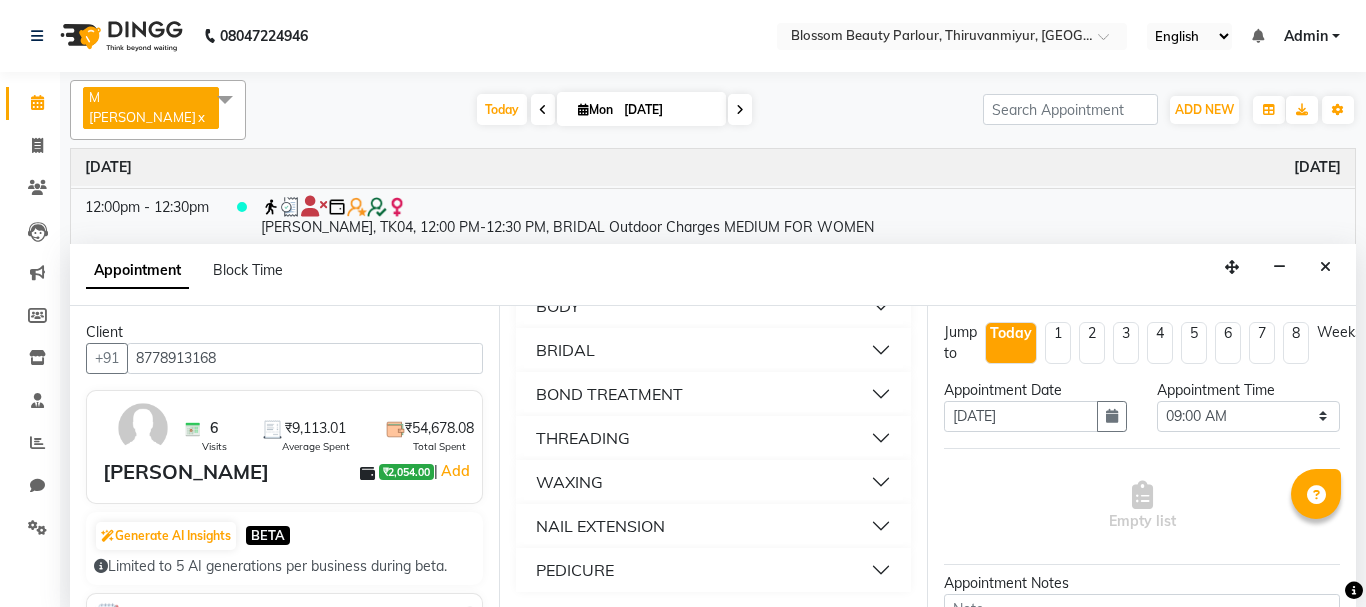 click on "BOND TREATMENT" at bounding box center [714, 394] 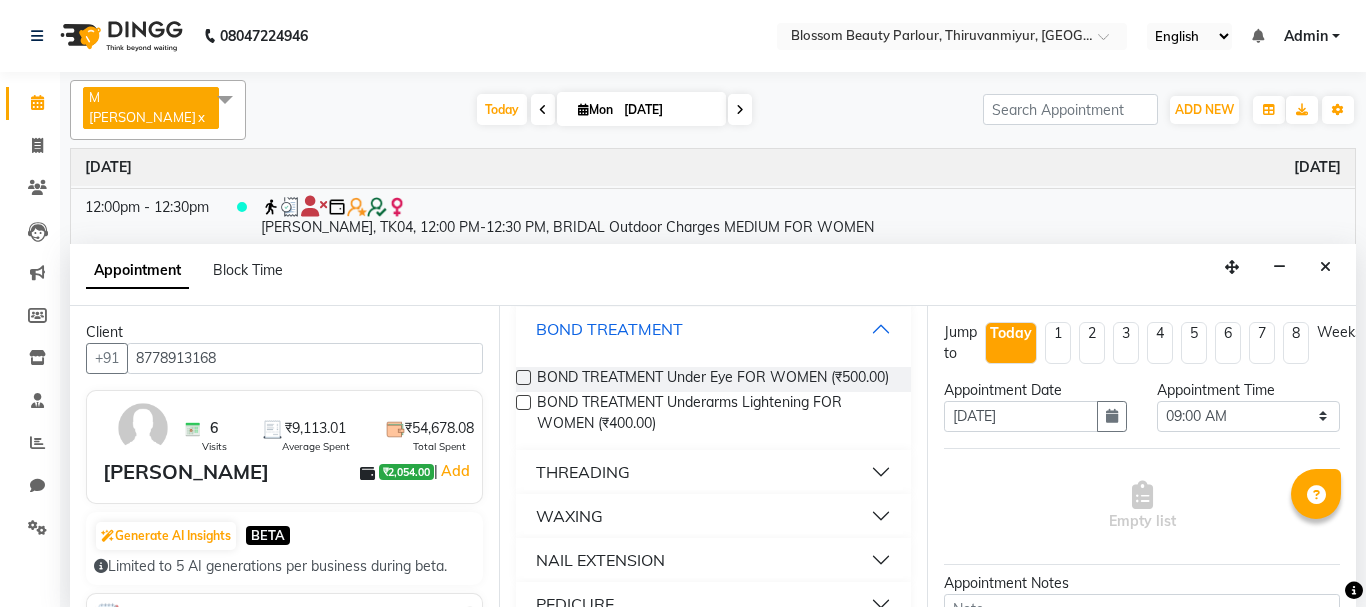 scroll, scrollTop: 687, scrollLeft: 0, axis: vertical 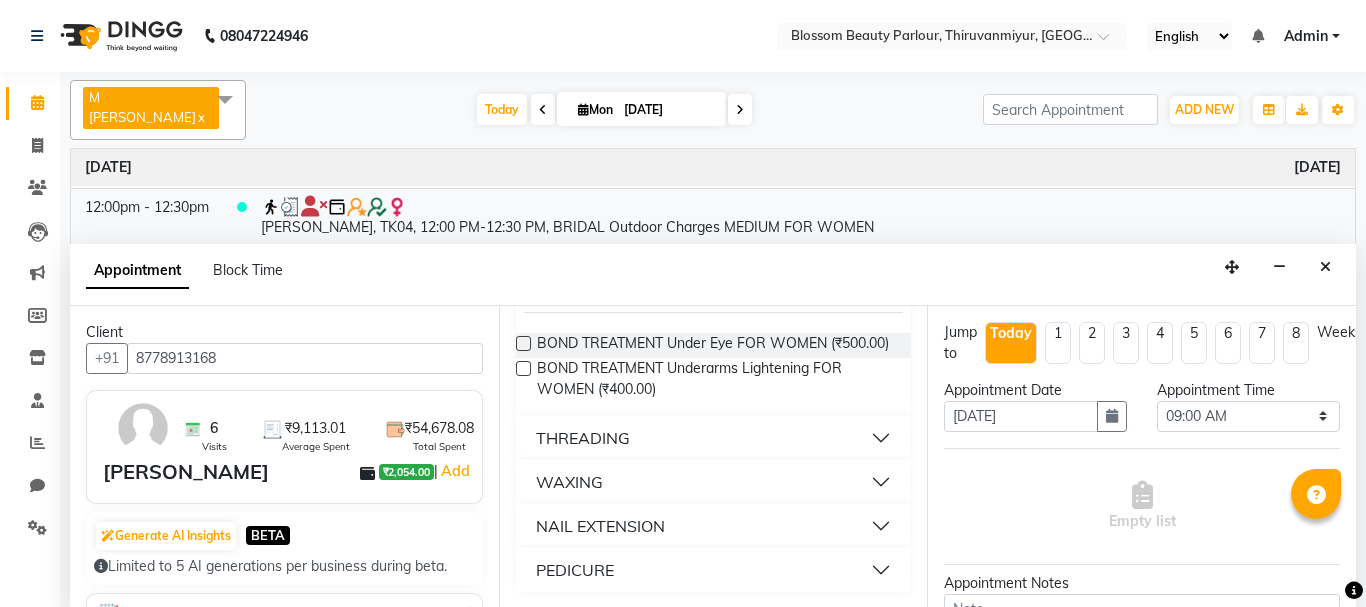 click on "WAXING" at bounding box center (714, 482) 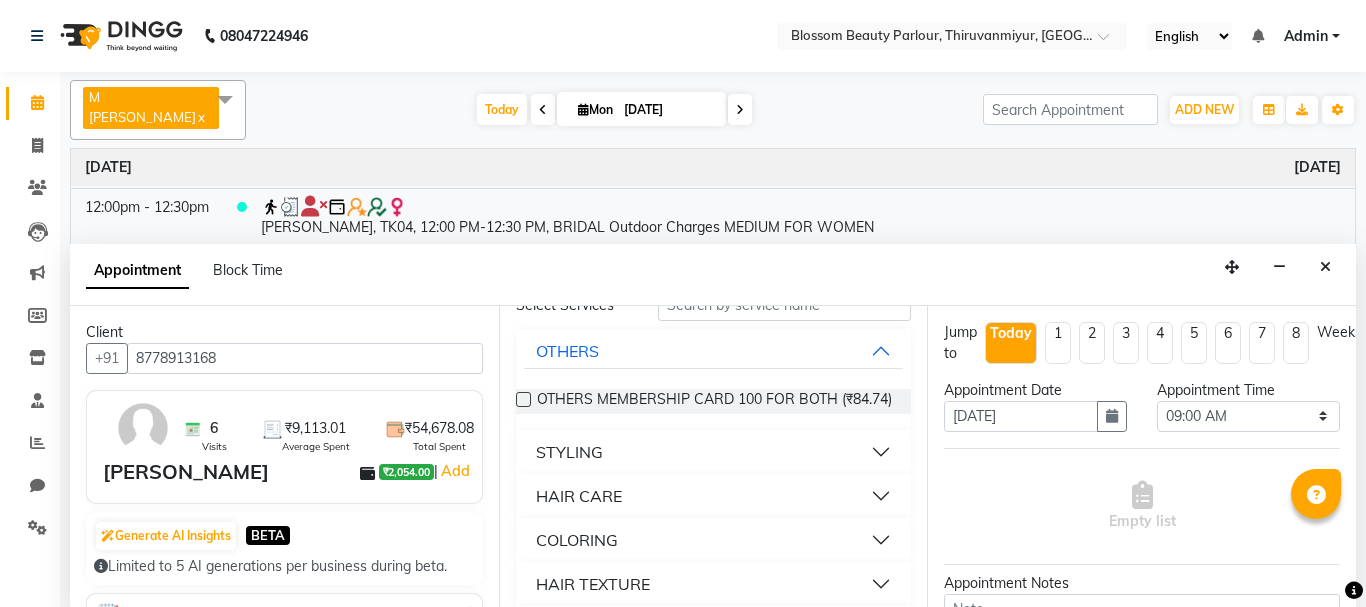 scroll, scrollTop: 52, scrollLeft: 0, axis: vertical 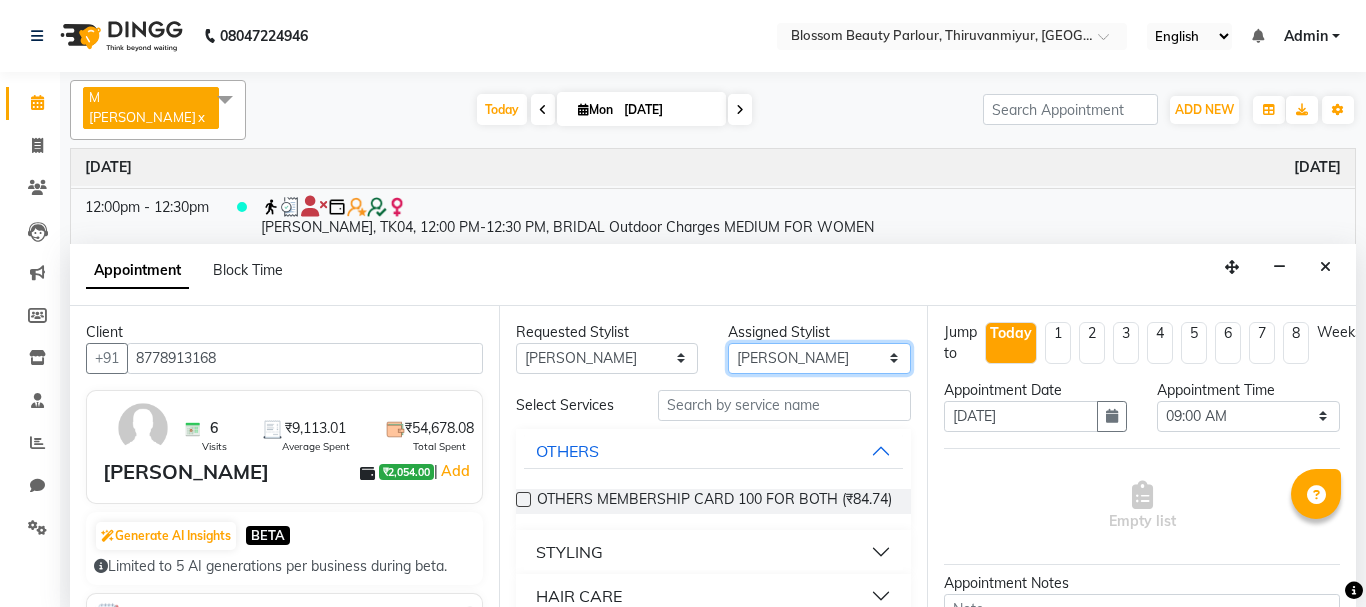 click on "Select [PERSON_NAME] [PERSON_NAME] [PERSON_NAME] [PERSON_NAME] [PERSON_NAME] [PERSON_NAME] Old Staff Swathi" at bounding box center [819, 358] 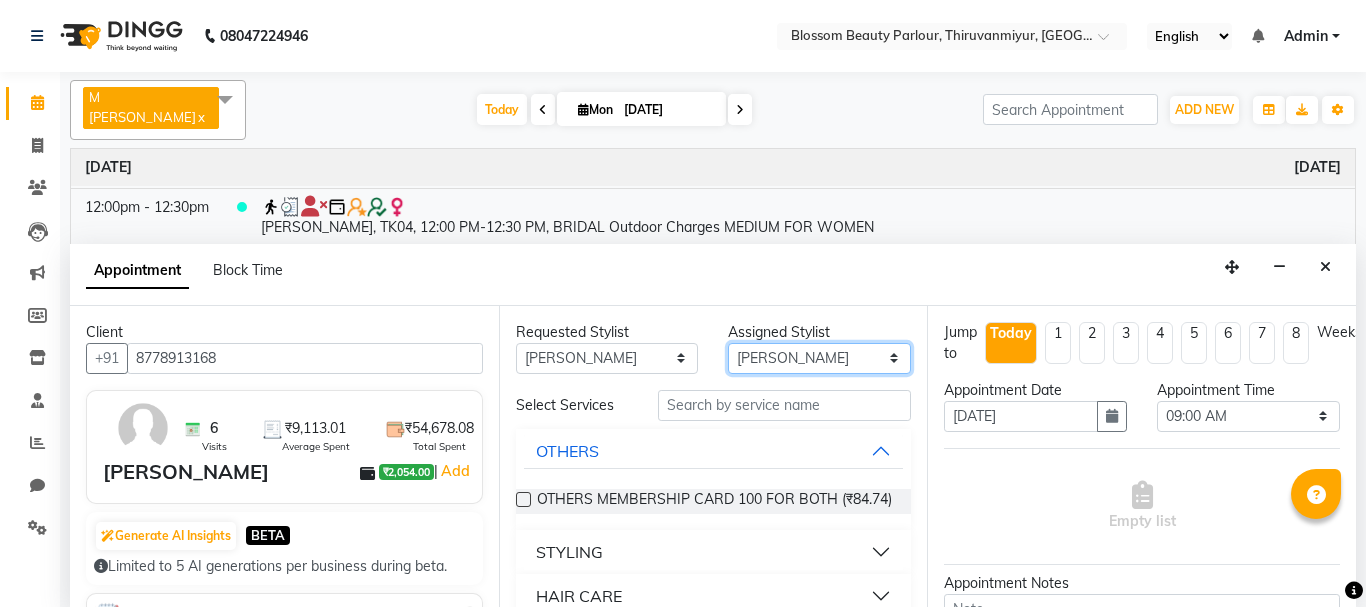 select on "85642" 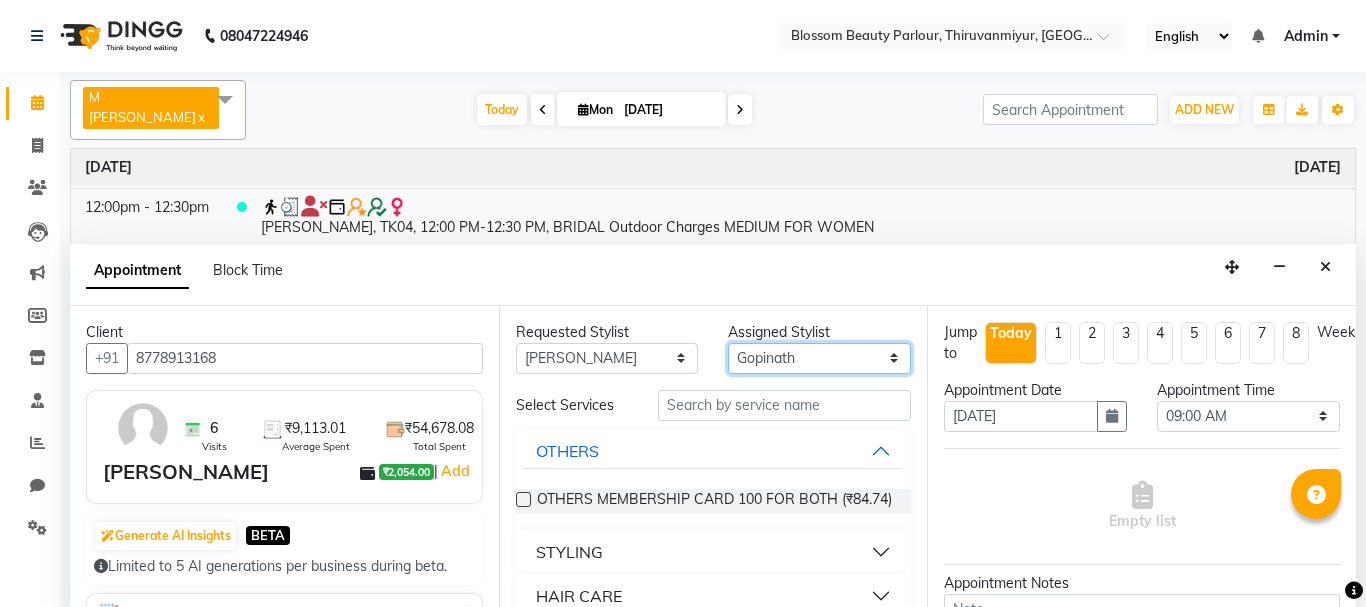 click on "Select [PERSON_NAME] [PERSON_NAME] [PERSON_NAME] [PERSON_NAME] [PERSON_NAME] [PERSON_NAME] Old Staff Swathi" at bounding box center [819, 358] 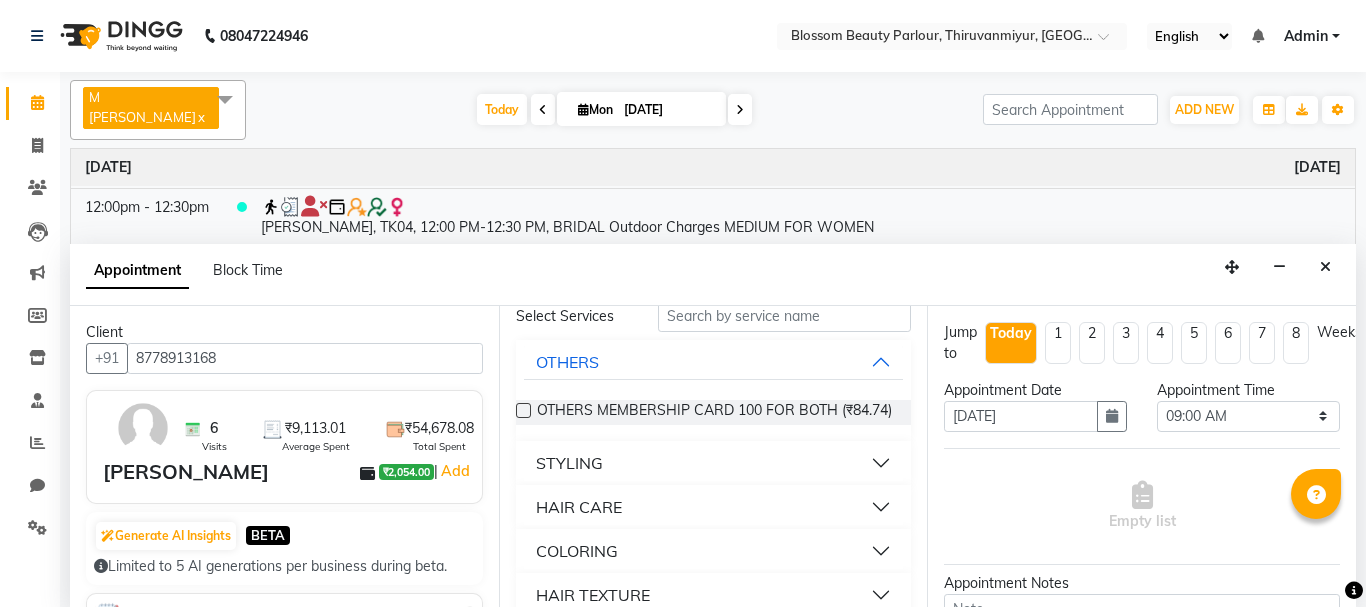 scroll, scrollTop: 0, scrollLeft: 0, axis: both 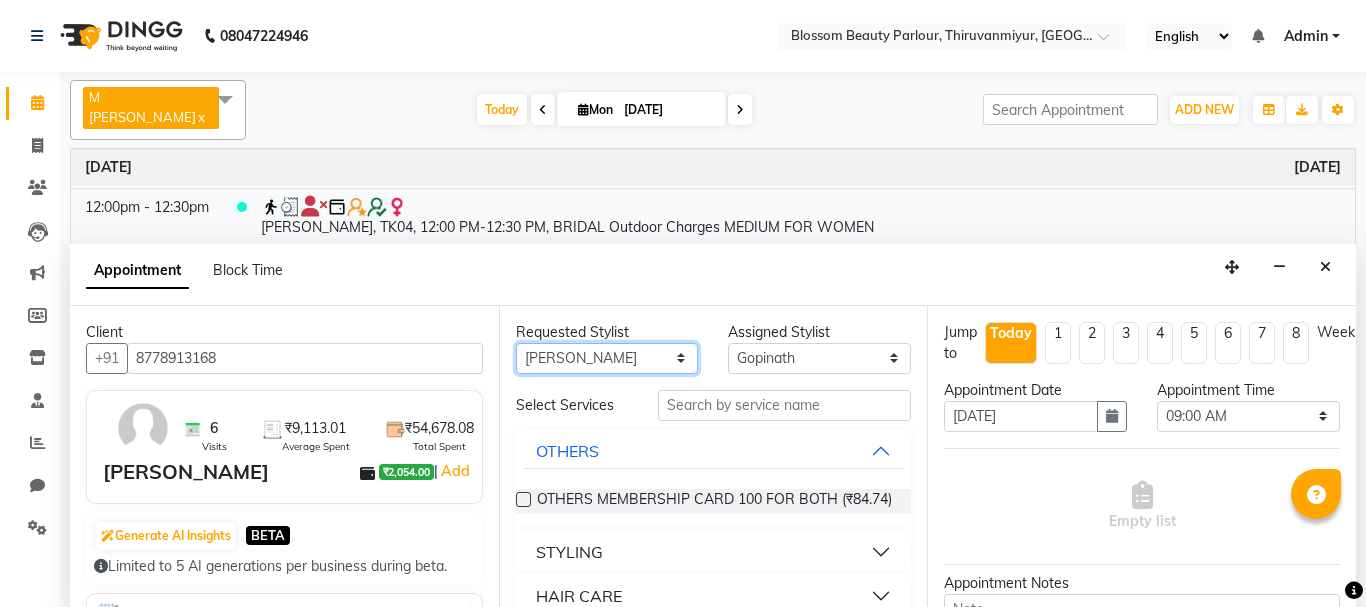 click on "Any [PERSON_NAME] [PERSON_NAME] [PERSON_NAME] [PERSON_NAME] [PERSON_NAME] M [PERSON_NAME] Old Staff Swathi" at bounding box center [607, 358] 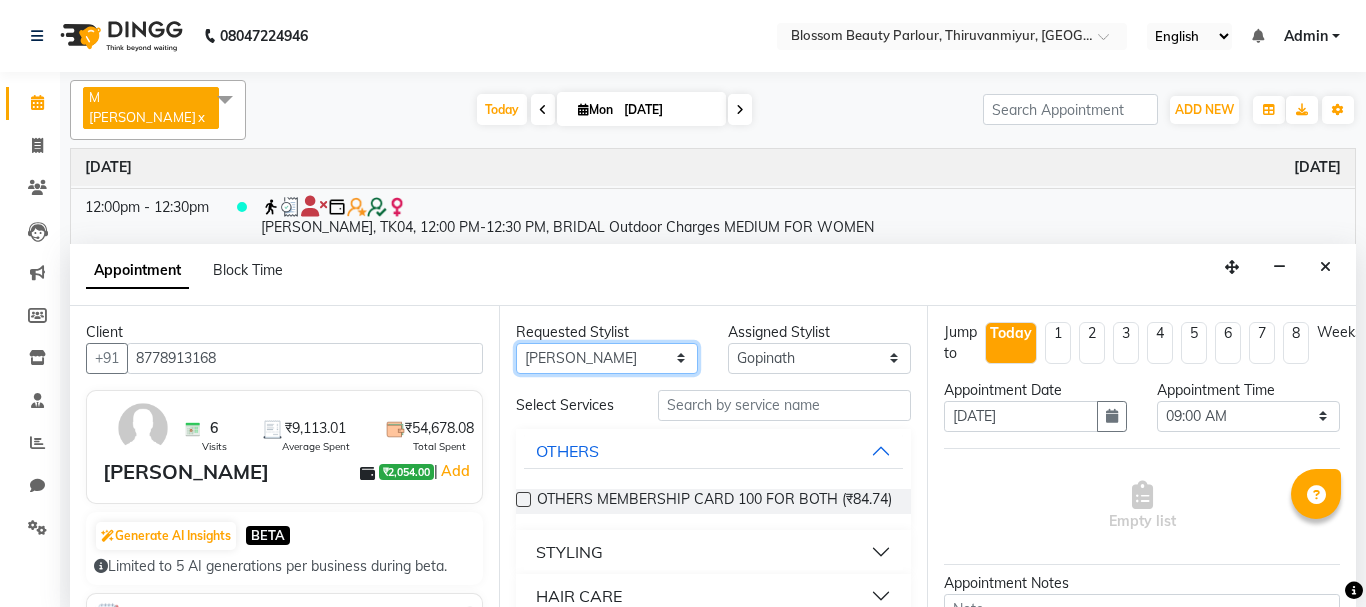 select on "85642" 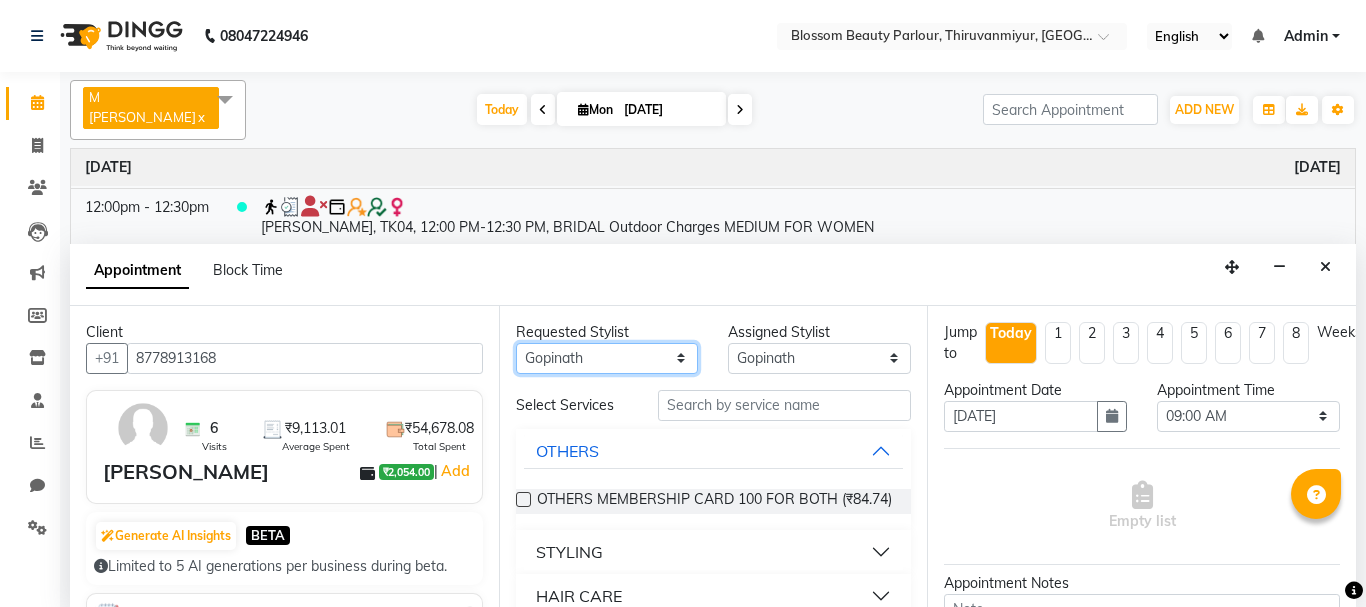 click on "Any [PERSON_NAME] [PERSON_NAME] [PERSON_NAME] [PERSON_NAME] [PERSON_NAME] M [PERSON_NAME] Old Staff Swathi" at bounding box center (607, 358) 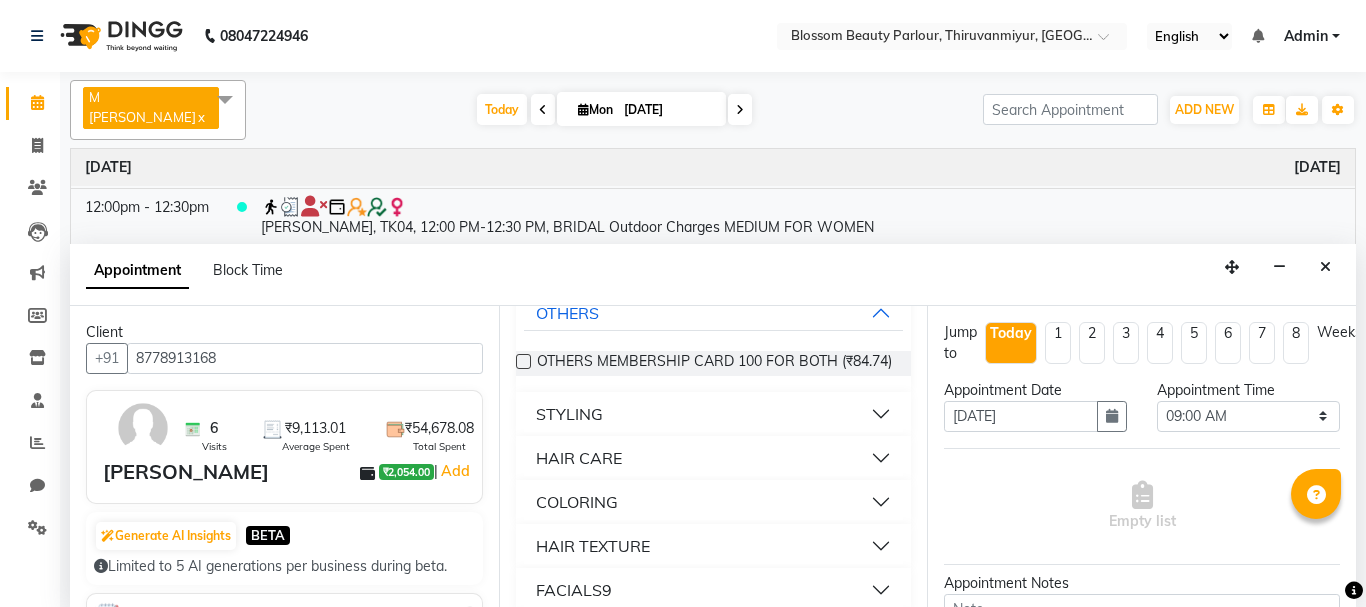 scroll, scrollTop: 171, scrollLeft: 0, axis: vertical 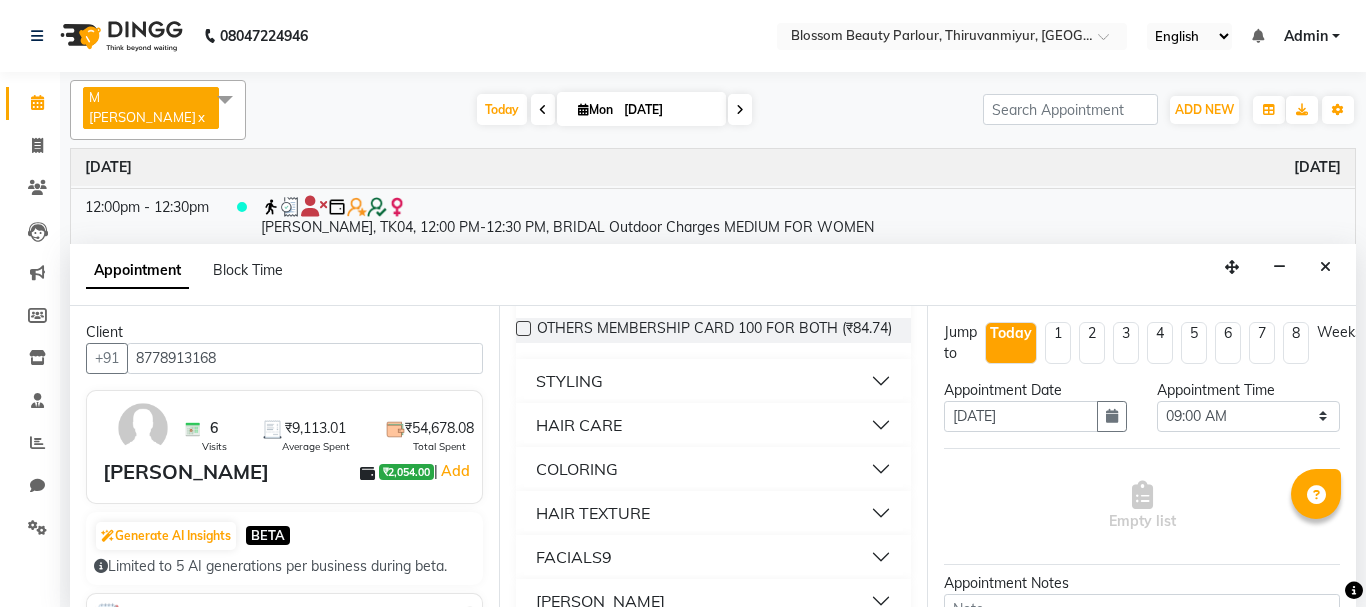 click on "COLORING" at bounding box center [714, 469] 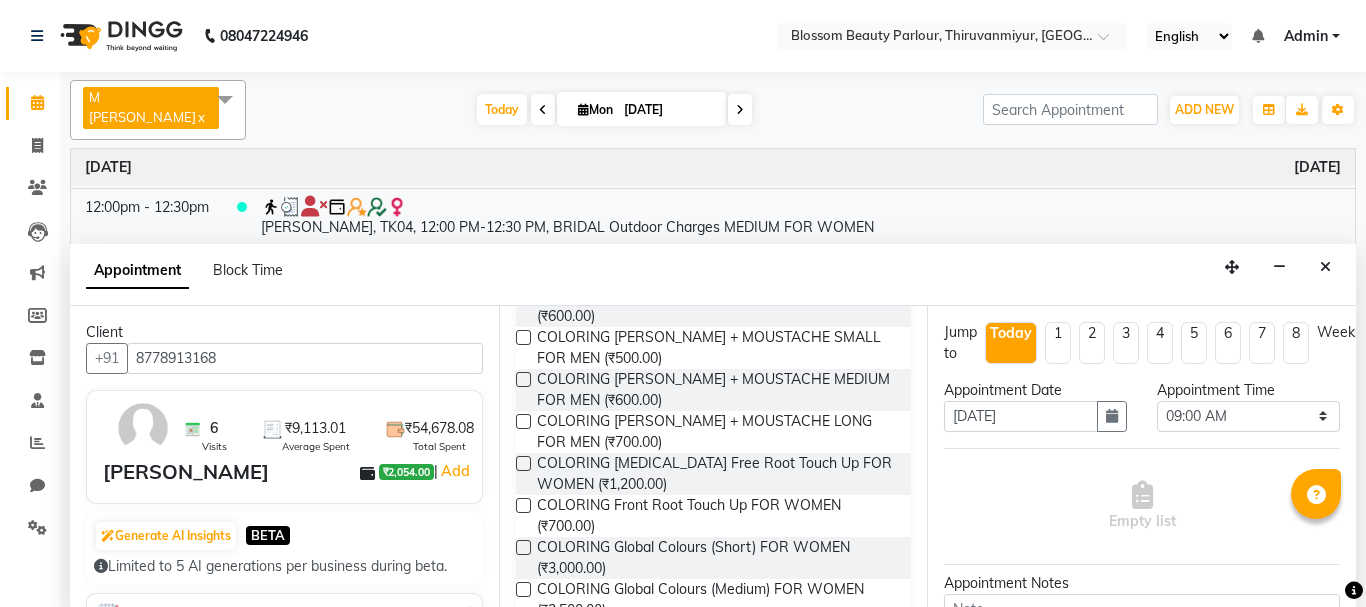 scroll, scrollTop: 687, scrollLeft: 0, axis: vertical 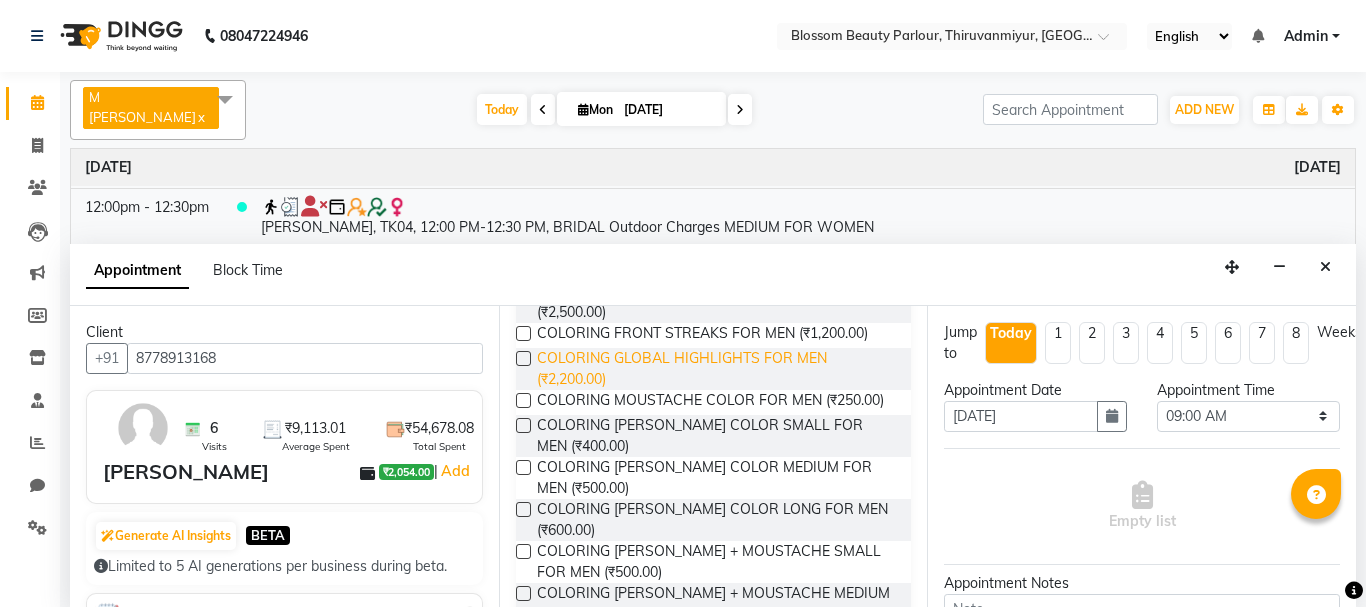 click on "COLORING GLOBAL HIGHLIGHTS FOR MEN (₹2,200.00)" at bounding box center (716, 369) 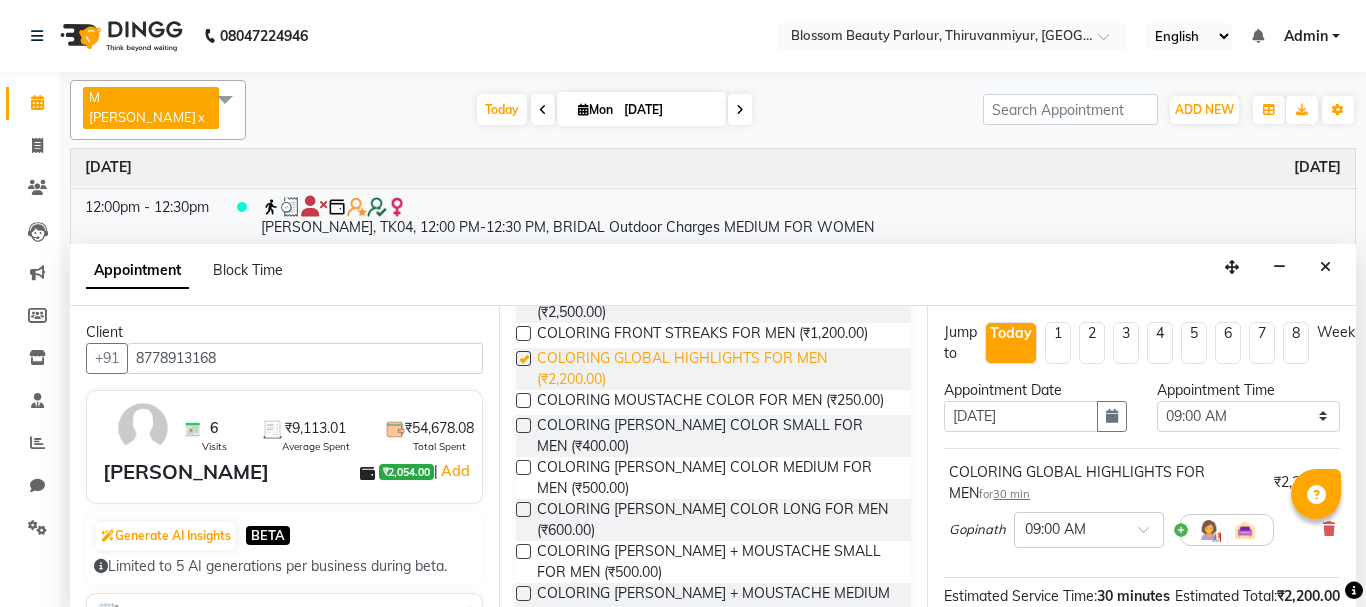 checkbox on "false" 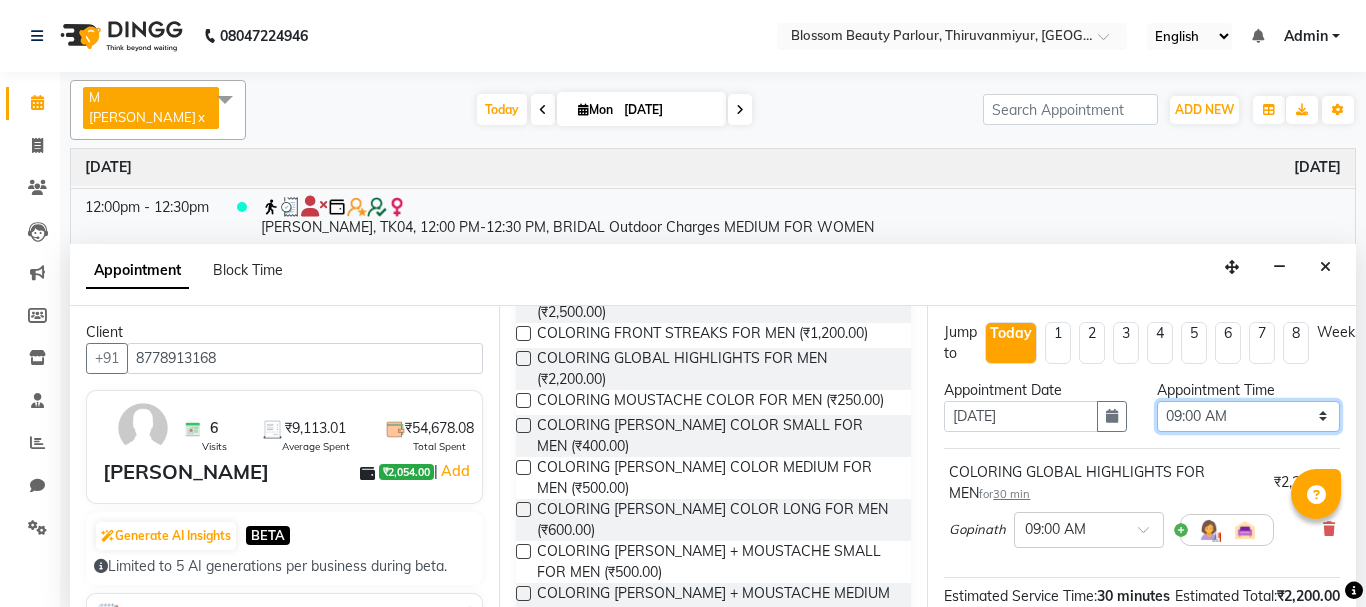 click on "Select 09:00 AM 09:15 AM 09:30 AM 09:45 AM 10:00 AM 10:15 AM 10:30 AM 10:45 AM 11:00 AM 11:15 AM 11:30 AM 11:45 AM 12:00 PM 12:15 PM 12:30 PM 12:45 PM 01:00 PM 01:15 PM 01:30 PM 01:45 PM 02:00 PM 02:15 PM 02:30 PM 02:45 PM 03:00 PM 03:15 PM 03:30 PM 03:45 PM 04:00 PM 04:15 PM 04:30 PM 04:45 PM 05:00 PM 05:15 PM 05:30 PM 05:45 PM 06:00 PM 06:15 PM 06:30 PM 06:45 PM 07:00 PM 07:15 PM 07:30 PM 07:45 PM 08:00 PM" at bounding box center (1248, 416) 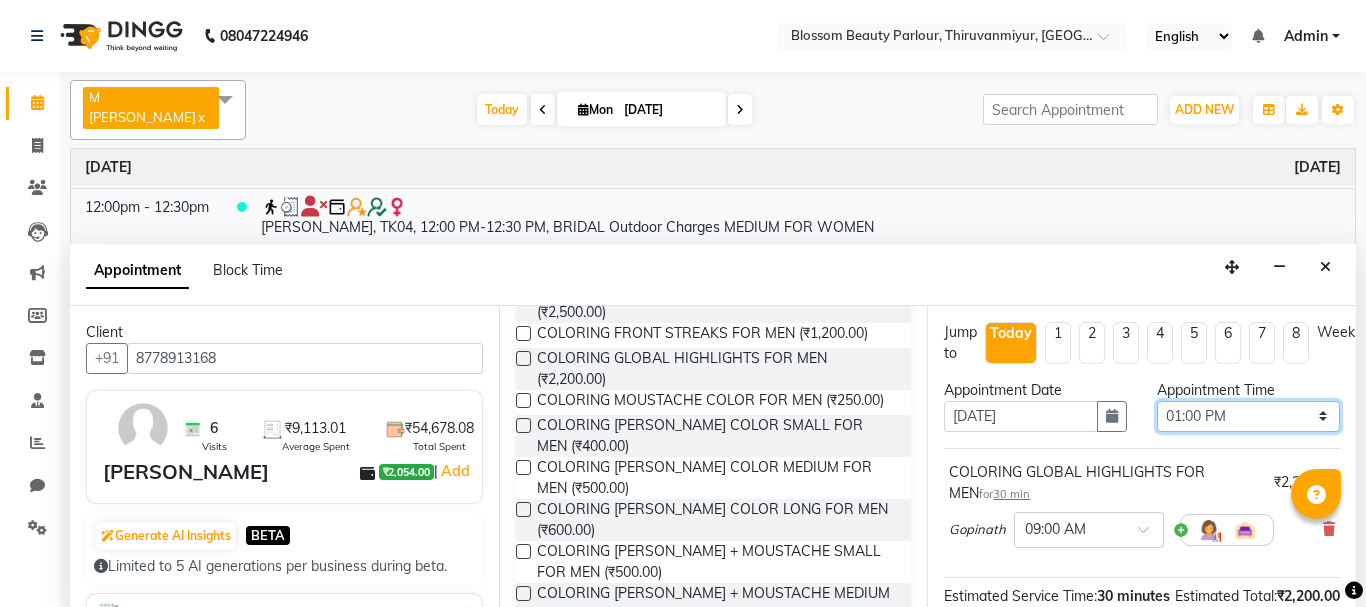 click on "Select 09:00 AM 09:15 AM 09:30 AM 09:45 AM 10:00 AM 10:15 AM 10:30 AM 10:45 AM 11:00 AM 11:15 AM 11:30 AM 11:45 AM 12:00 PM 12:15 PM 12:30 PM 12:45 PM 01:00 PM 01:15 PM 01:30 PM 01:45 PM 02:00 PM 02:15 PM 02:30 PM 02:45 PM 03:00 PM 03:15 PM 03:30 PM 03:45 PM 04:00 PM 04:15 PM 04:30 PM 04:45 PM 05:00 PM 05:15 PM 05:30 PM 05:45 PM 06:00 PM 06:15 PM 06:30 PM 06:45 PM 07:00 PM 07:15 PM 07:30 PM 07:45 PM 08:00 PM" at bounding box center [1248, 416] 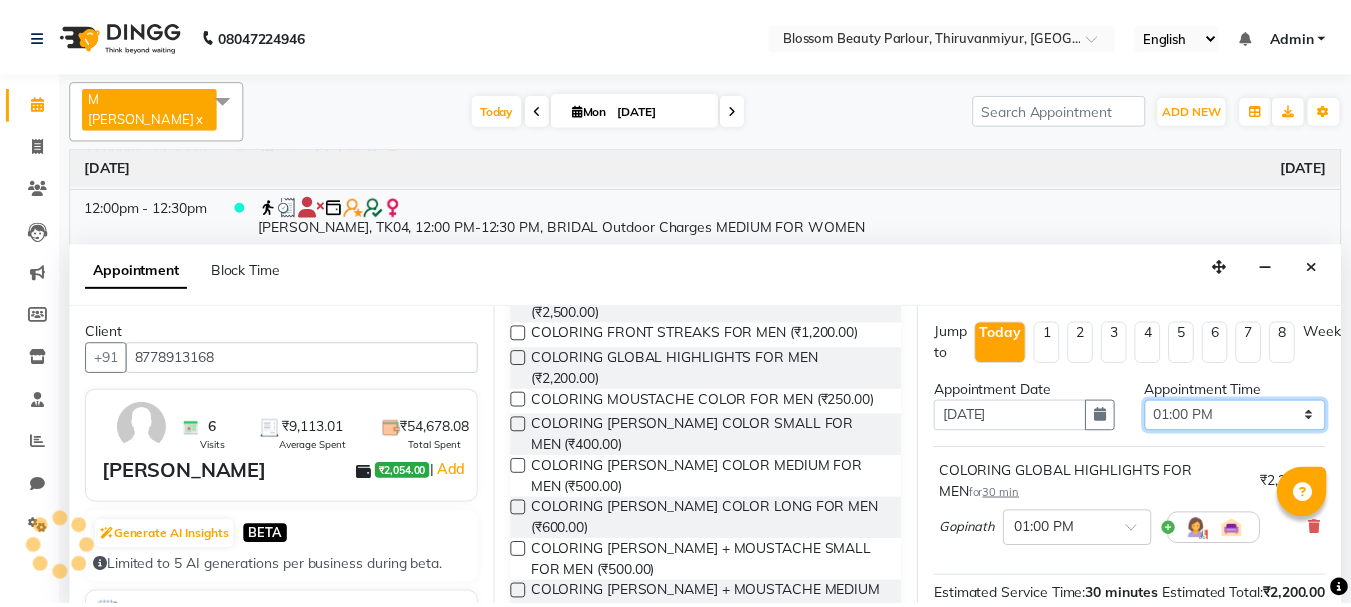 scroll, scrollTop: 281, scrollLeft: 0, axis: vertical 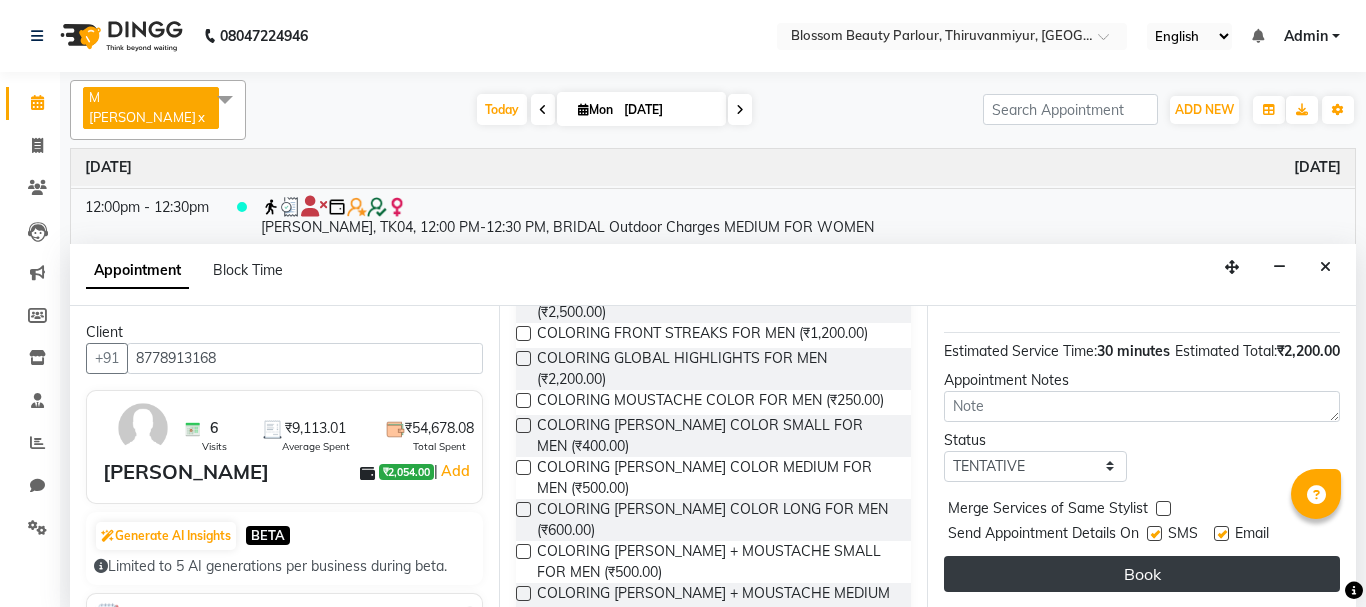 click on "Book" at bounding box center (1142, 574) 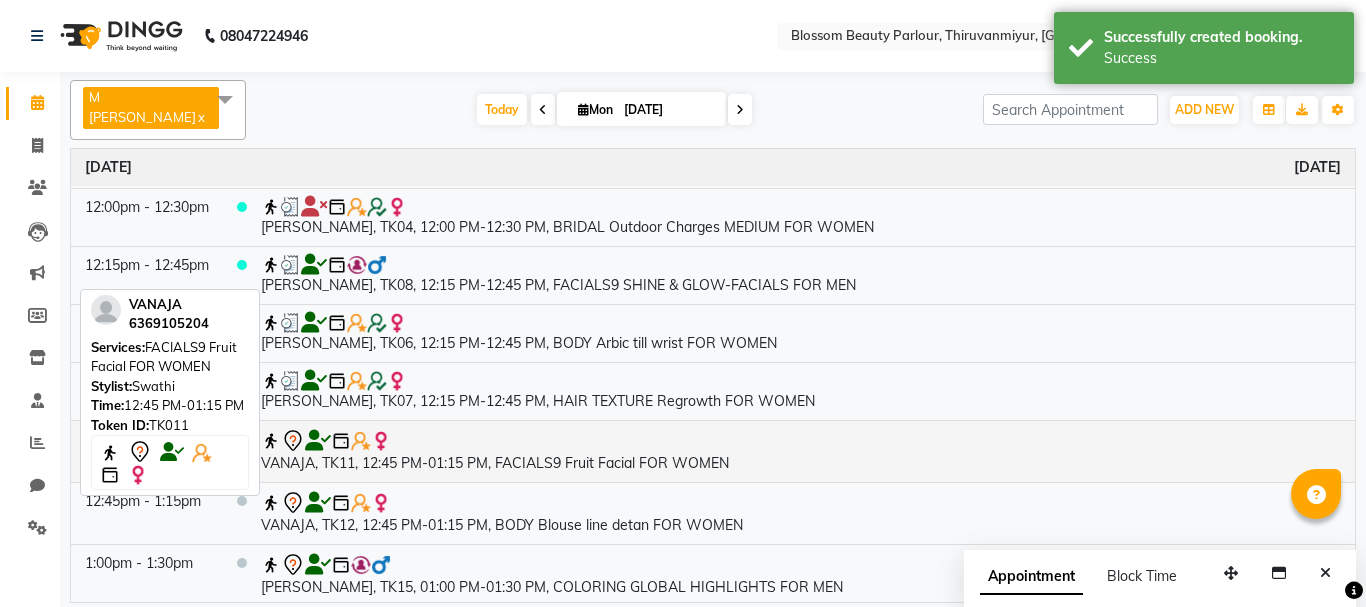 click 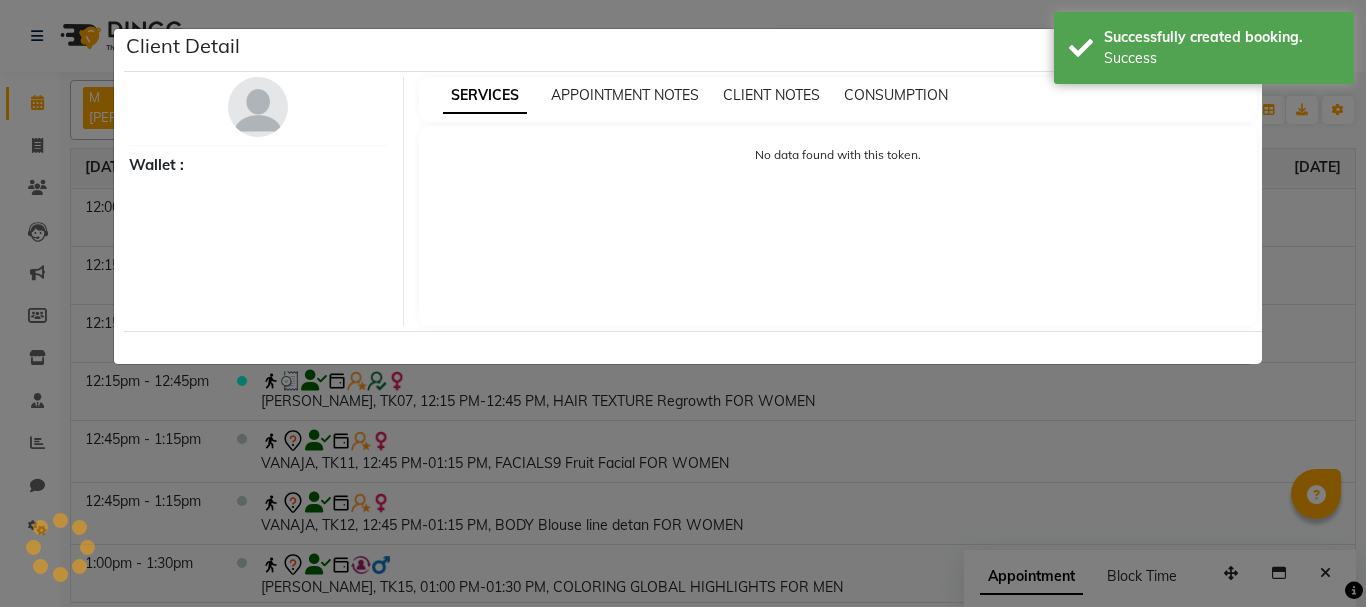 select on "7" 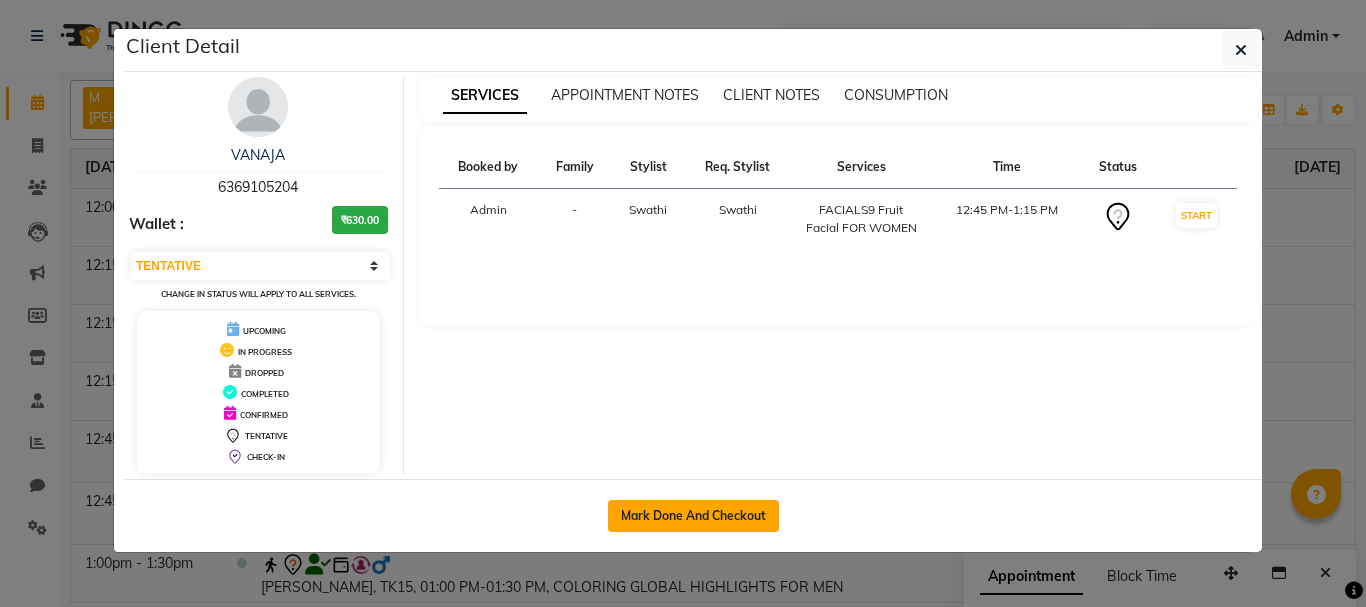 click on "Mark Done And Checkout" 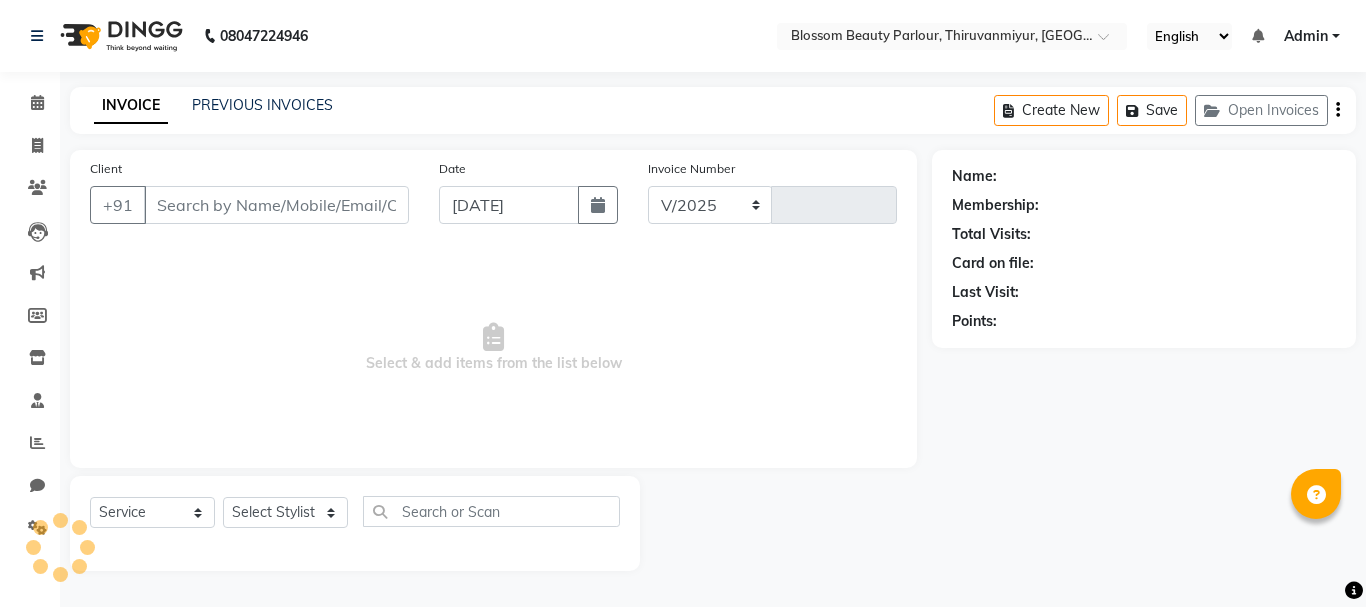 select on "8454" 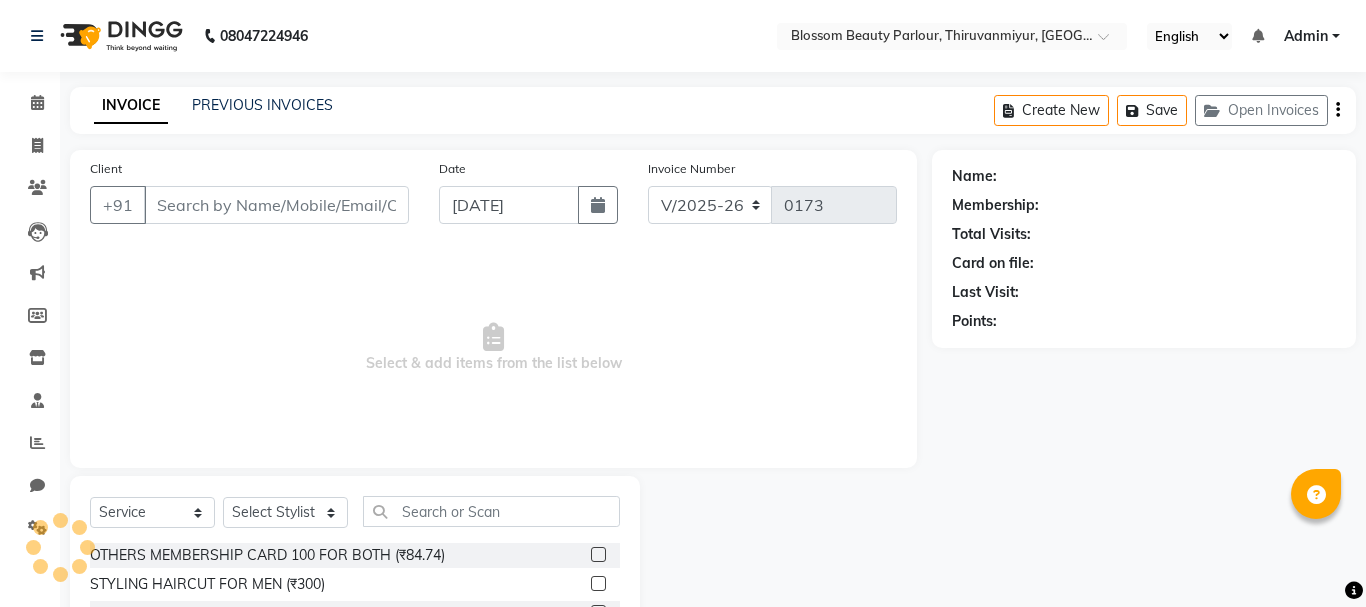 select on "85638" 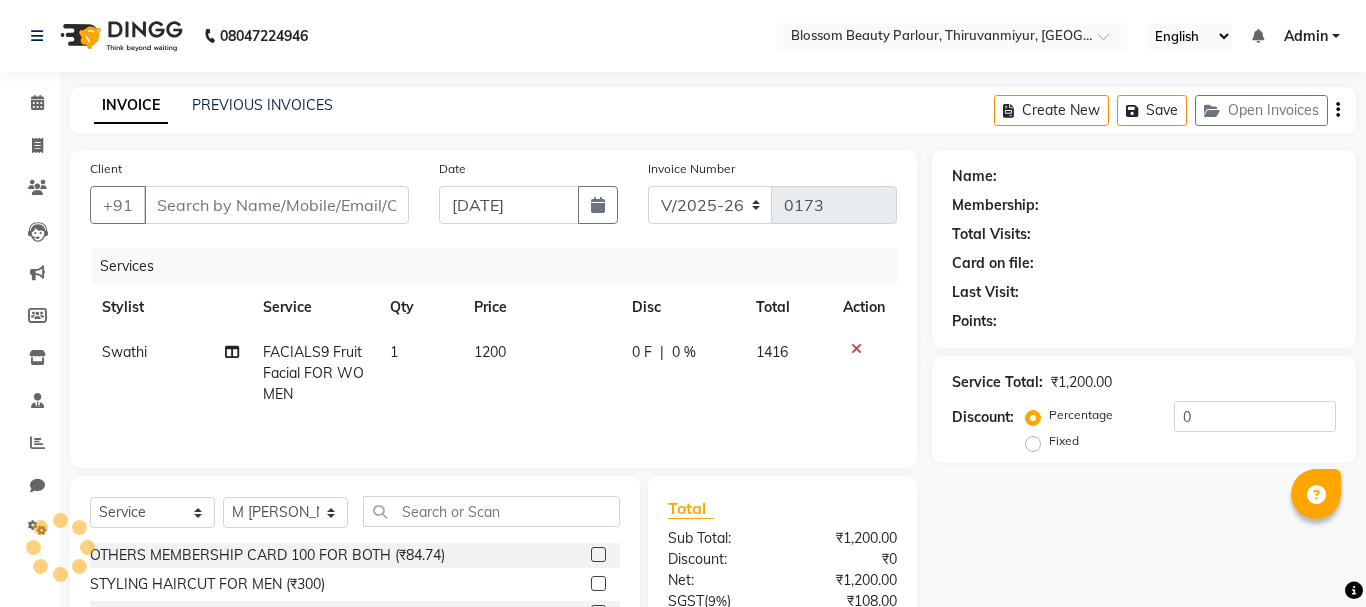 type on "6369105204" 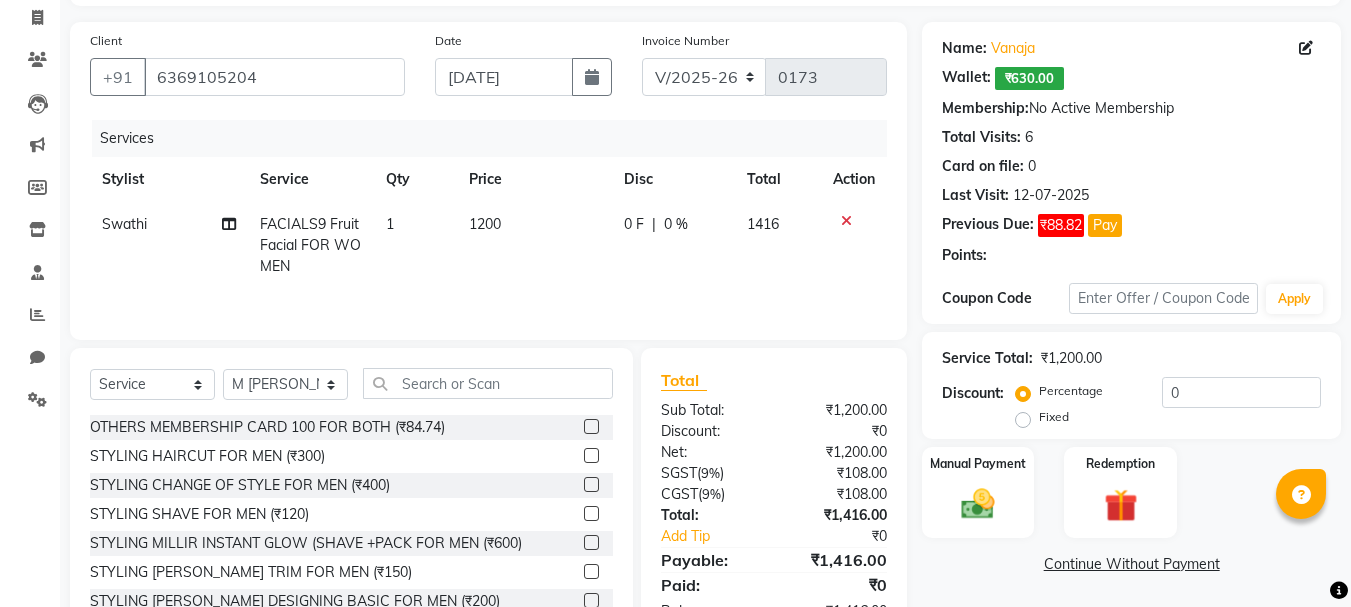 scroll, scrollTop: 160, scrollLeft: 0, axis: vertical 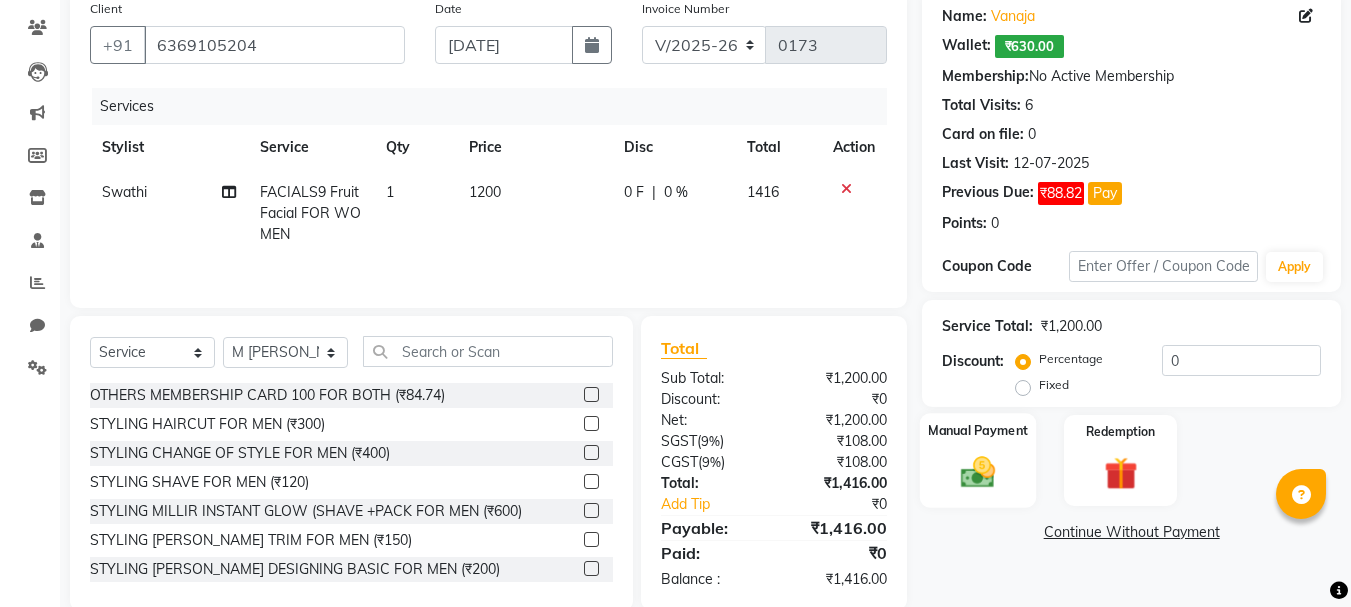 click 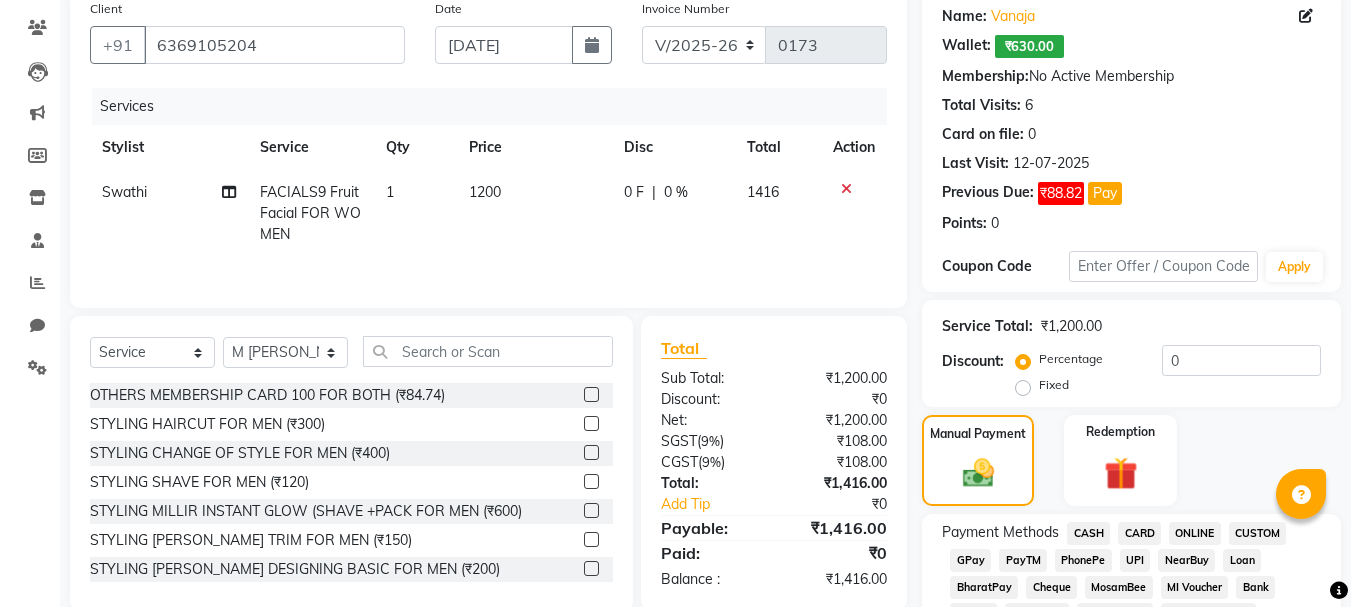 click on "GPay" 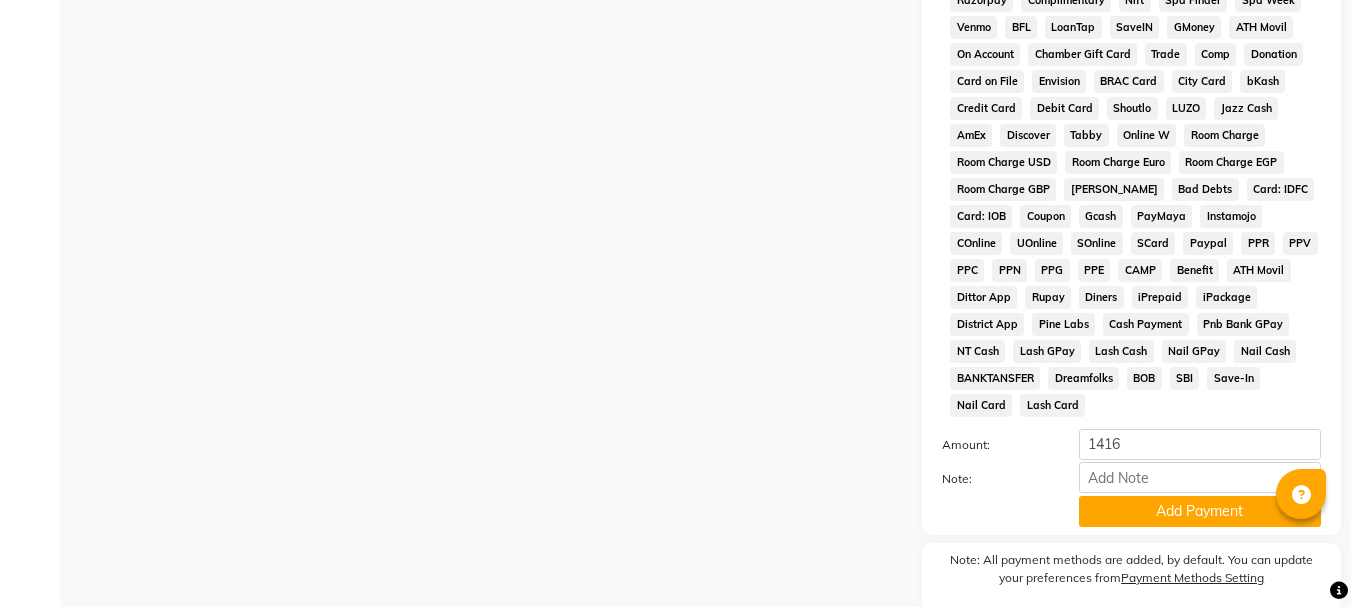 scroll, scrollTop: 957, scrollLeft: 0, axis: vertical 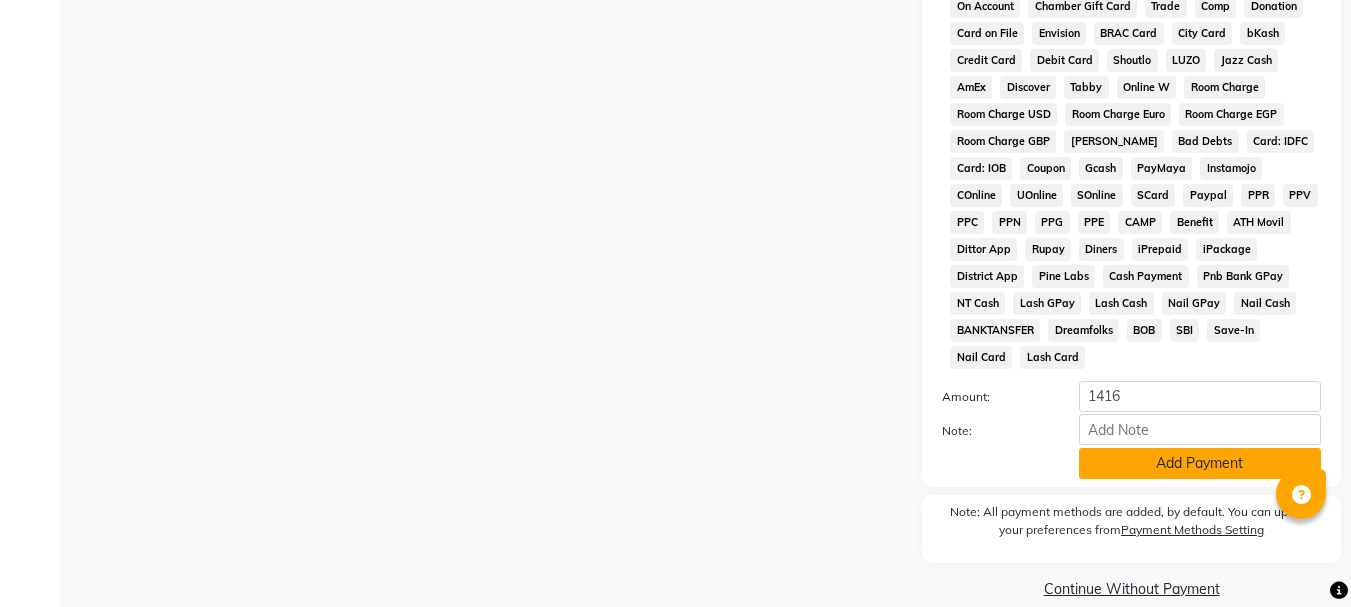 click on "Add Payment" 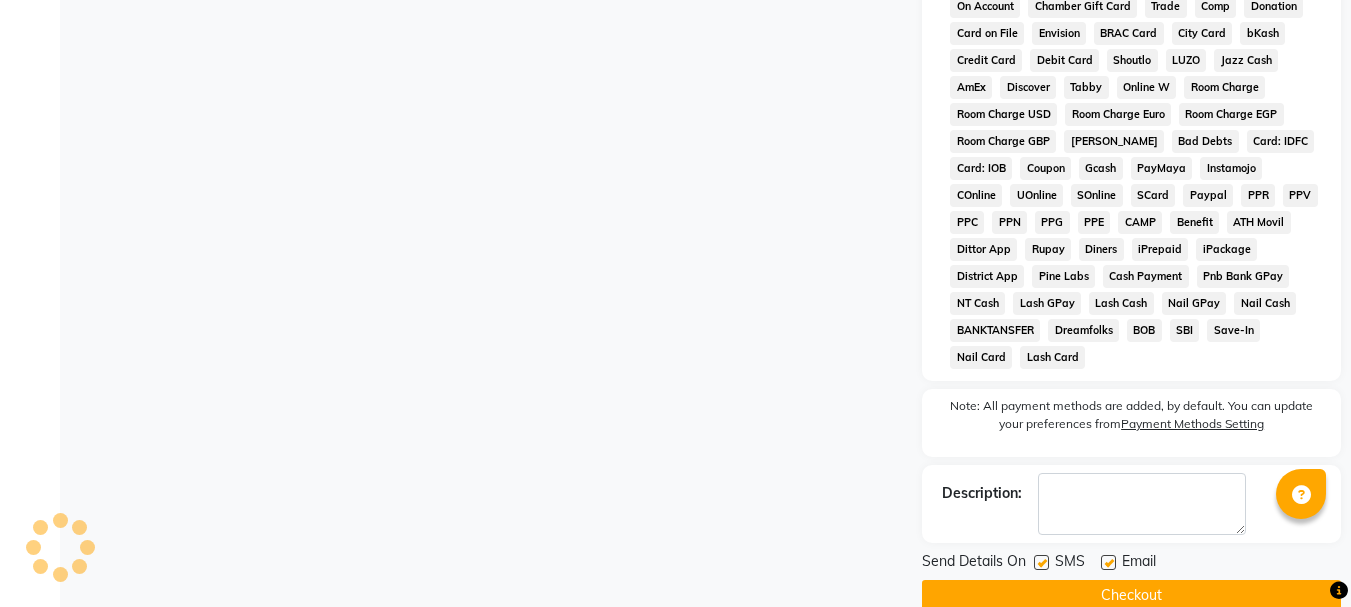 drag, startPoint x: 1183, startPoint y: 571, endPoint x: 1180, endPoint y: 557, distance: 14.3178215 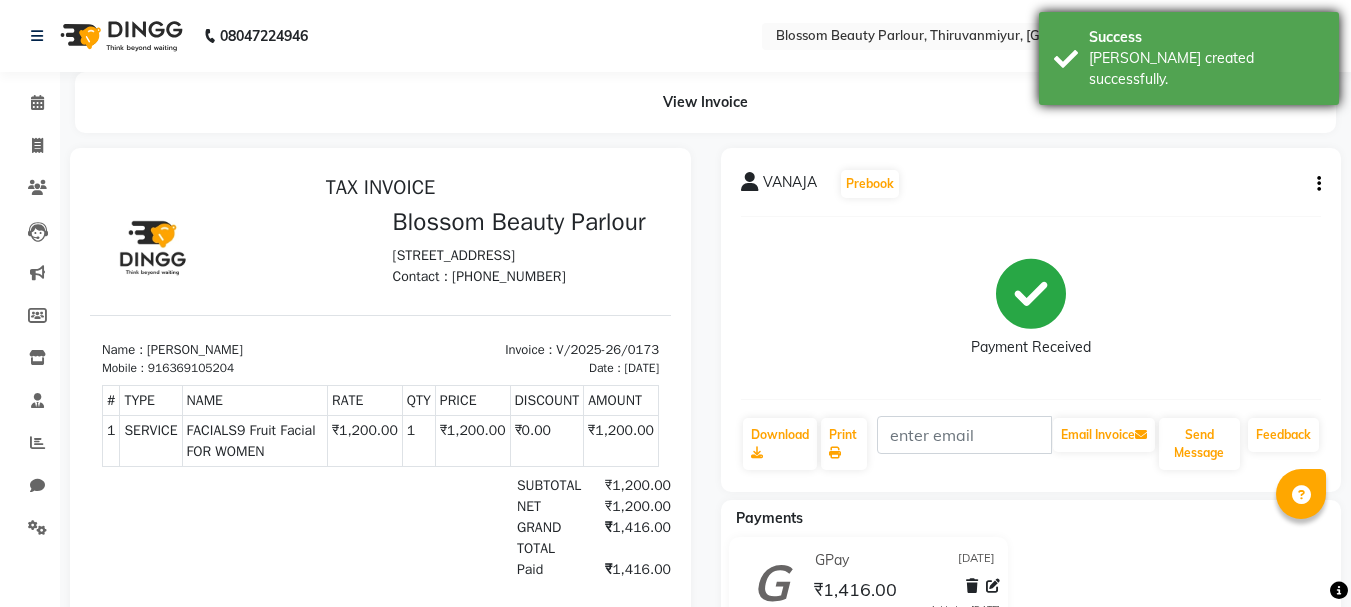 scroll, scrollTop: 0, scrollLeft: 0, axis: both 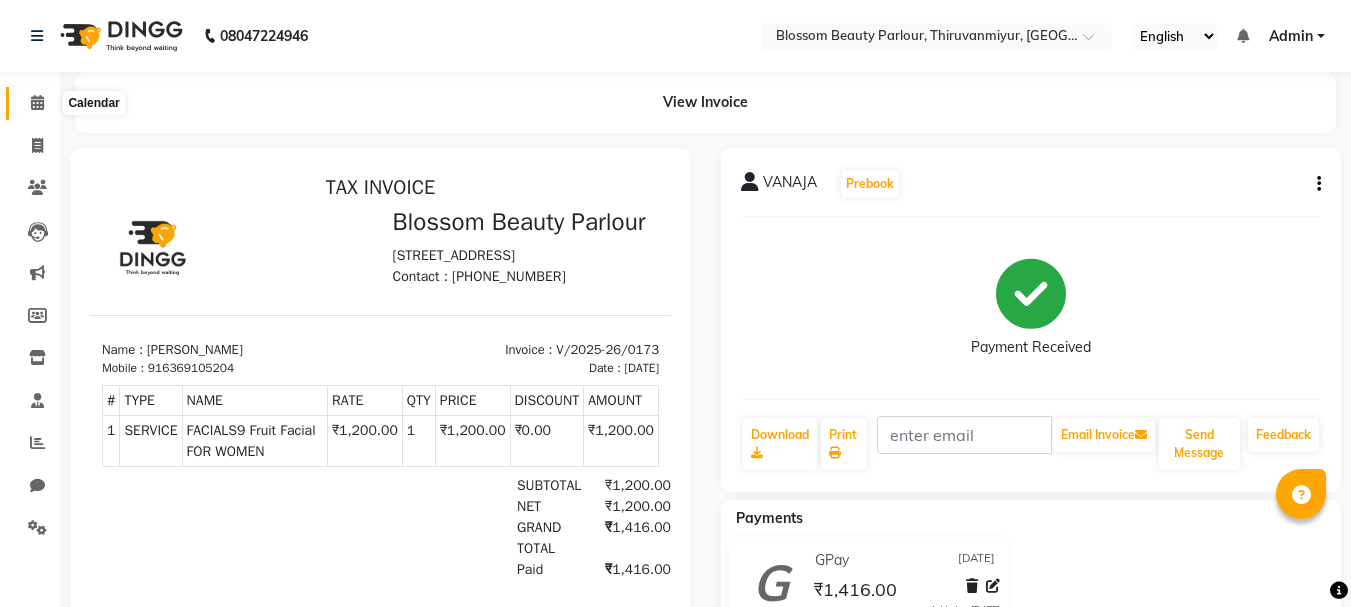 click 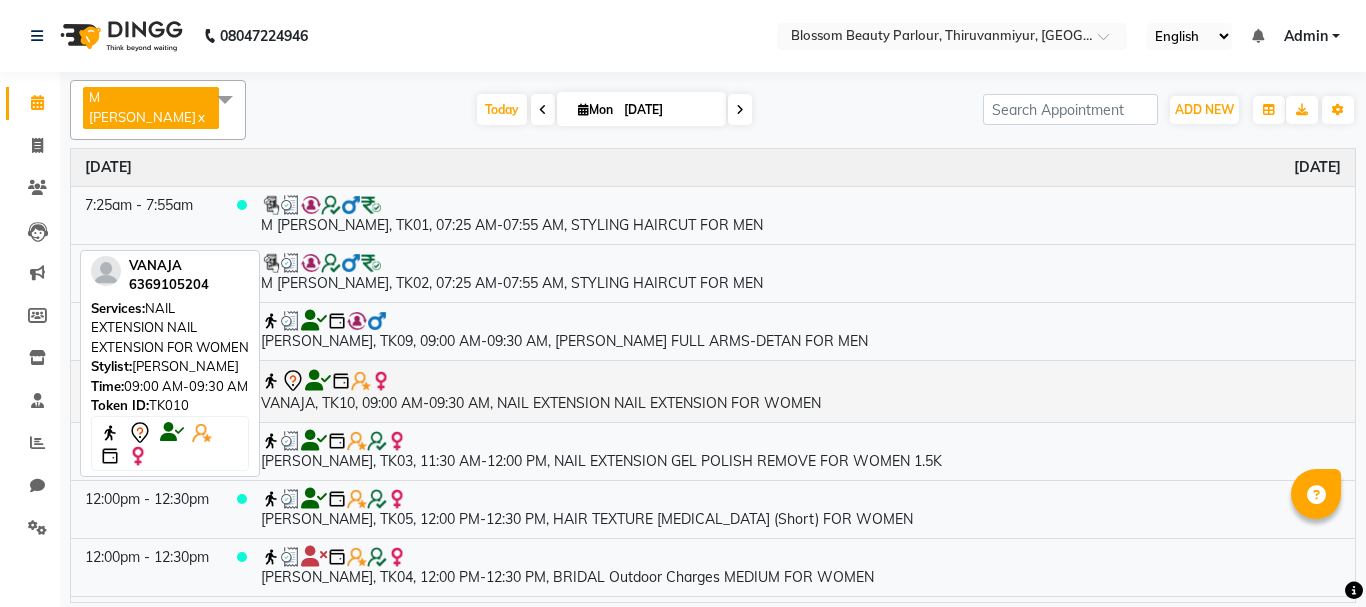 click 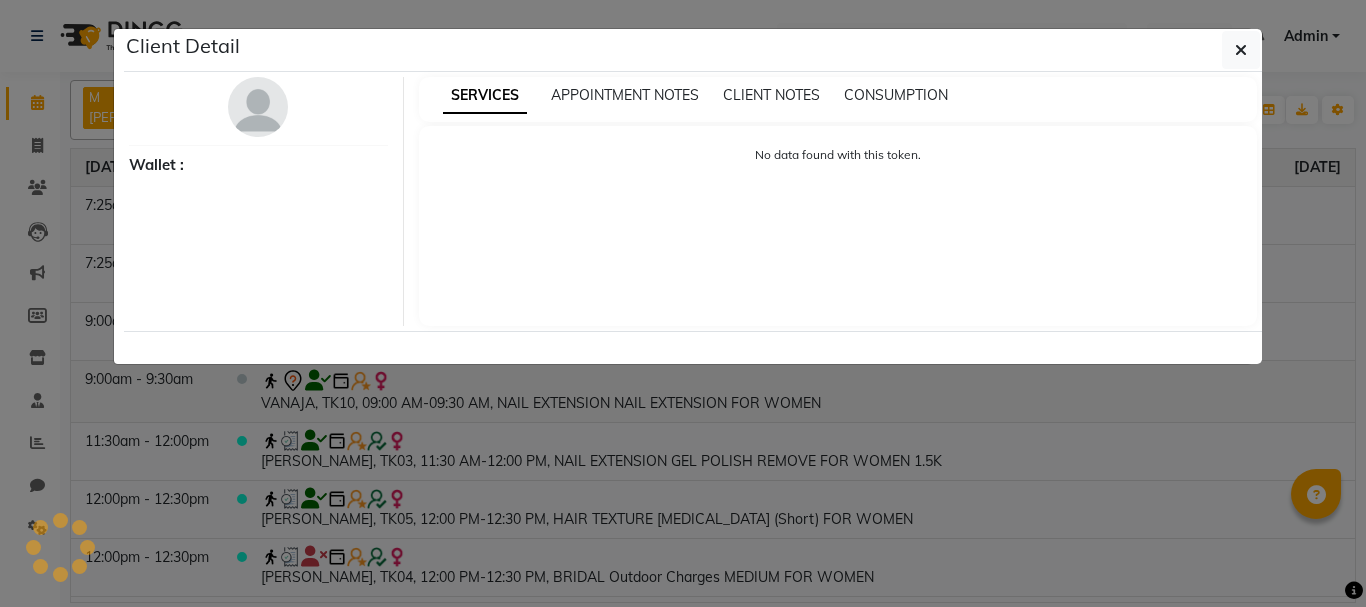 select on "7" 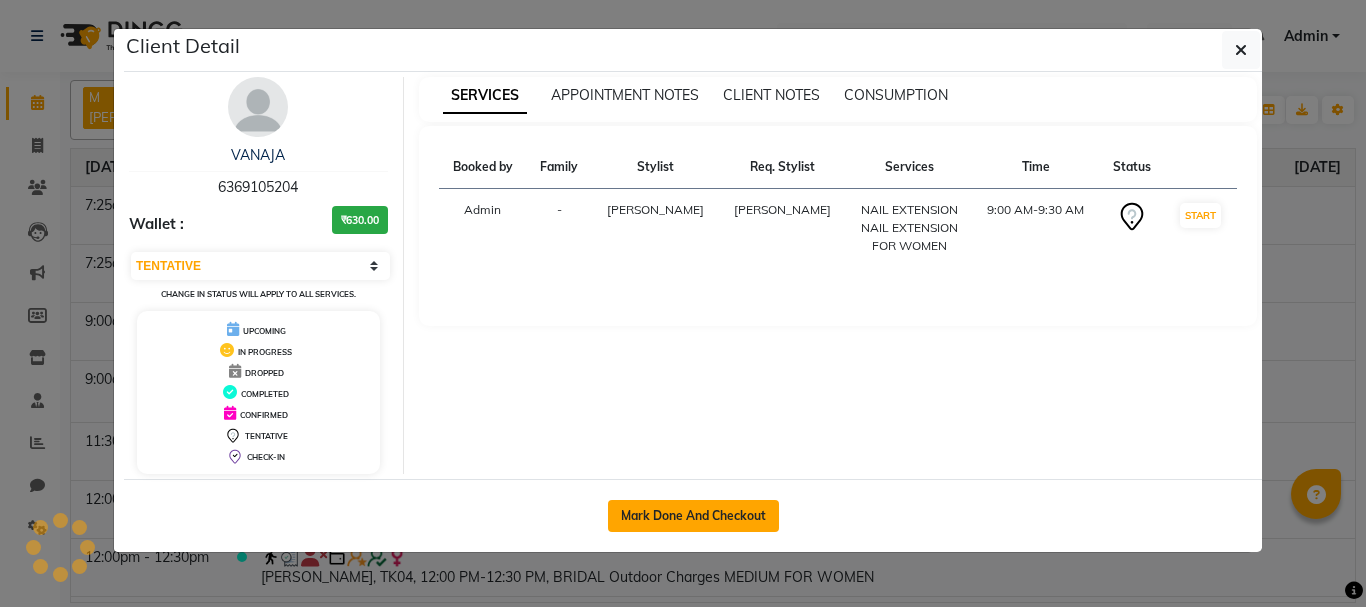 click on "Mark Done And Checkout" 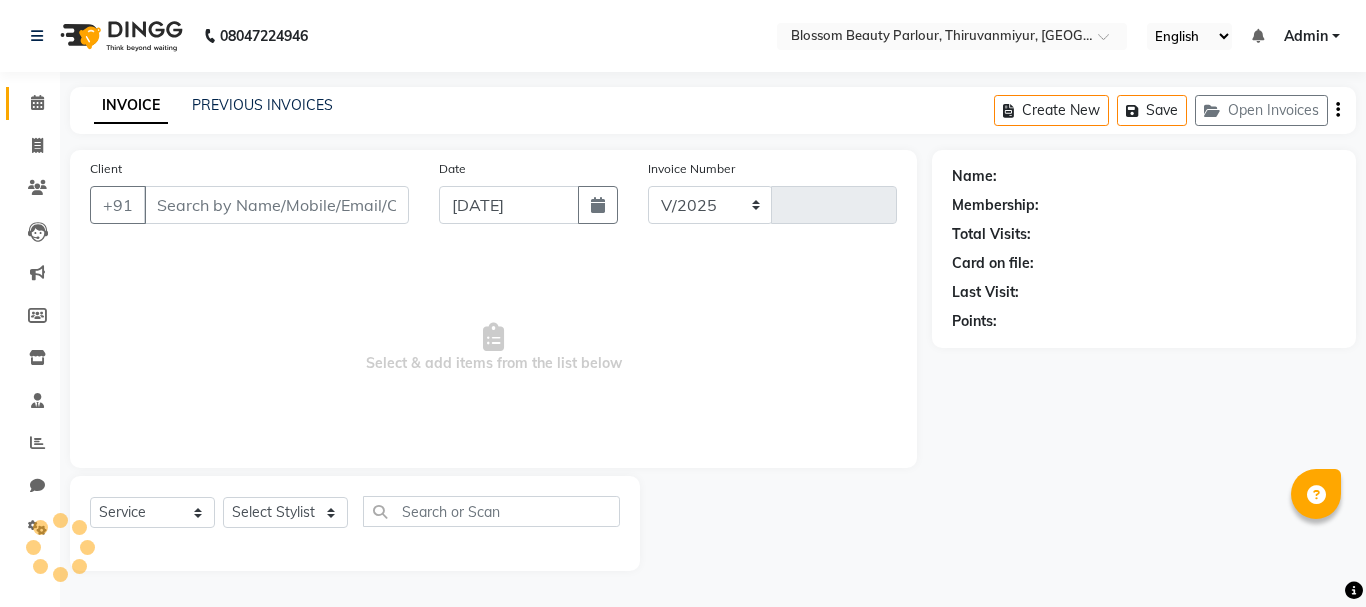 select on "8454" 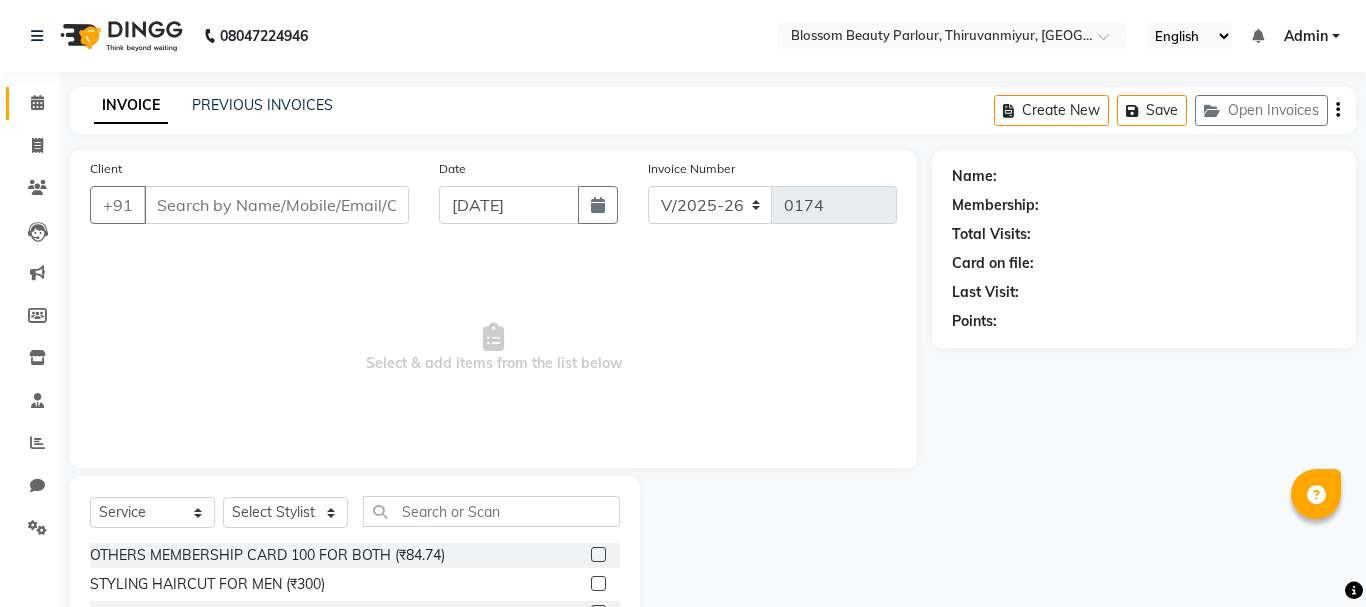 select on "85638" 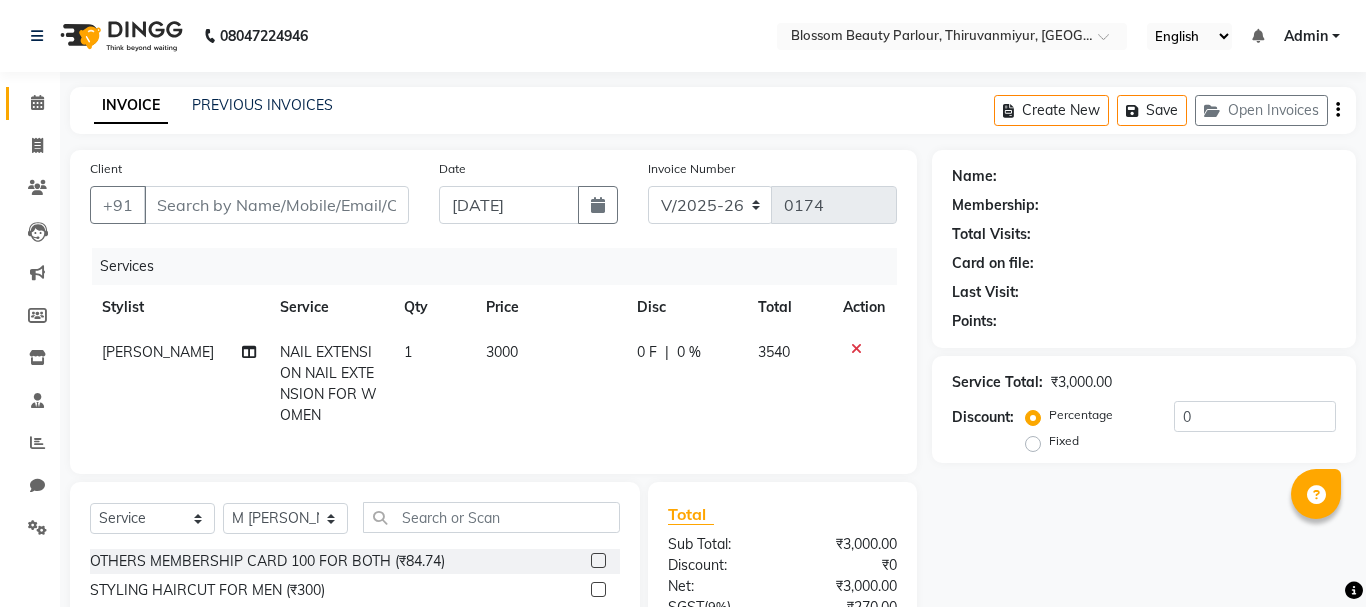type on "6369105204" 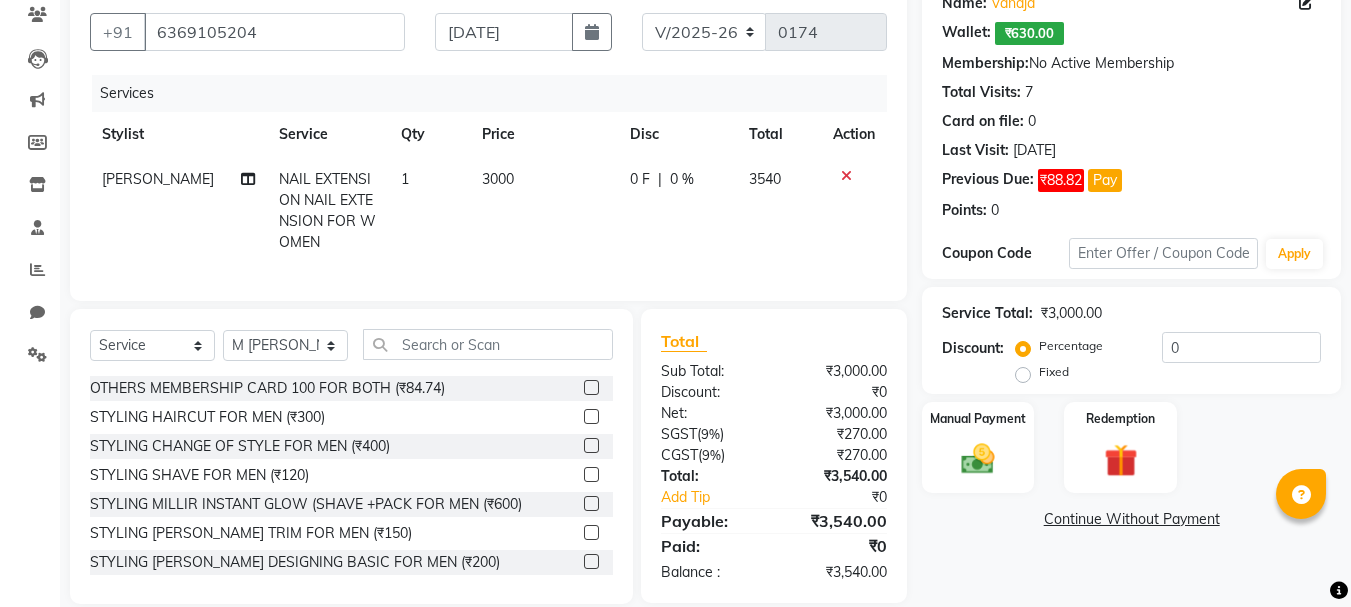 scroll, scrollTop: 215, scrollLeft: 0, axis: vertical 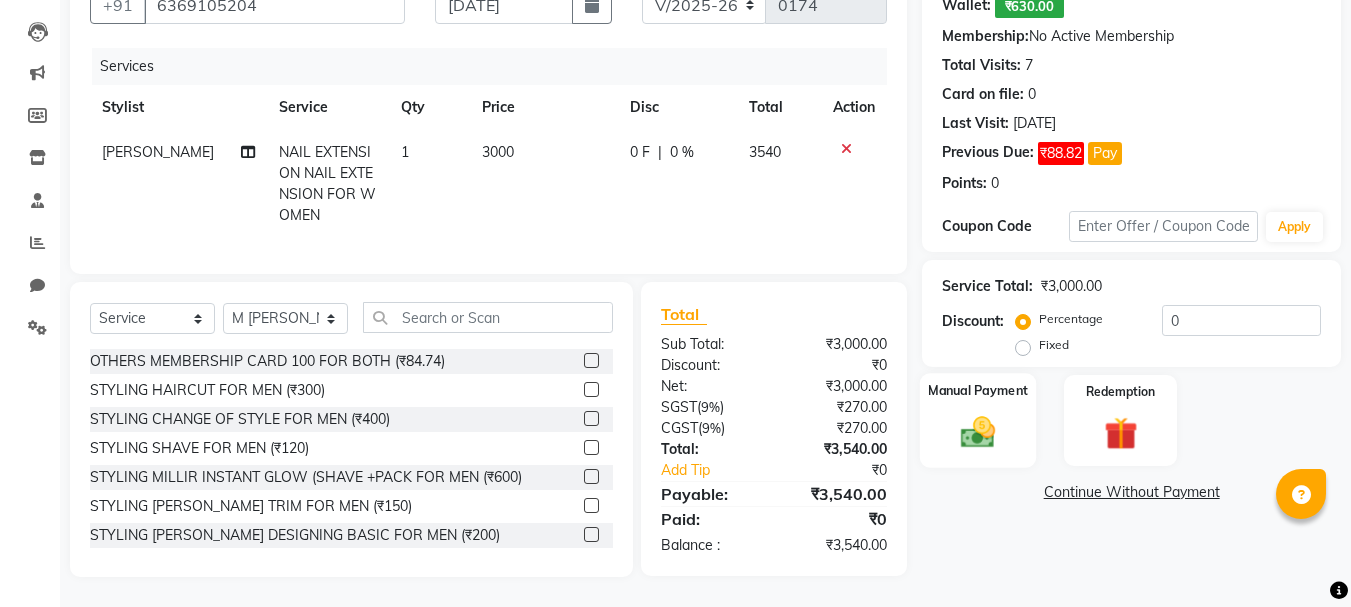 click 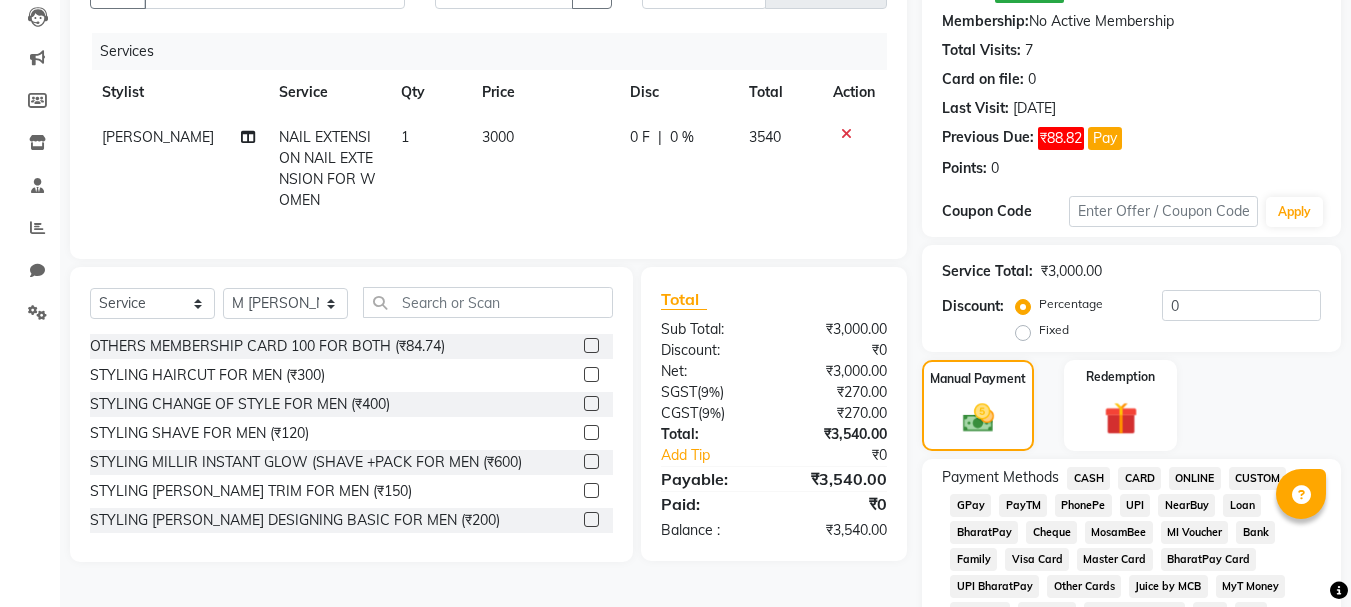 click on "CASH" 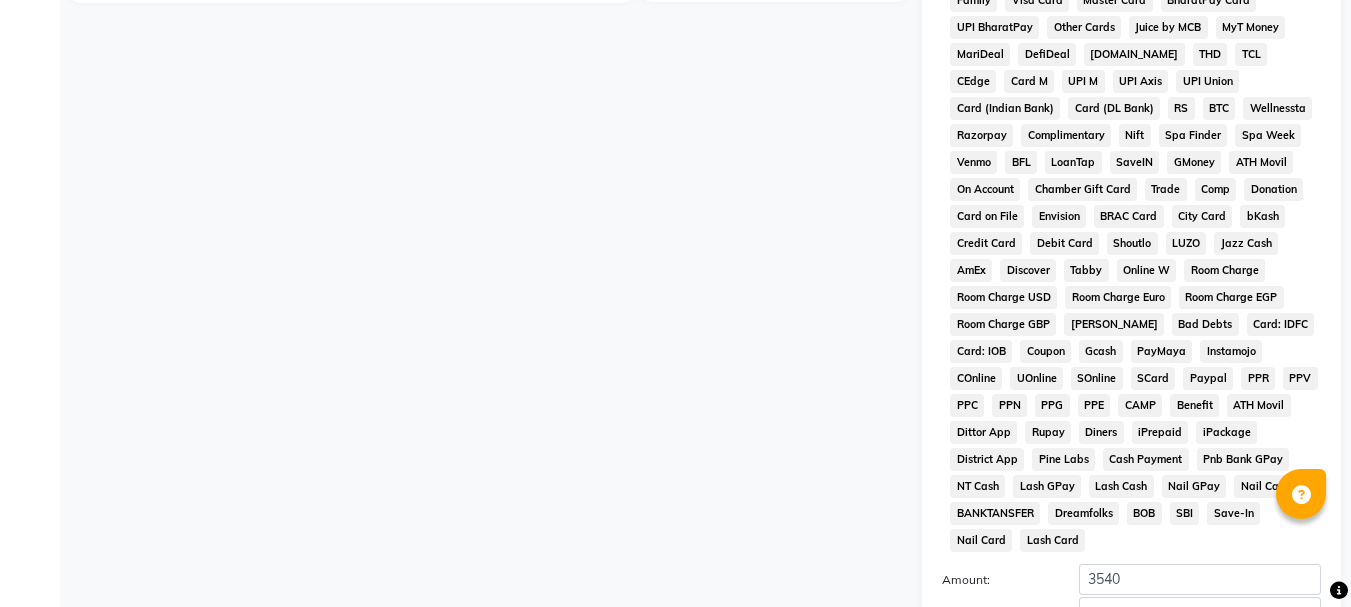 scroll, scrollTop: 957, scrollLeft: 0, axis: vertical 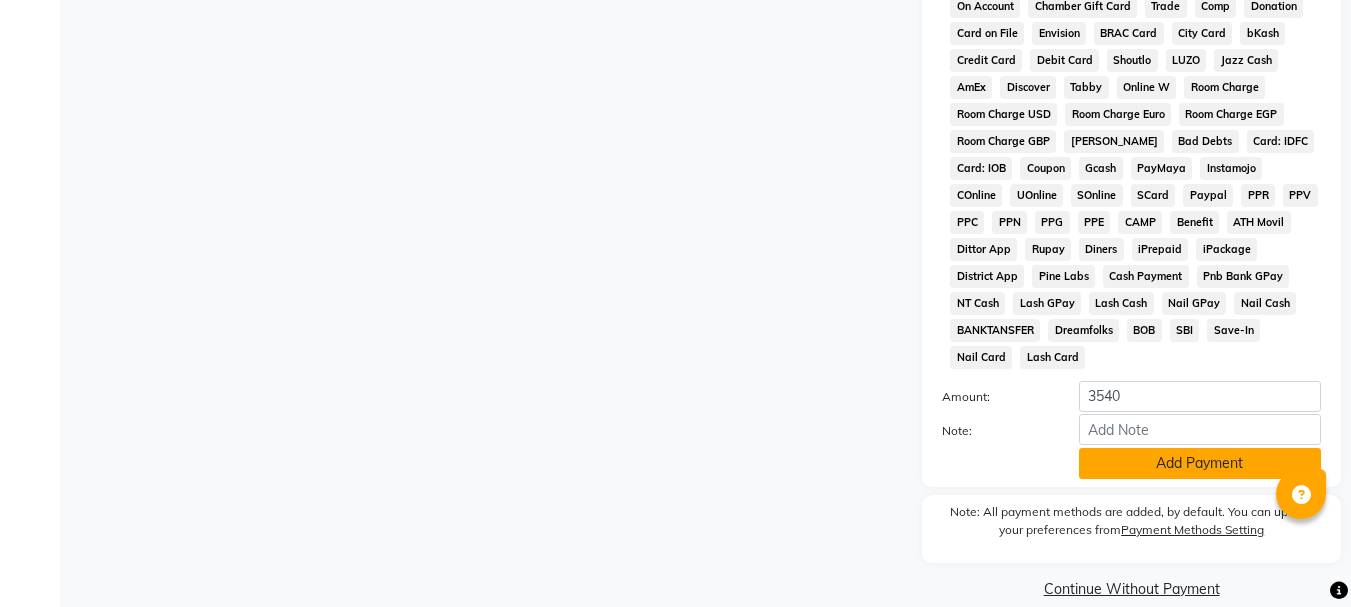 click on "Add Payment" 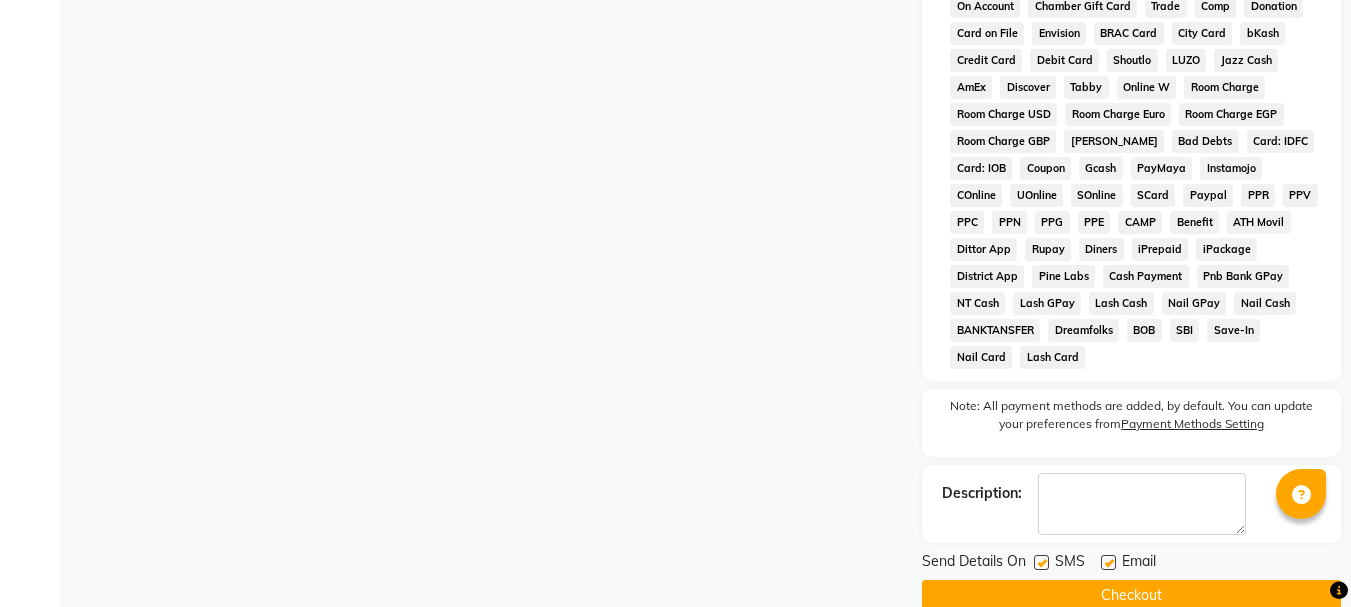 click on "Checkout" 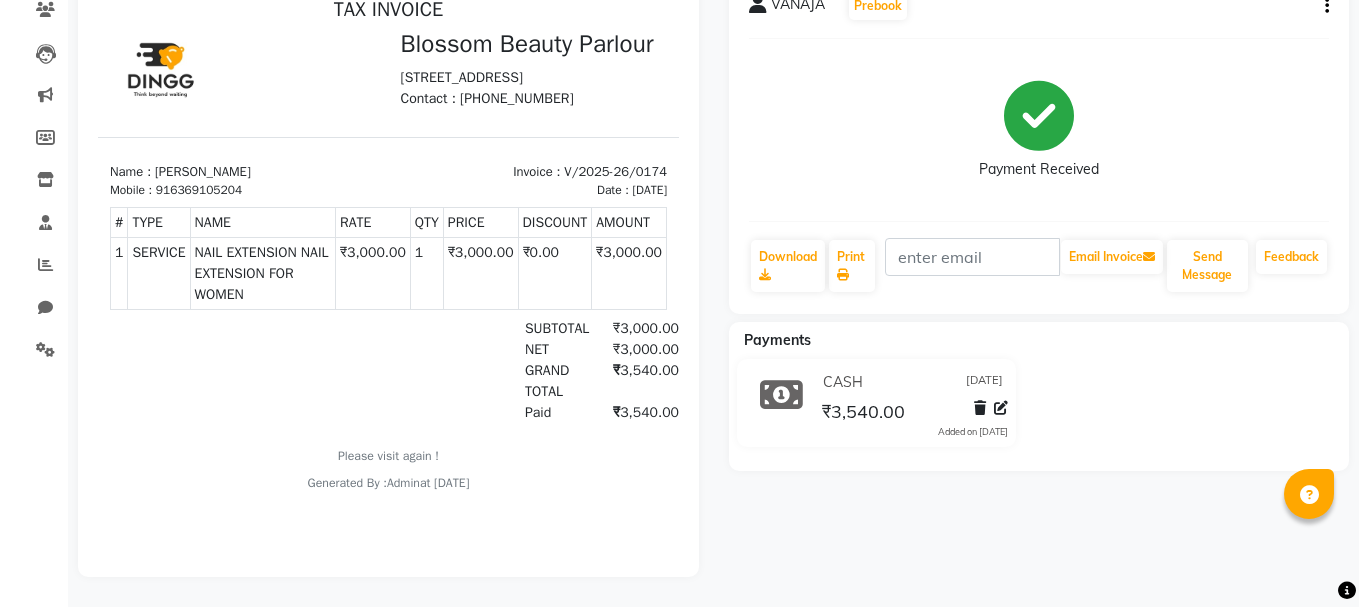 scroll, scrollTop: 0, scrollLeft: 0, axis: both 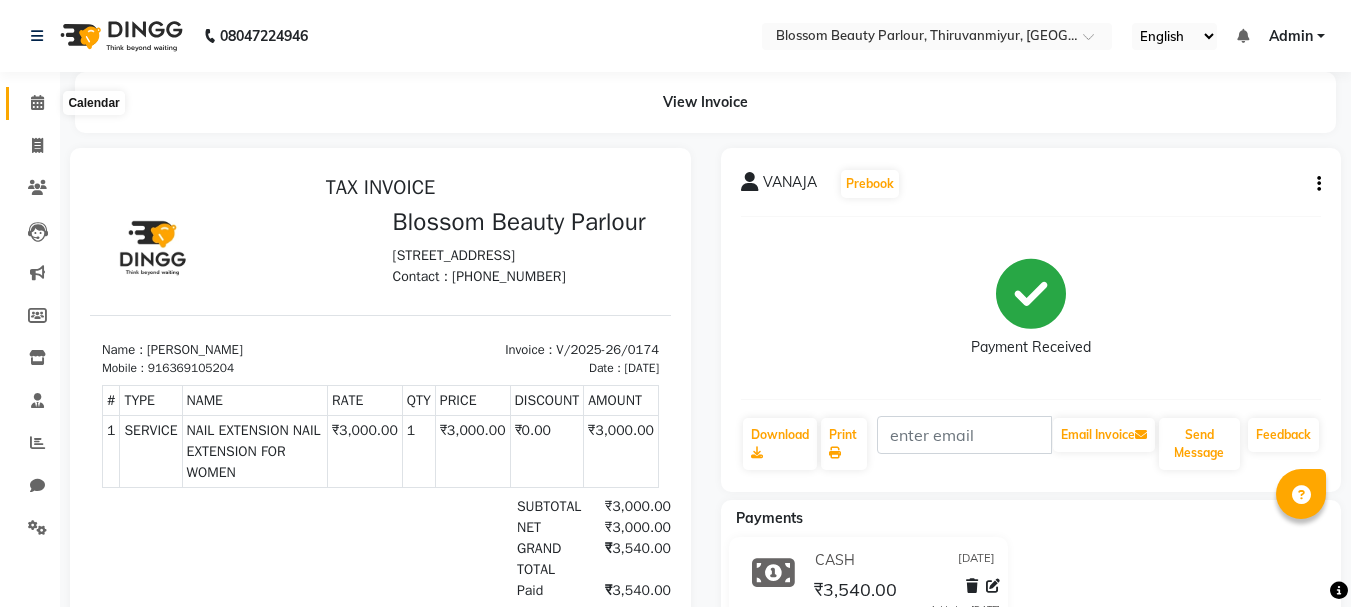 click 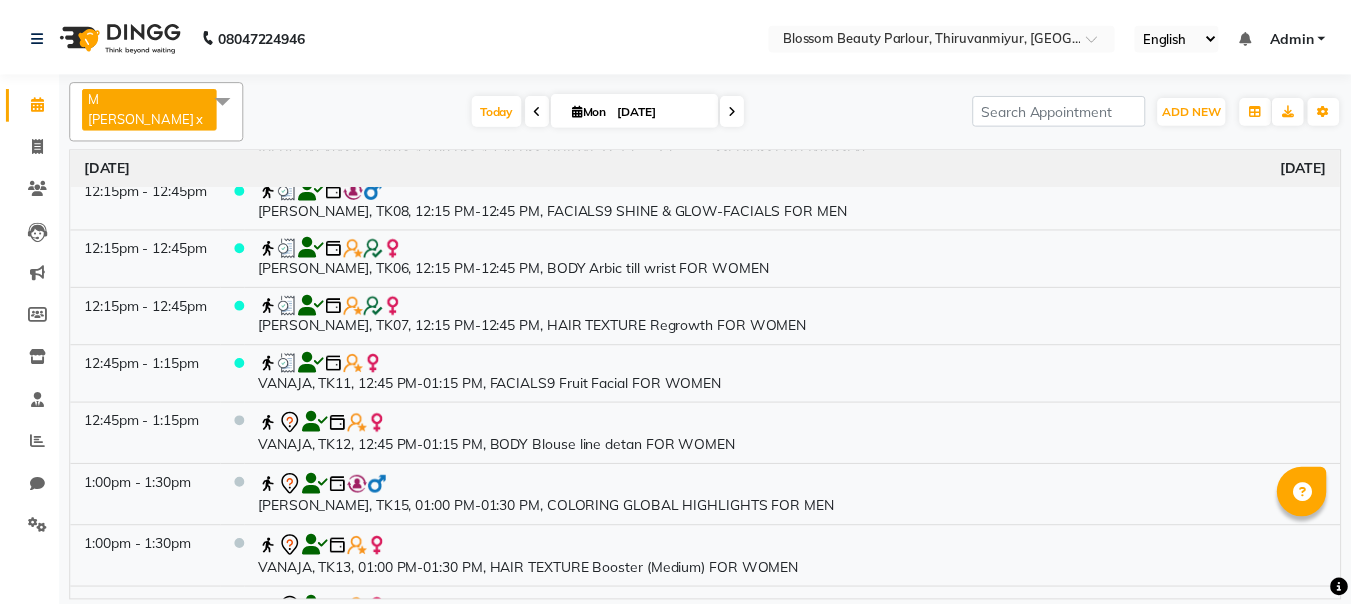 scroll, scrollTop: 470, scrollLeft: 0, axis: vertical 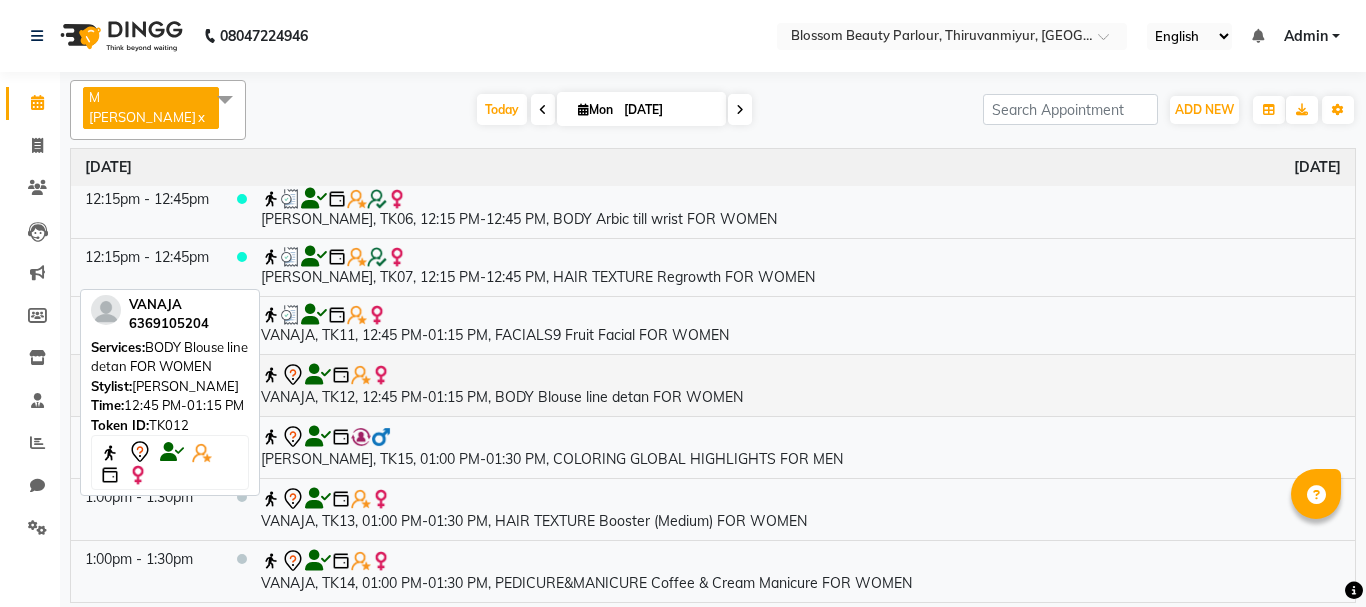 click 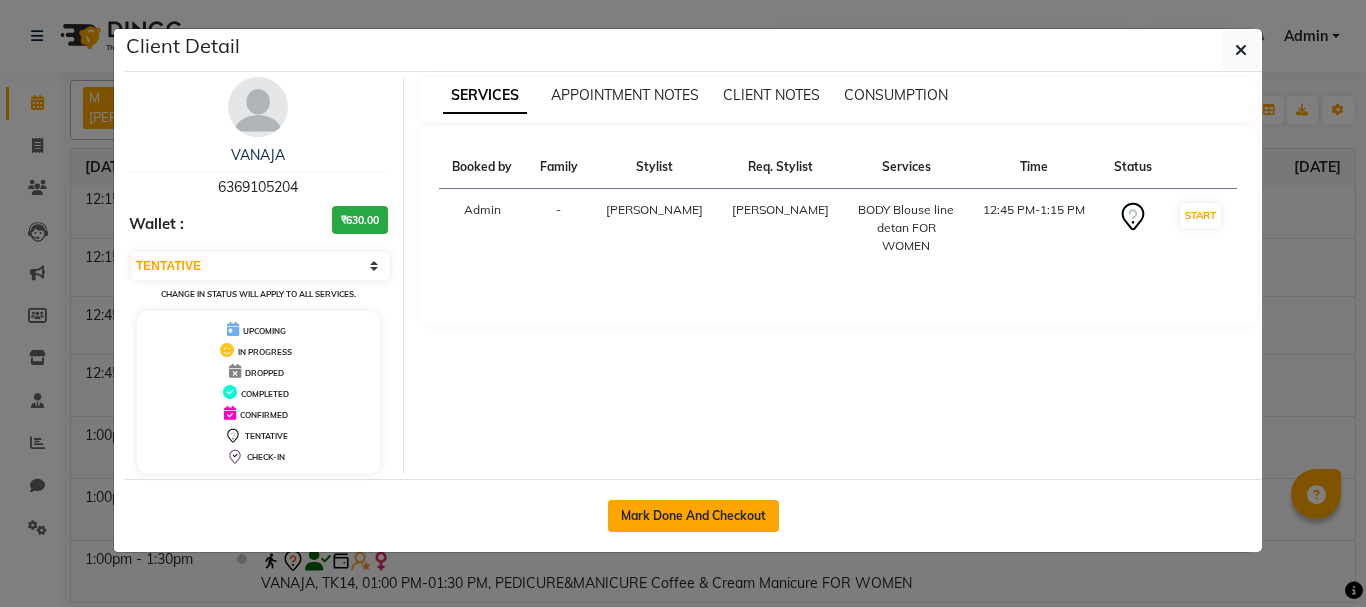 click on "Mark Done And Checkout" 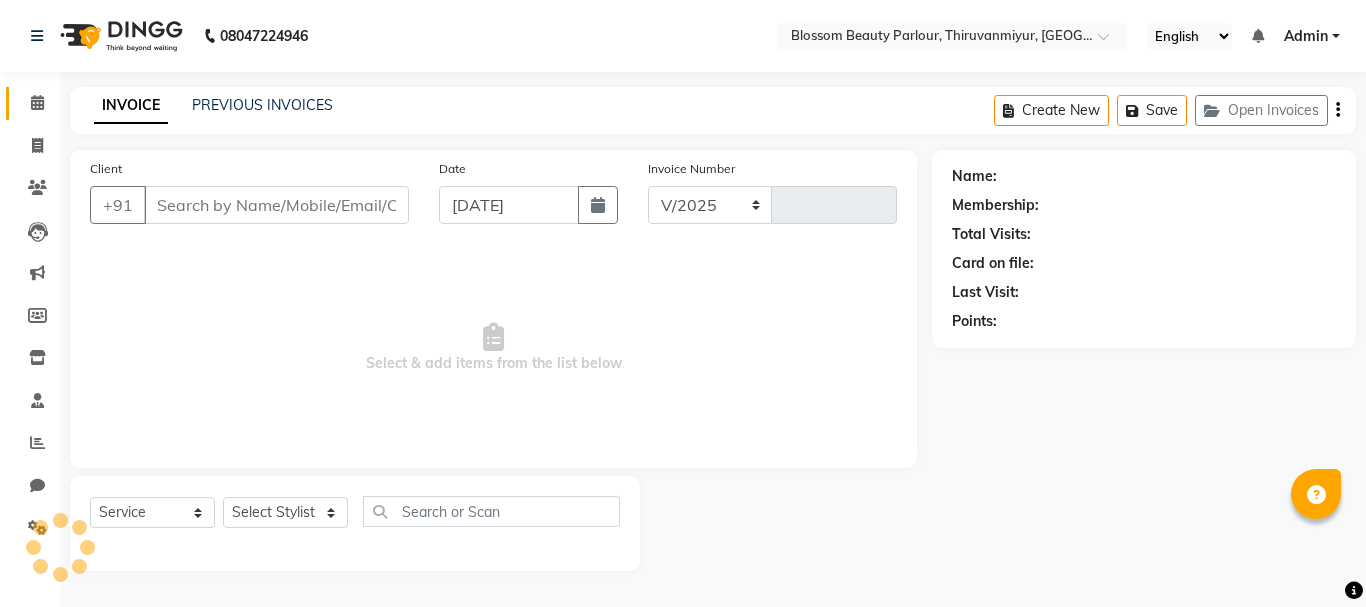 select on "8454" 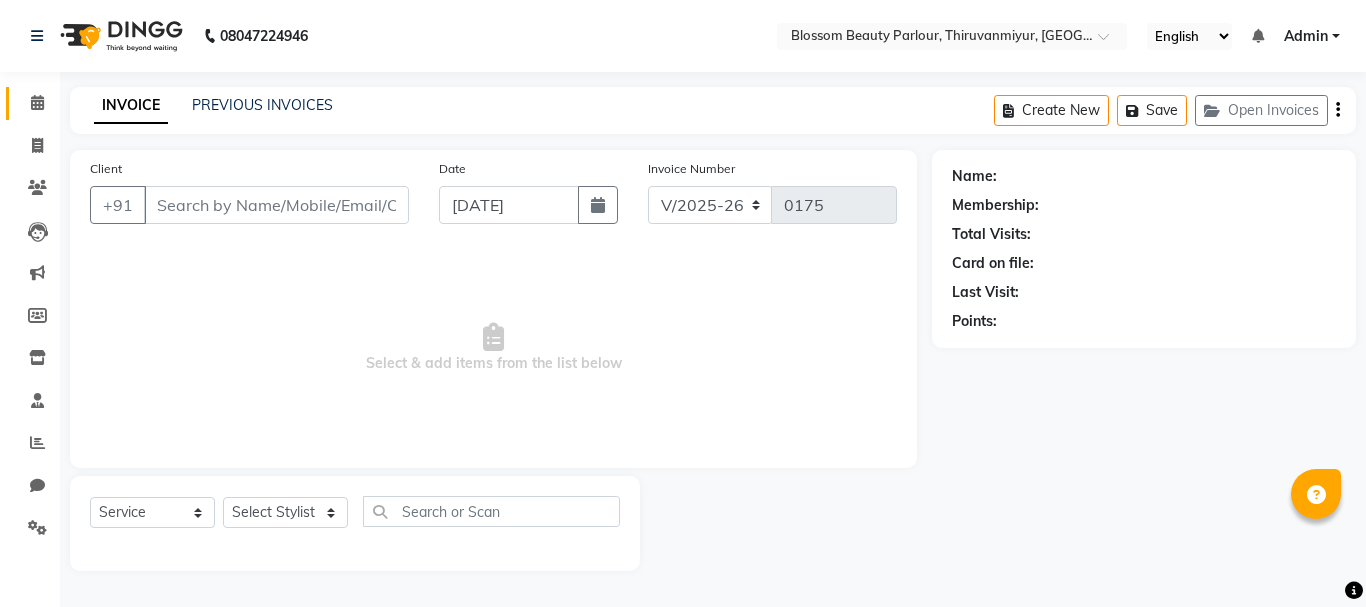 select on "85638" 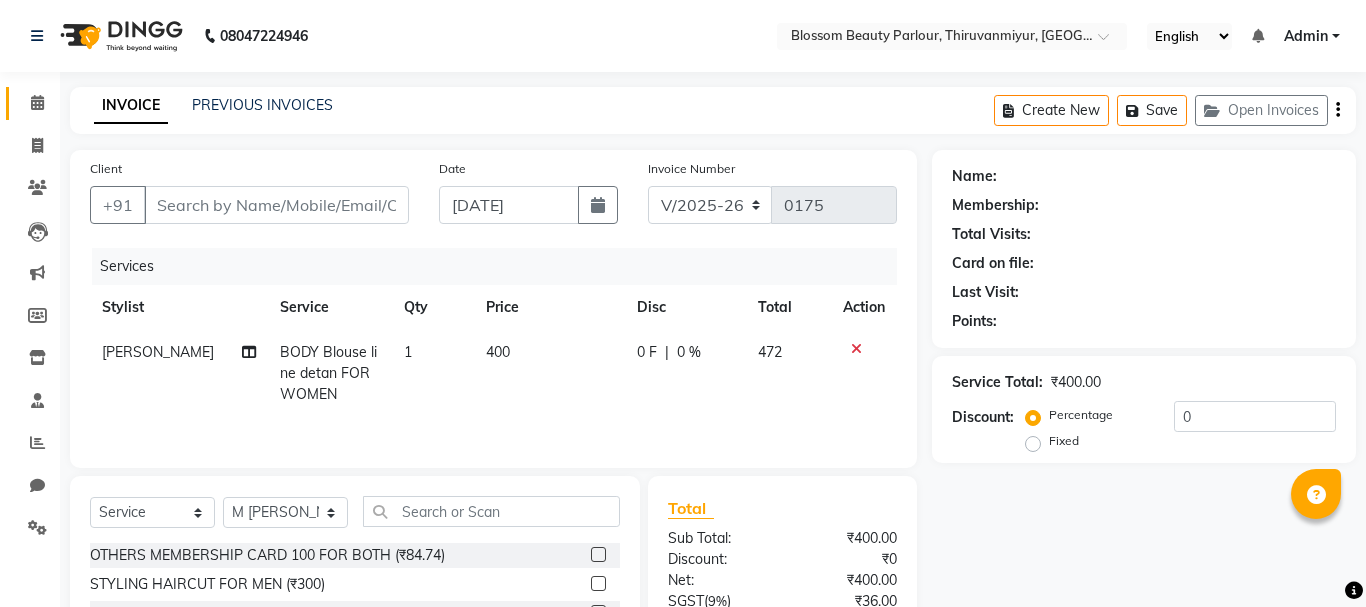 type on "6369105204" 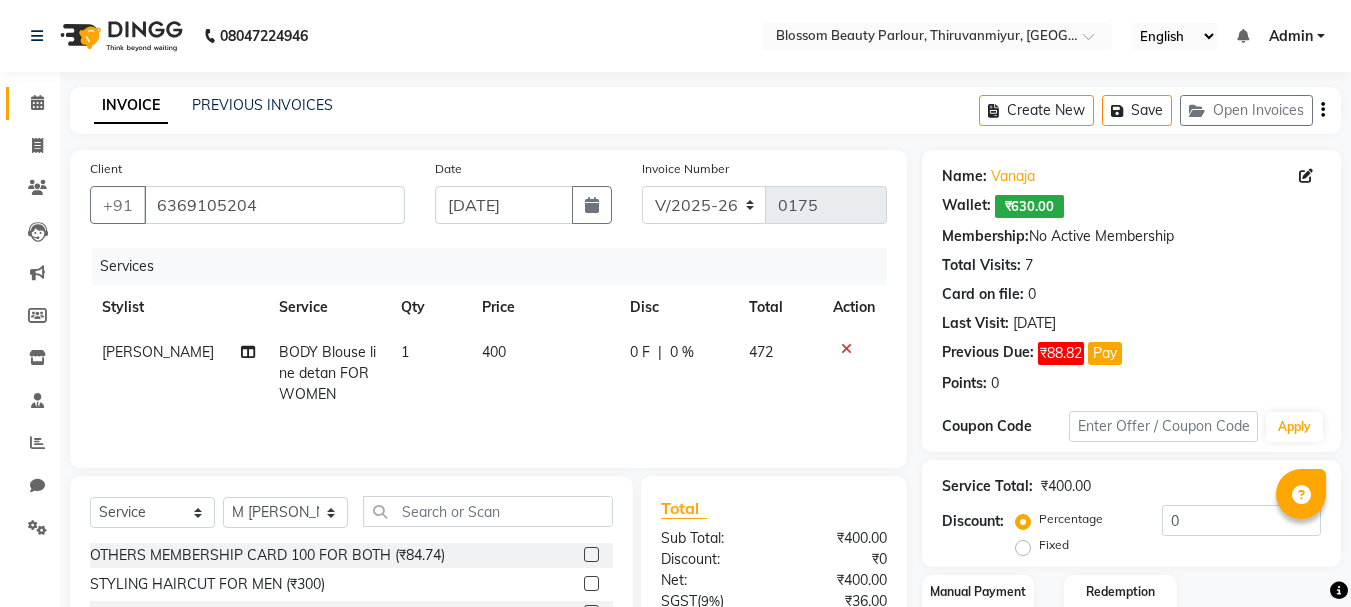 scroll, scrollTop: 194, scrollLeft: 0, axis: vertical 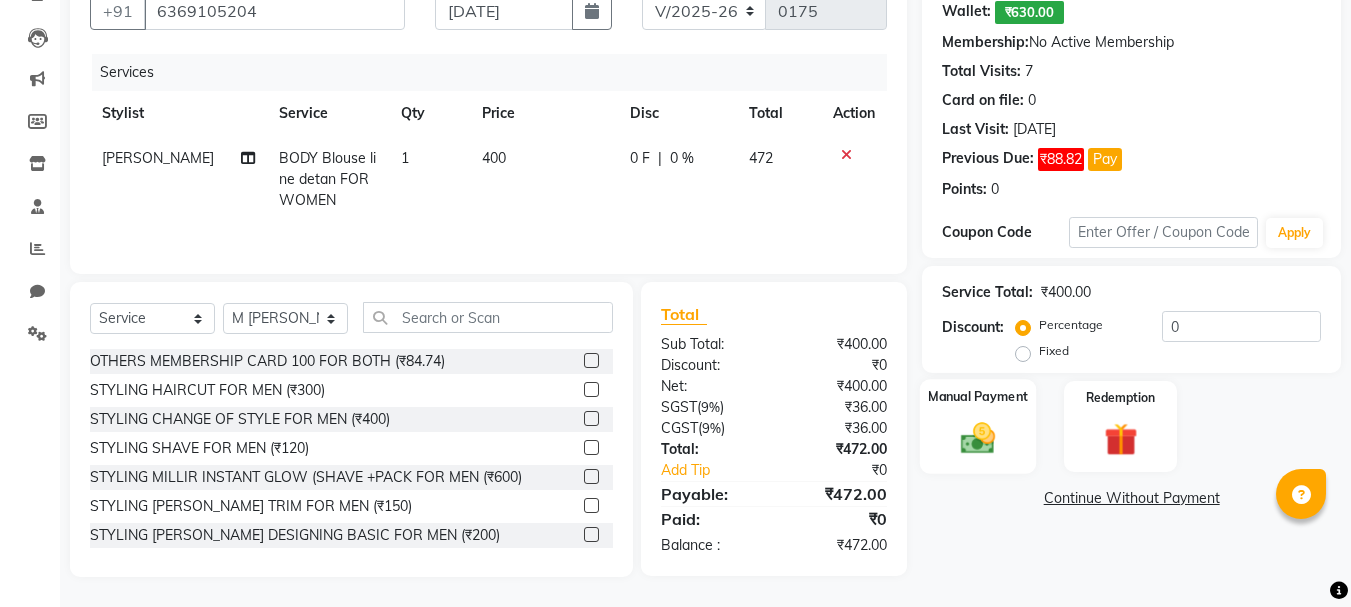 click 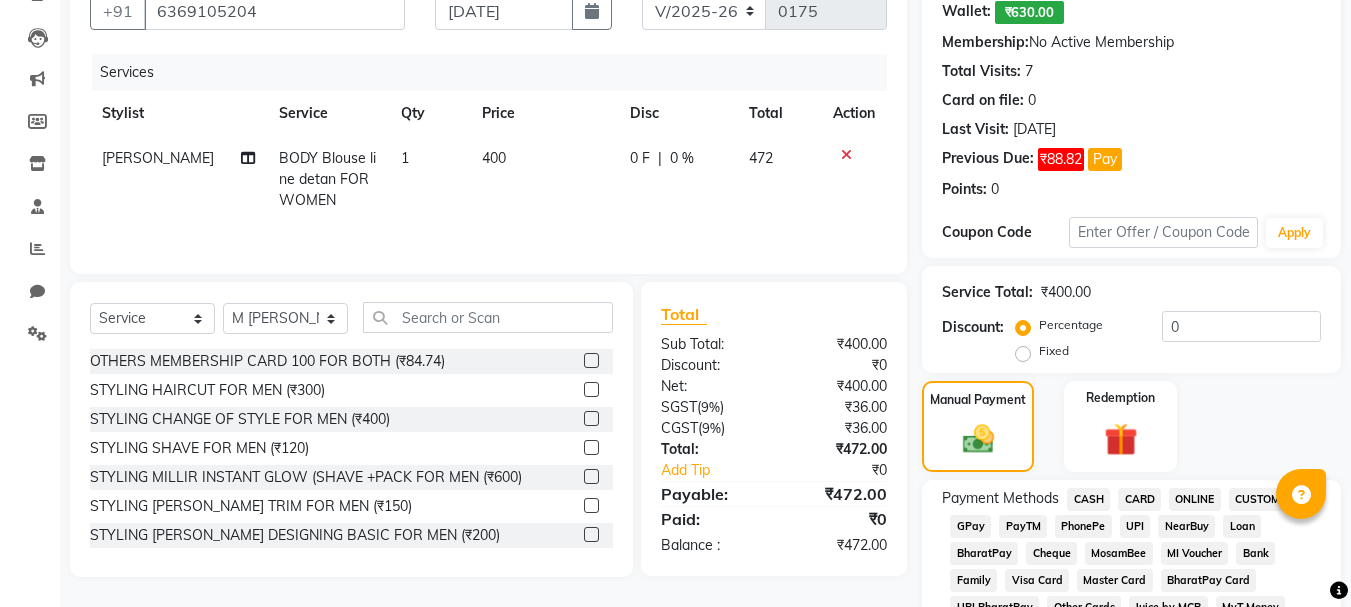 click on "PhonePe" 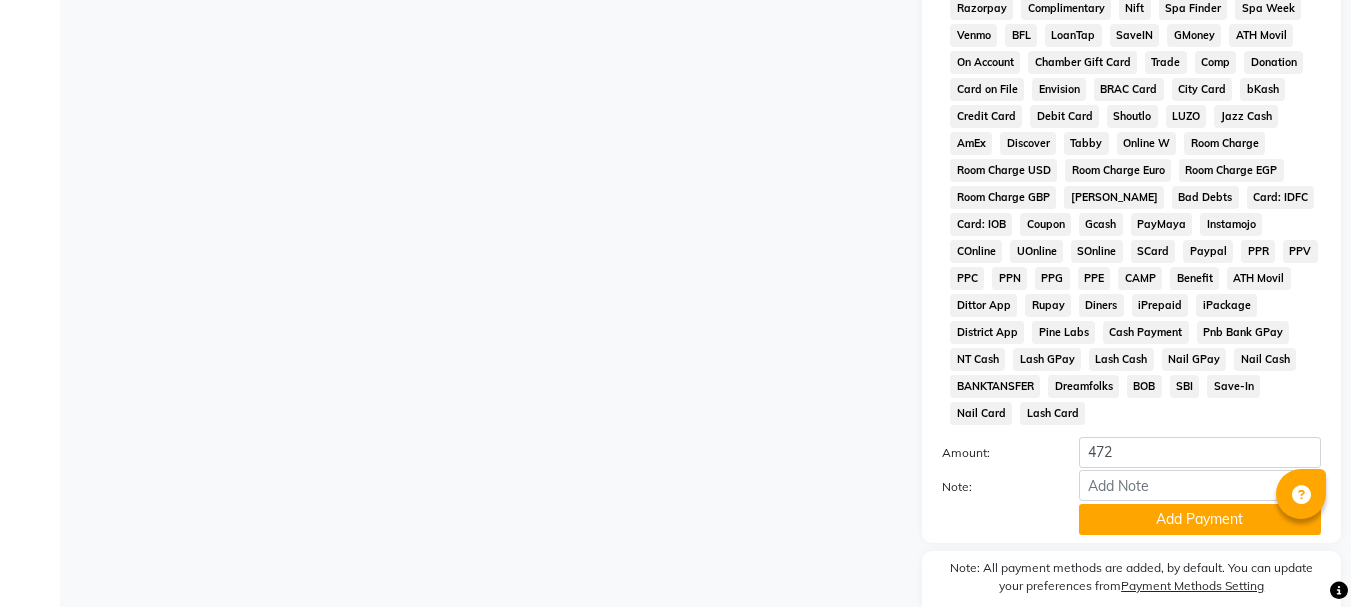 scroll, scrollTop: 957, scrollLeft: 0, axis: vertical 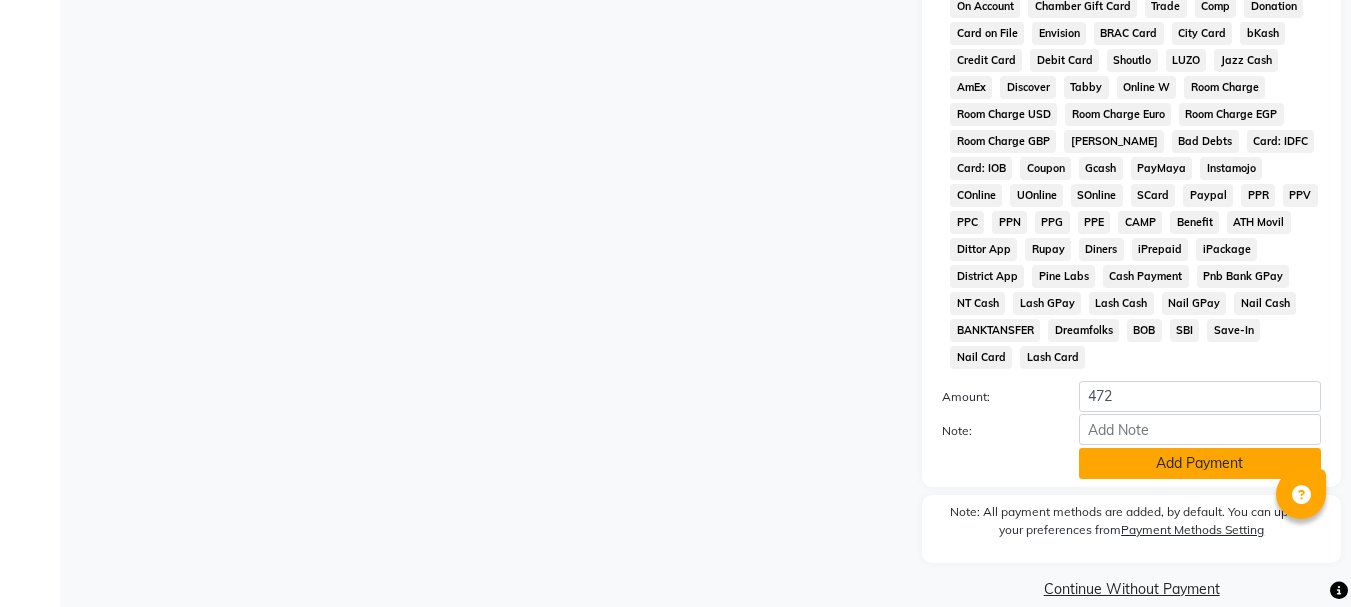 click on "Add Payment" 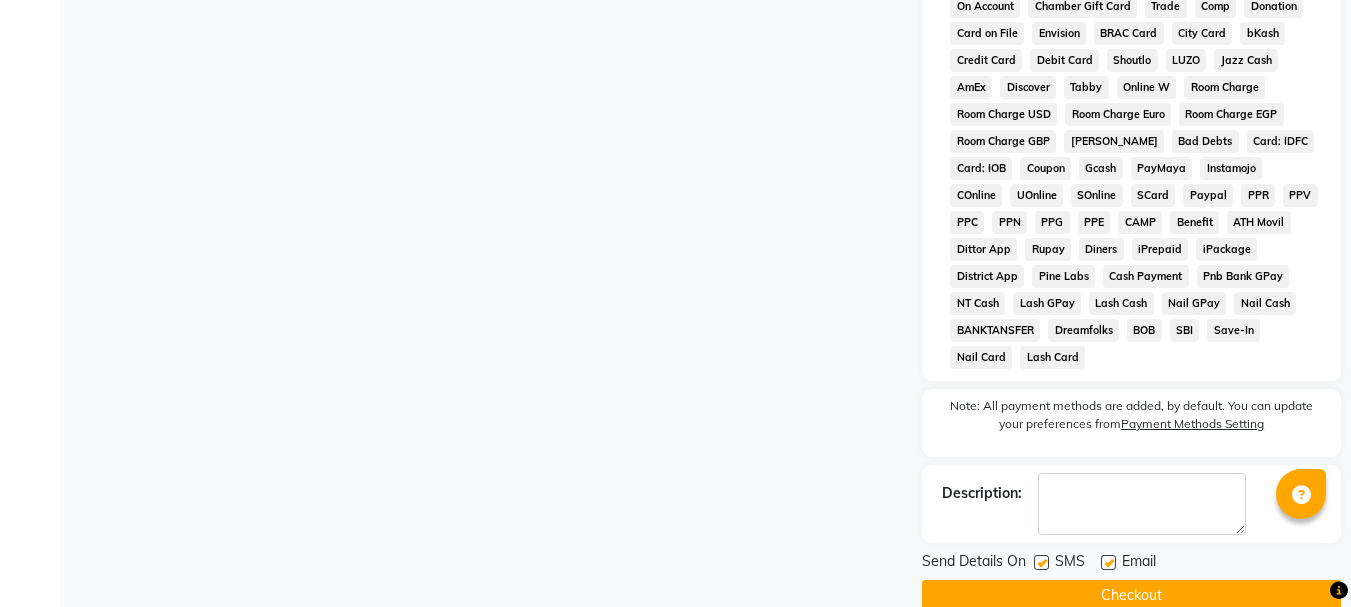 click on "Checkout" 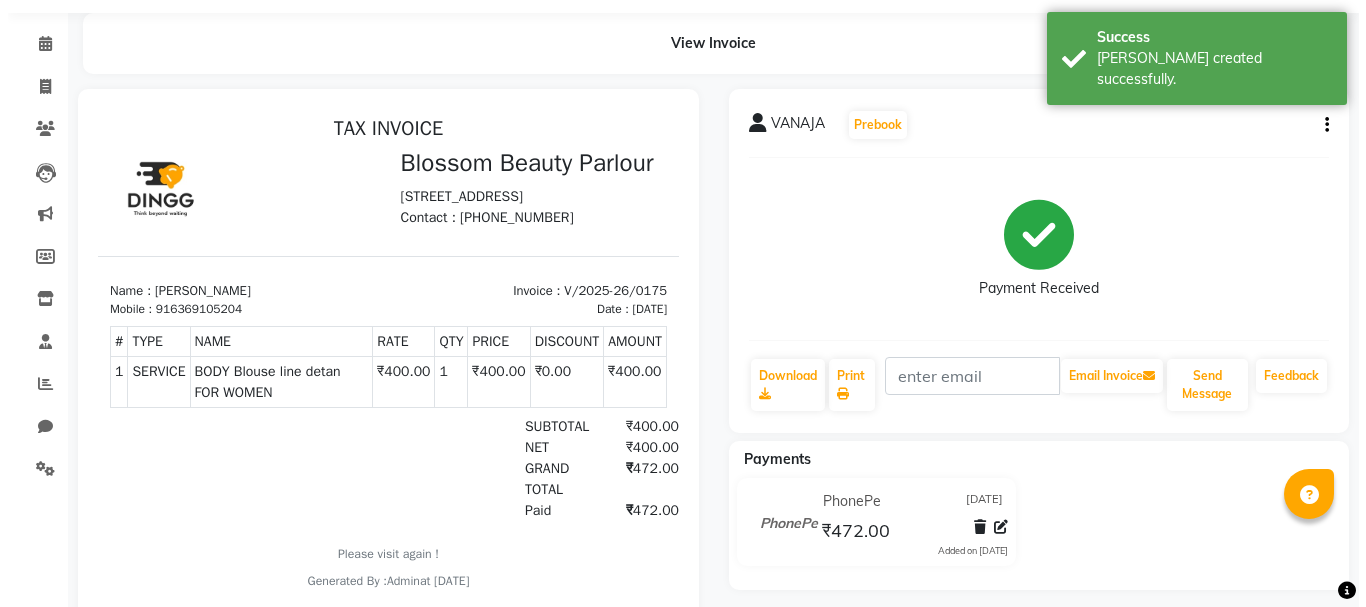 scroll, scrollTop: 0, scrollLeft: 0, axis: both 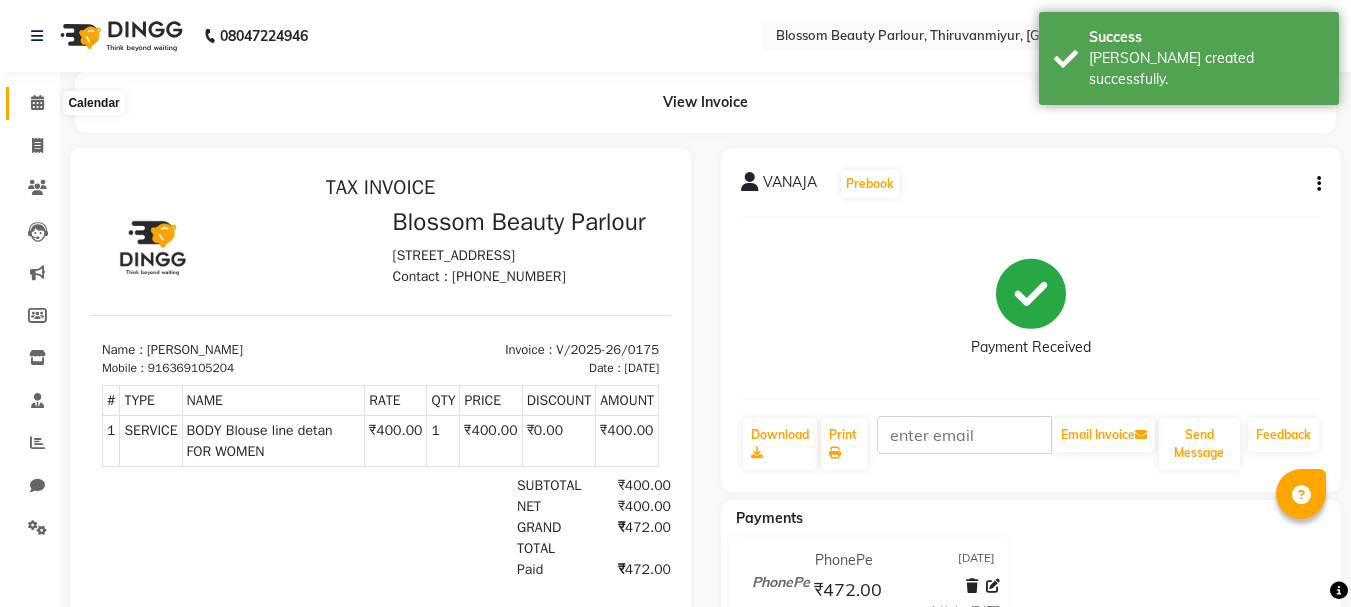 click 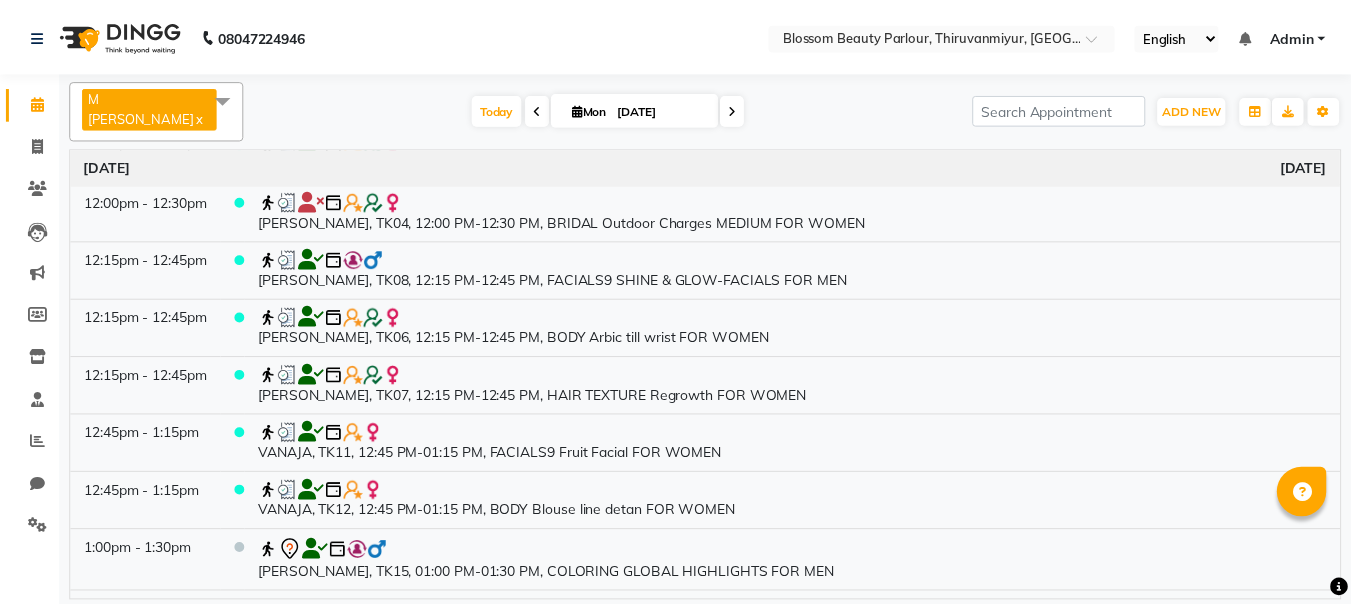 scroll, scrollTop: 466, scrollLeft: 0, axis: vertical 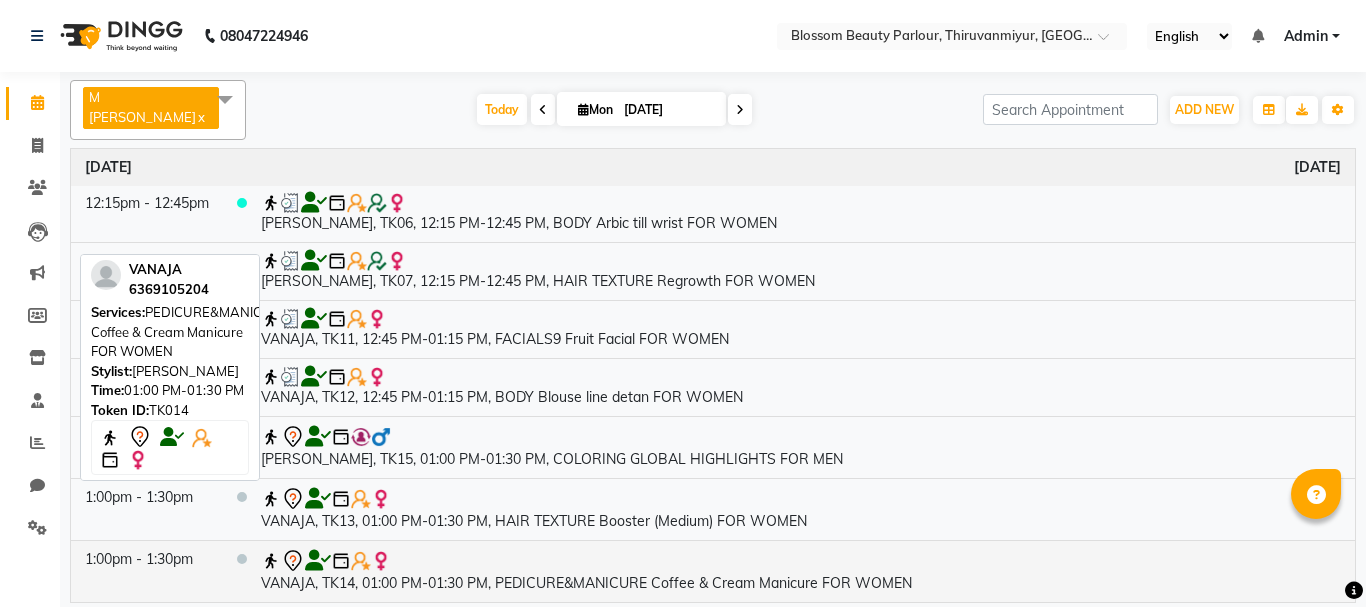 click 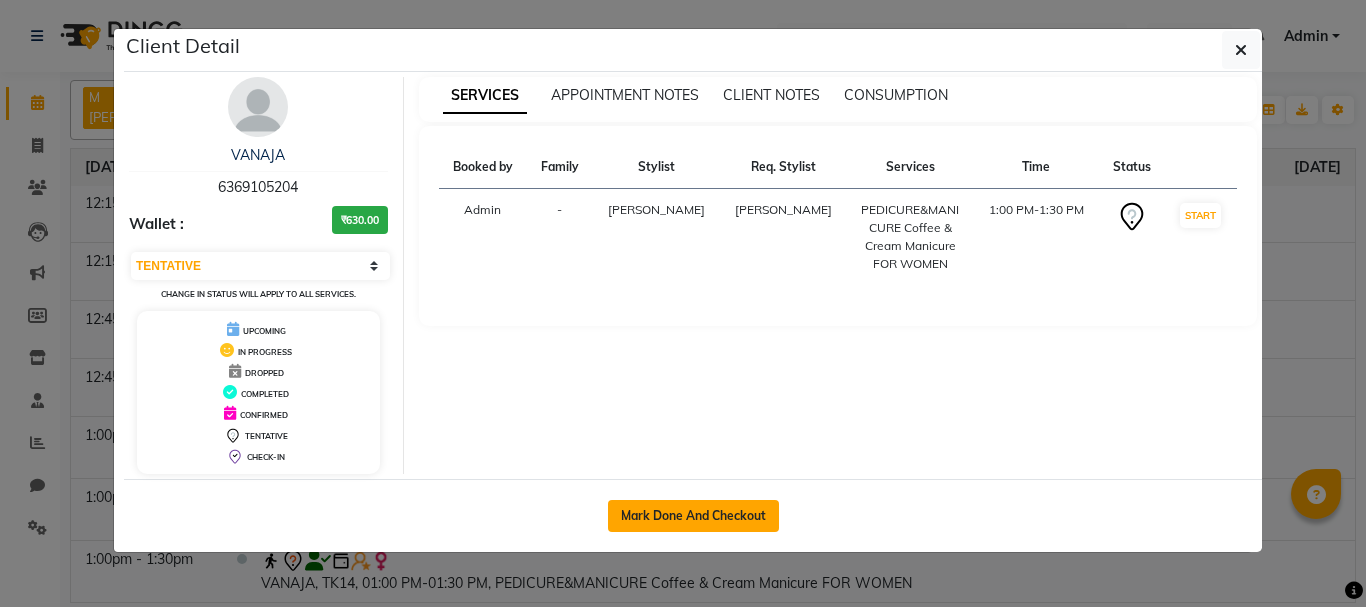 click on "Mark Done And Checkout" 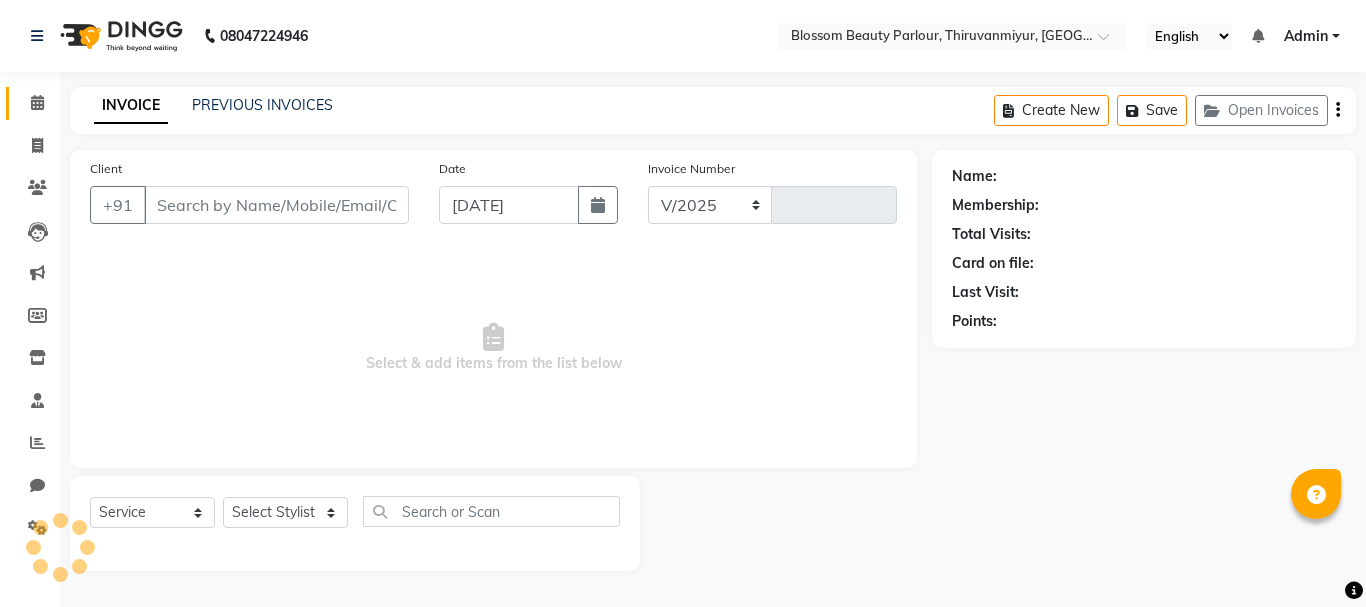 select on "8454" 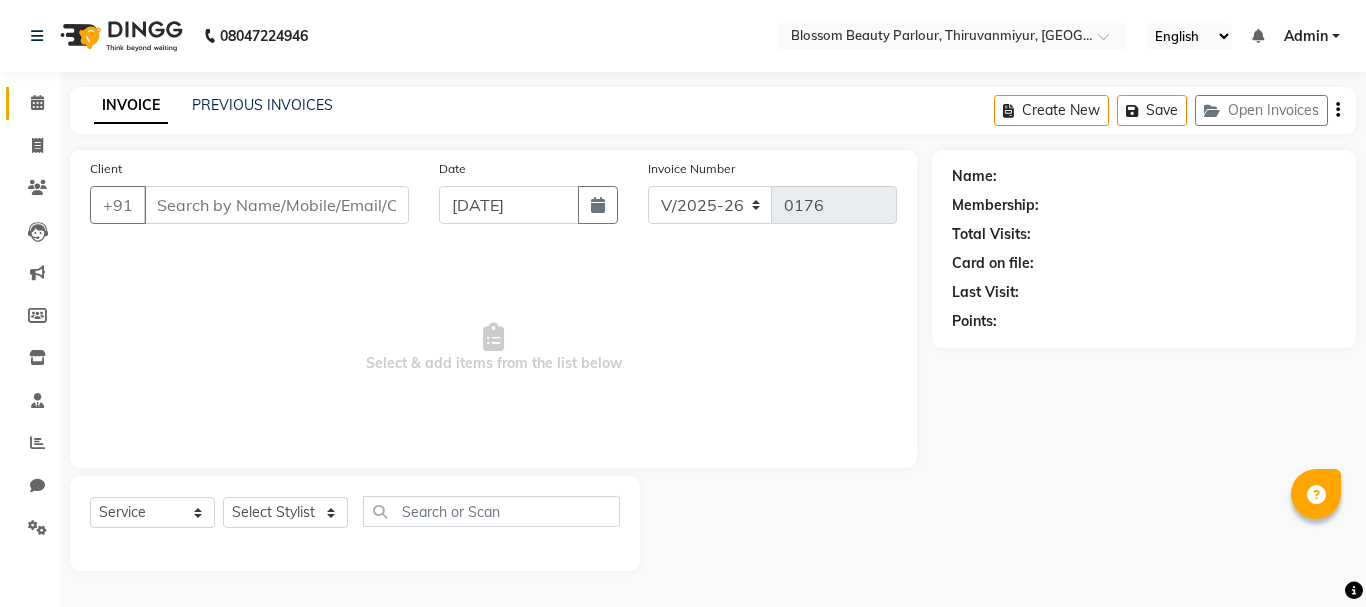 select on "85638" 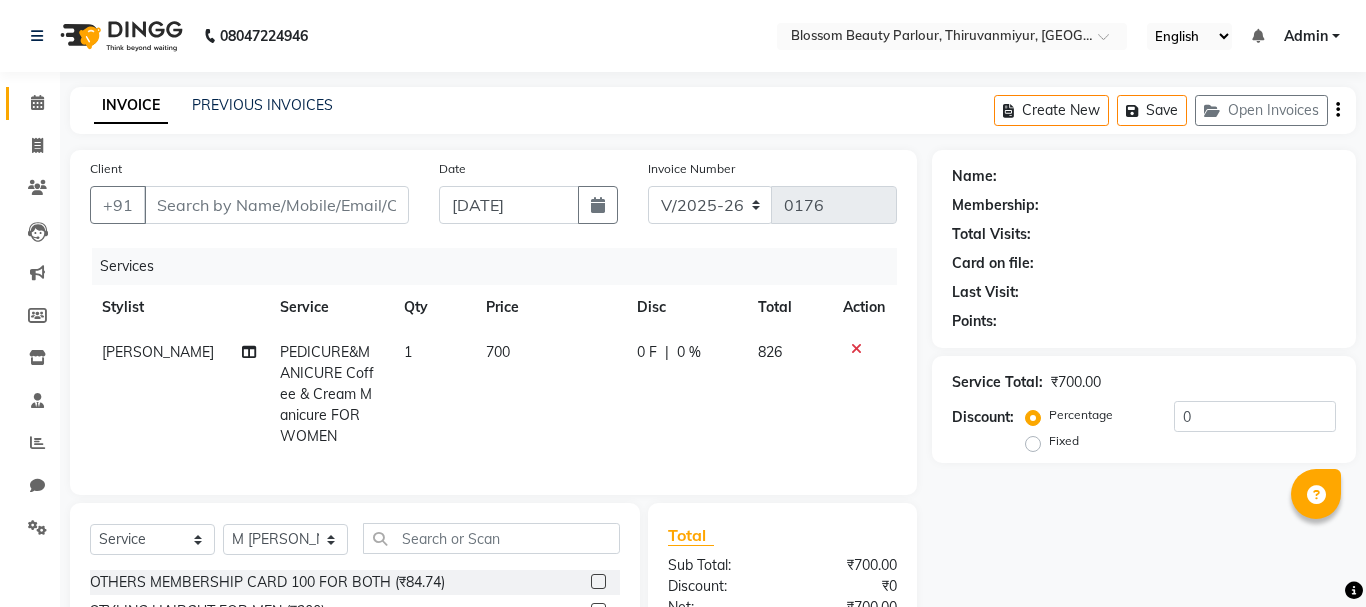 type on "6369105204" 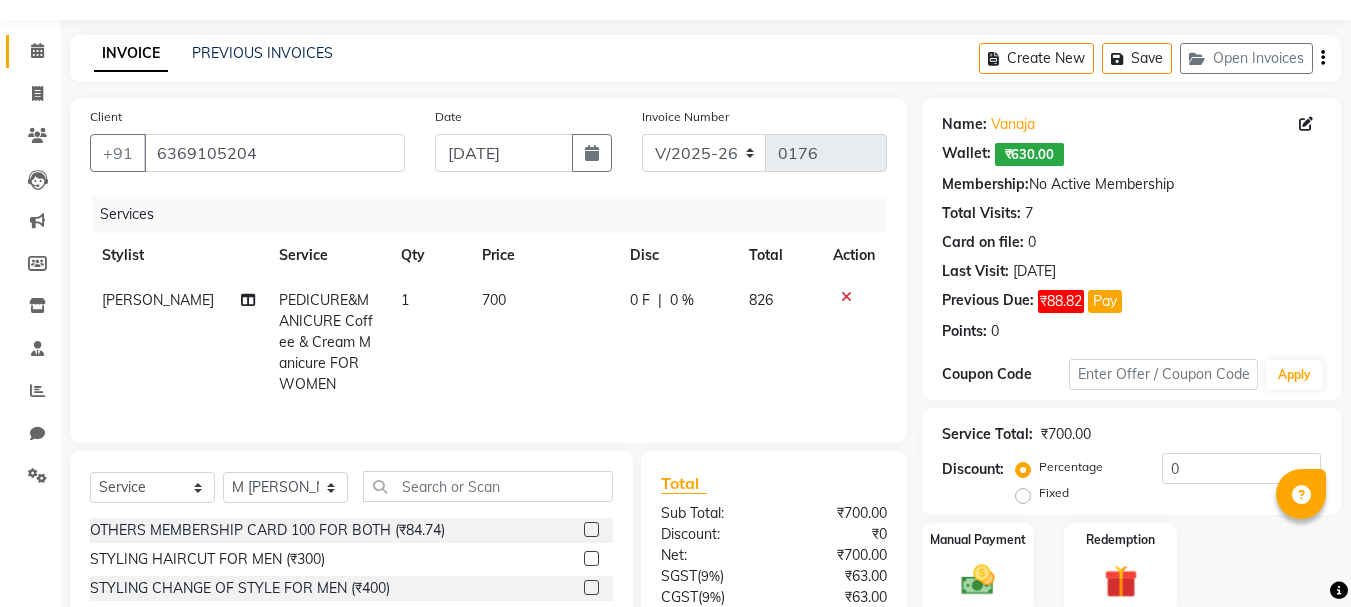 scroll, scrollTop: 236, scrollLeft: 0, axis: vertical 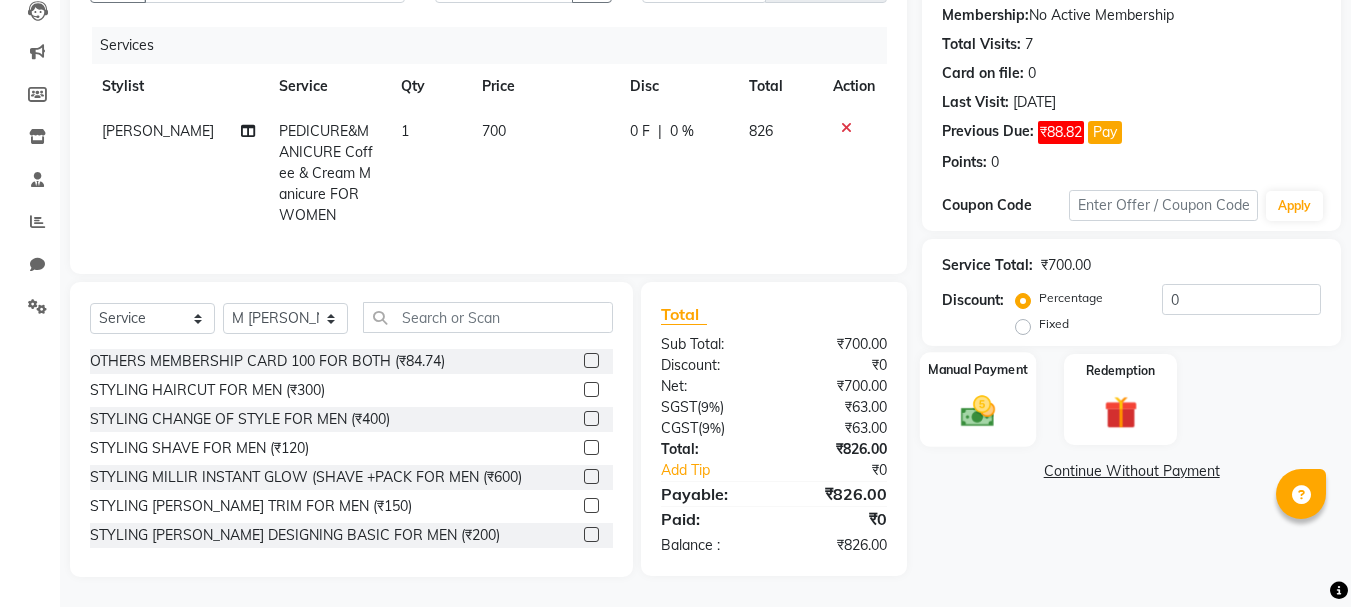click 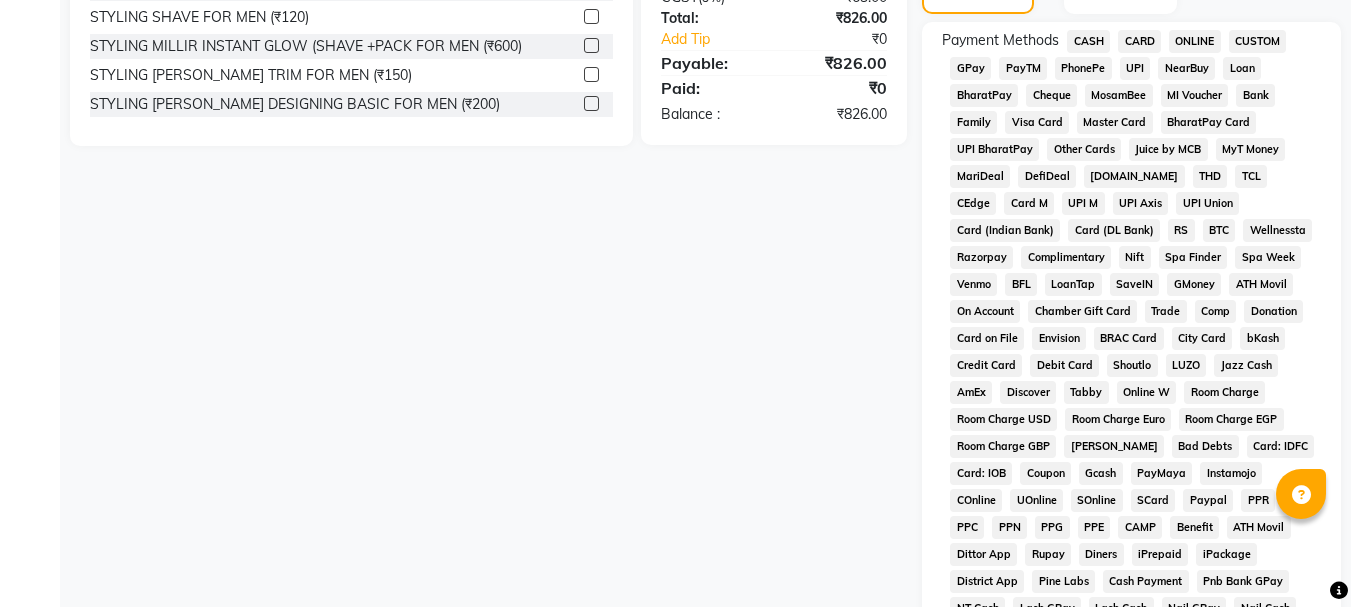 scroll, scrollTop: 616, scrollLeft: 0, axis: vertical 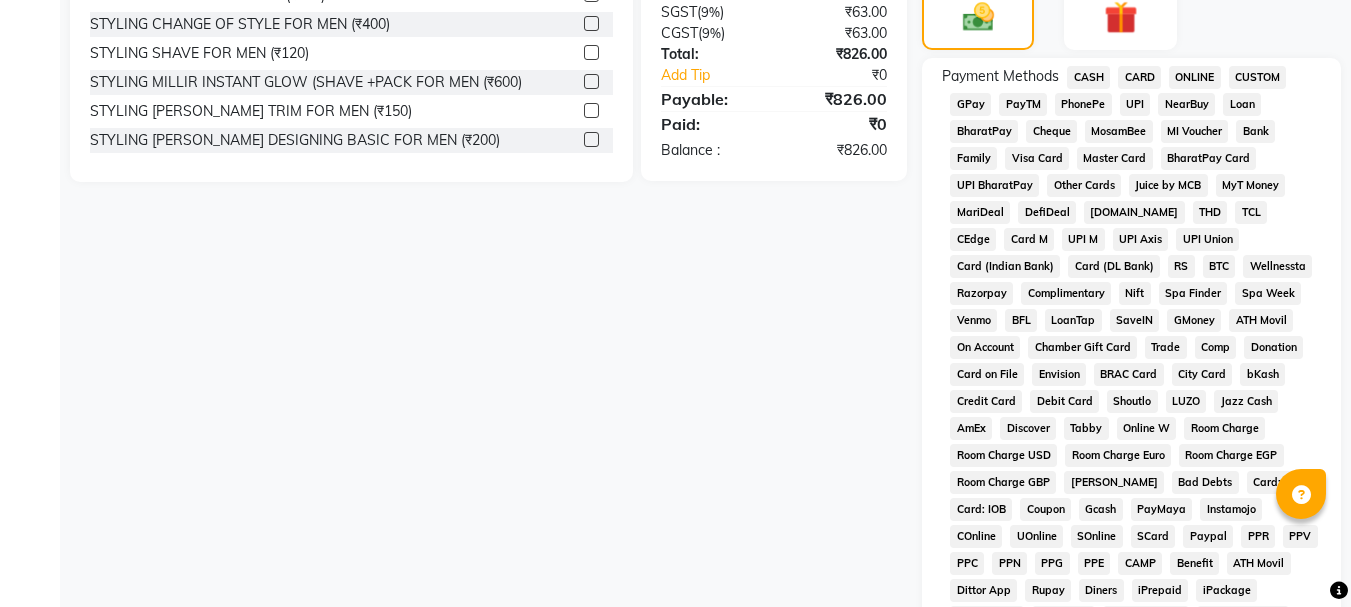 click on "PhonePe" 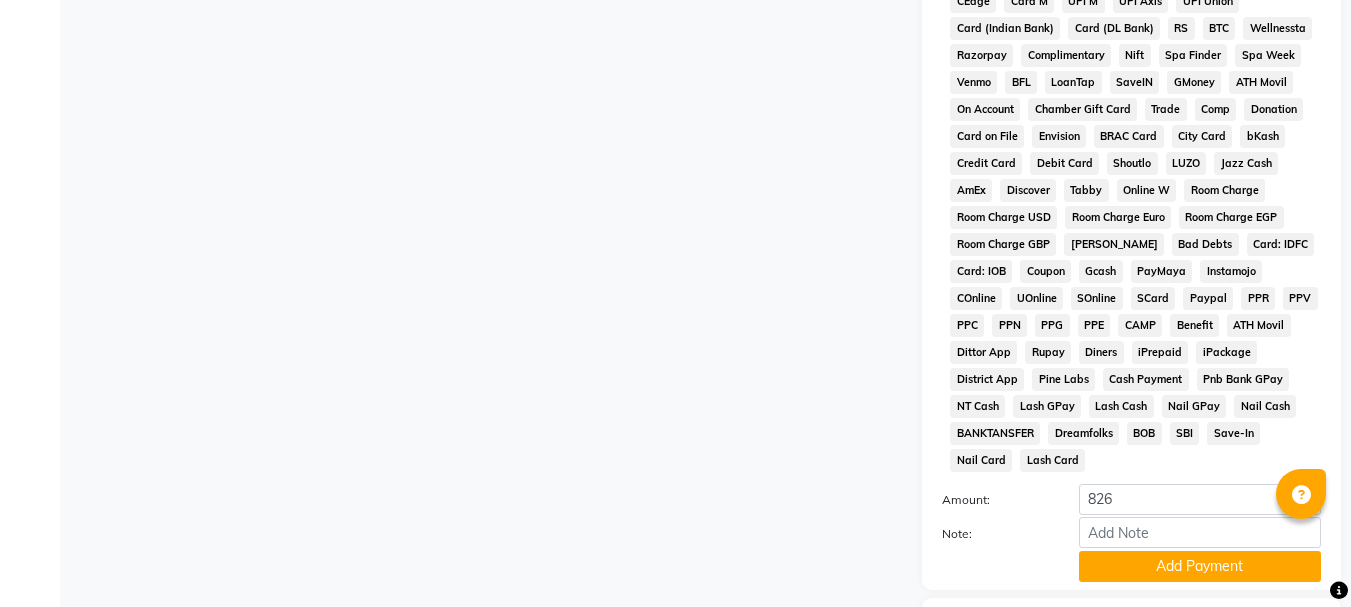 scroll, scrollTop: 957, scrollLeft: 0, axis: vertical 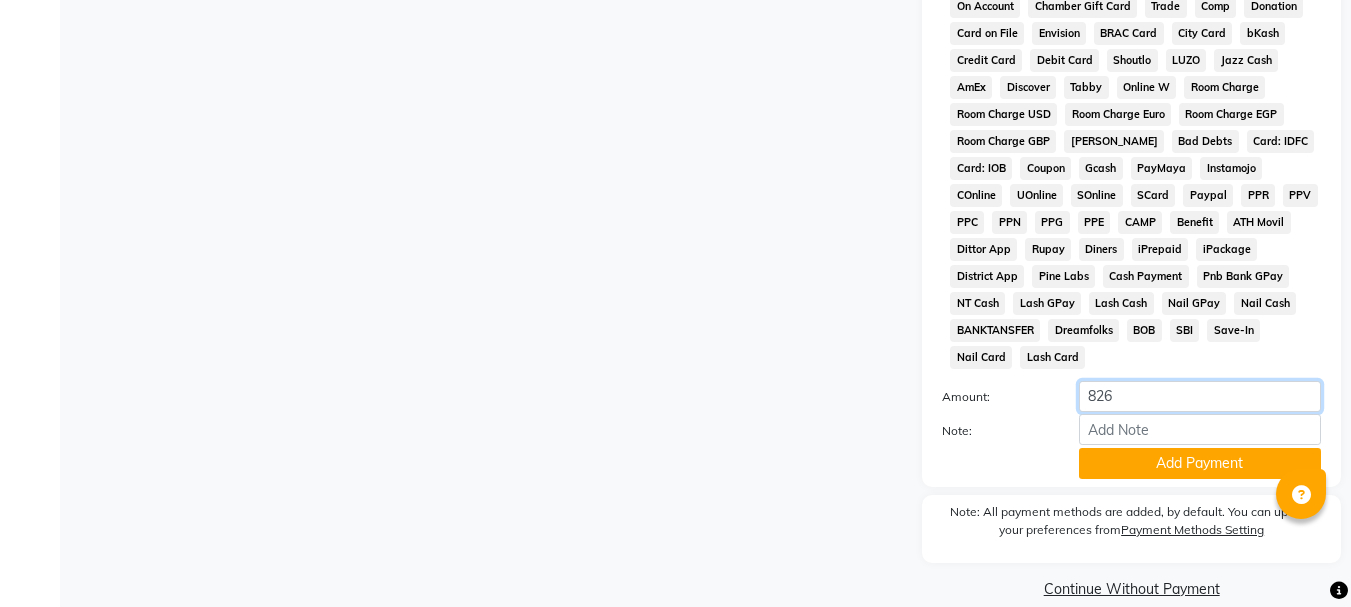 click on "826" 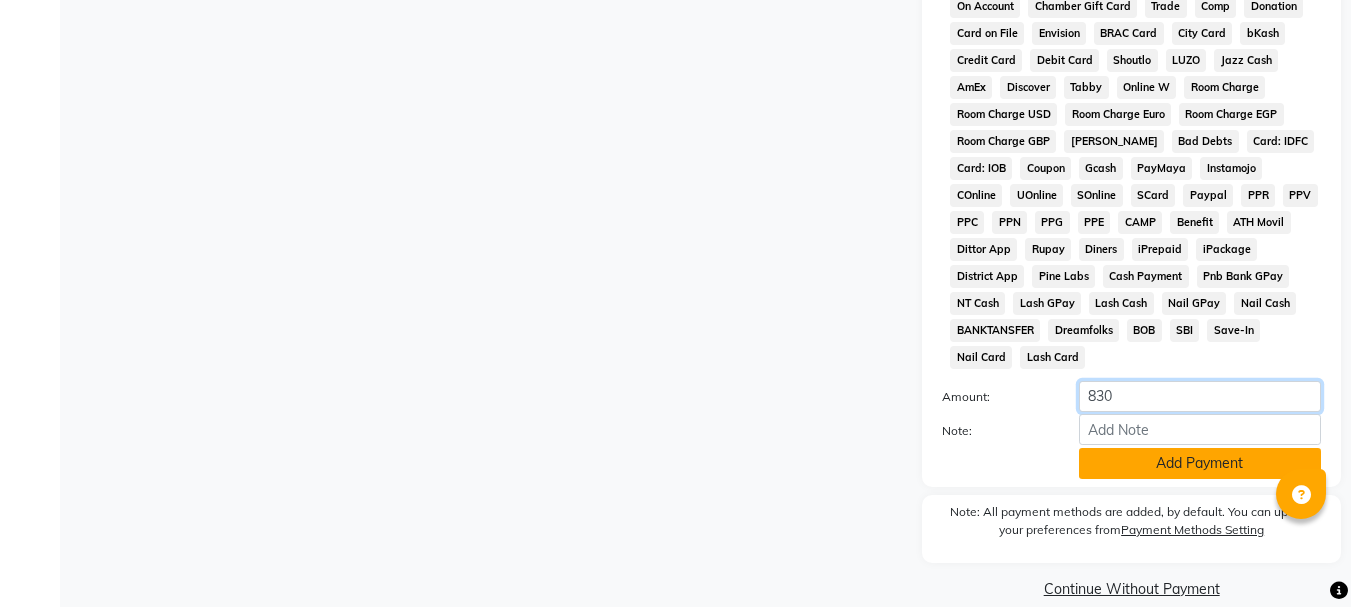 type on "830" 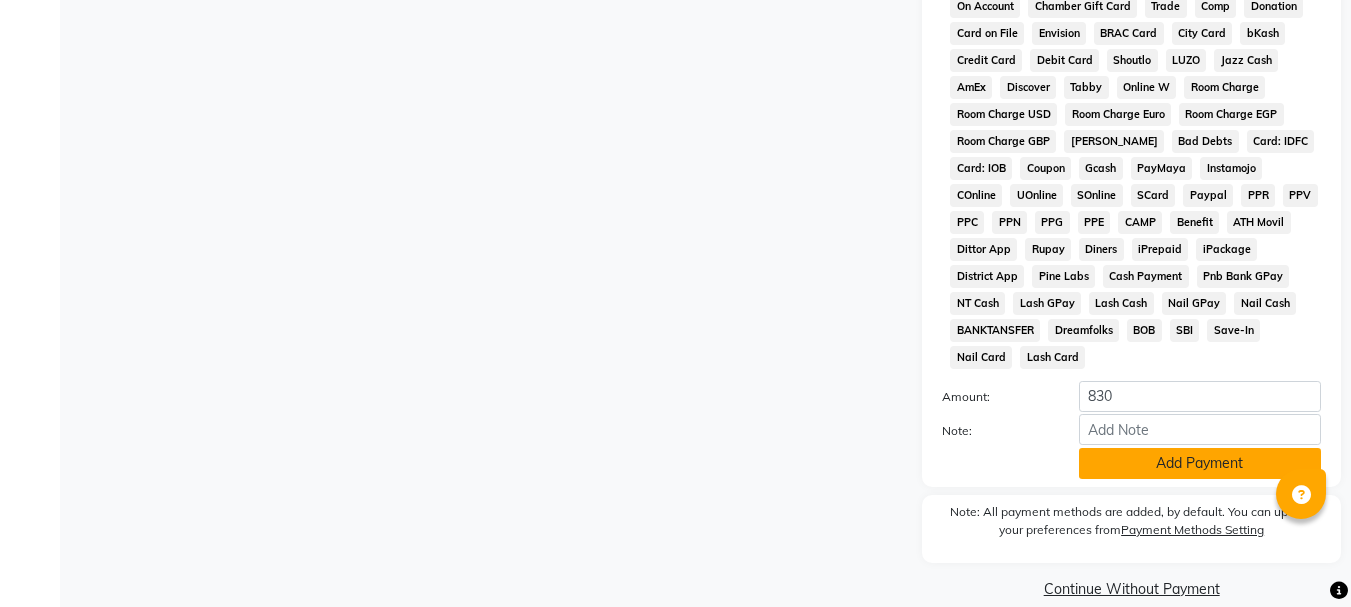 click on "Add Payment" 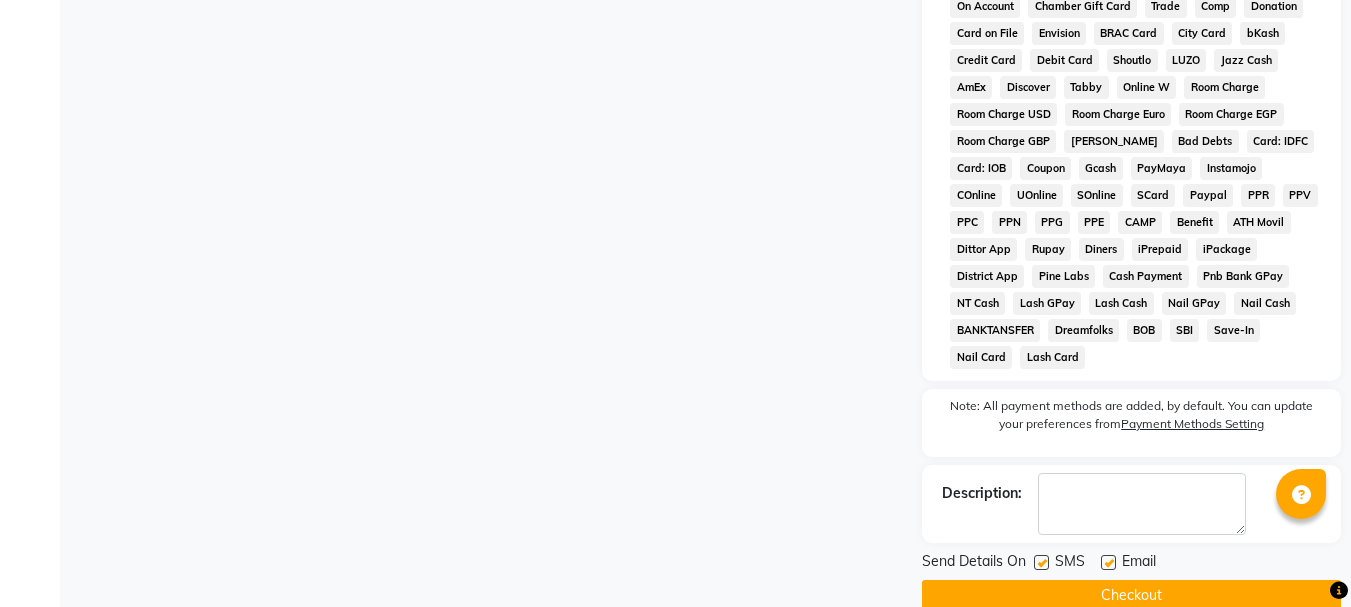 click on "Checkout" 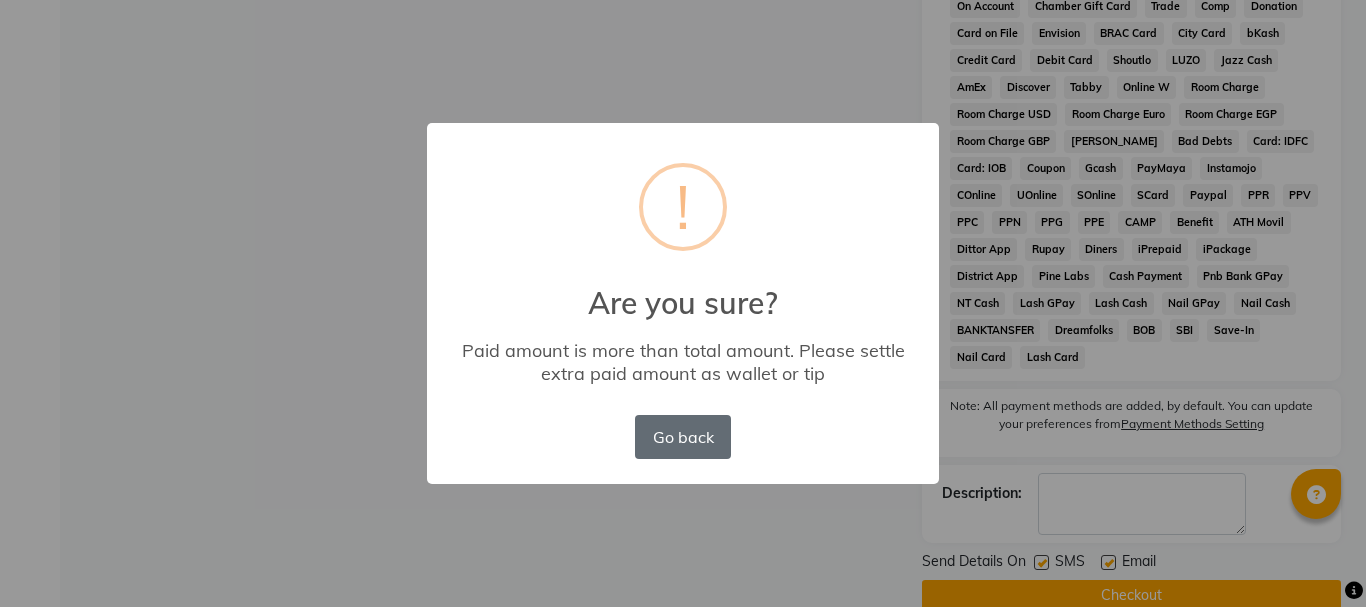 click on "Go back" at bounding box center (683, 437) 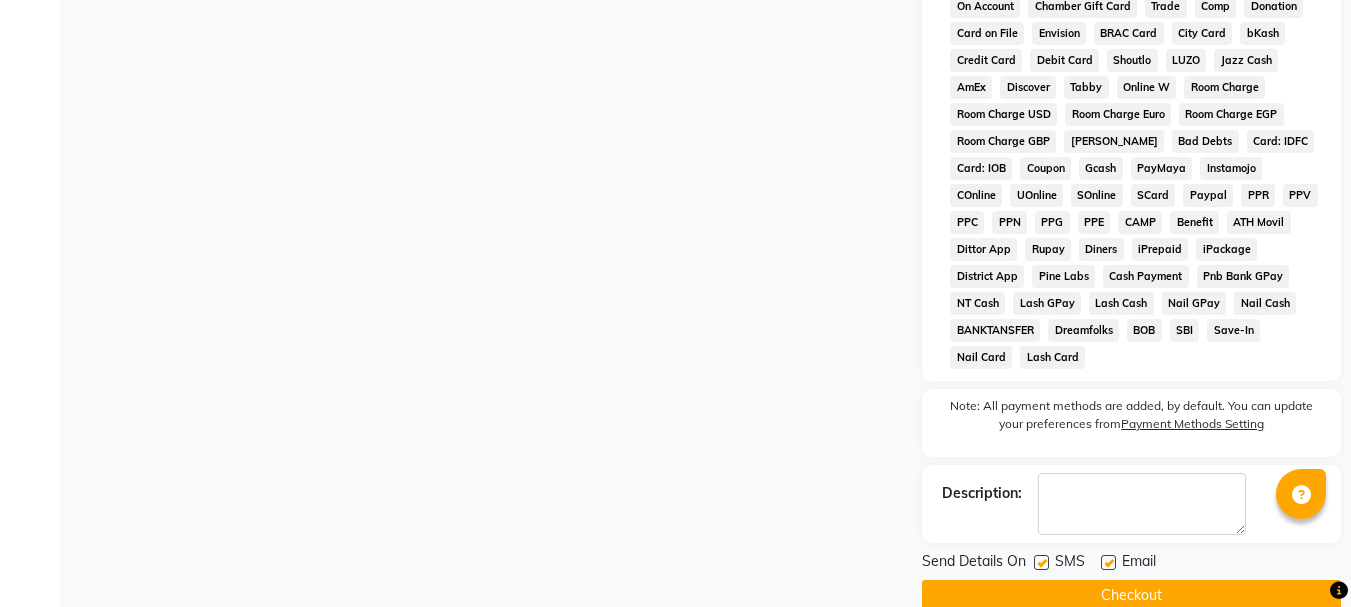 scroll, scrollTop: 789, scrollLeft: 0, axis: vertical 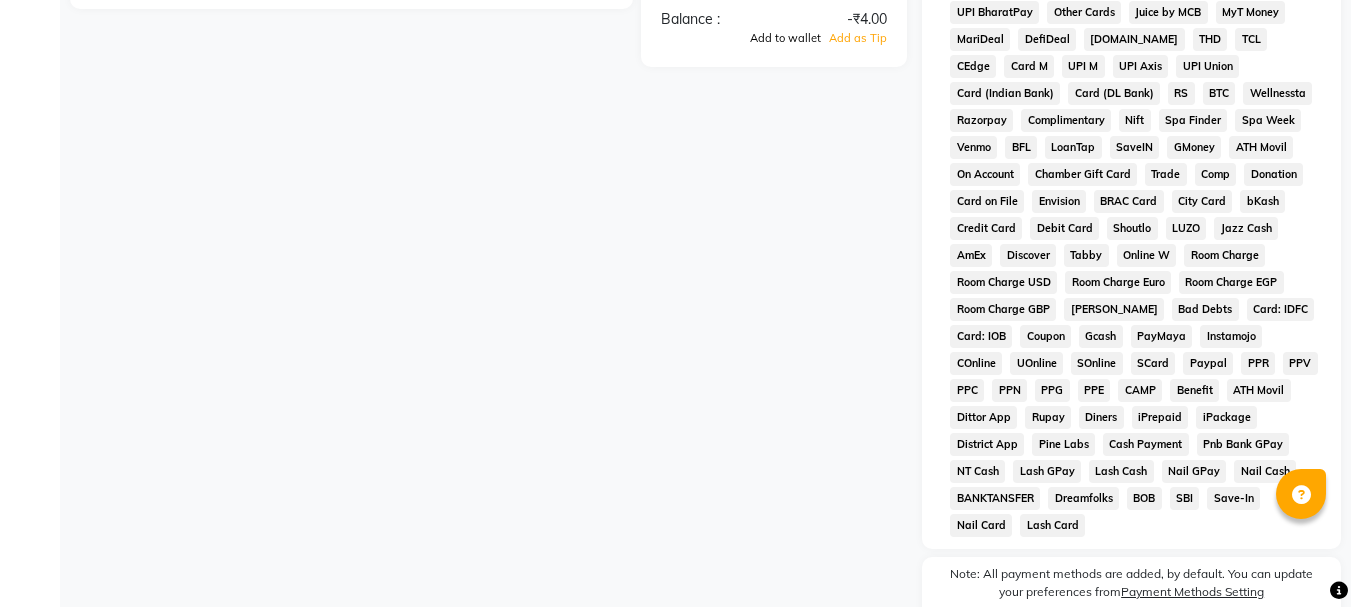 click on "Add to wallet" 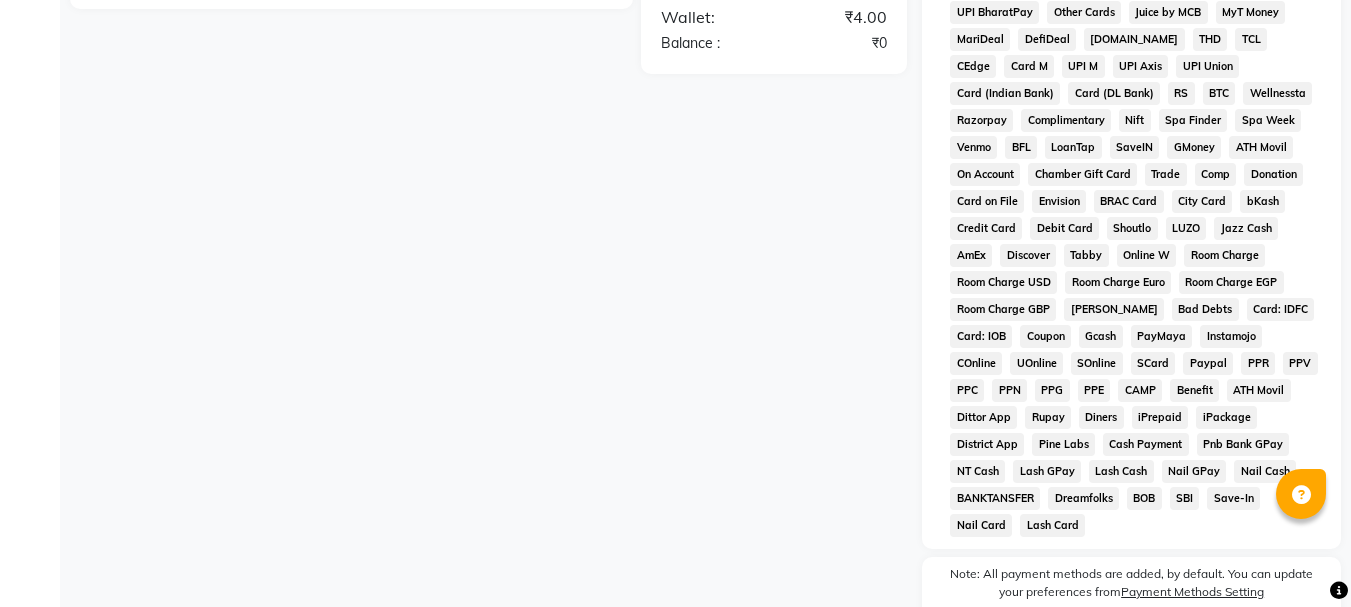 scroll, scrollTop: 964, scrollLeft: 0, axis: vertical 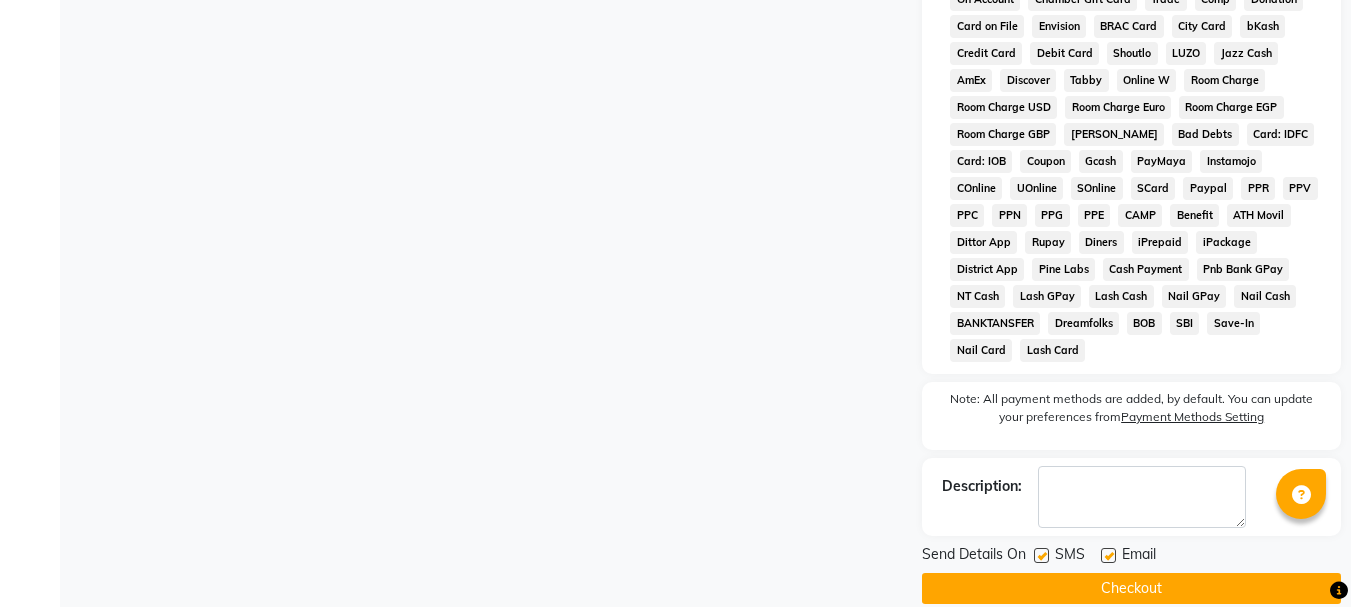 click on "Checkout" 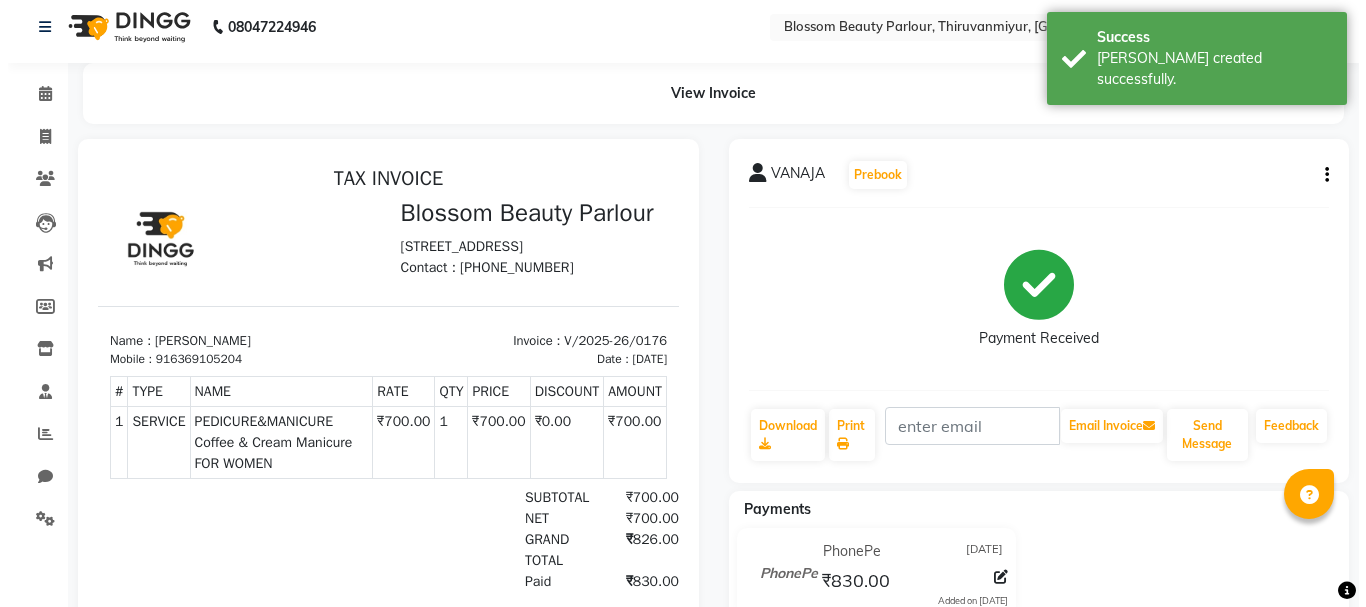 scroll, scrollTop: 0, scrollLeft: 0, axis: both 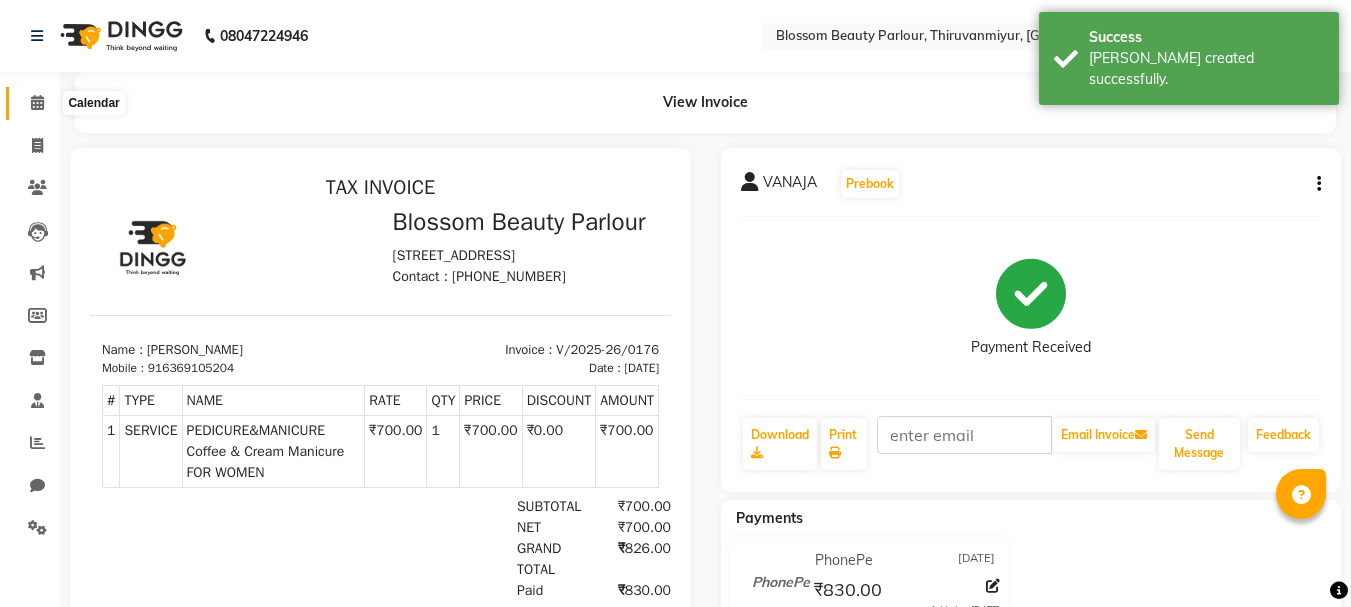 click 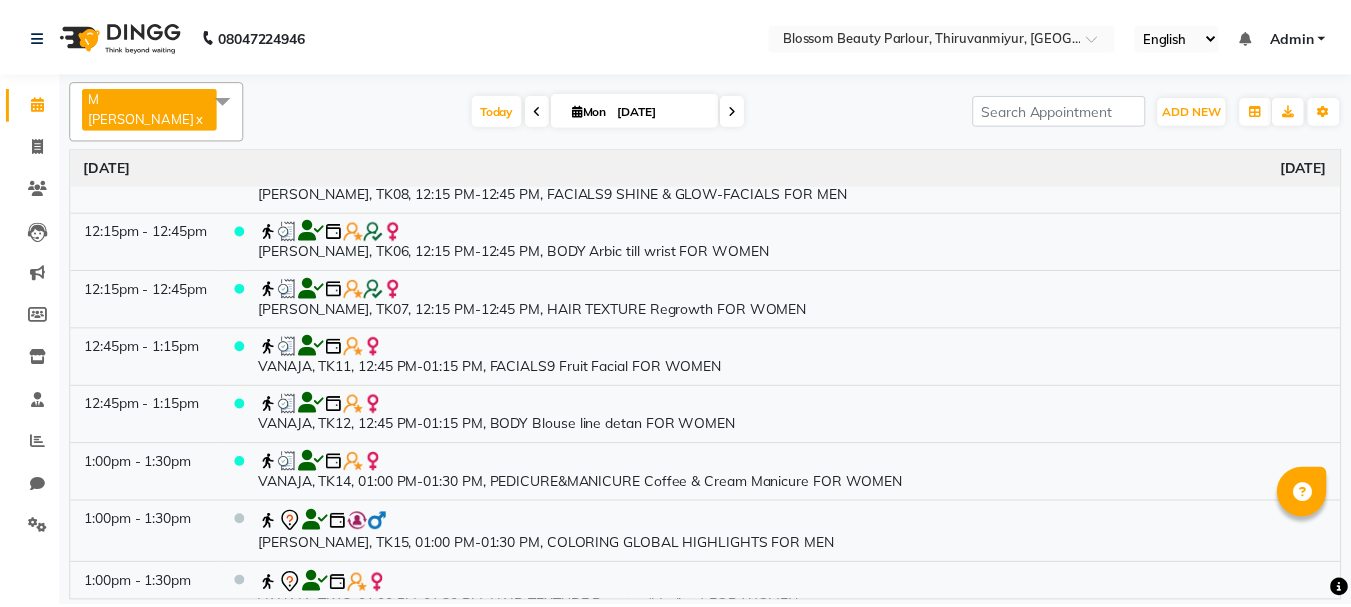 scroll, scrollTop: 462, scrollLeft: 0, axis: vertical 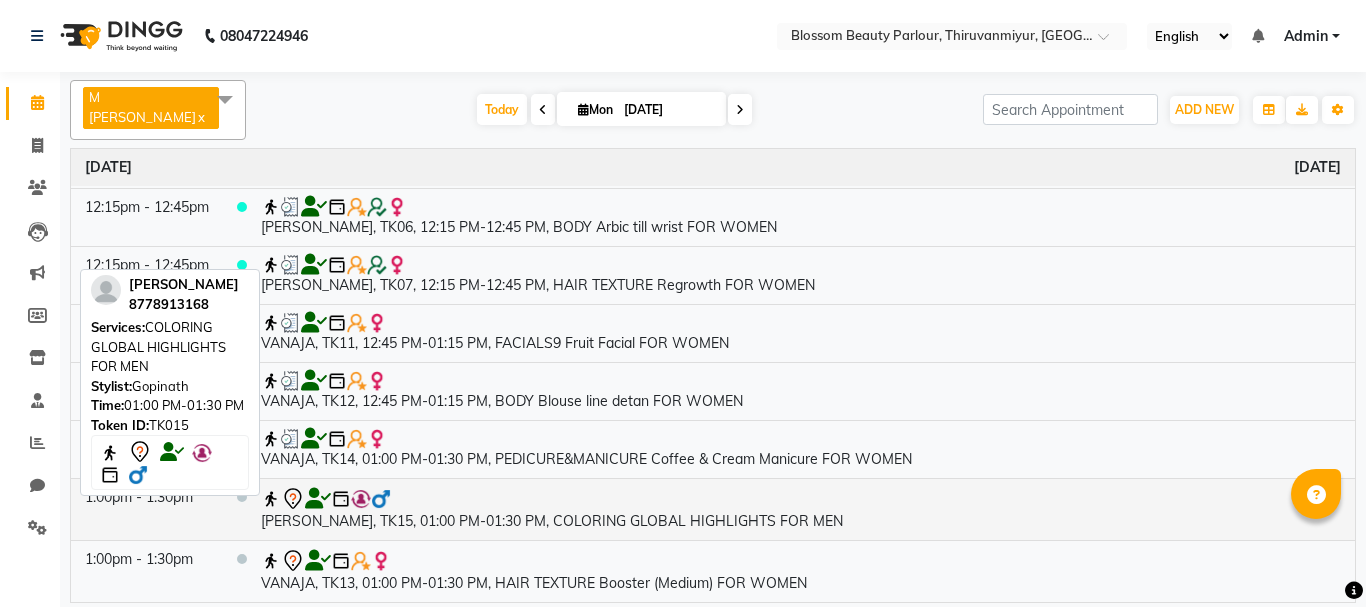 click 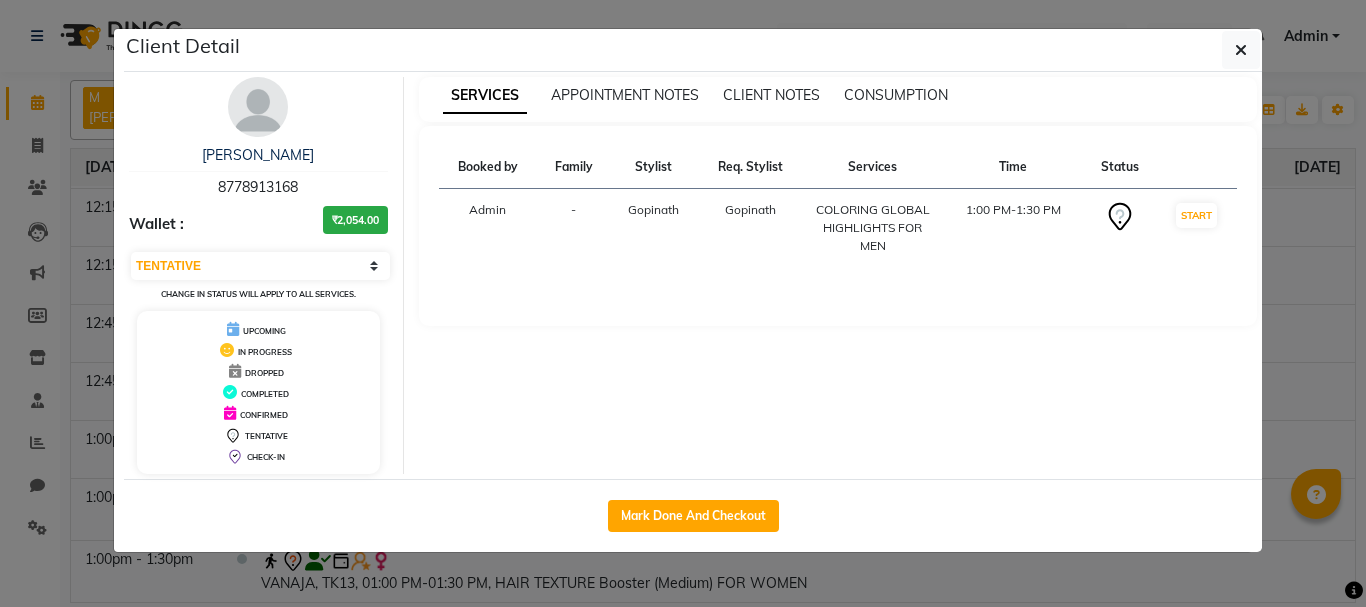 click on "DROPPED" at bounding box center [264, 373] 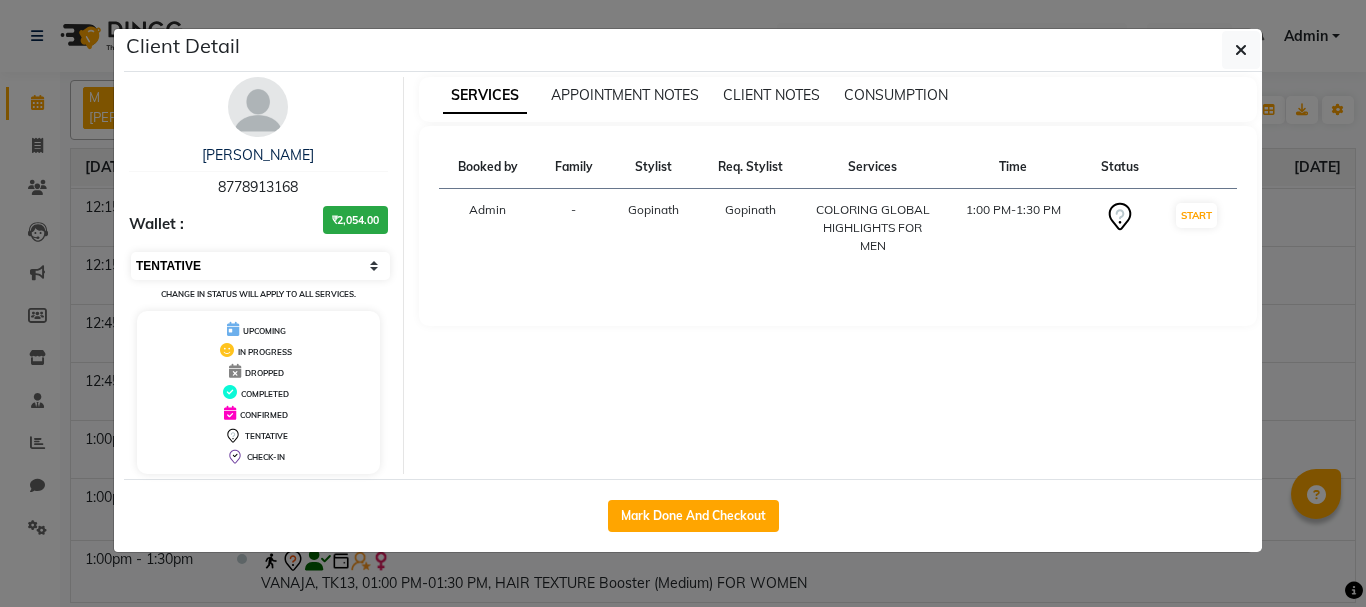 click on "Select IN SERVICE CONFIRMED TENTATIVE CHECK IN MARK DONE DROPPED UPCOMING" at bounding box center [260, 266] 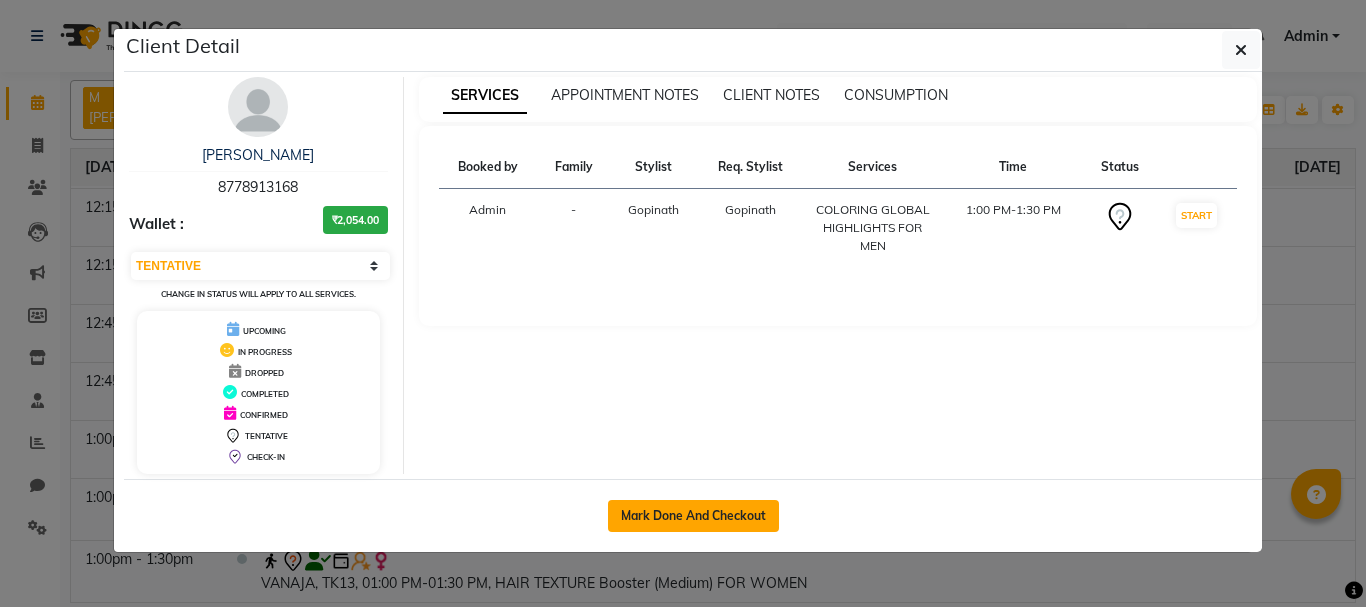click on "Mark Done And Checkout" 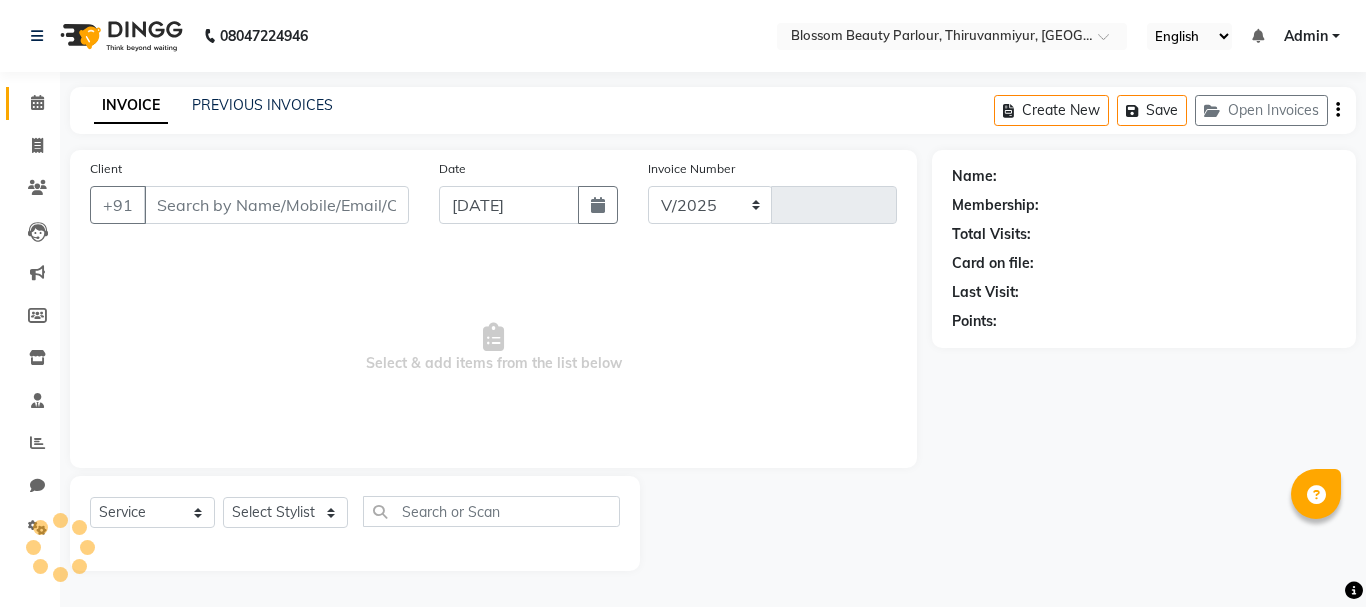 select on "8454" 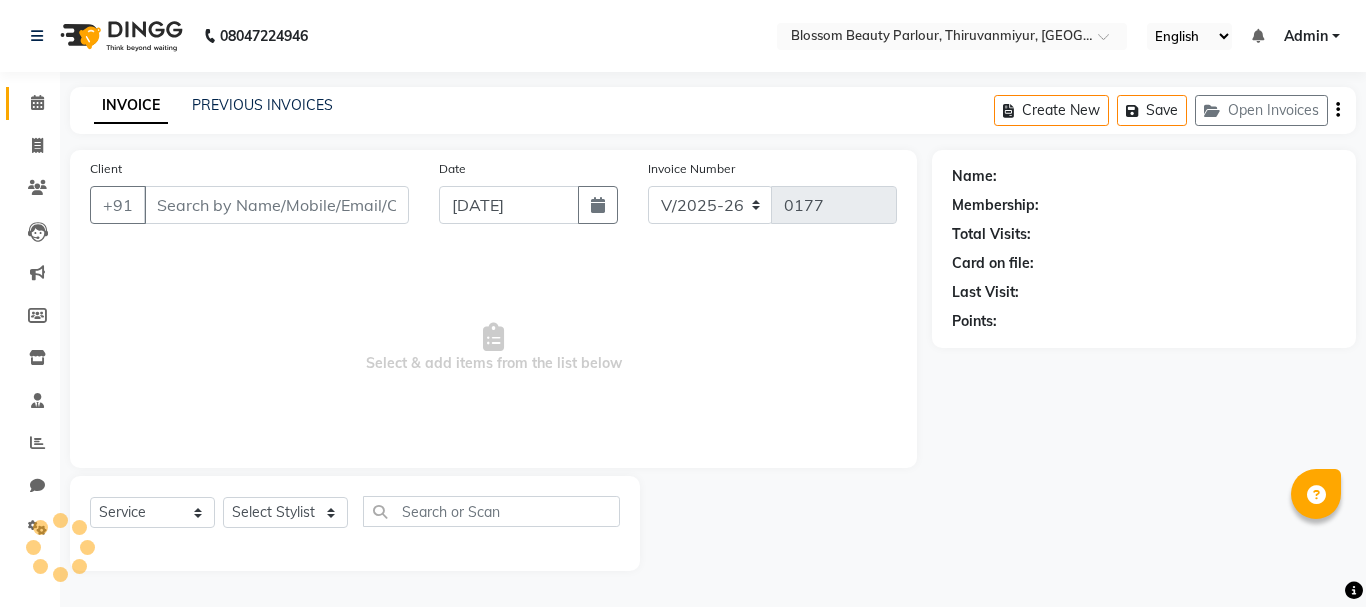 select on "85638" 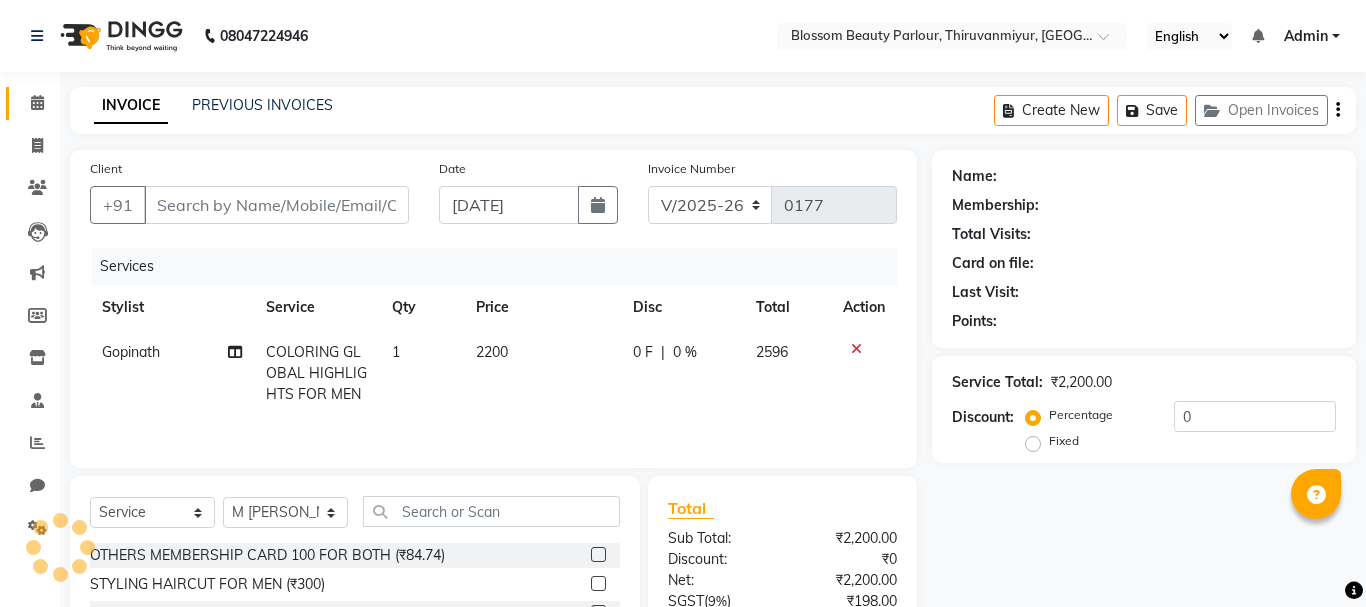 type on "8778913168" 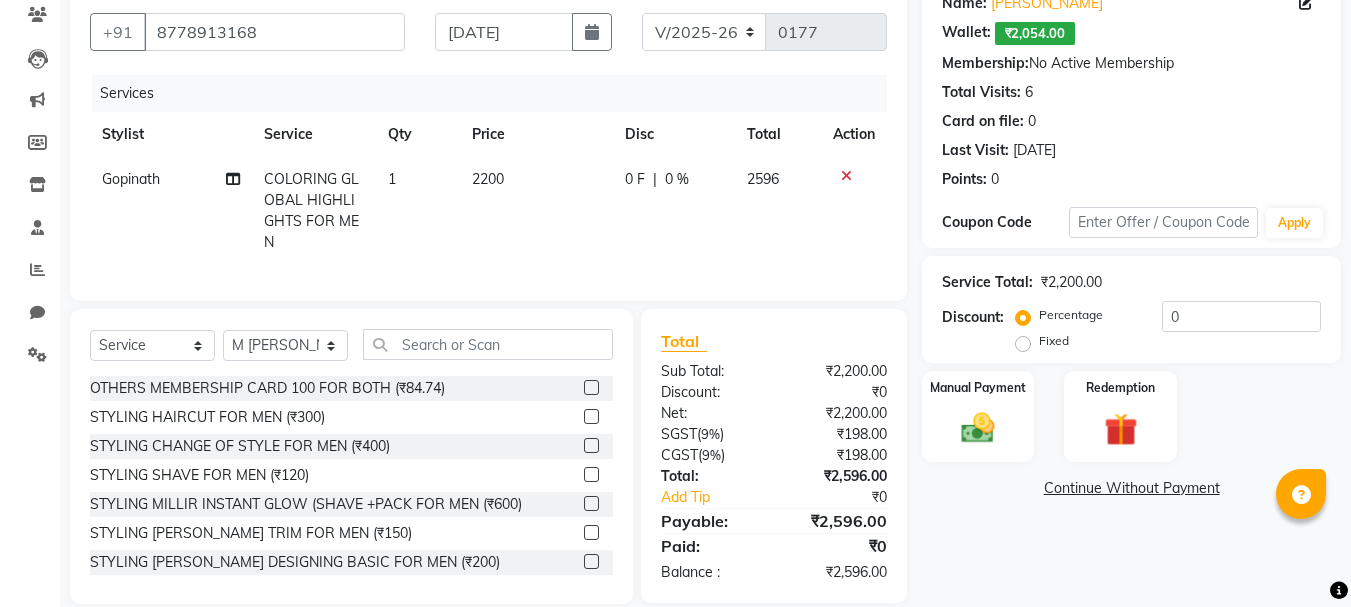 scroll, scrollTop: 194, scrollLeft: 0, axis: vertical 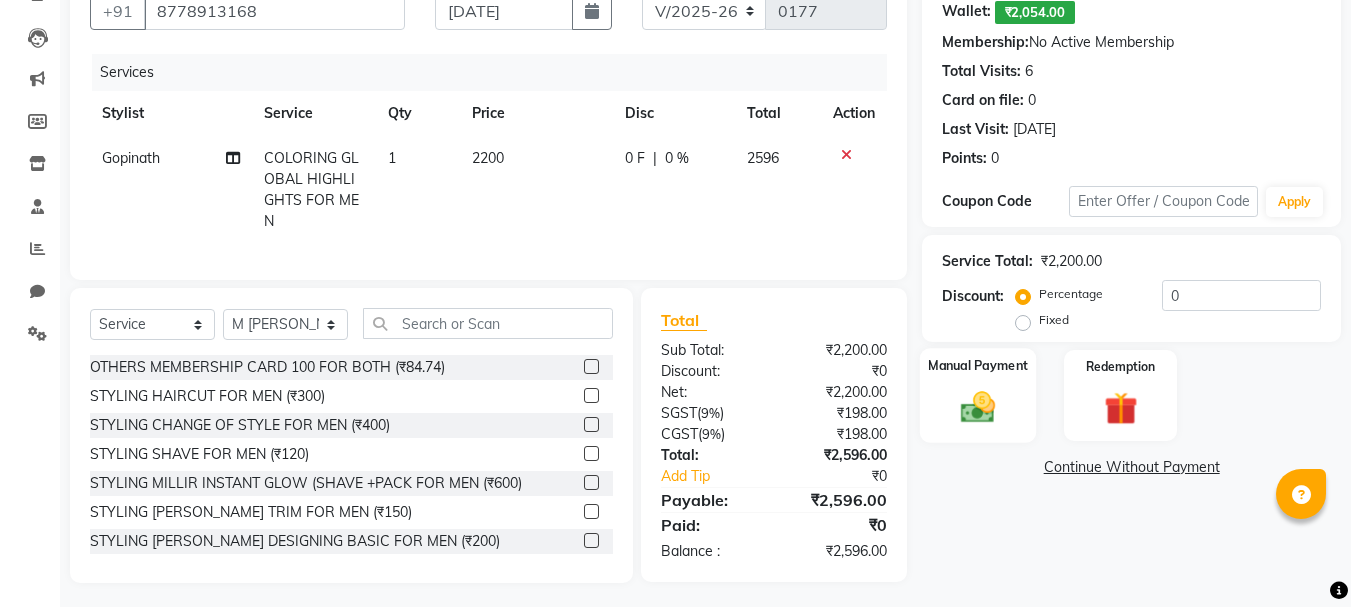 click 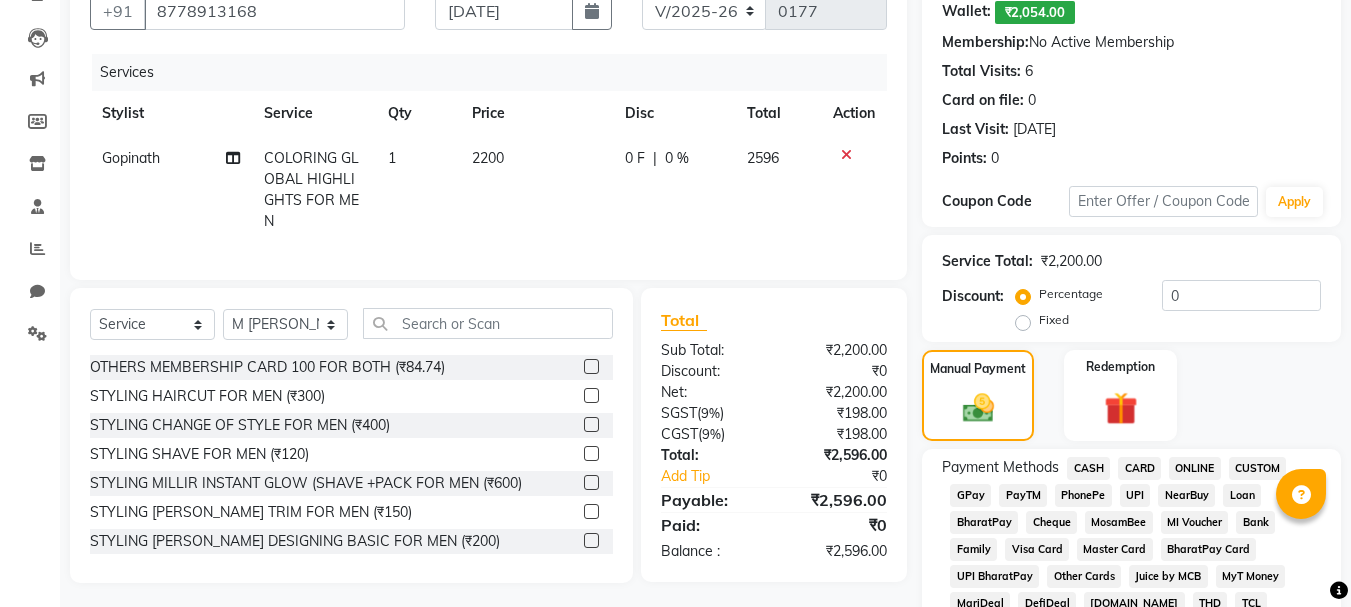 click on "PhonePe" 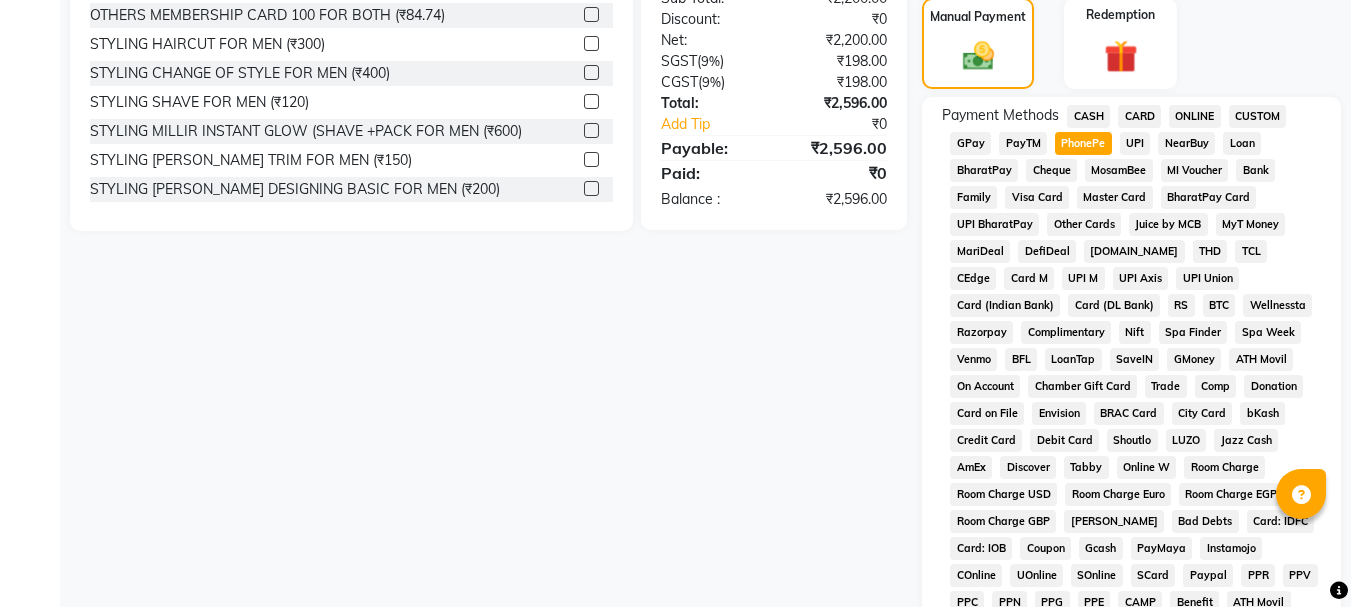 scroll, scrollTop: 926, scrollLeft: 0, axis: vertical 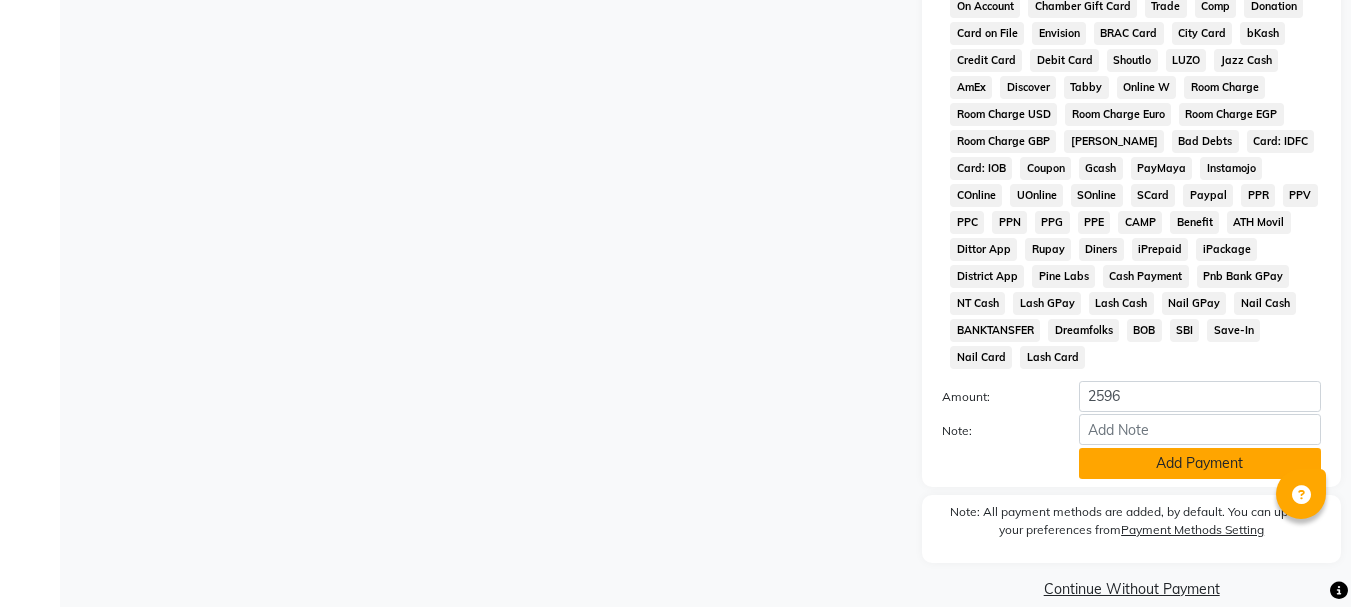 click on "Add Payment" 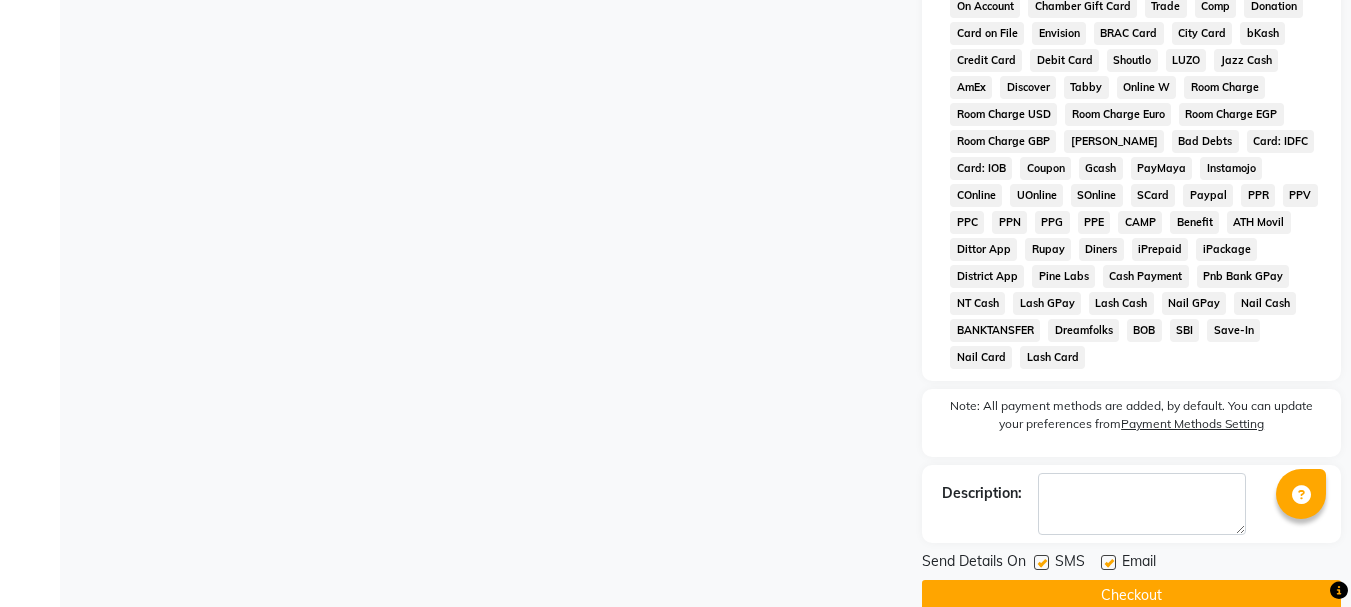 click on "Checkout" 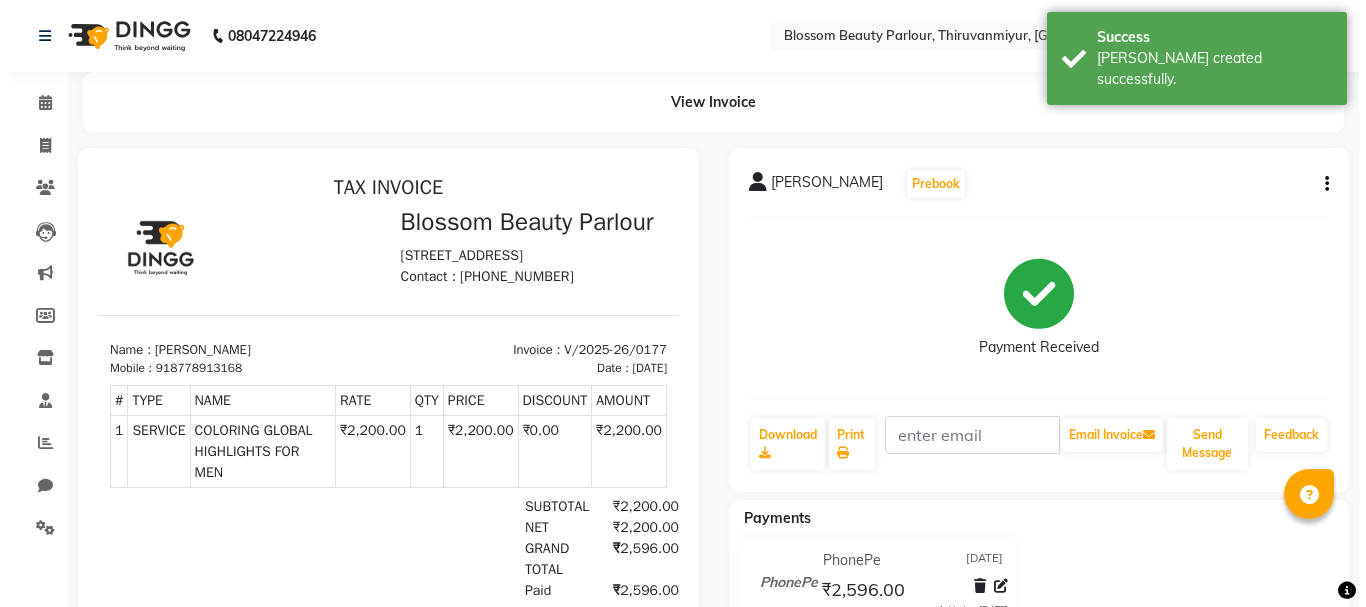 scroll, scrollTop: 0, scrollLeft: 0, axis: both 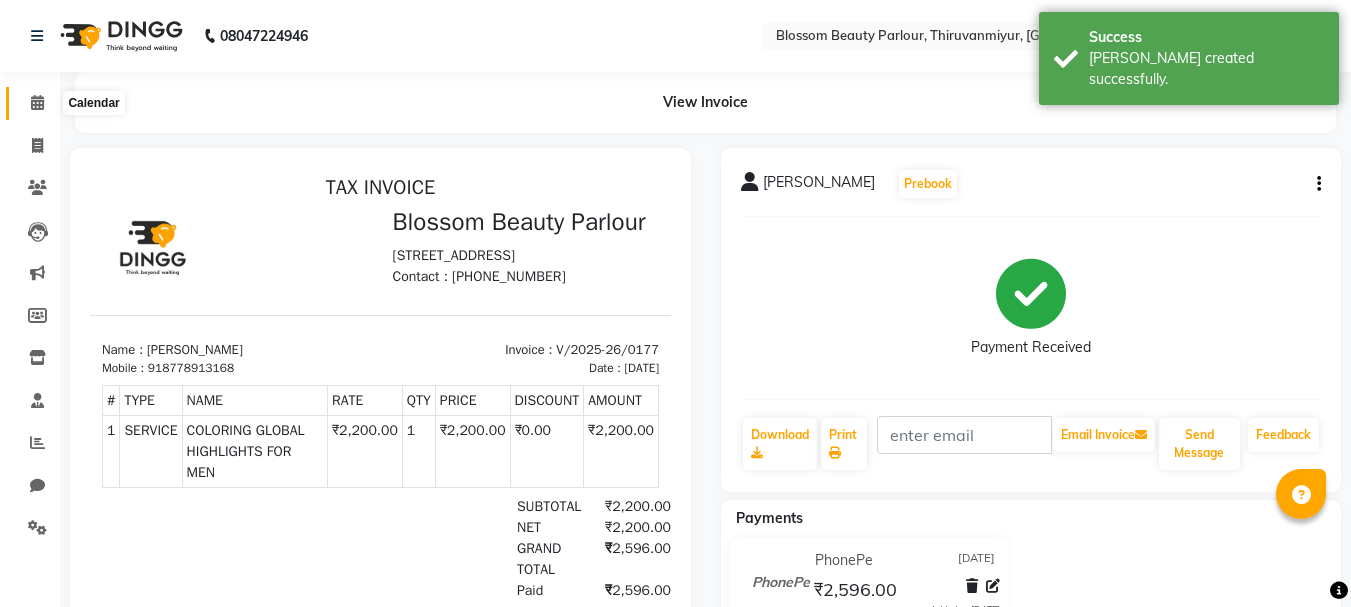 click 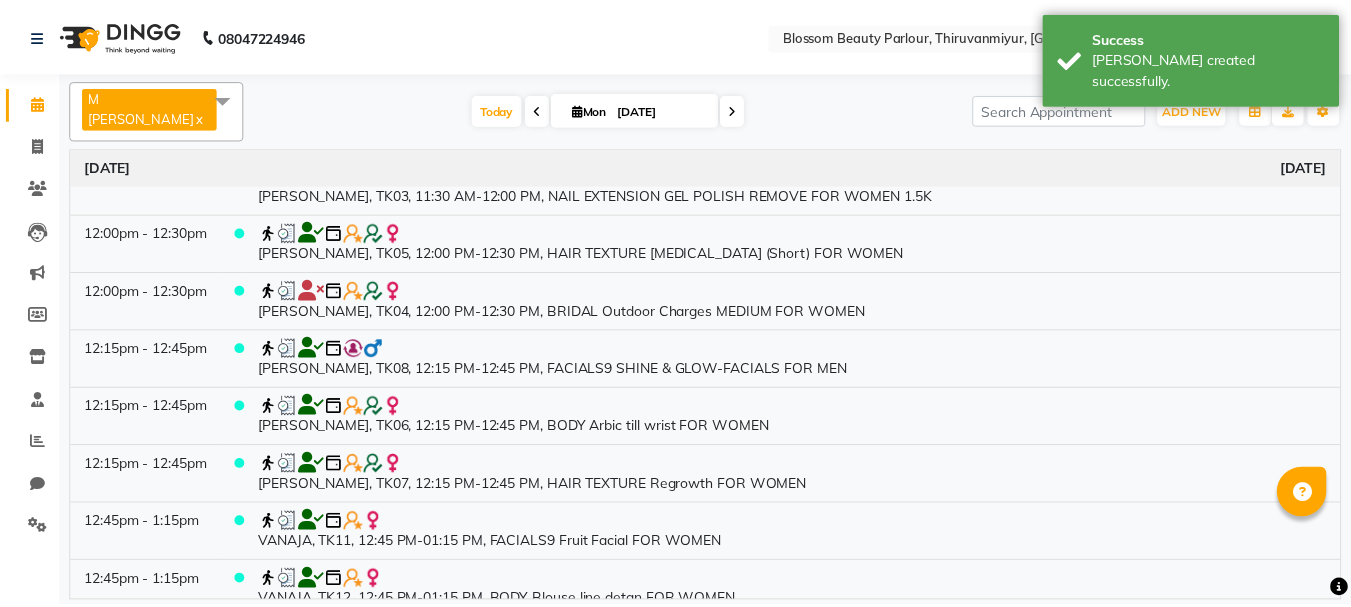 scroll, scrollTop: 458, scrollLeft: 0, axis: vertical 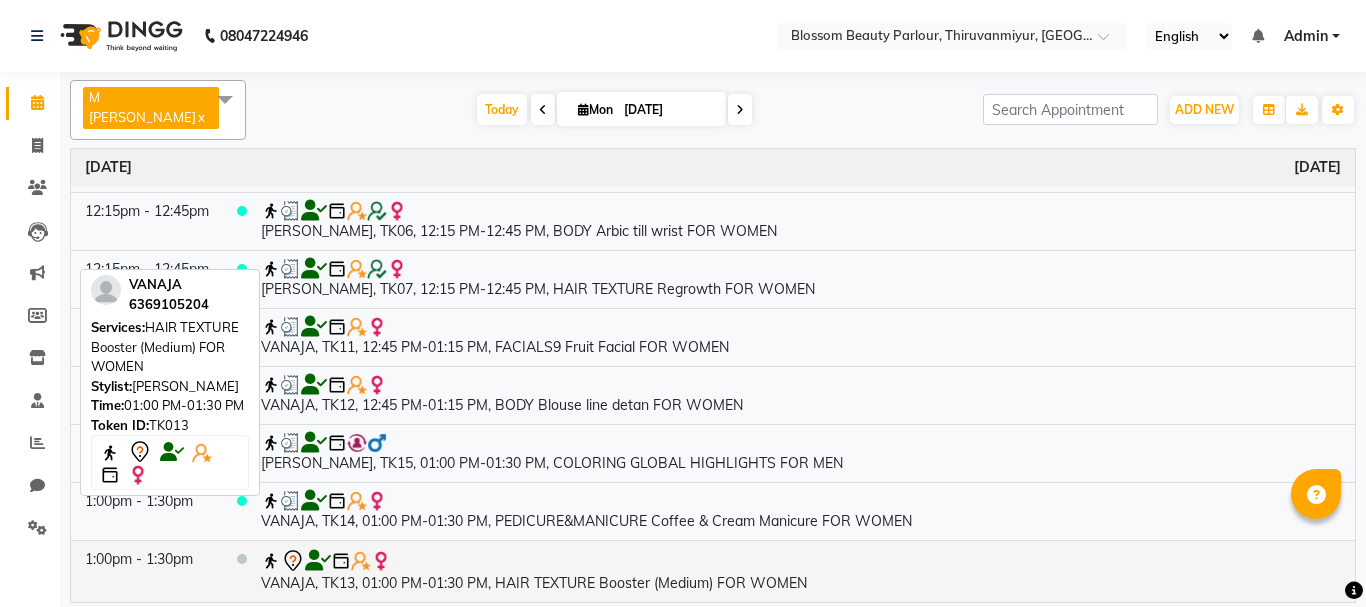click 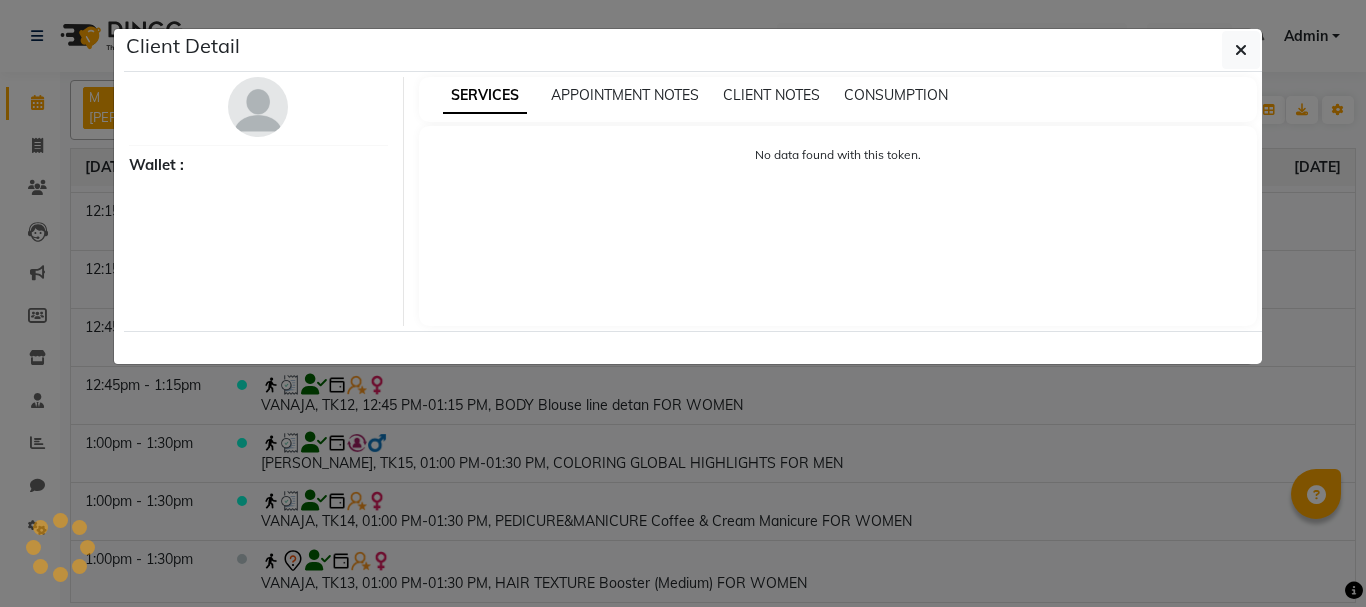select on "7" 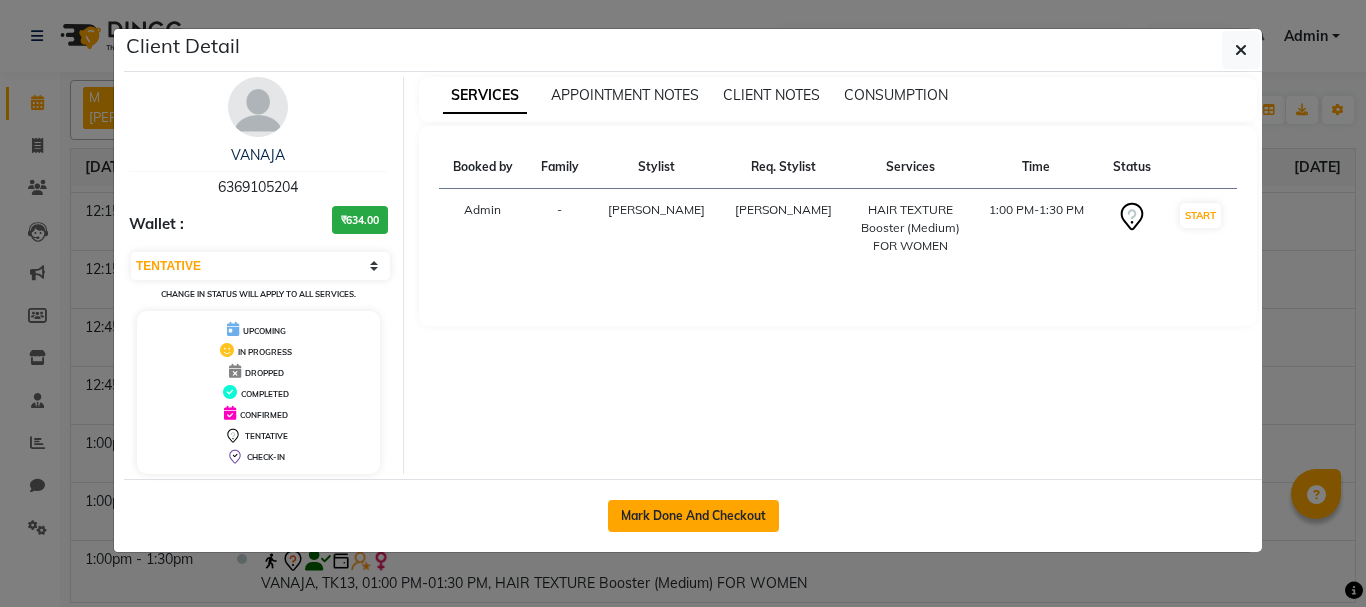 click on "Mark Done And Checkout" 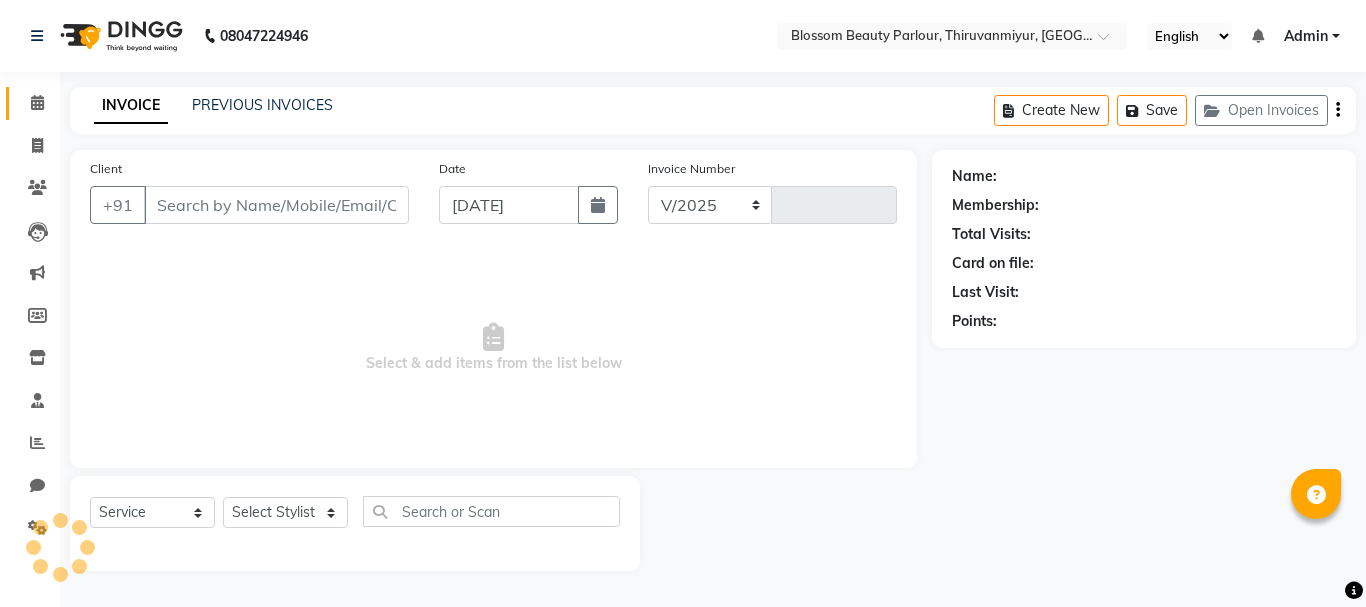 select on "8454" 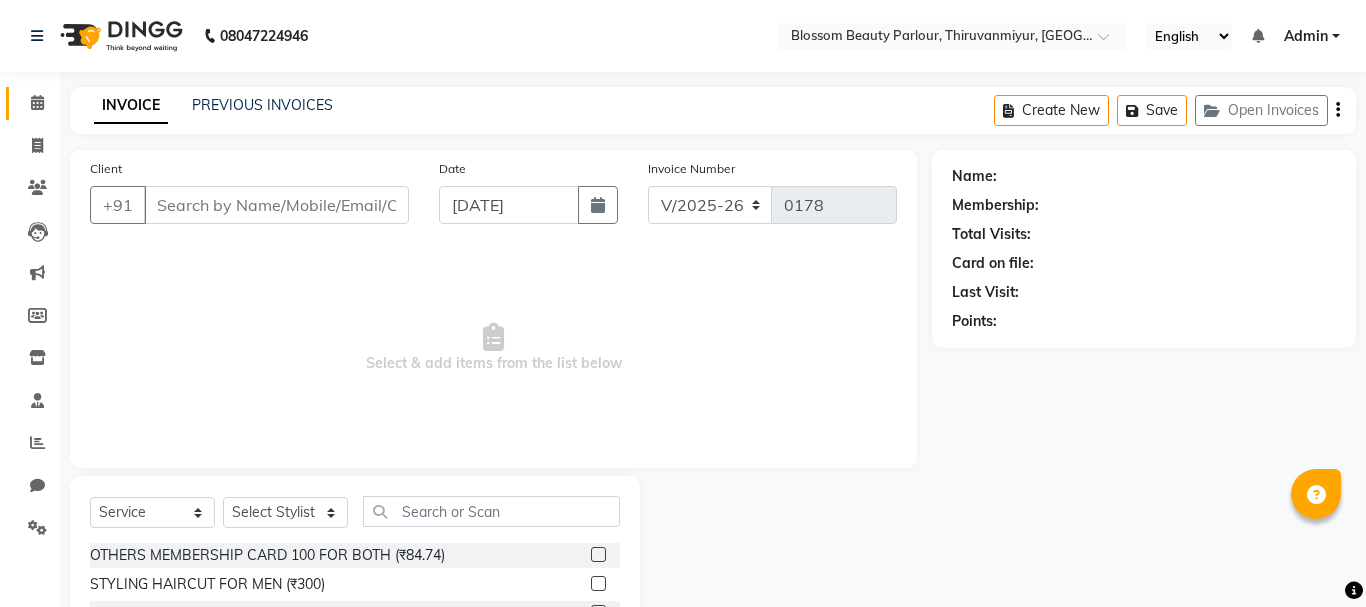 select on "85638" 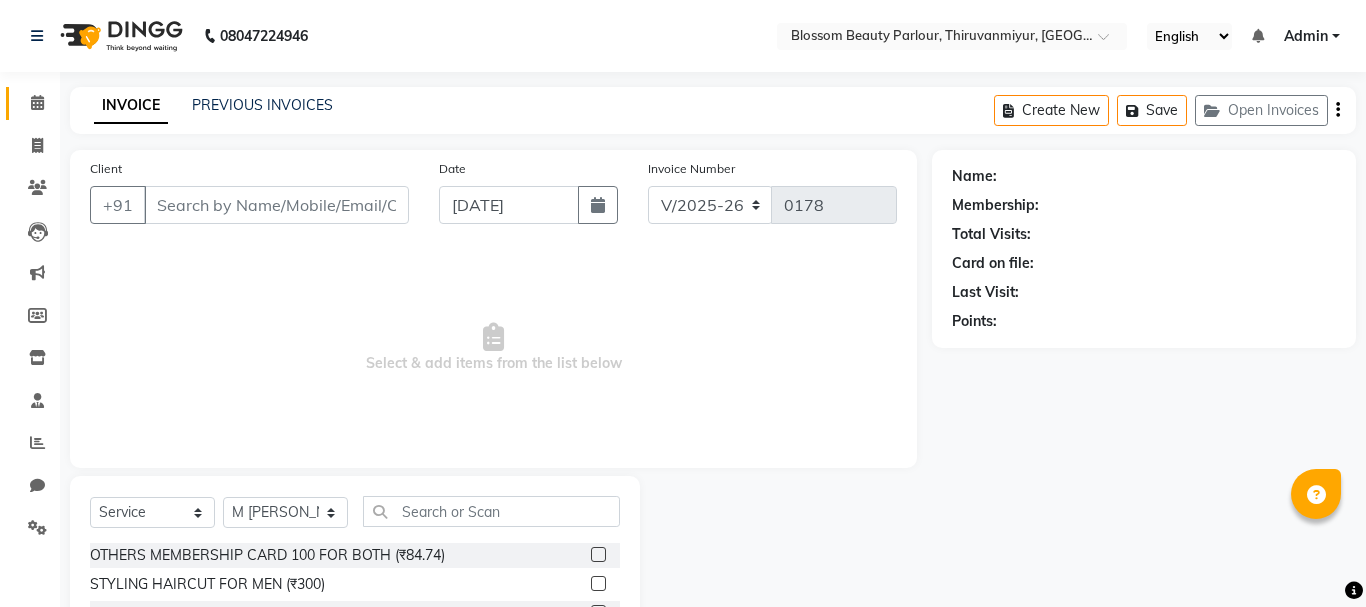 type on "6369105204" 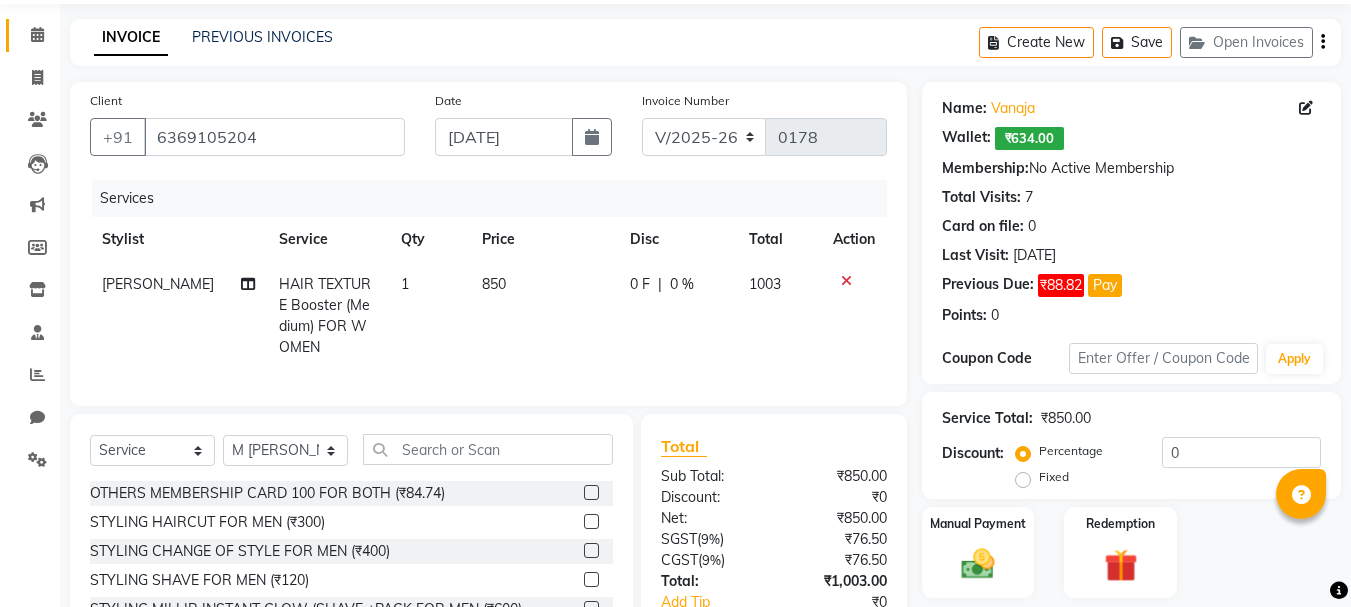 scroll, scrollTop: 215, scrollLeft: 0, axis: vertical 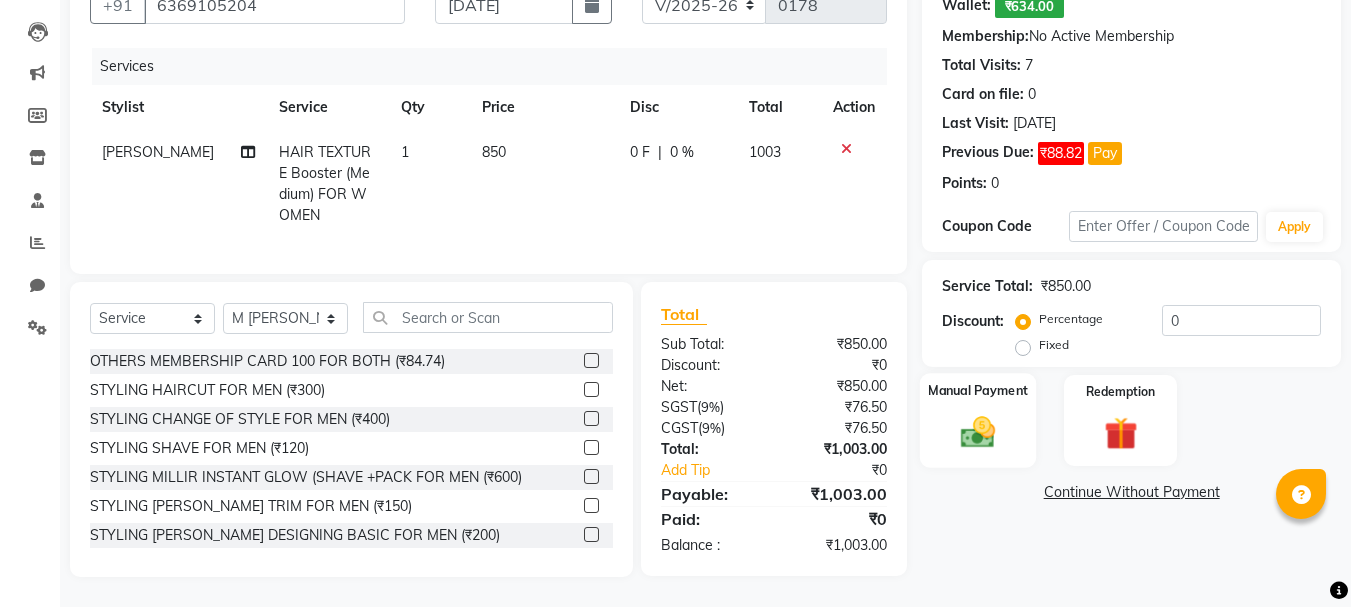 click 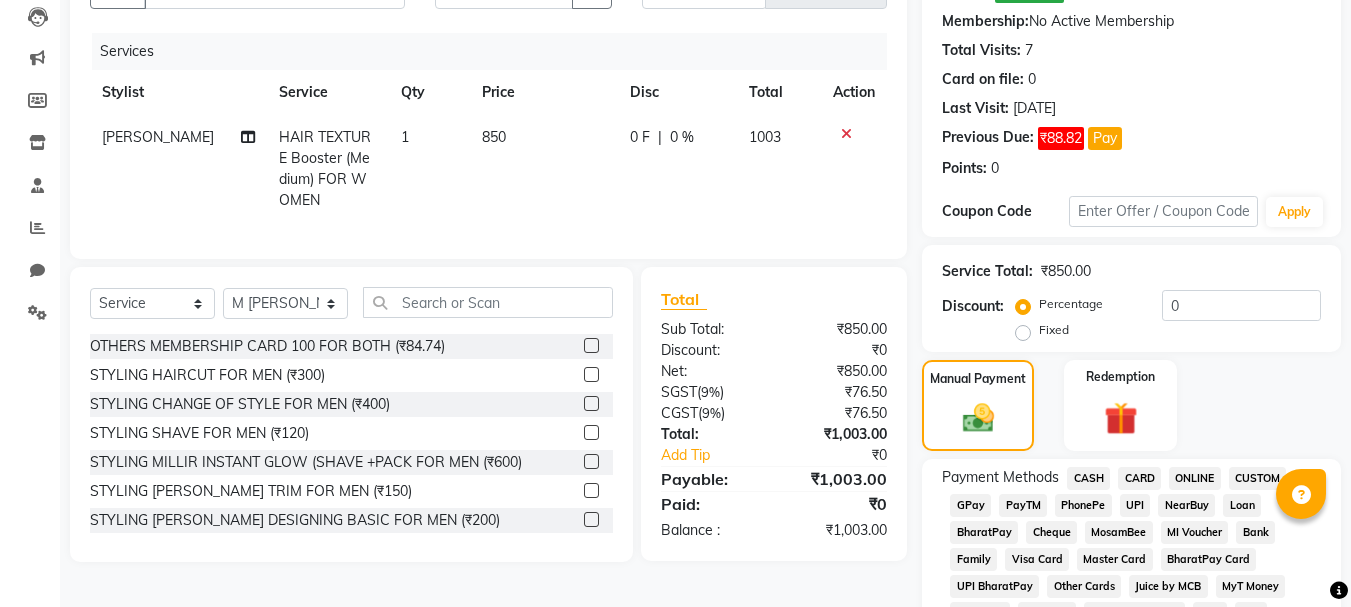 click on "GPay" 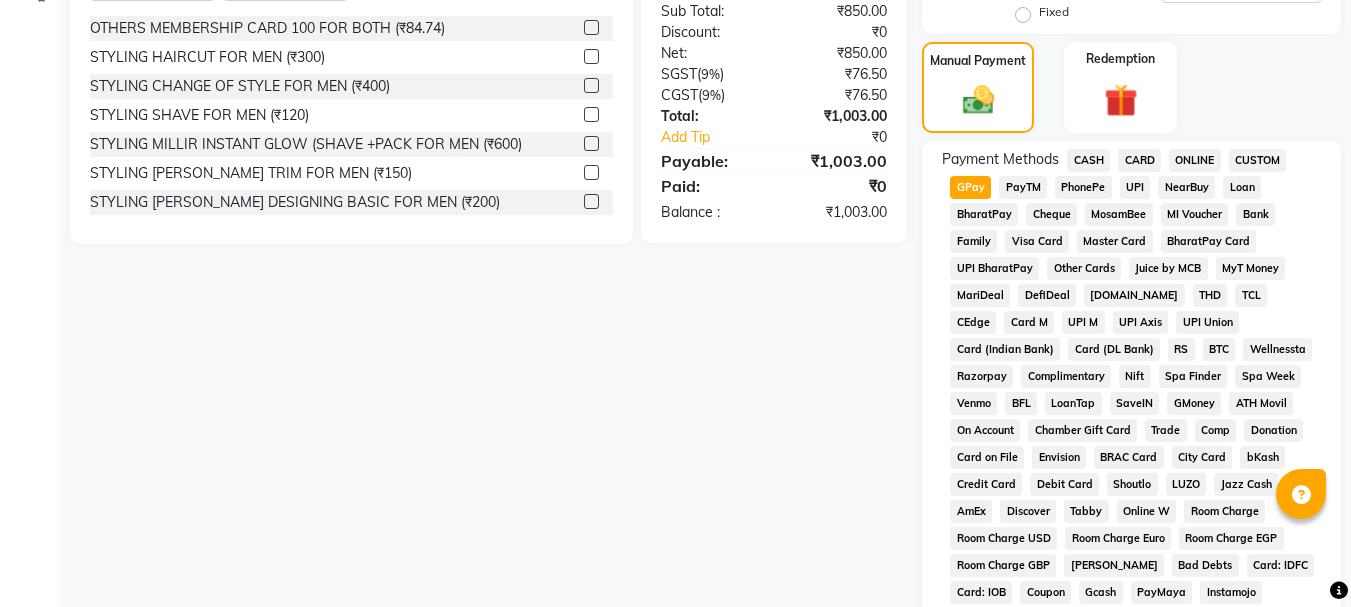 scroll, scrollTop: 957, scrollLeft: 0, axis: vertical 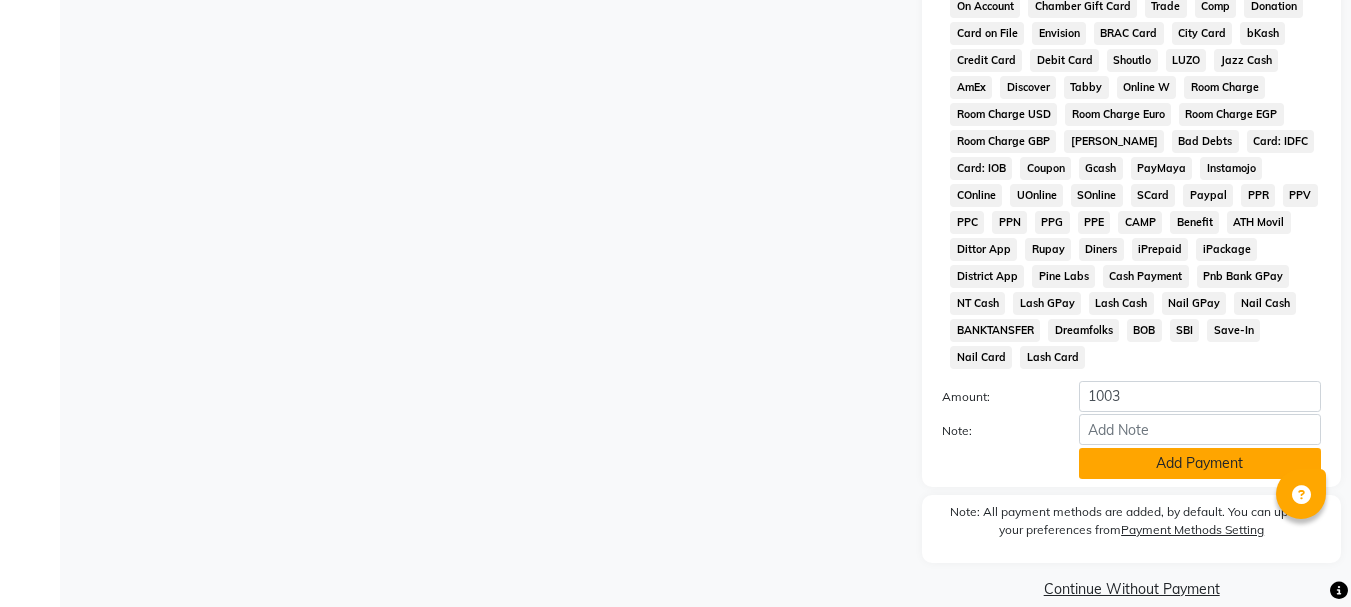click on "Add Payment" 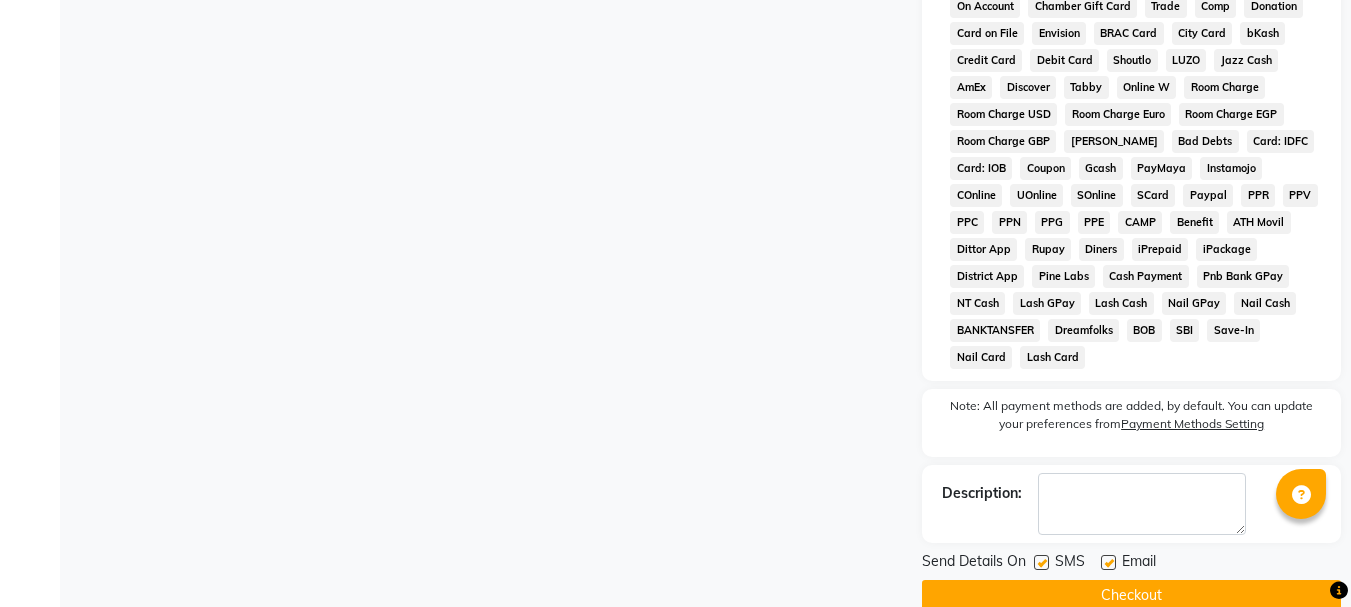 click on "Checkout" 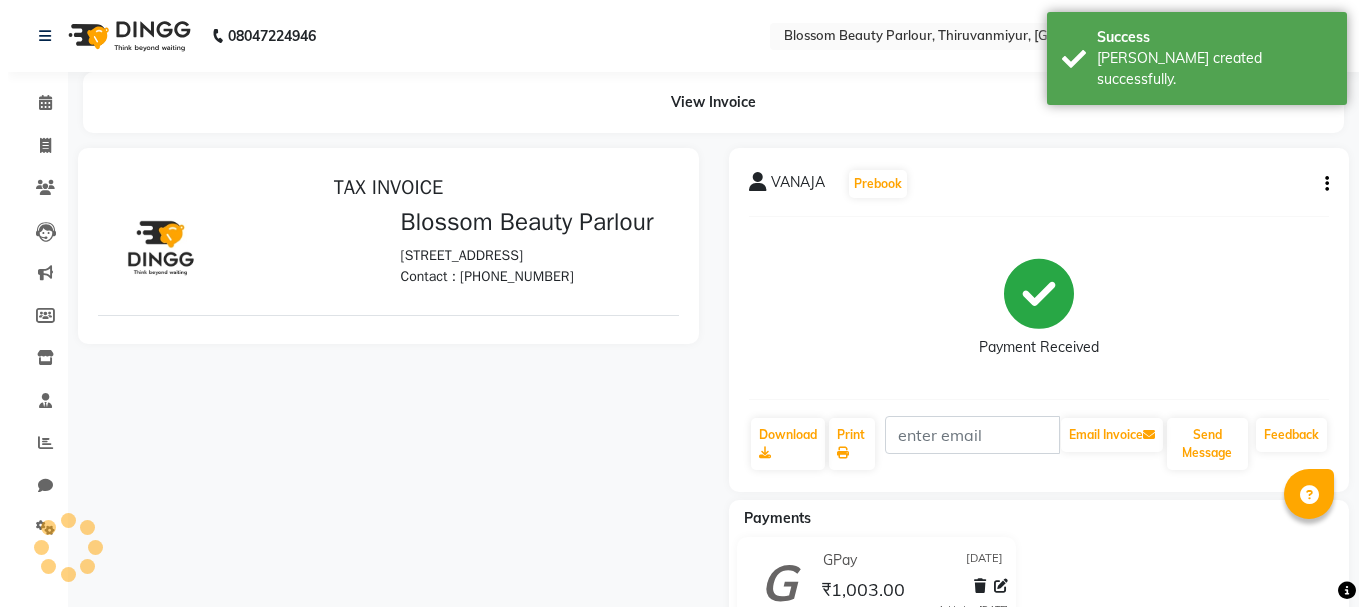 scroll, scrollTop: 0, scrollLeft: 0, axis: both 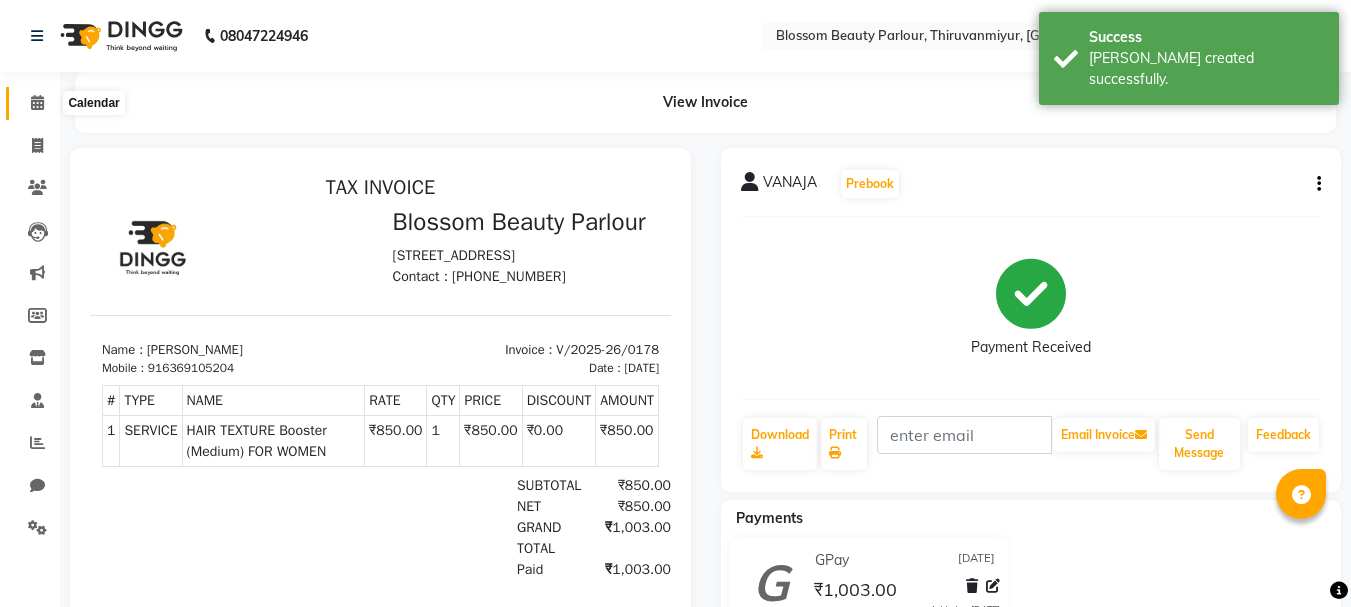 click 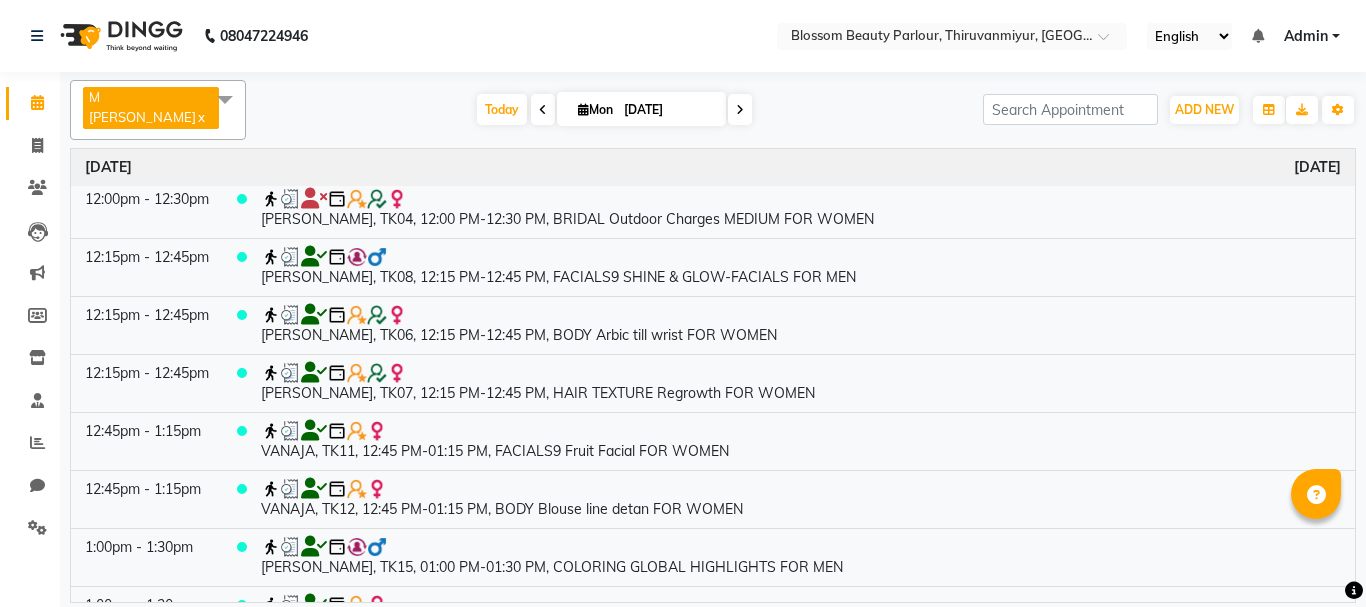 scroll, scrollTop: 454, scrollLeft: 0, axis: vertical 